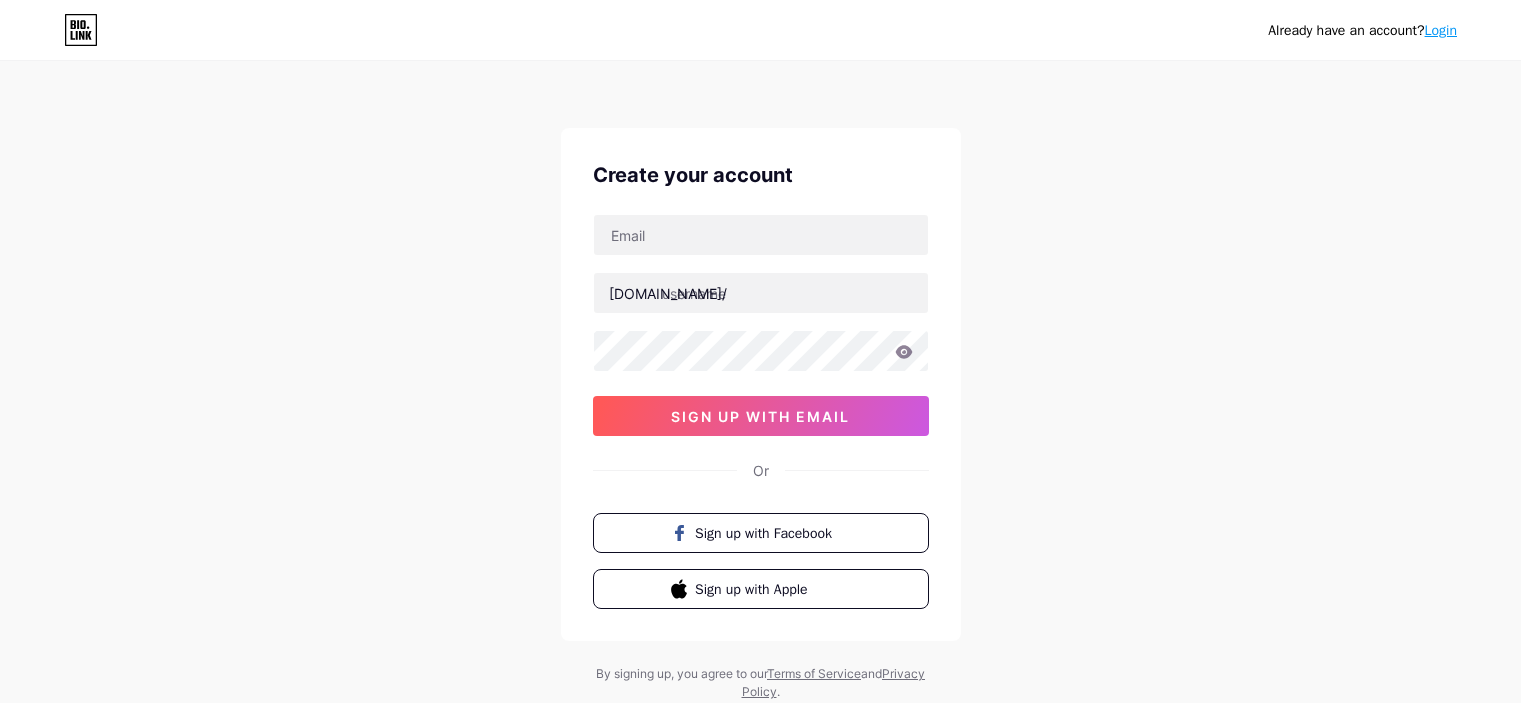 scroll, scrollTop: 0, scrollLeft: 0, axis: both 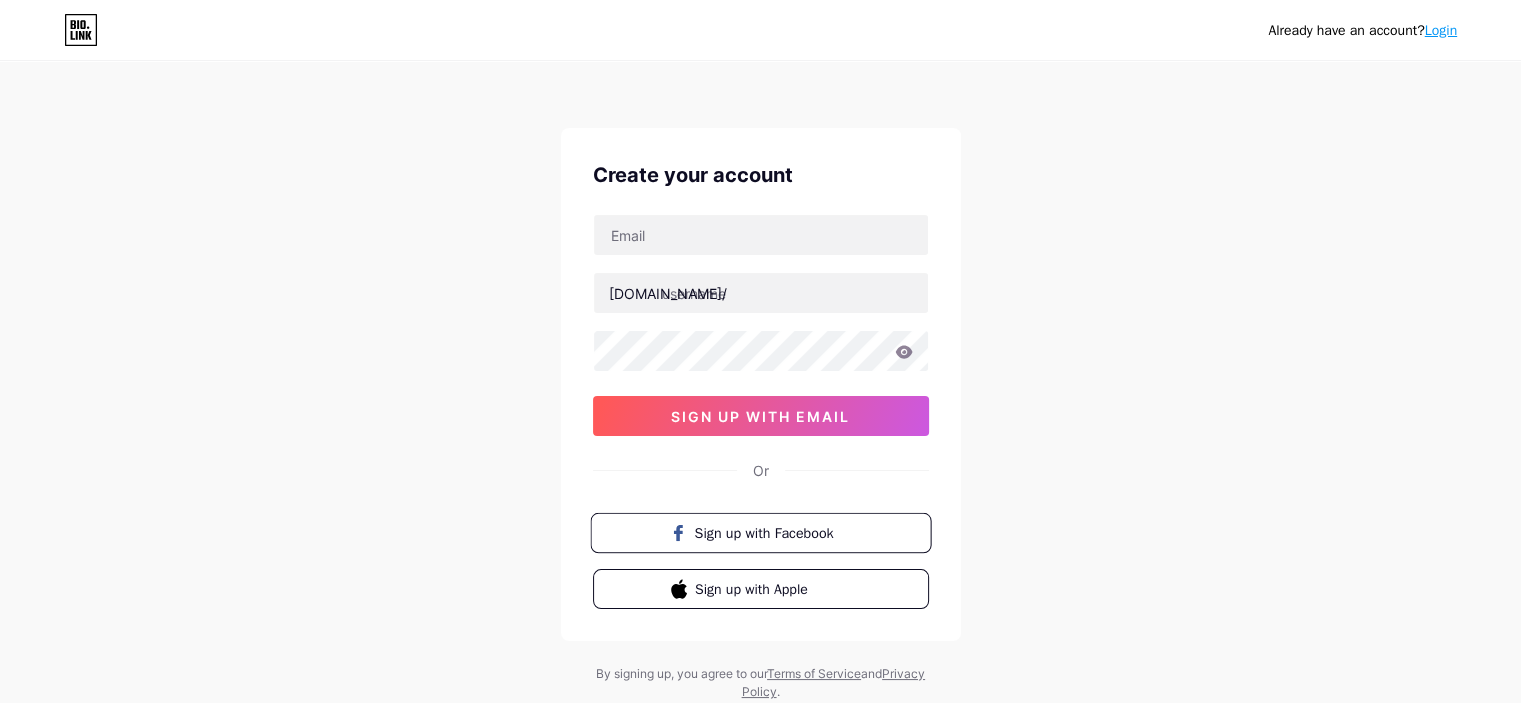 click on "Sign up with Facebook" at bounding box center [772, 532] 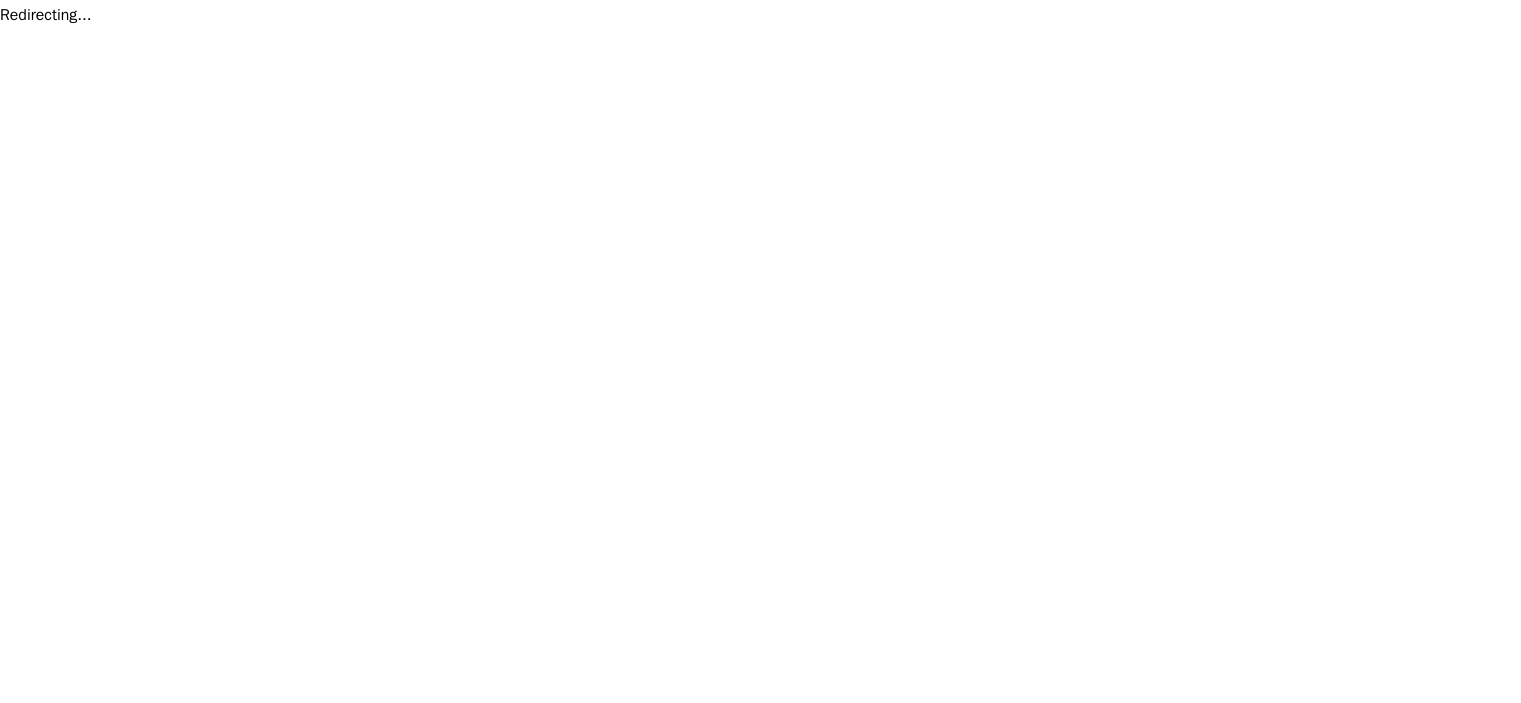 scroll, scrollTop: 0, scrollLeft: 0, axis: both 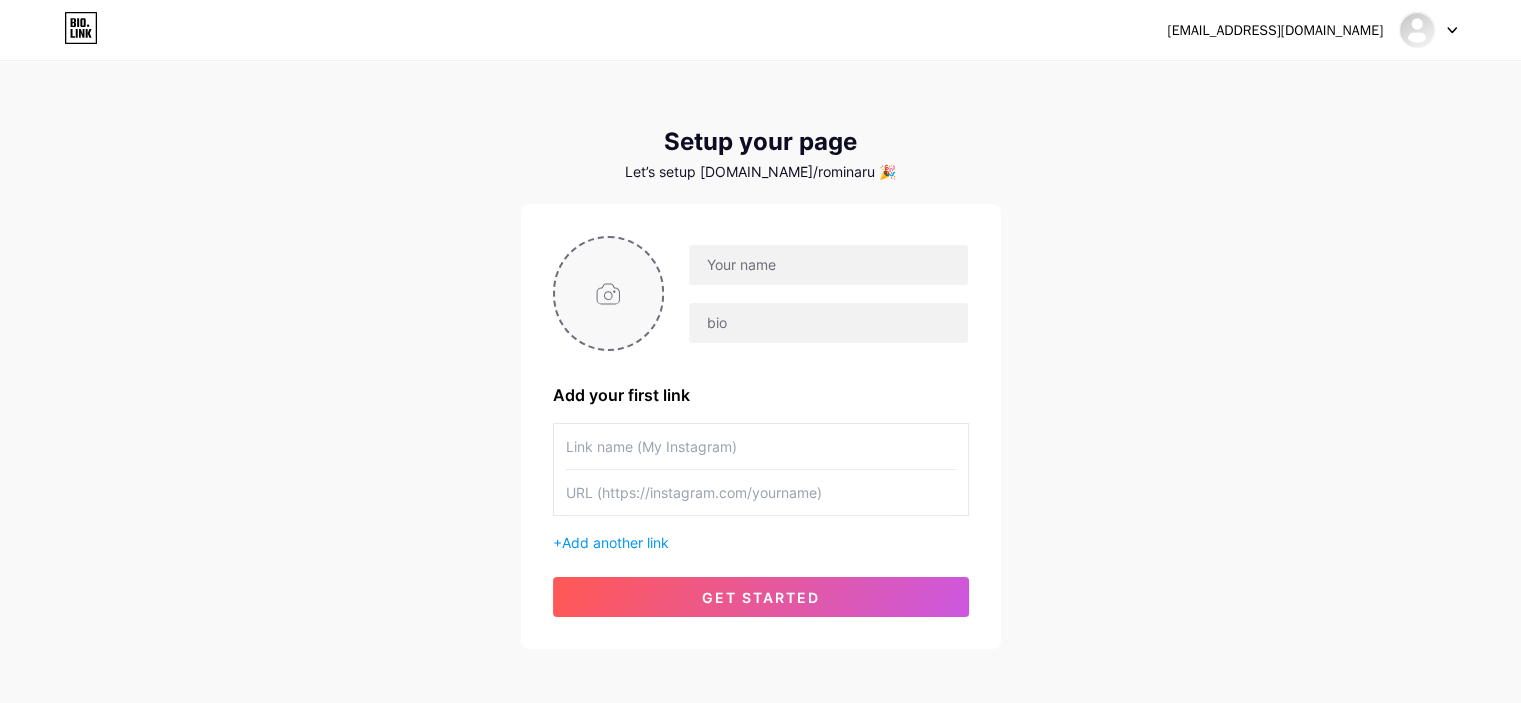 click at bounding box center (609, 293) 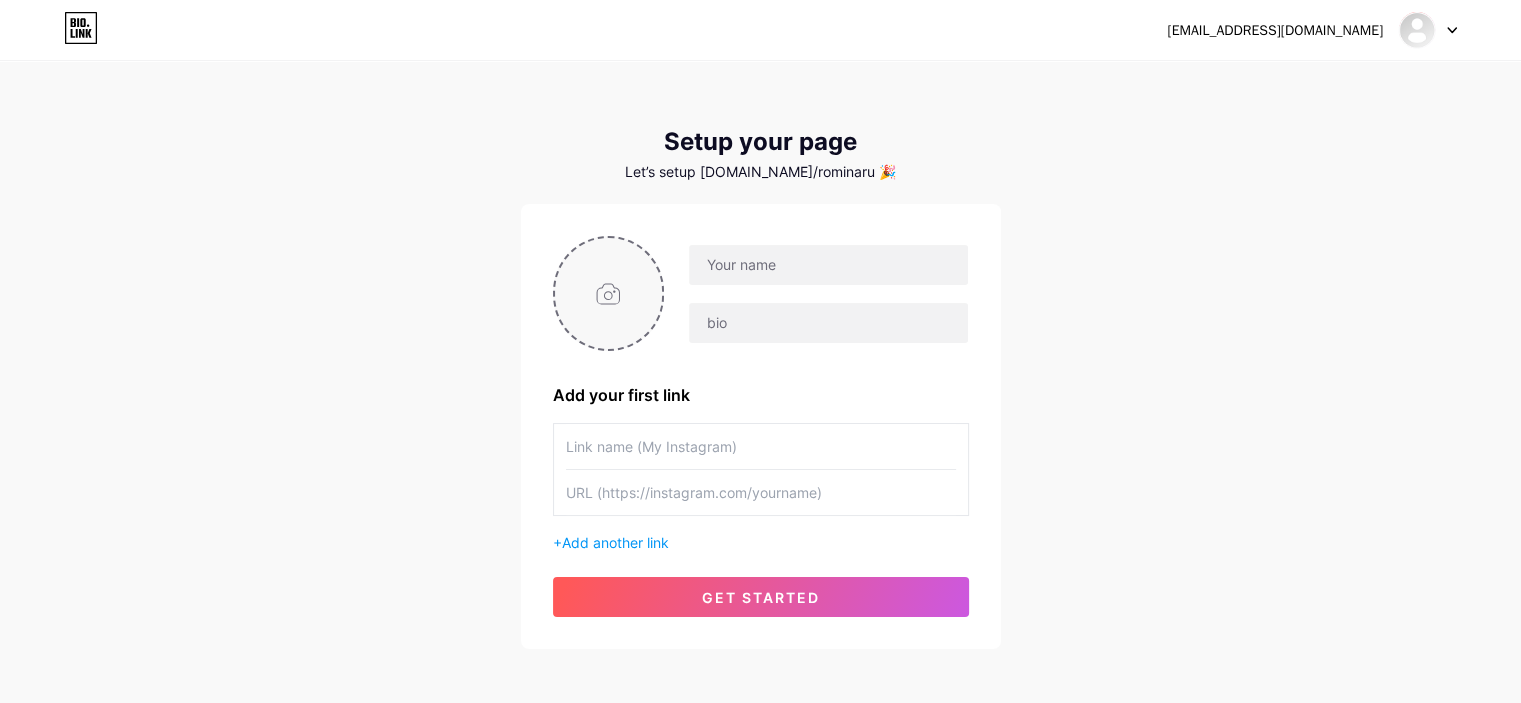 type on "C:\fakepath\logos FINALES ROTA AIDOL (19).png" 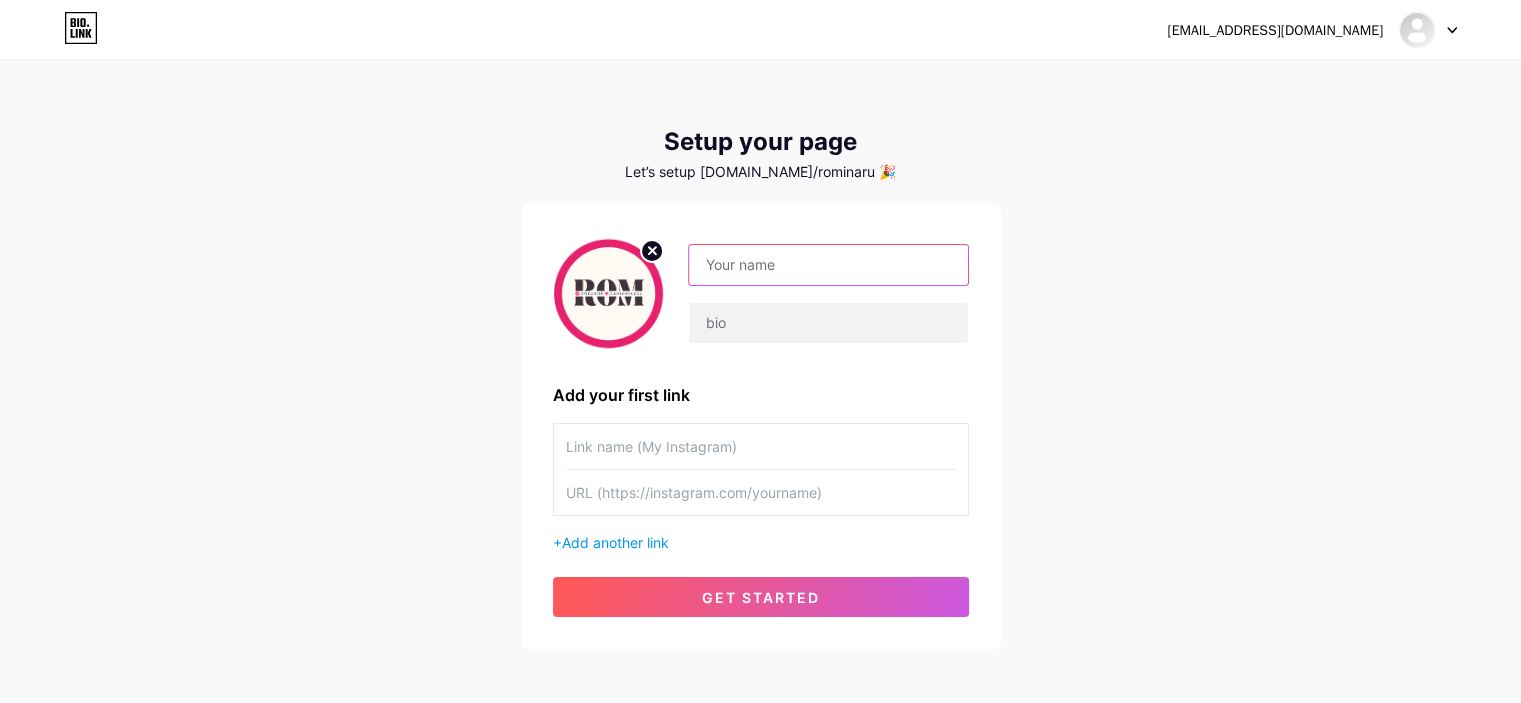 click at bounding box center [828, 265] 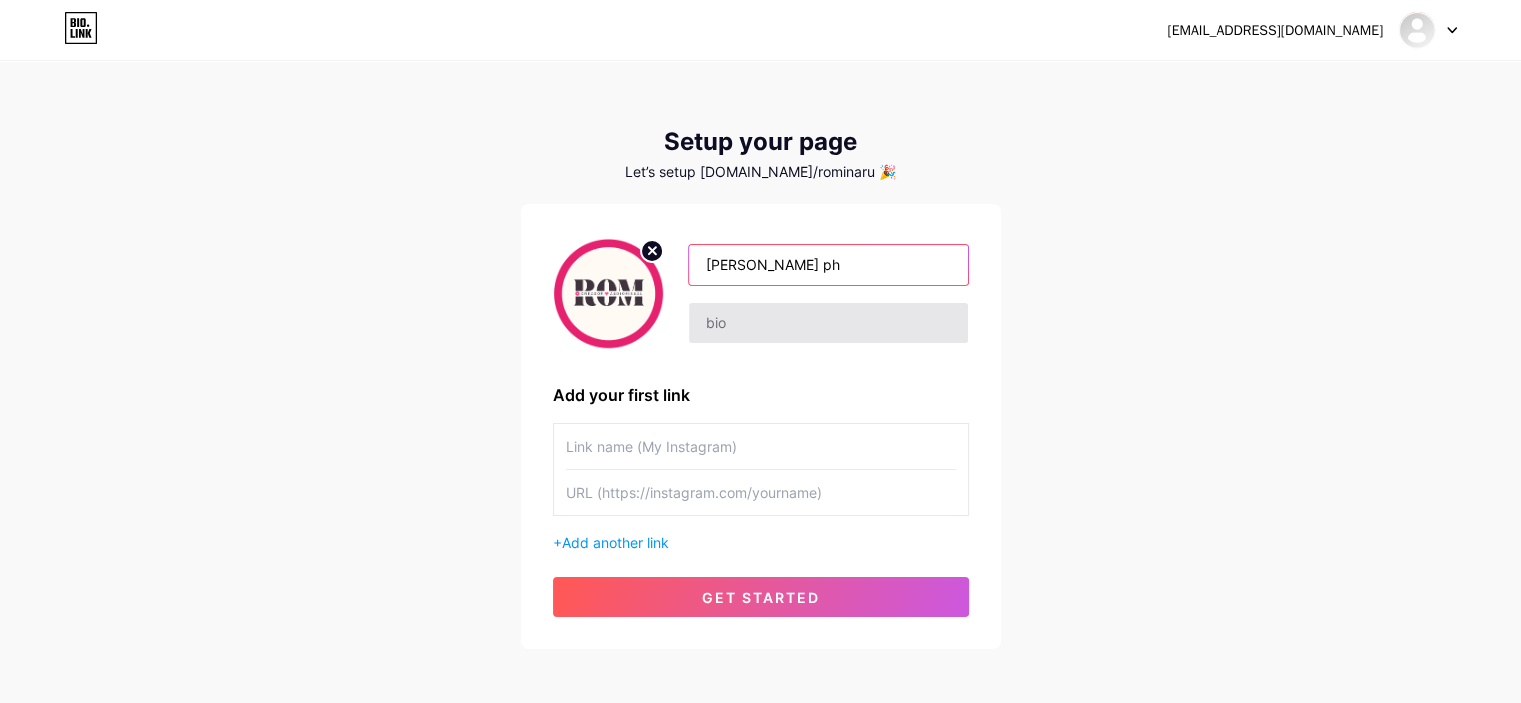type on "[PERSON_NAME] ph" 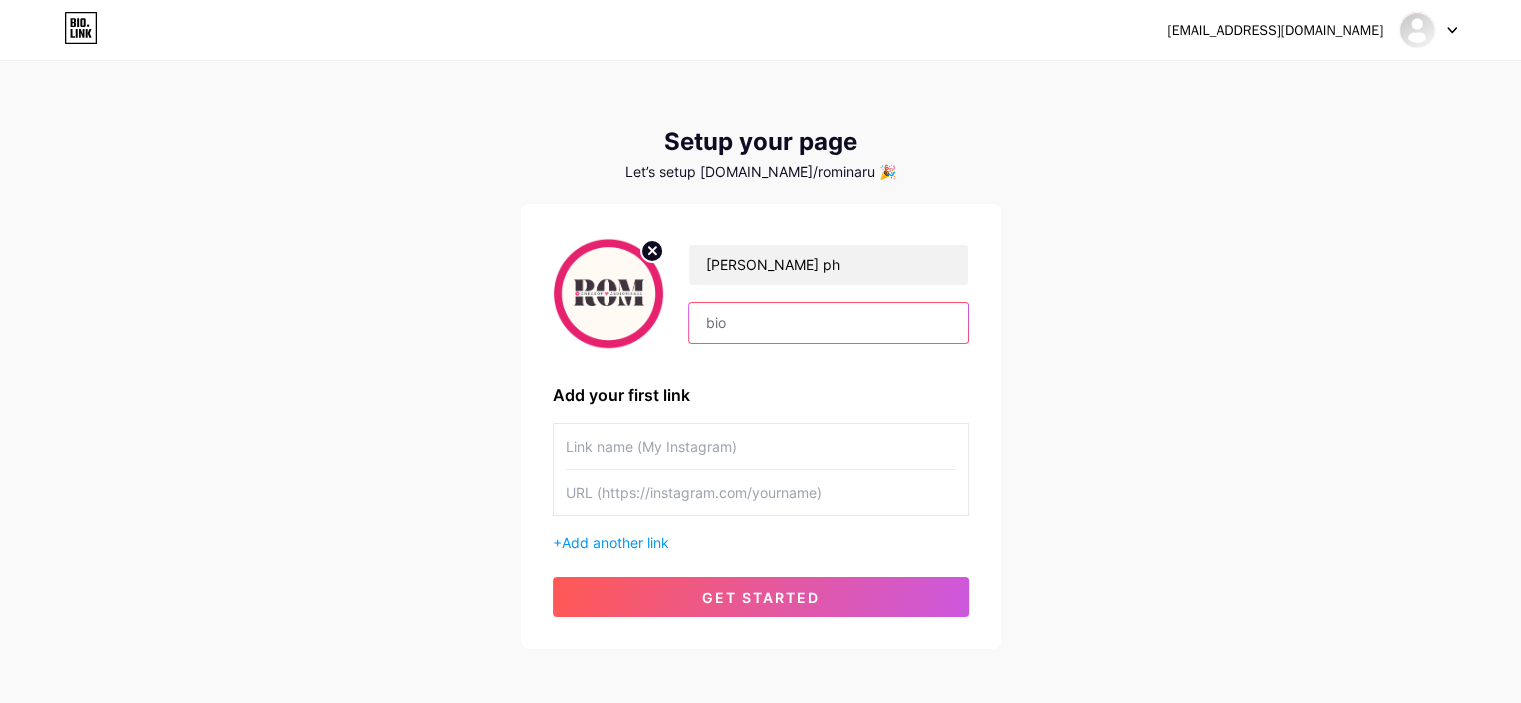 click at bounding box center (828, 323) 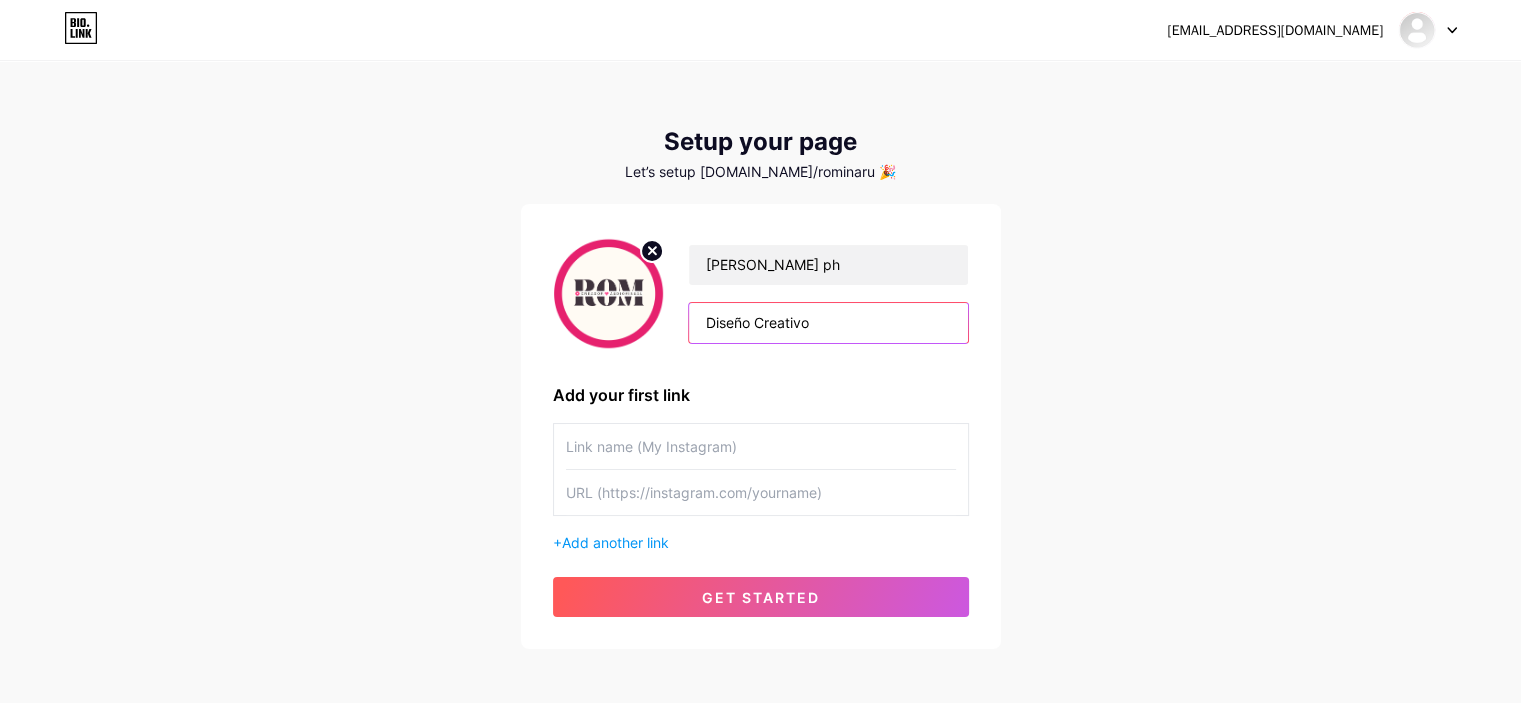 type on "Diseño Creativo" 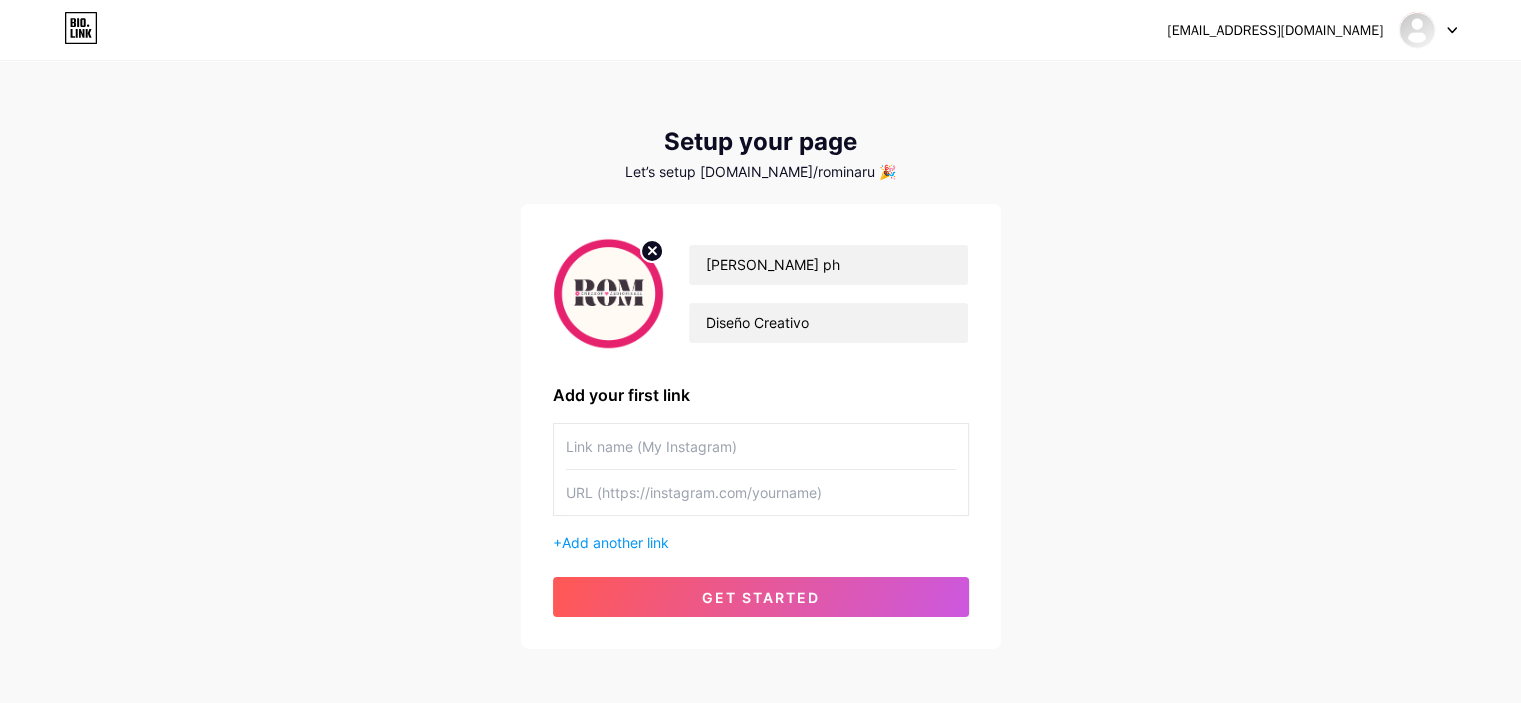 click on "[EMAIL_ADDRESS][DOMAIN_NAME]           Dashboard     Logout   Setup your page   Let’s setup [DOMAIN_NAME]/rominaru 🎉               [PERSON_NAME] ph     Diseño Creativo     Add your first link
+  Add another link     get started" at bounding box center [760, 356] 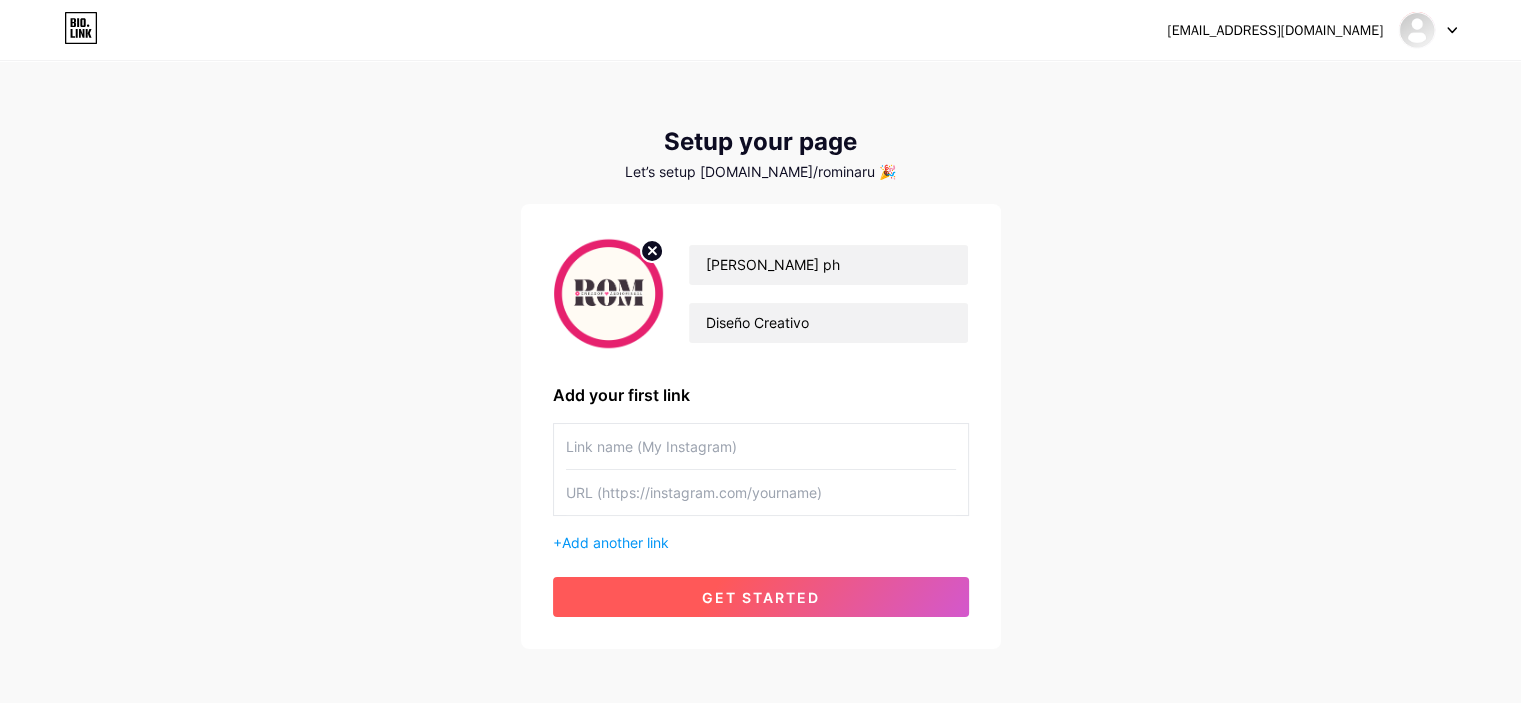 click on "get started" at bounding box center [761, 597] 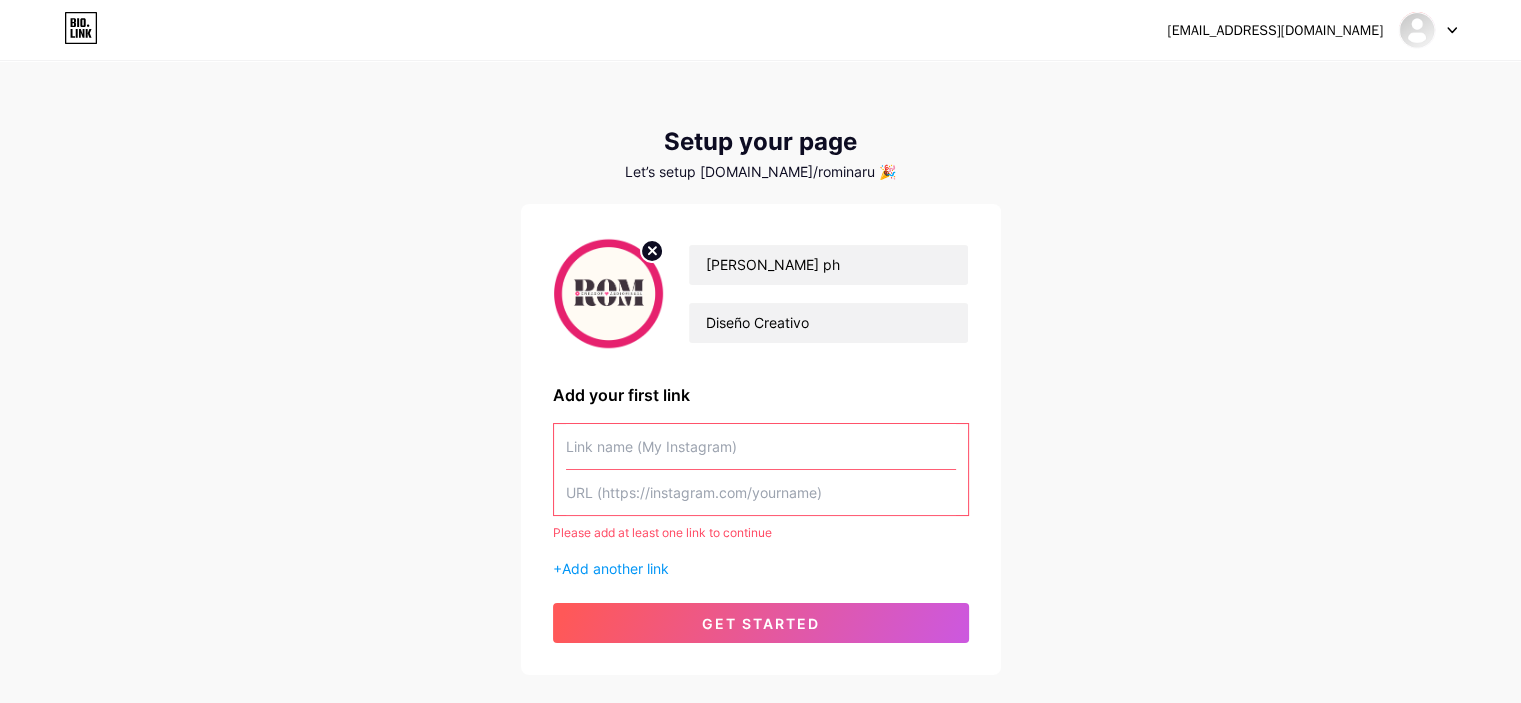 click at bounding box center [761, 446] 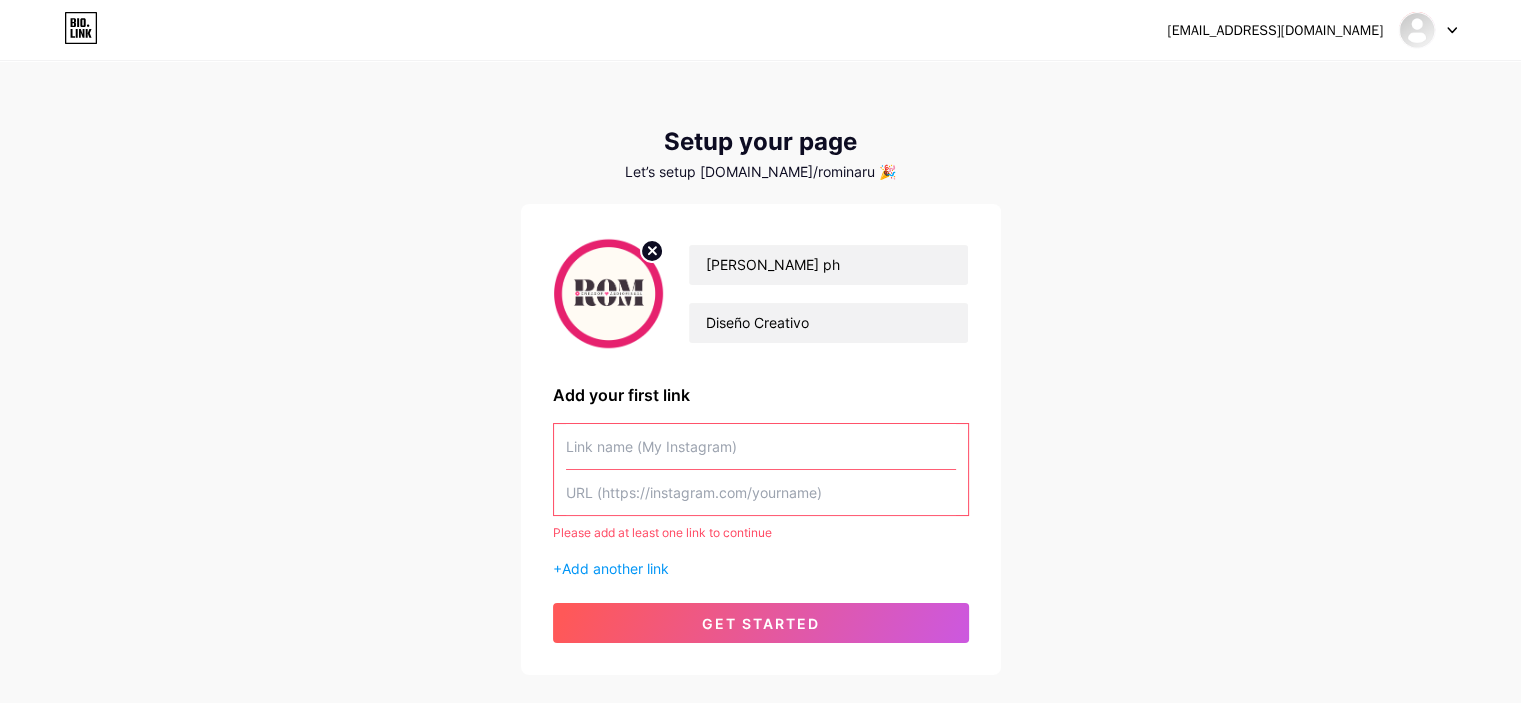 paste on "[URL][DOMAIN_NAME][DOMAIN_NAME]" 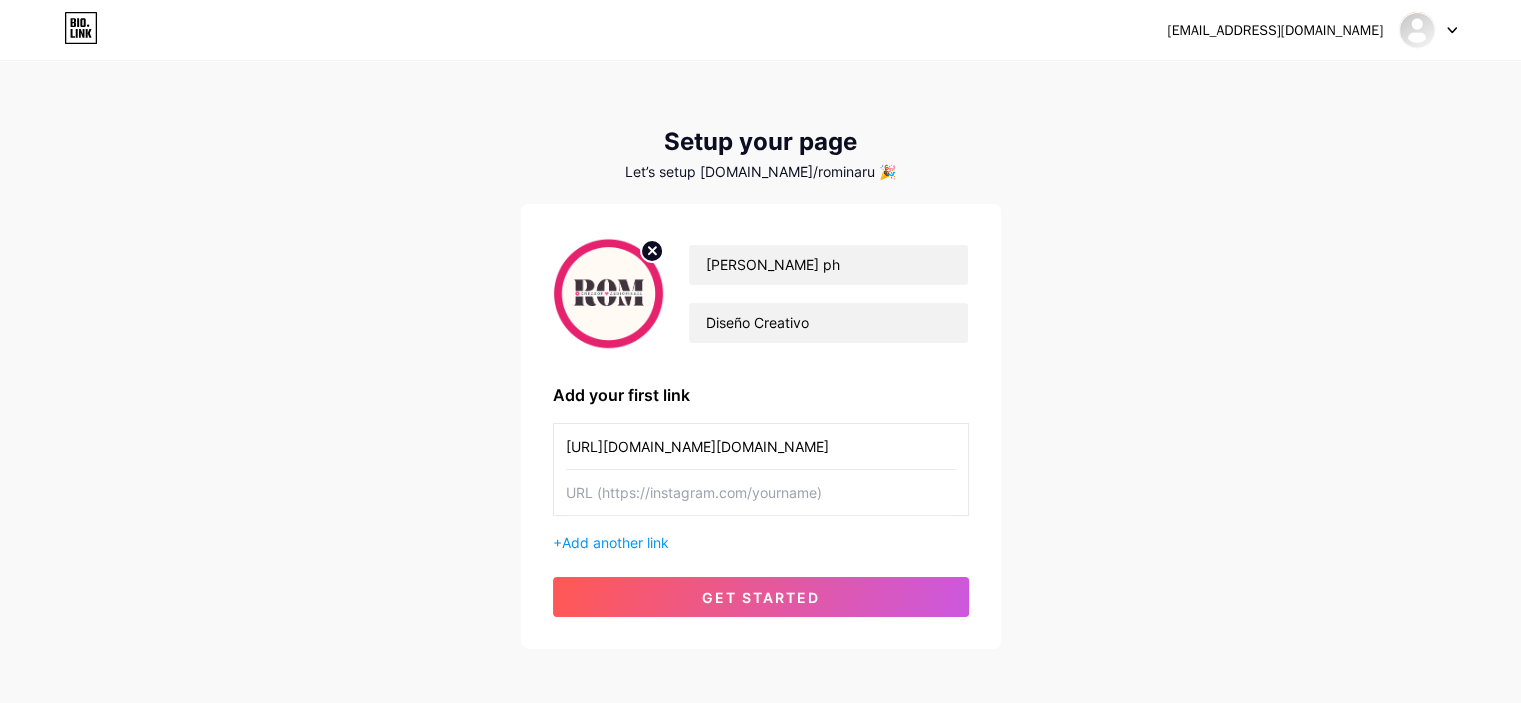type on "[URL][DOMAIN_NAME][DOMAIN_NAME]" 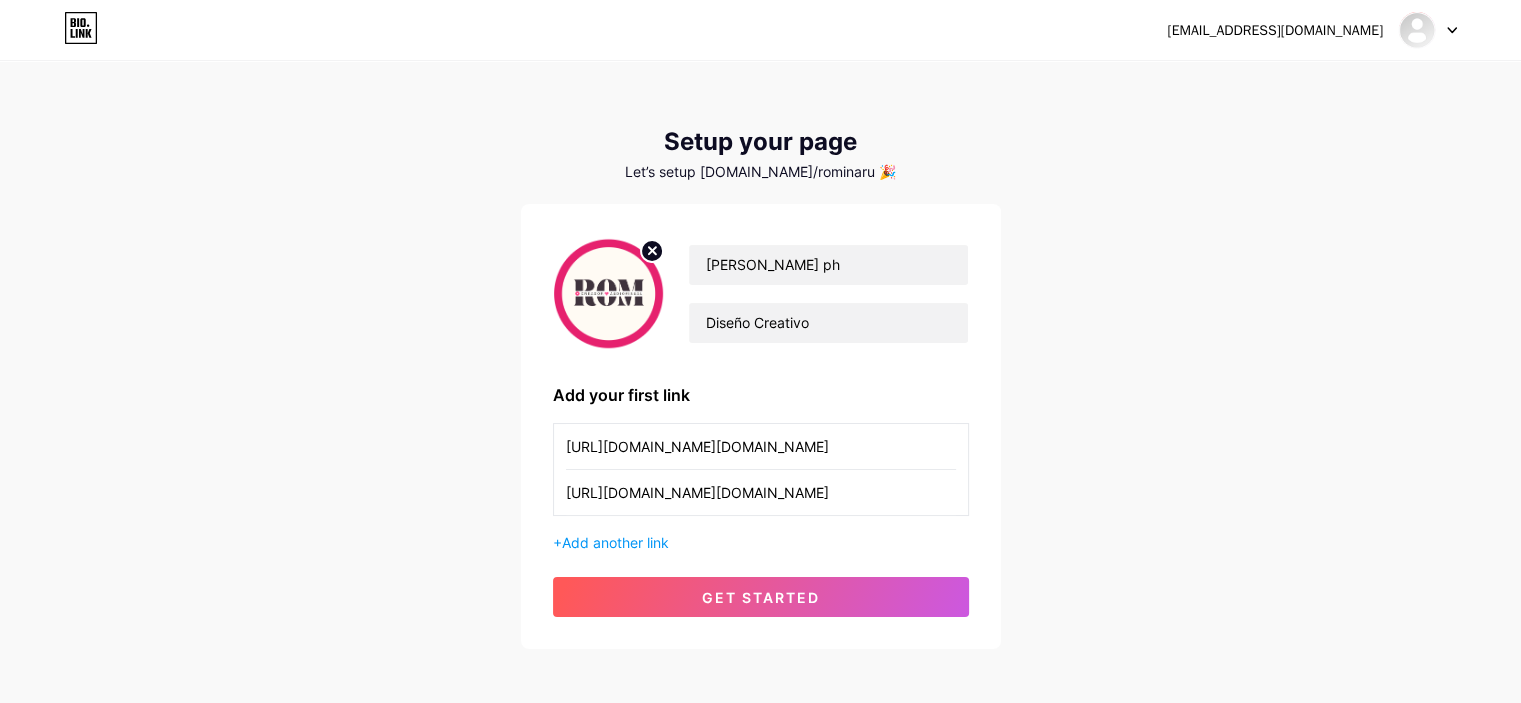 type on "[URL][DOMAIN_NAME][DOMAIN_NAME]" 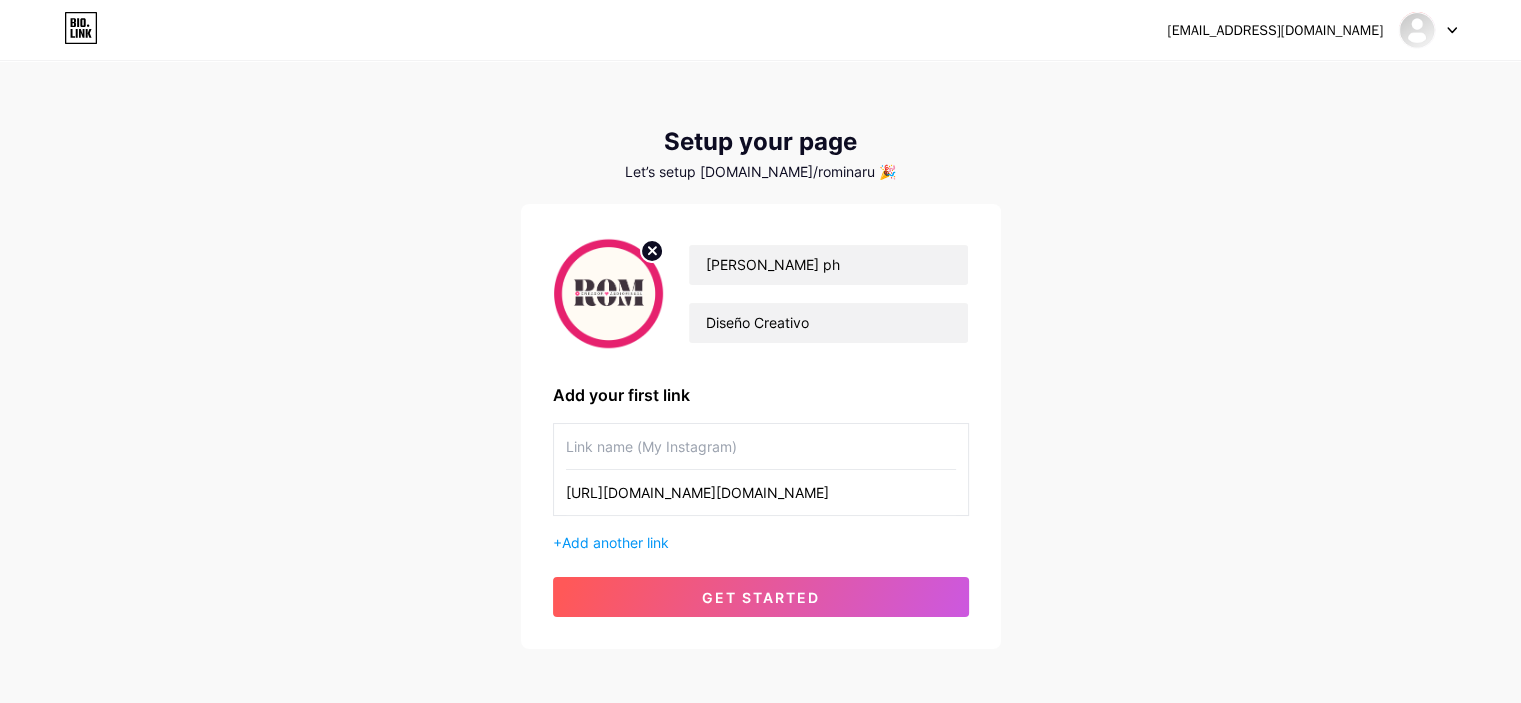 paste on "rom.creadoraudiovisual" 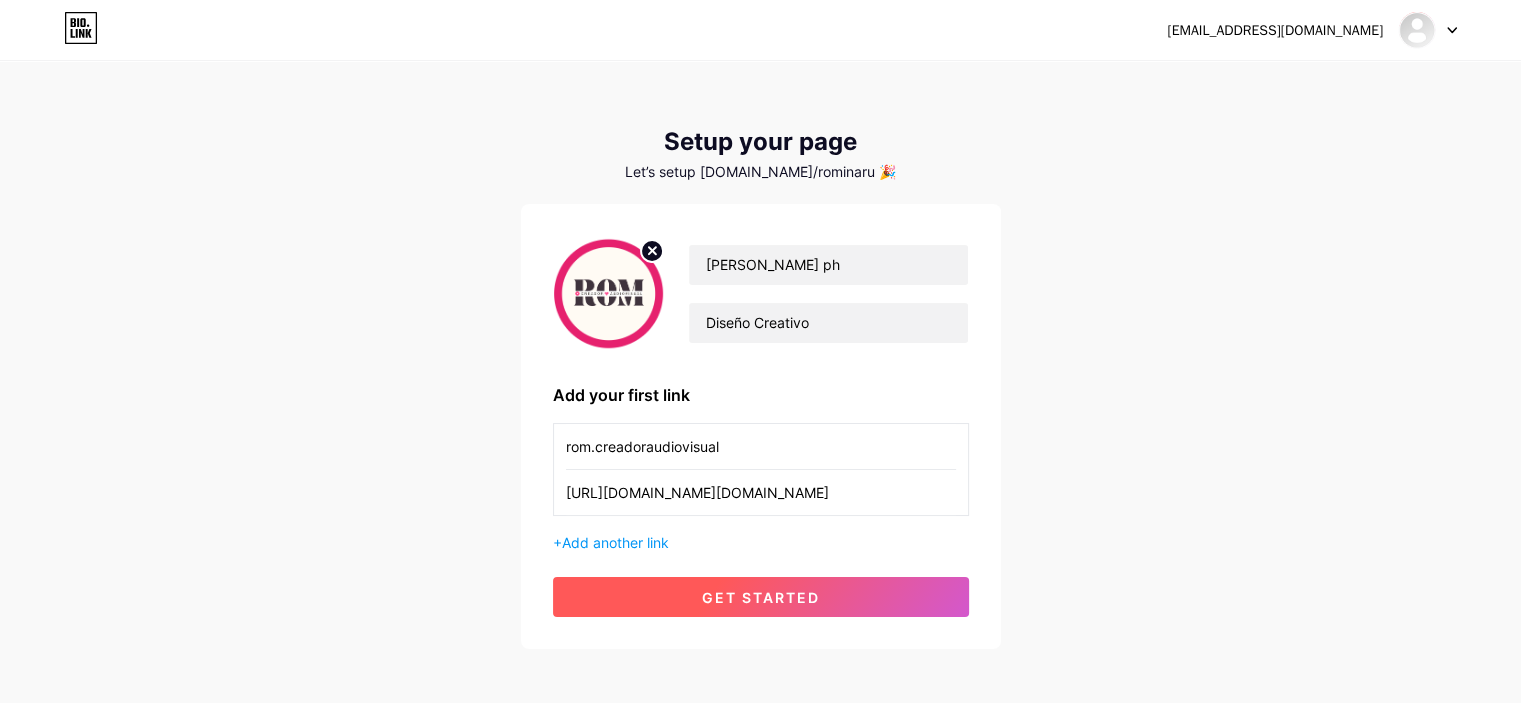 type on "rom.creadoraudiovisual" 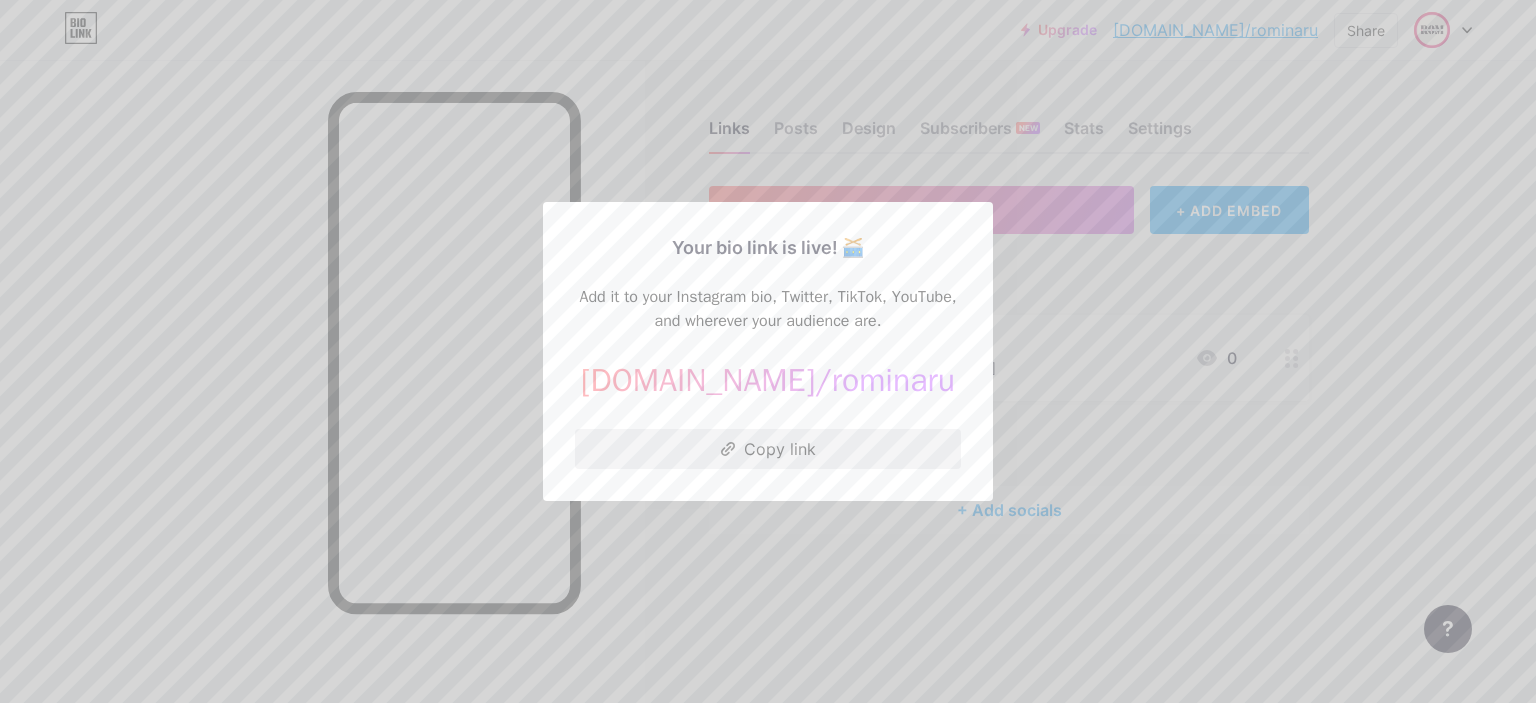 click on "Copy link" at bounding box center [768, 449] 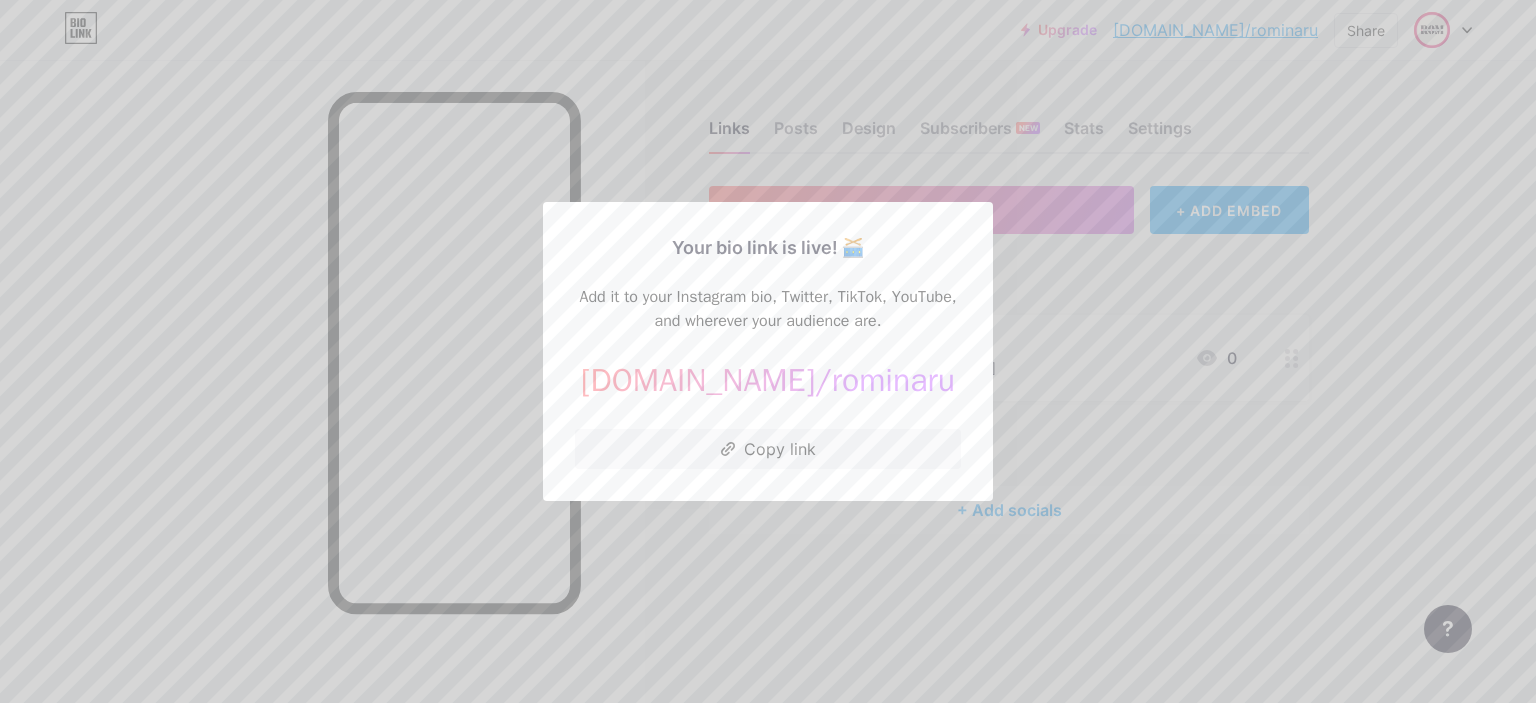click at bounding box center [768, 351] 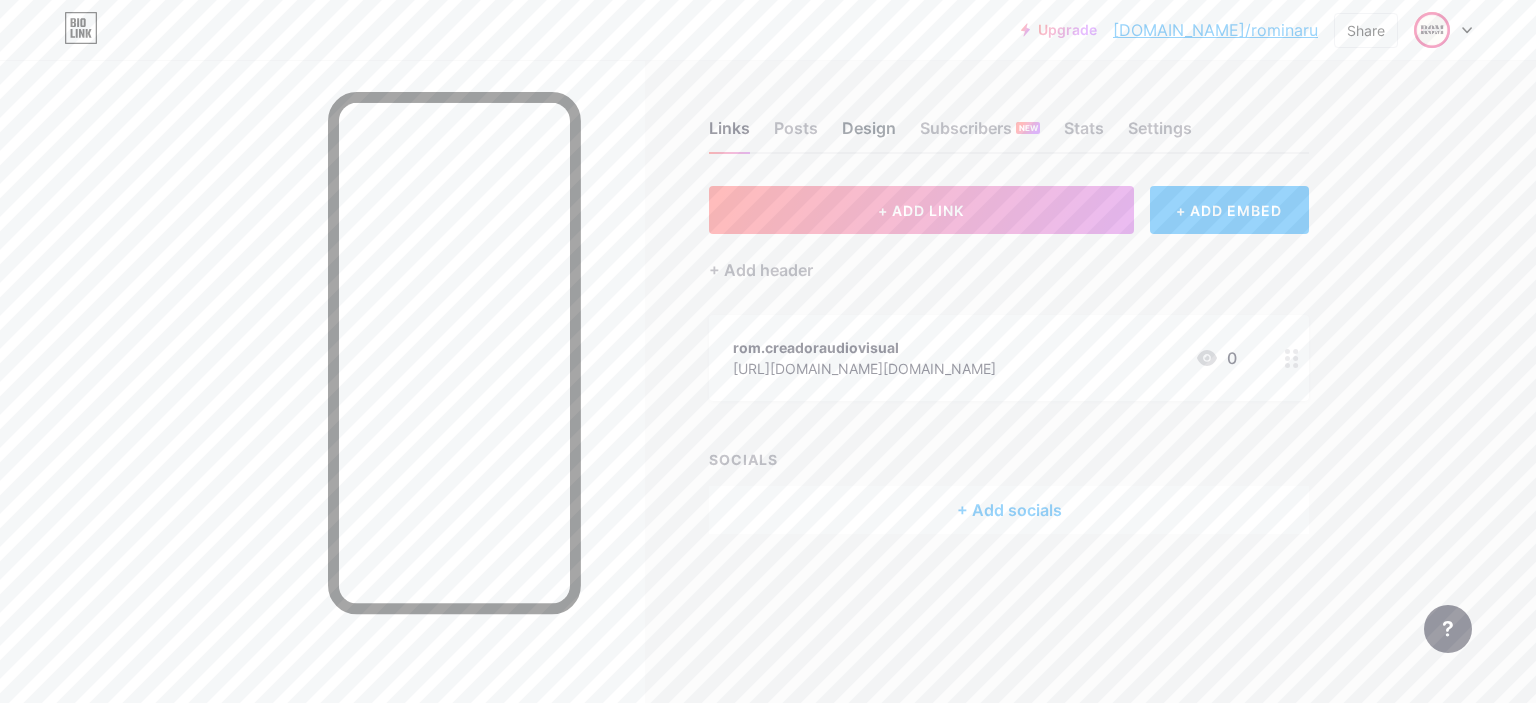 click on "Design" at bounding box center [869, 134] 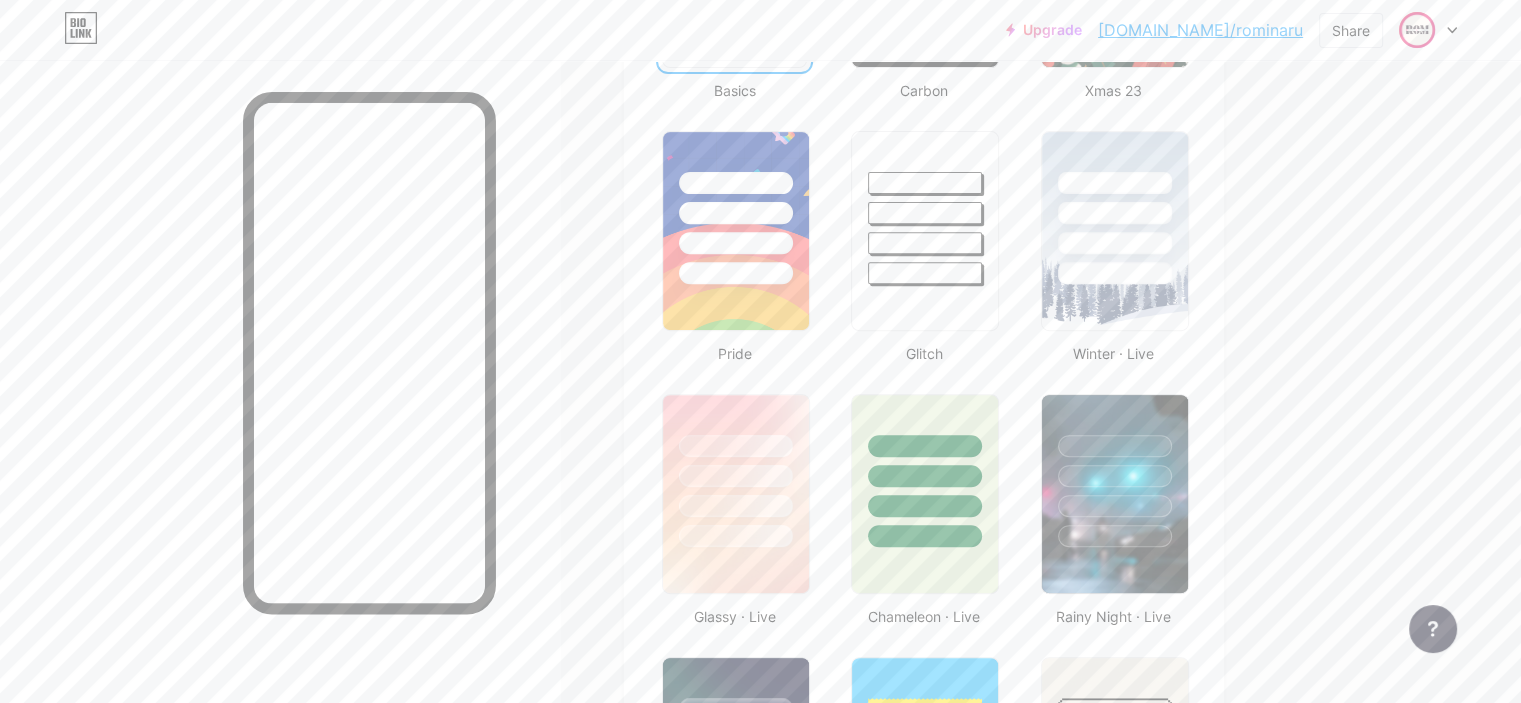 scroll, scrollTop: 774, scrollLeft: 0, axis: vertical 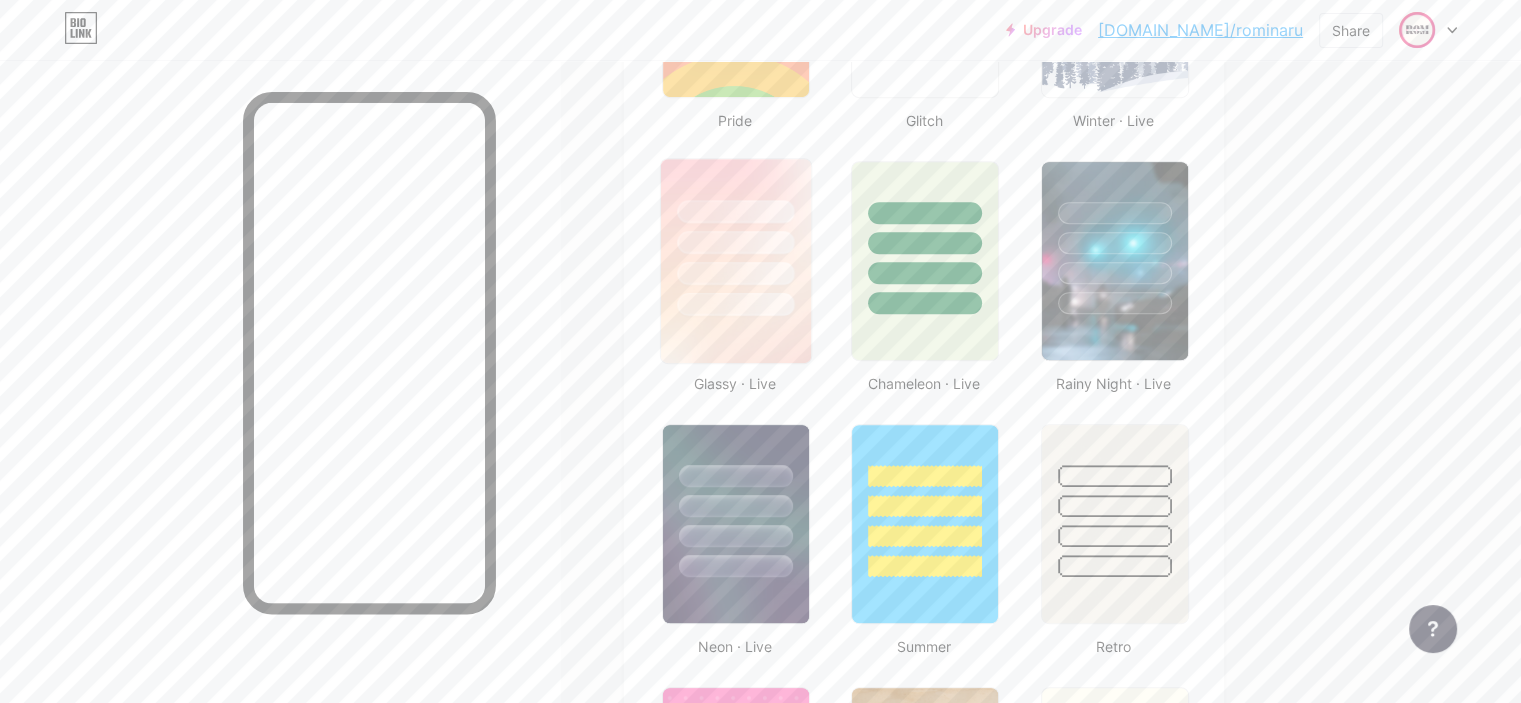 click at bounding box center [736, 261] 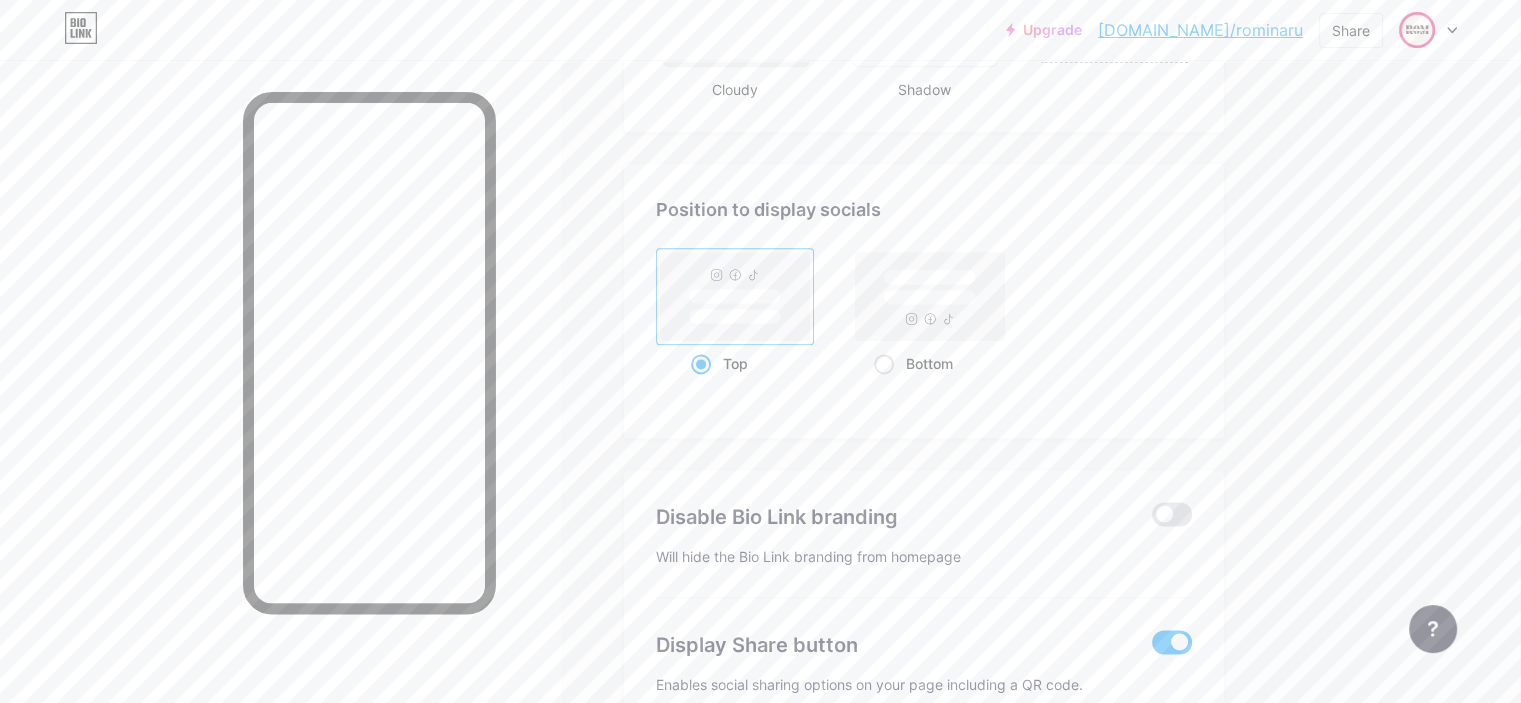 scroll, scrollTop: 2616, scrollLeft: 0, axis: vertical 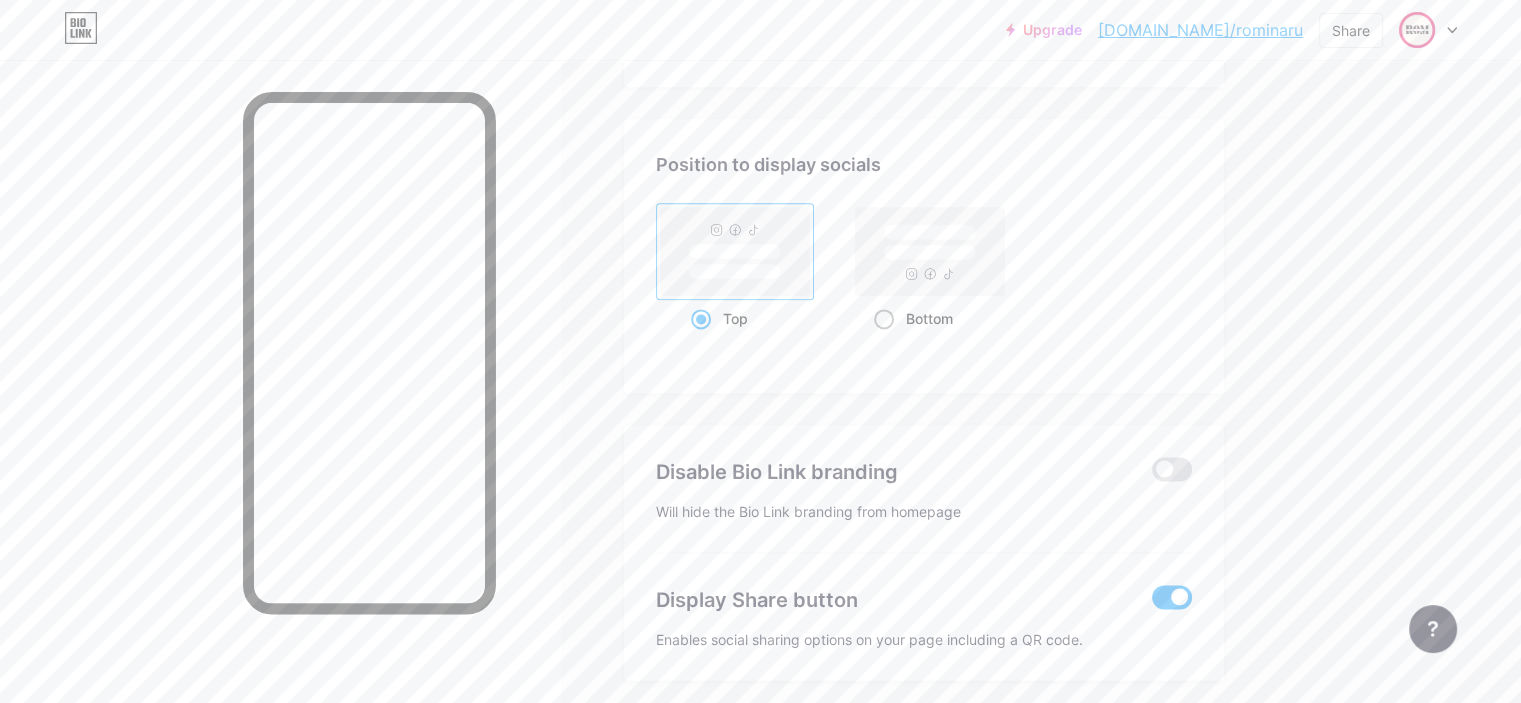 click 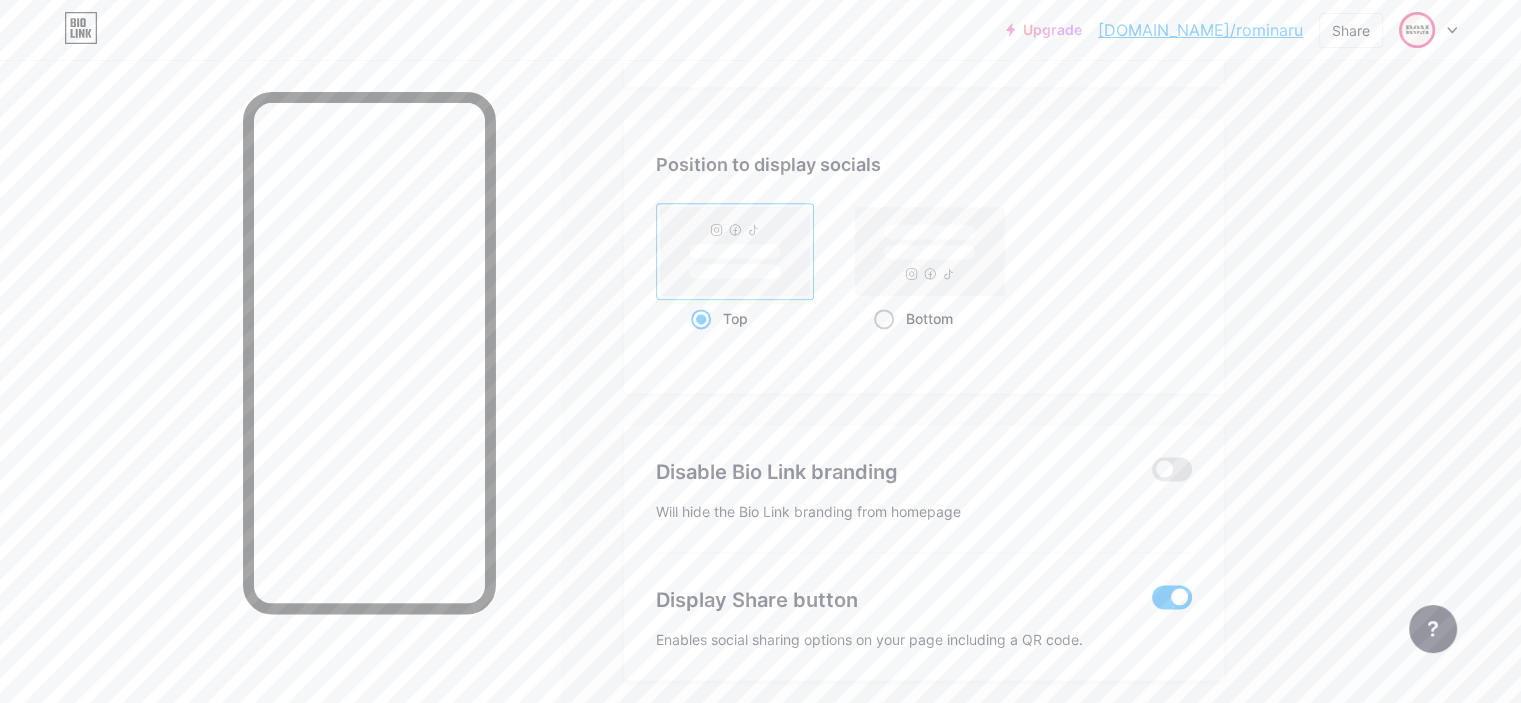 click on "Bottom" at bounding box center [880, 343] 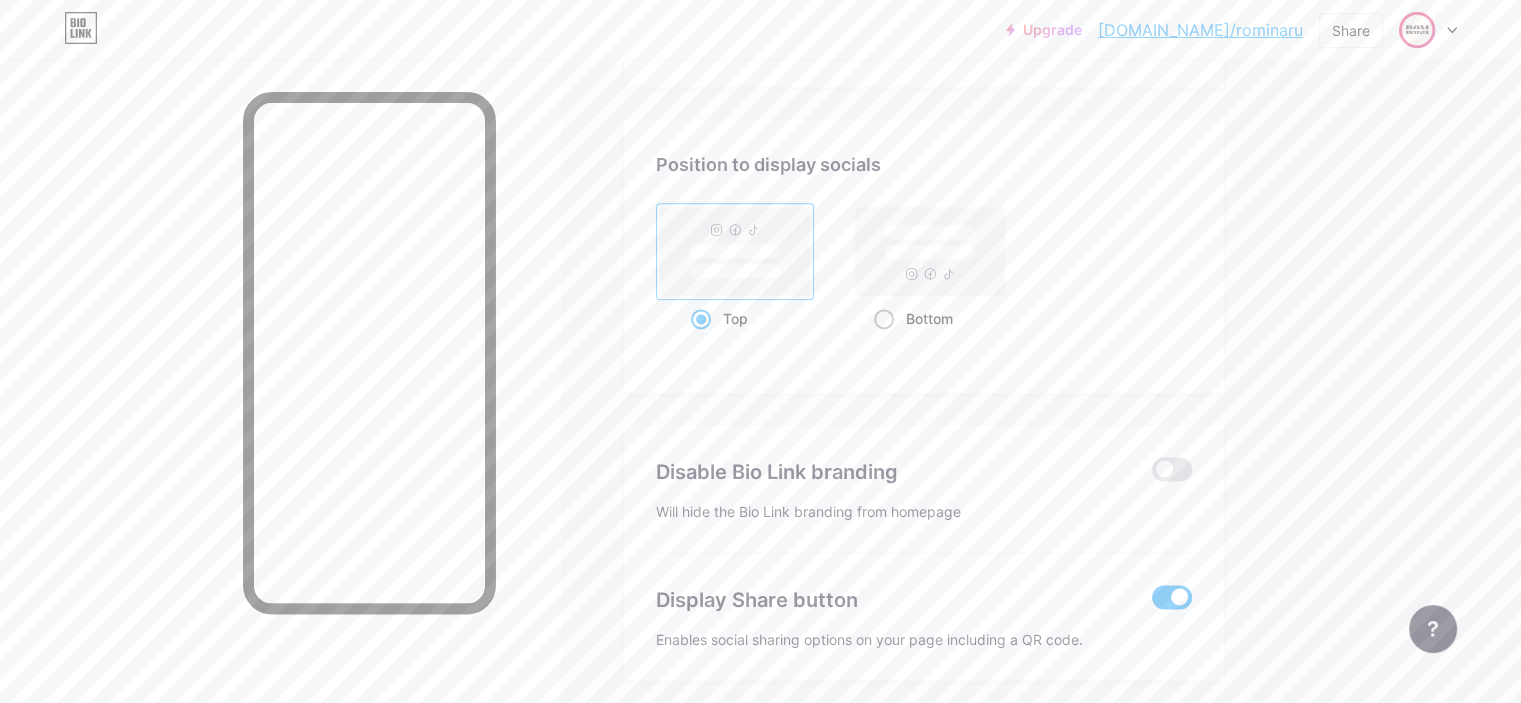radio on "true" 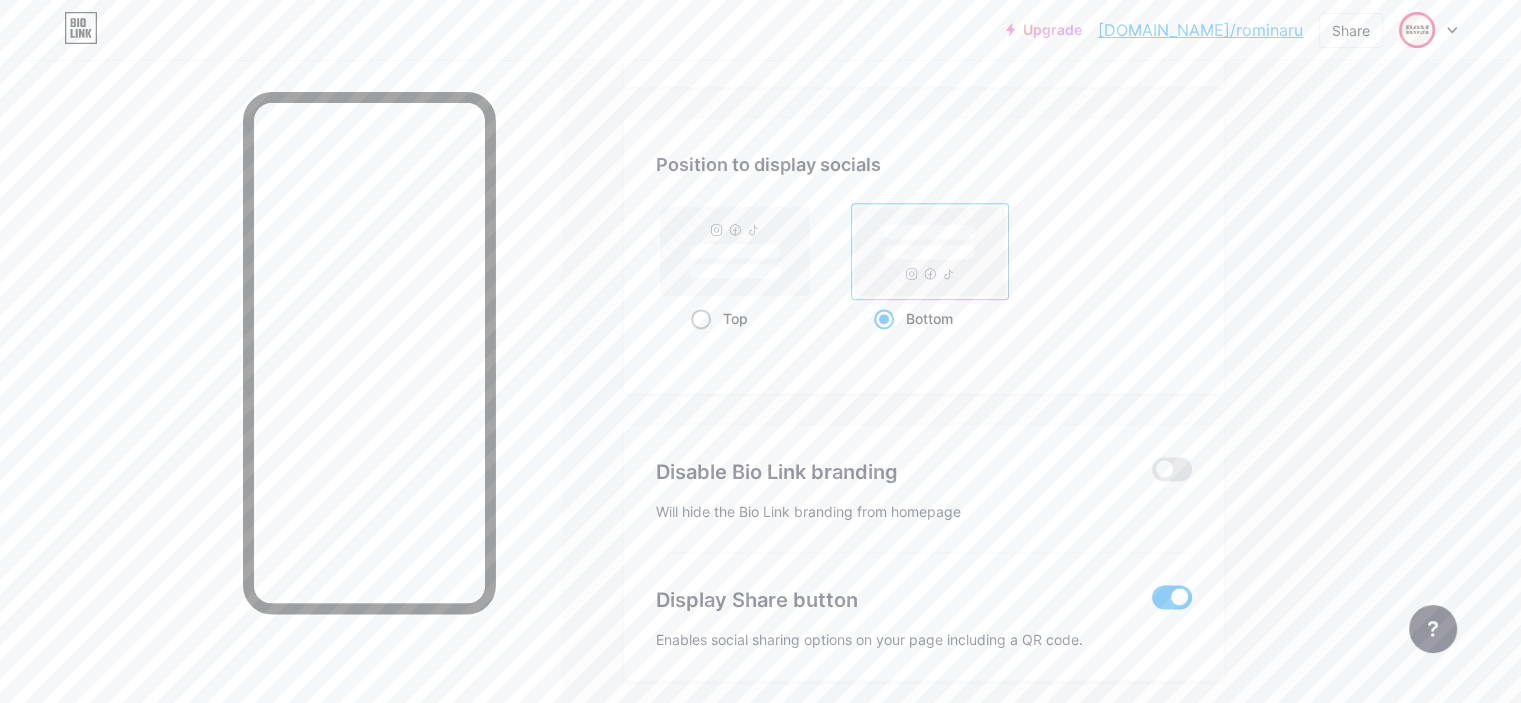 click 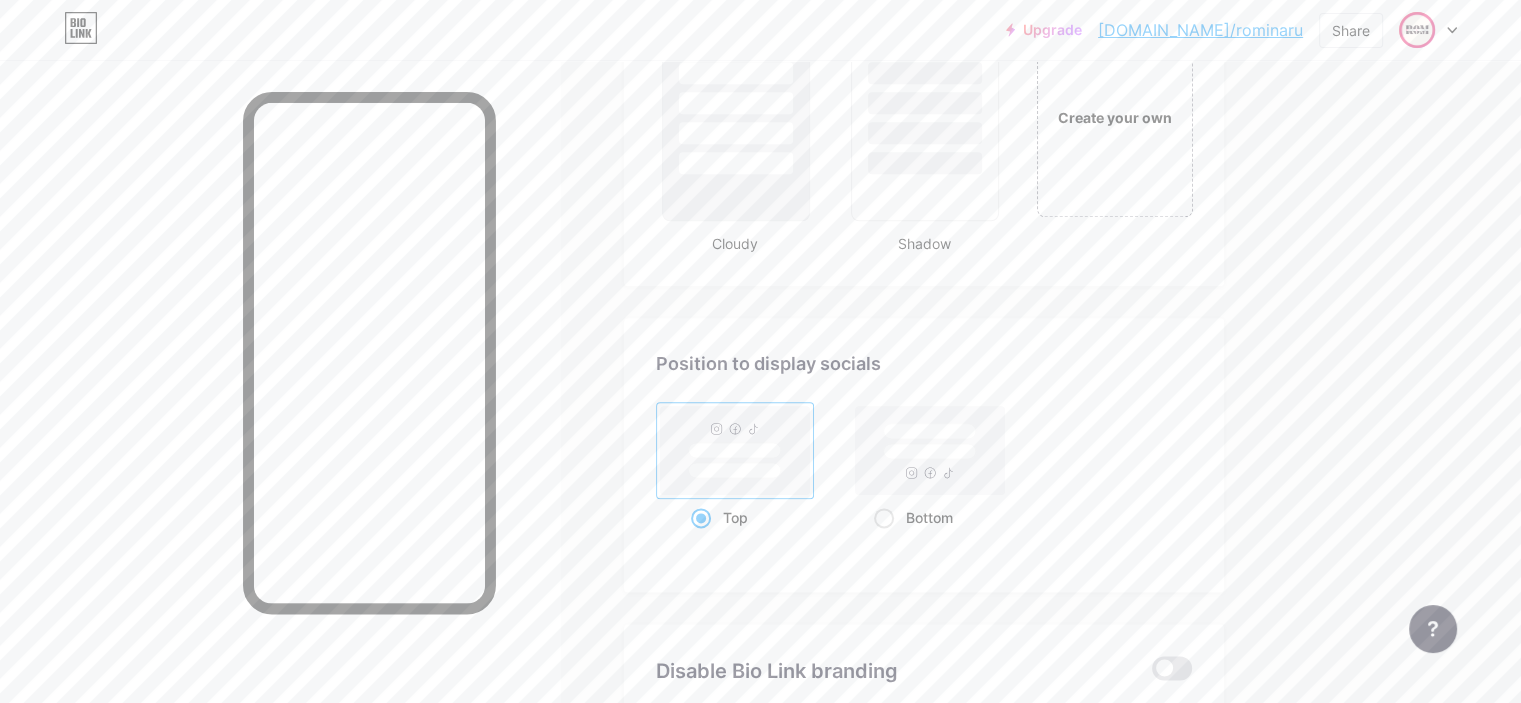 scroll, scrollTop: 2686, scrollLeft: 0, axis: vertical 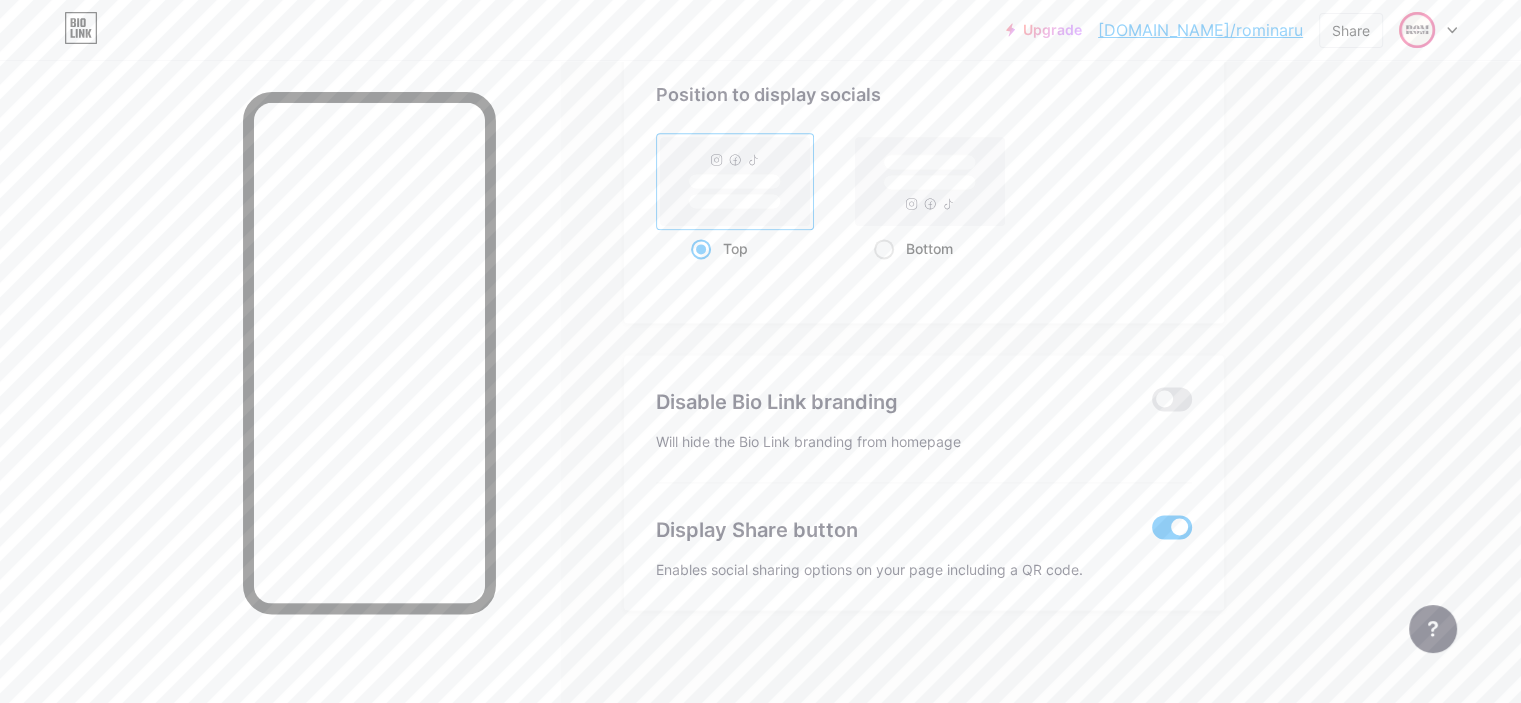 click at bounding box center [1172, 527] 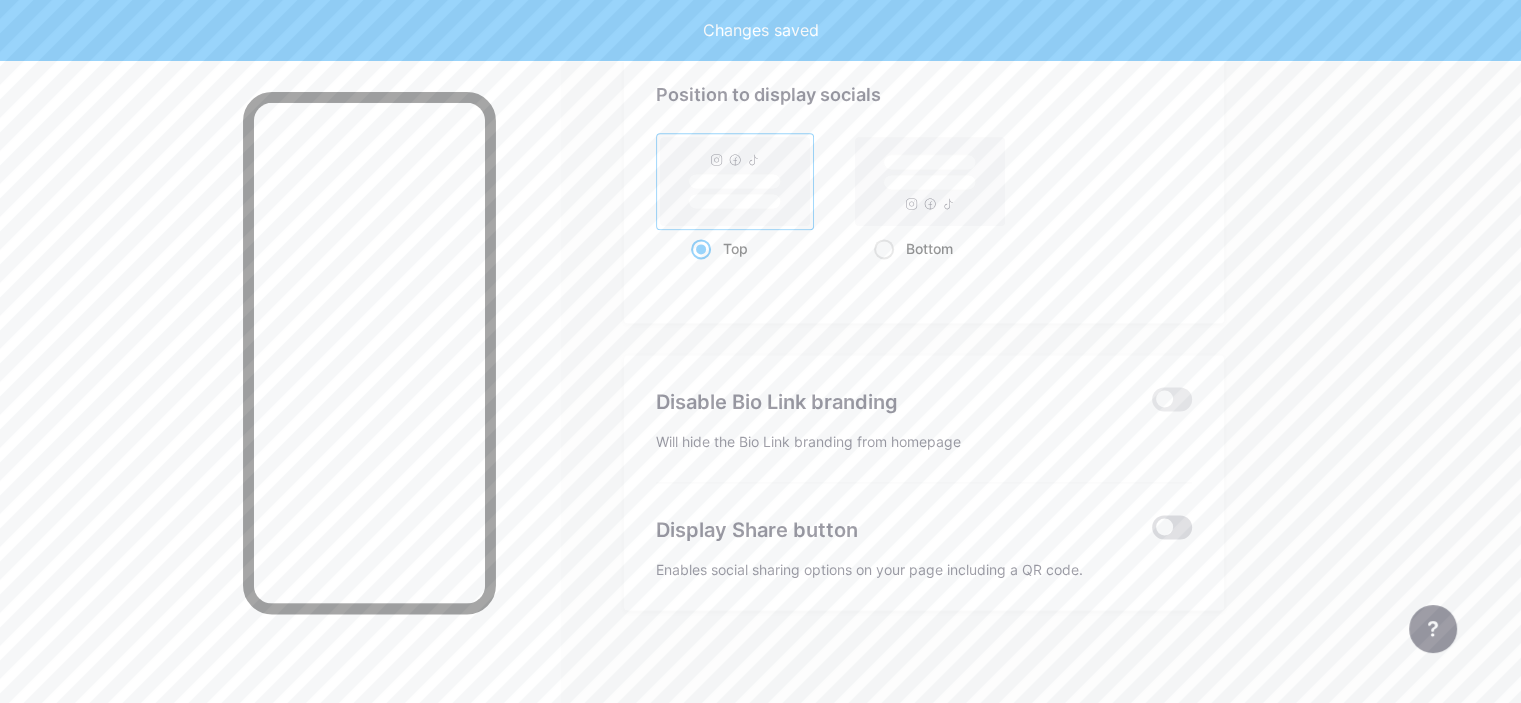 click at bounding box center (1172, 527) 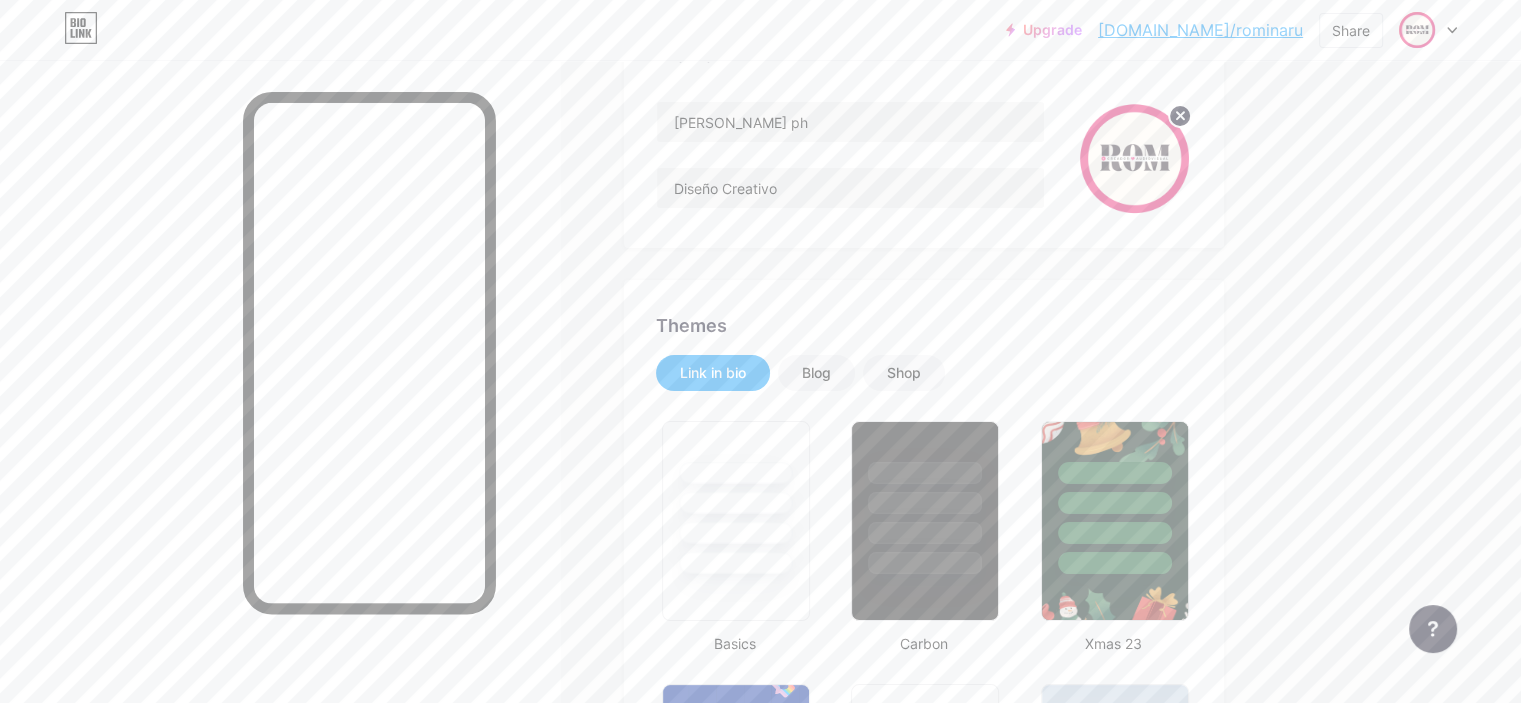 scroll, scrollTop: 156, scrollLeft: 0, axis: vertical 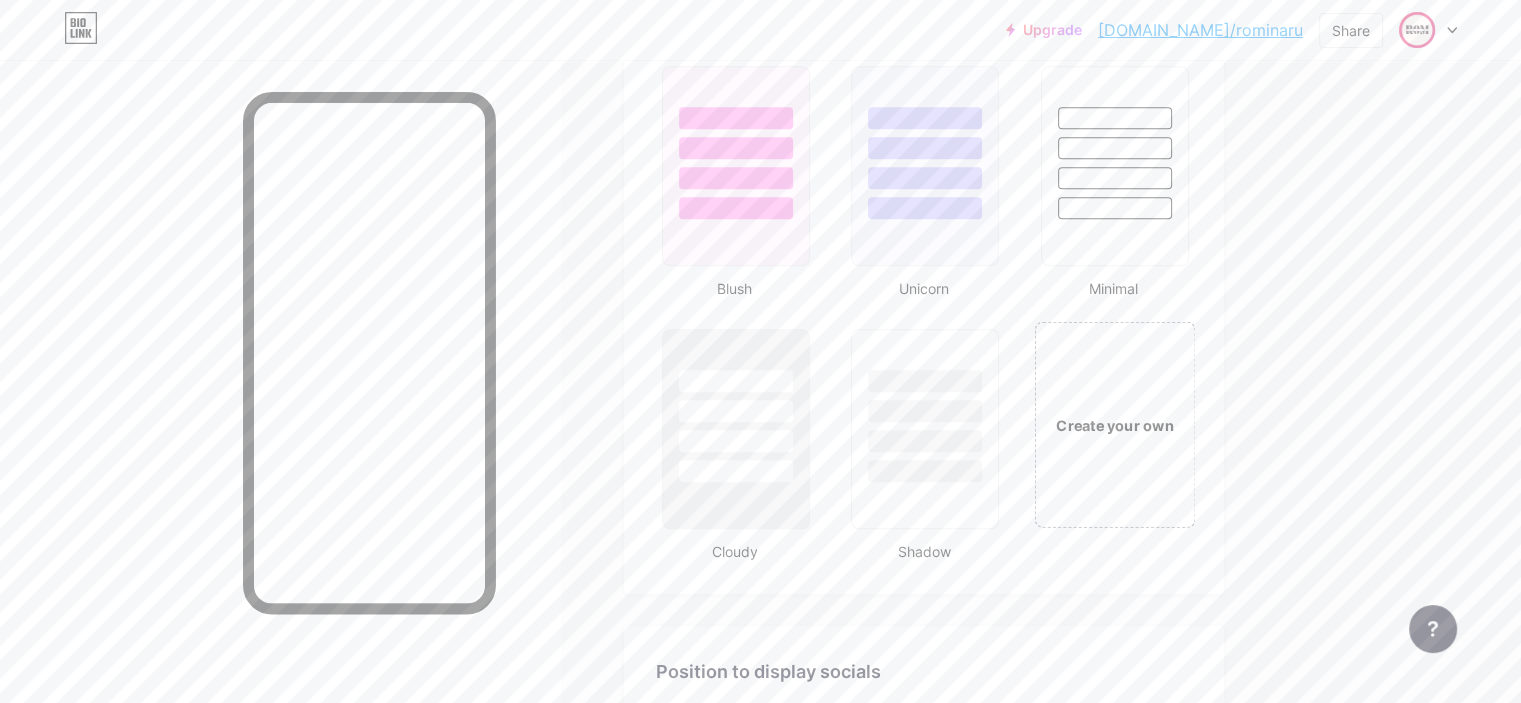 click on "Create your own" at bounding box center (1114, 425) 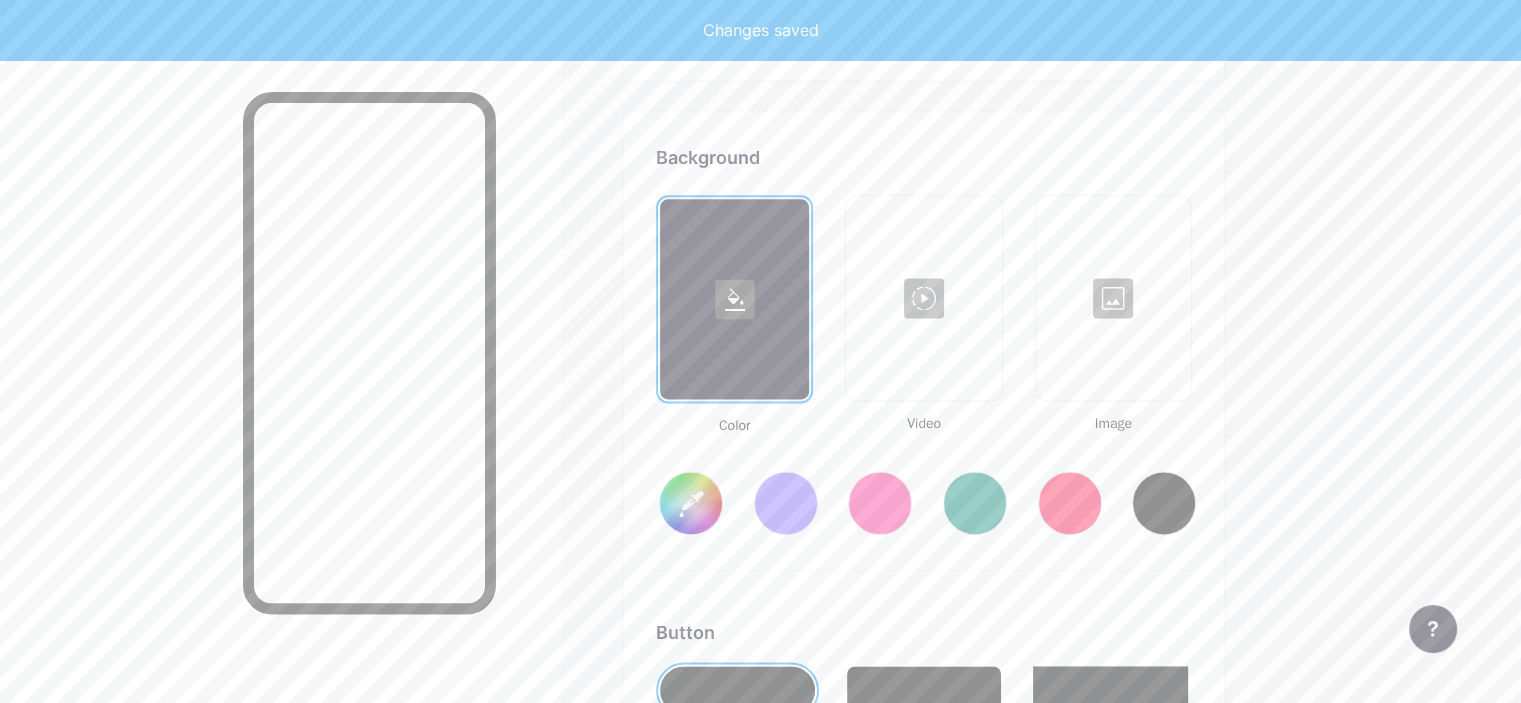 type on "#ffffff" 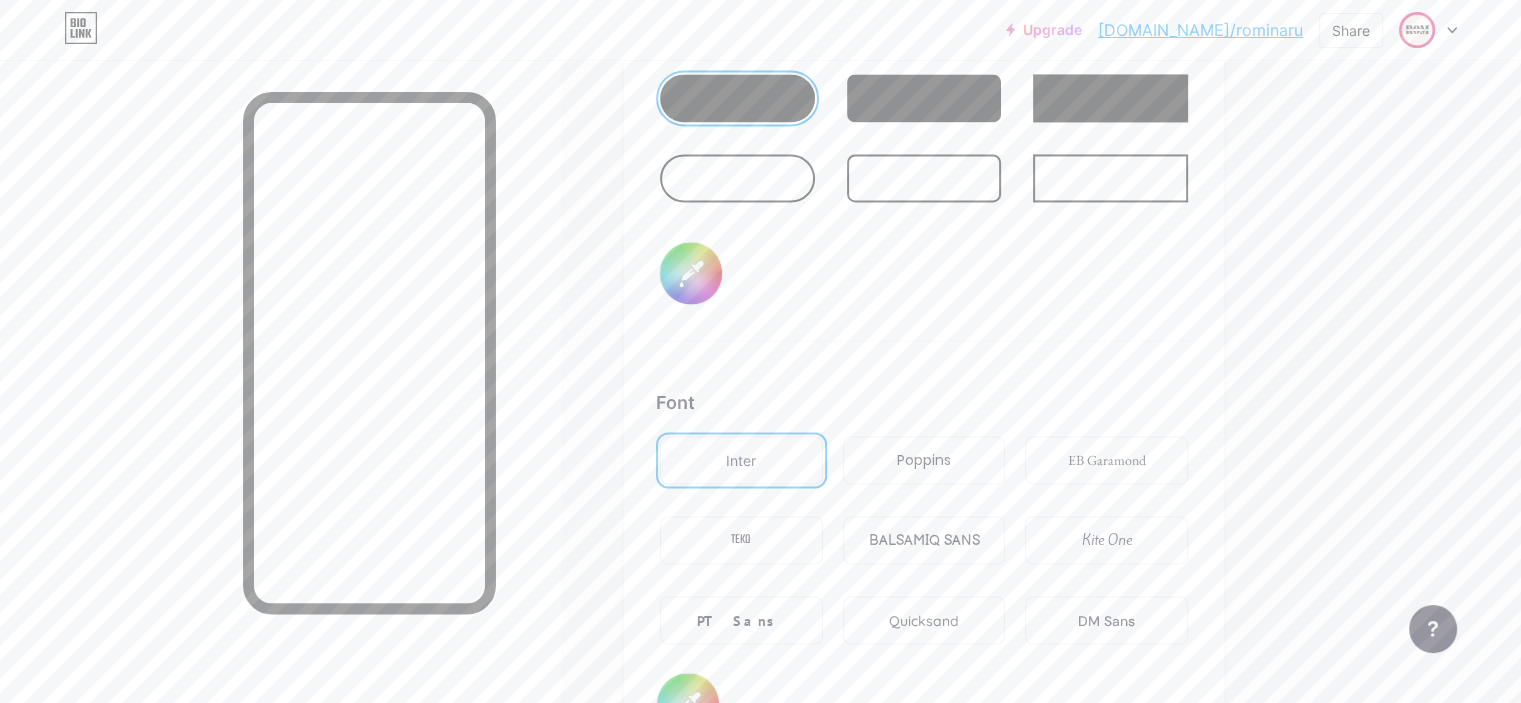 scroll, scrollTop: 3209, scrollLeft: 0, axis: vertical 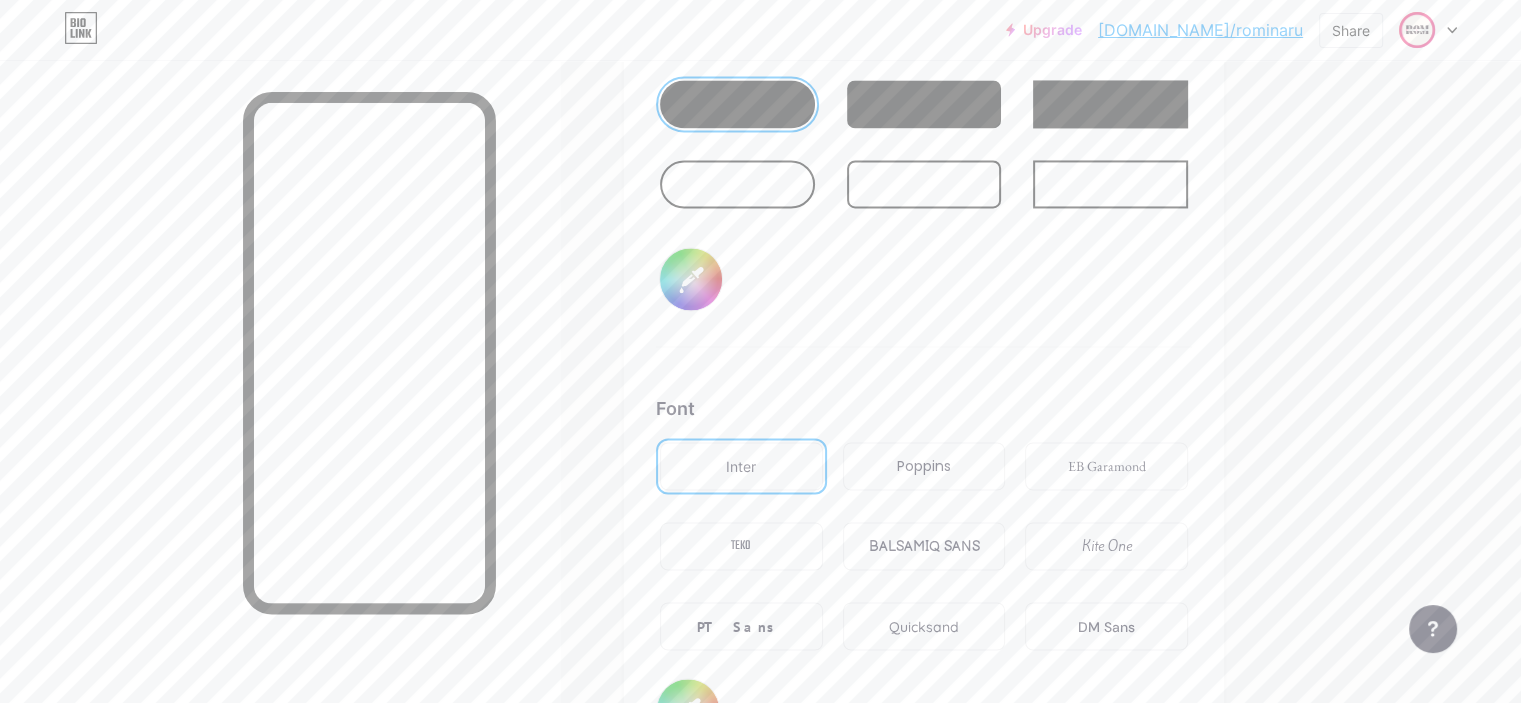click on "PT Sans" at bounding box center (741, 626) 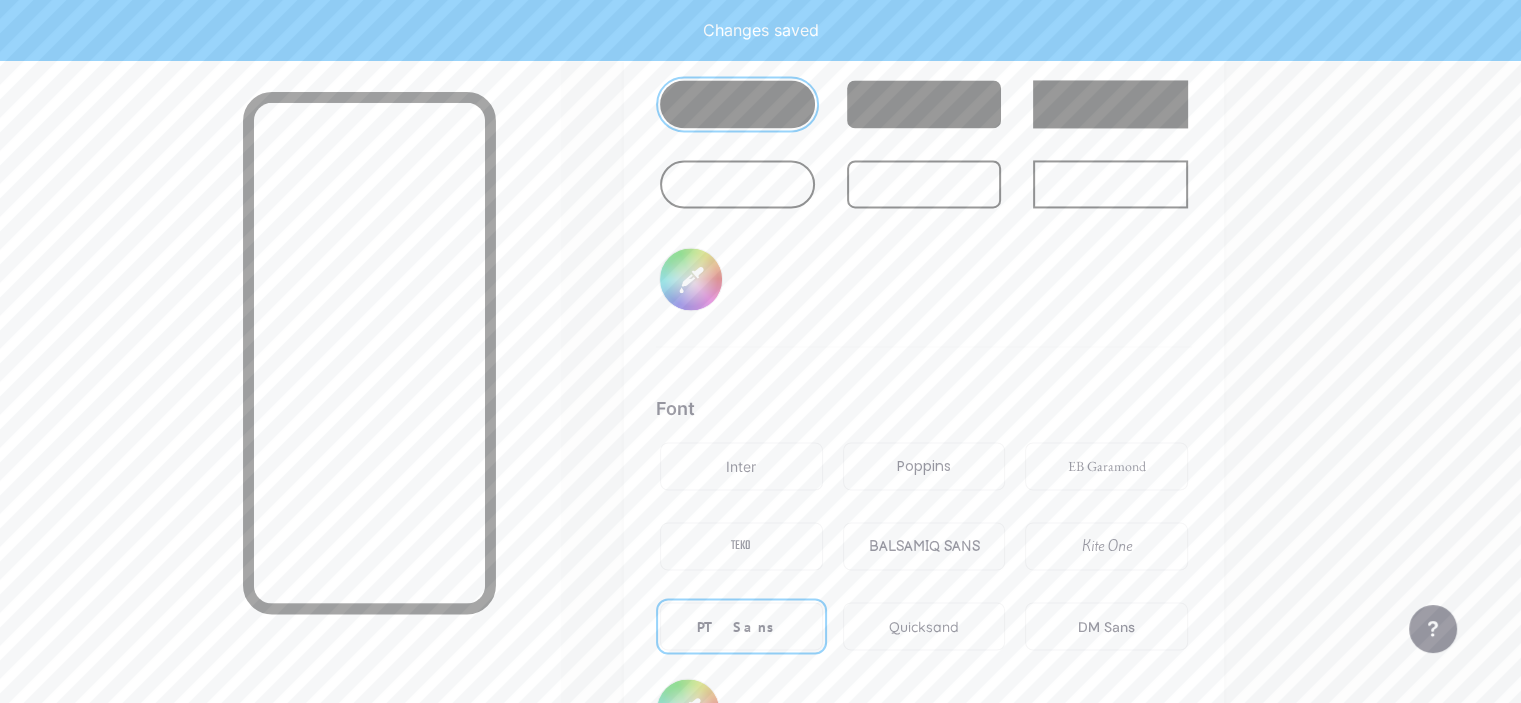 type on "#ffffff" 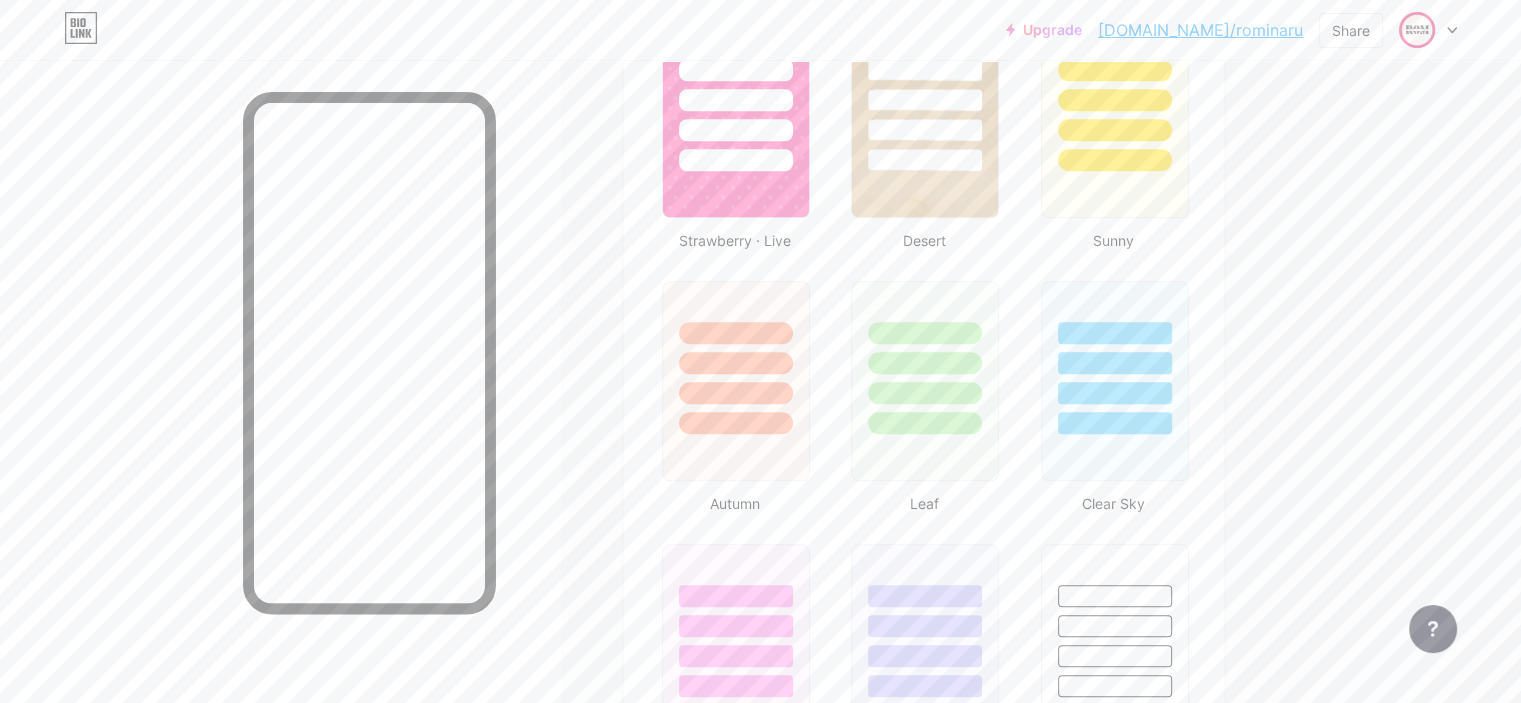 scroll, scrollTop: 1558, scrollLeft: 0, axis: vertical 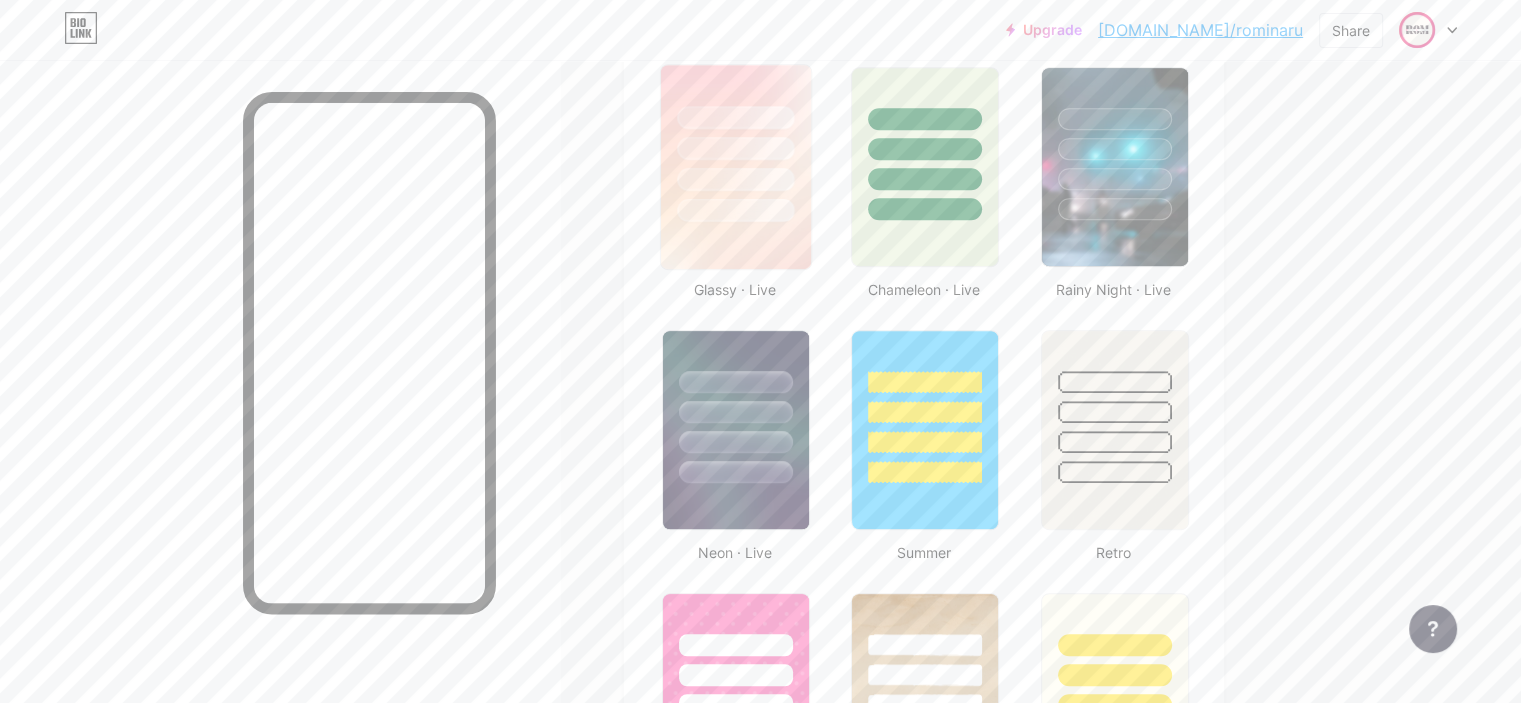 click at bounding box center [736, 167] 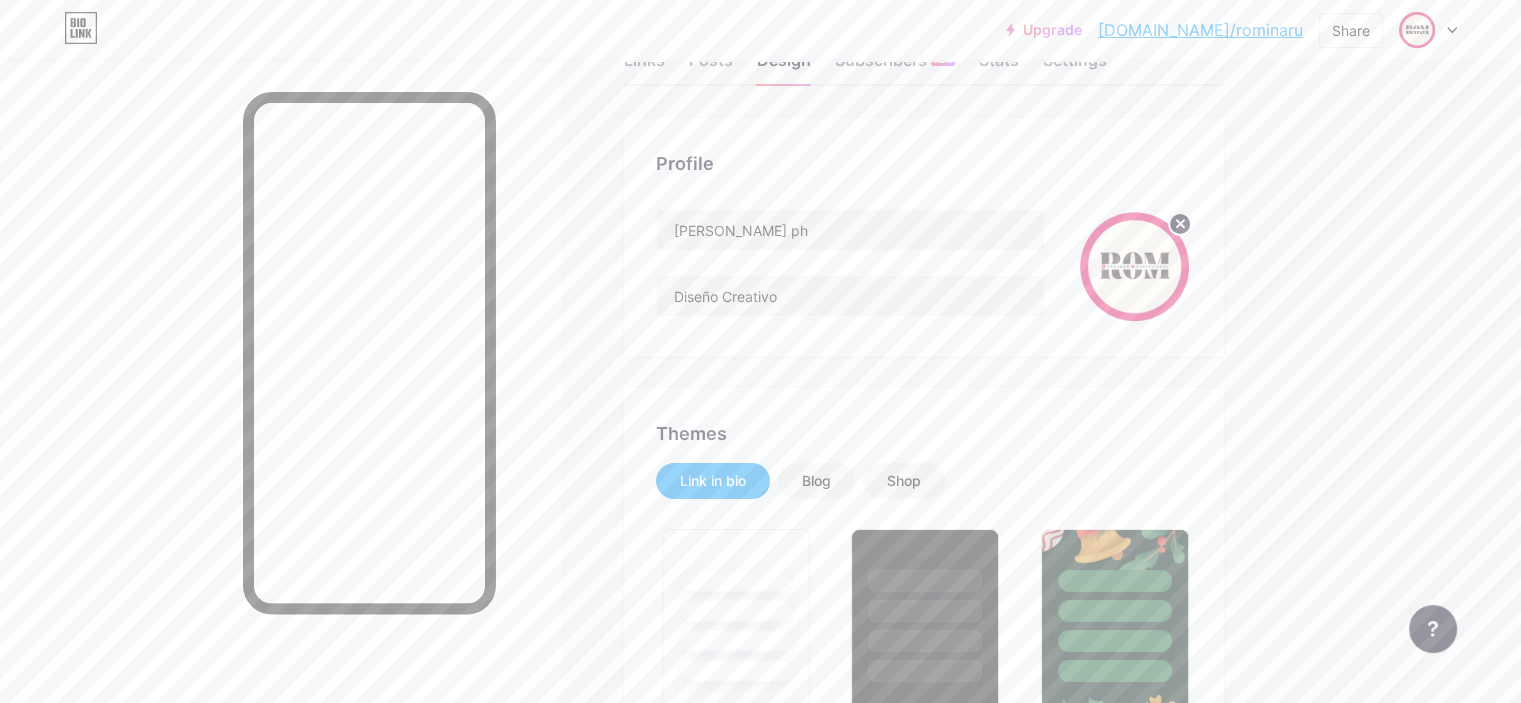 scroll, scrollTop: 0, scrollLeft: 0, axis: both 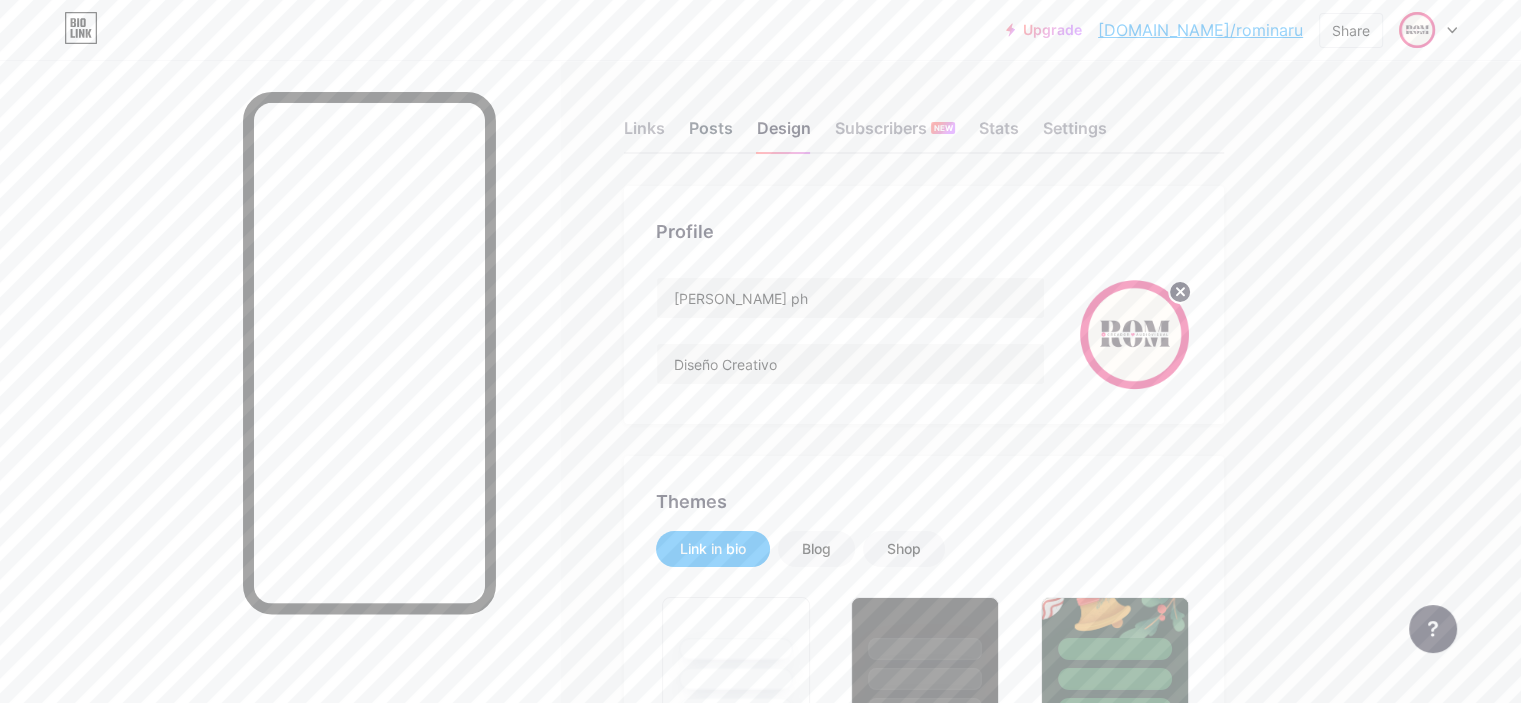click on "Posts" at bounding box center [711, 134] 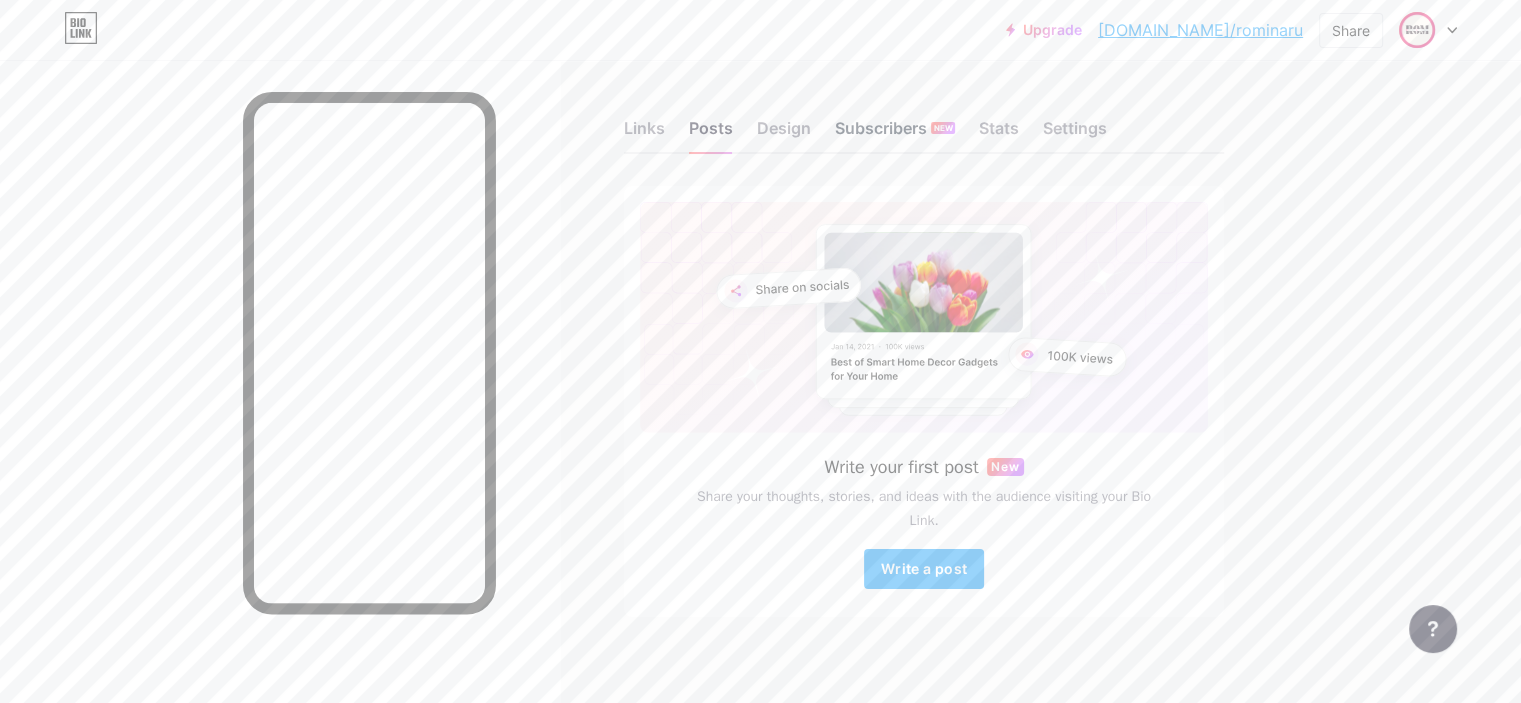 click on "Subscribers
NEW" at bounding box center (895, 134) 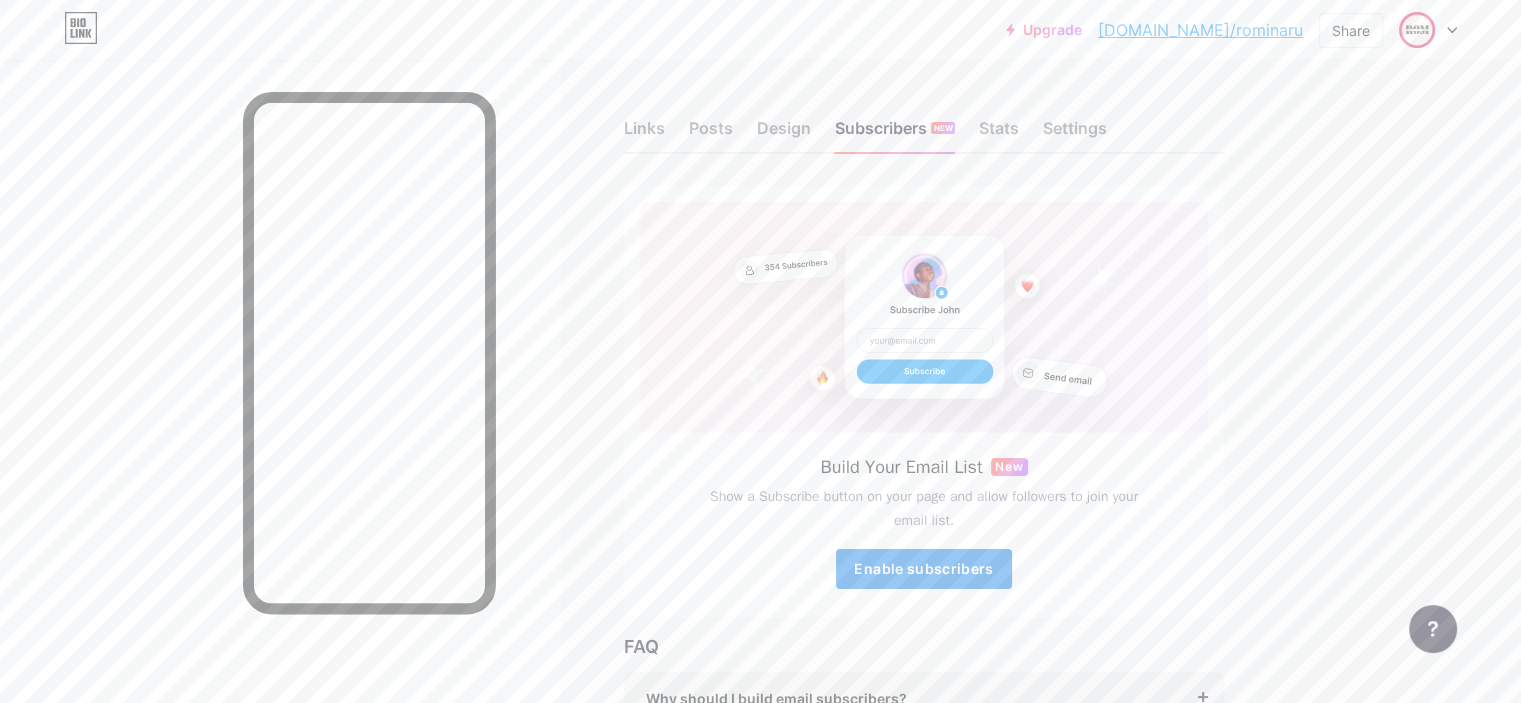 click on "Enable subscribers" at bounding box center [923, 568] 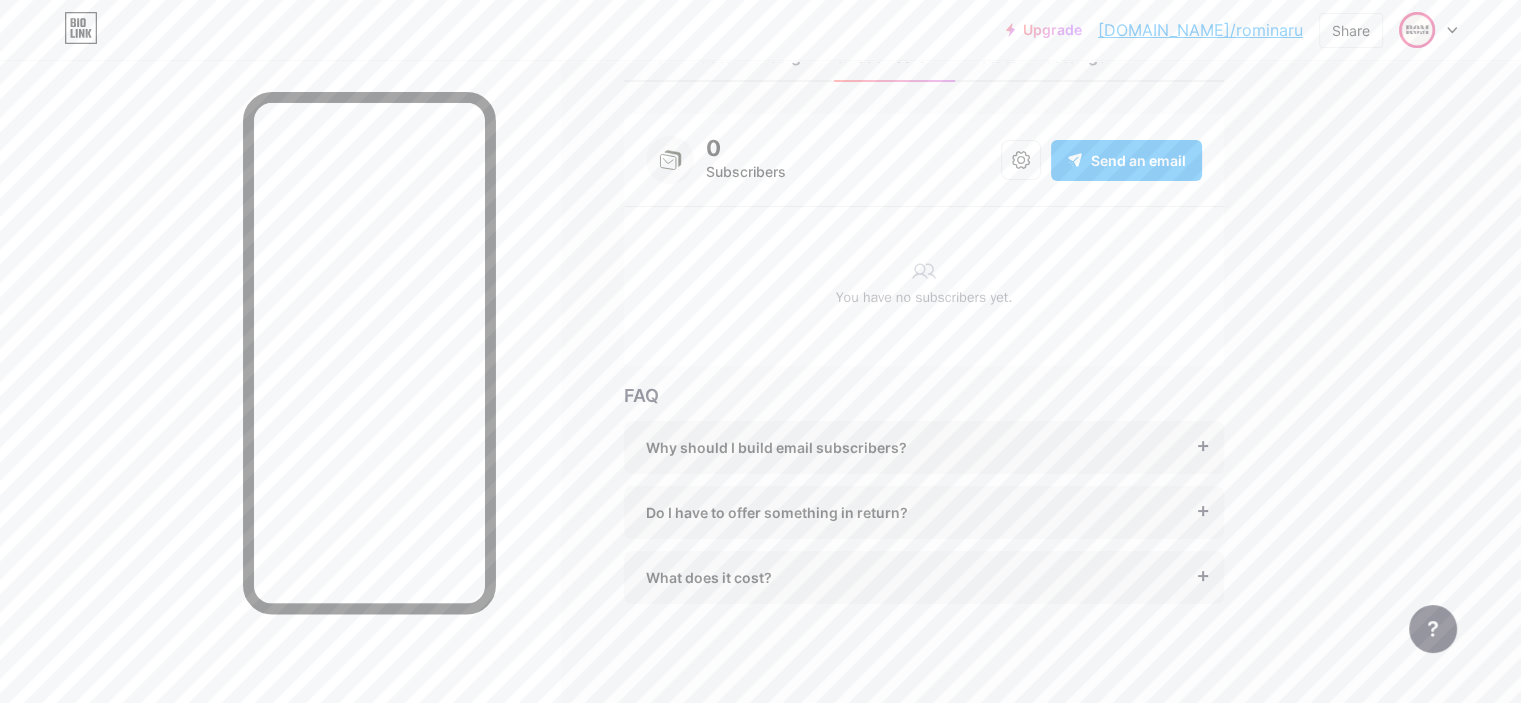 scroll, scrollTop: 0, scrollLeft: 0, axis: both 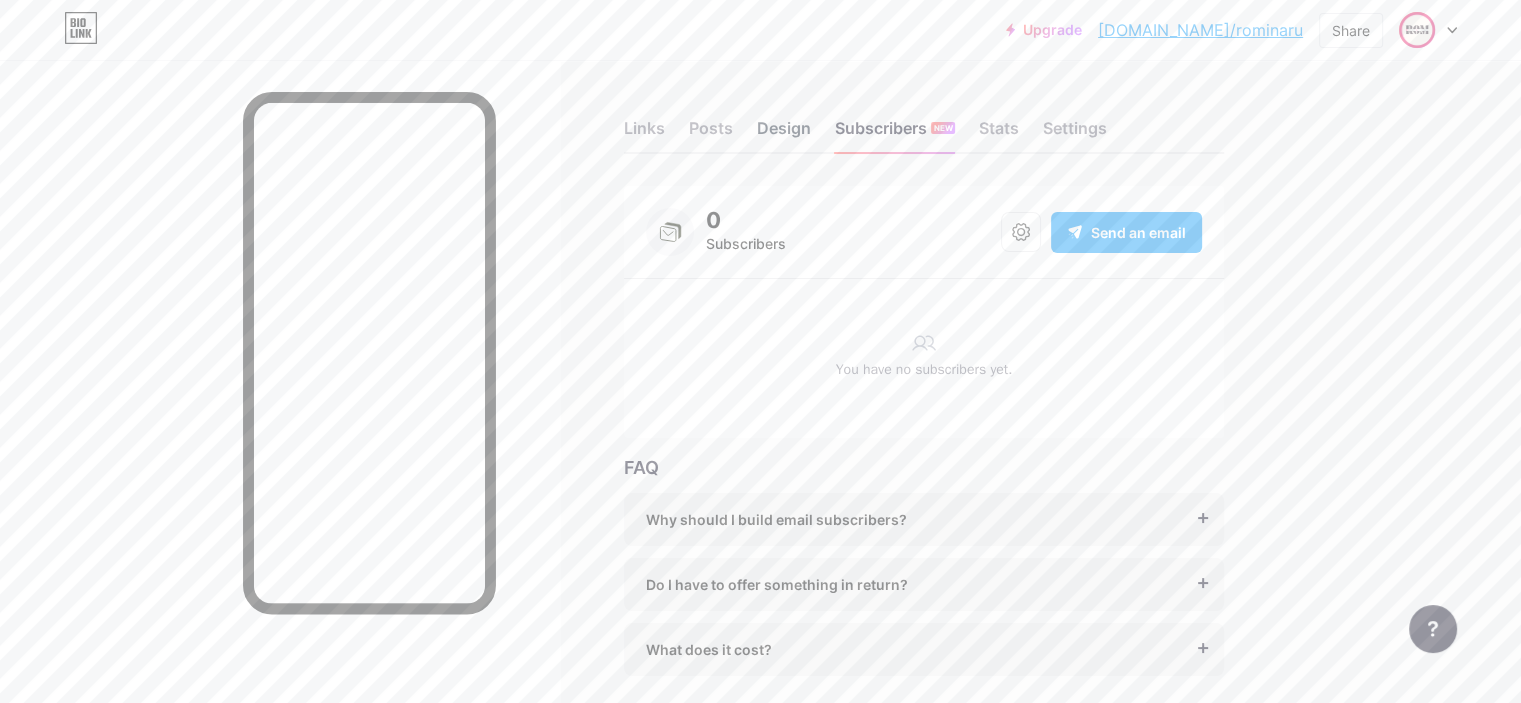 click on "Design" at bounding box center [784, 134] 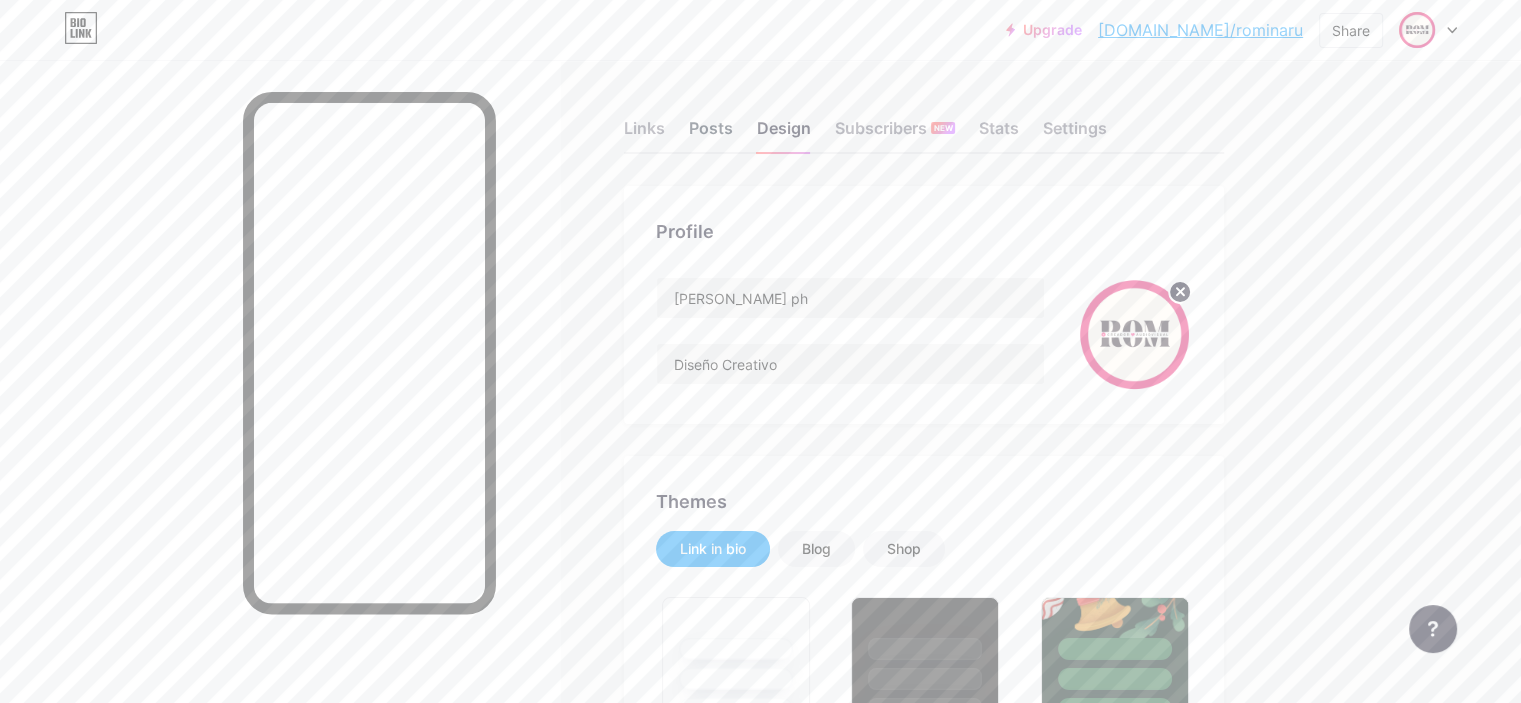 click on "Posts" at bounding box center [711, 134] 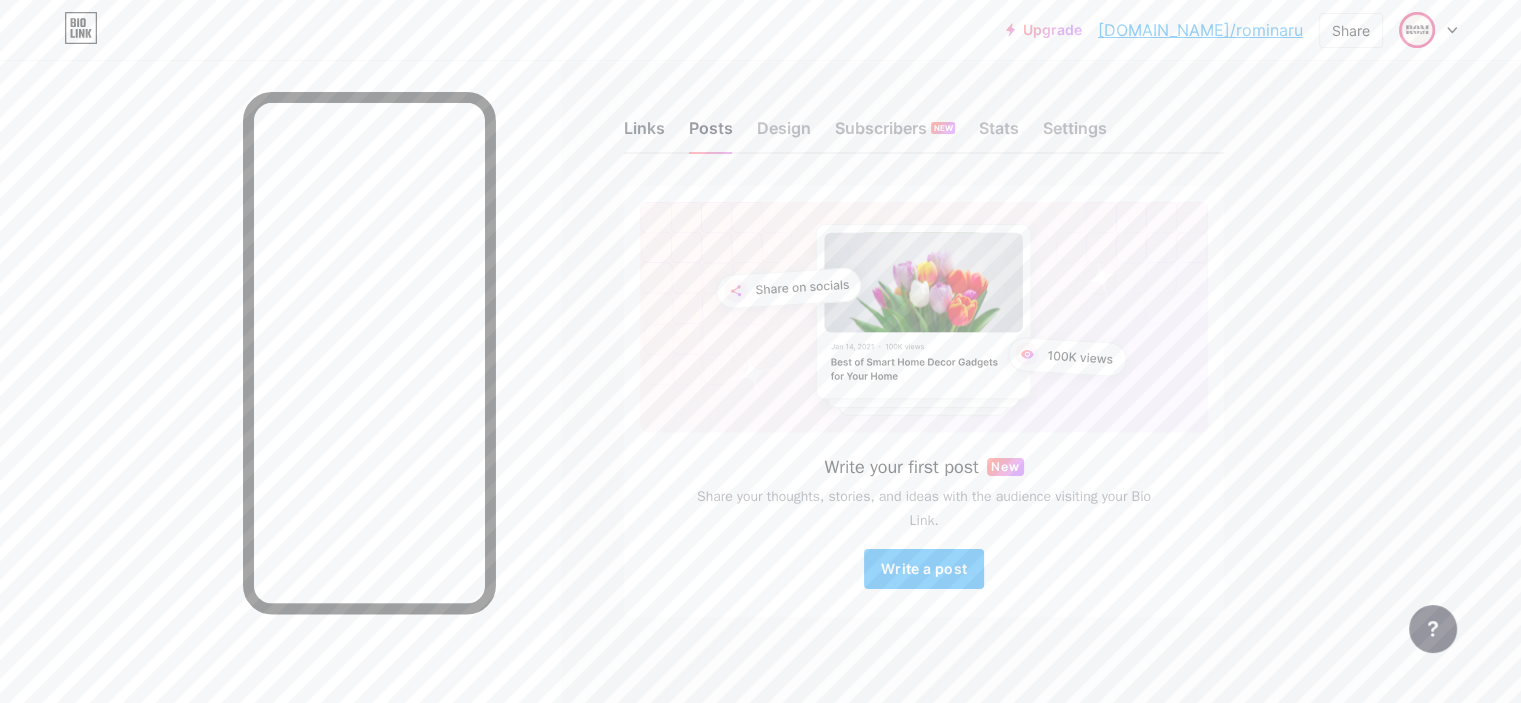 click on "Links" at bounding box center [644, 134] 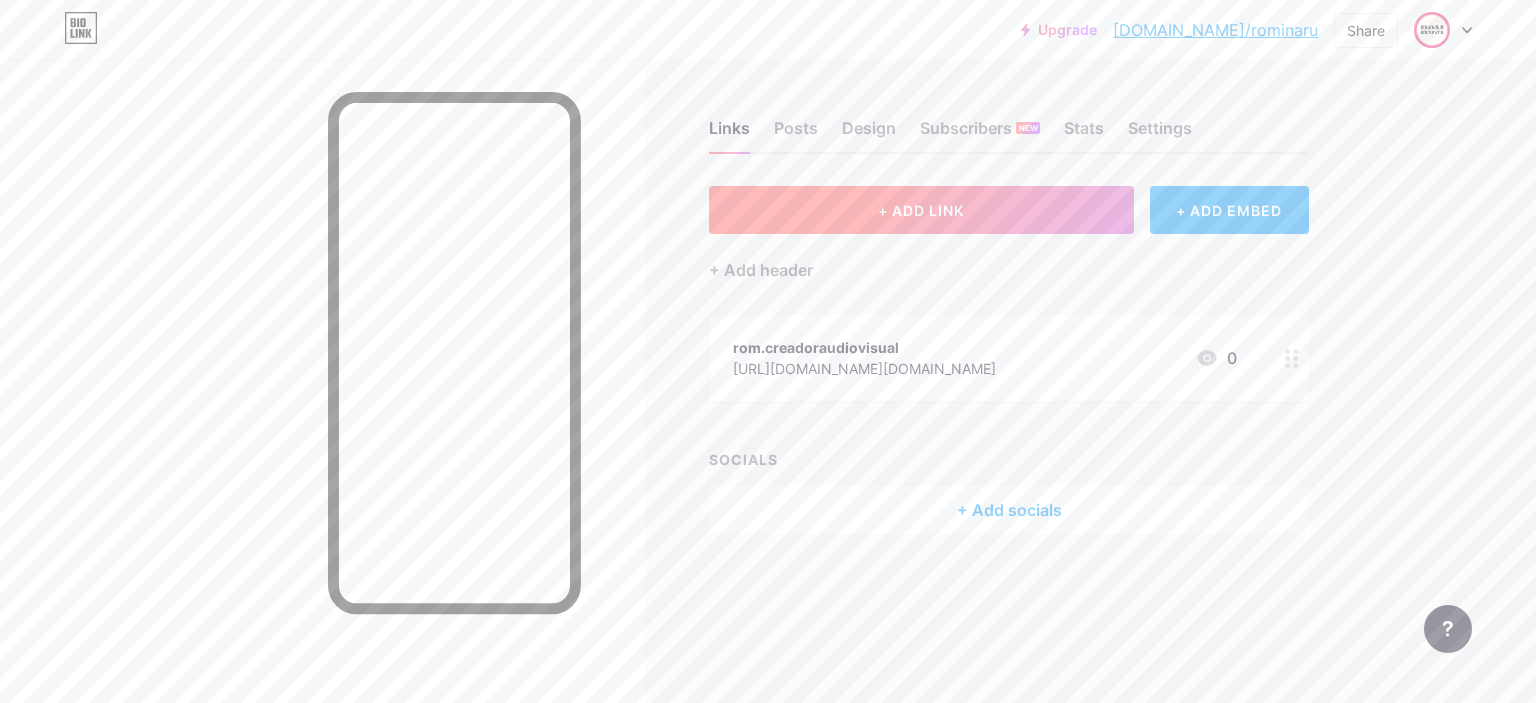 click on "+ ADD LINK" at bounding box center (921, 210) 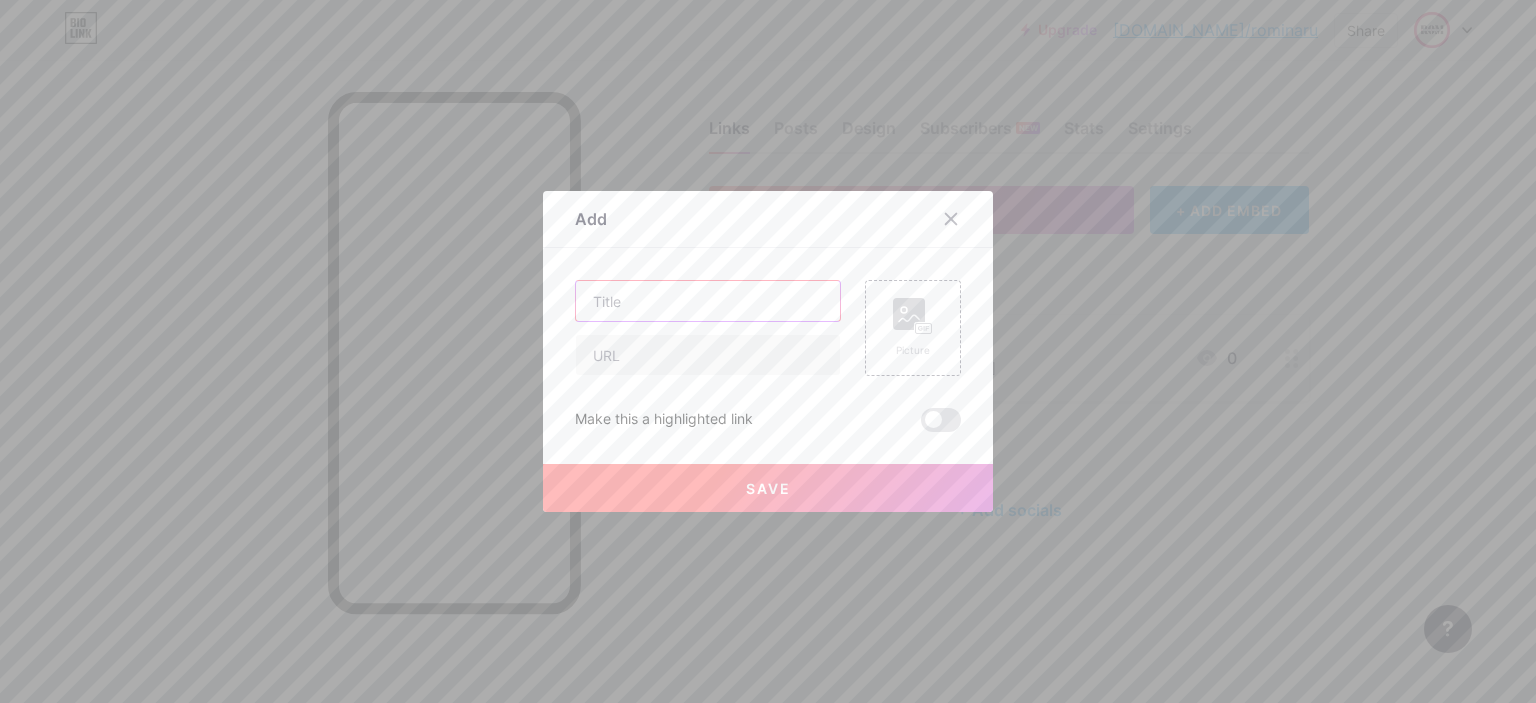click at bounding box center [708, 301] 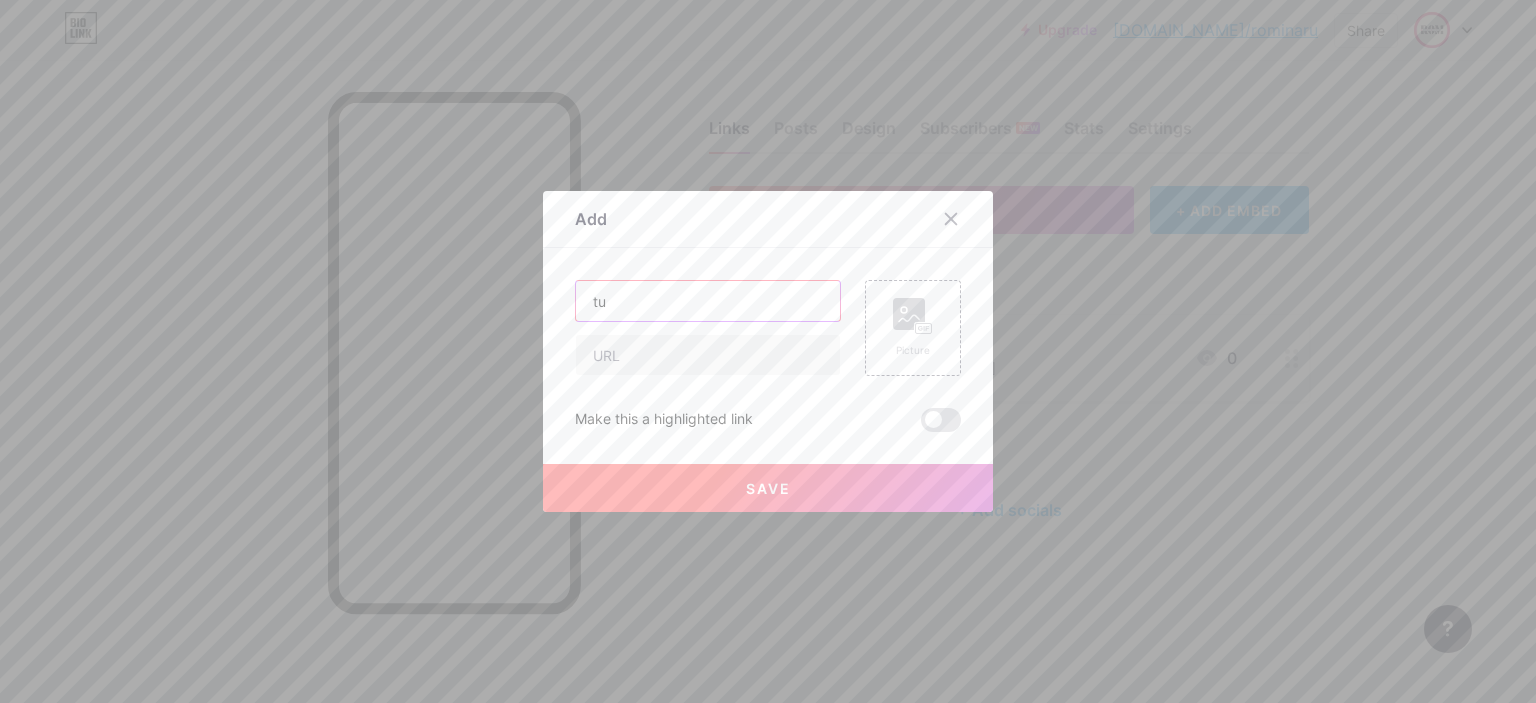 type on "t" 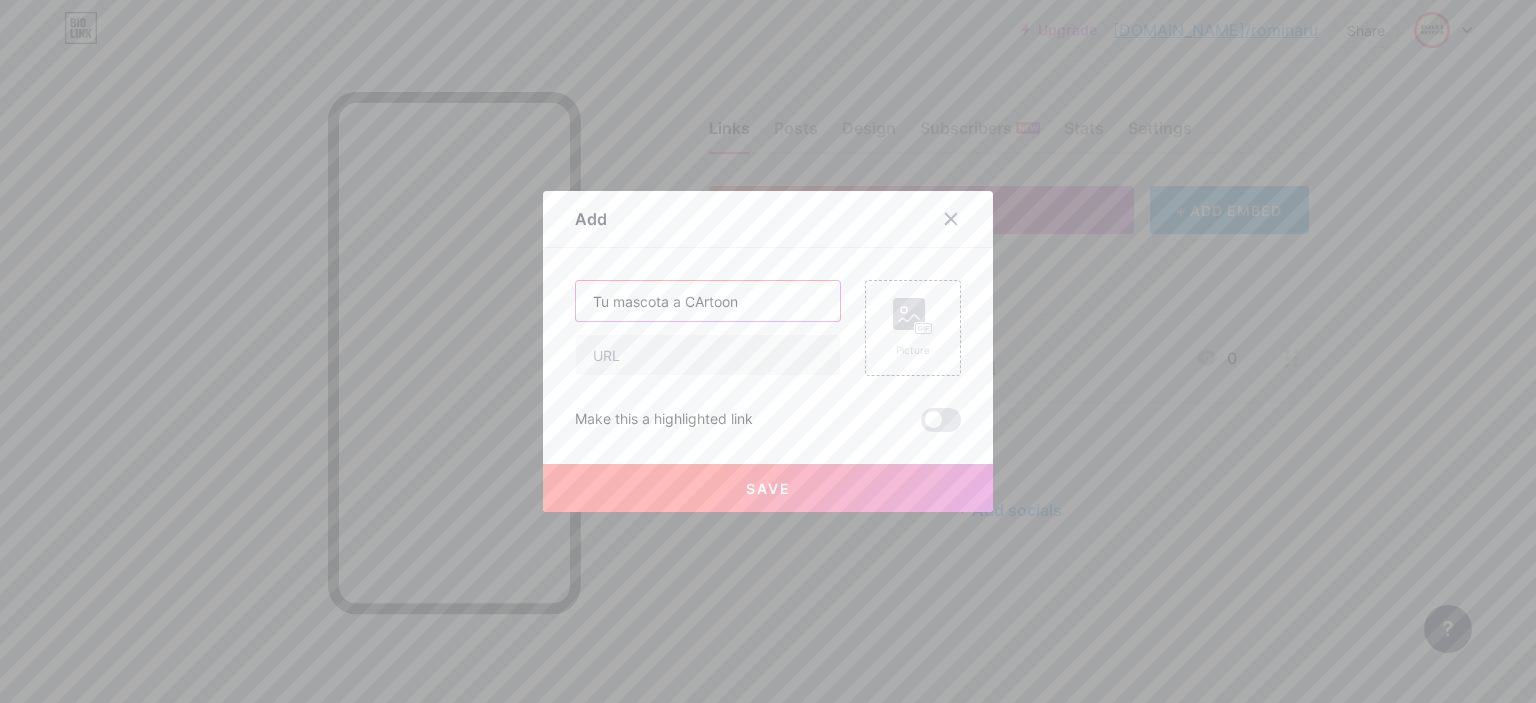 click on "Tu mascota a CArtoon" at bounding box center [708, 301] 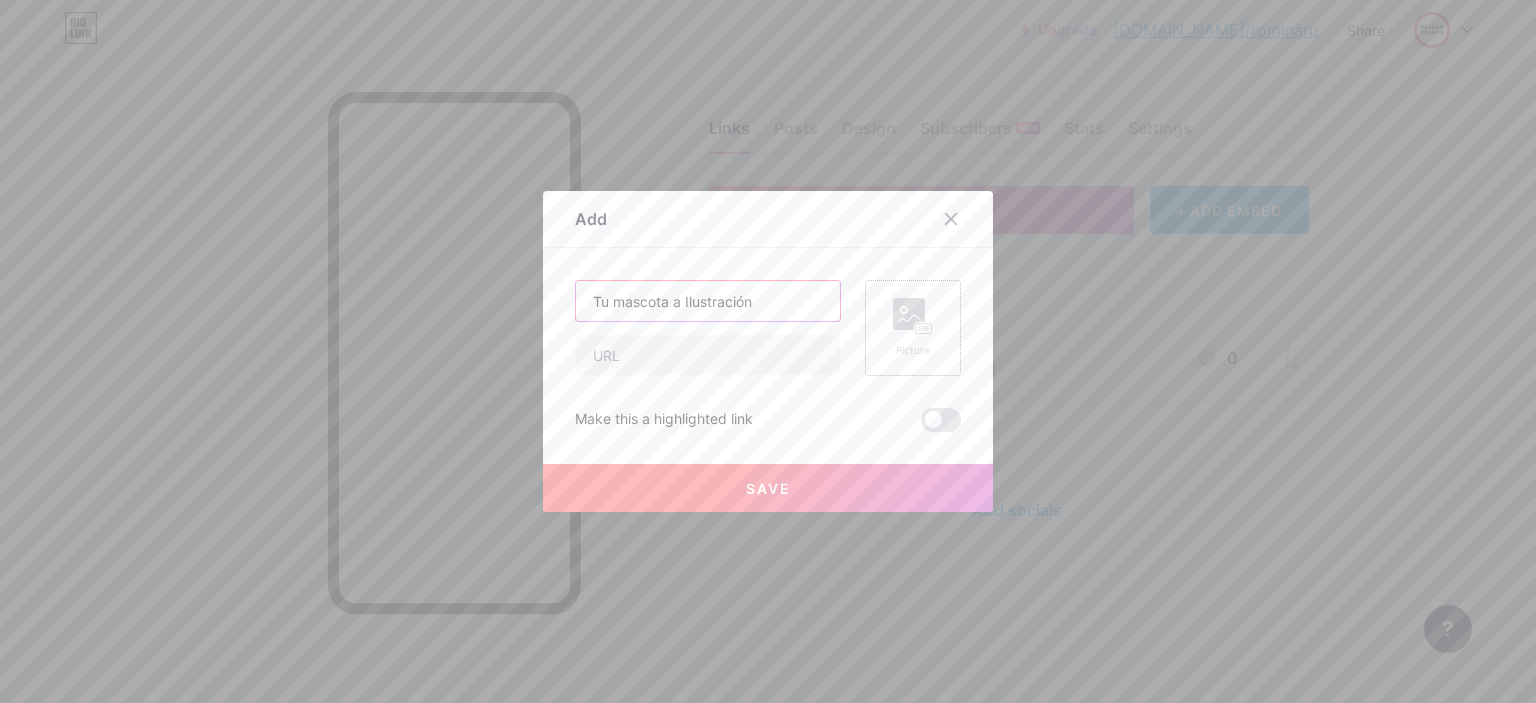 type on "Tu mascota a Ilustración" 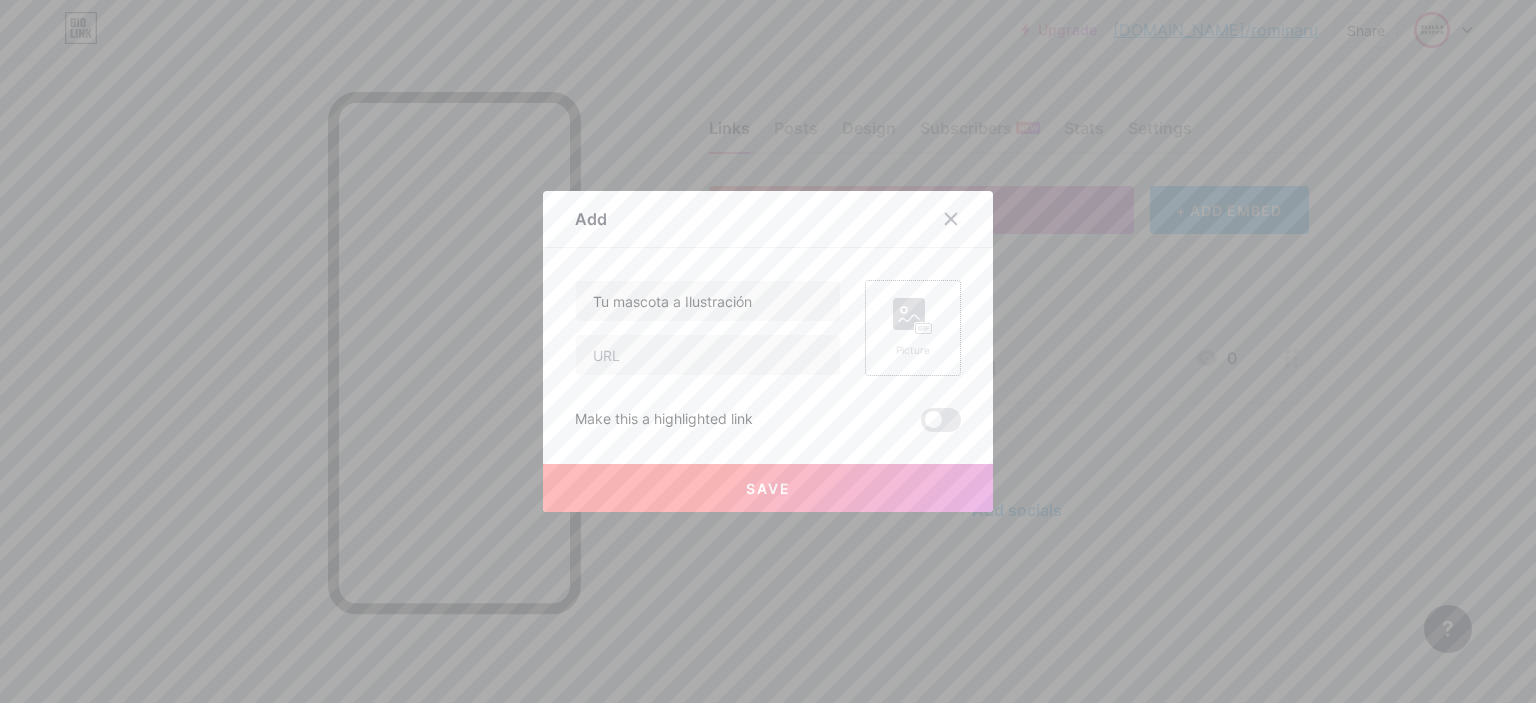 click 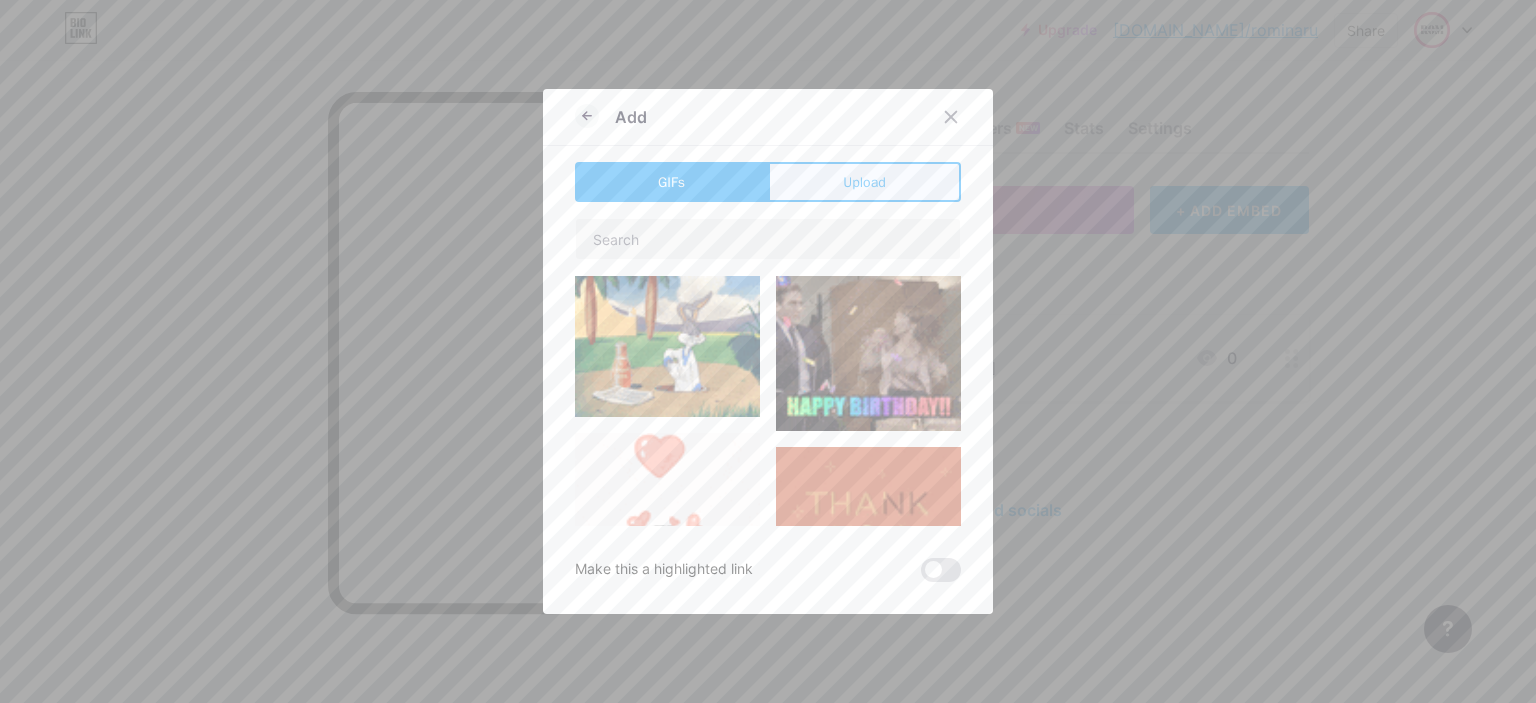 click on "Upload" at bounding box center (864, 182) 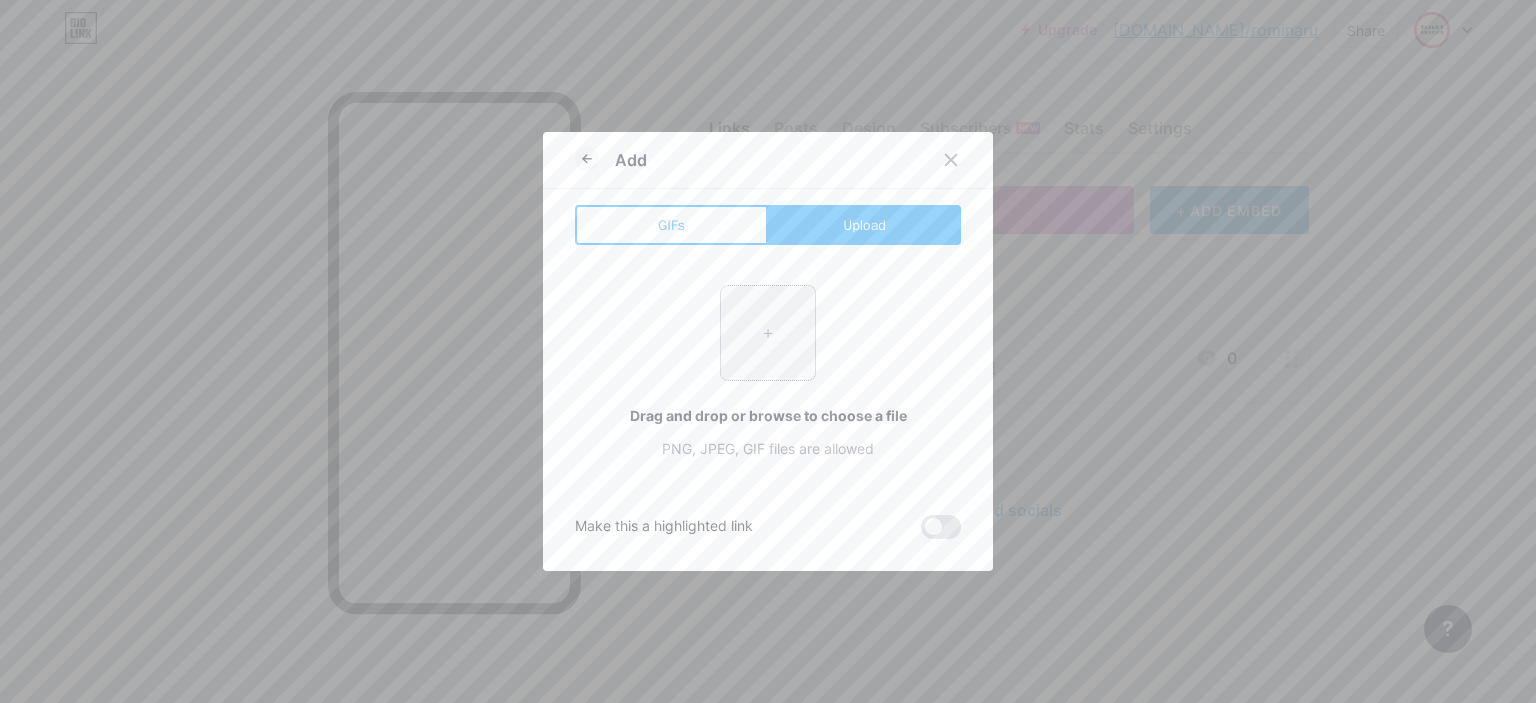 click at bounding box center (768, 333) 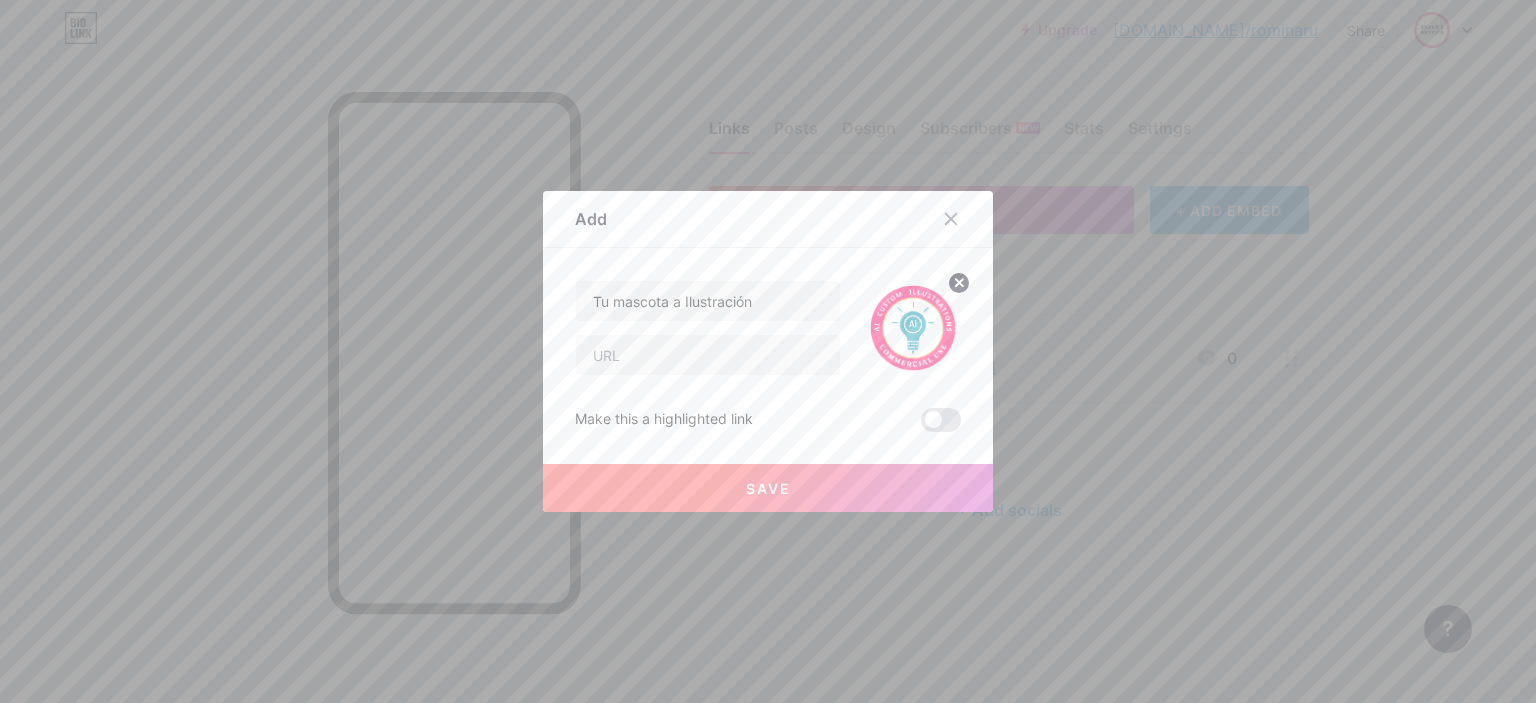 click on "Save" at bounding box center (768, 488) 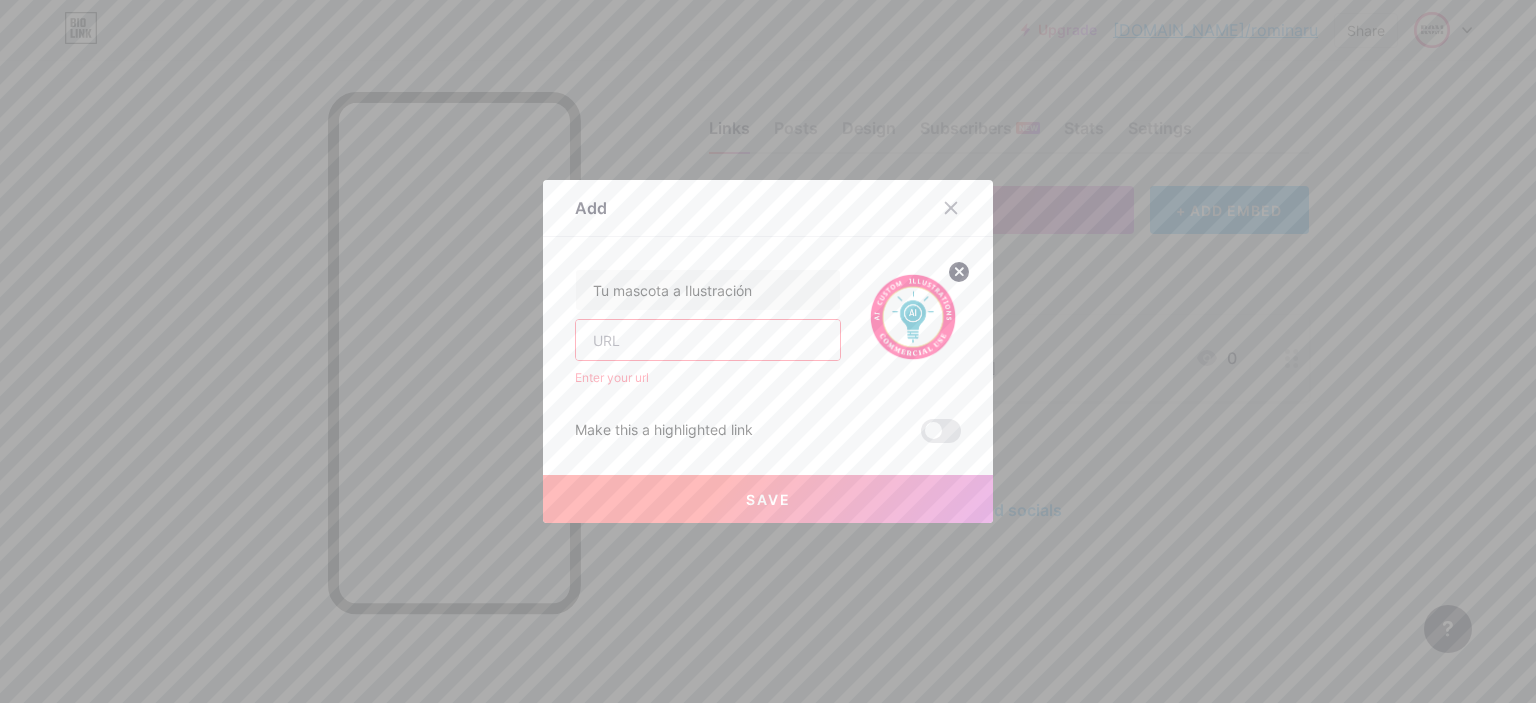click at bounding box center [708, 340] 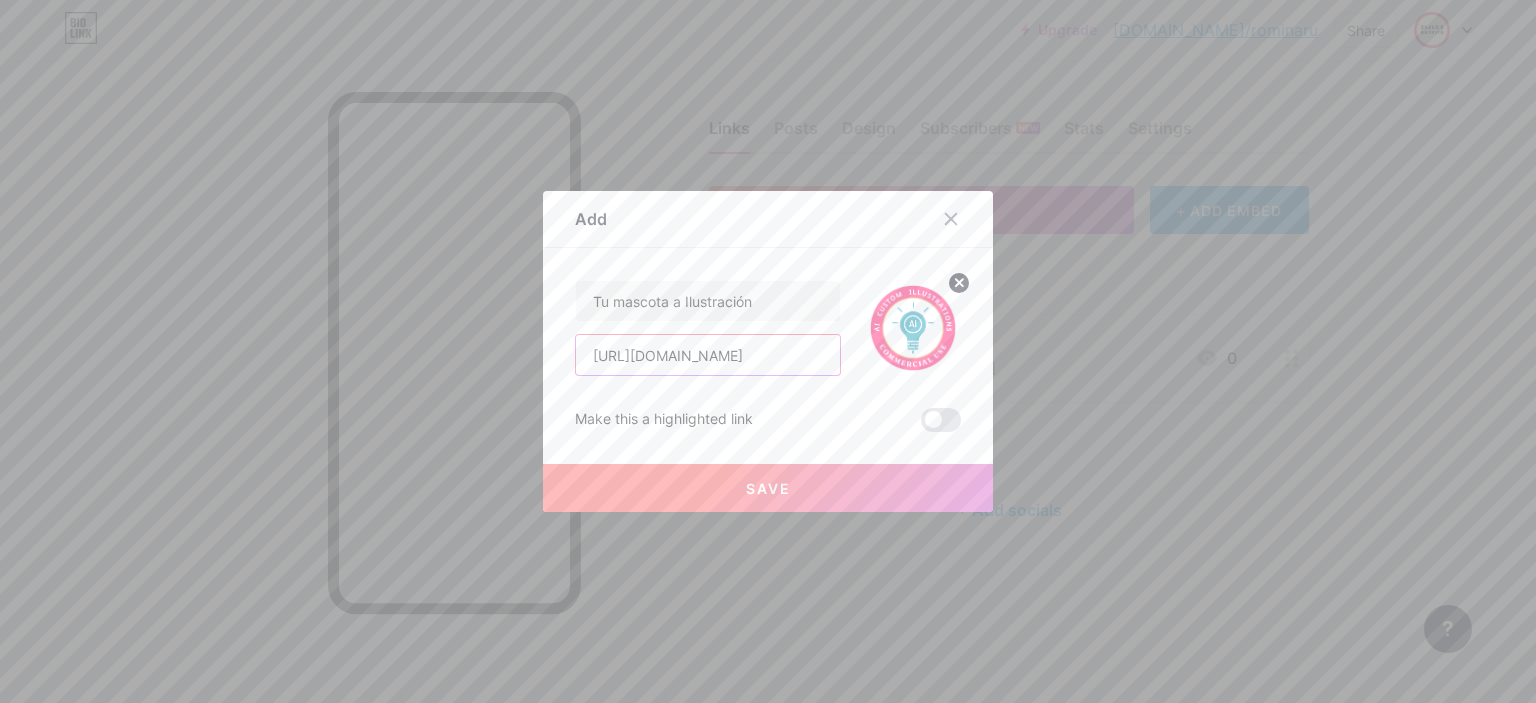 type on "[URL][DOMAIN_NAME]" 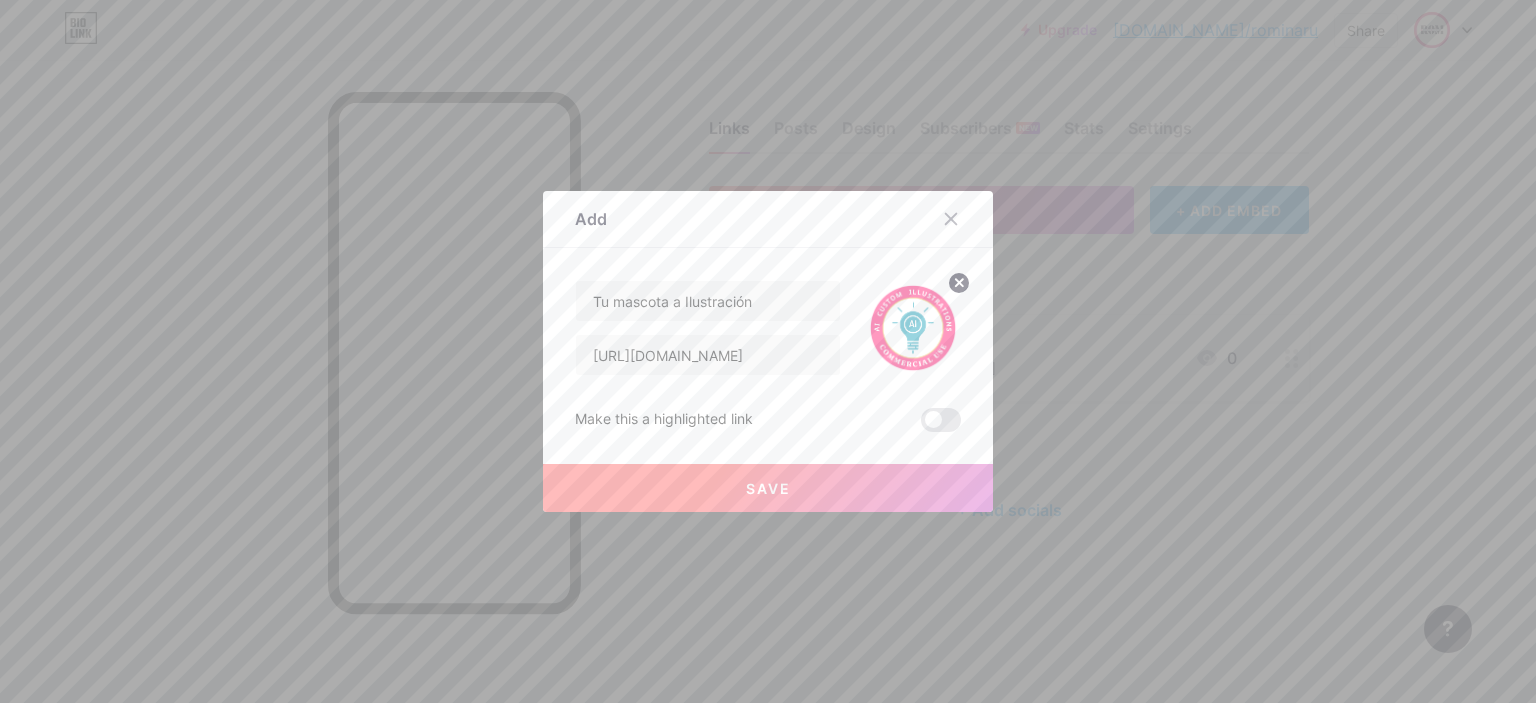 click on "Save" at bounding box center [768, 488] 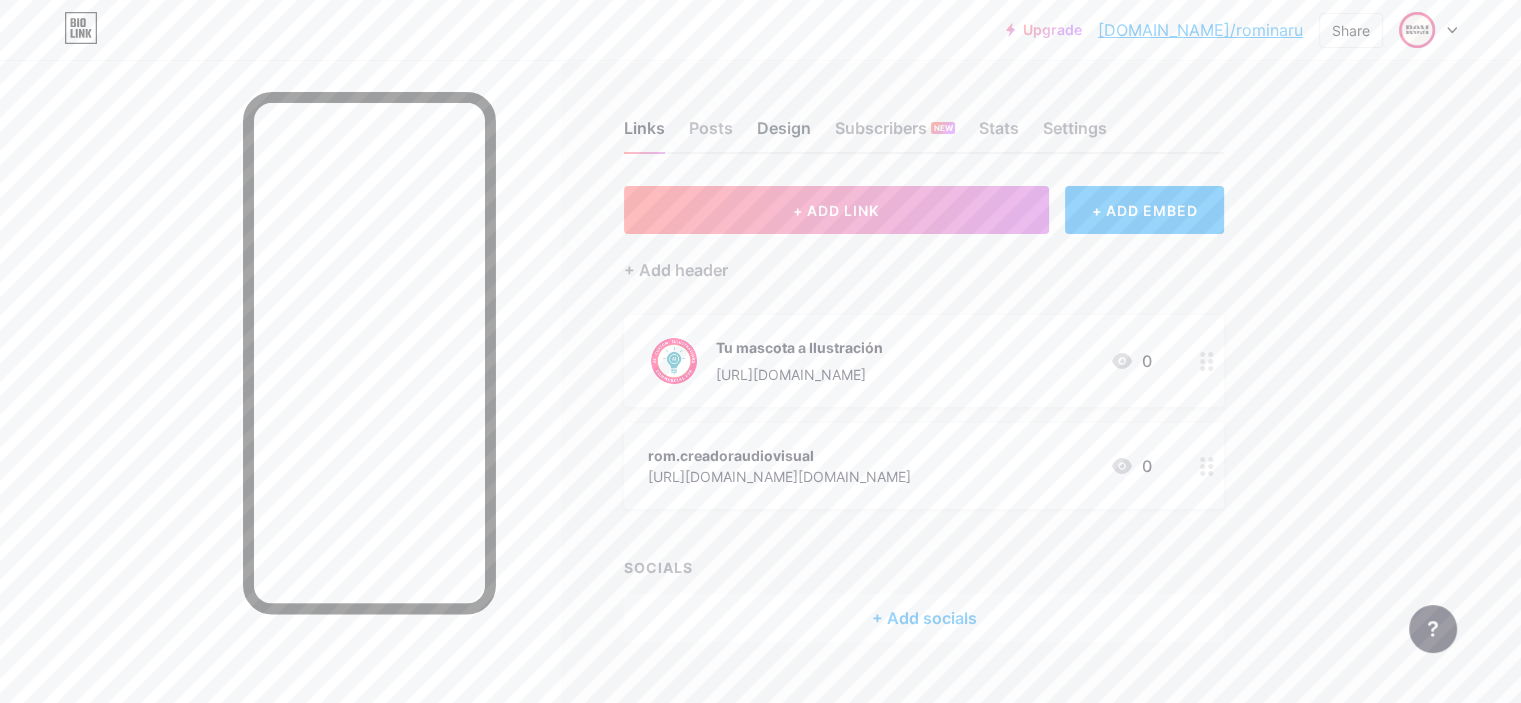 click on "Design" at bounding box center (784, 134) 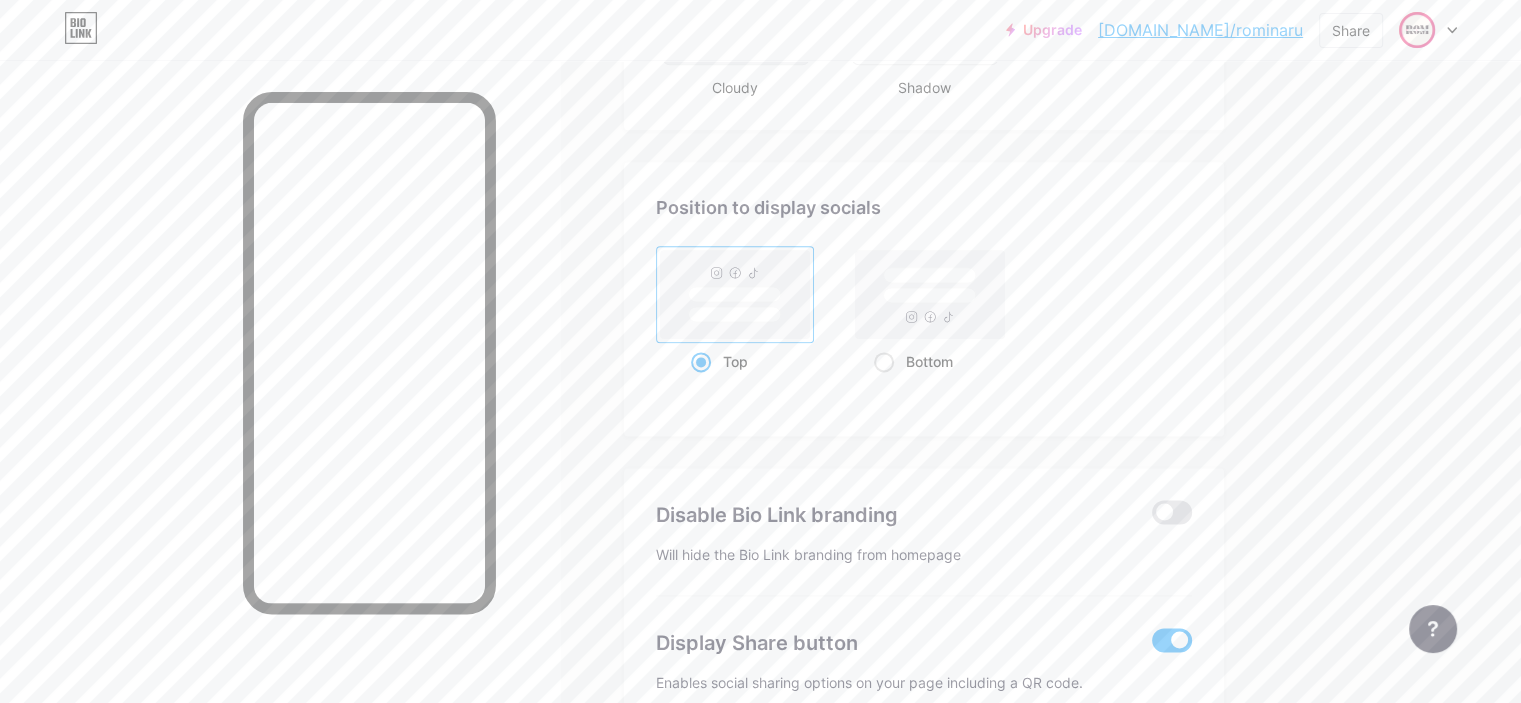 scroll, scrollTop: 2686, scrollLeft: 0, axis: vertical 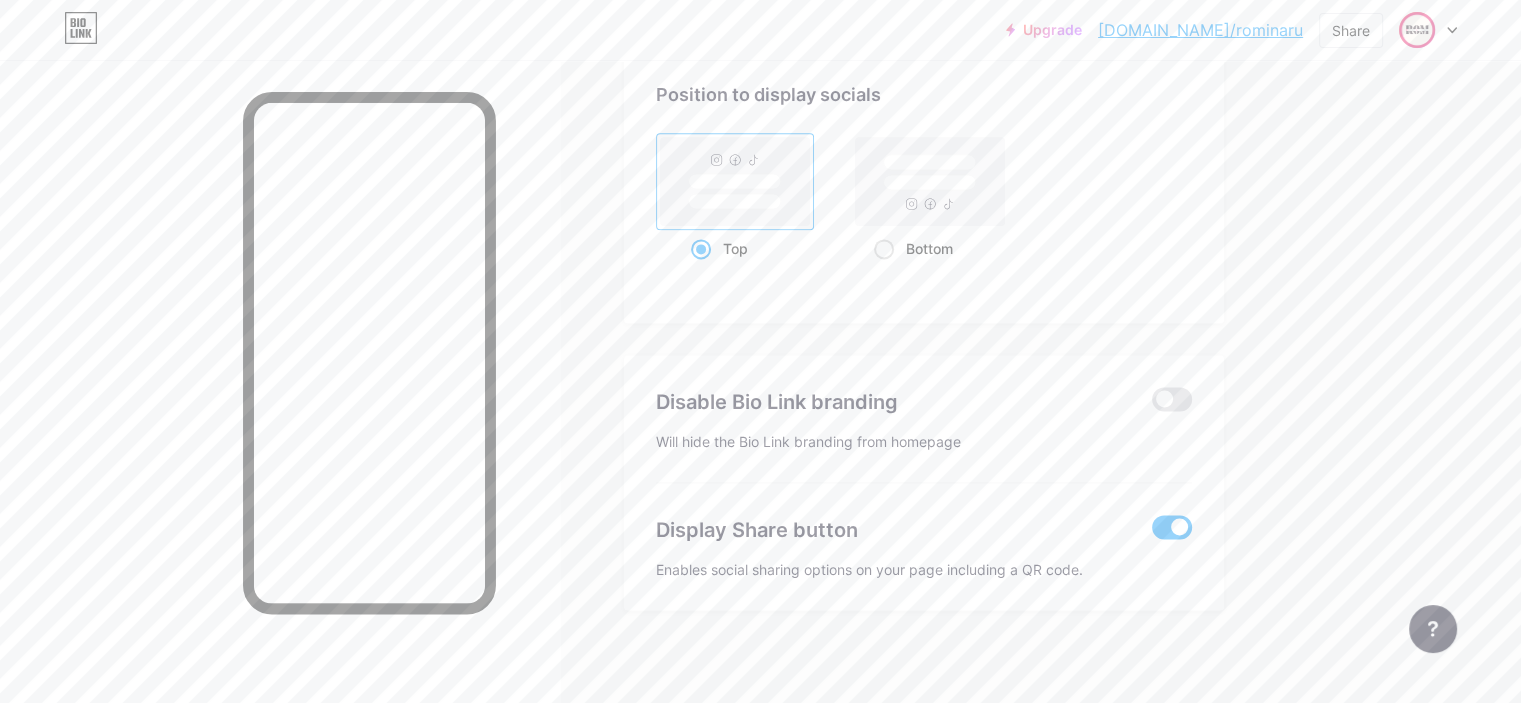 click at bounding box center (1172, 527) 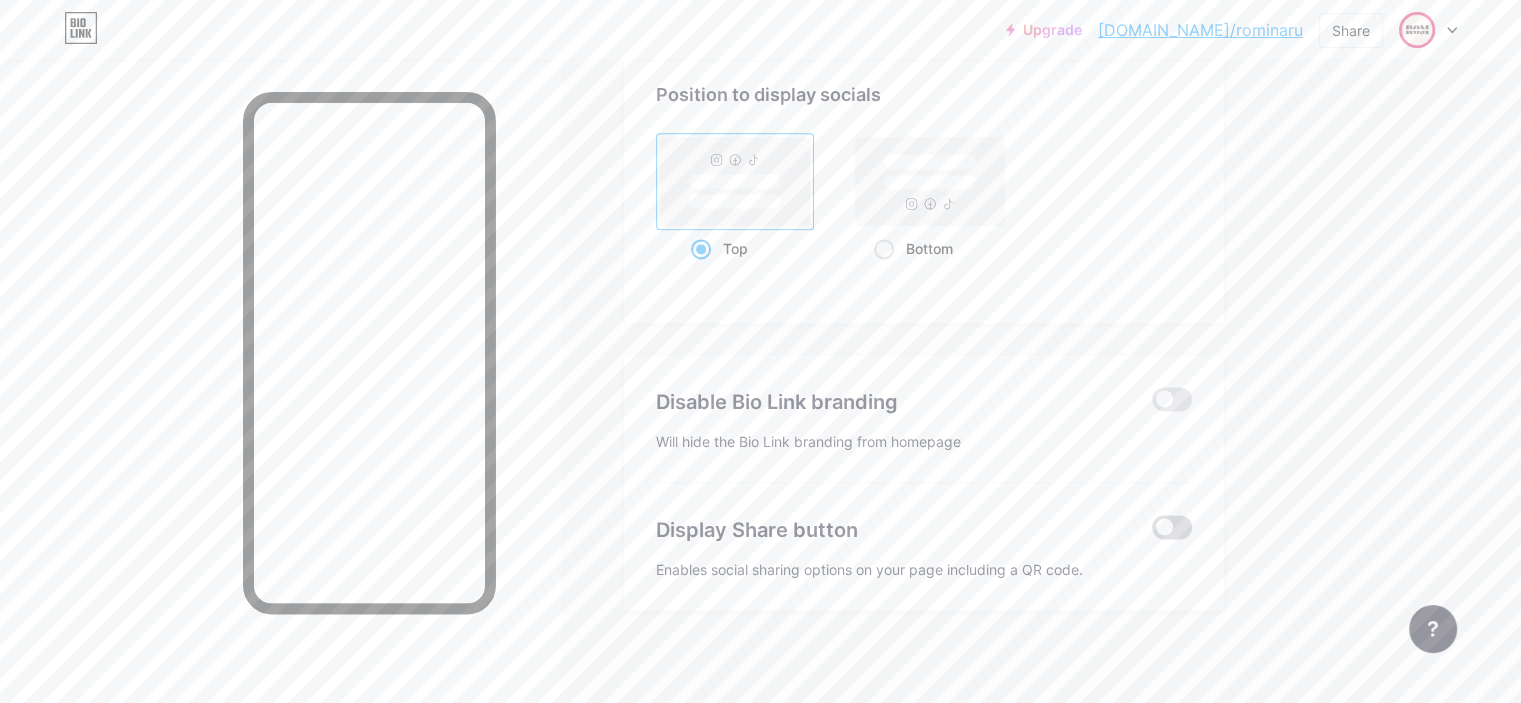 click at bounding box center [1172, 527] 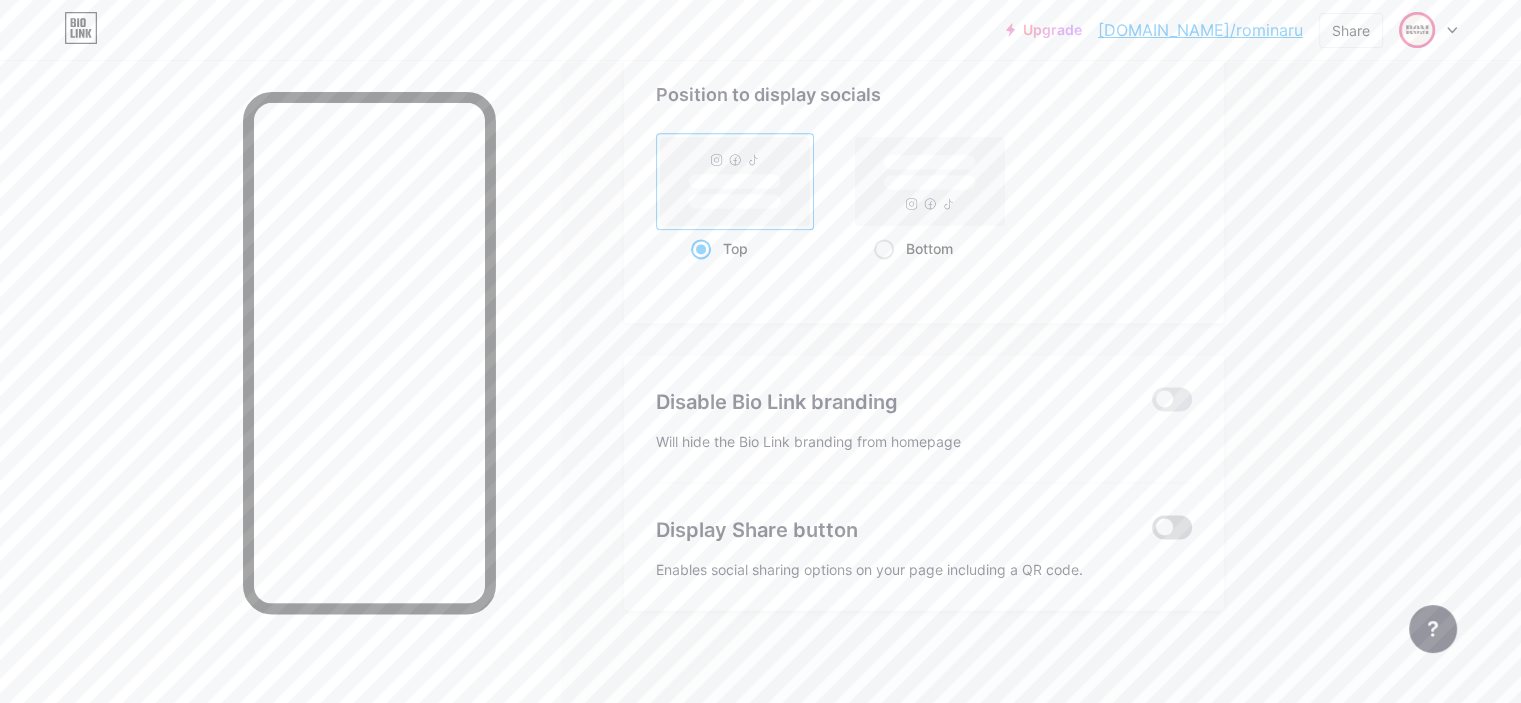 click at bounding box center [1152, 532] 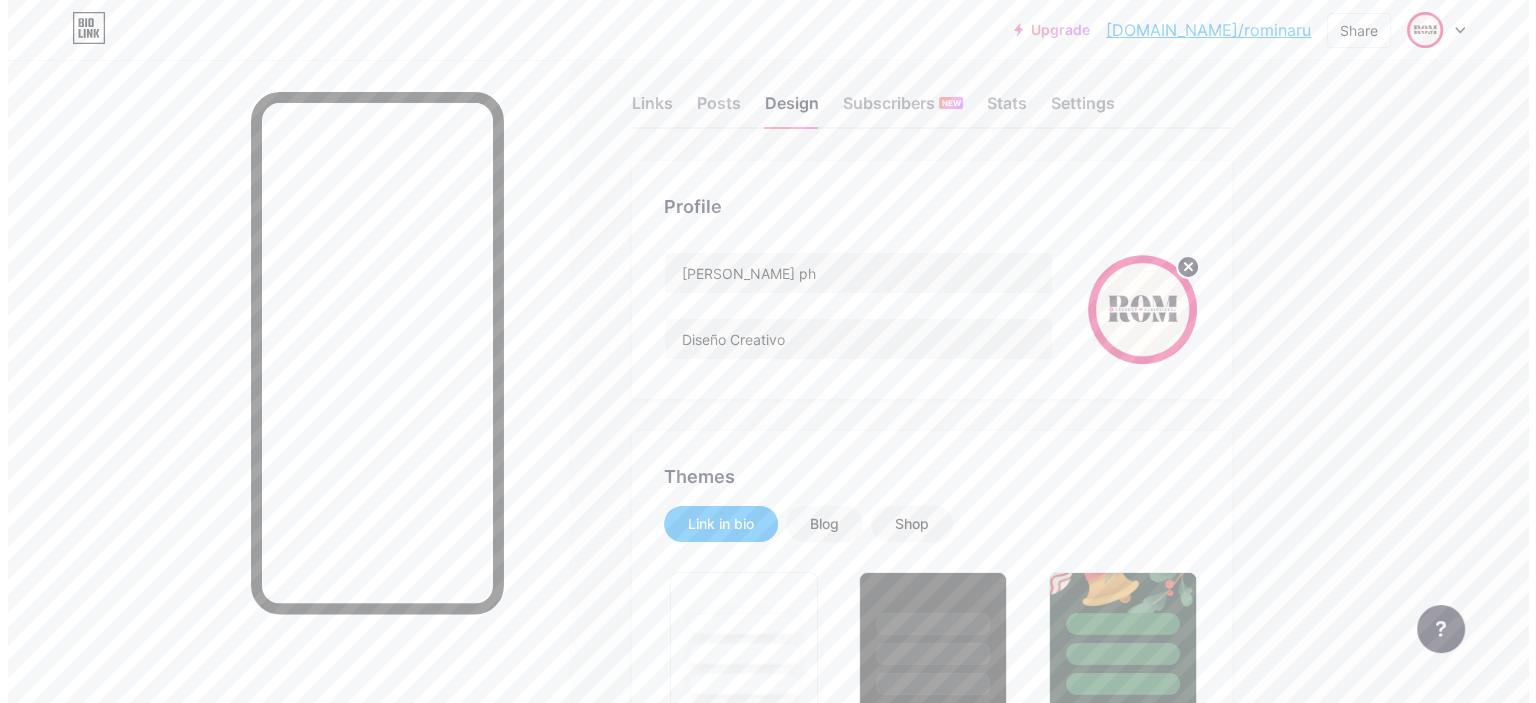 scroll, scrollTop: 0, scrollLeft: 0, axis: both 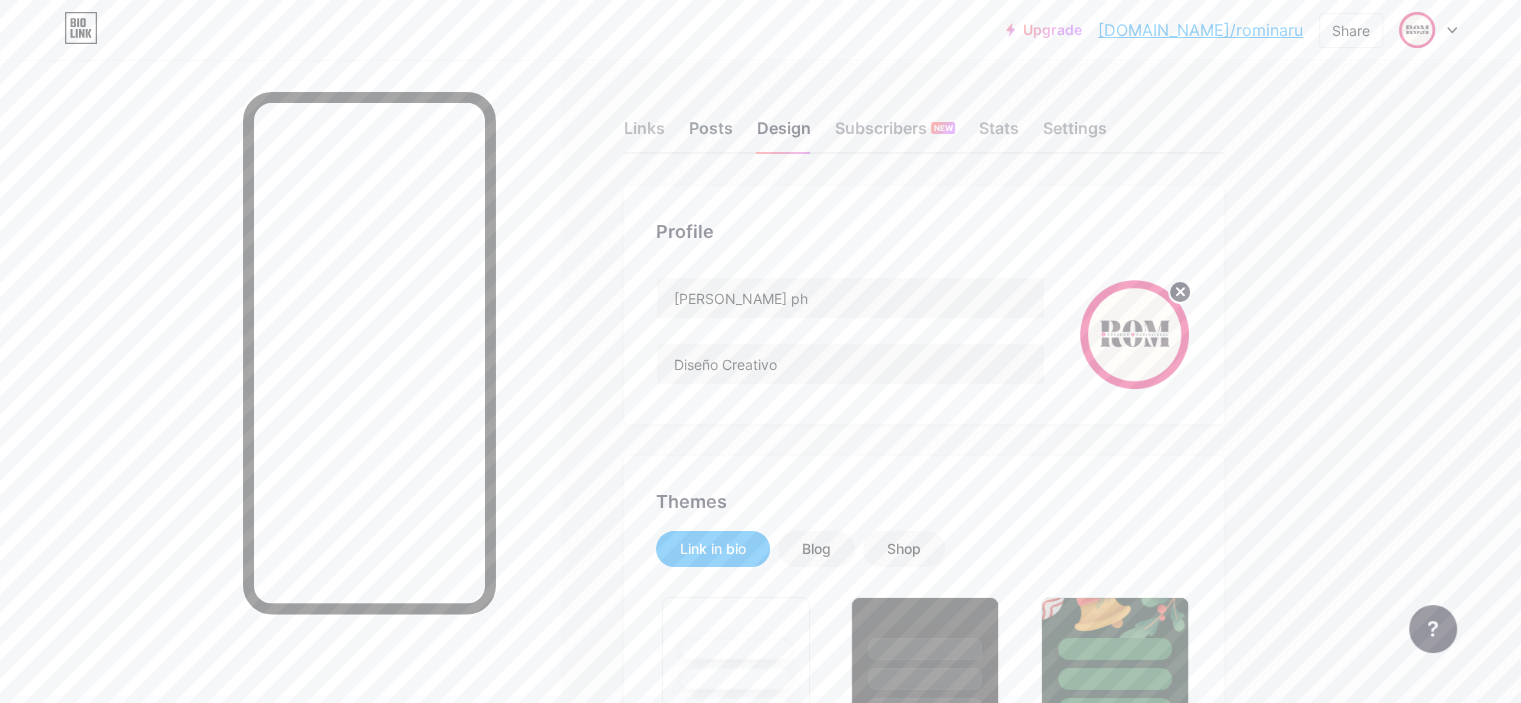 click on "Posts" at bounding box center [711, 134] 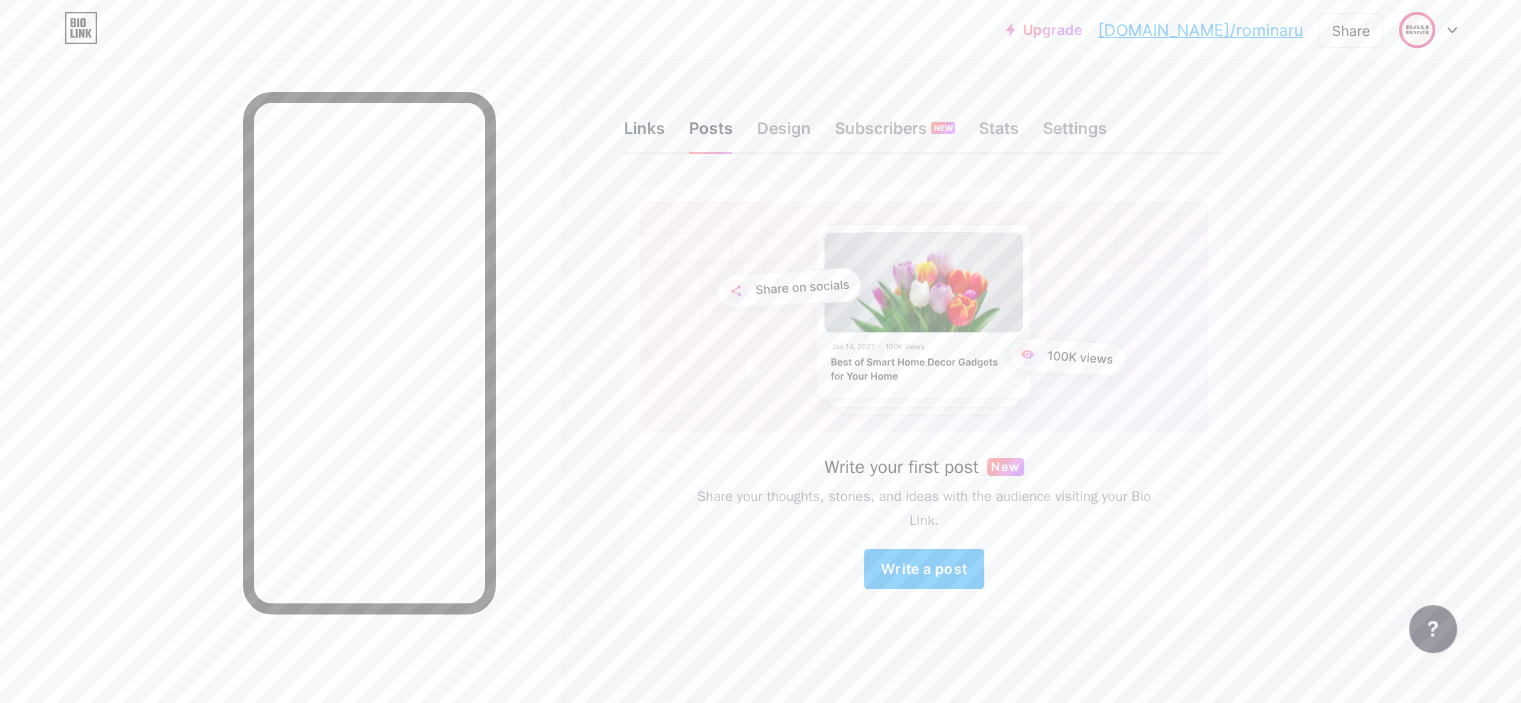 click on "Links" at bounding box center [644, 134] 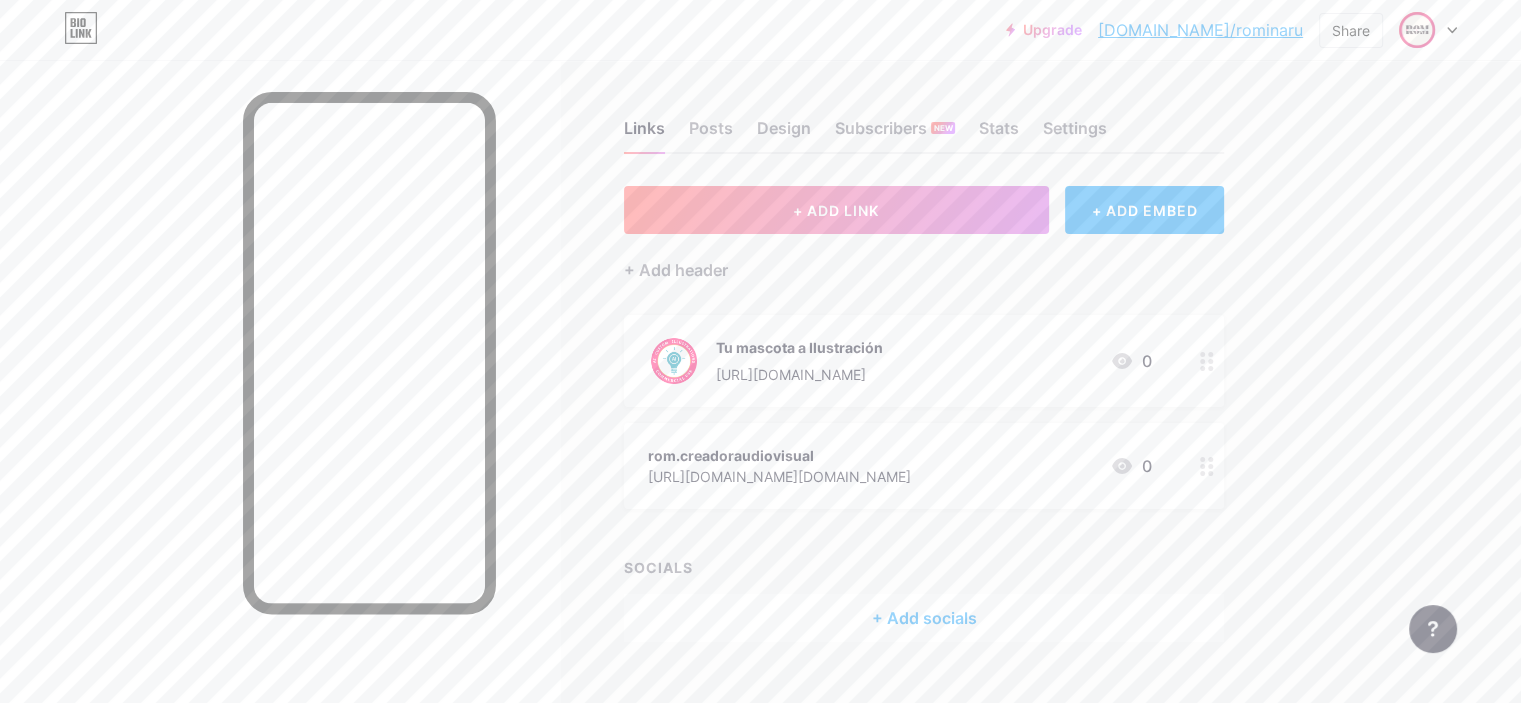 click 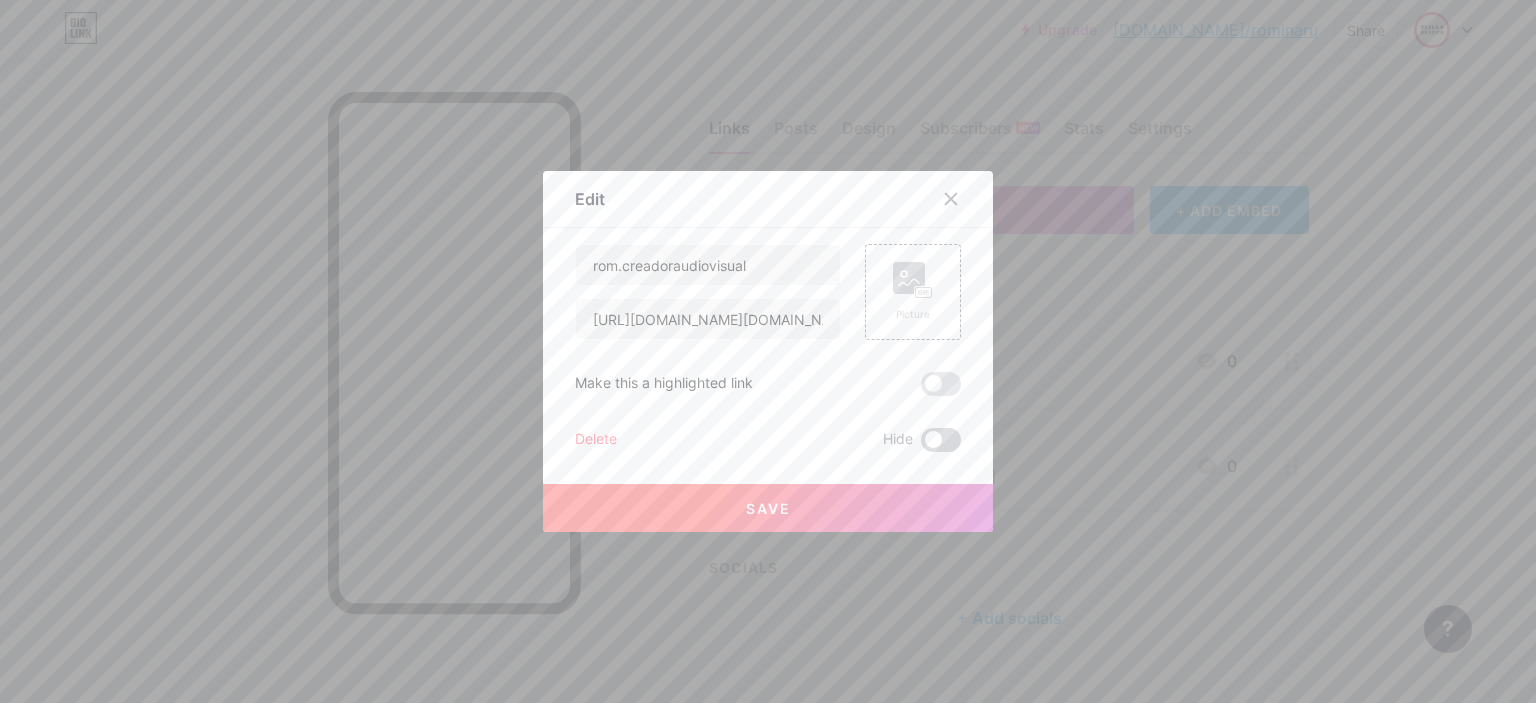 click at bounding box center (941, 440) 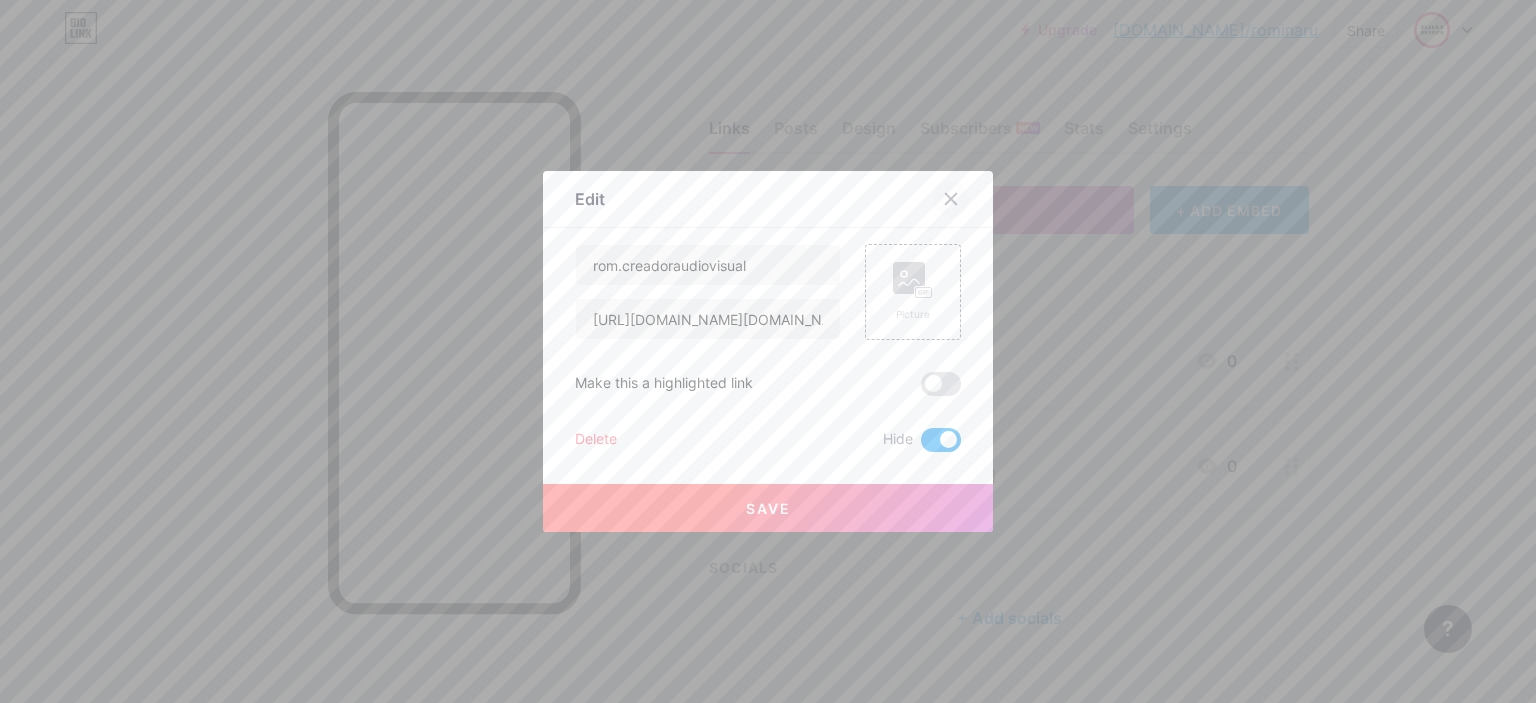 click 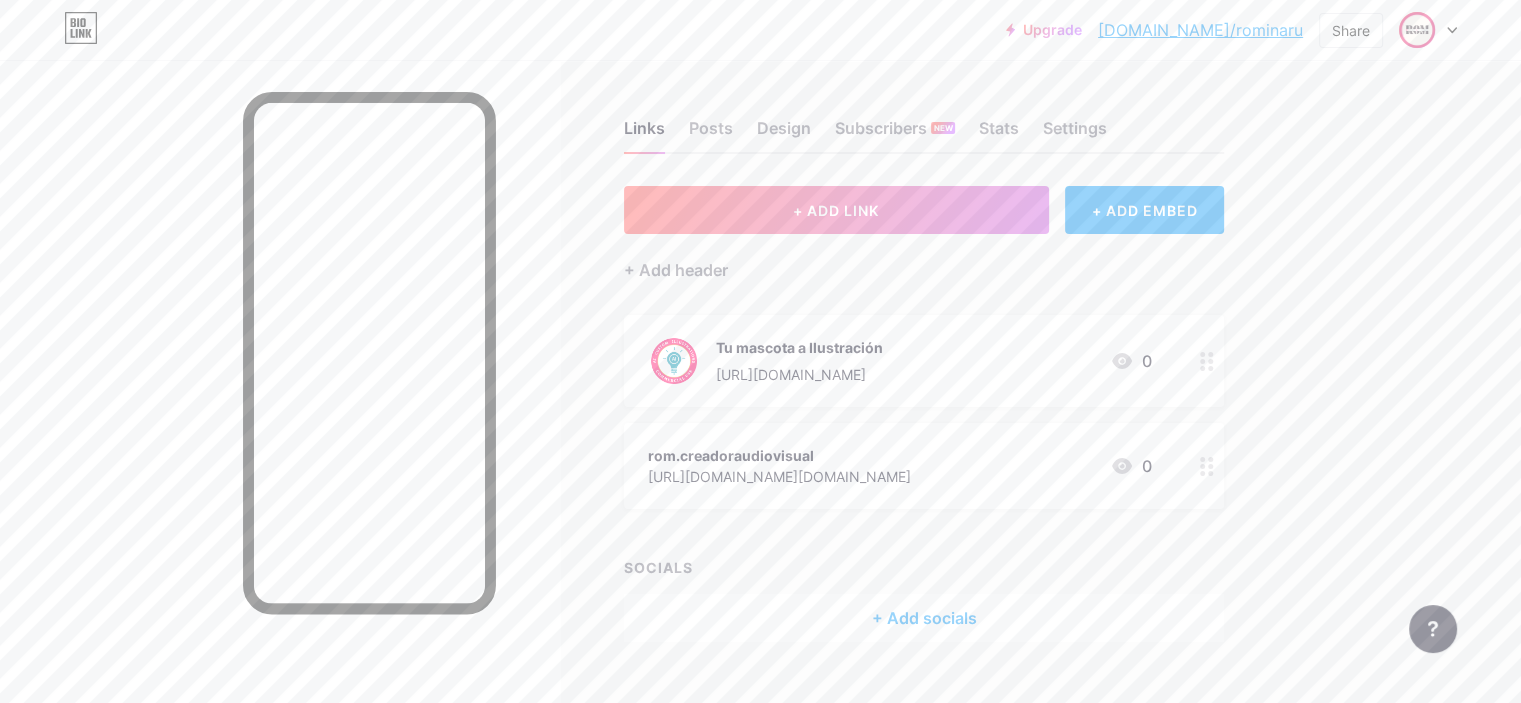 click 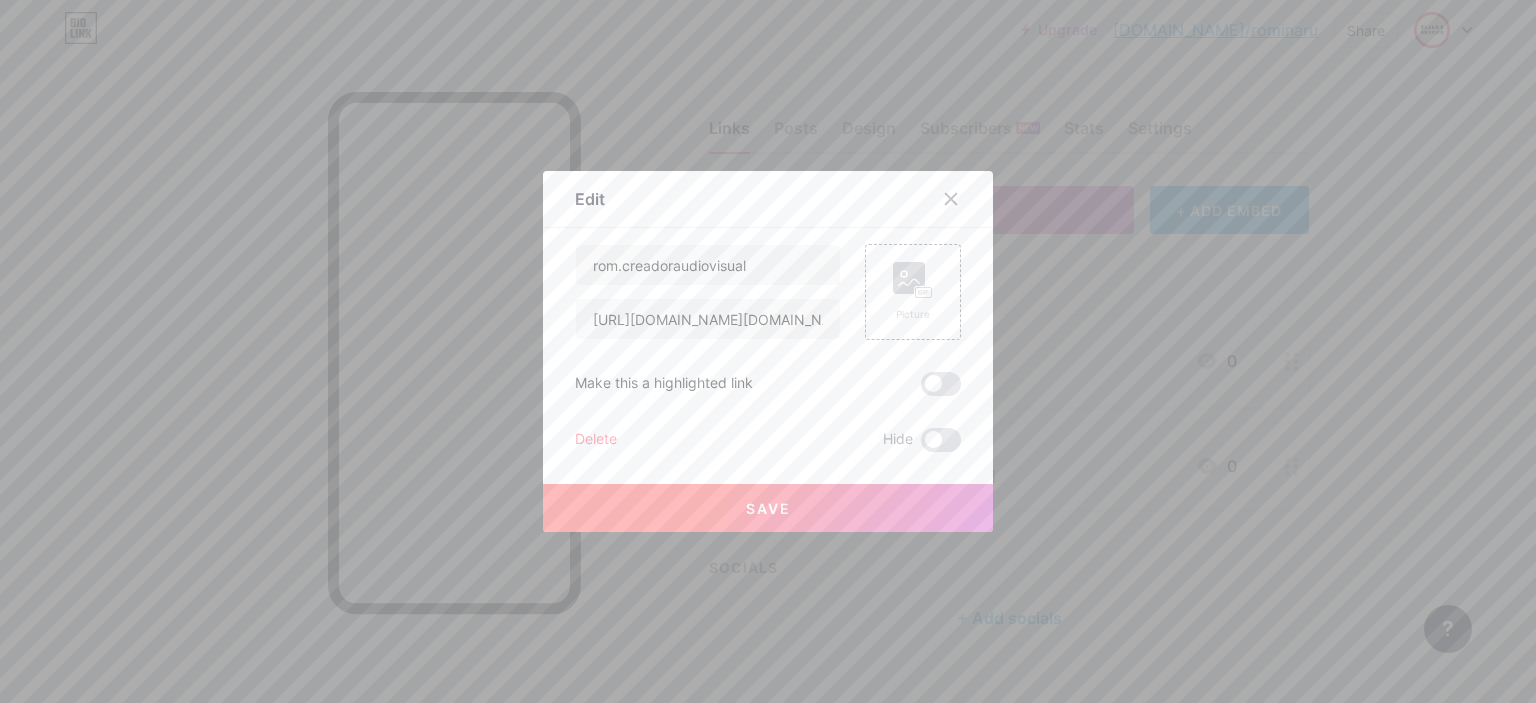 click on "Delete" at bounding box center (596, 440) 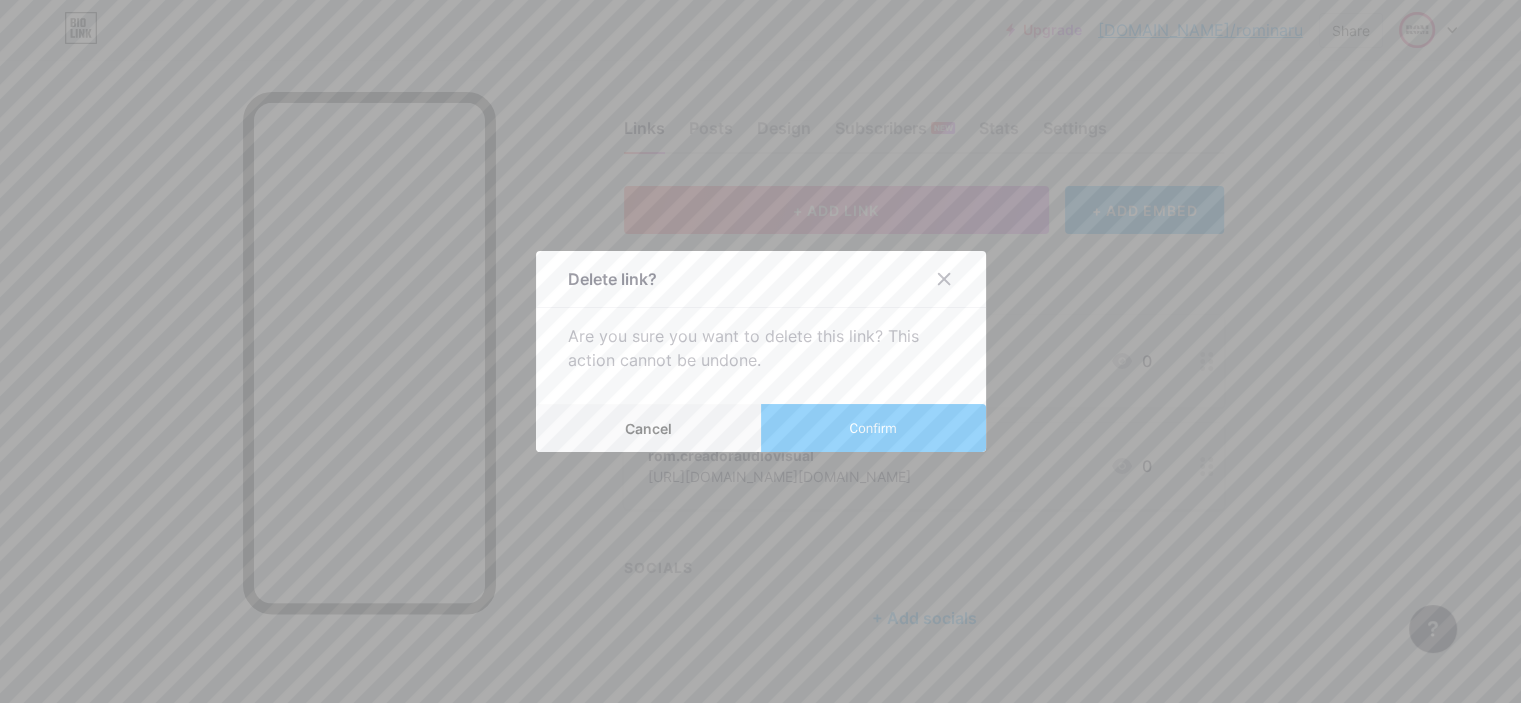 click on "Confirm" at bounding box center (873, 428) 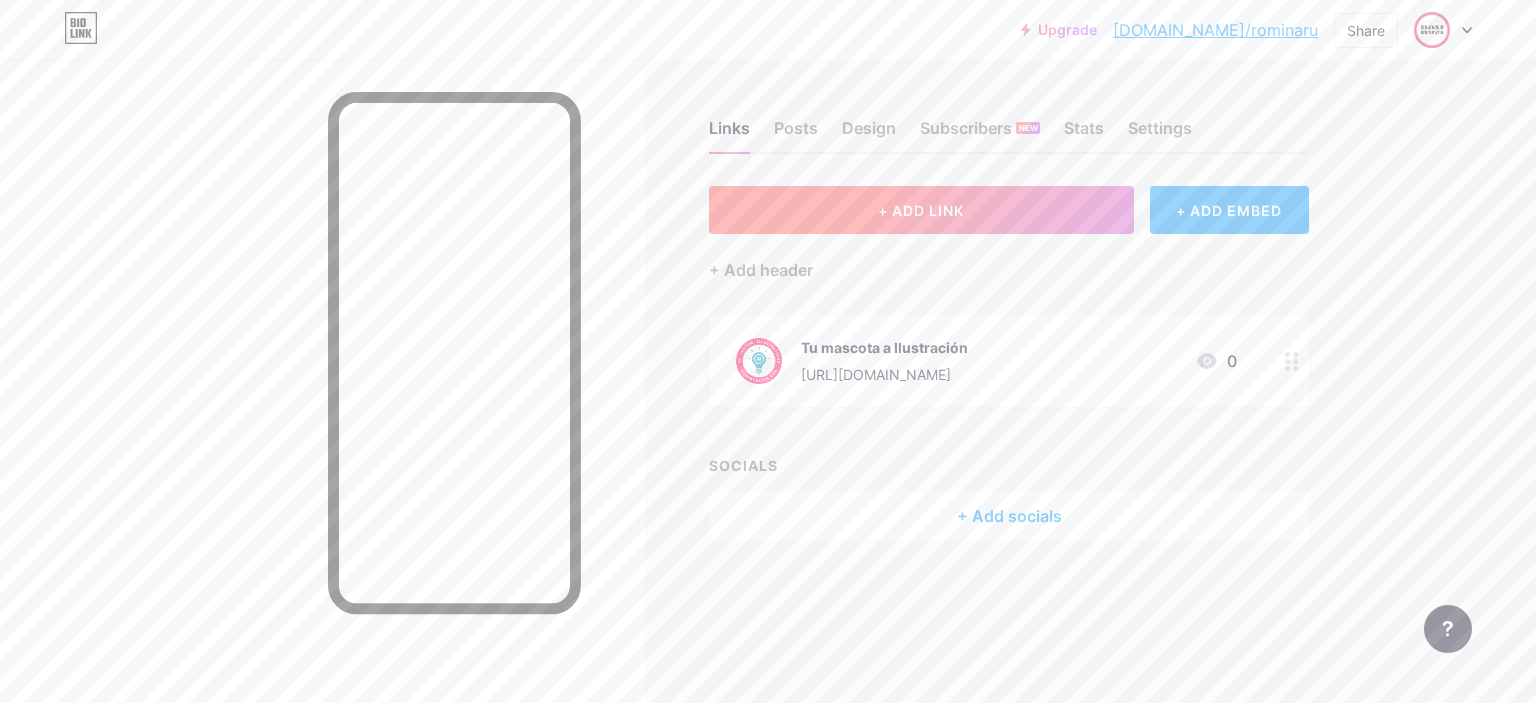 click on "+ ADD LINK" at bounding box center (921, 210) 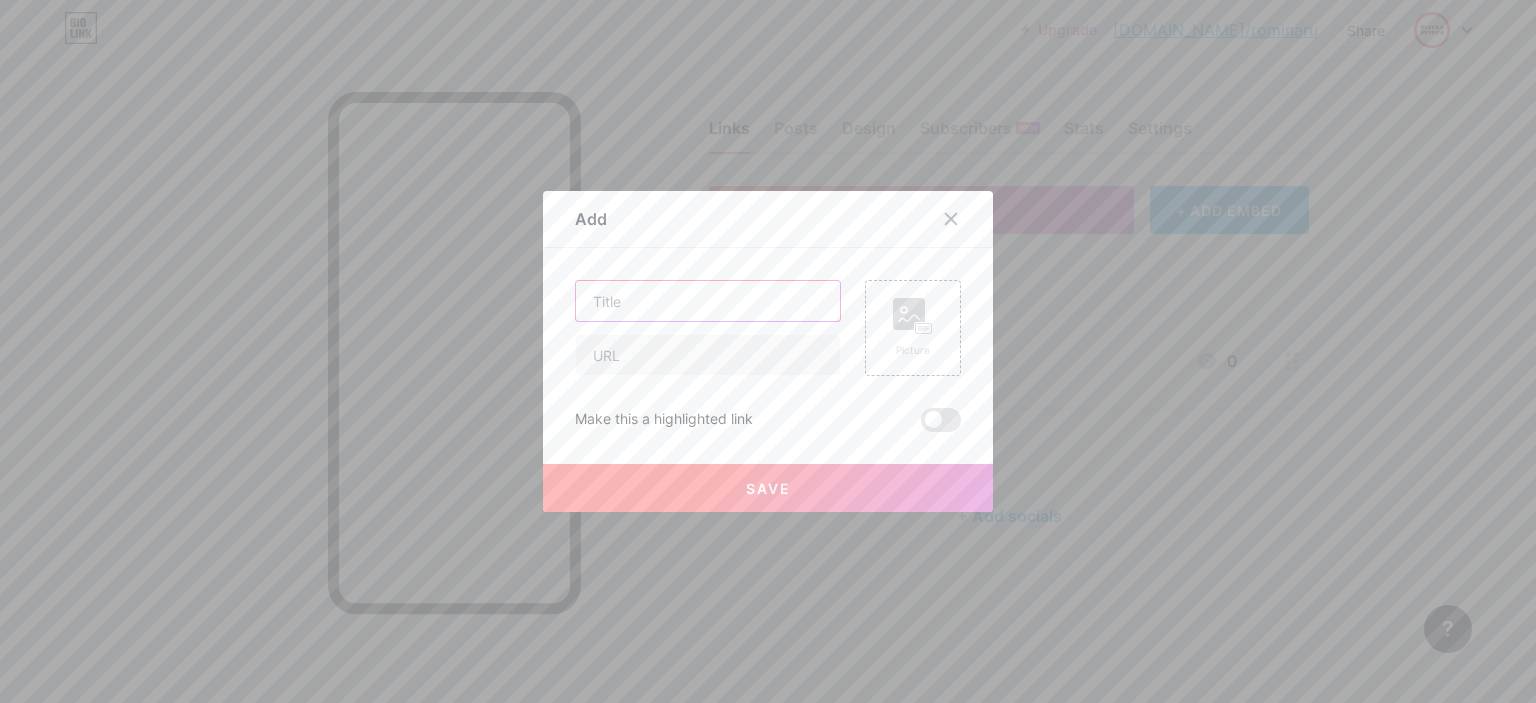 click at bounding box center (708, 301) 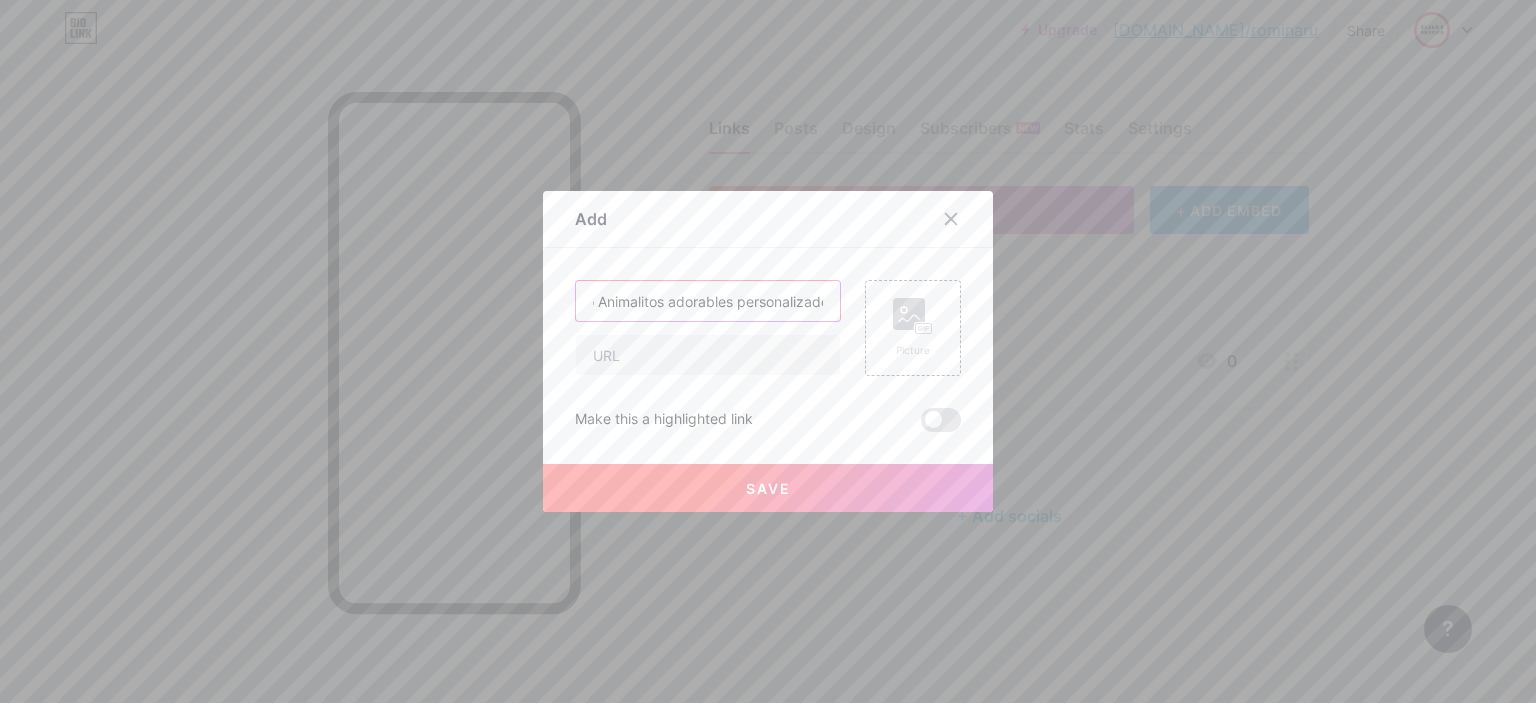 scroll, scrollTop: 0, scrollLeft: 45, axis: horizontal 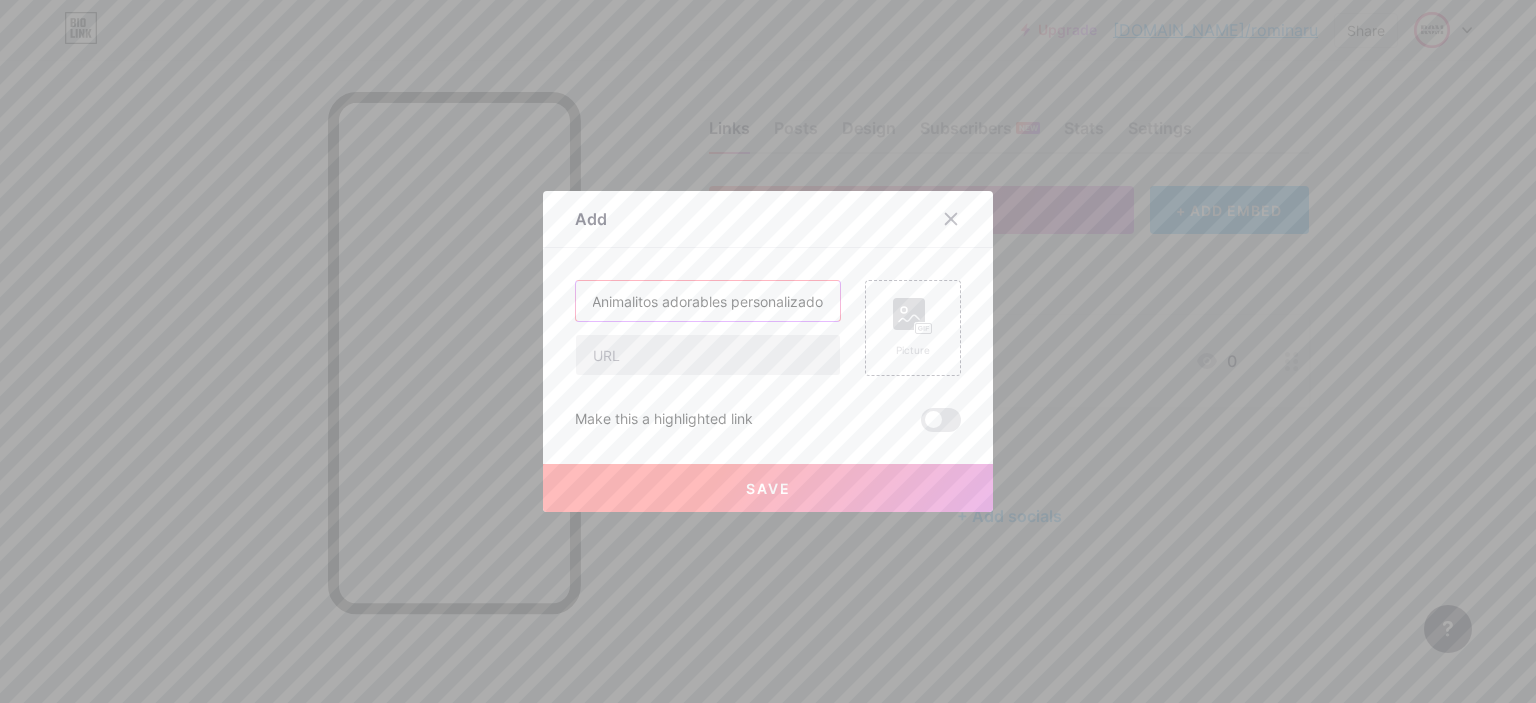 type on "Video Animalitos adorables personalizado" 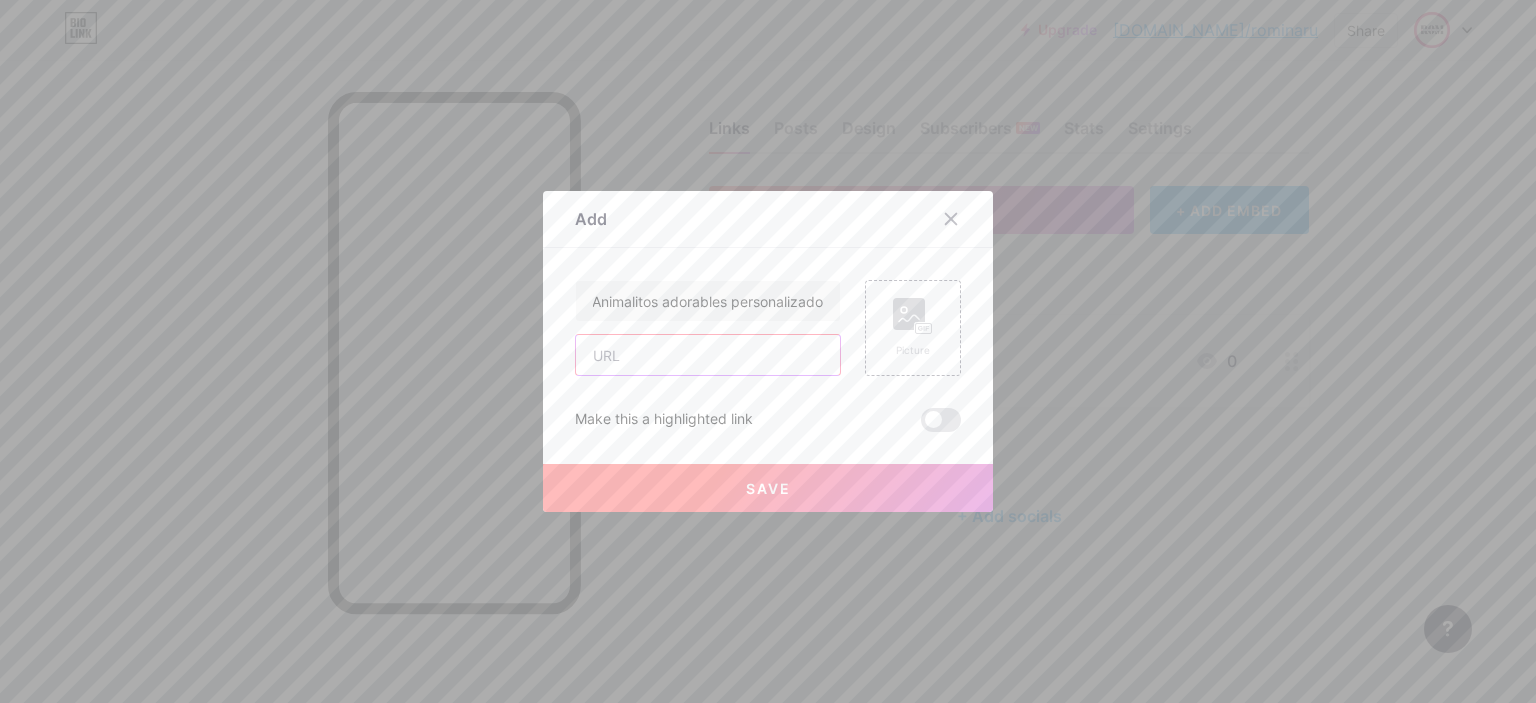 click at bounding box center [708, 355] 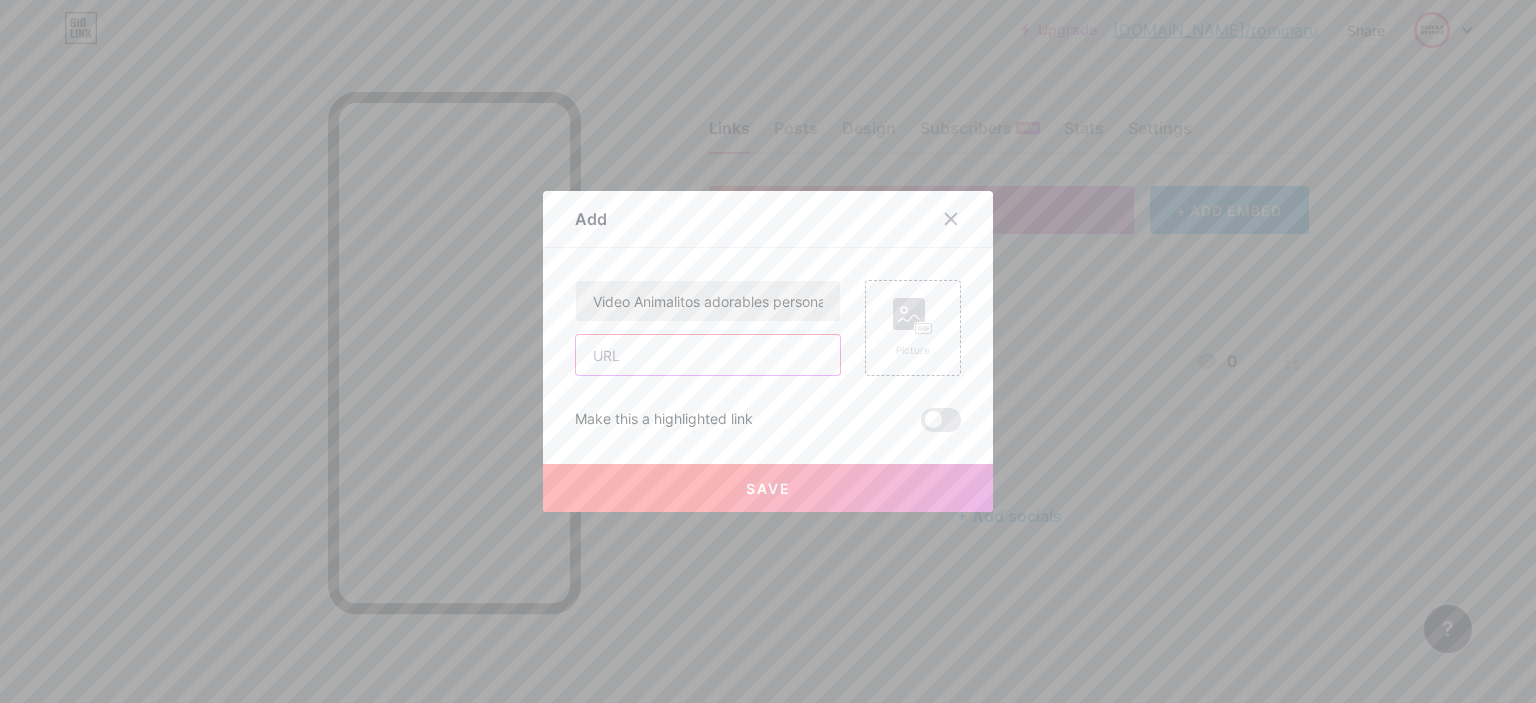 paste on "[URL][DOMAIN_NAME]" 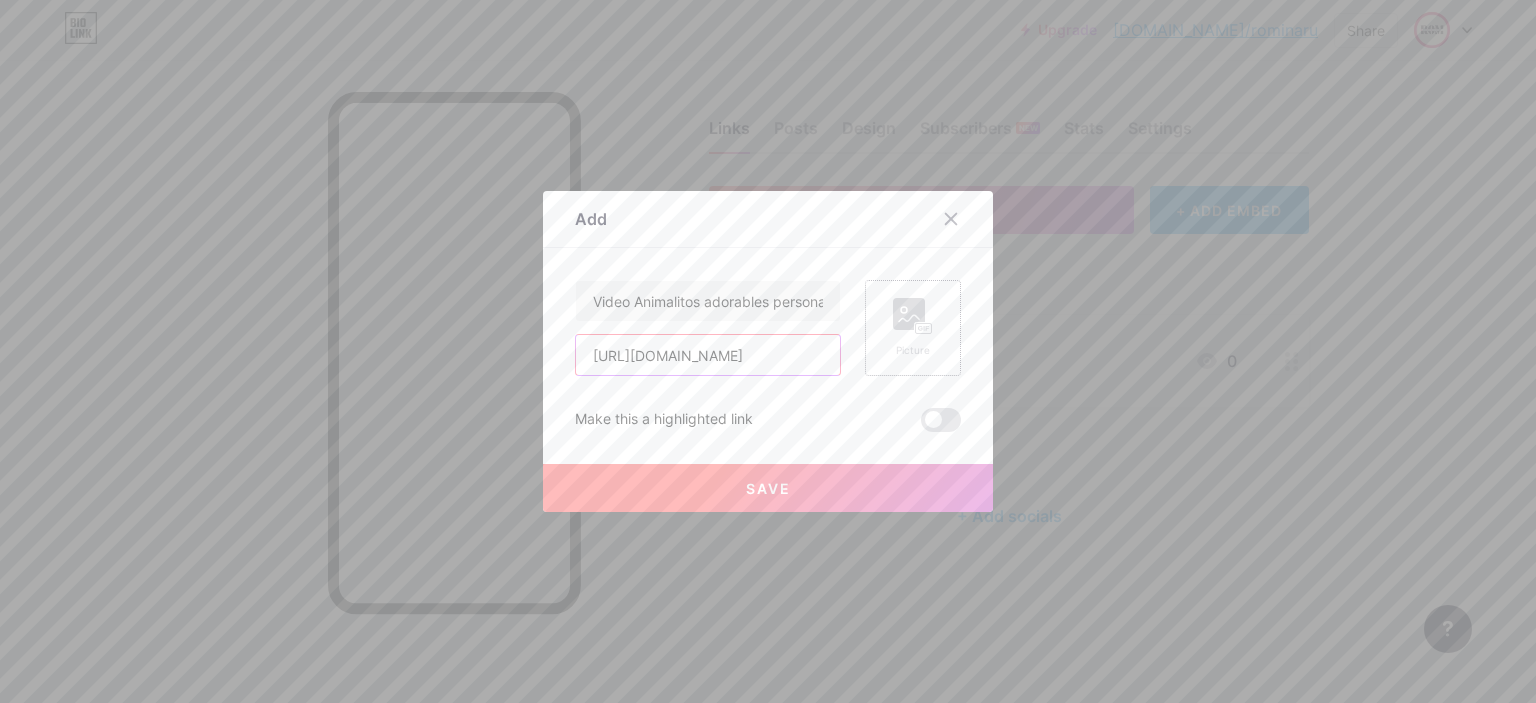 type on "[URL][DOMAIN_NAME]" 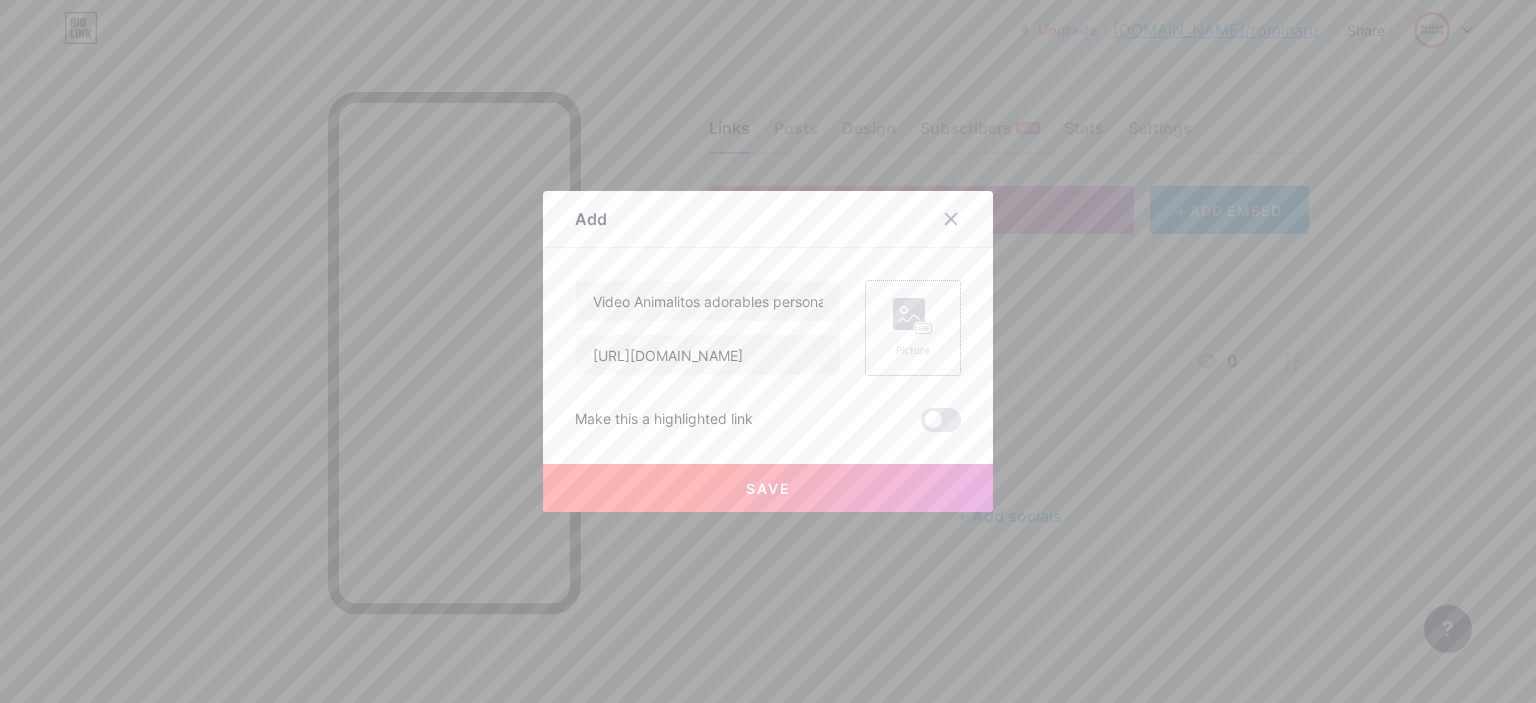 click on "Picture" at bounding box center [913, 350] 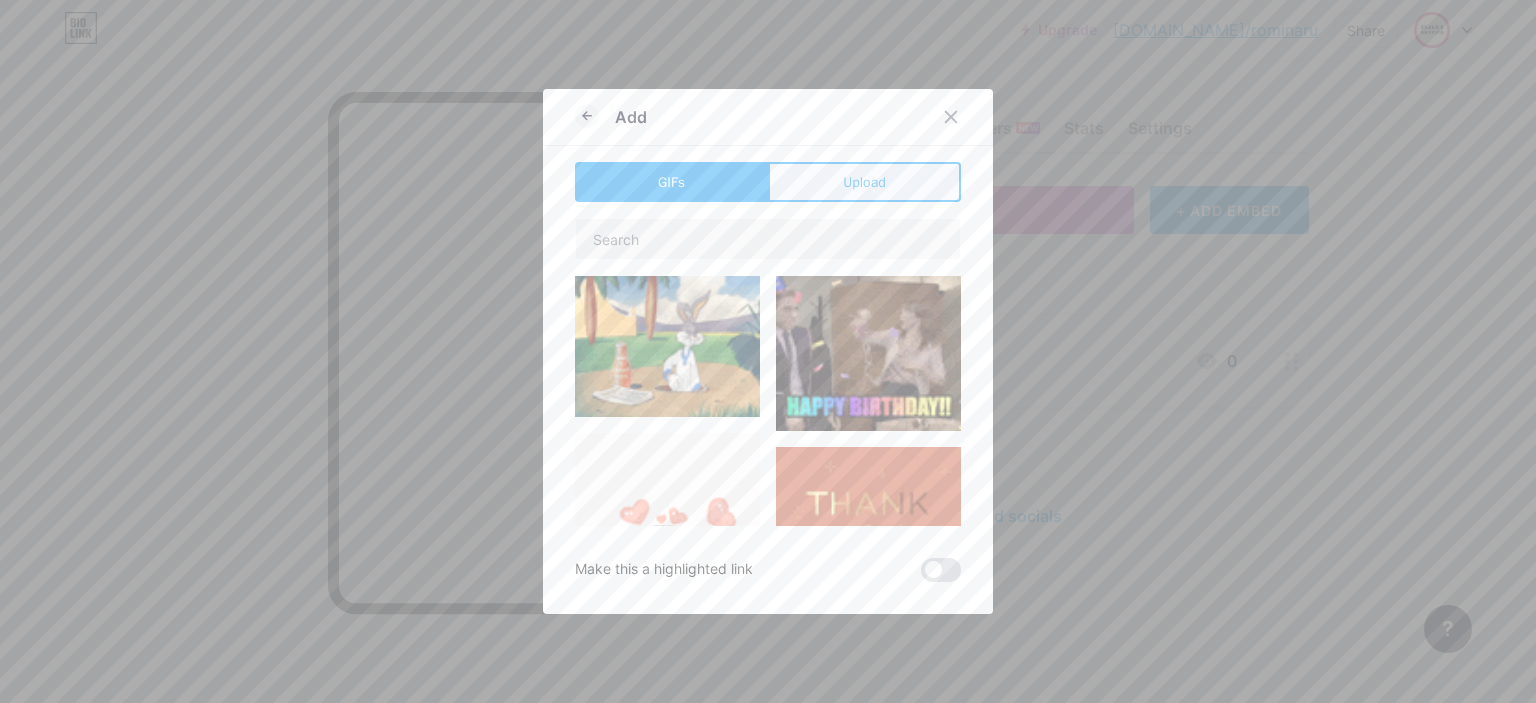 click on "Upload" at bounding box center [864, 182] 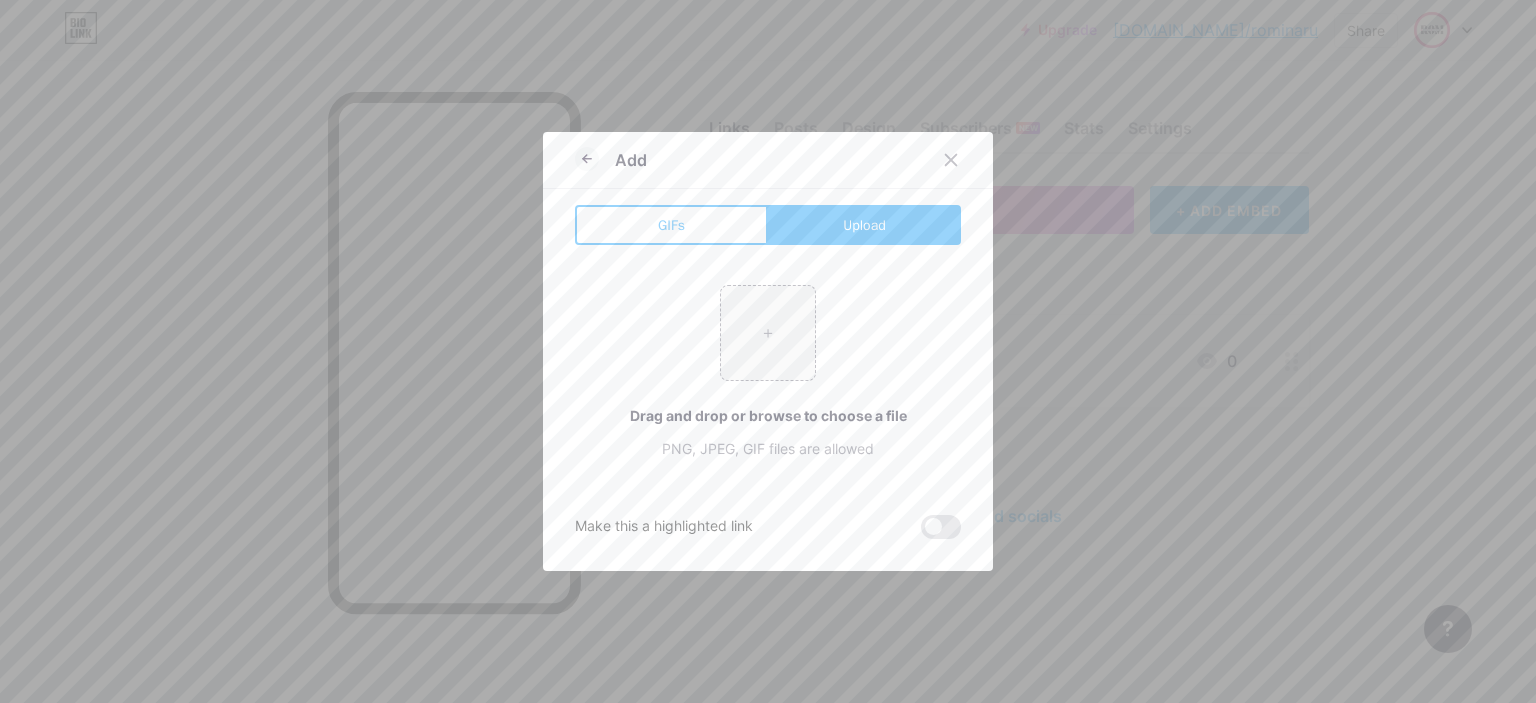 click on "Upload" at bounding box center [864, 225] 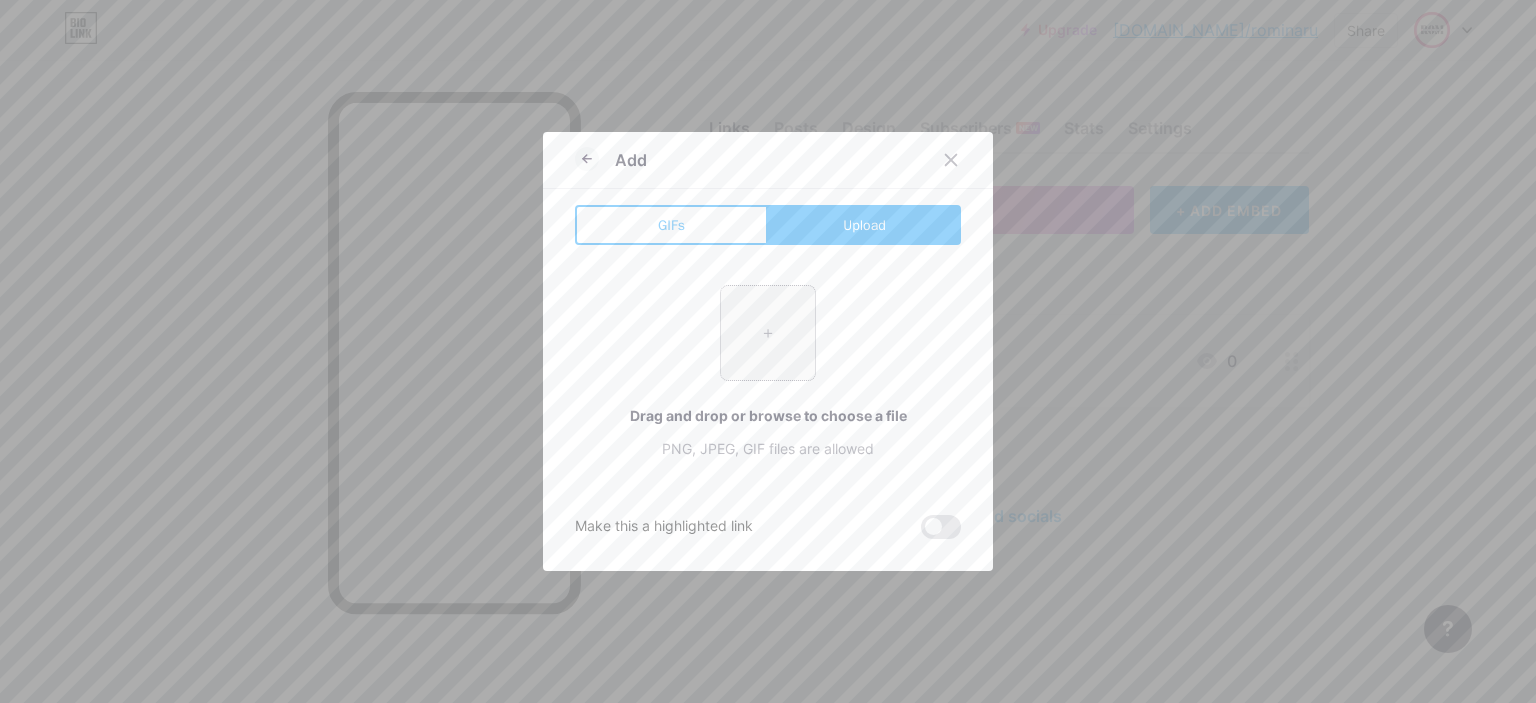 click at bounding box center (768, 333) 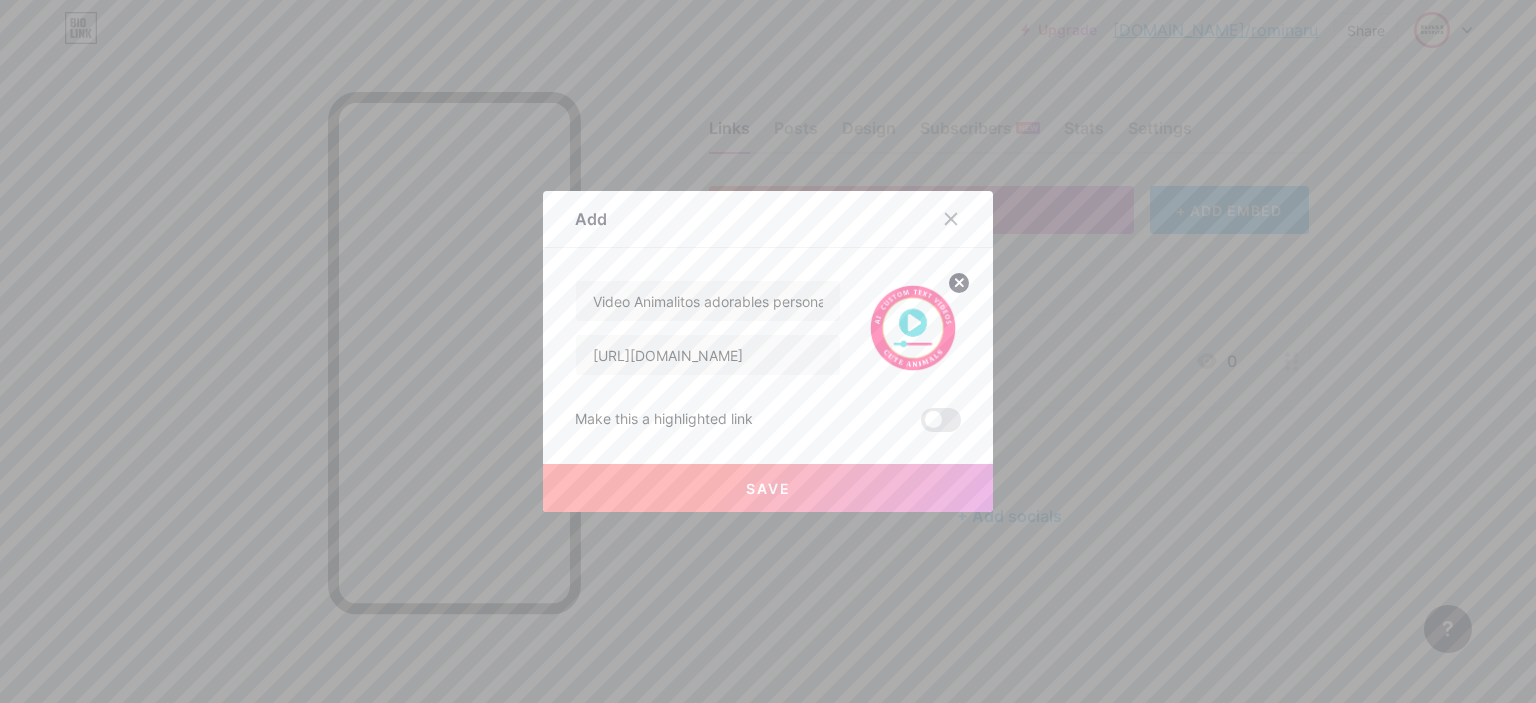click on "Save" at bounding box center (768, 488) 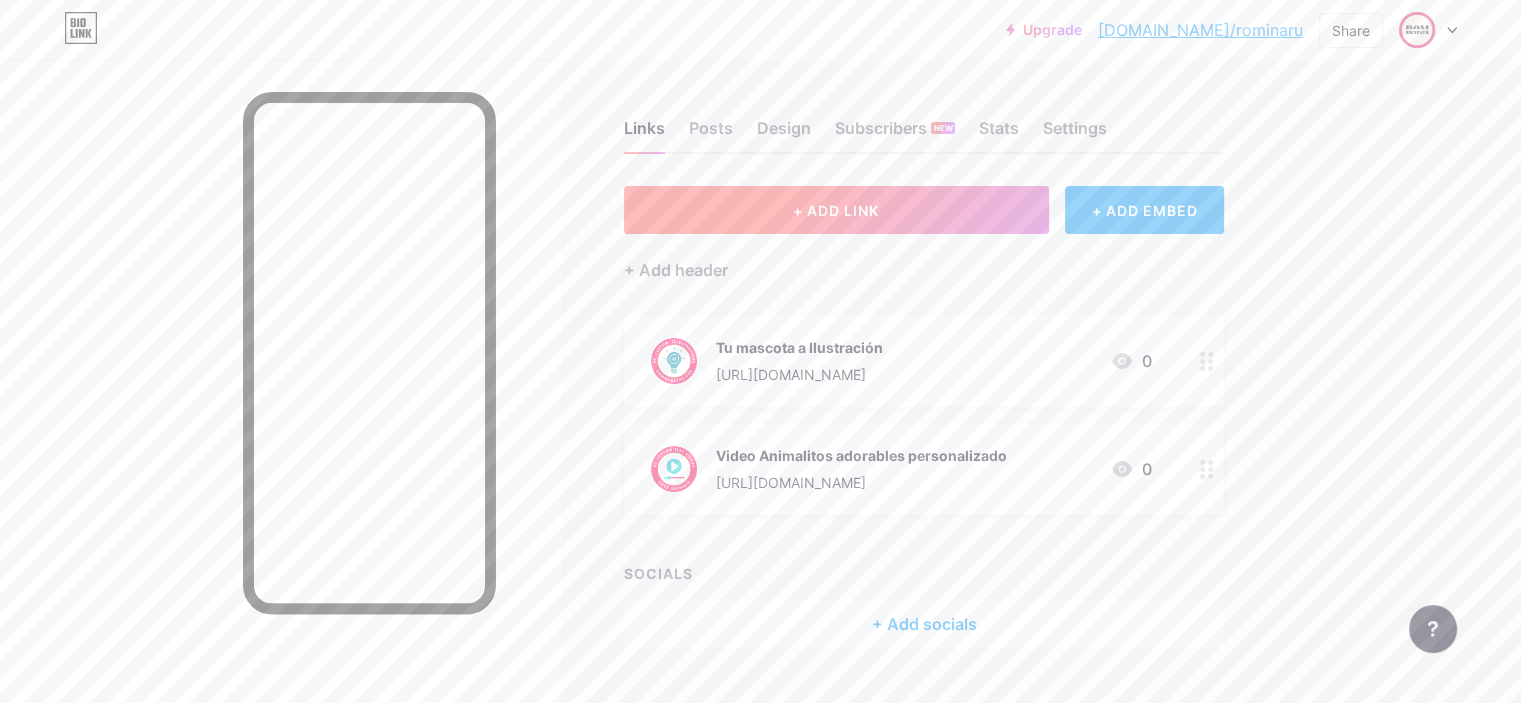 click on "+ ADD LINK" at bounding box center [836, 210] 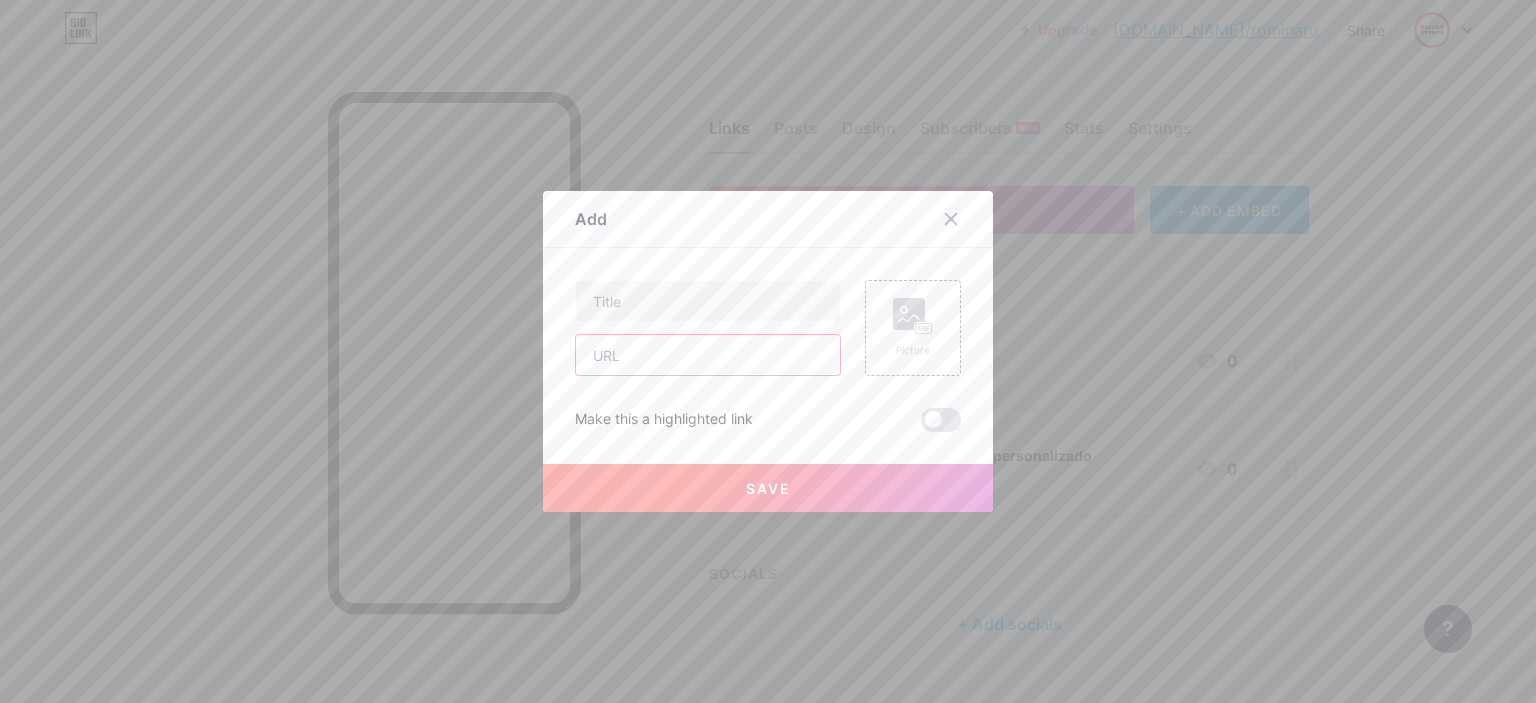 click at bounding box center (708, 355) 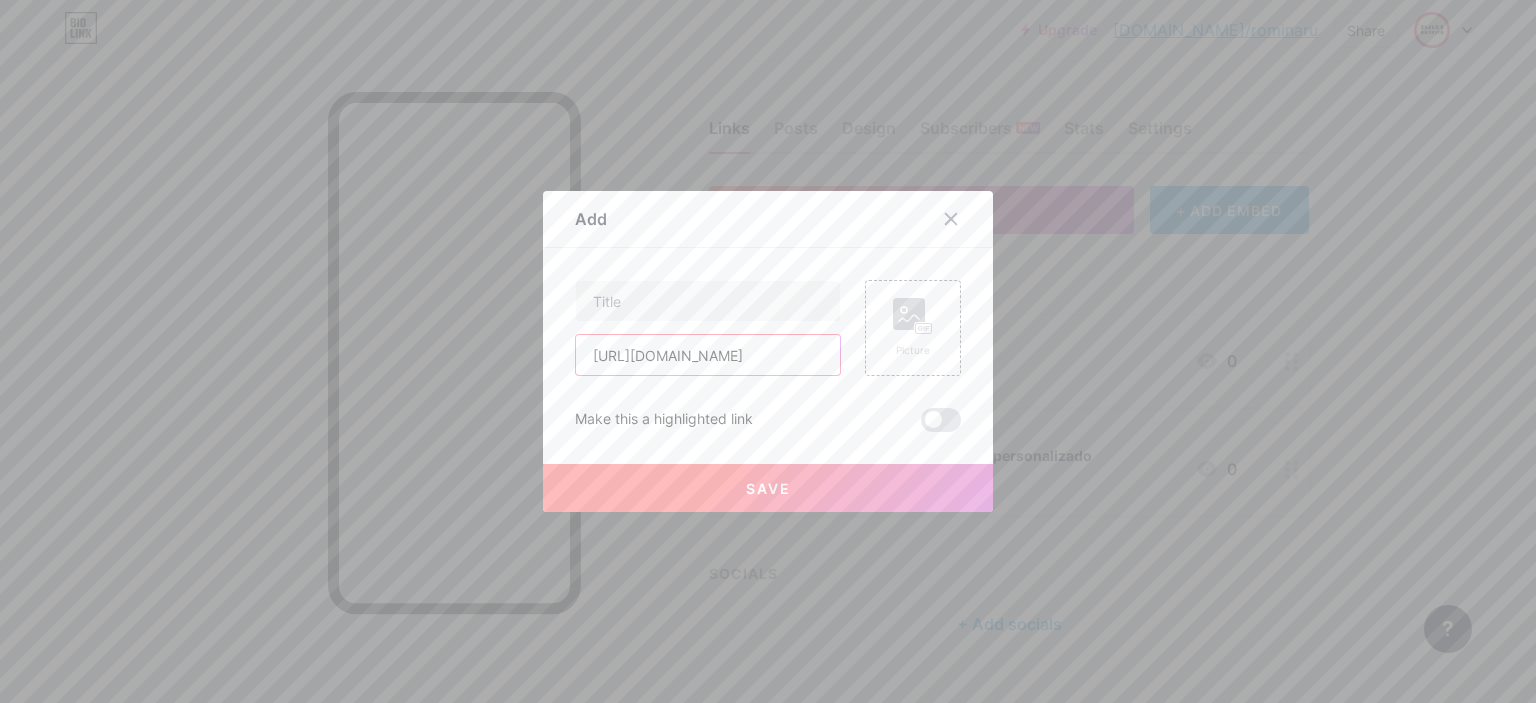 scroll, scrollTop: 0, scrollLeft: 284, axis: horizontal 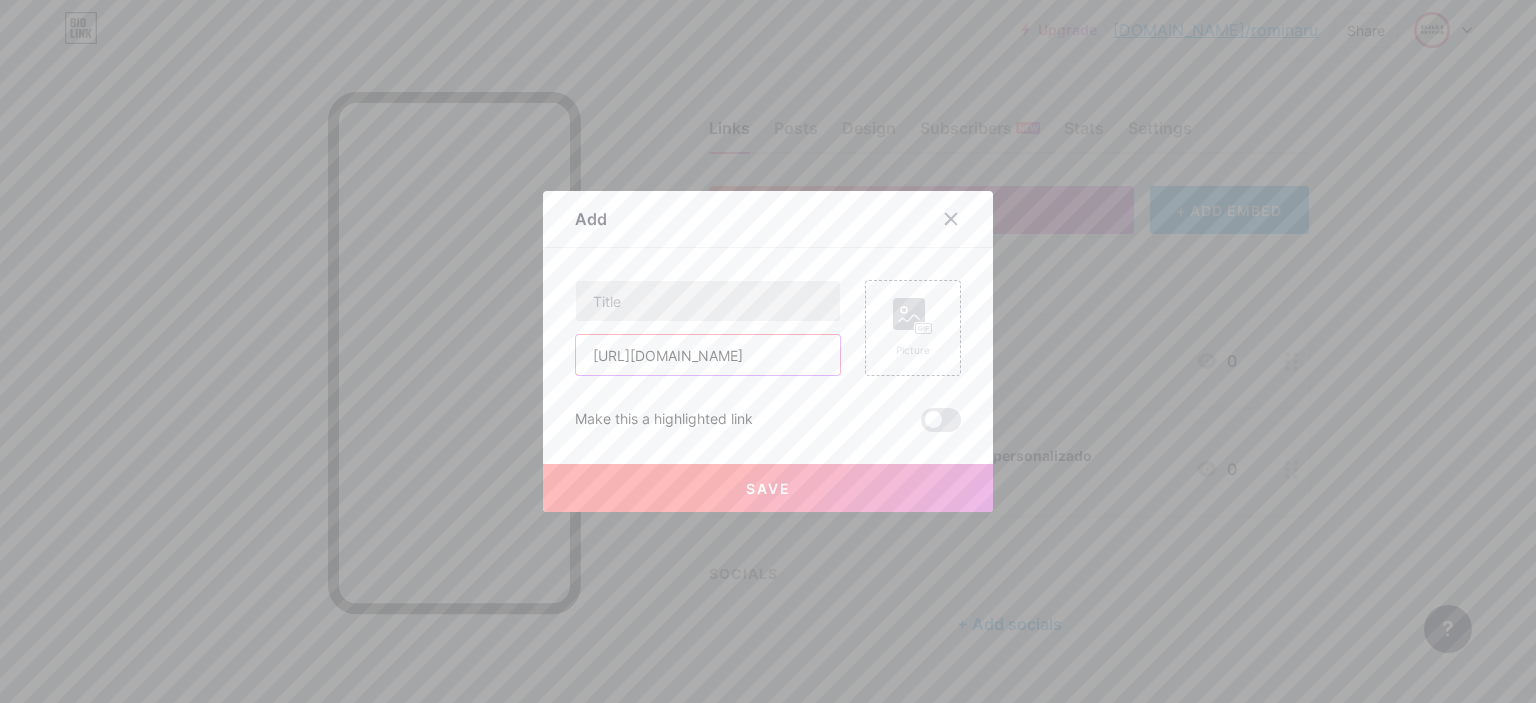 type on "[URL][DOMAIN_NAME]" 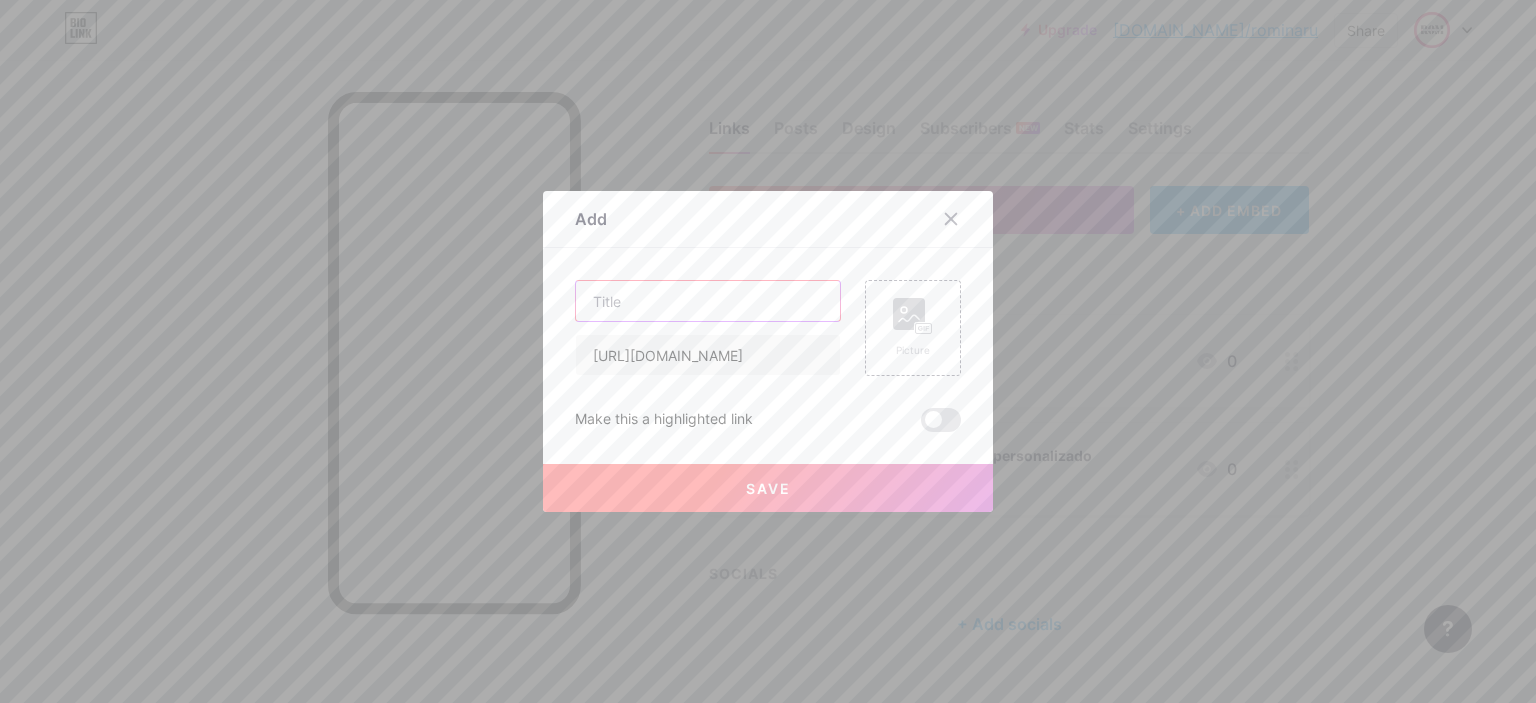 click at bounding box center (708, 301) 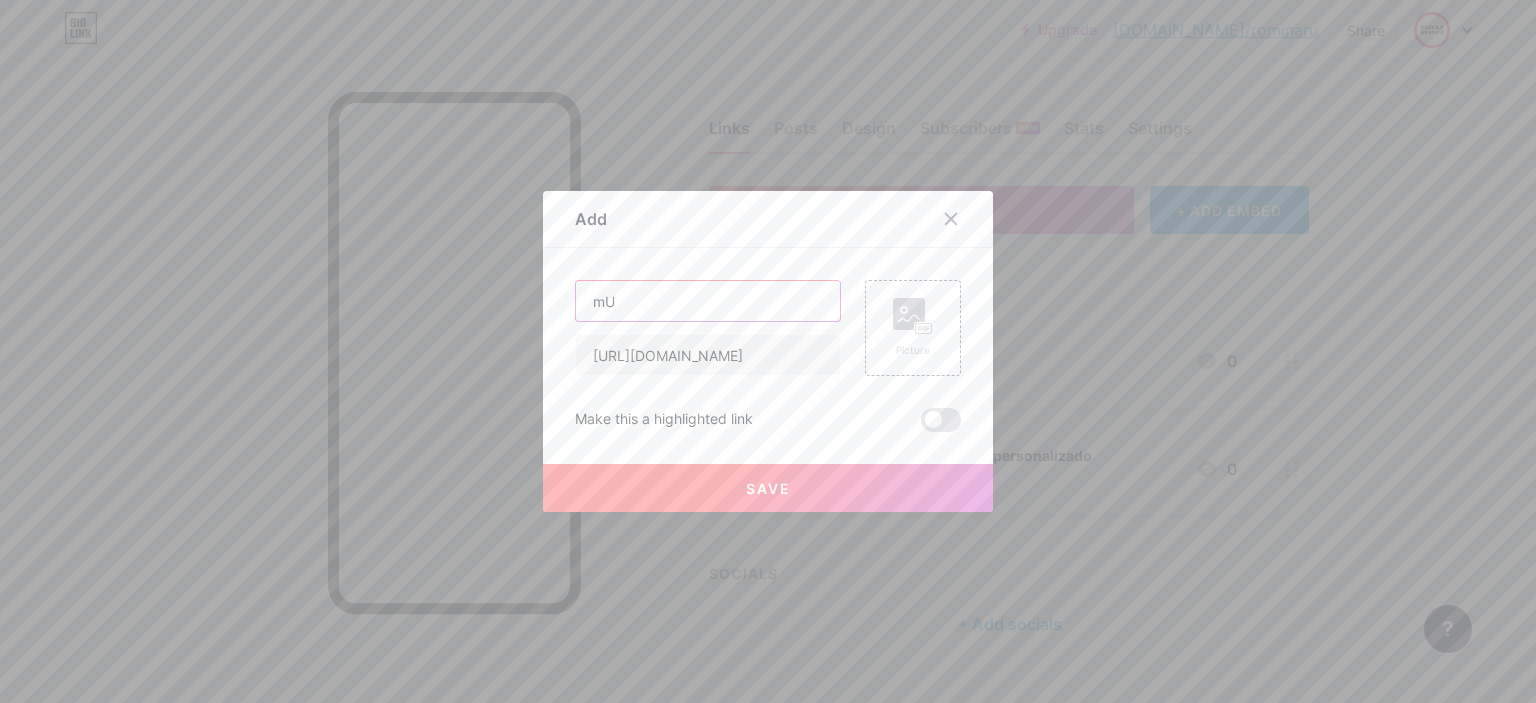 type on "m" 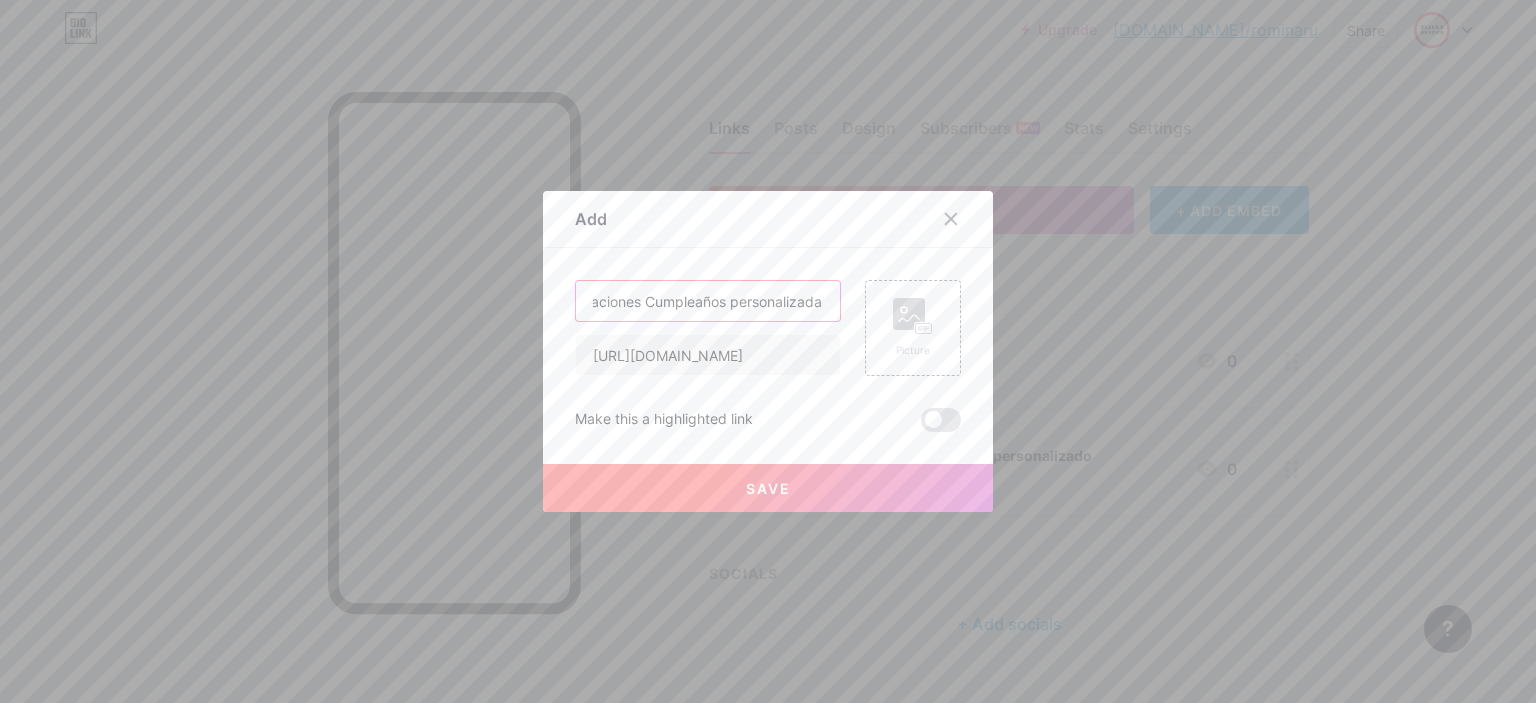 scroll, scrollTop: 0, scrollLeft: 37, axis: horizontal 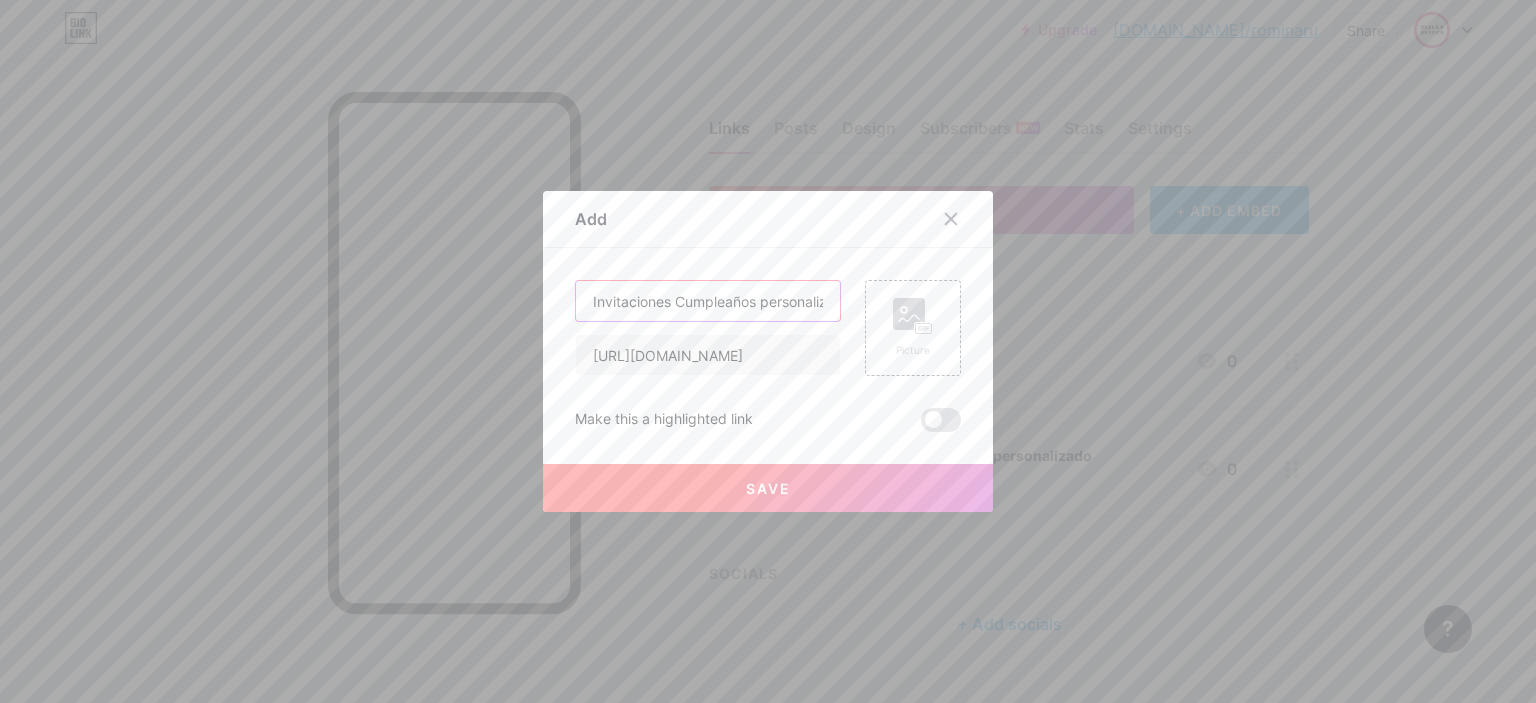drag, startPoint x: 588, startPoint y: 302, endPoint x: 510, endPoint y: 302, distance: 78 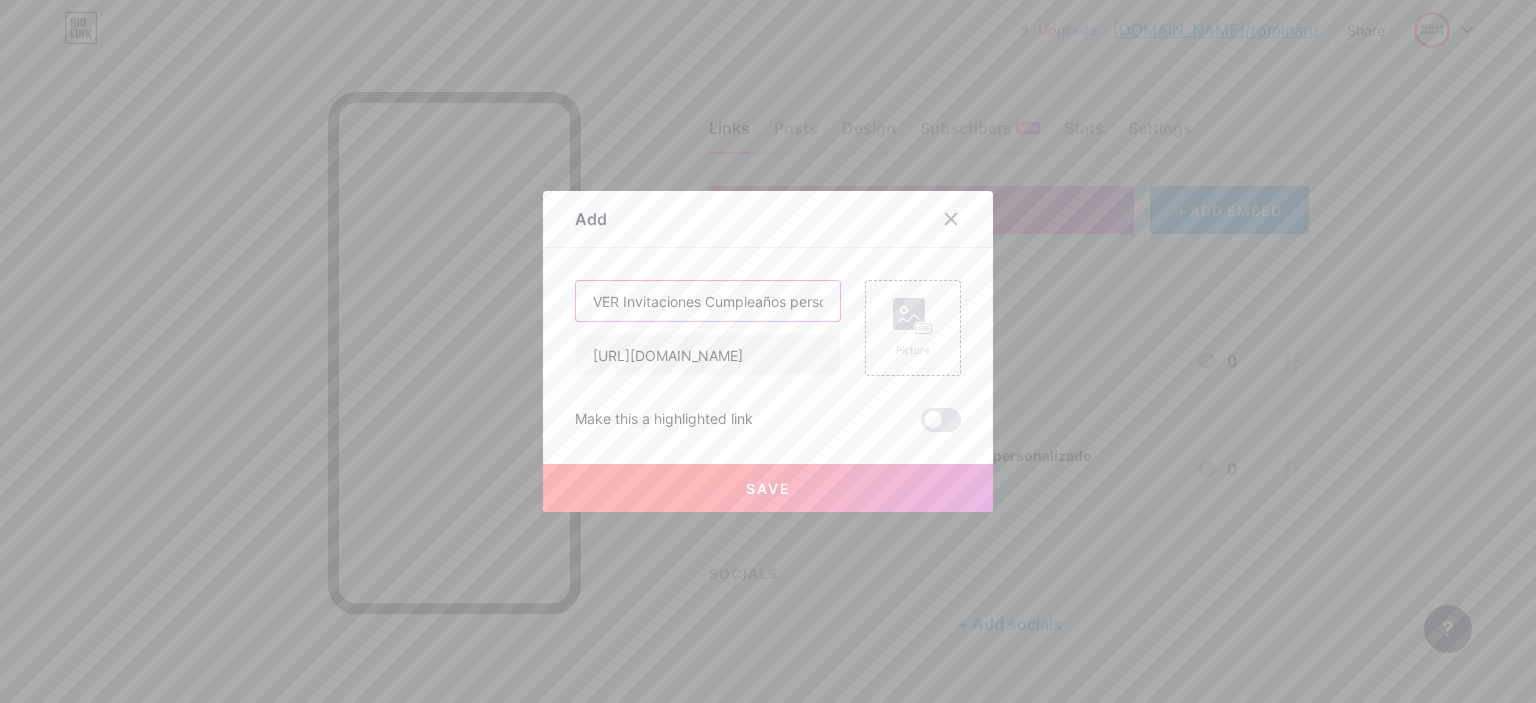 type on "VER Invitaciones Cumpleaños personalizadas" 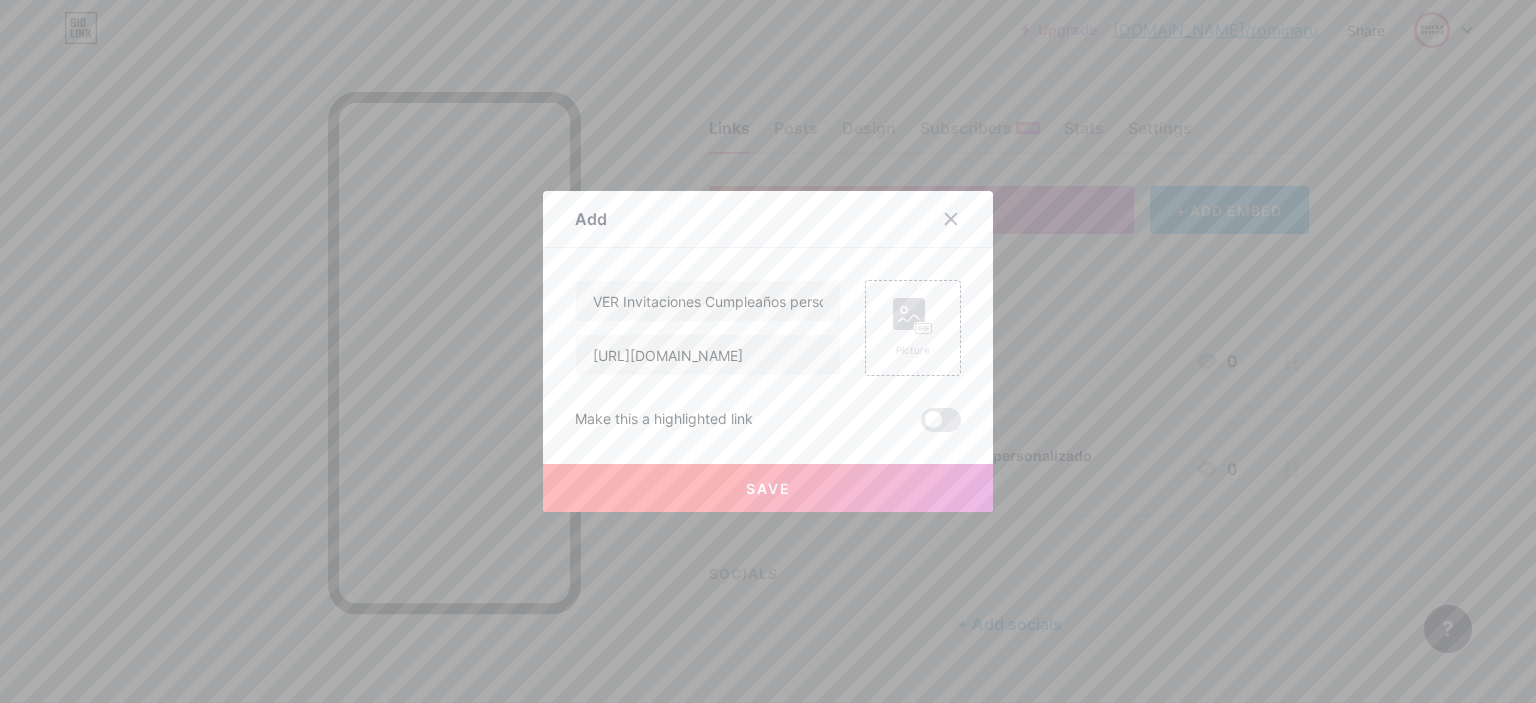 click on "Save" at bounding box center [768, 488] 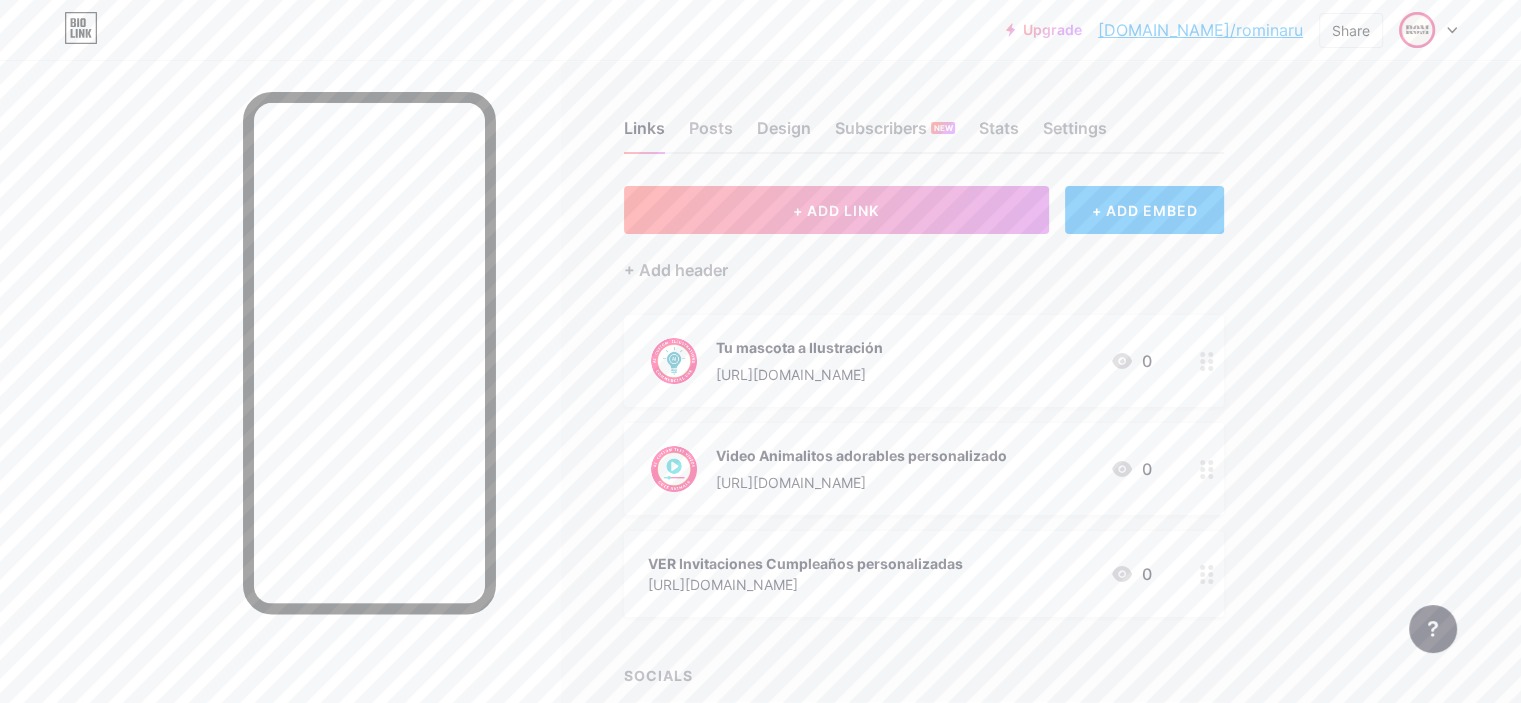 click at bounding box center [1207, 469] 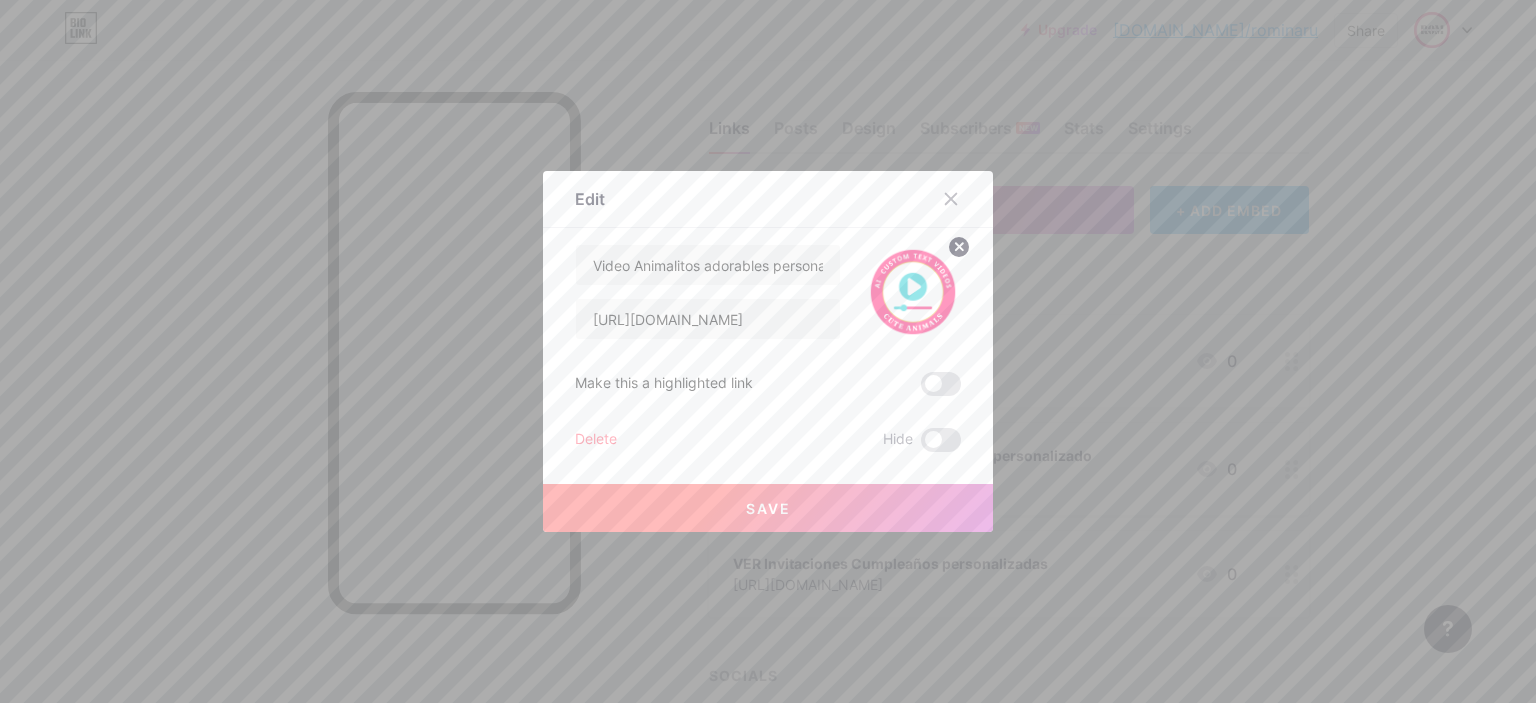 click 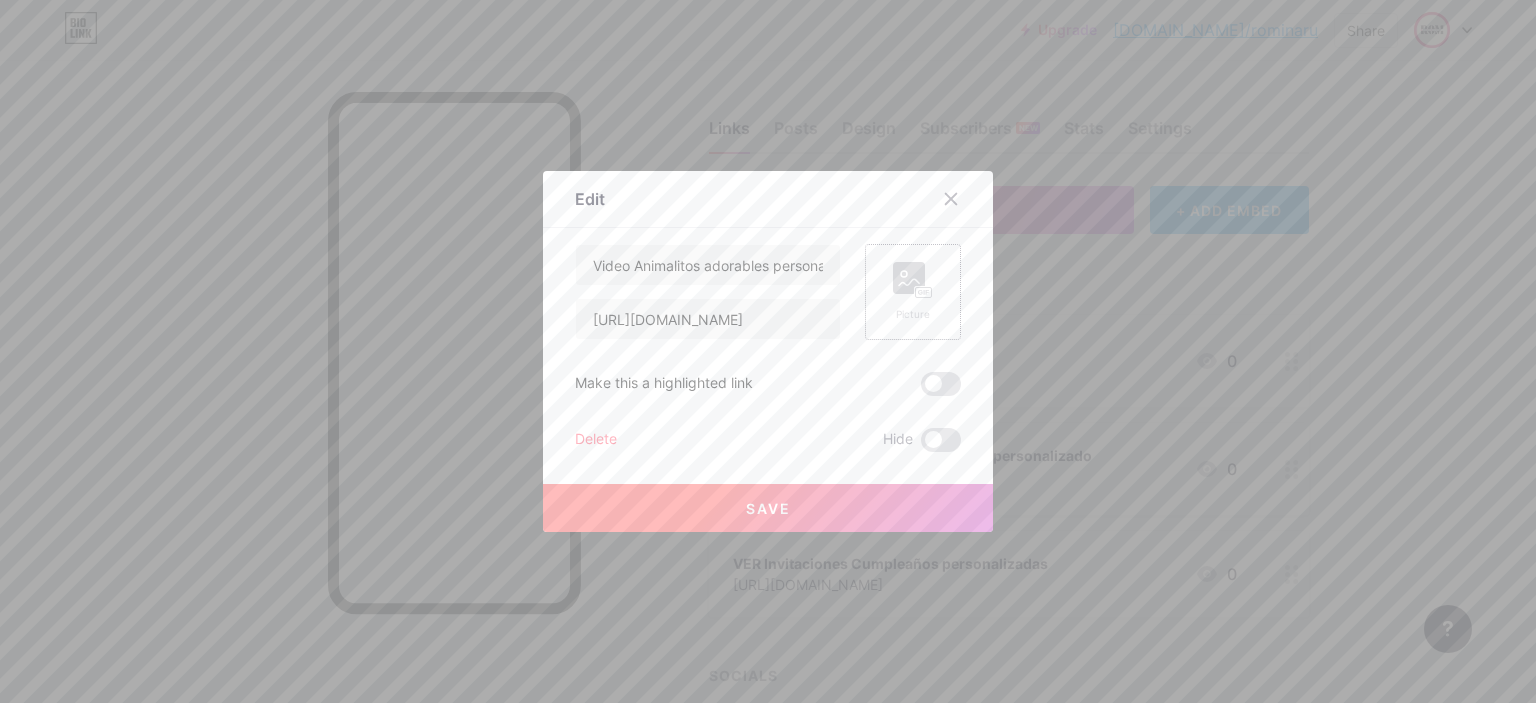 click on "Save" at bounding box center [768, 508] 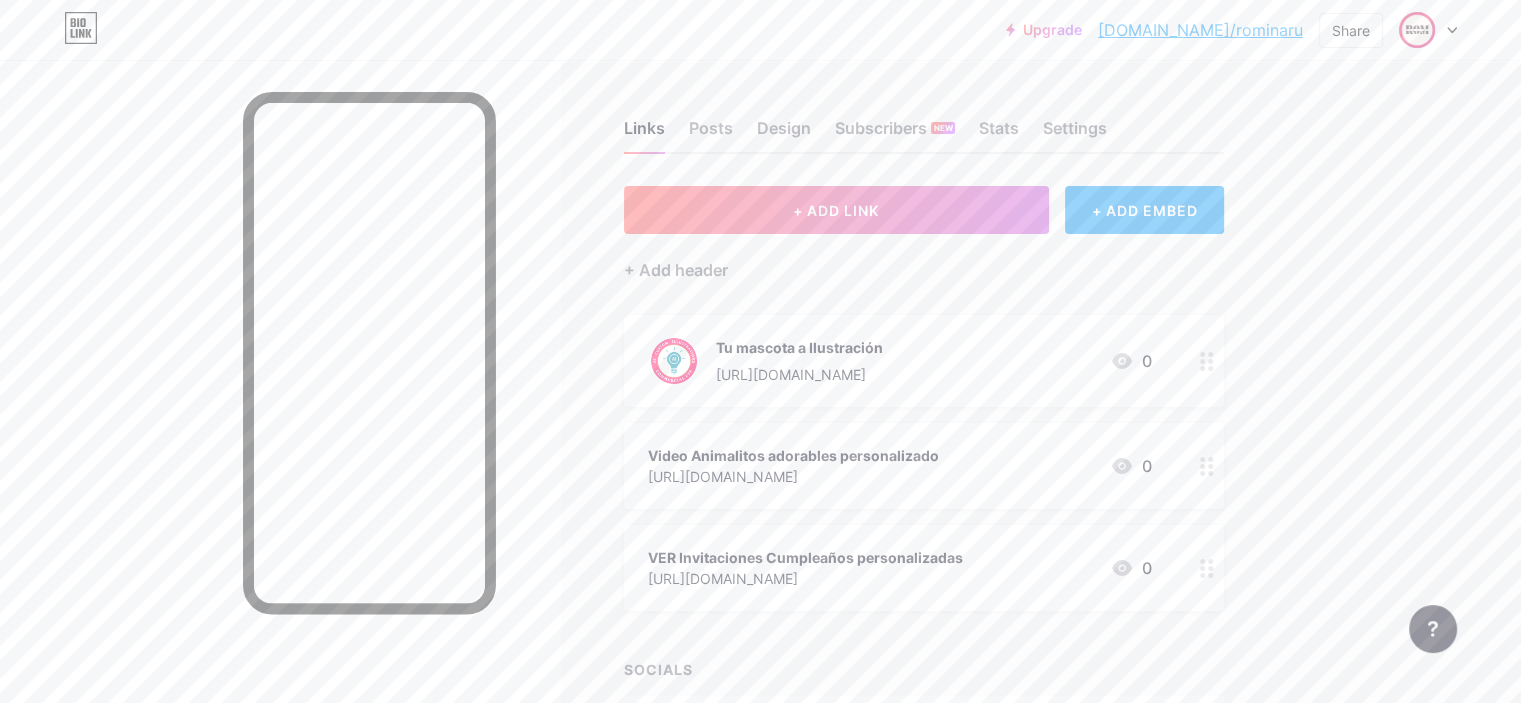 click 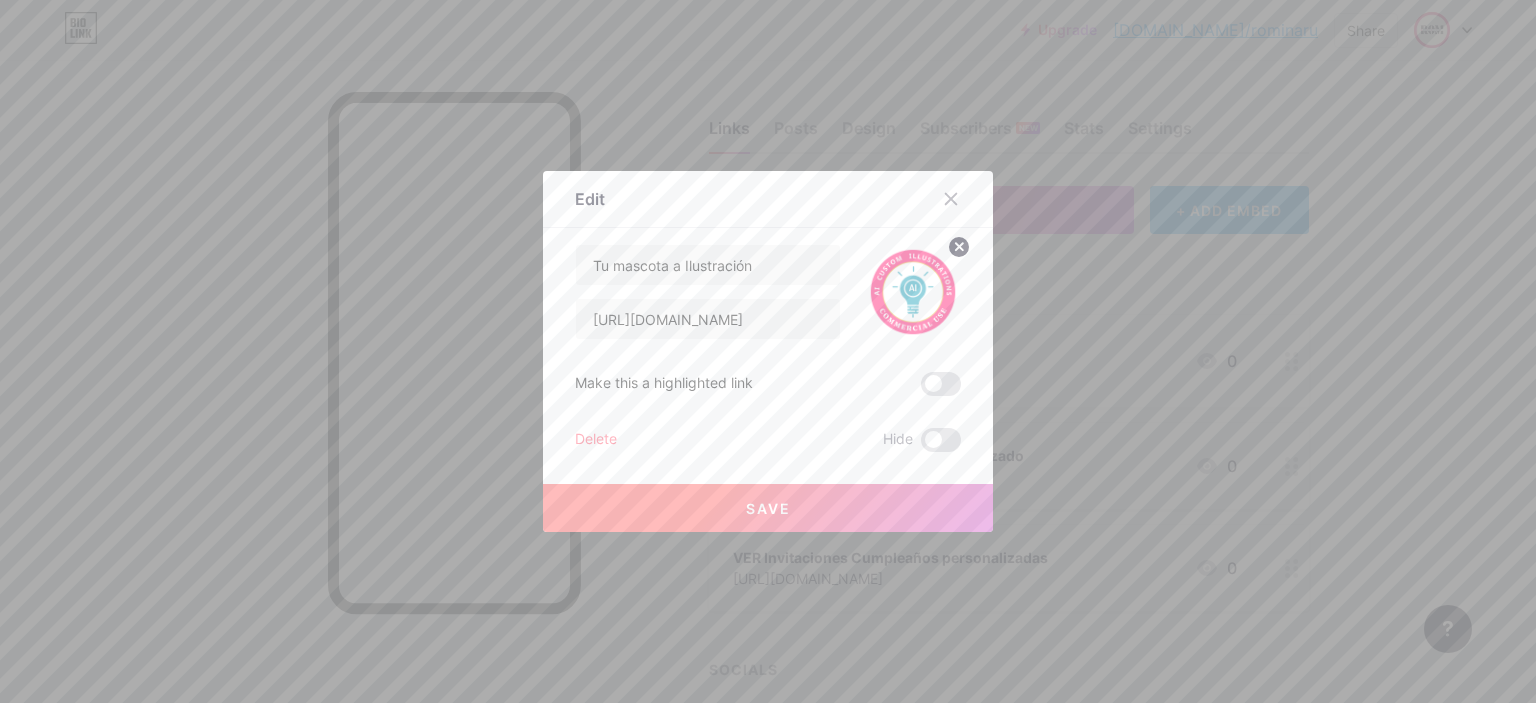 click 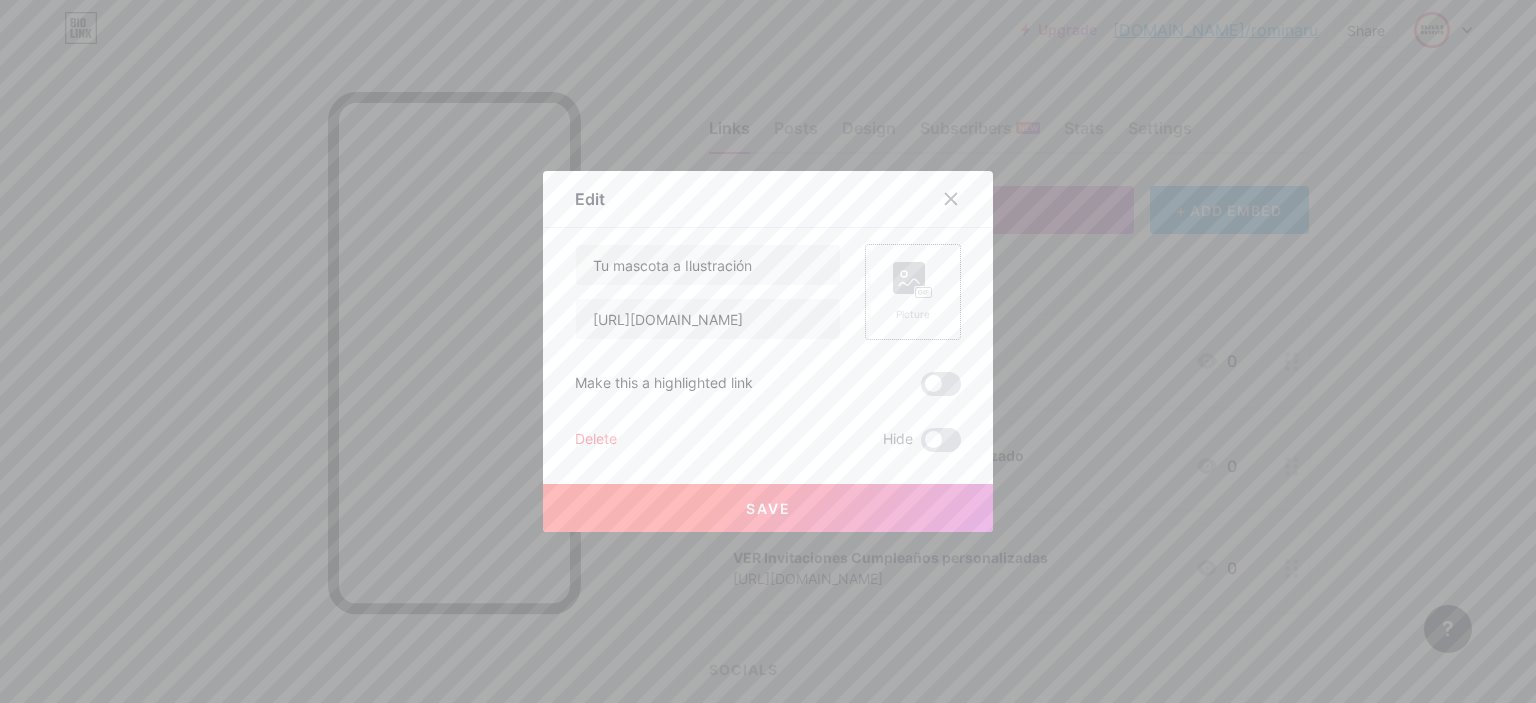 click on "Save" at bounding box center [768, 508] 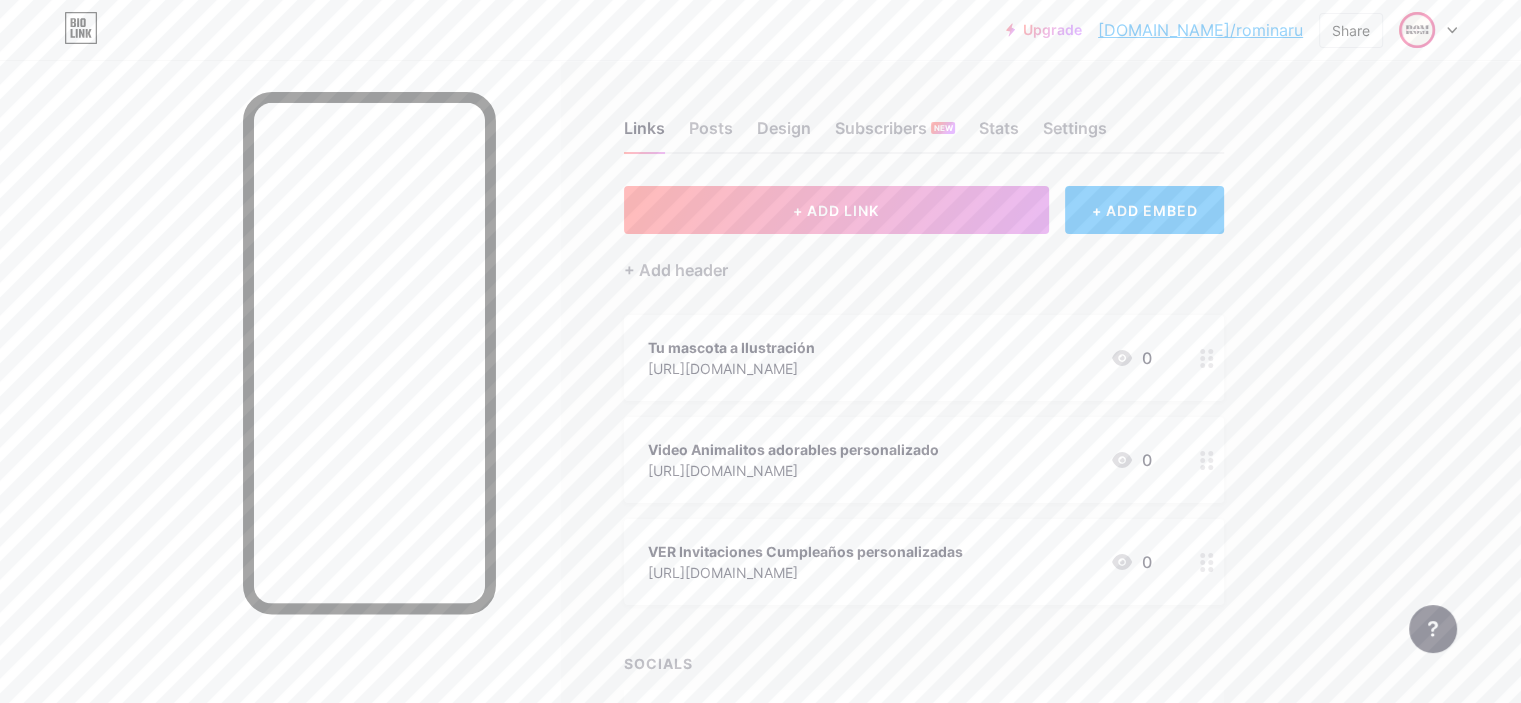 click on "[URL][DOMAIN_NAME]" at bounding box center (731, 368) 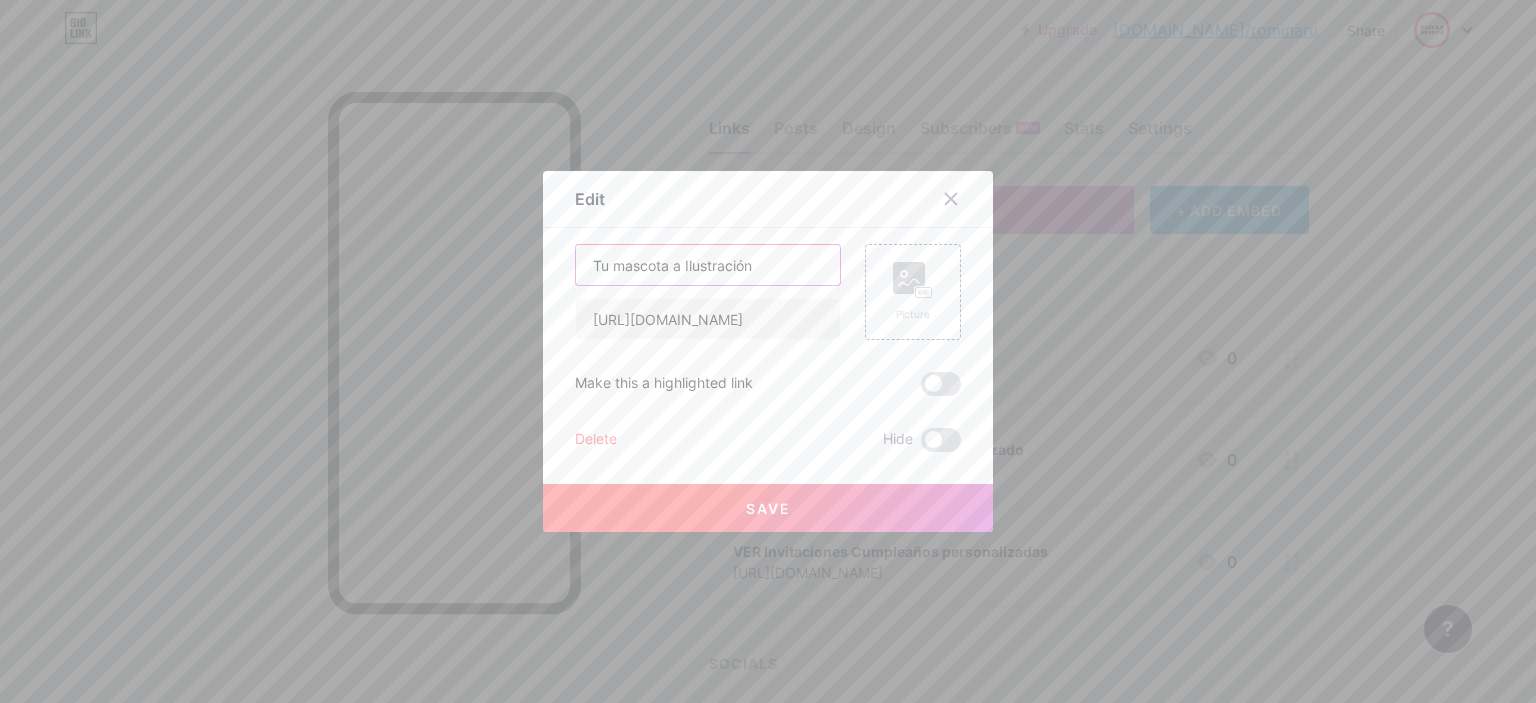 click on "Tu mascota a Ilustración" at bounding box center (708, 265) 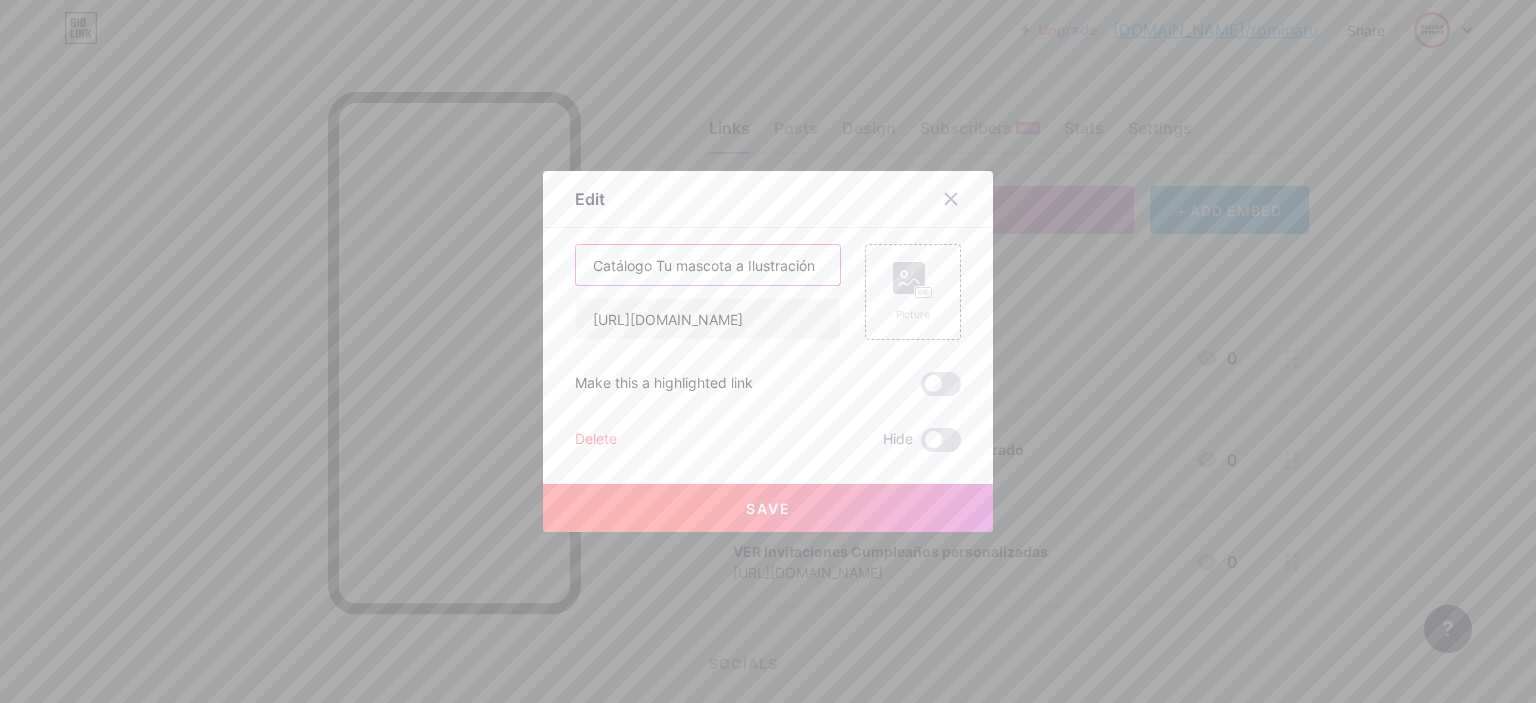 type on "Catálogo Tu mascota a Ilustración" 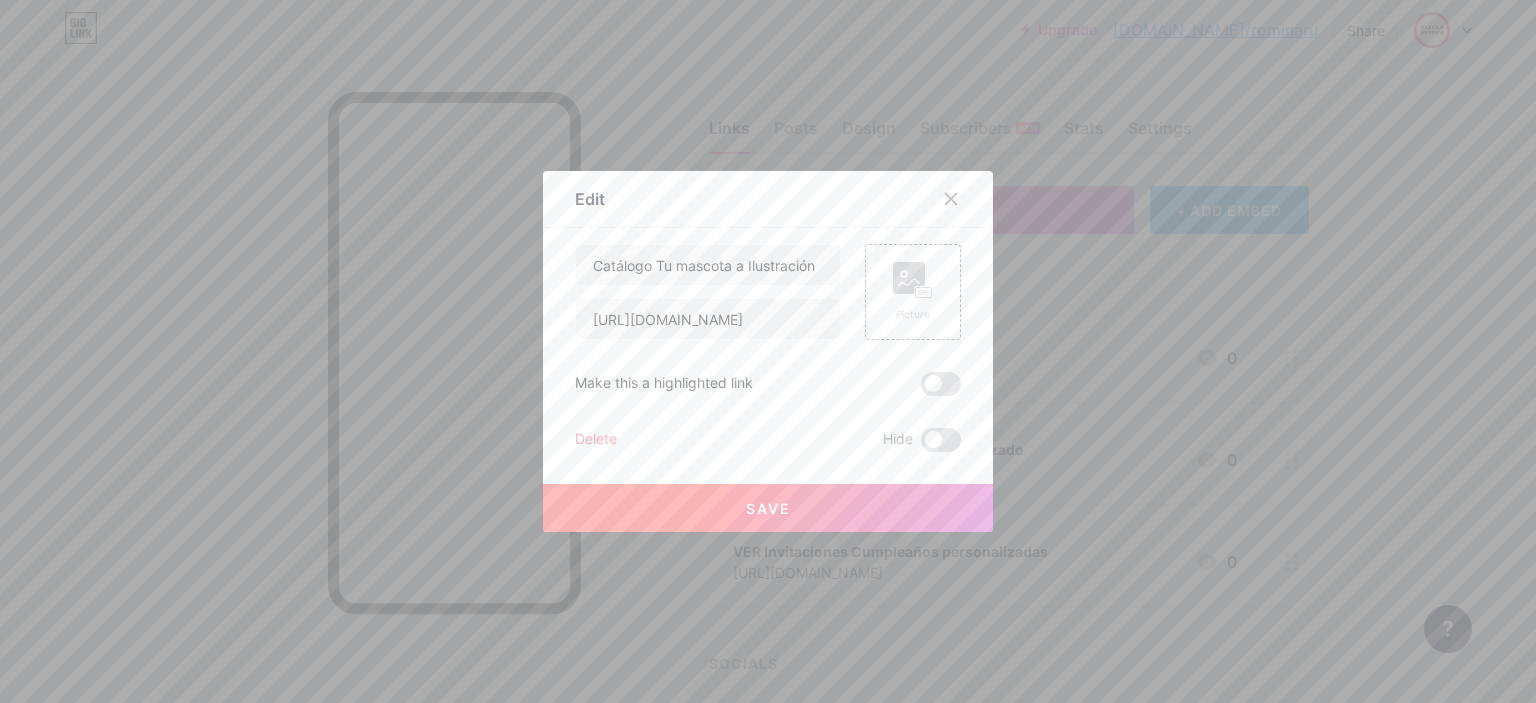 click on "Save" at bounding box center [768, 508] 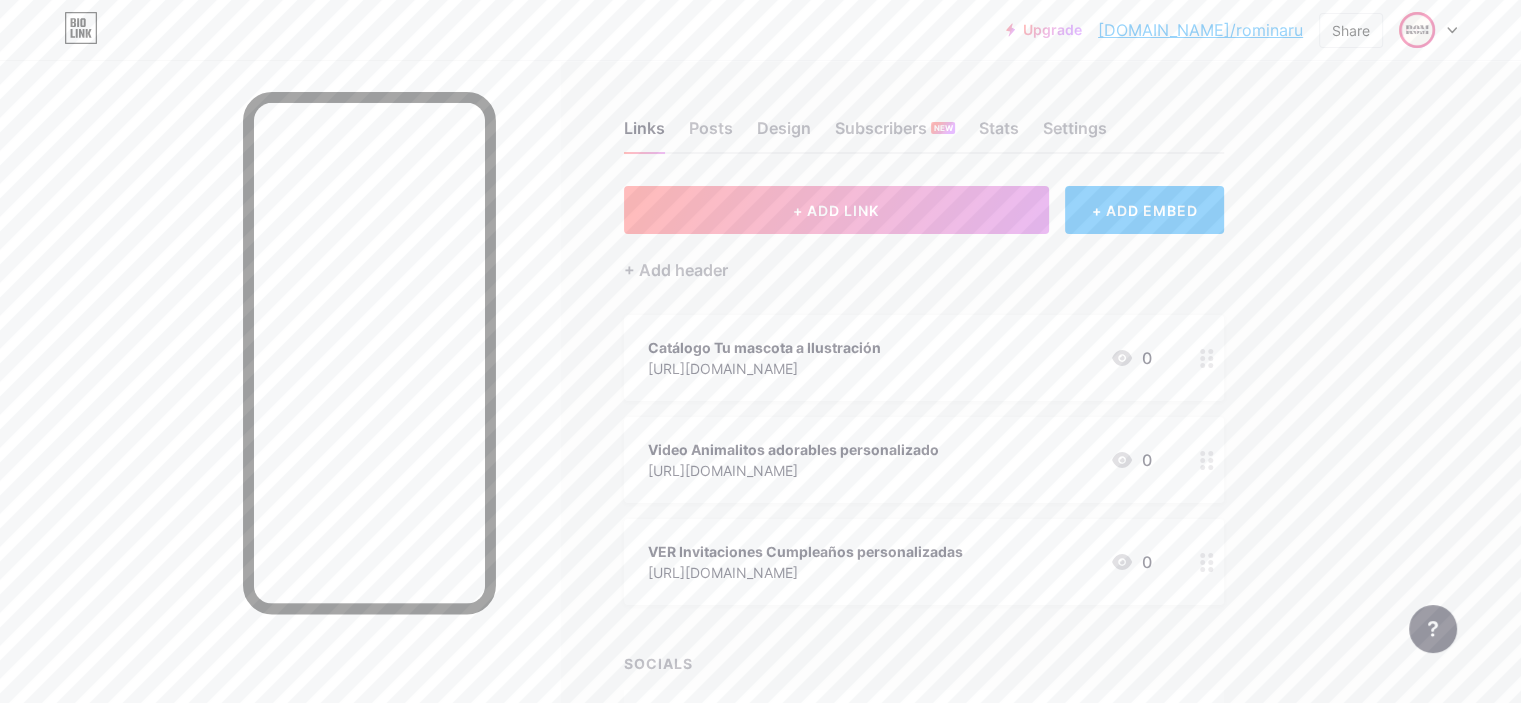 click on "[URL][DOMAIN_NAME]" at bounding box center (793, 470) 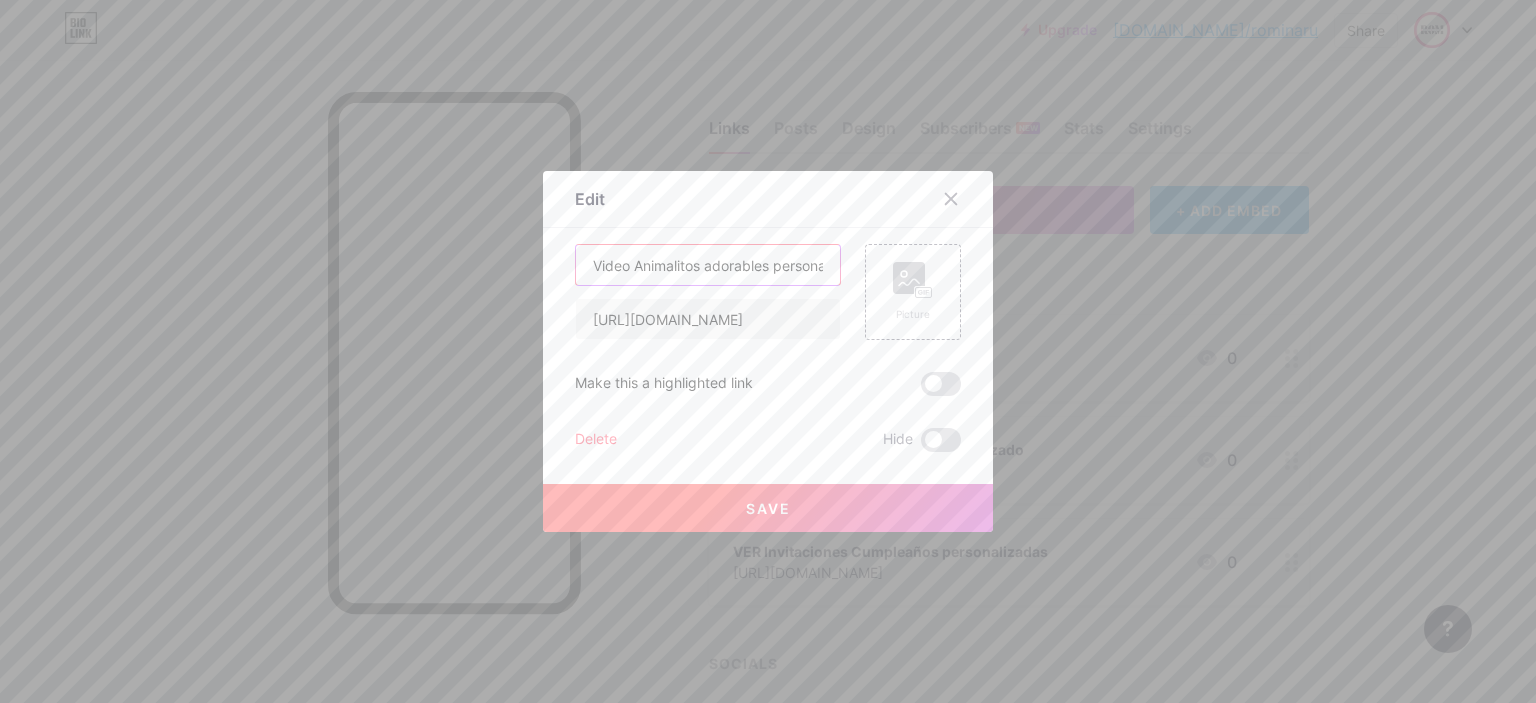 click on "Video Animalitos adorables personalizado" at bounding box center [708, 265] 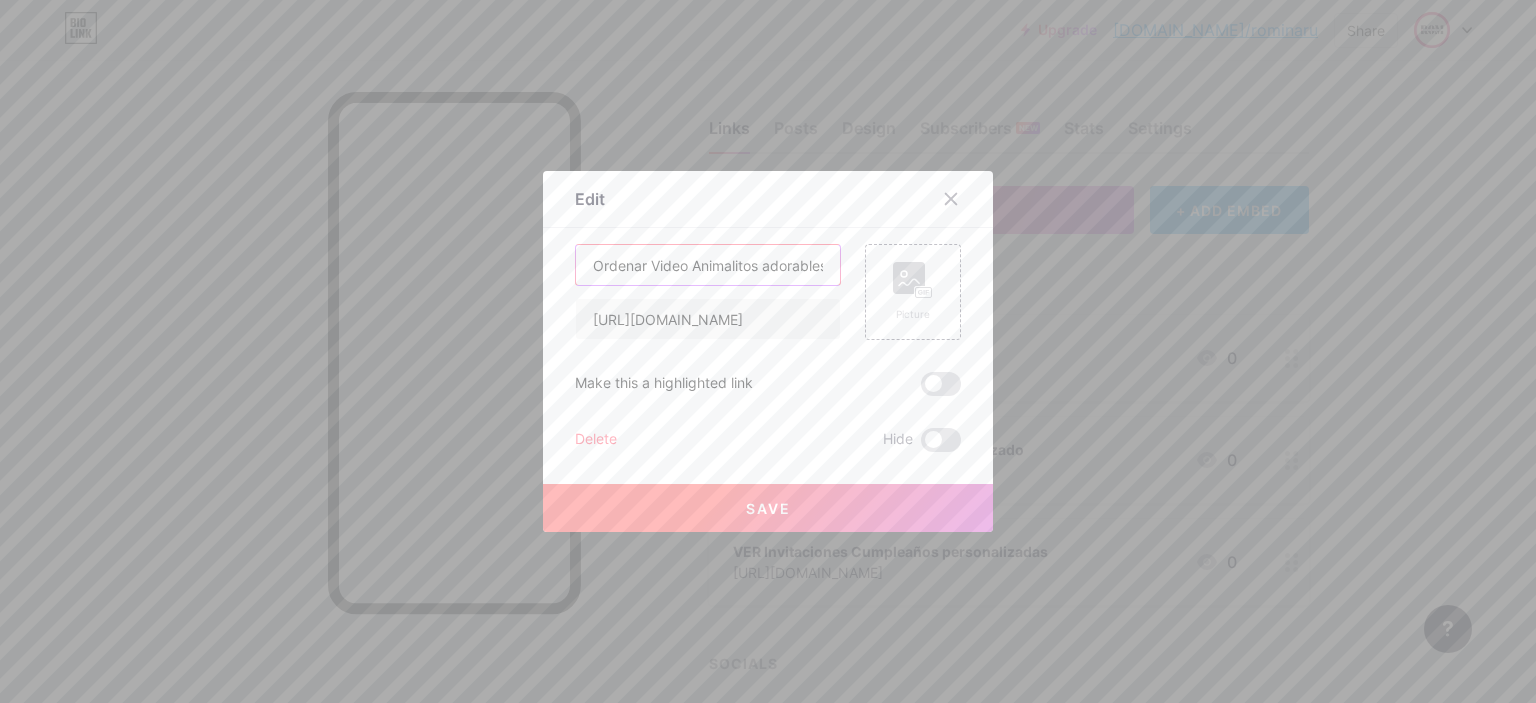 click on "Ordenar Video Animalitos adorables personalizado" at bounding box center [708, 265] 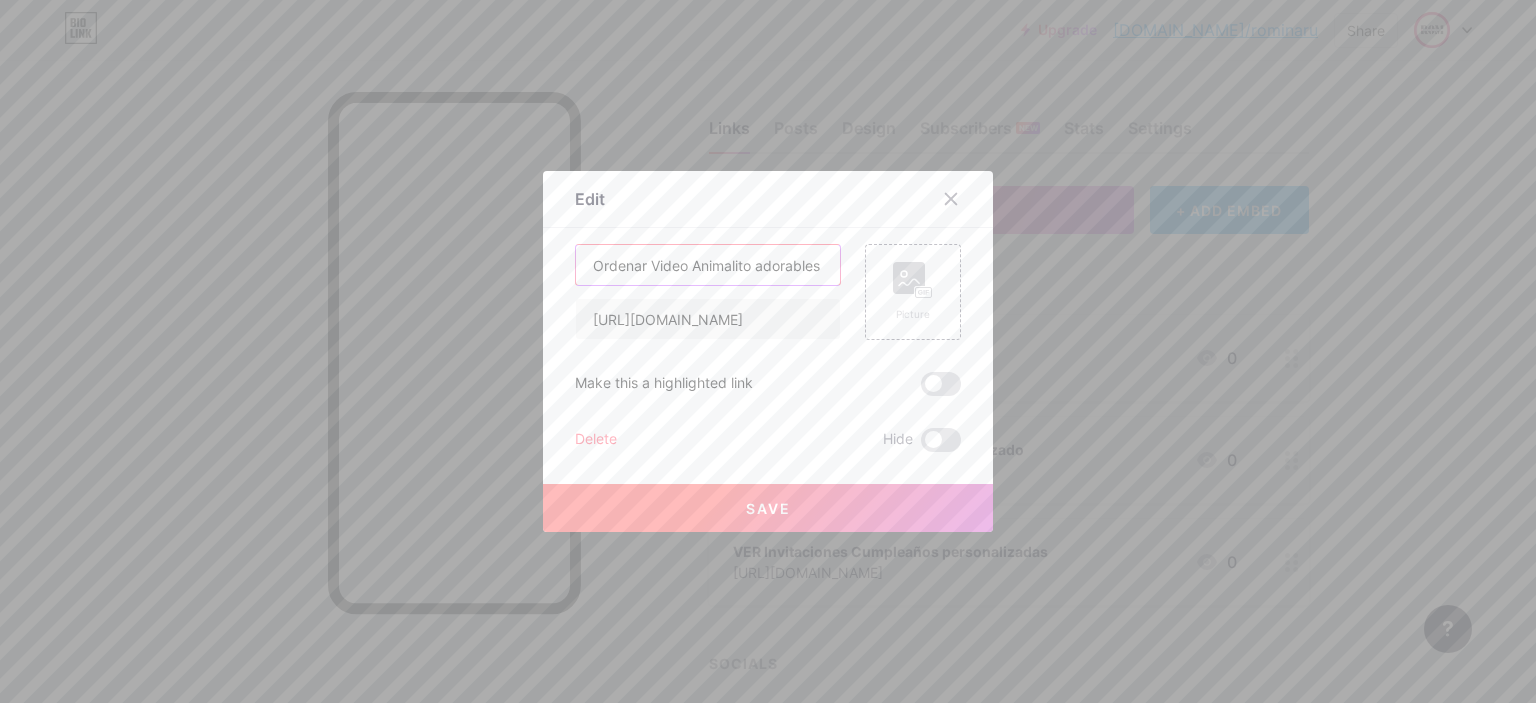 scroll, scrollTop: 0, scrollLeft: 96, axis: horizontal 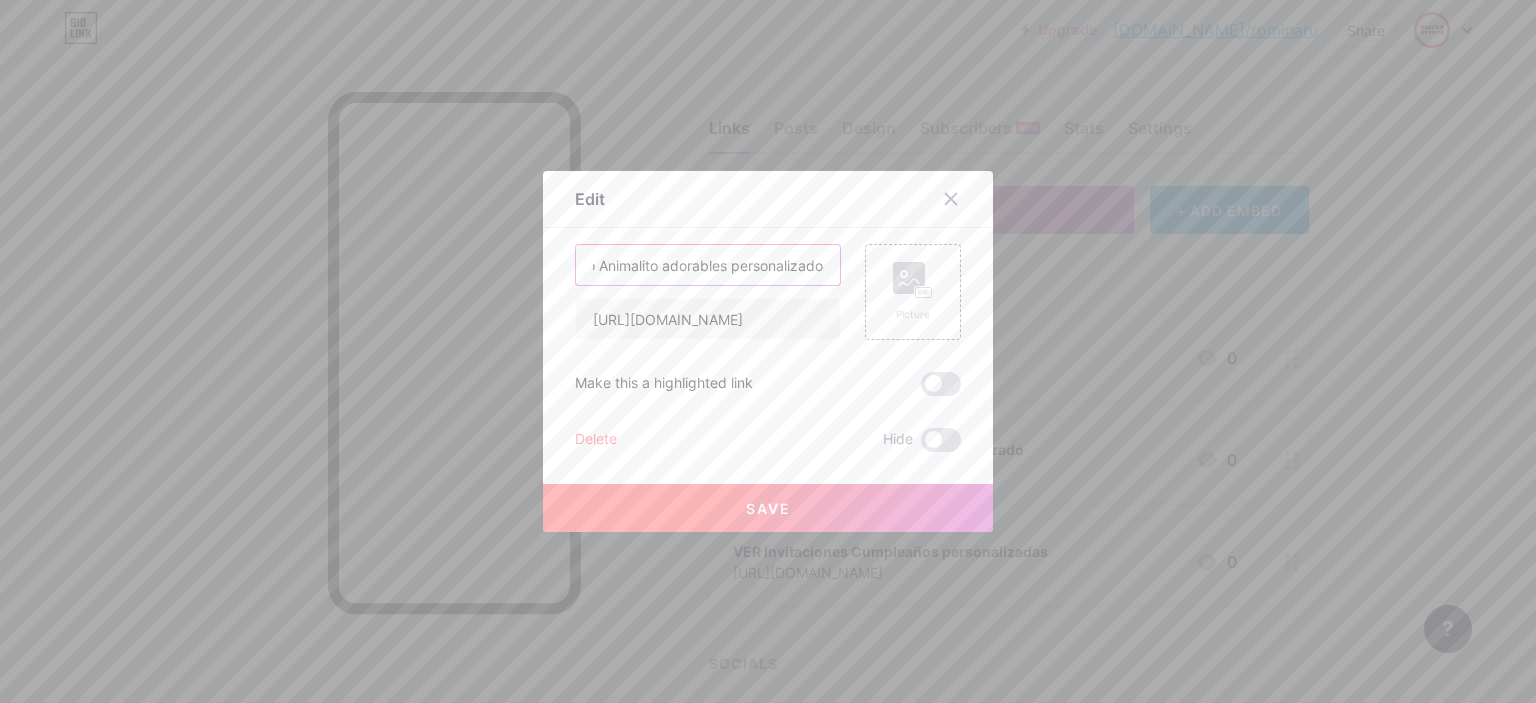 click on "Ordenar Video Animalito adorables personalizado" at bounding box center (708, 265) 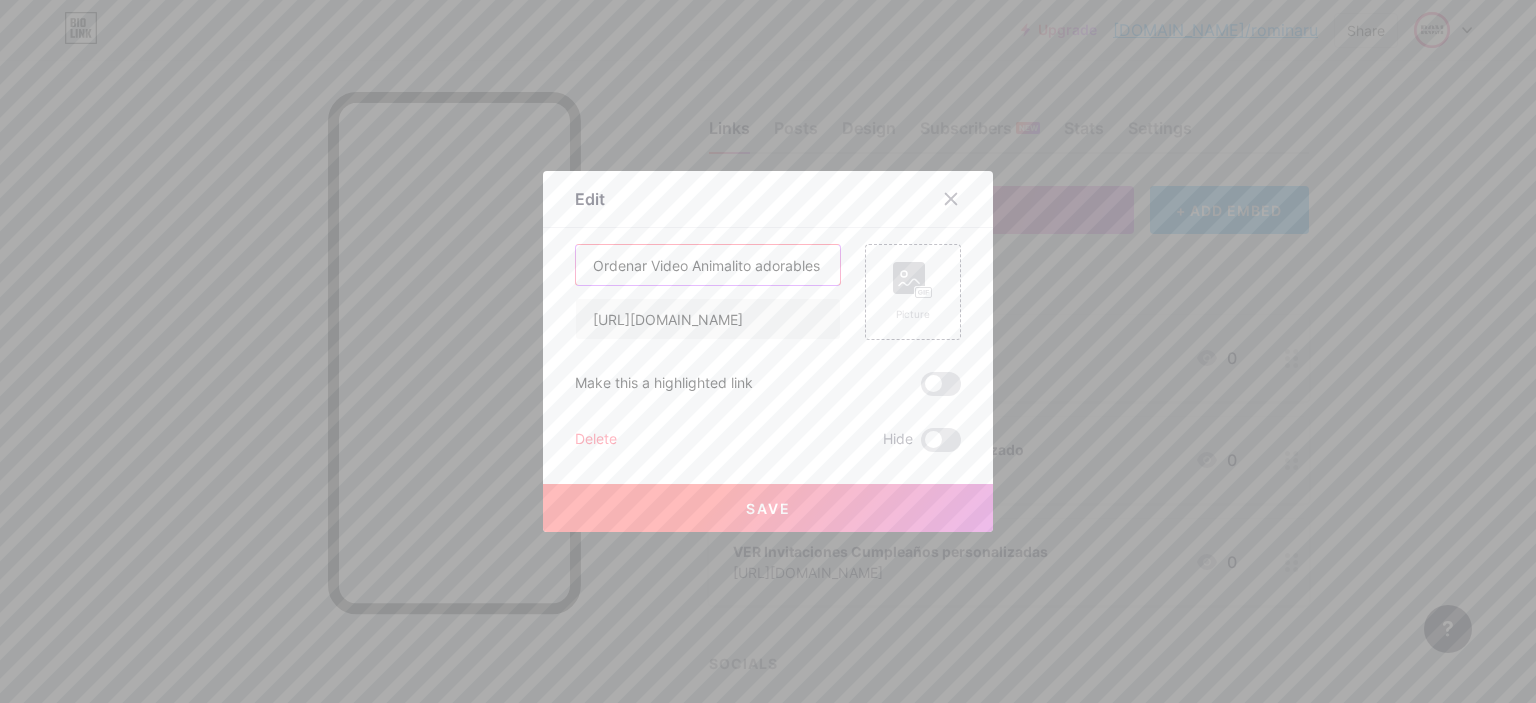 drag, startPoint x: 596, startPoint y: 260, endPoint x: 548, endPoint y: 260, distance: 48 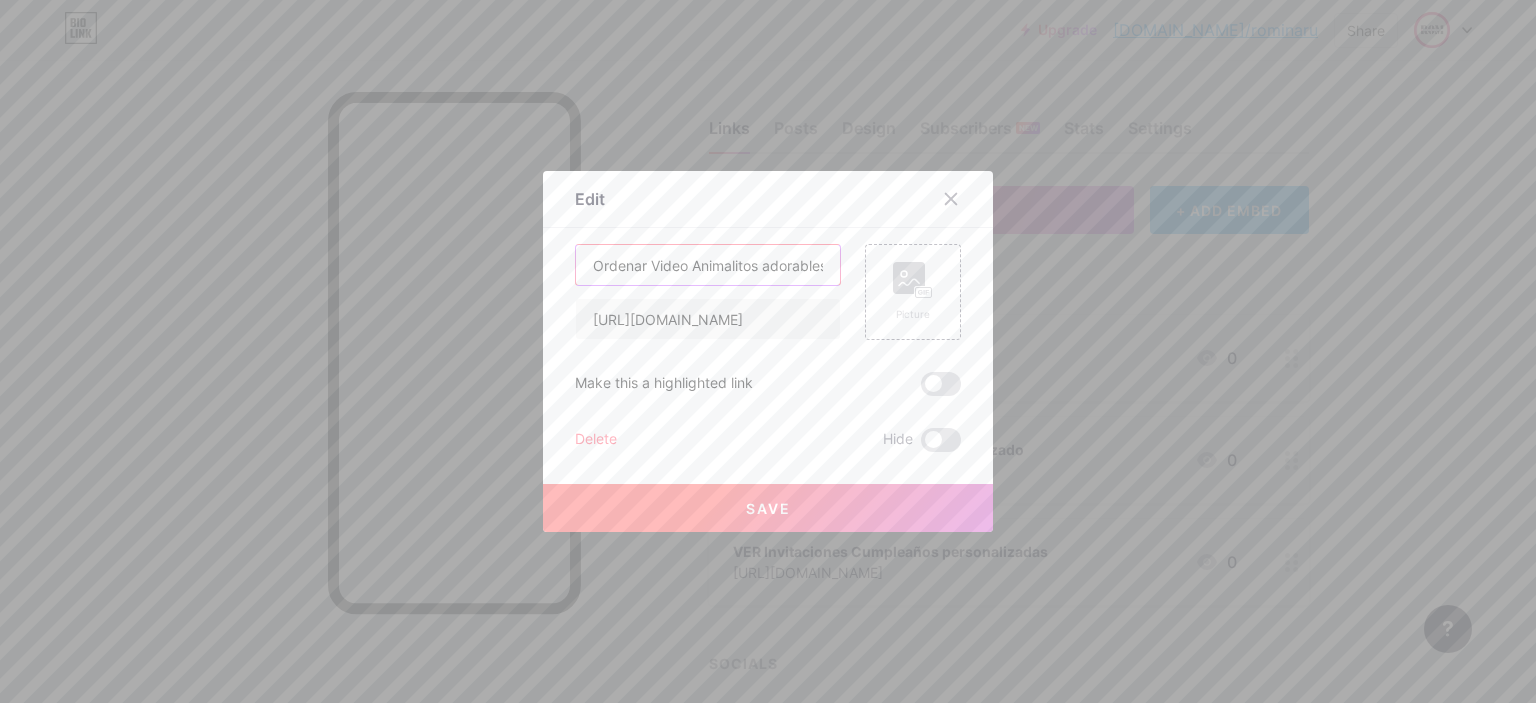 type on "Ordenar Video Animalitos adorables personalizado" 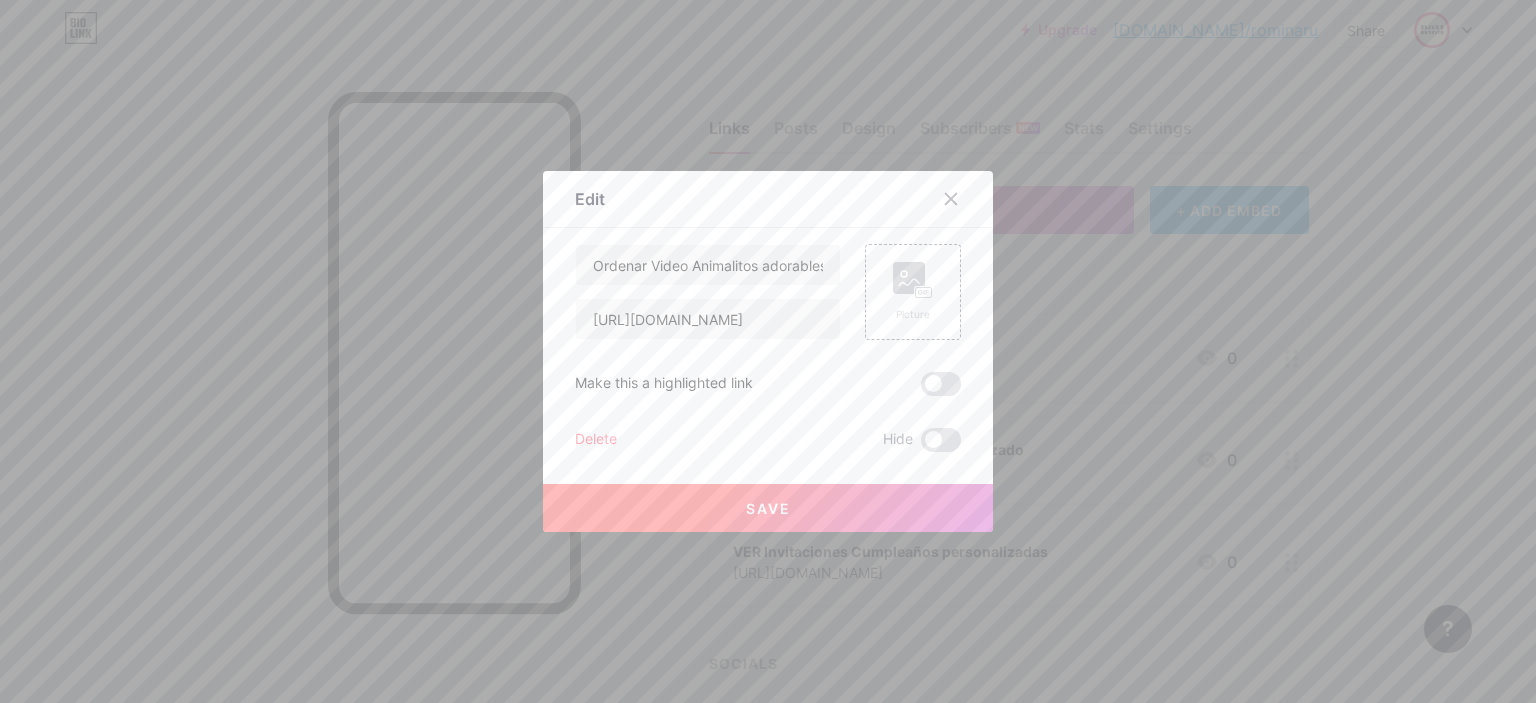 click on "Save" at bounding box center (768, 508) 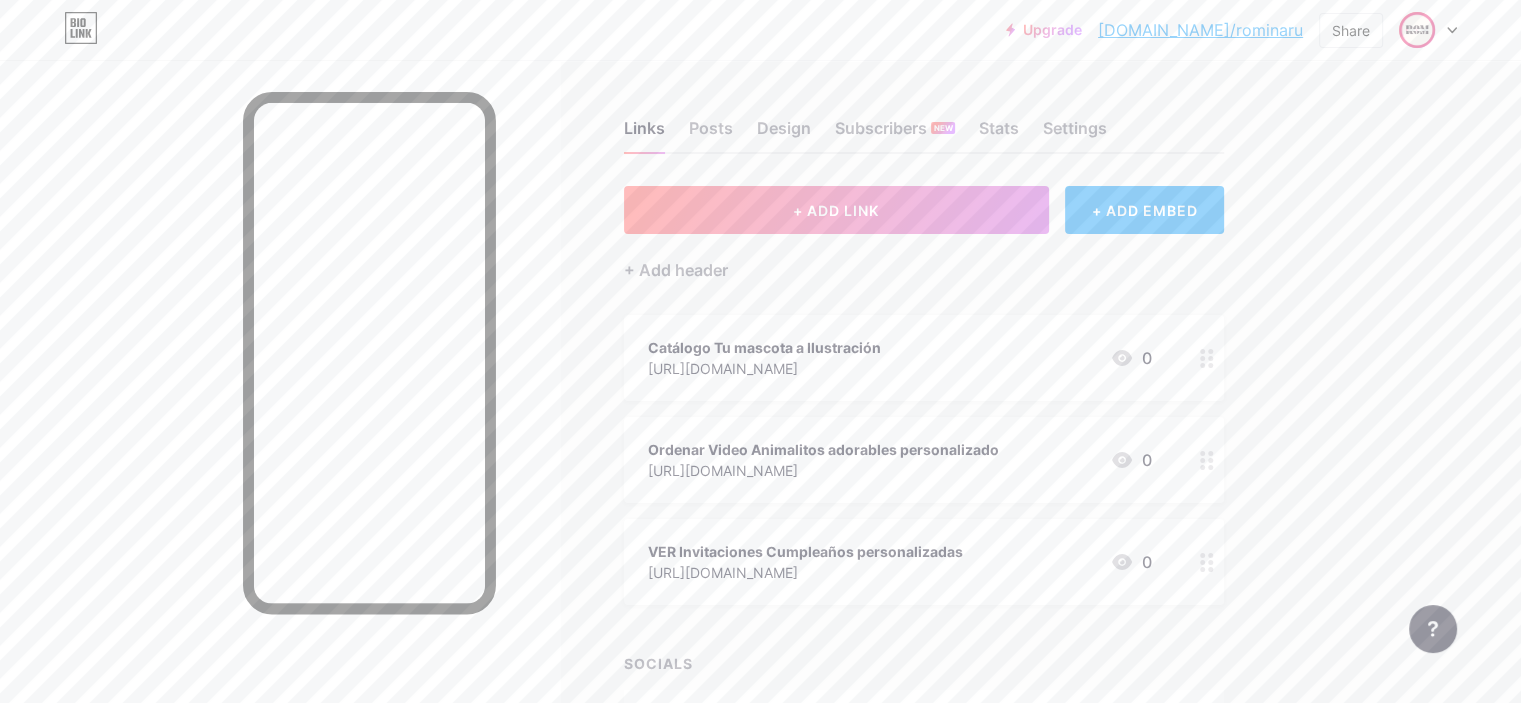 click on "[URL][DOMAIN_NAME]" at bounding box center [764, 368] 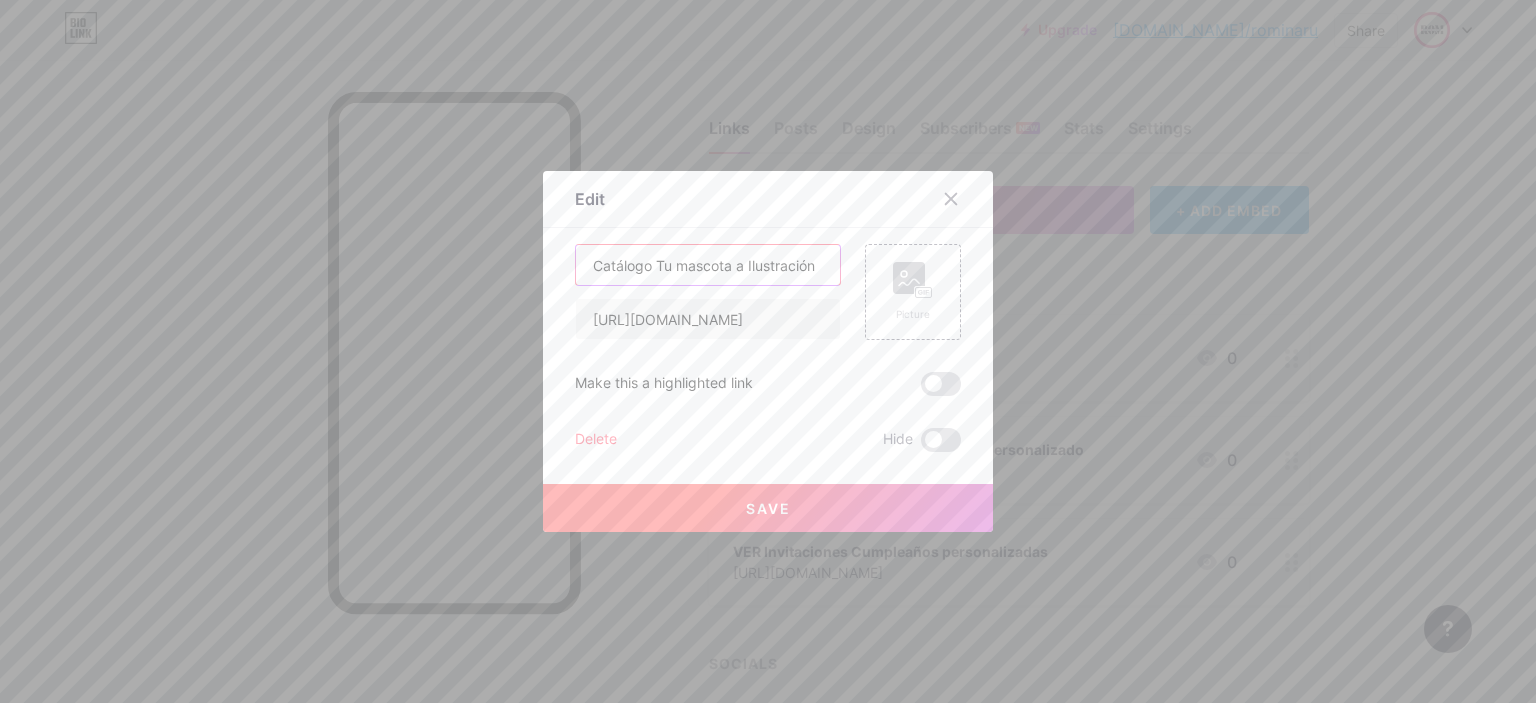 drag, startPoint x: 648, startPoint y: 264, endPoint x: 547, endPoint y: 254, distance: 101.49384 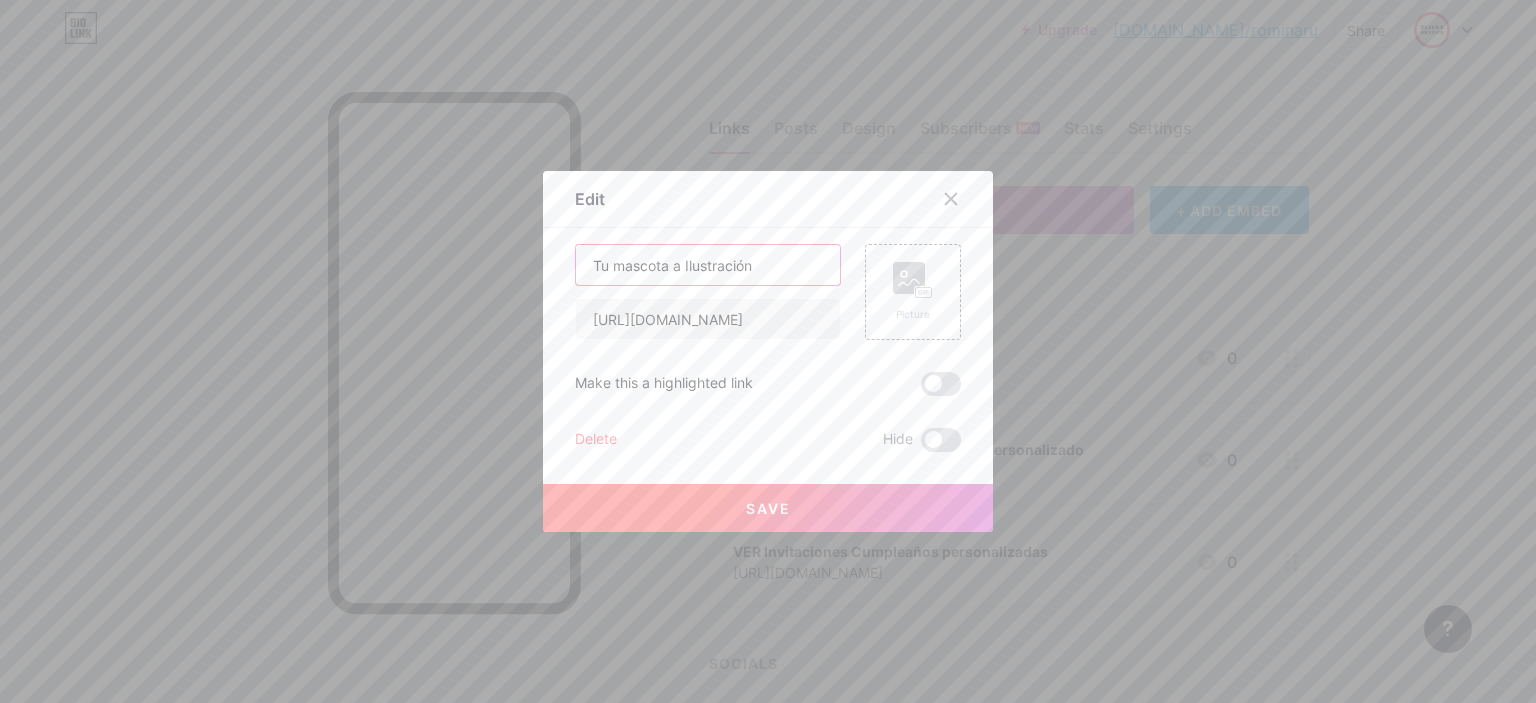 click on "Tu mascota a Ilustración" at bounding box center (708, 265) 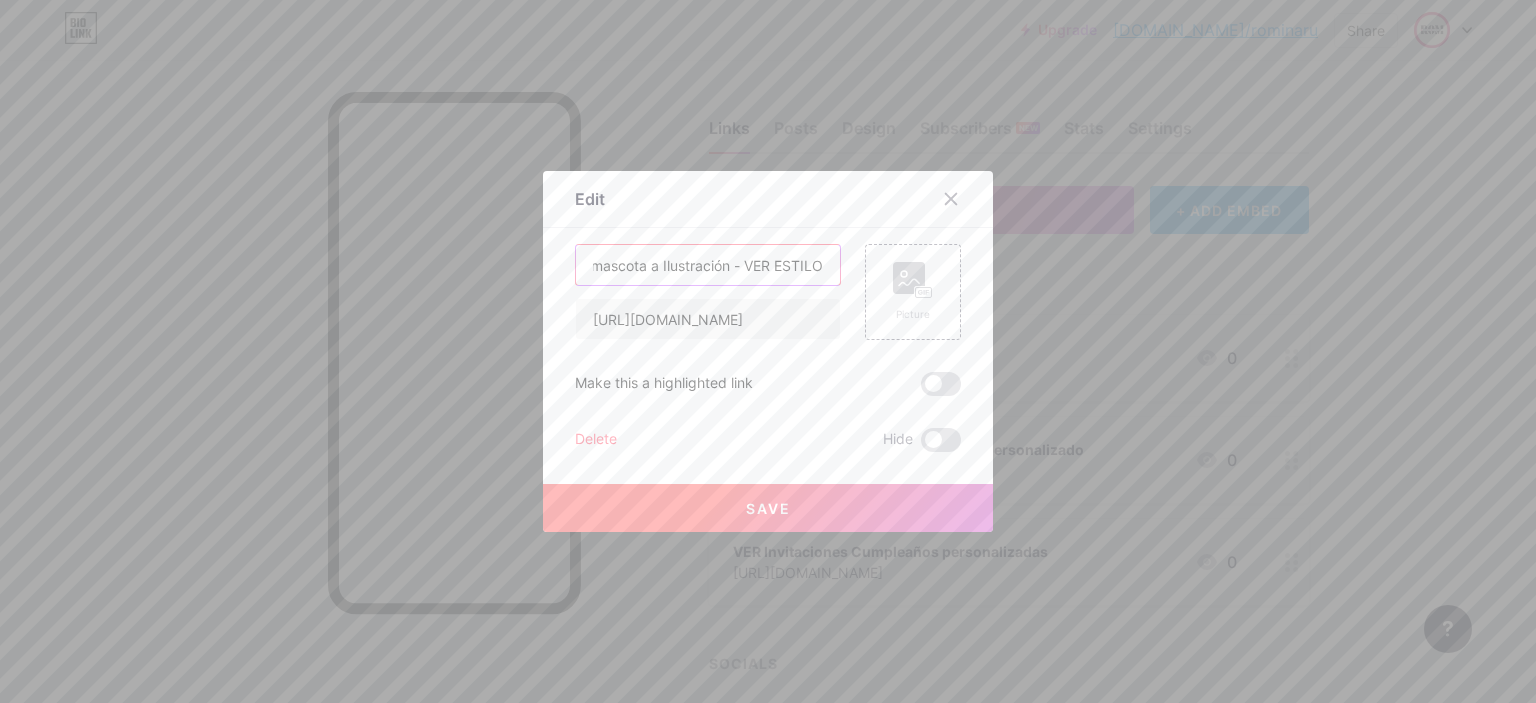 scroll, scrollTop: 0, scrollLeft: 31, axis: horizontal 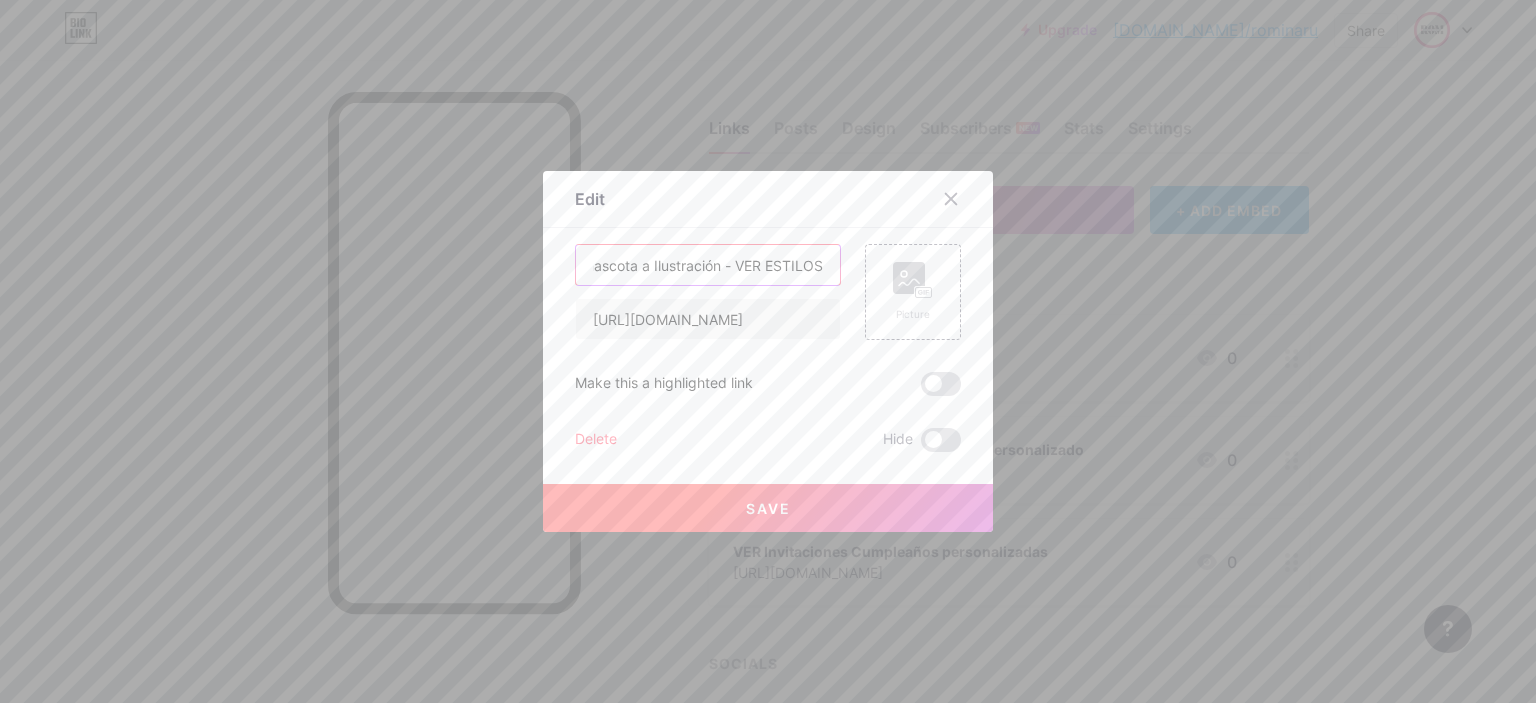 type on "Tu mascota a Ilustración - VER ESTILOS" 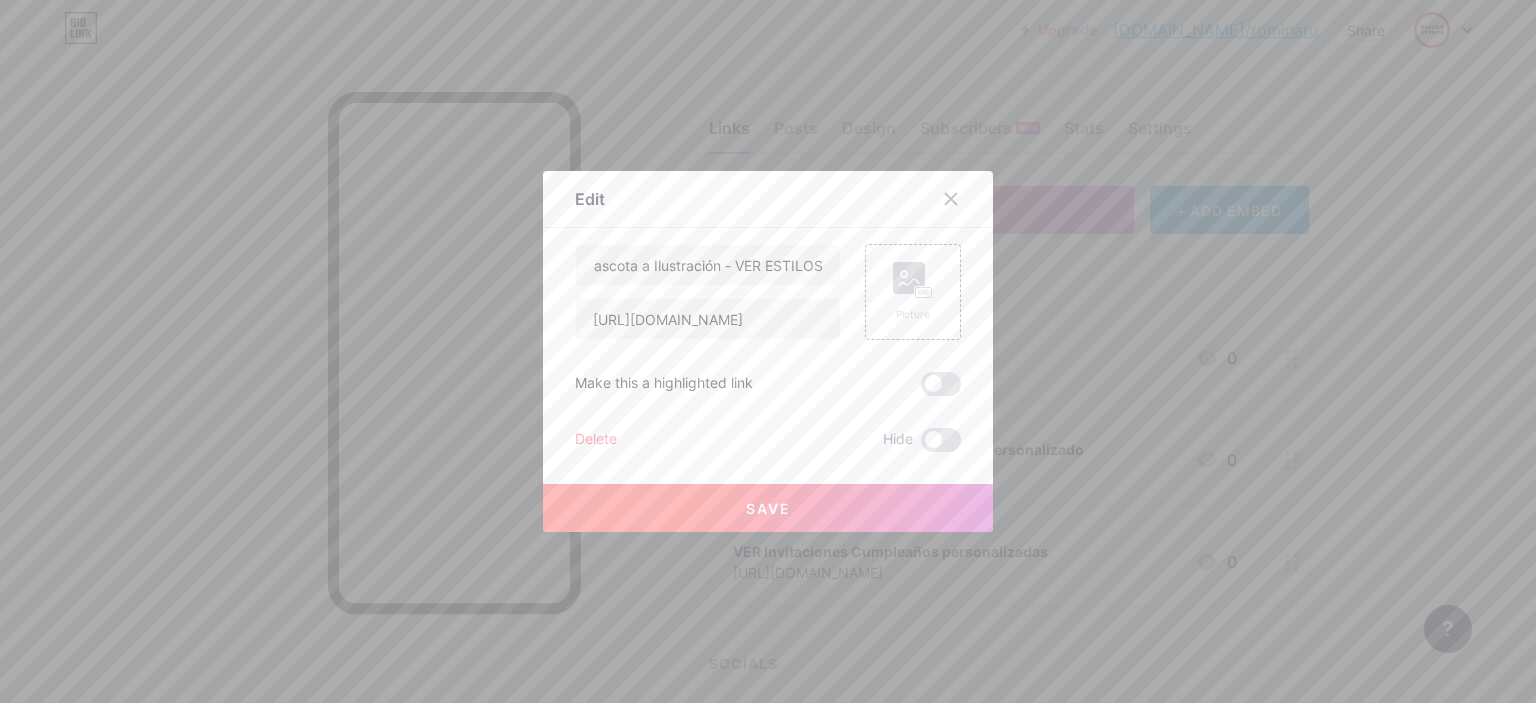 click on "Save" at bounding box center (768, 508) 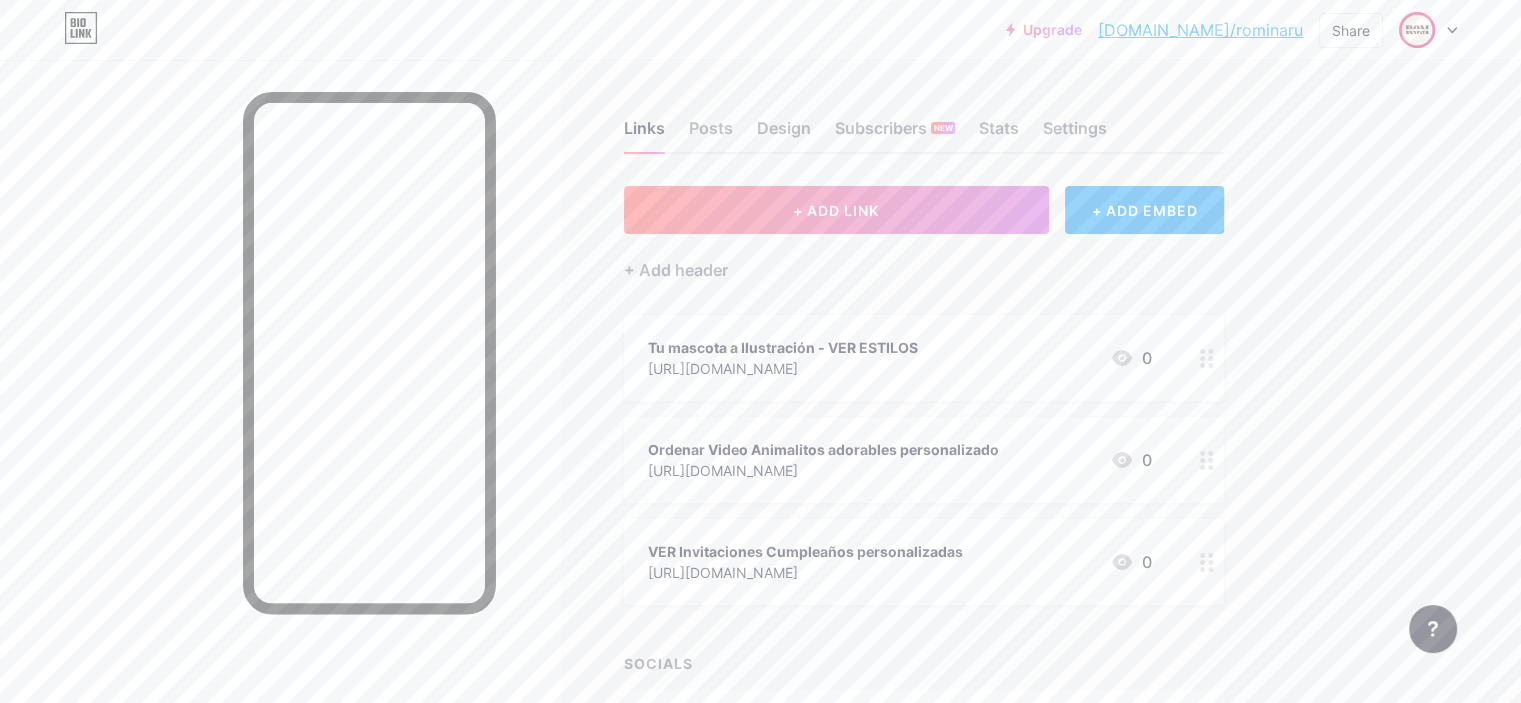 click on "VER Invitaciones Cumpleaños personalizadas" at bounding box center [805, 551] 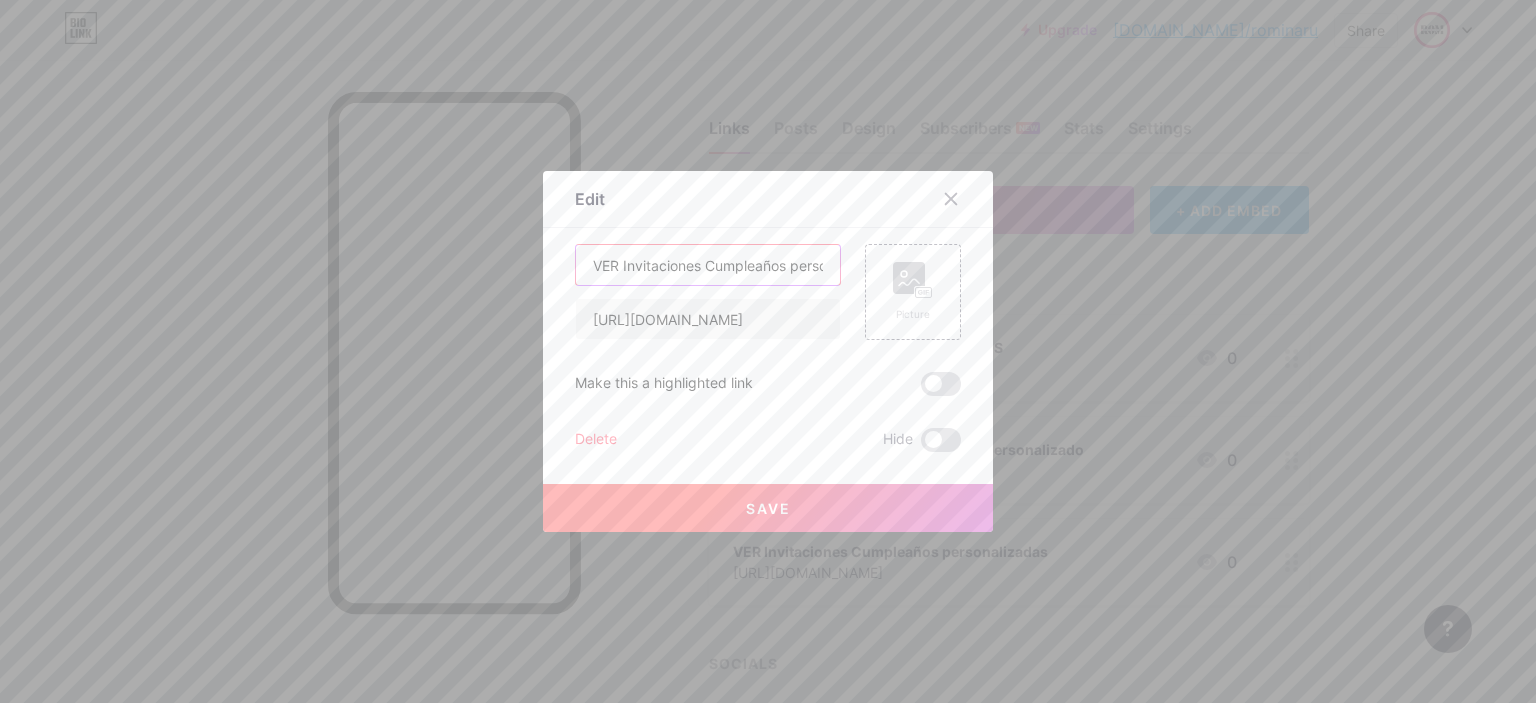 drag, startPoint x: 614, startPoint y: 261, endPoint x: 570, endPoint y: 257, distance: 44.181442 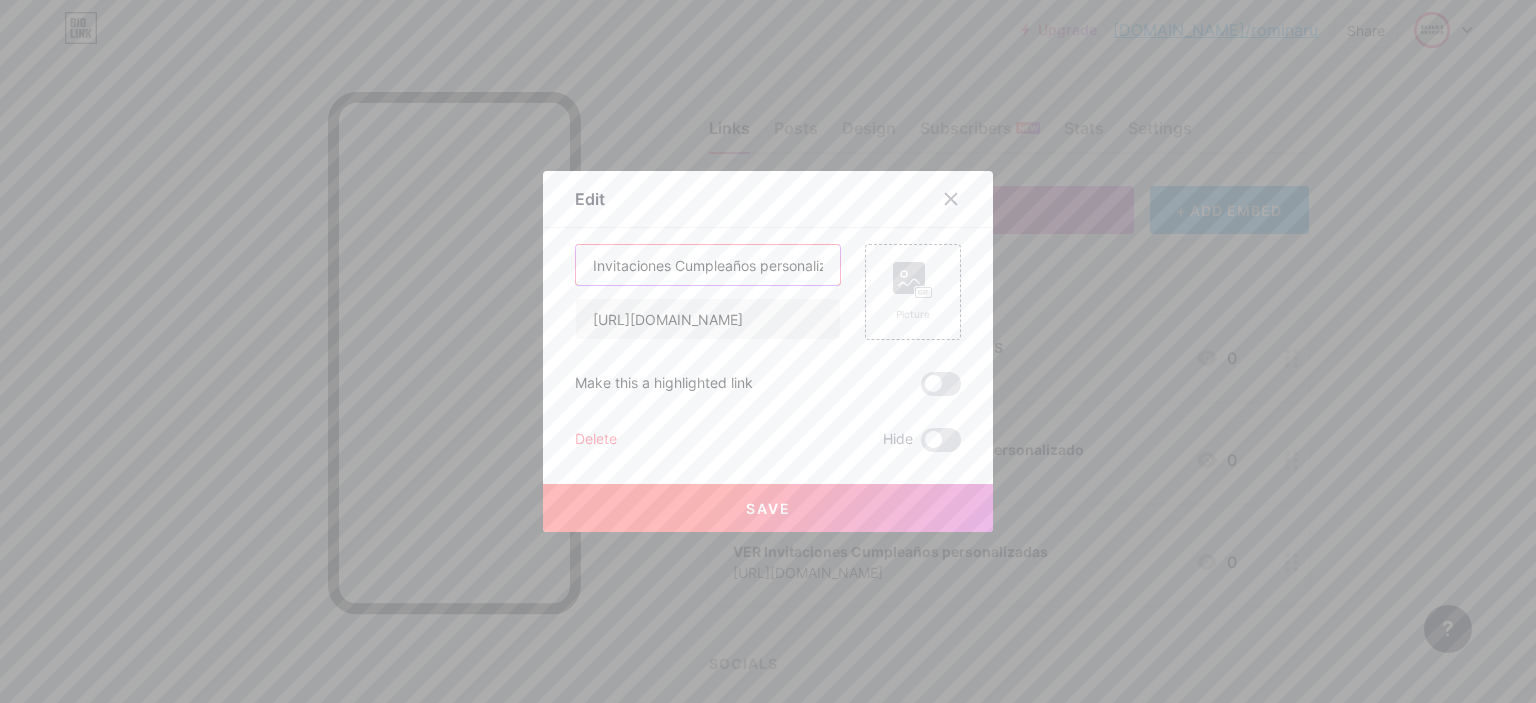 scroll, scrollTop: 0, scrollLeft: 37, axis: horizontal 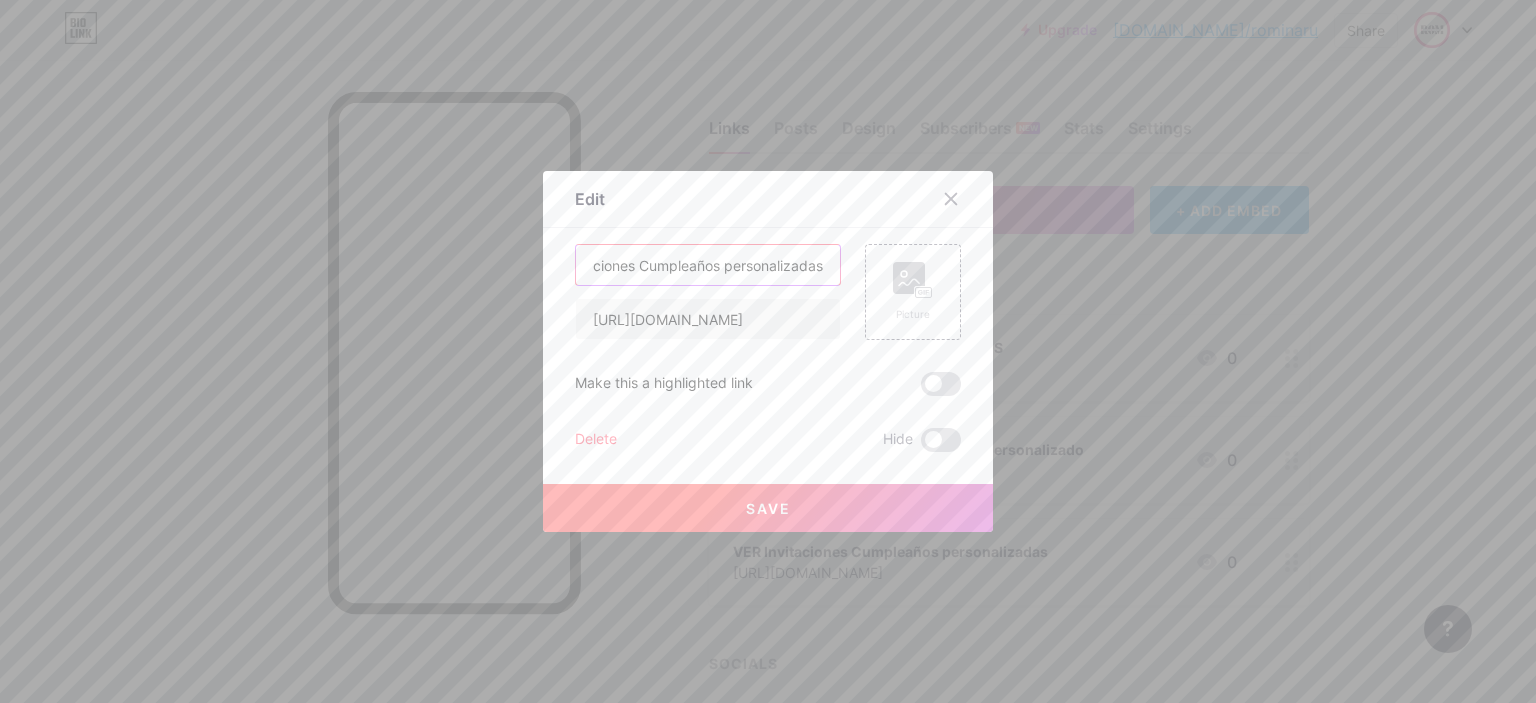 drag, startPoint x: 821, startPoint y: 262, endPoint x: 836, endPoint y: 263, distance: 15.033297 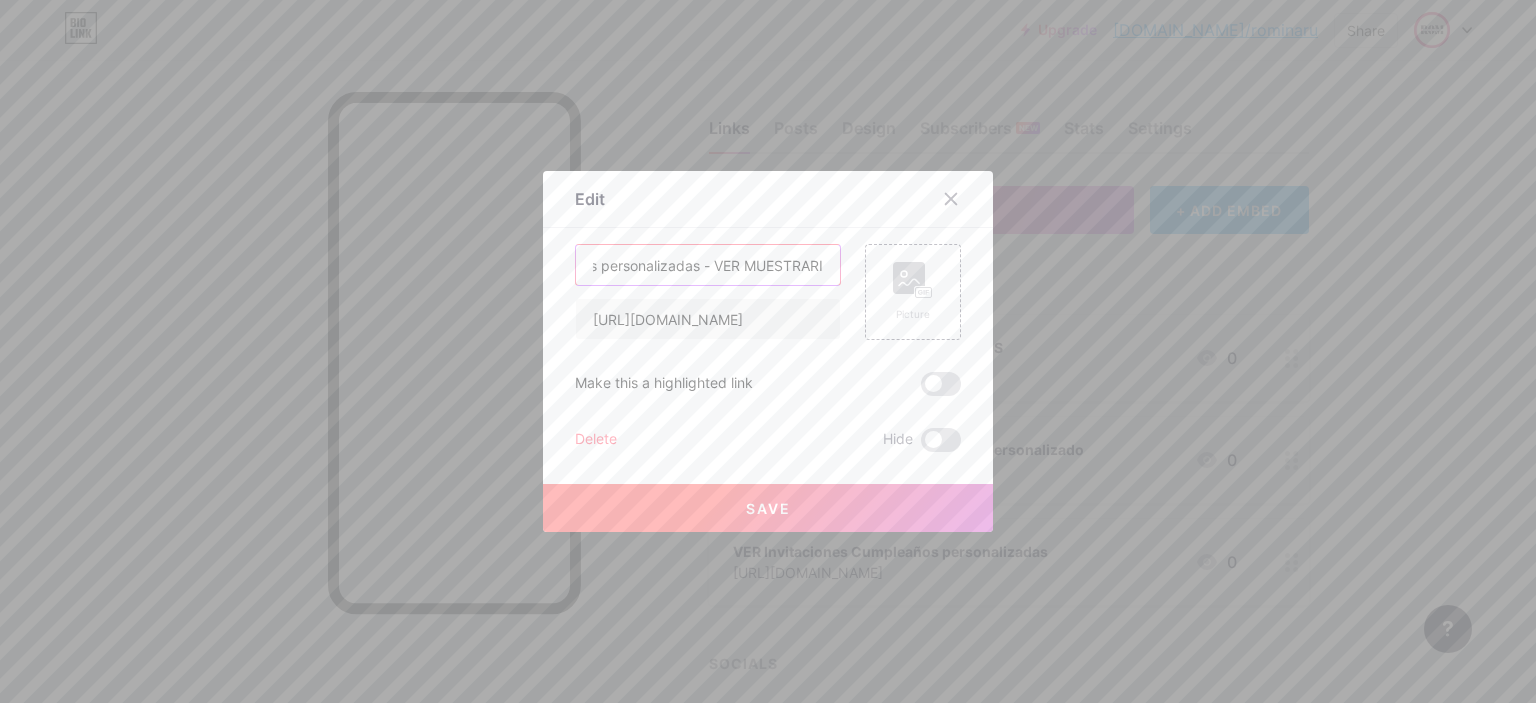 scroll, scrollTop: 0, scrollLeft: 173, axis: horizontal 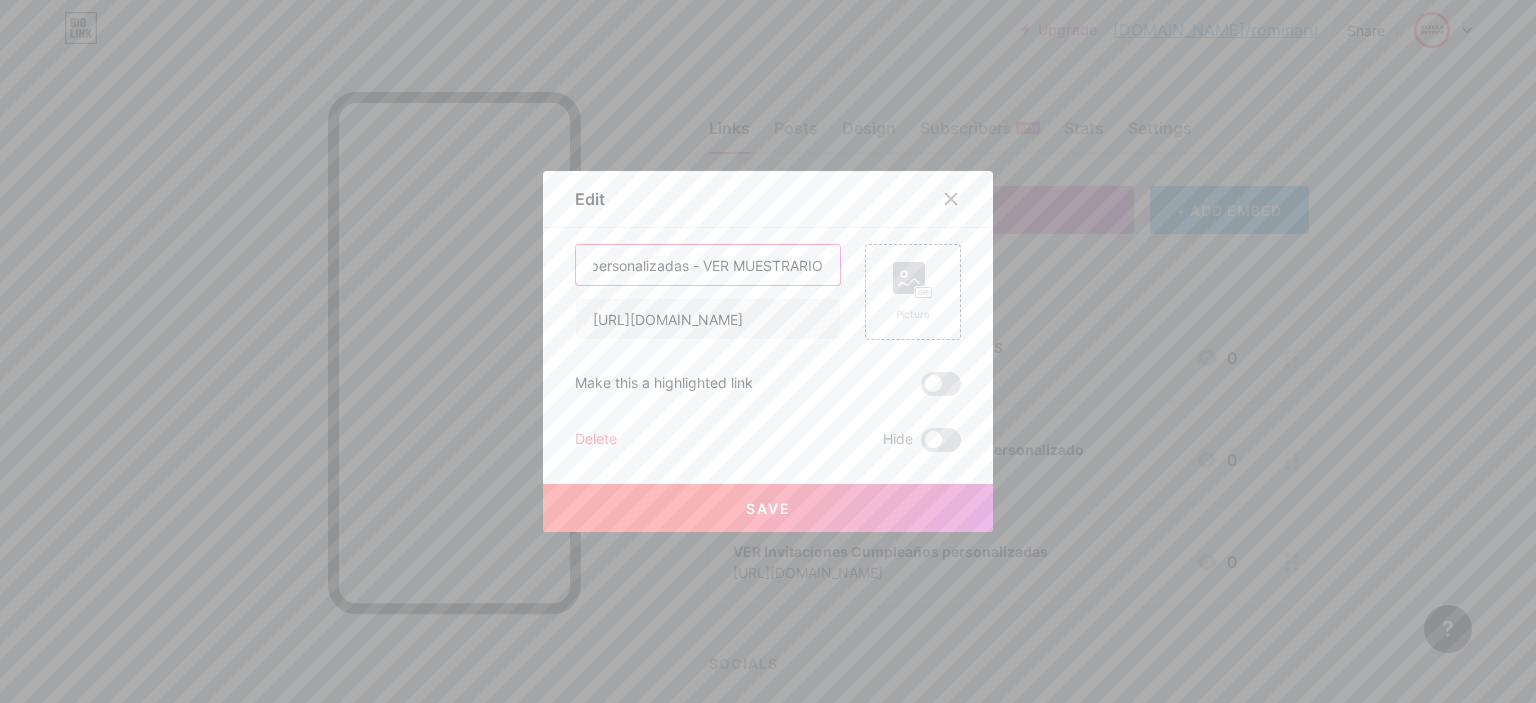 drag, startPoint x: 730, startPoint y: 264, endPoint x: 826, endPoint y: 275, distance: 96.62815 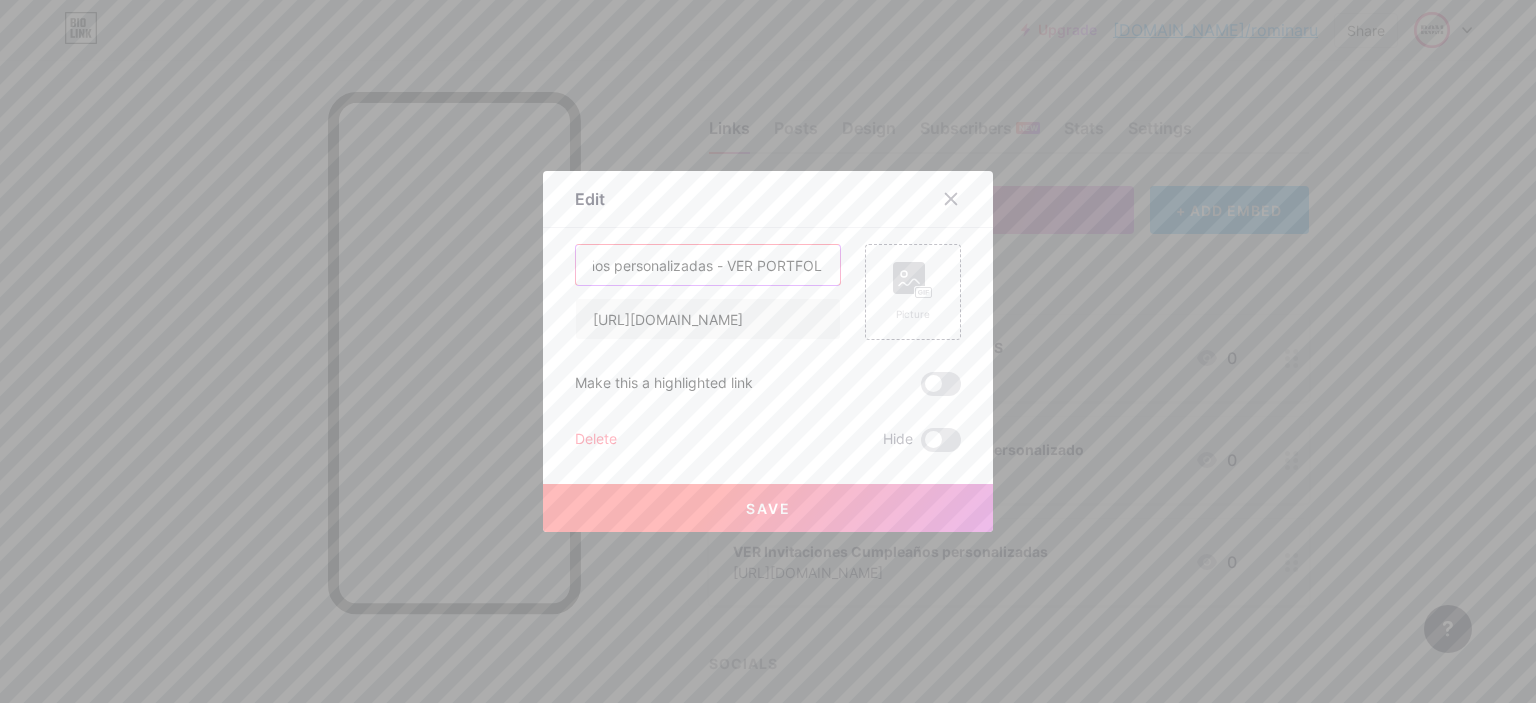scroll, scrollTop: 0, scrollLeft: 160, axis: horizontal 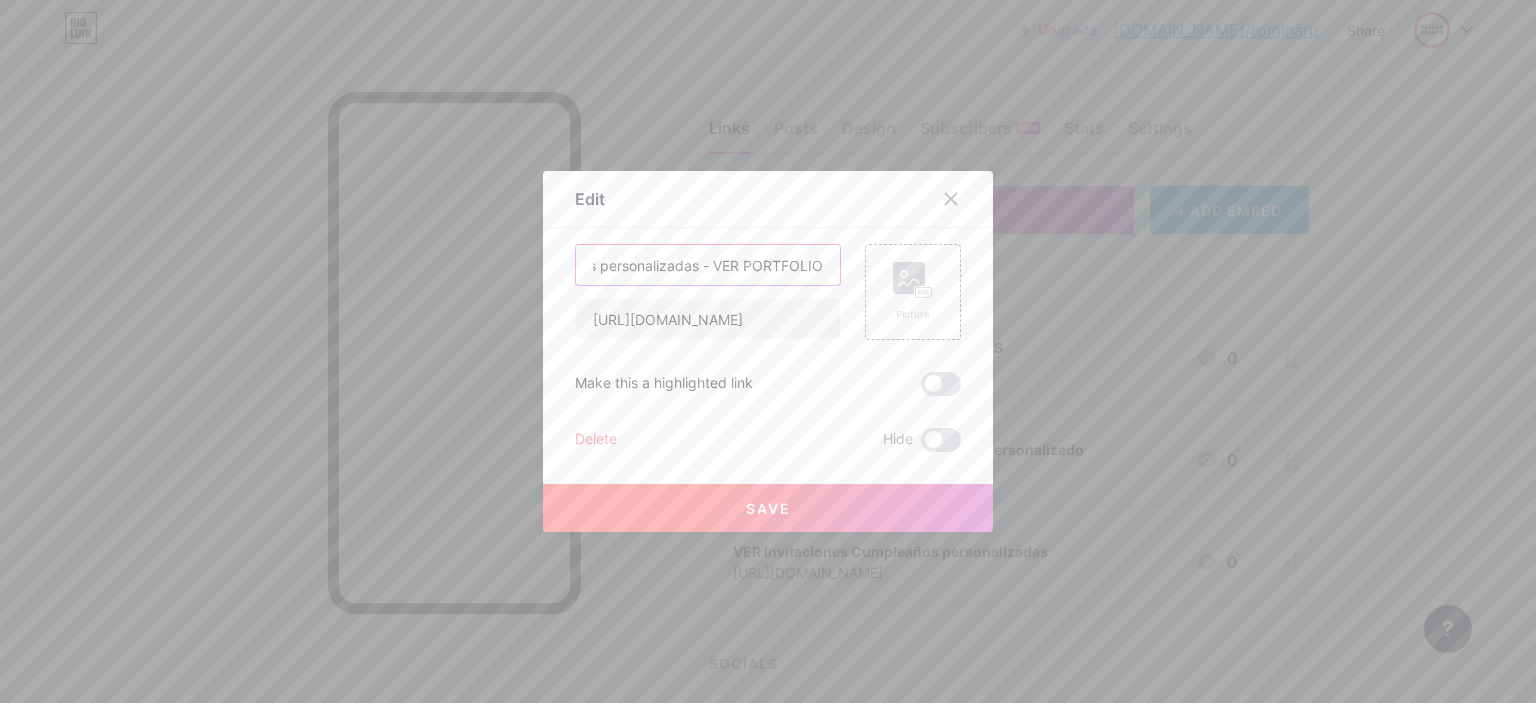 type on "Invitaciones Cumpleaños personalizadas - VER PORTFOLIO" 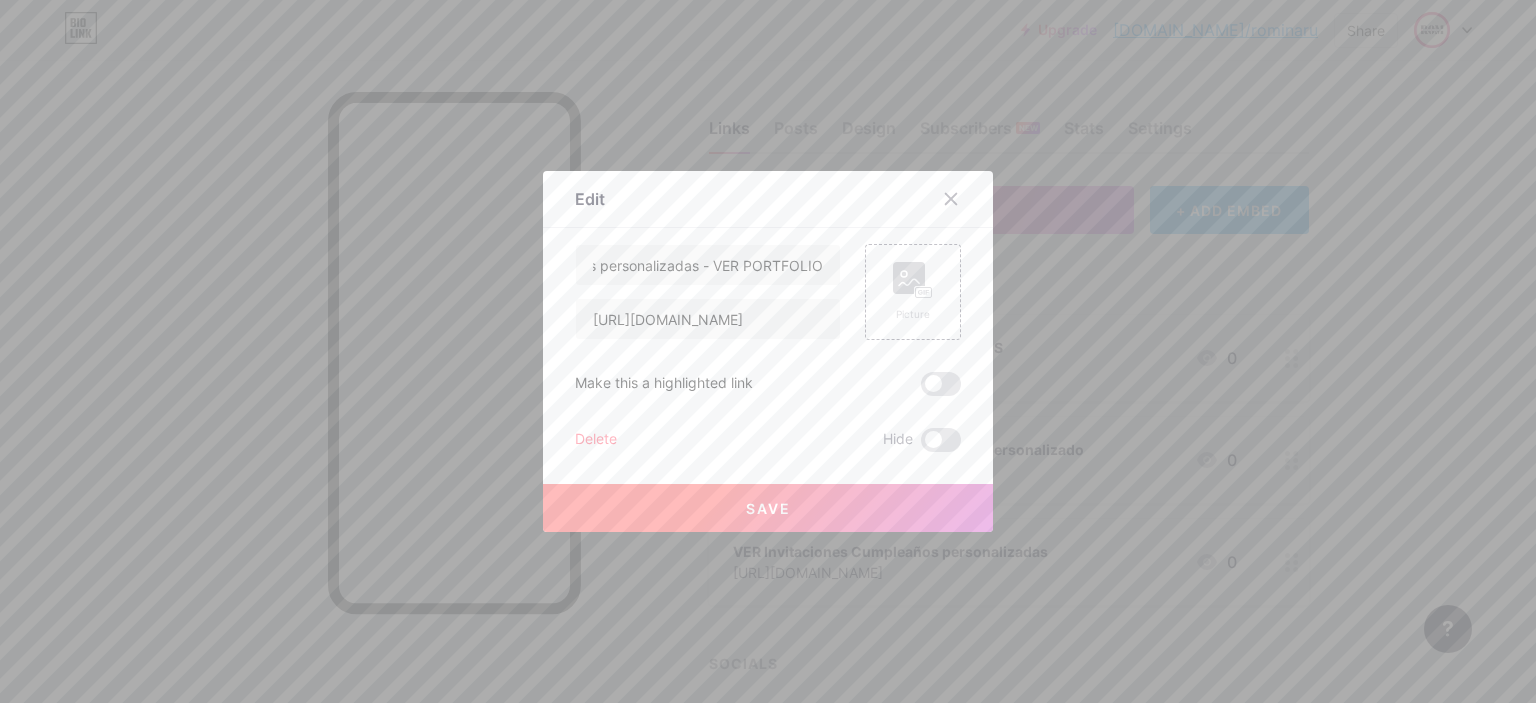 click on "Save" at bounding box center (768, 508) 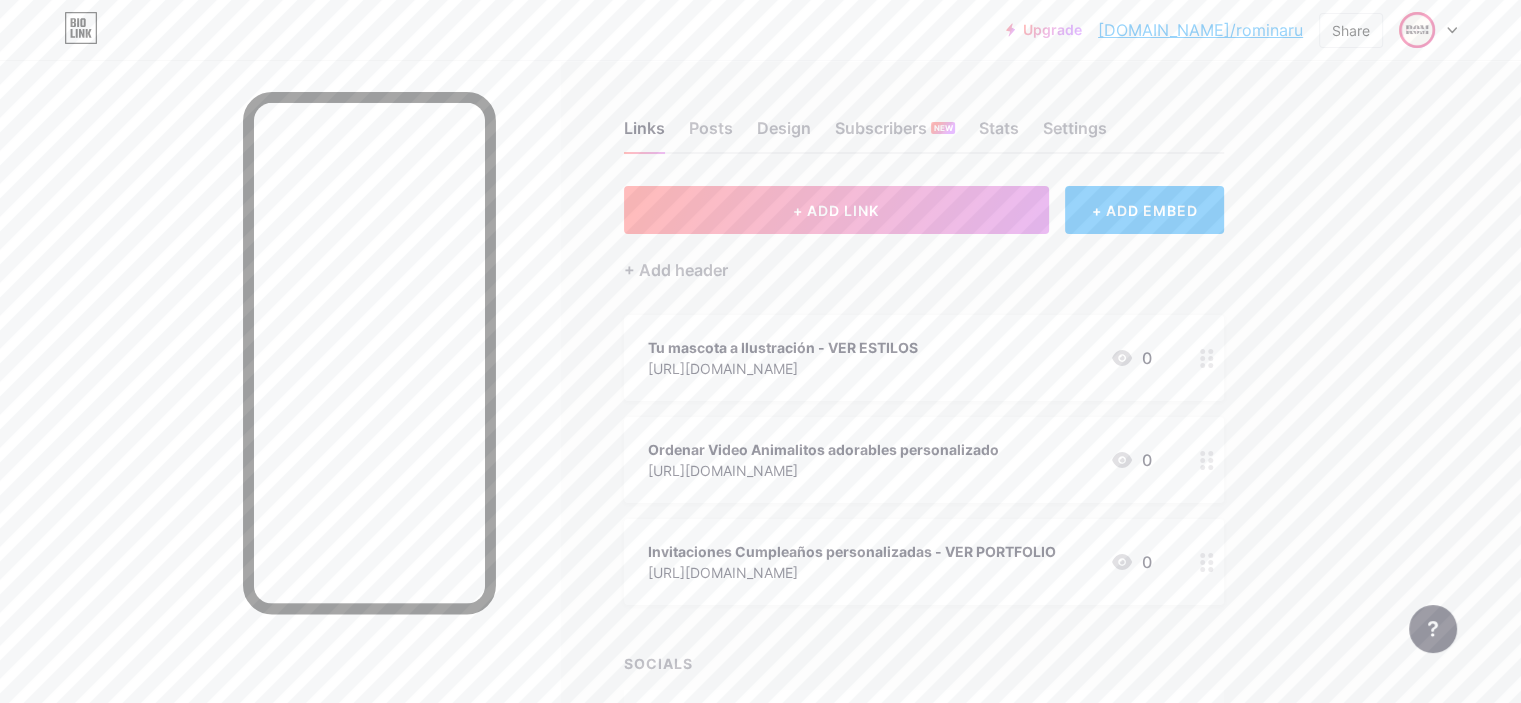 click on "Tu mascota a Ilustración - VER ESTILOS
[URL][DOMAIN_NAME]
0" at bounding box center [924, 358] 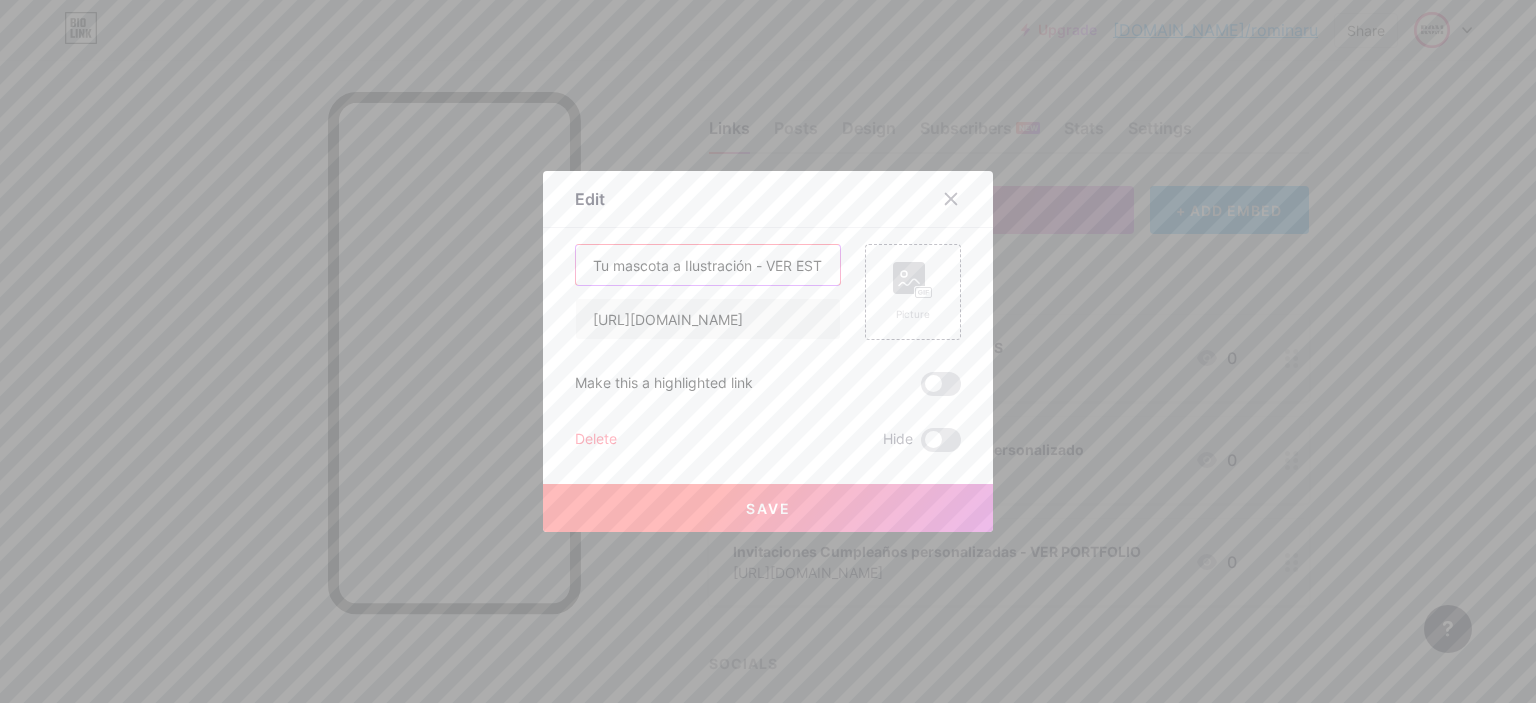scroll, scrollTop: 0, scrollLeft: 31, axis: horizontal 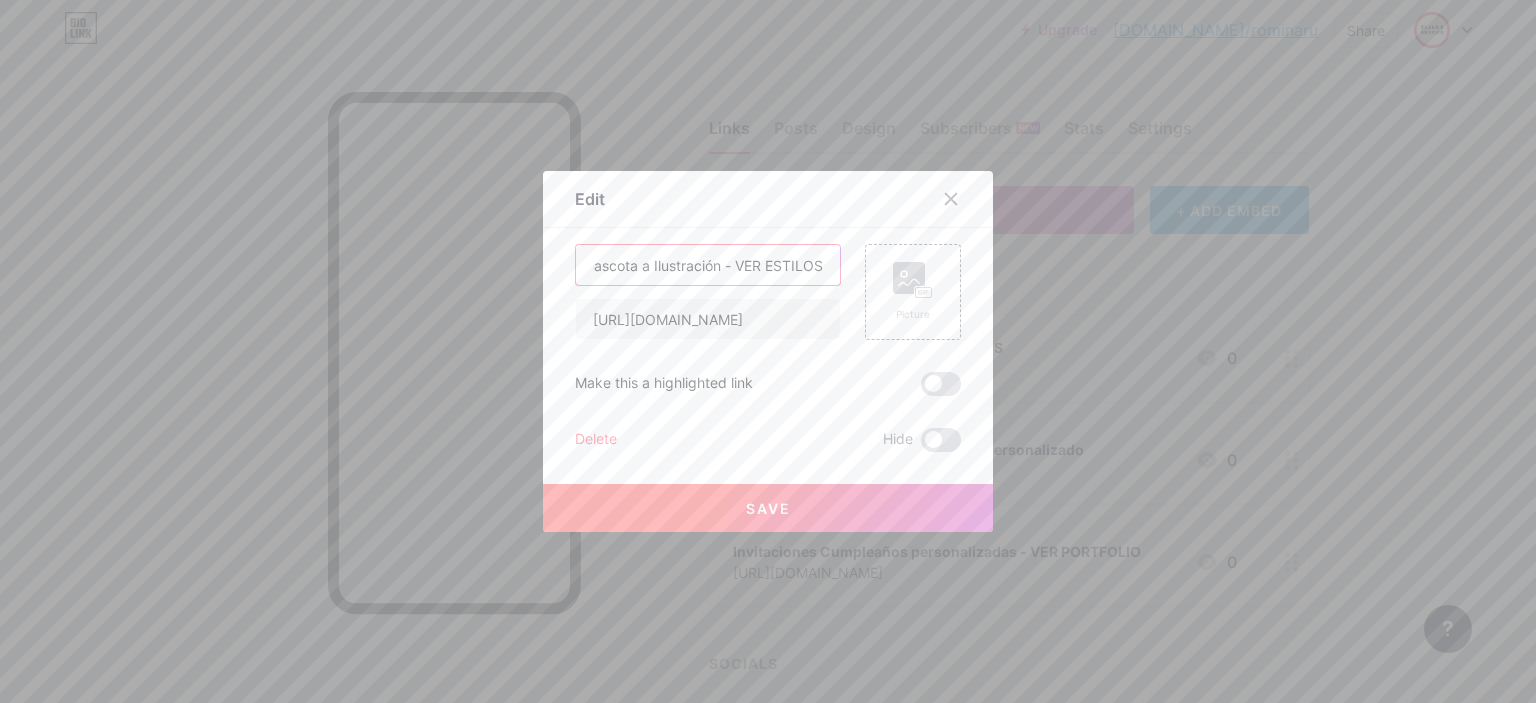 drag, startPoint x: 789, startPoint y: 263, endPoint x: 834, endPoint y: 269, distance: 45.39824 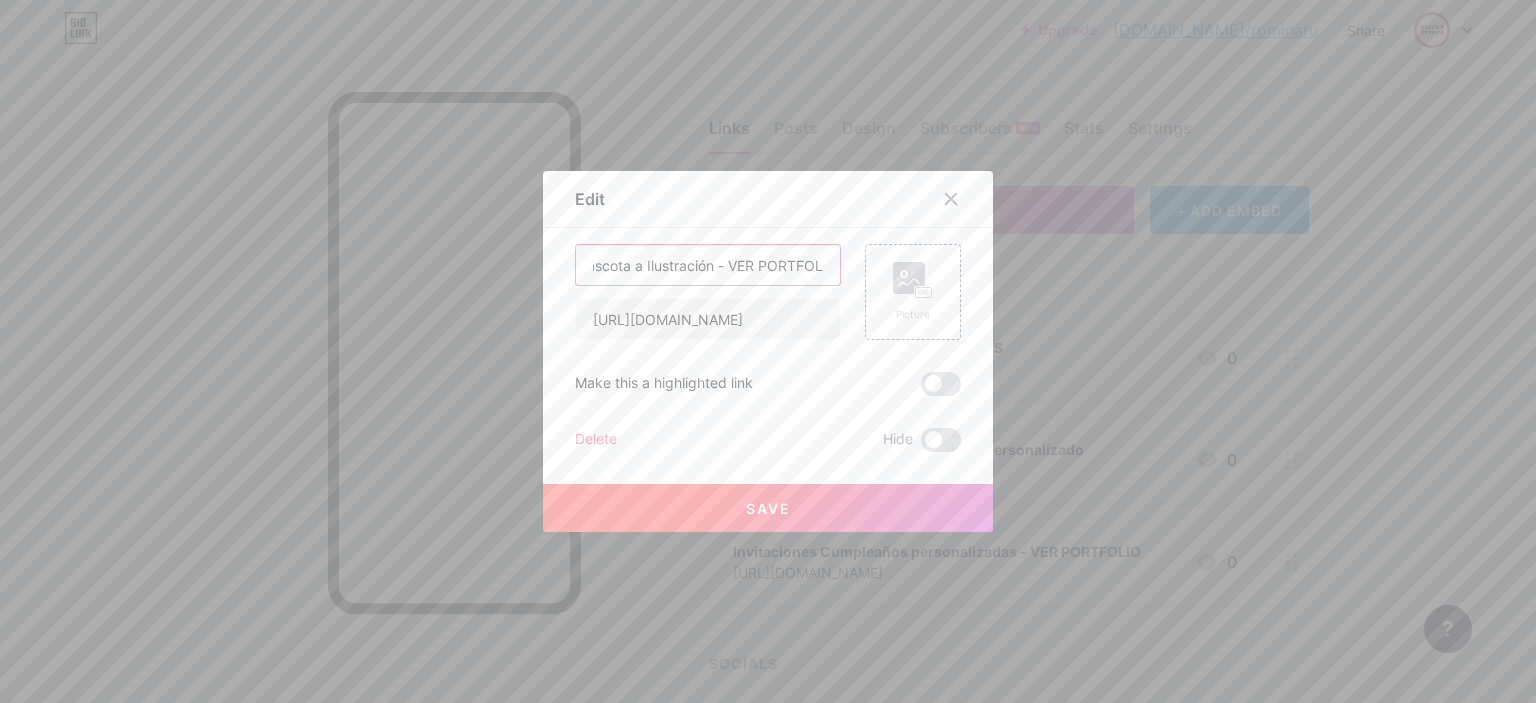 scroll, scrollTop: 0, scrollLeft: 52, axis: horizontal 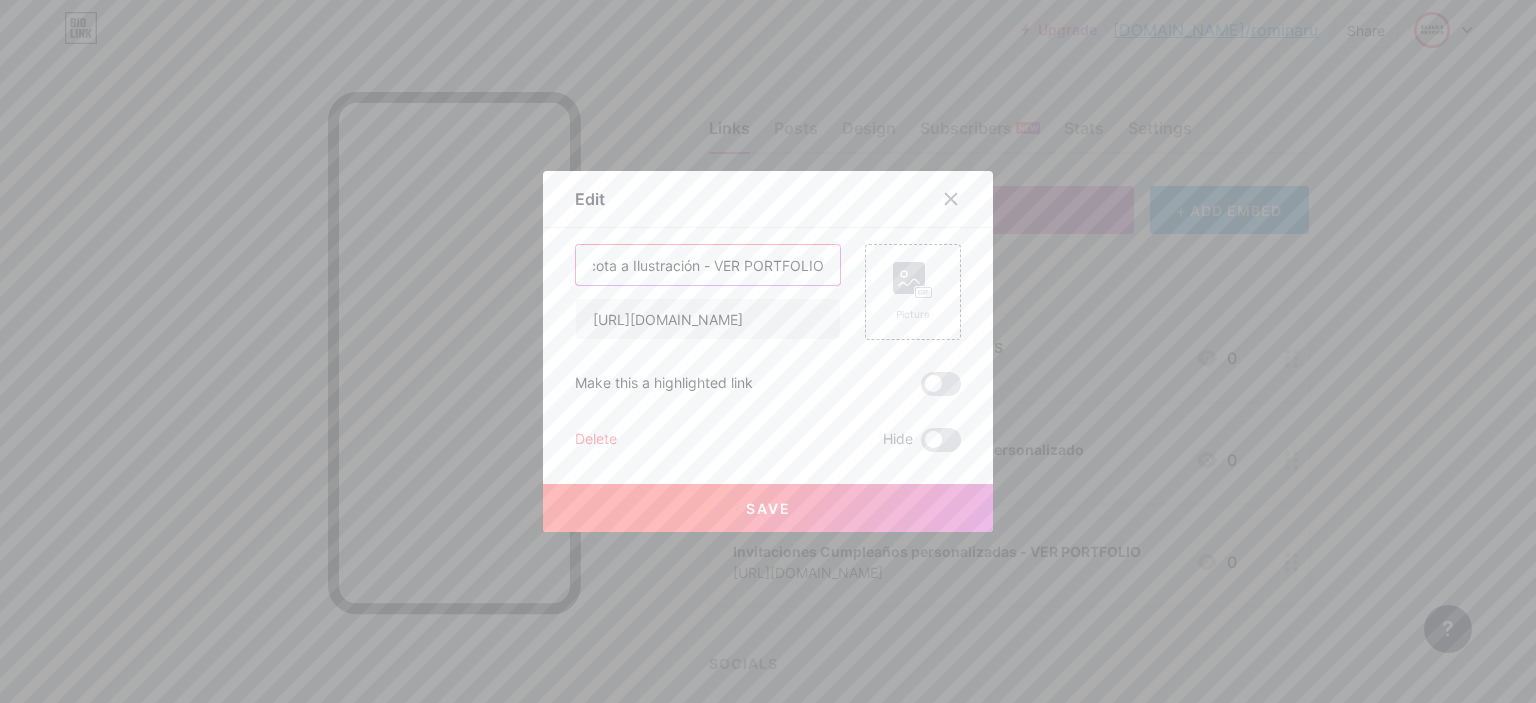 type on "Tu mascota a Ilustración - VER PORTFOLIO" 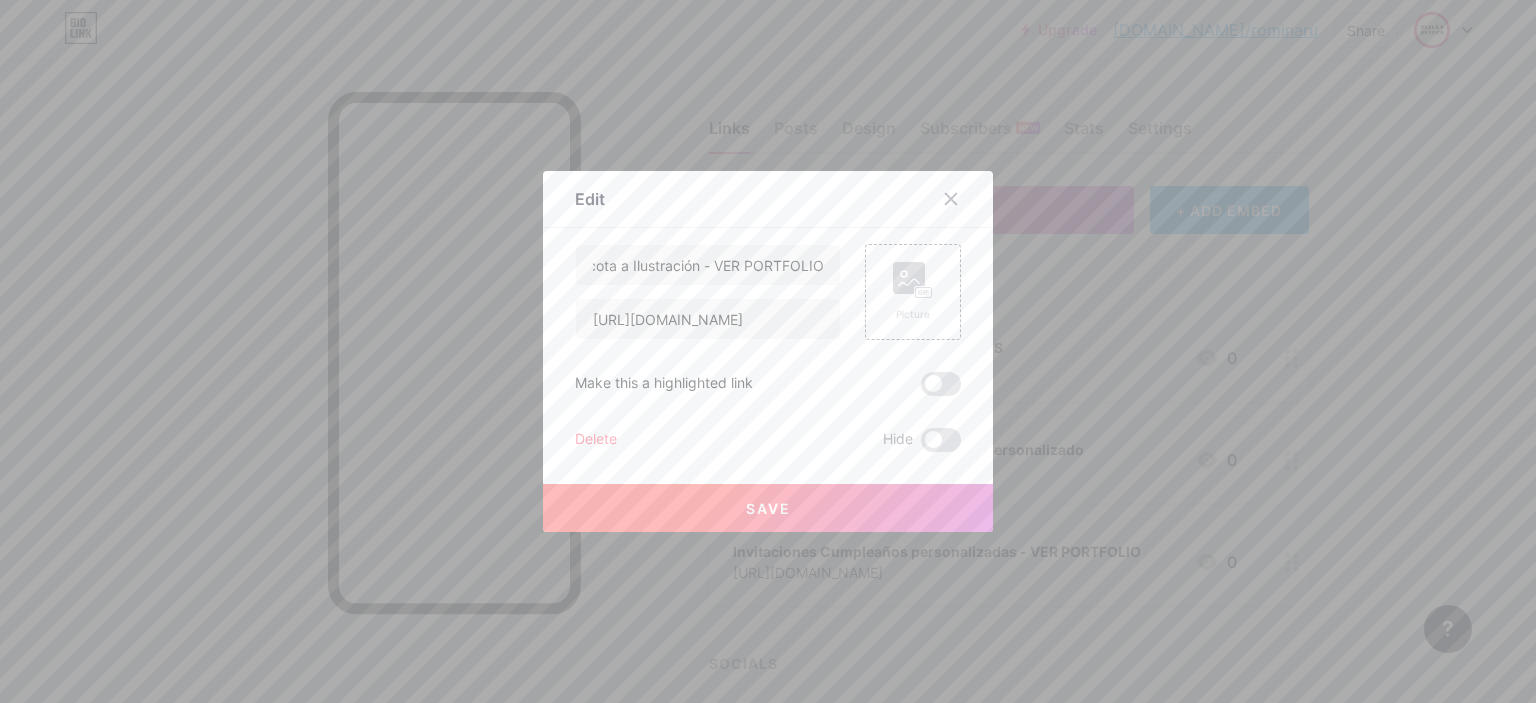 click on "Save" at bounding box center [768, 508] 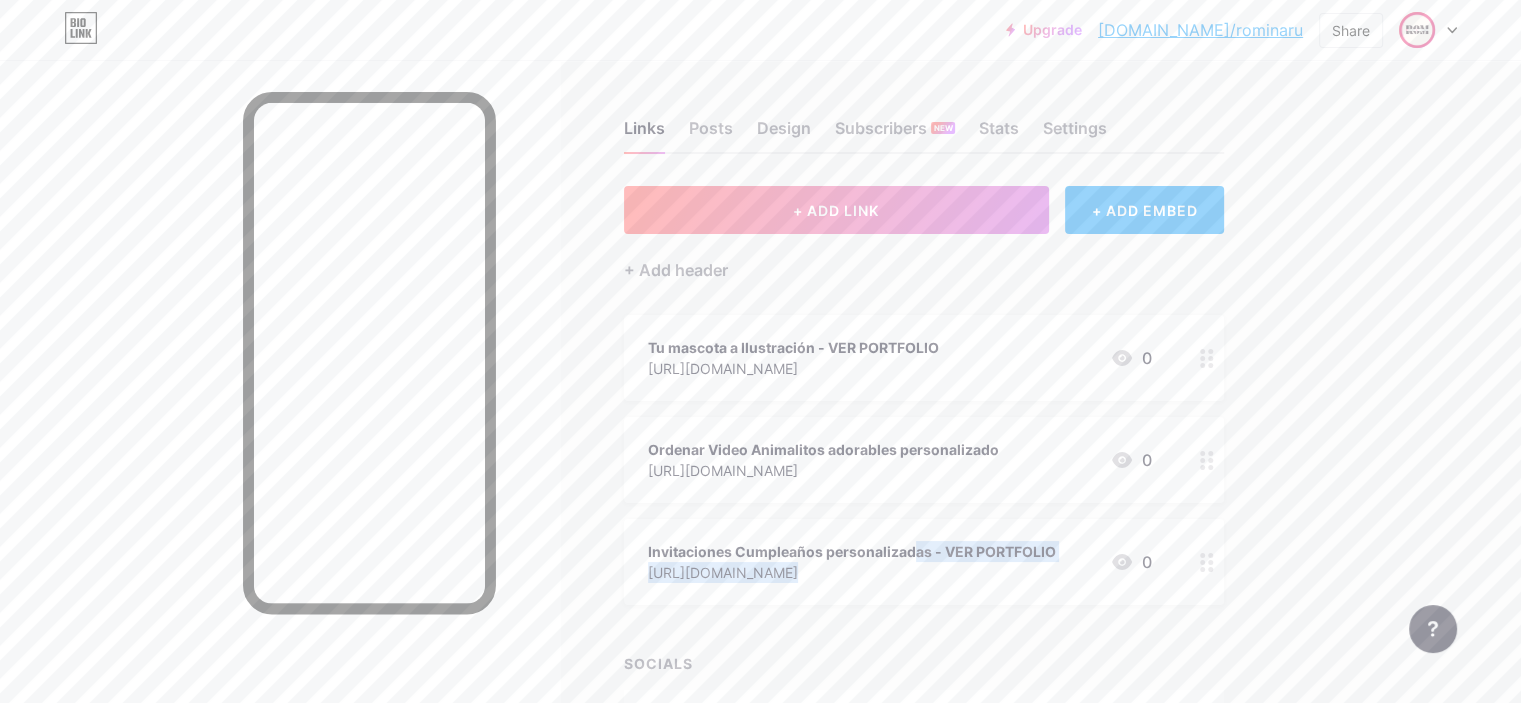 drag, startPoint x: 905, startPoint y: 551, endPoint x: 1378, endPoint y: 539, distance: 473.1522 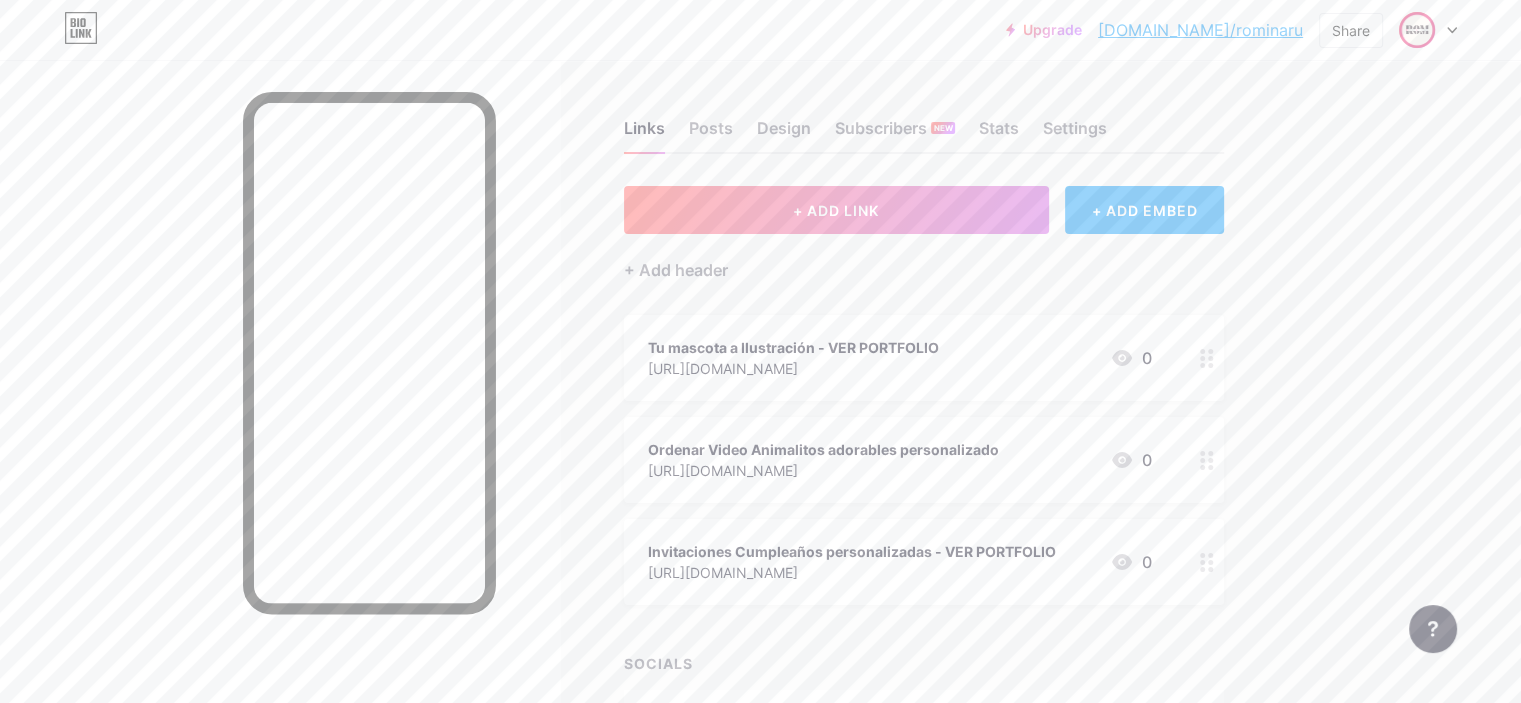type 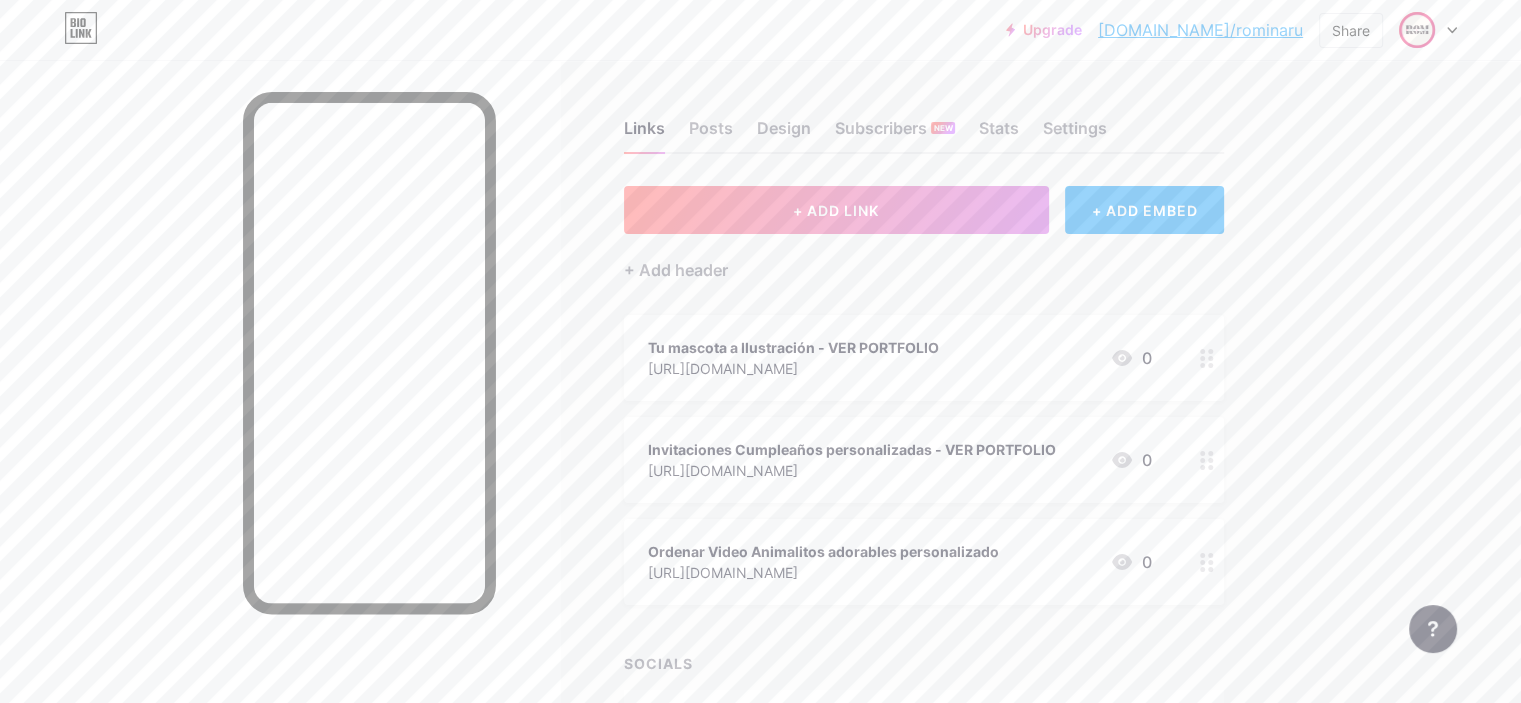 click on "Tu mascota a Ilustración - VER PORTFOLIO" at bounding box center [793, 347] 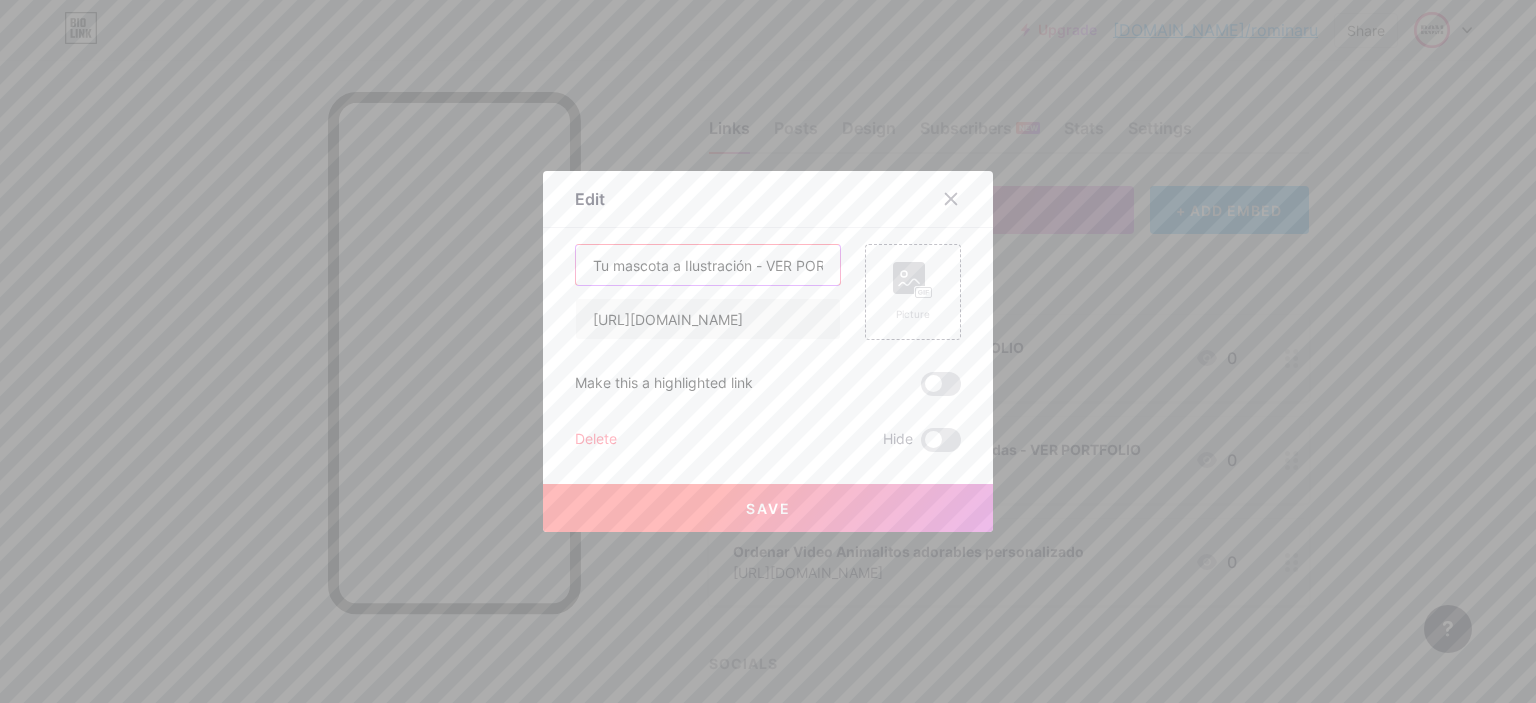 click on "Tu mascota a Ilustración - VER PORTFOLIO" at bounding box center [708, 265] 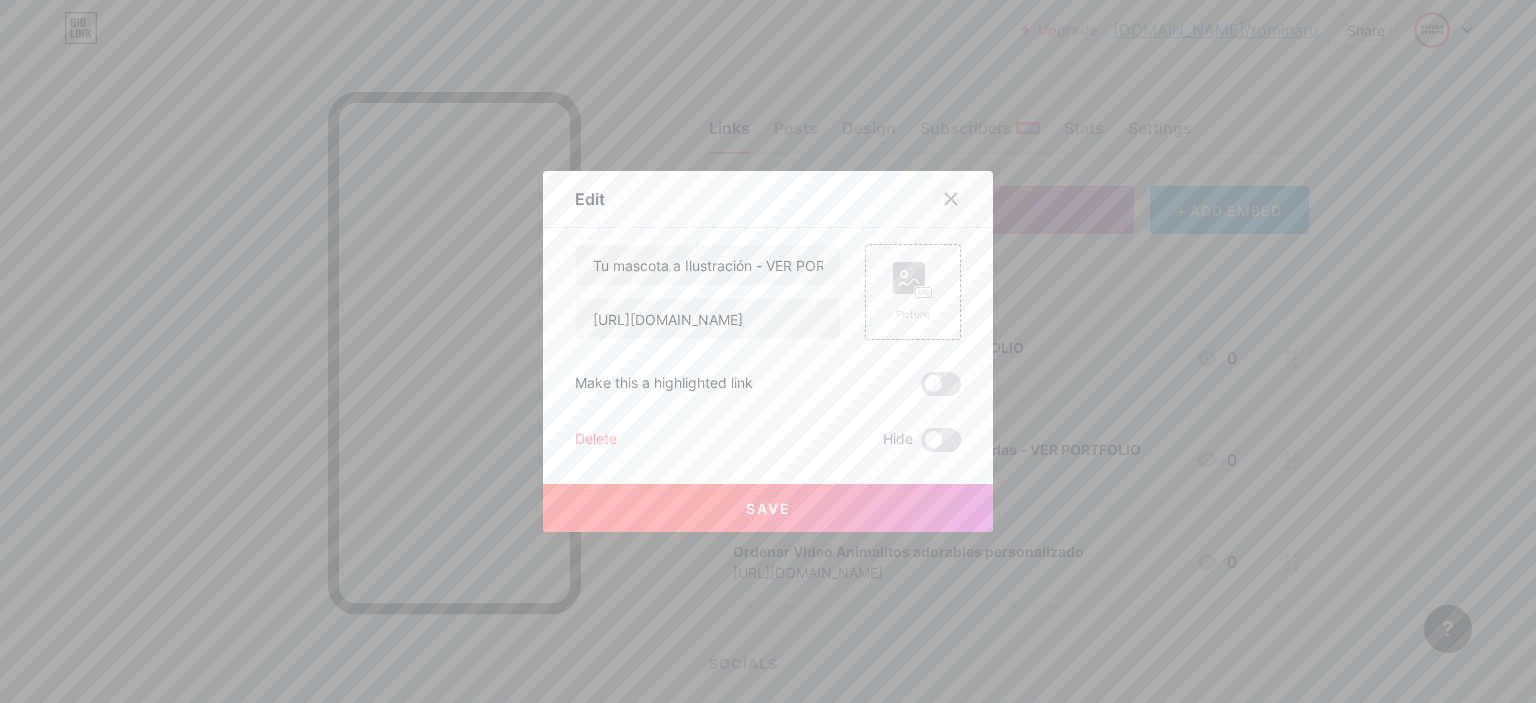 click 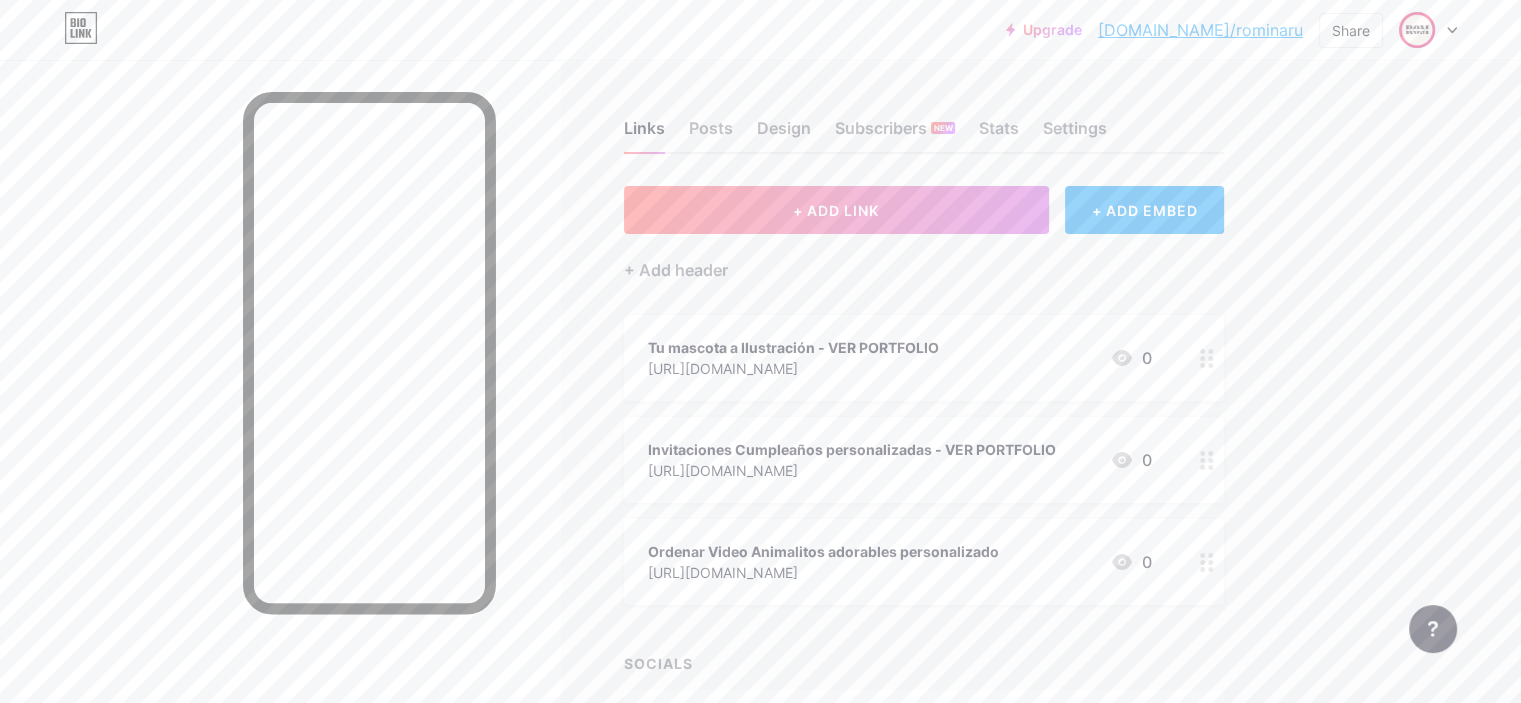 click on "[URL][DOMAIN_NAME]" at bounding box center (793, 368) 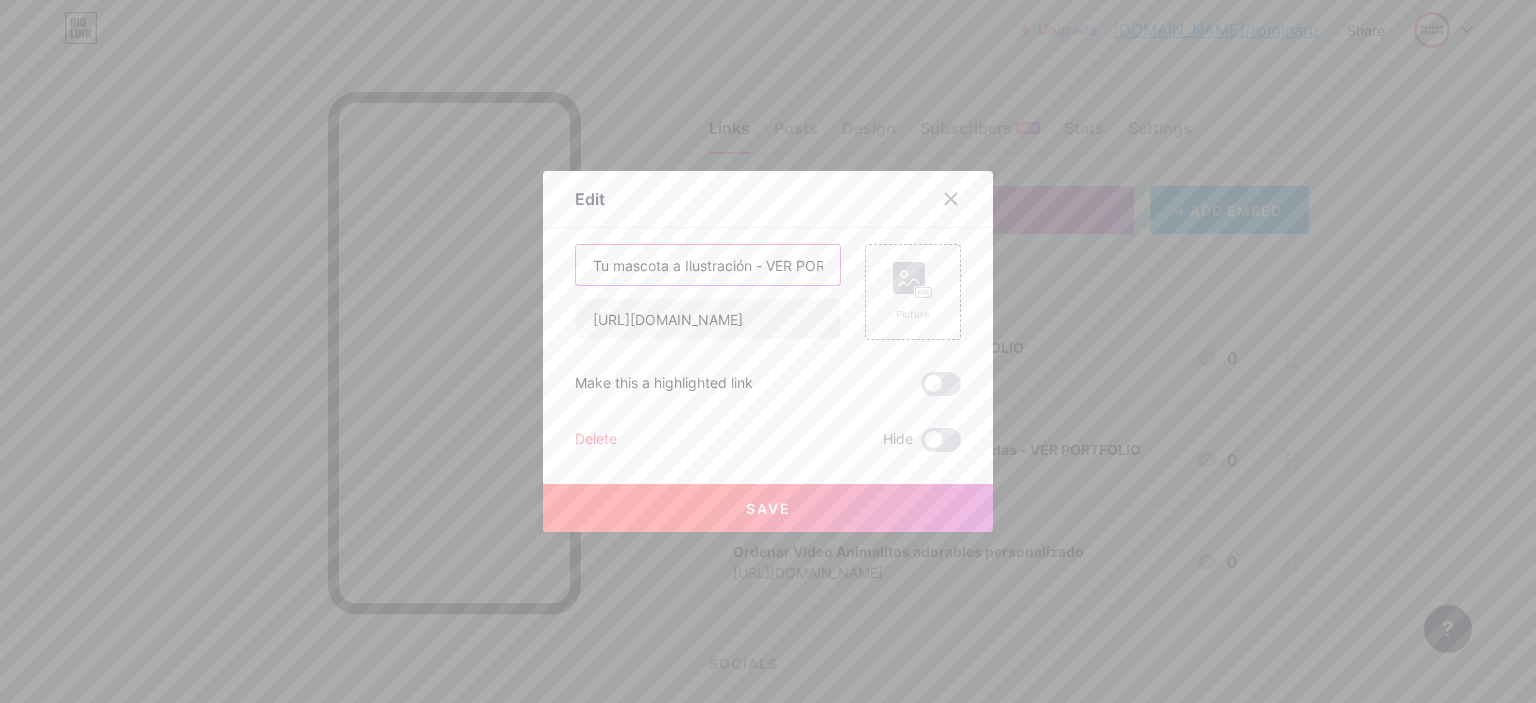 click on "Tu mascota a Ilustración - VER PORTFOLIO" at bounding box center [708, 265] 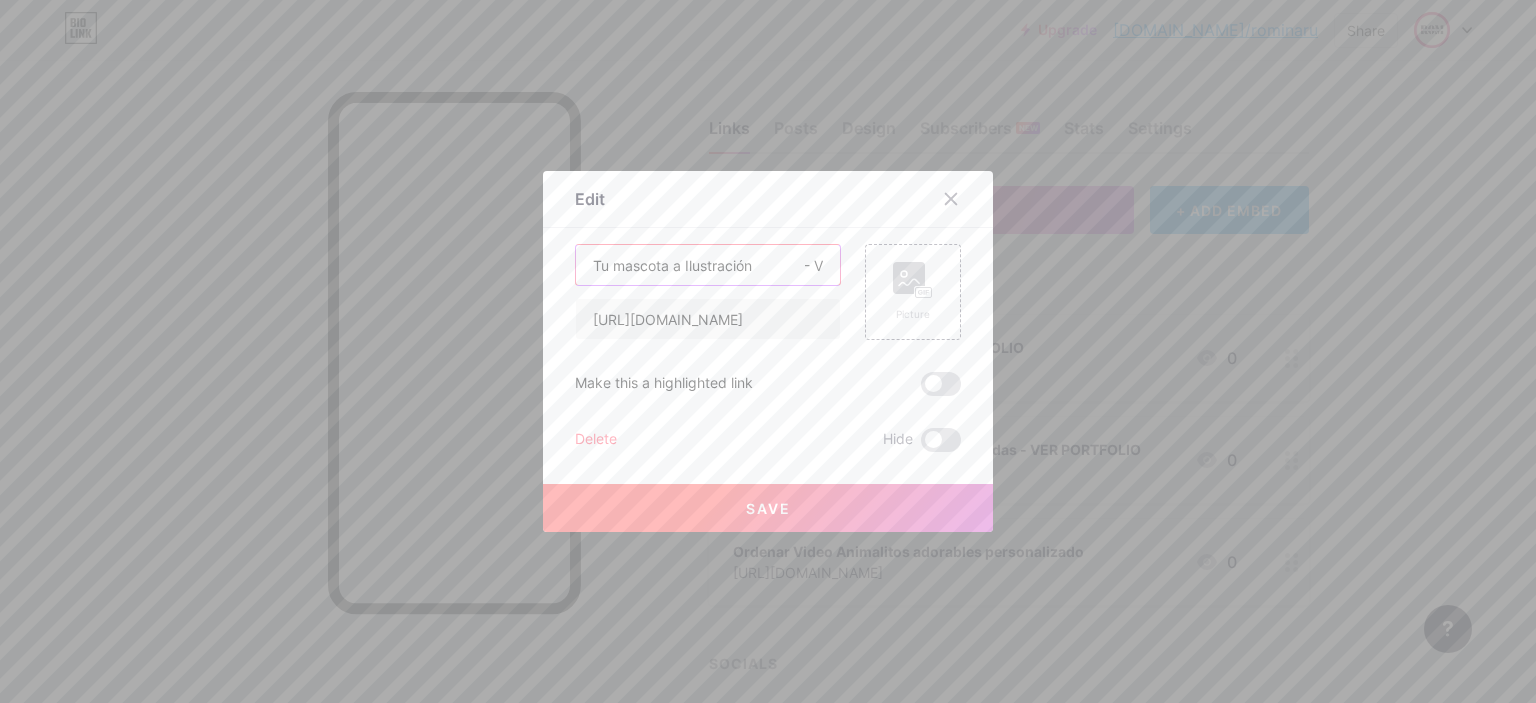 type on "Tu mascota a Ilustración             - VER PORTFOLIO" 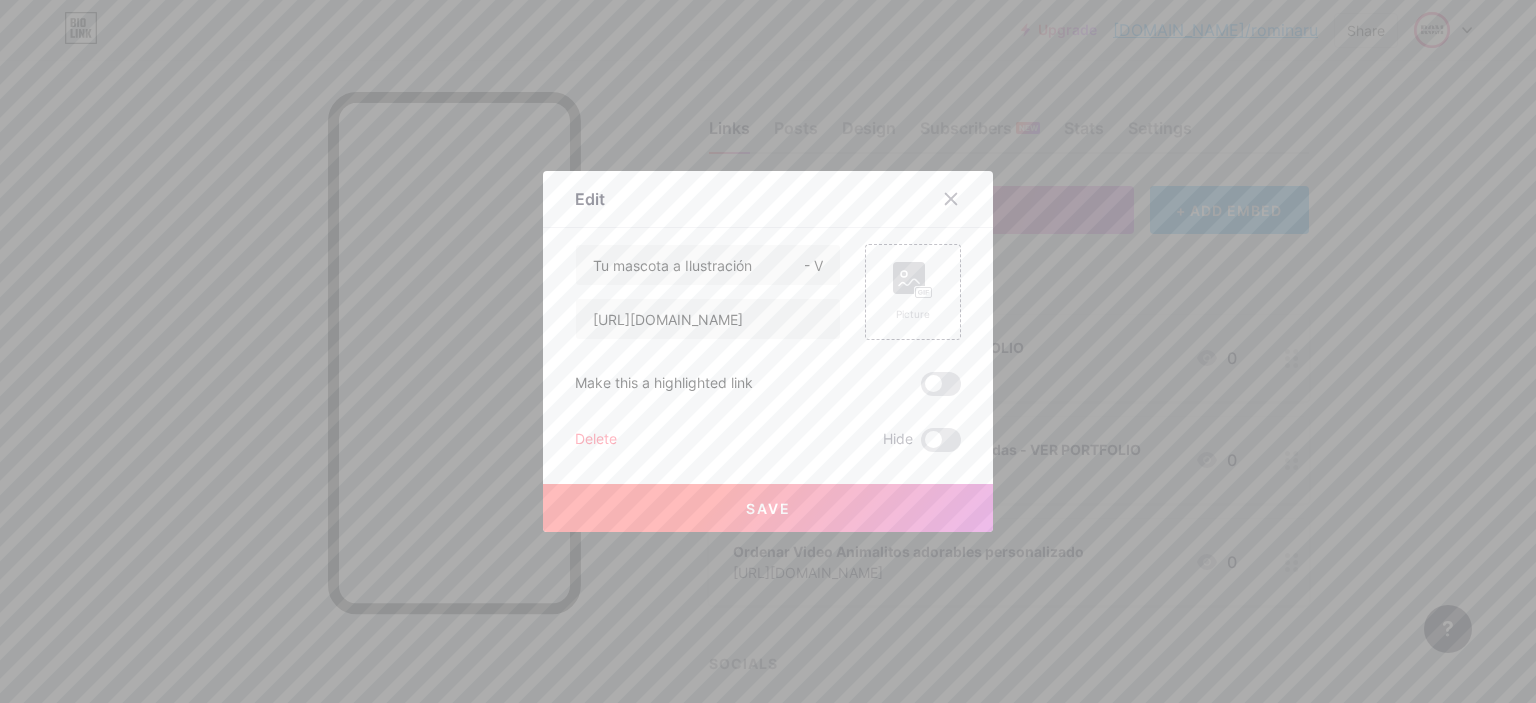click on "Save" at bounding box center (768, 508) 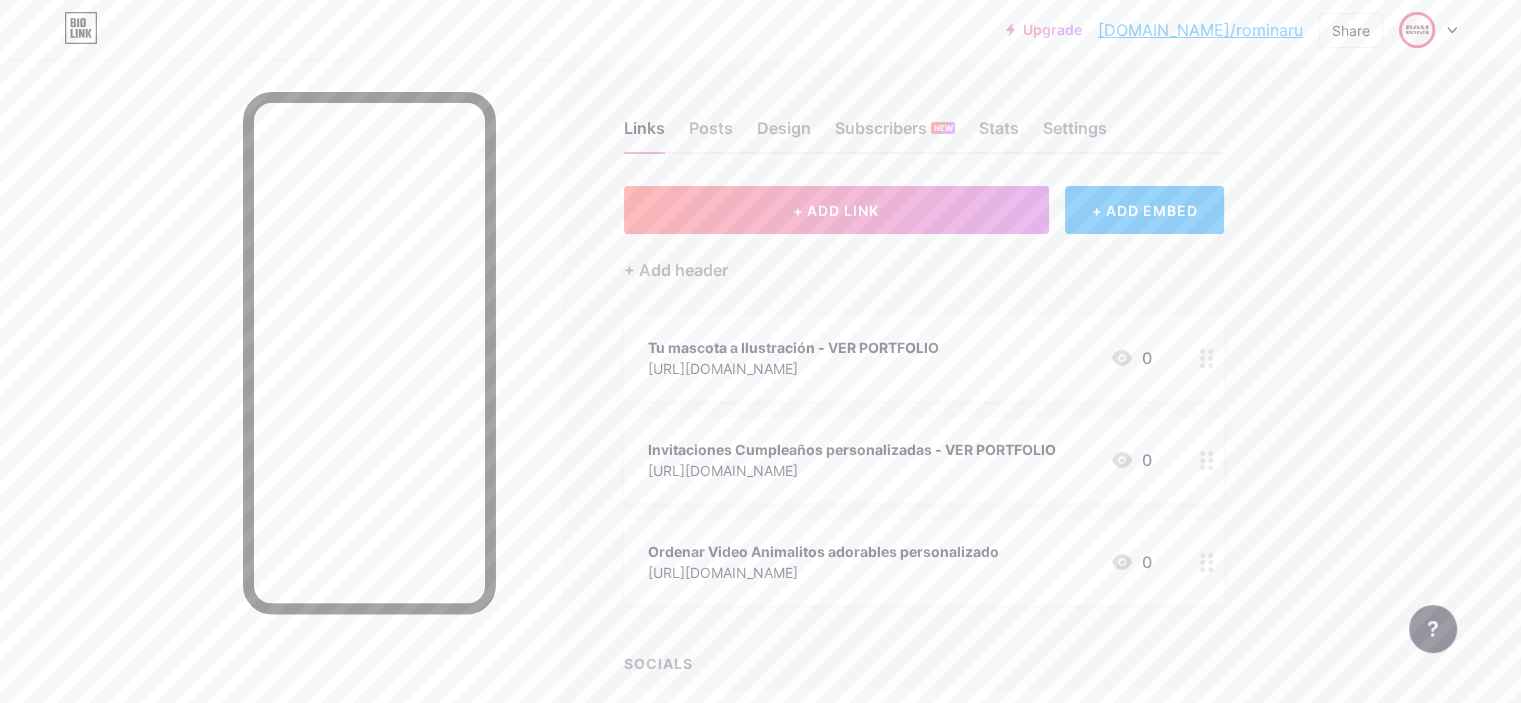 click on "[URL][DOMAIN_NAME]" at bounding box center (793, 368) 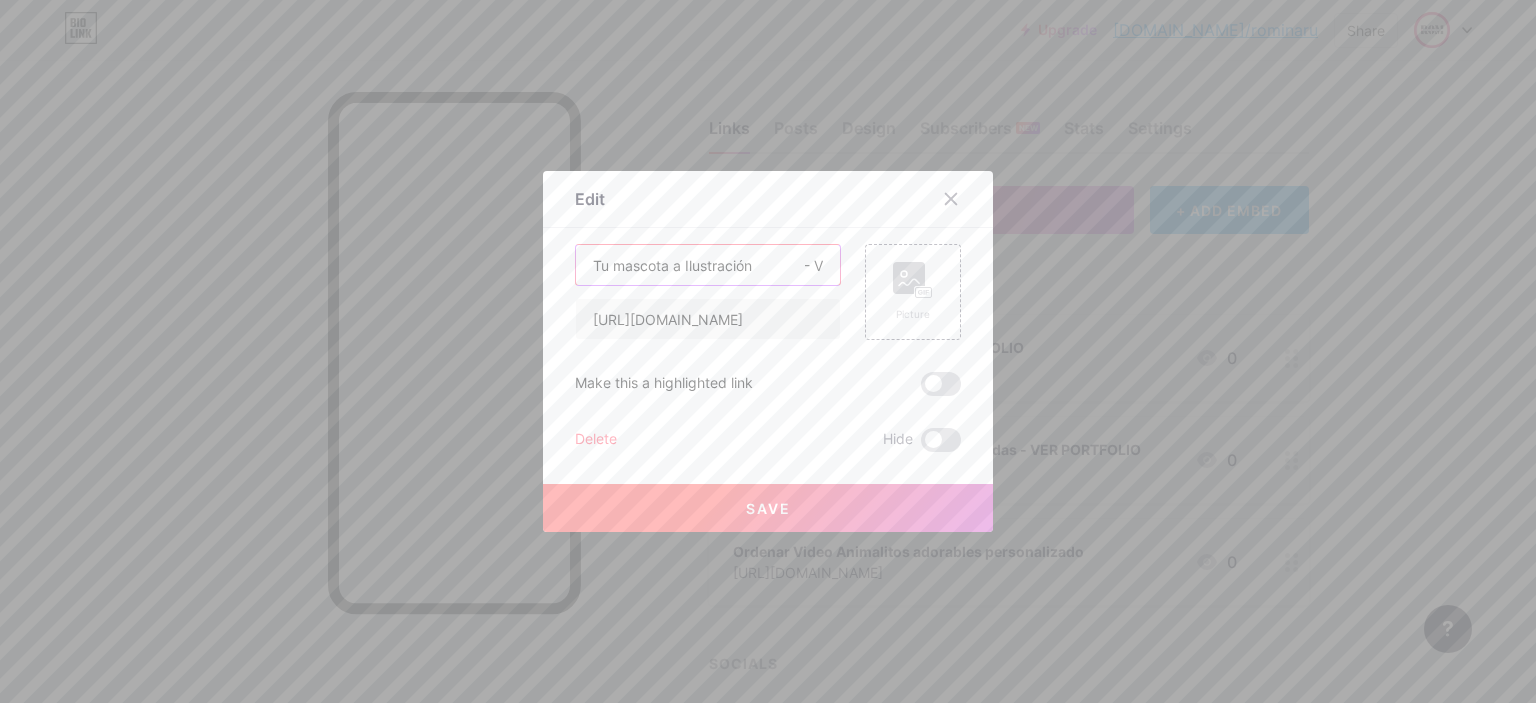 click on "Tu mascota a Ilustración             - VER PORTFOLIO" at bounding box center [708, 265] 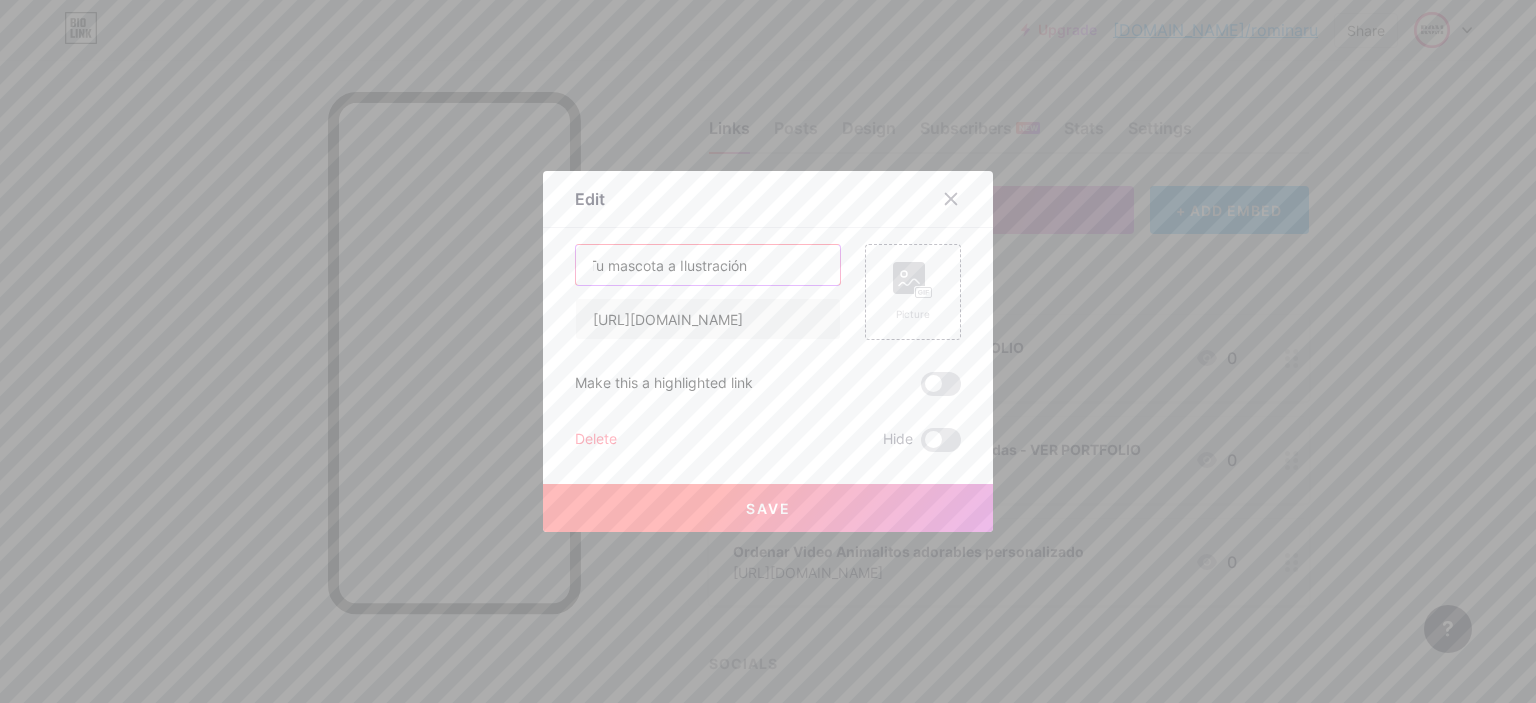 scroll, scrollTop: 0, scrollLeft: 9, axis: horizontal 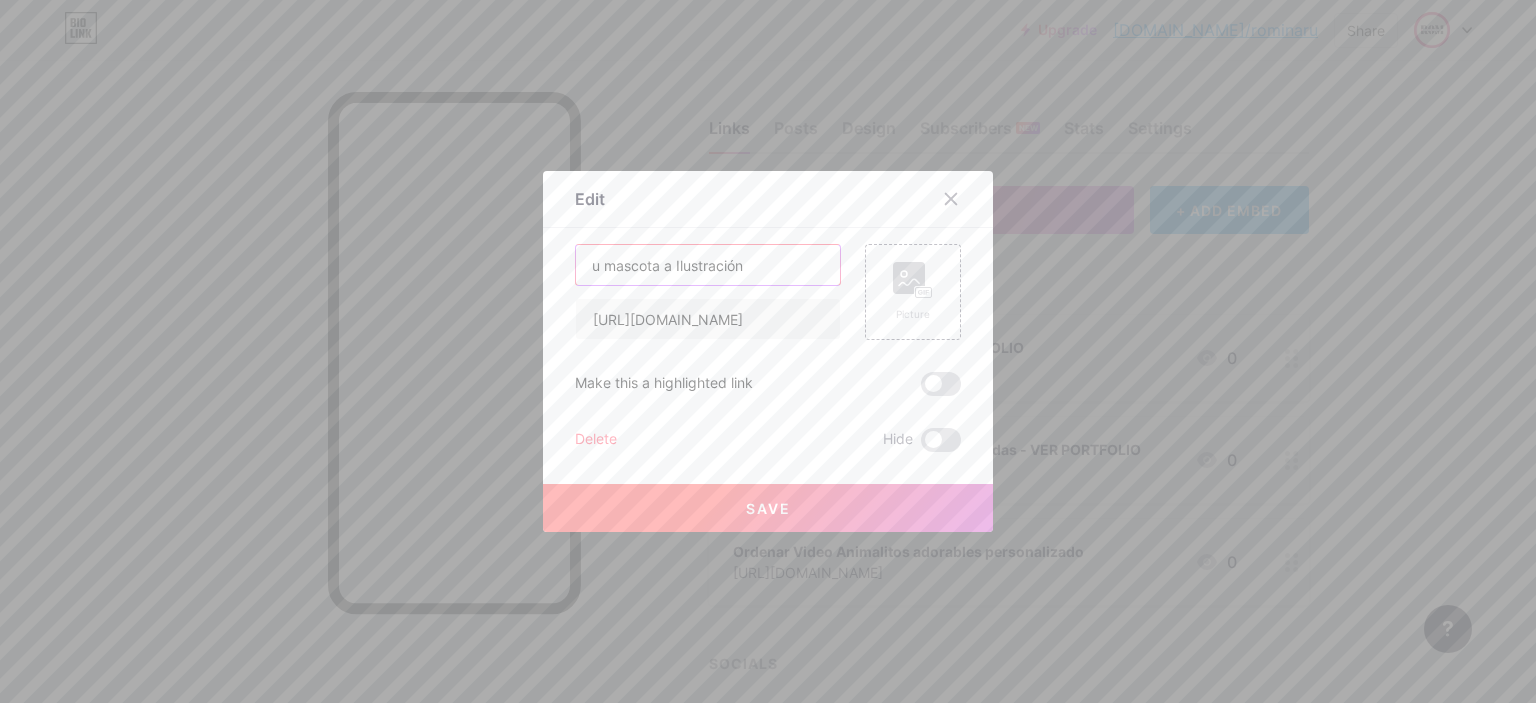 type on "Tu mascota a Ilustración                     - VER PORTFOLIO" 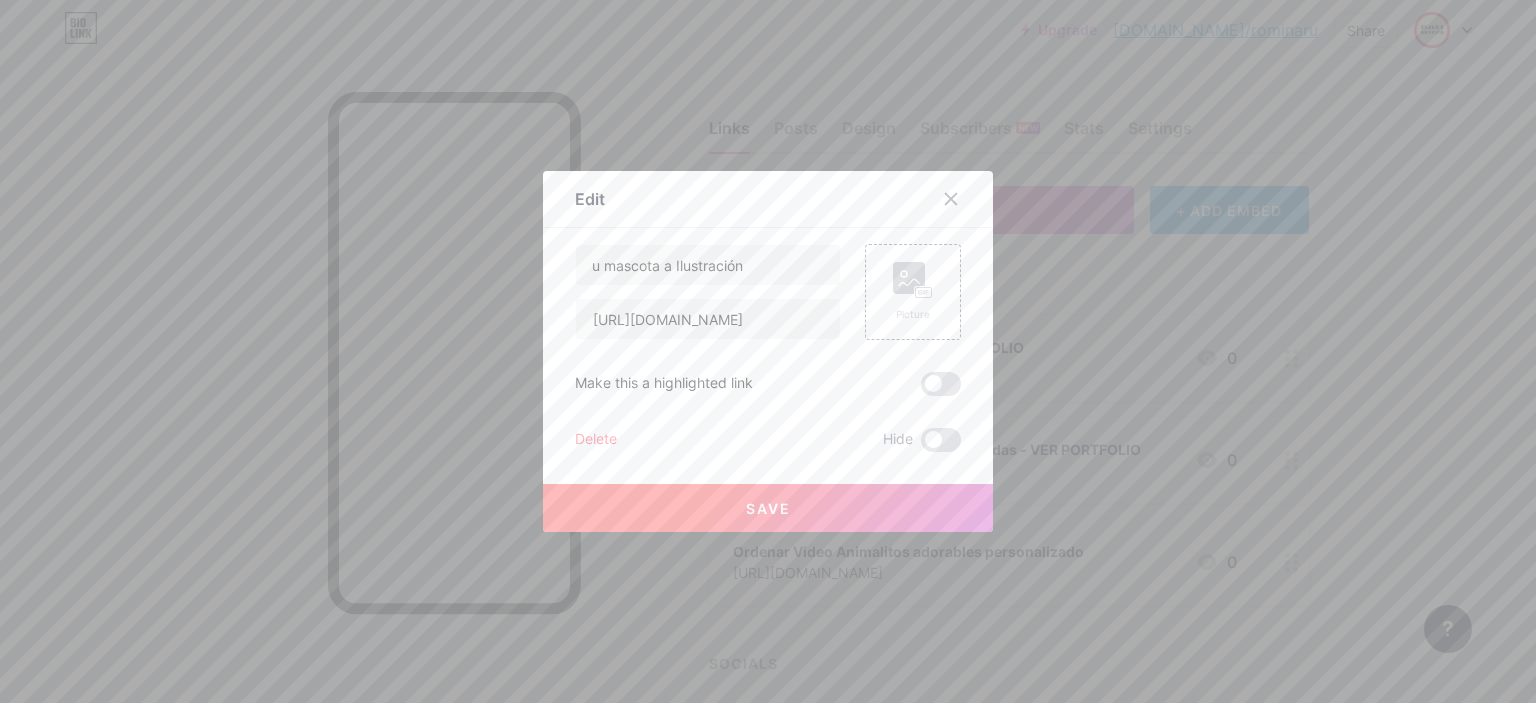 scroll, scrollTop: 0, scrollLeft: 0, axis: both 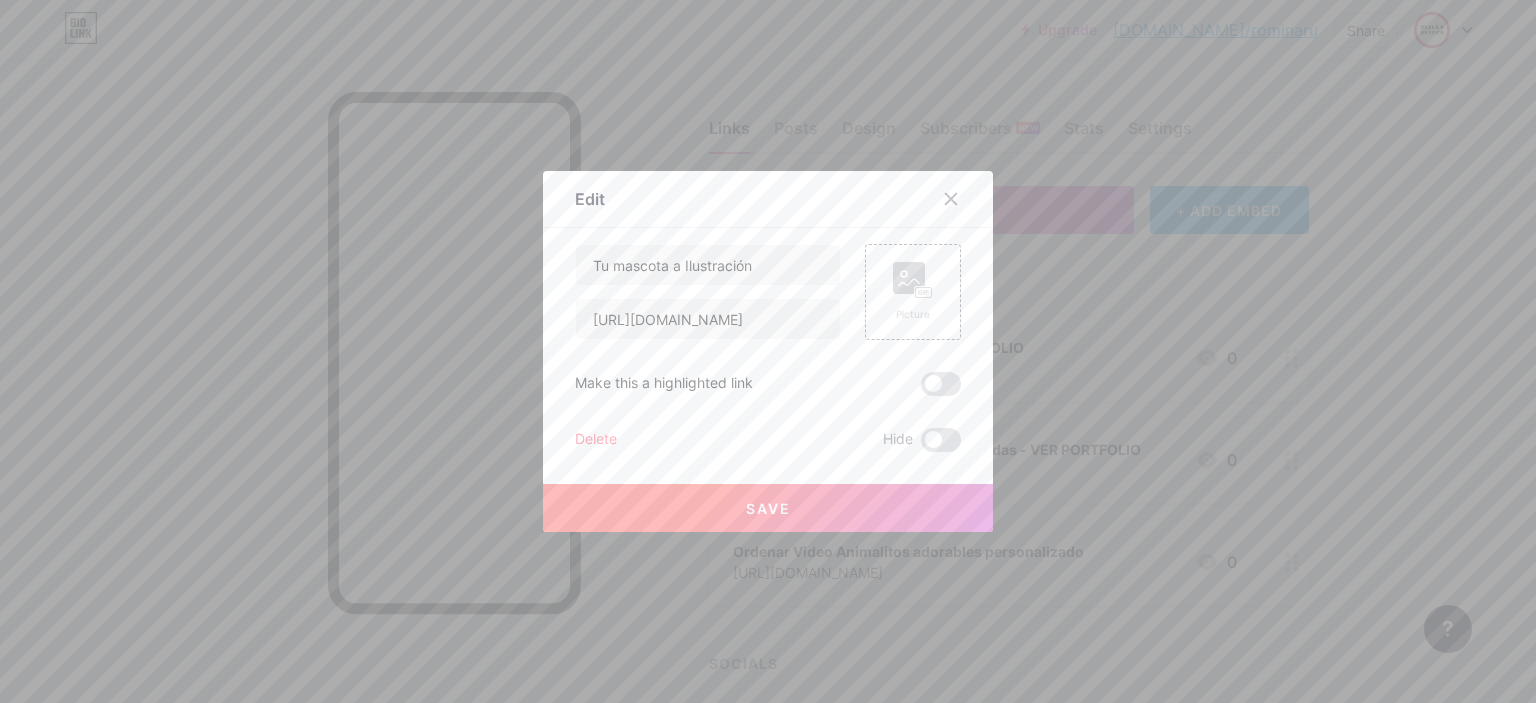 click on "Save" at bounding box center (768, 508) 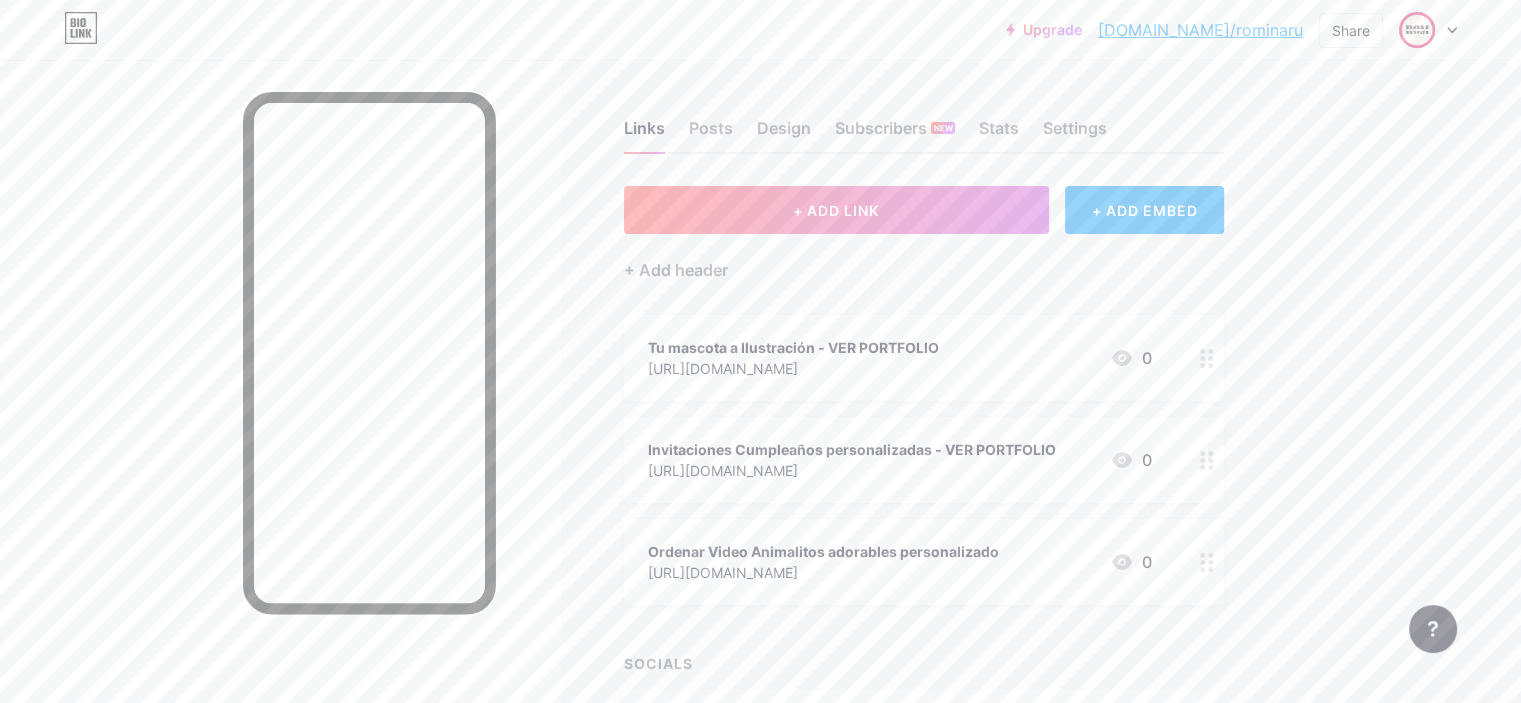 click on "[URL][DOMAIN_NAME]" at bounding box center [793, 368] 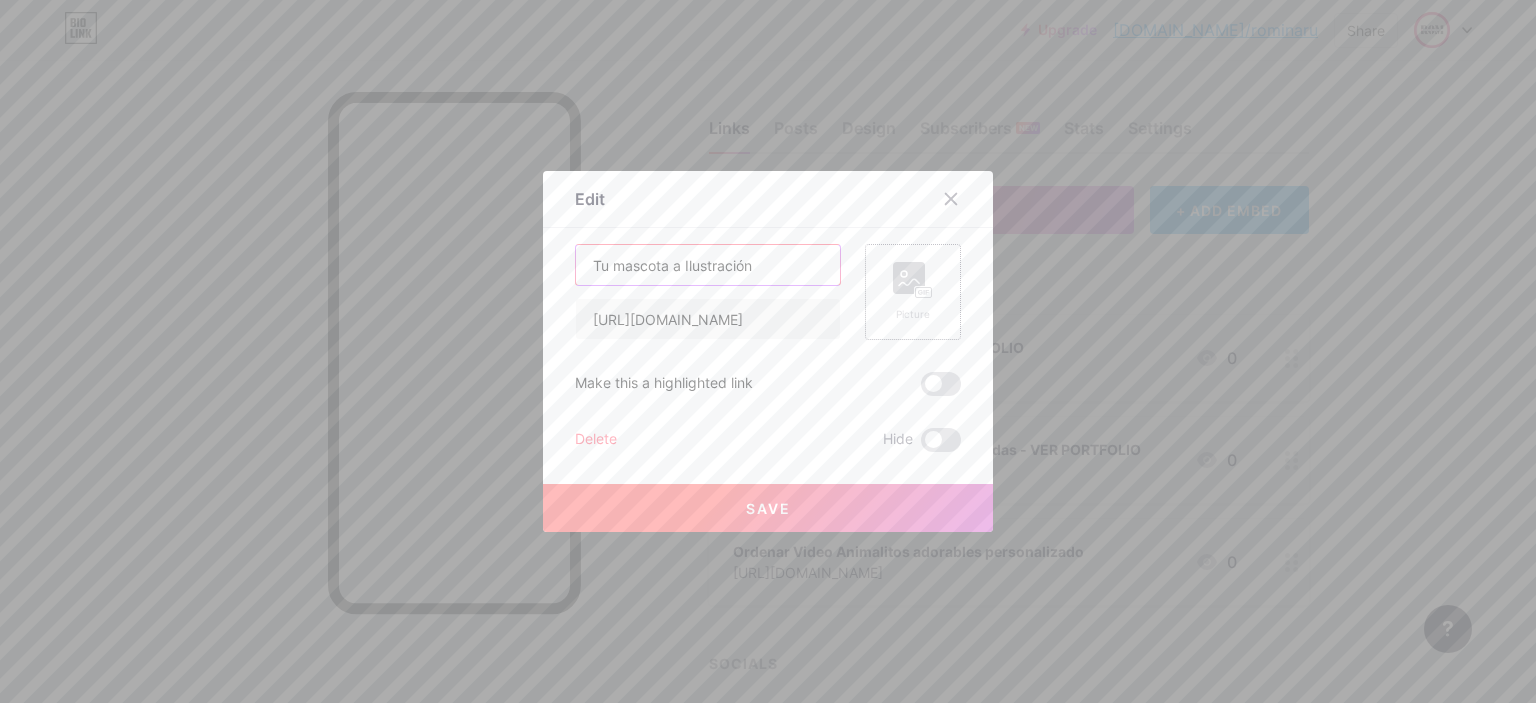 scroll, scrollTop: 0, scrollLeft: 132, axis: horizontal 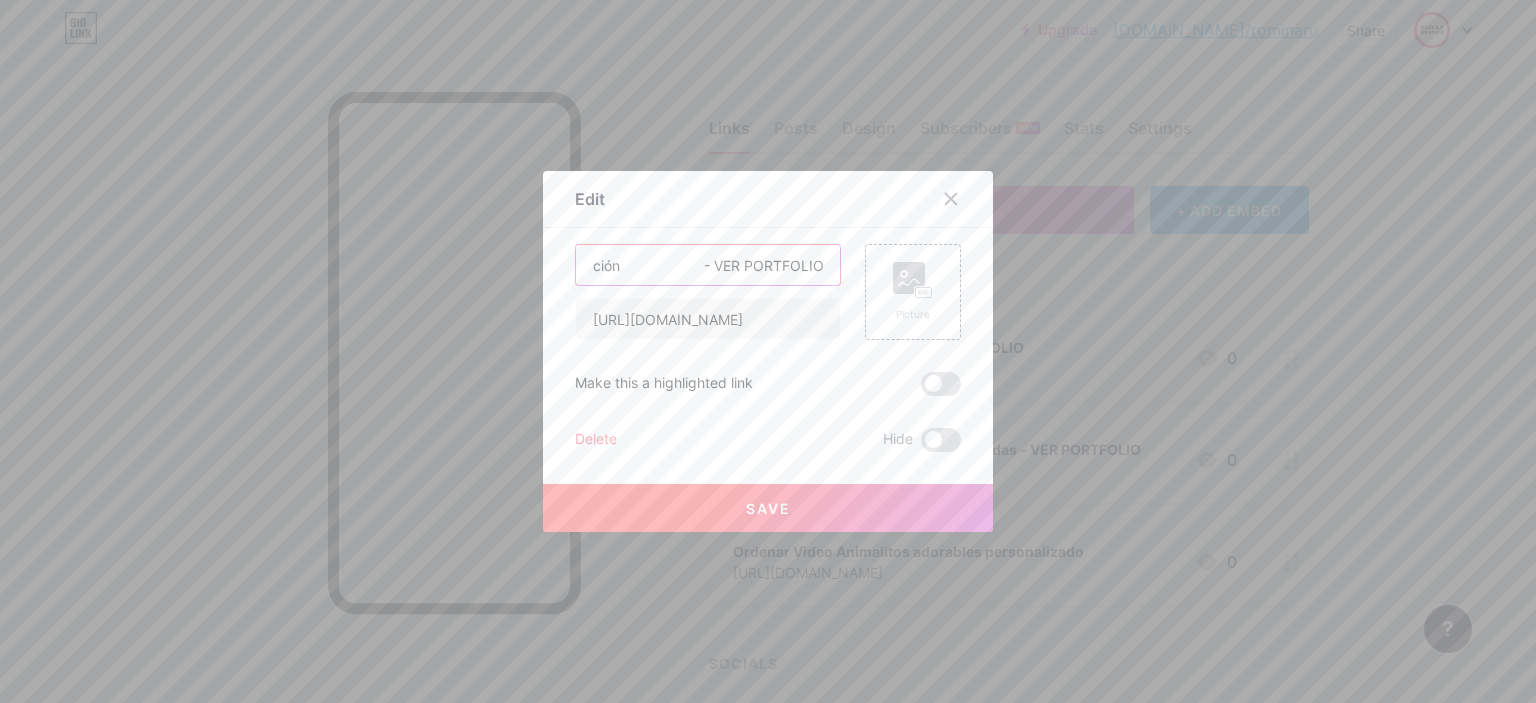 drag, startPoint x: 751, startPoint y: 260, endPoint x: 733, endPoint y: 267, distance: 19.313208 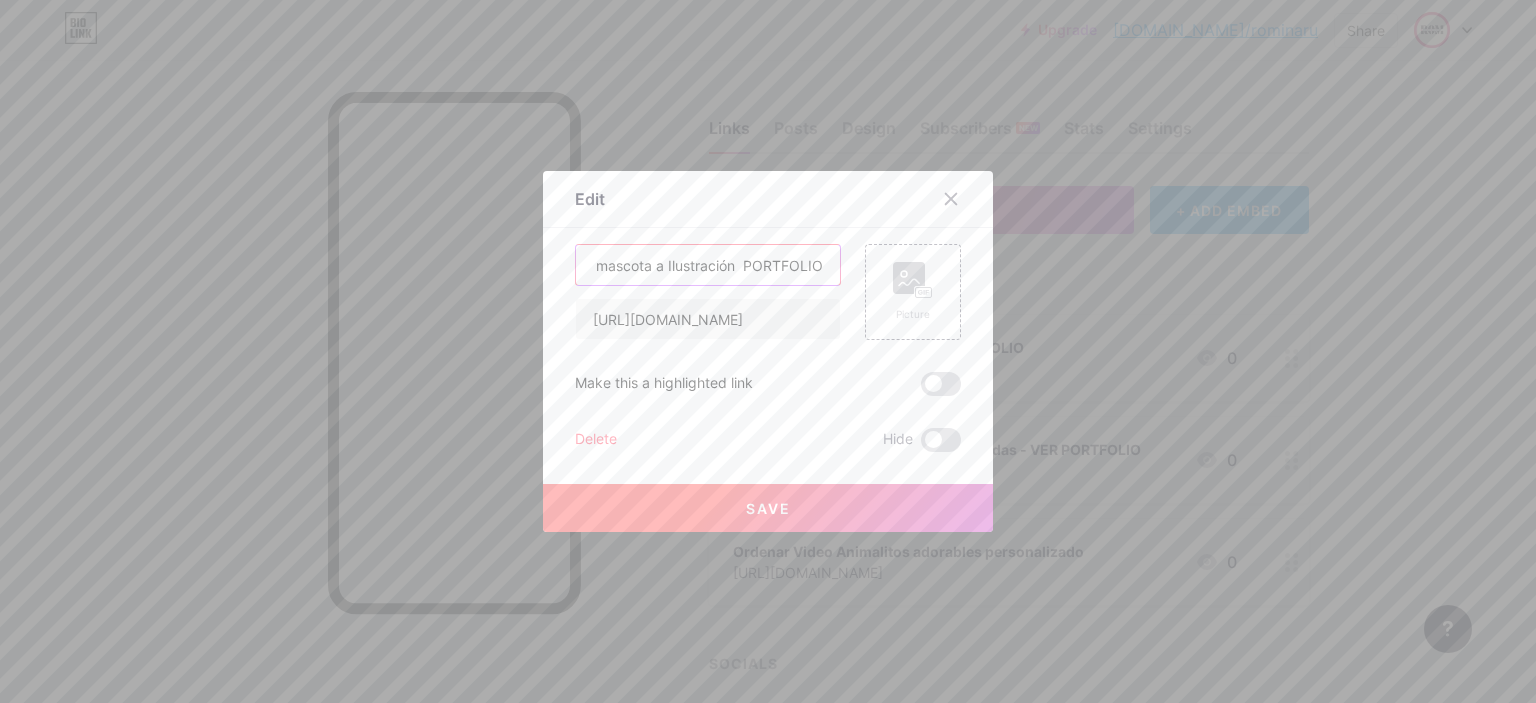 scroll, scrollTop: 0, scrollLeft: 16, axis: horizontal 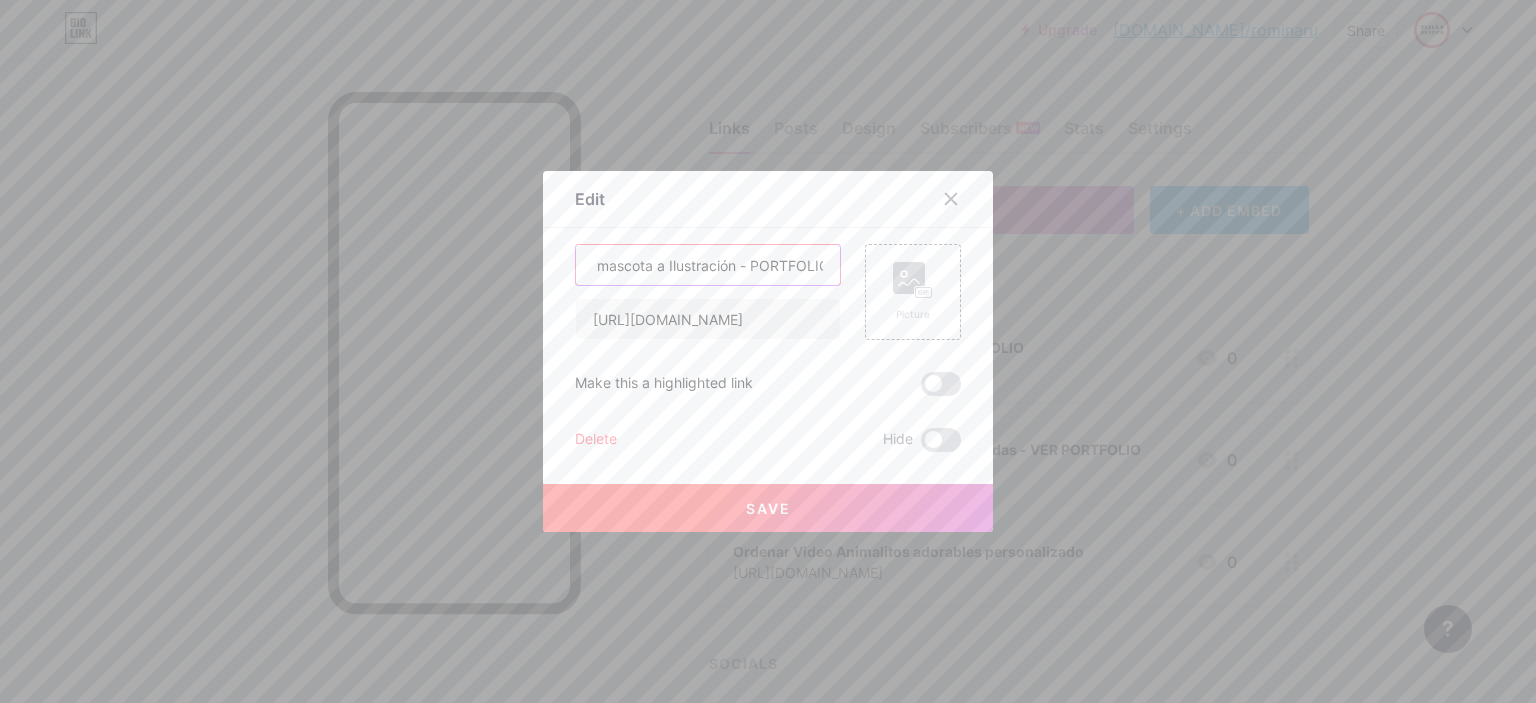 type on "Tu mascota a Ilustración - PORTFOLIO" 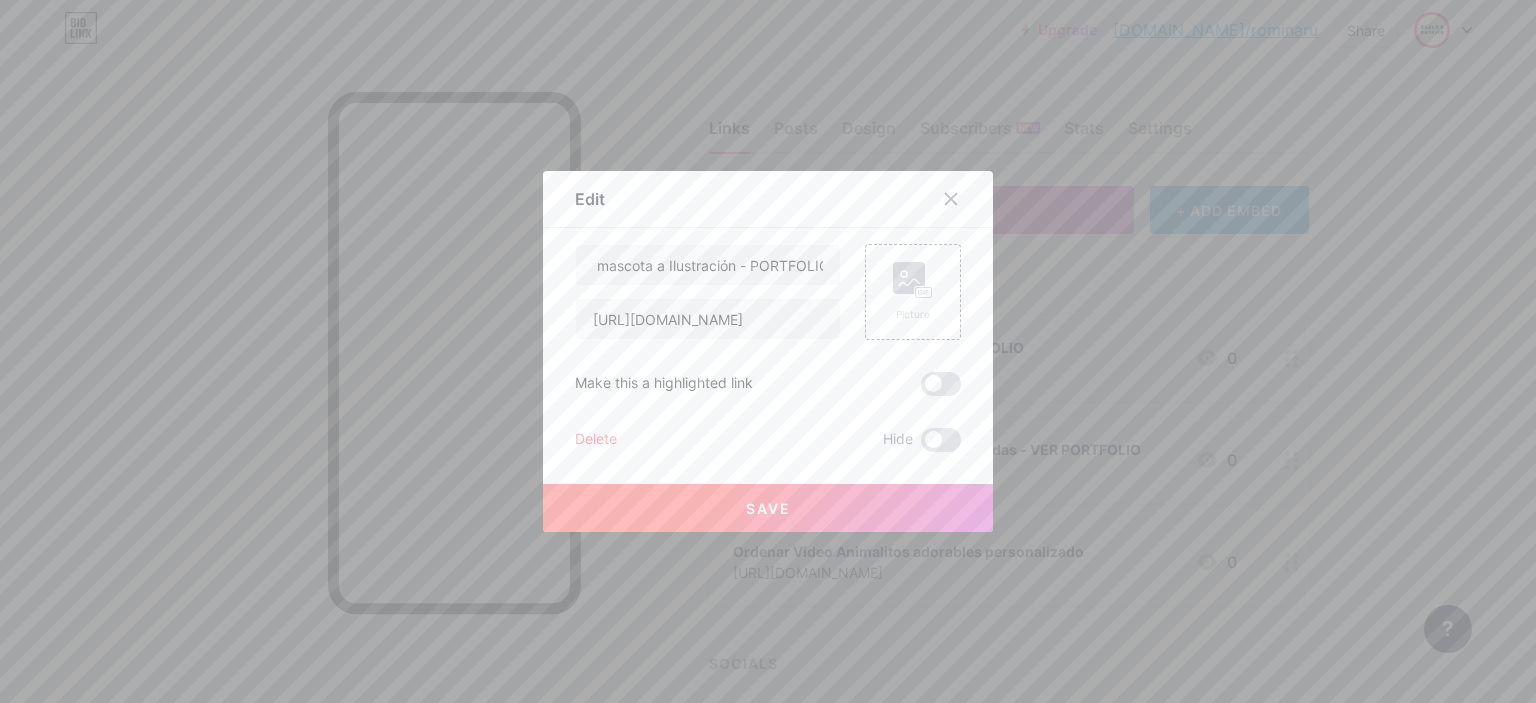 click on "Save" at bounding box center [768, 508] 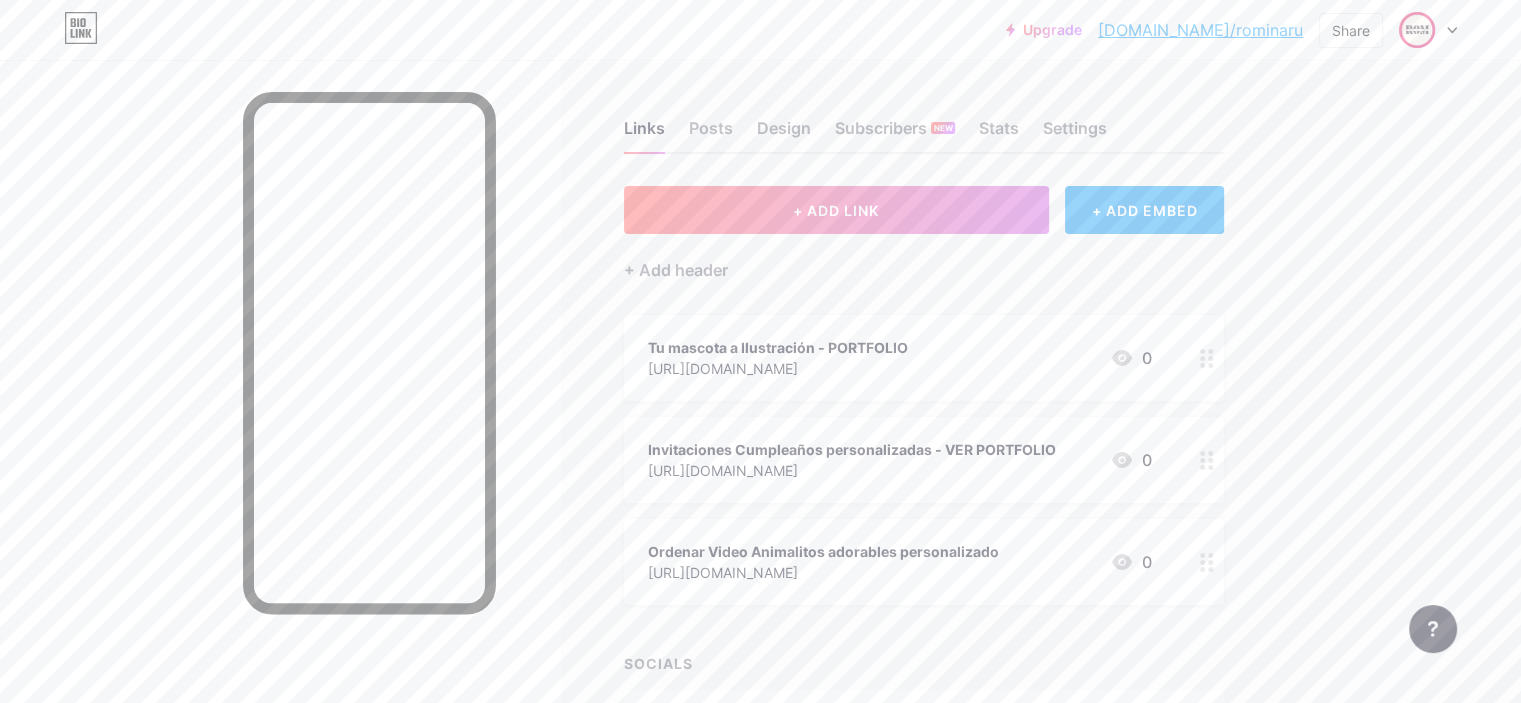 click on "[URL][DOMAIN_NAME]" at bounding box center (778, 368) 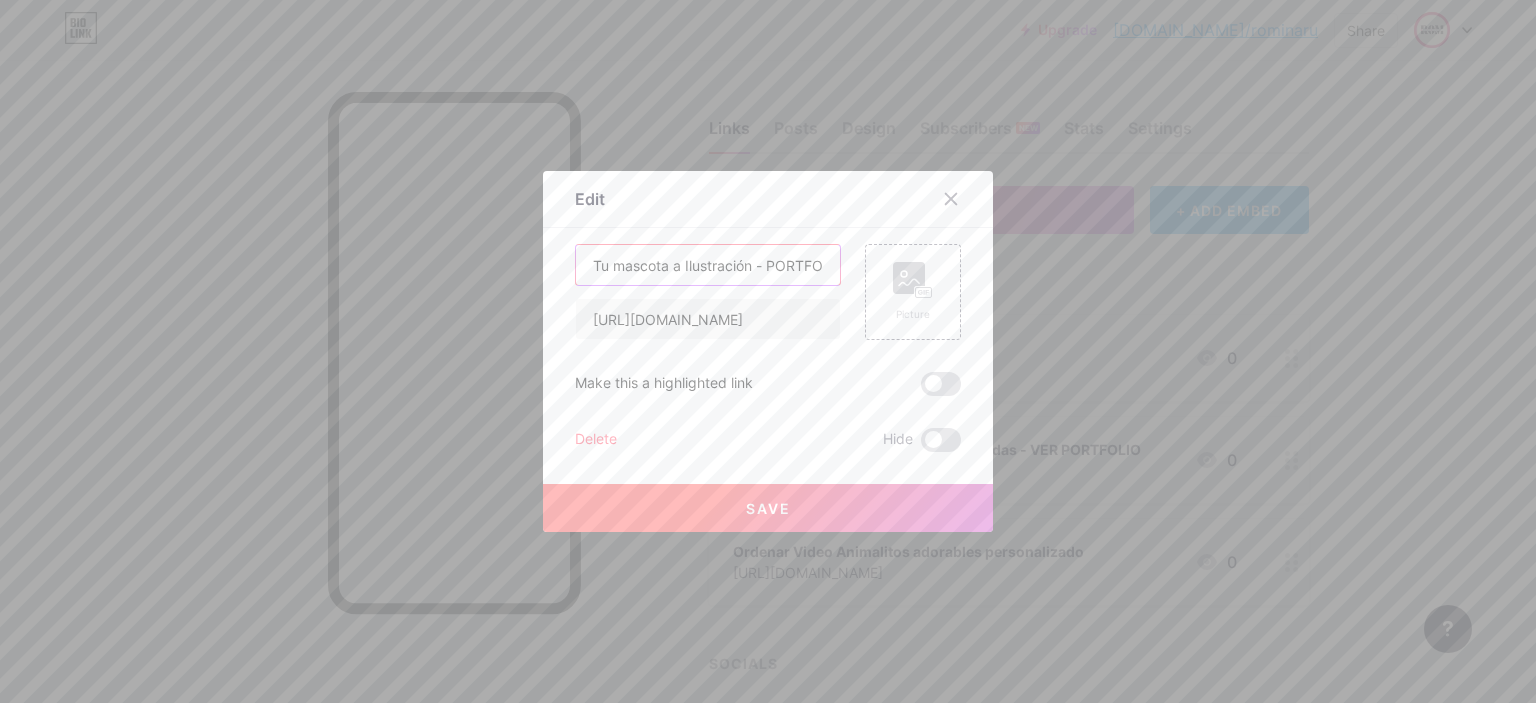 drag, startPoint x: 746, startPoint y: 263, endPoint x: 756, endPoint y: 264, distance: 10.049875 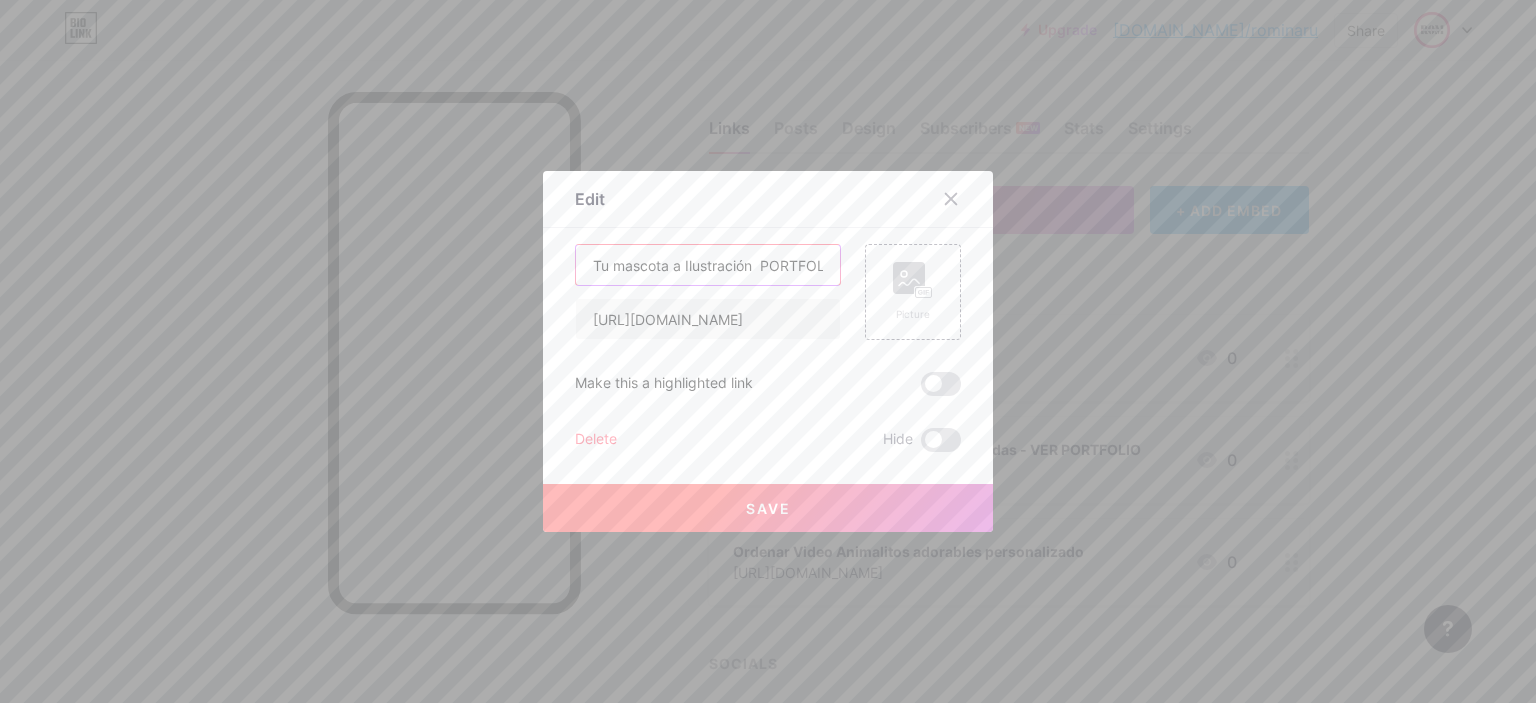 type on "Tu mascota a Ilustración  PORTFOLIO" 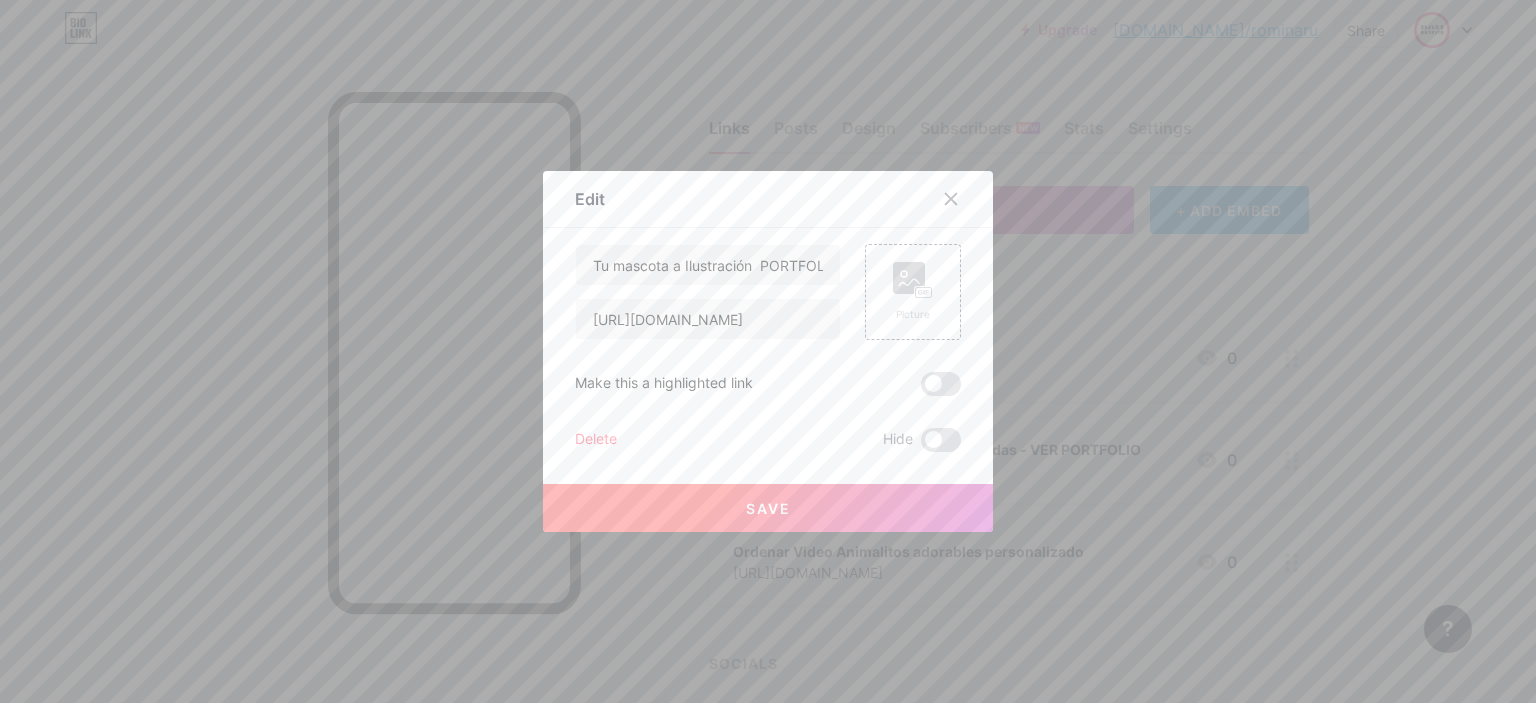 click on "Save" at bounding box center (768, 508) 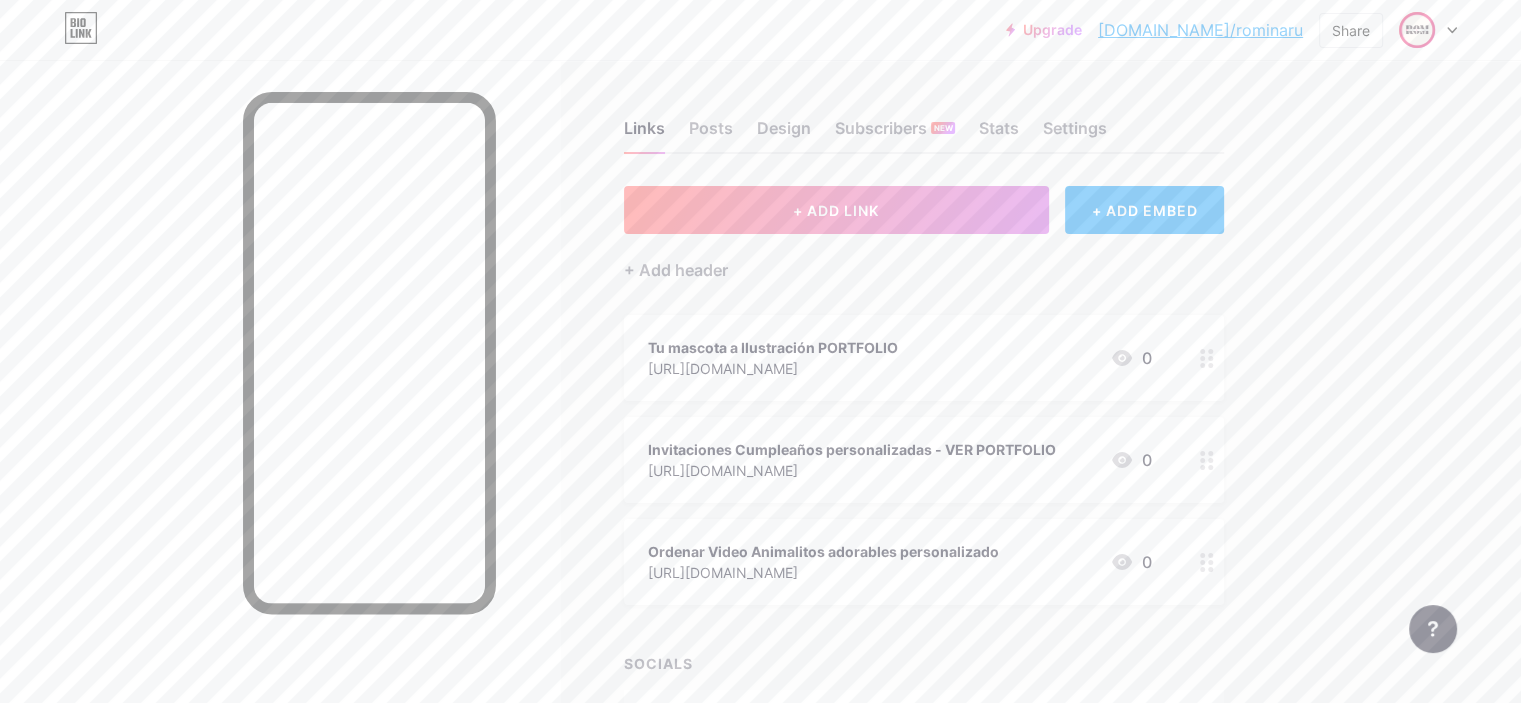 click on "Invitaciones Cumpleaños personalizadas - VER PORTFOLIO
[URL][DOMAIN_NAME]
0" at bounding box center [924, 460] 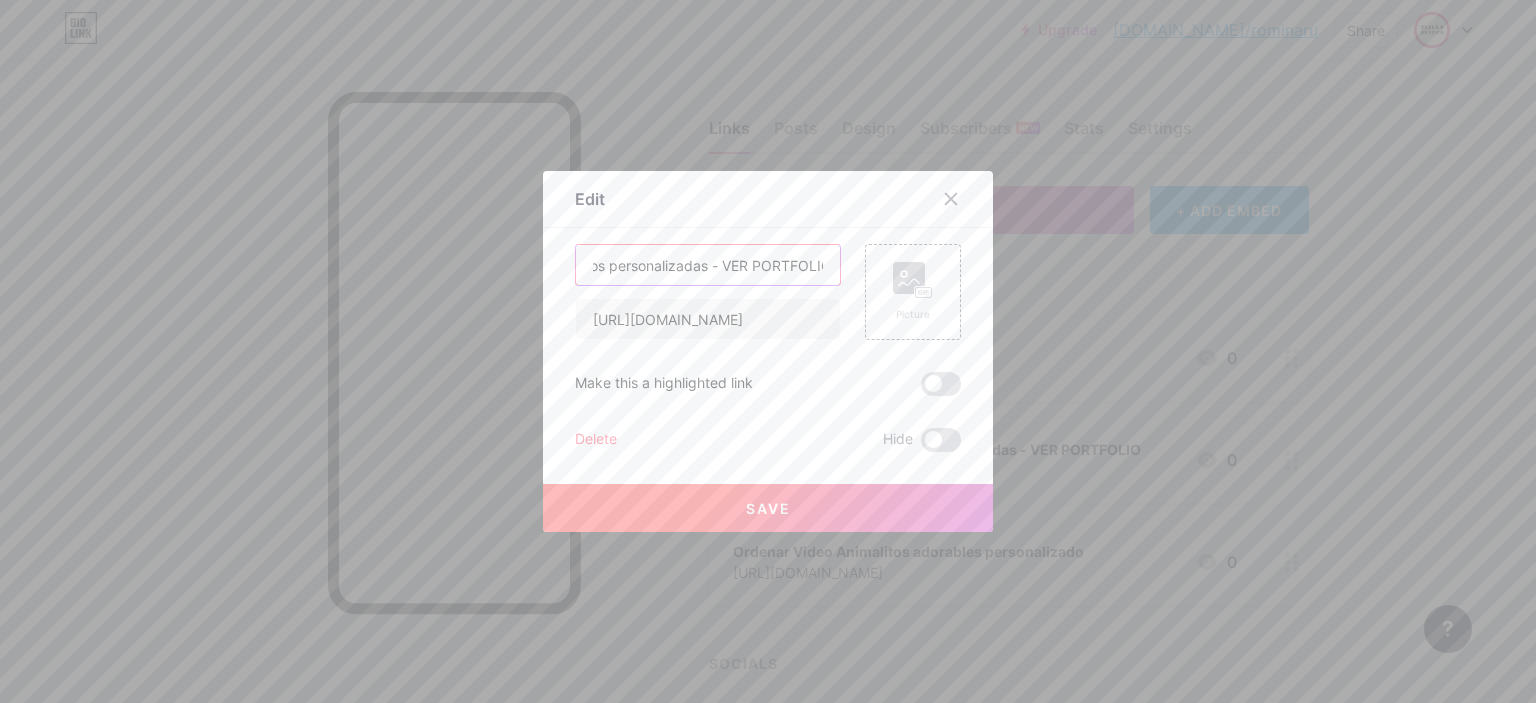 scroll, scrollTop: 0, scrollLeft: 160, axis: horizontal 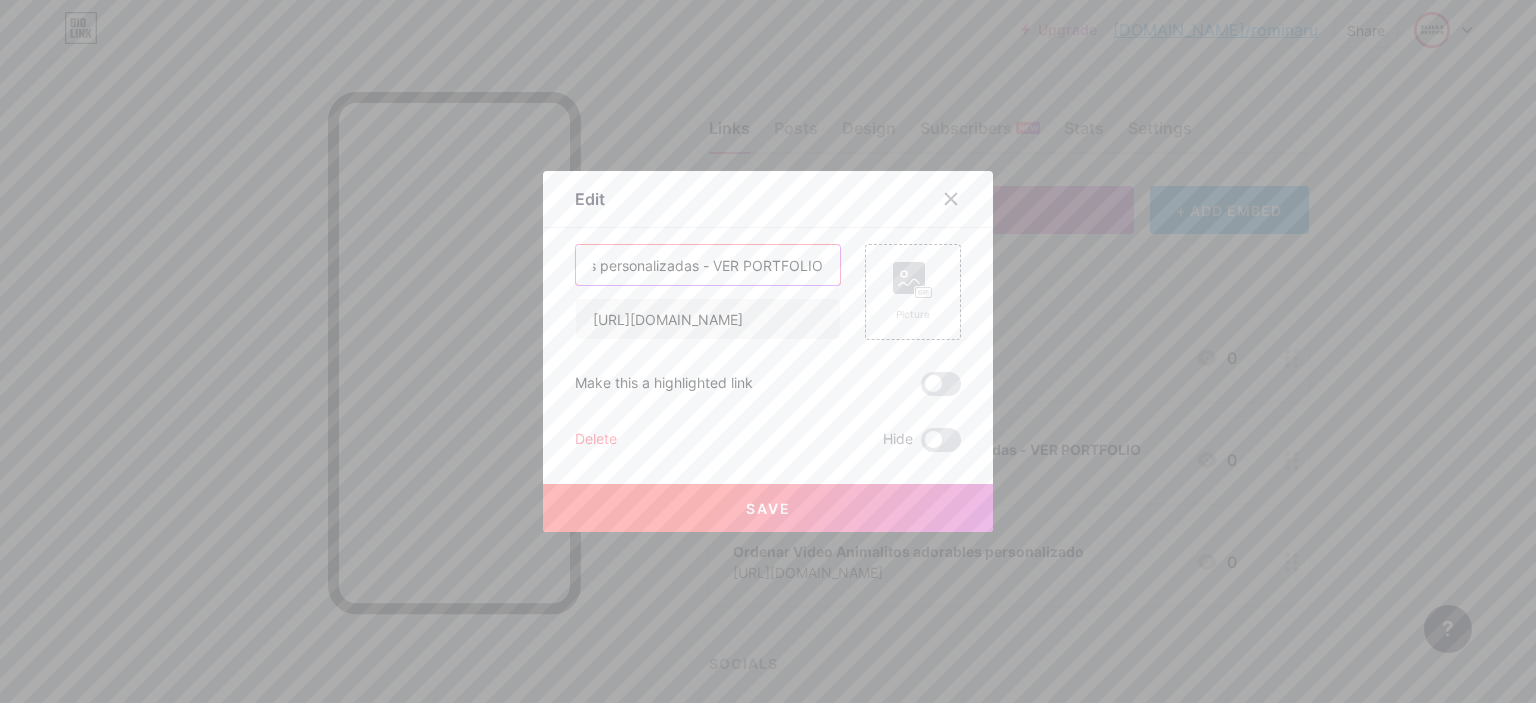drag, startPoint x: 741, startPoint y: 269, endPoint x: 829, endPoint y: 276, distance: 88.27797 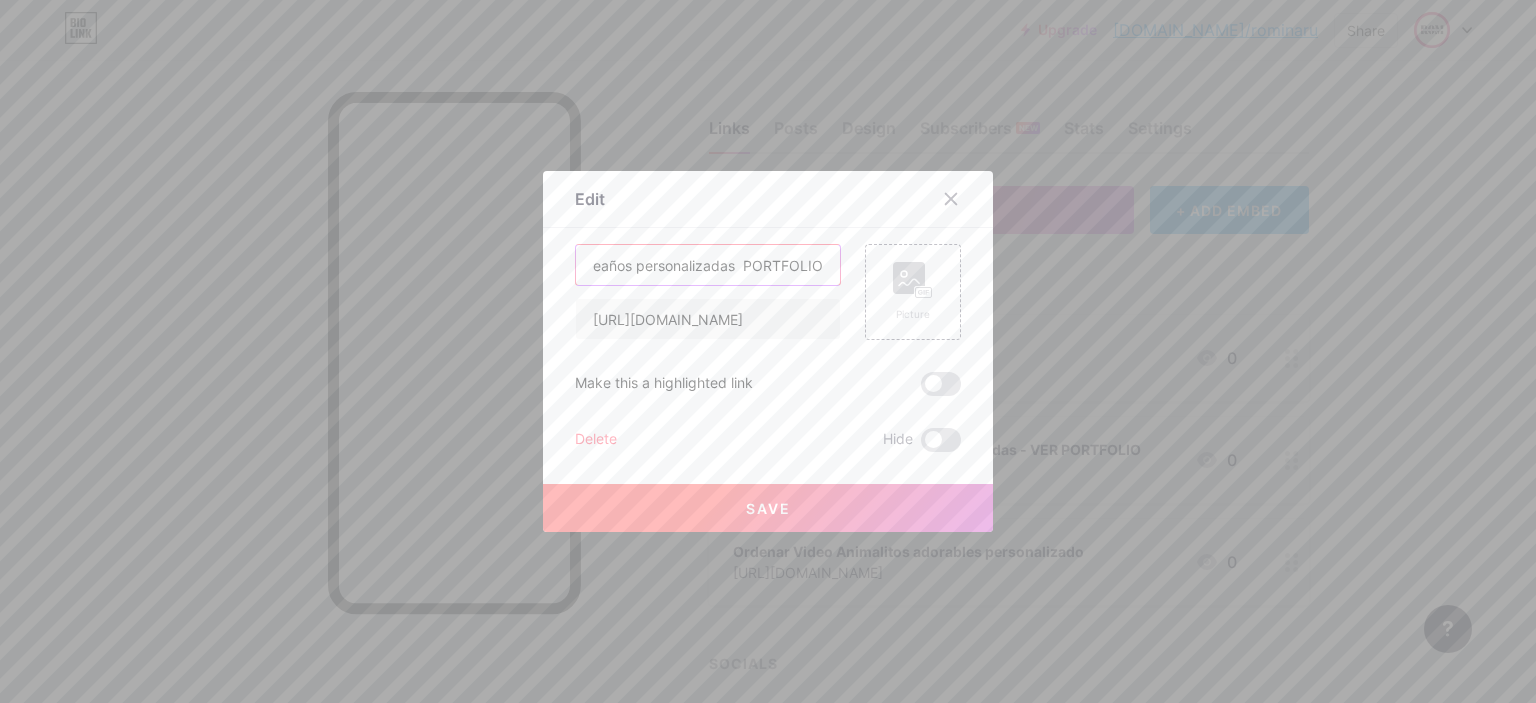 scroll, scrollTop: 0, scrollLeft: 124, axis: horizontal 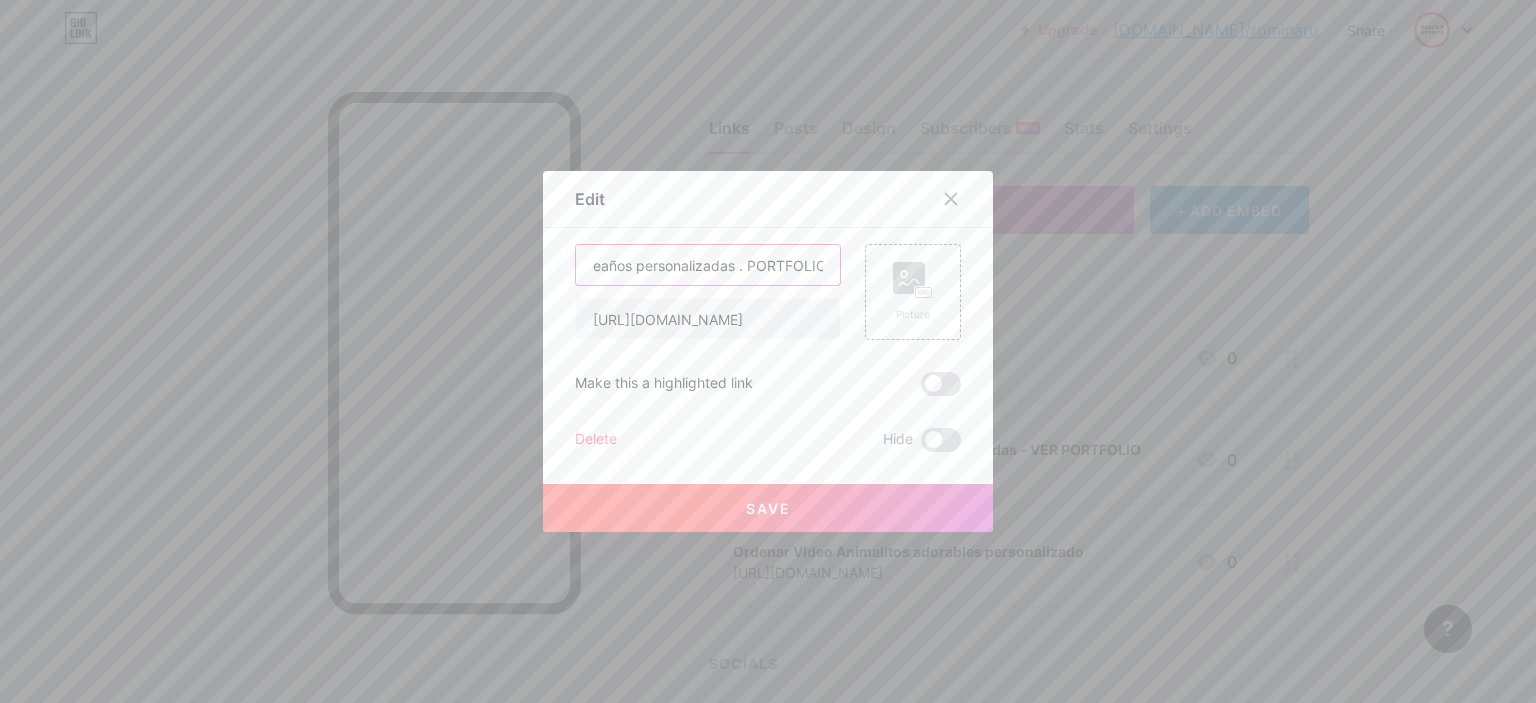 type on "Invitaciones Cumpleaños personalizadas . PORTFOLIO" 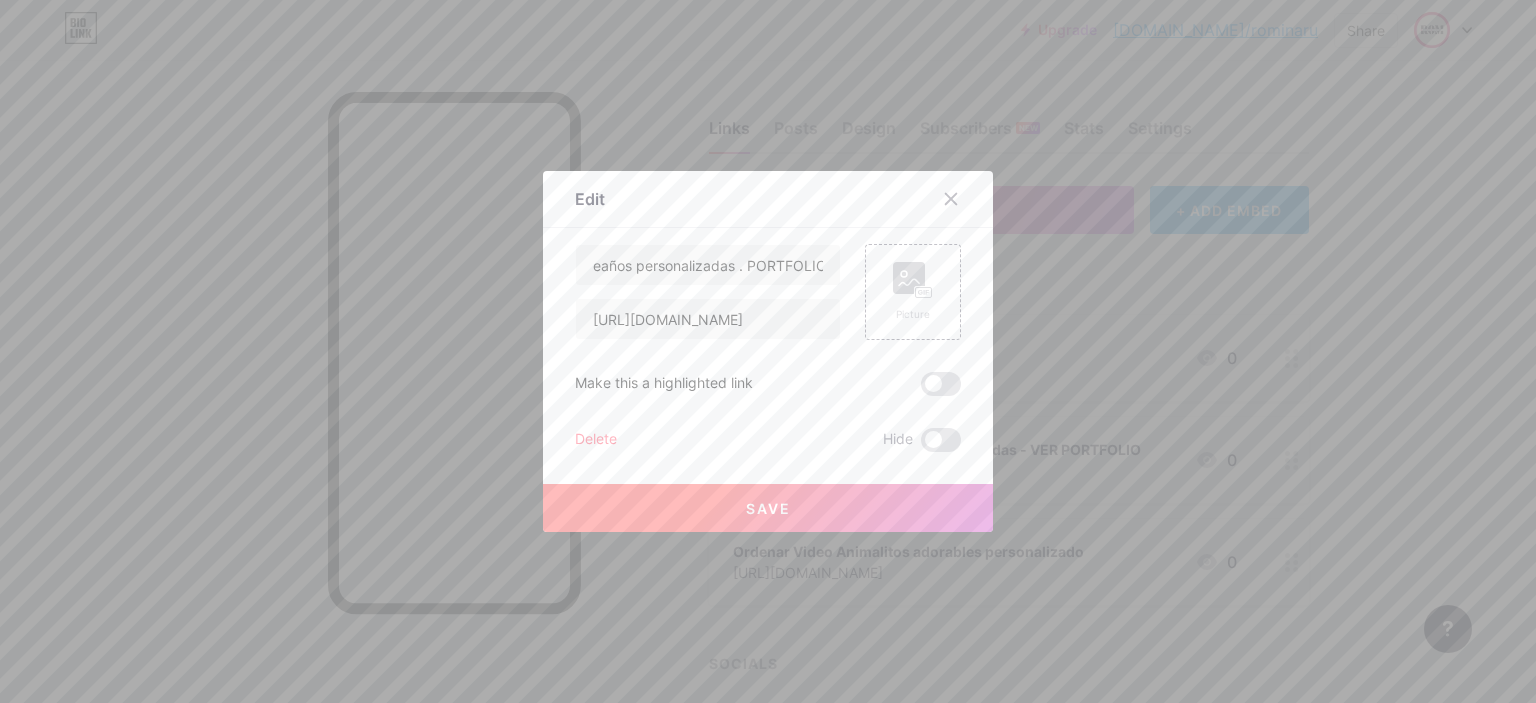 click on "Save" at bounding box center [768, 508] 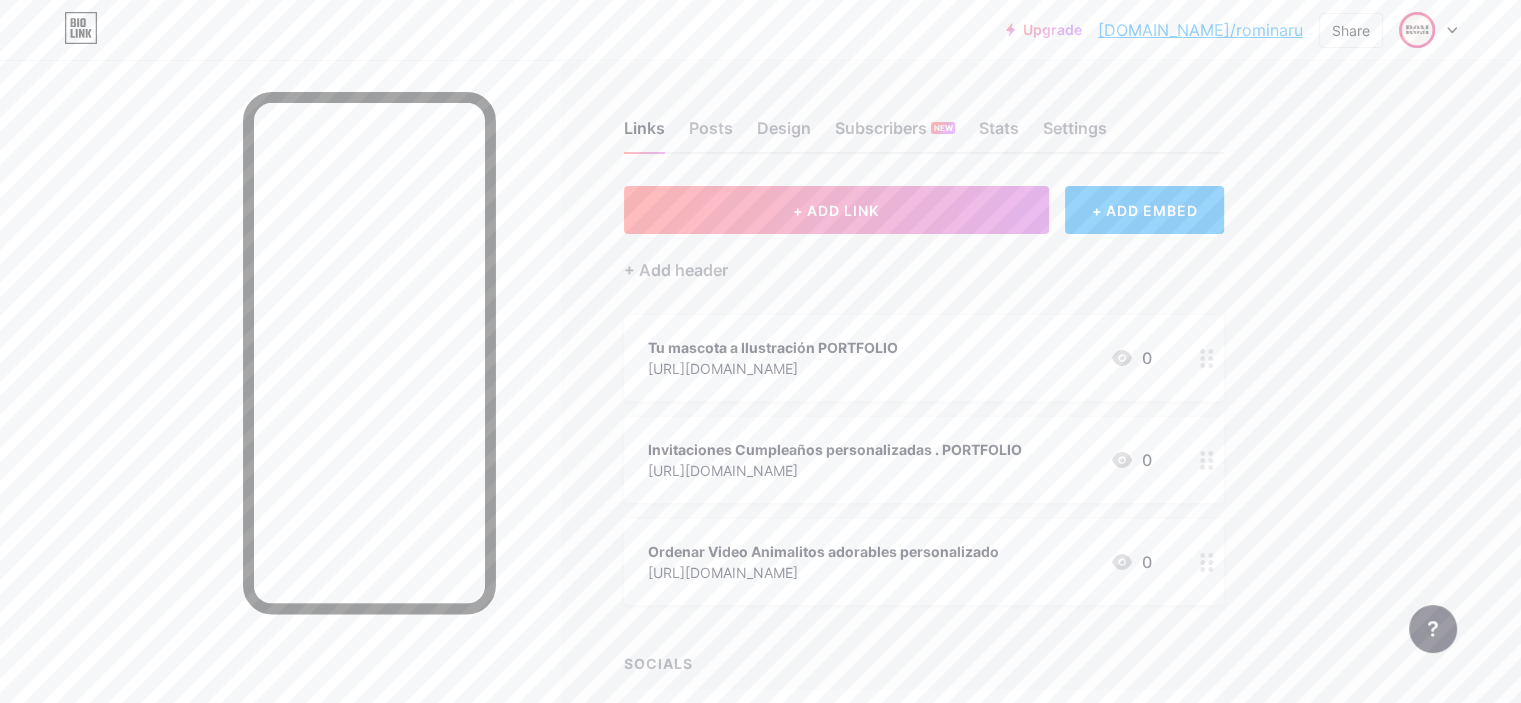 click on "Ordenar Video Animalitos adorables personalizado" at bounding box center (823, 551) 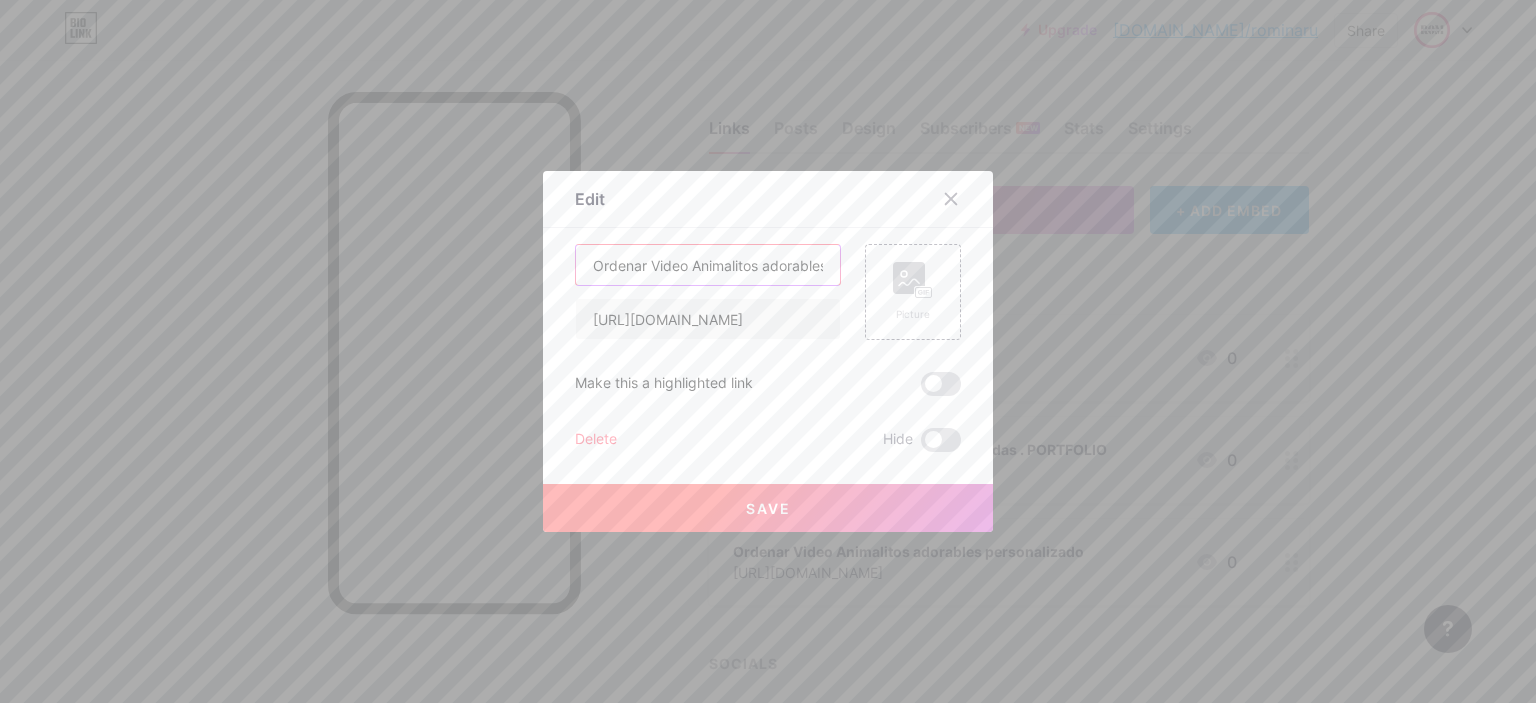 click on "Ordenar Video Animalitos adorables personalizado" at bounding box center (708, 265) 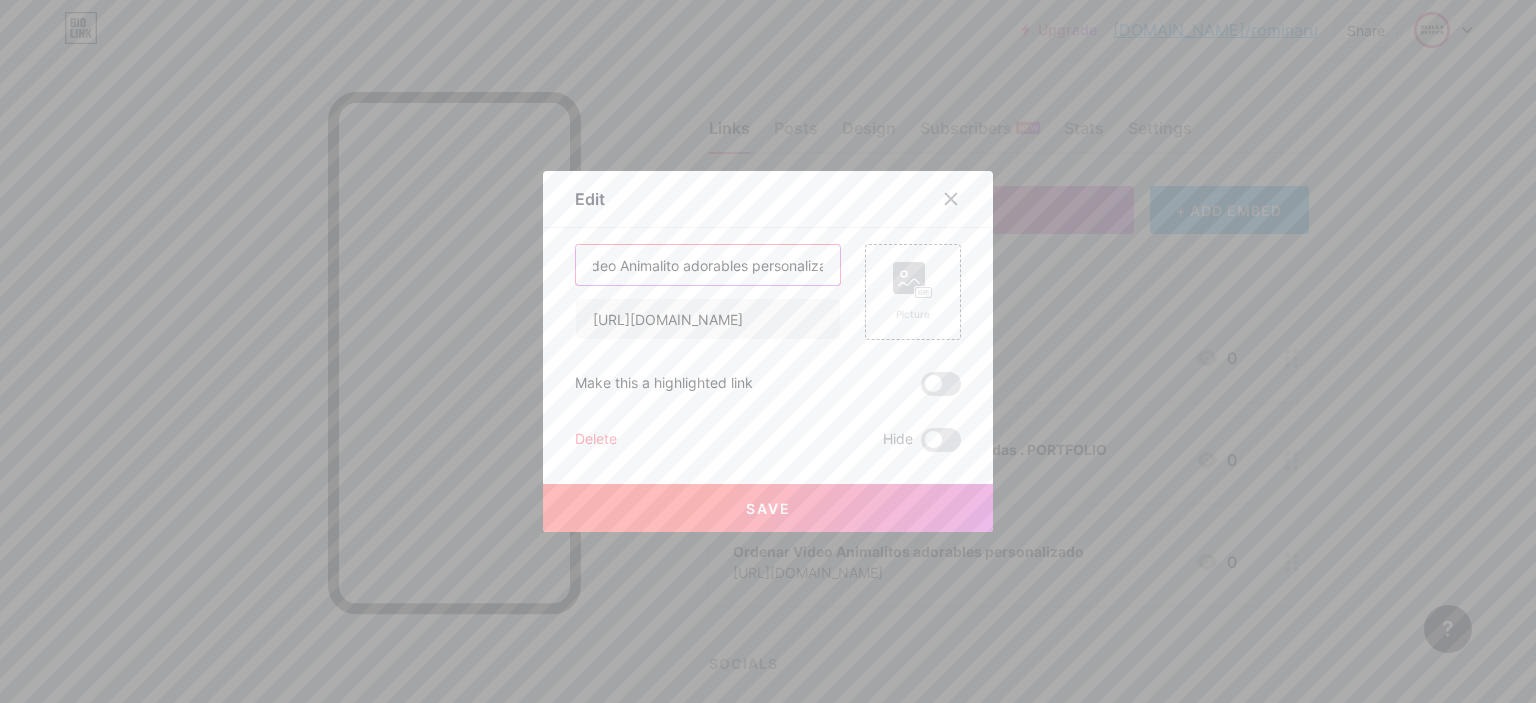 scroll, scrollTop: 0, scrollLeft: 96, axis: horizontal 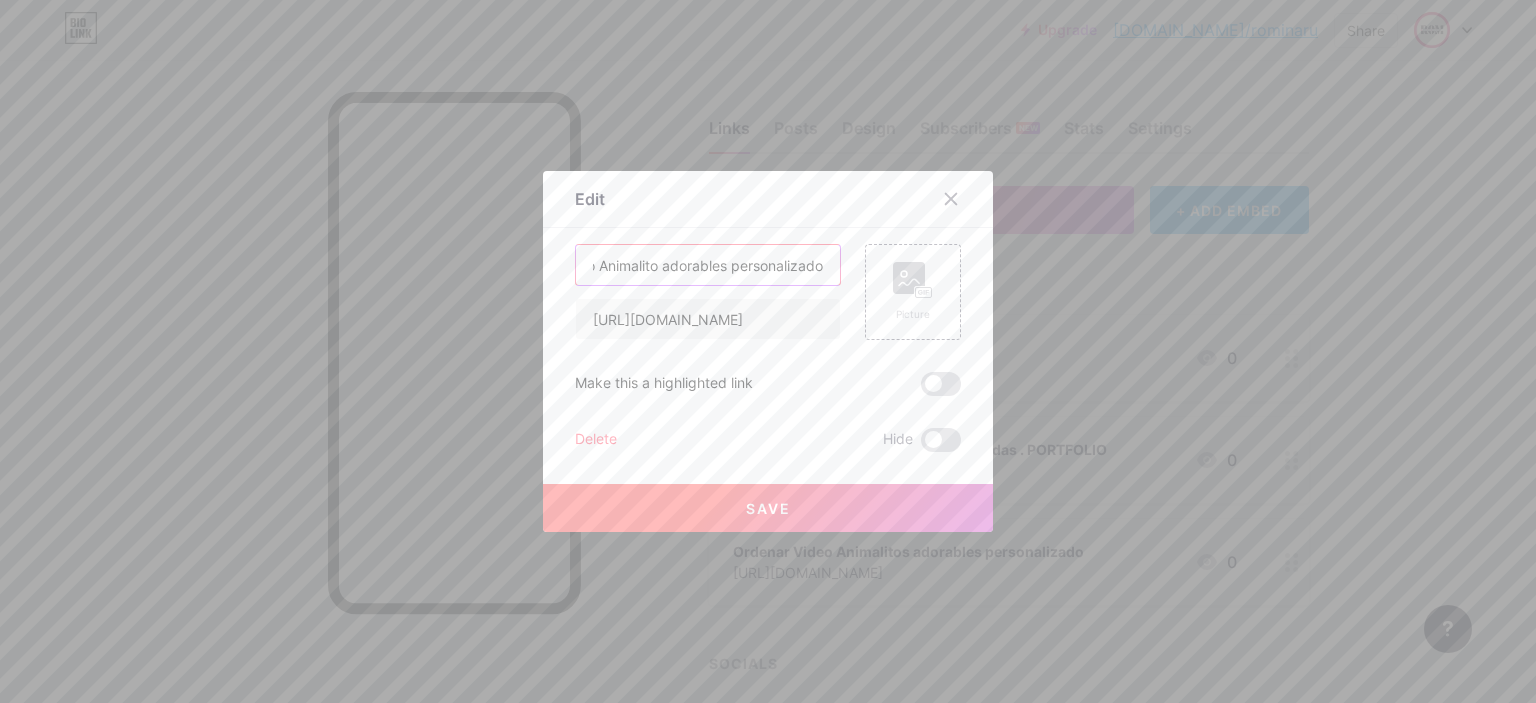 drag, startPoint x: 812, startPoint y: 263, endPoint x: 713, endPoint y: 259, distance: 99.08077 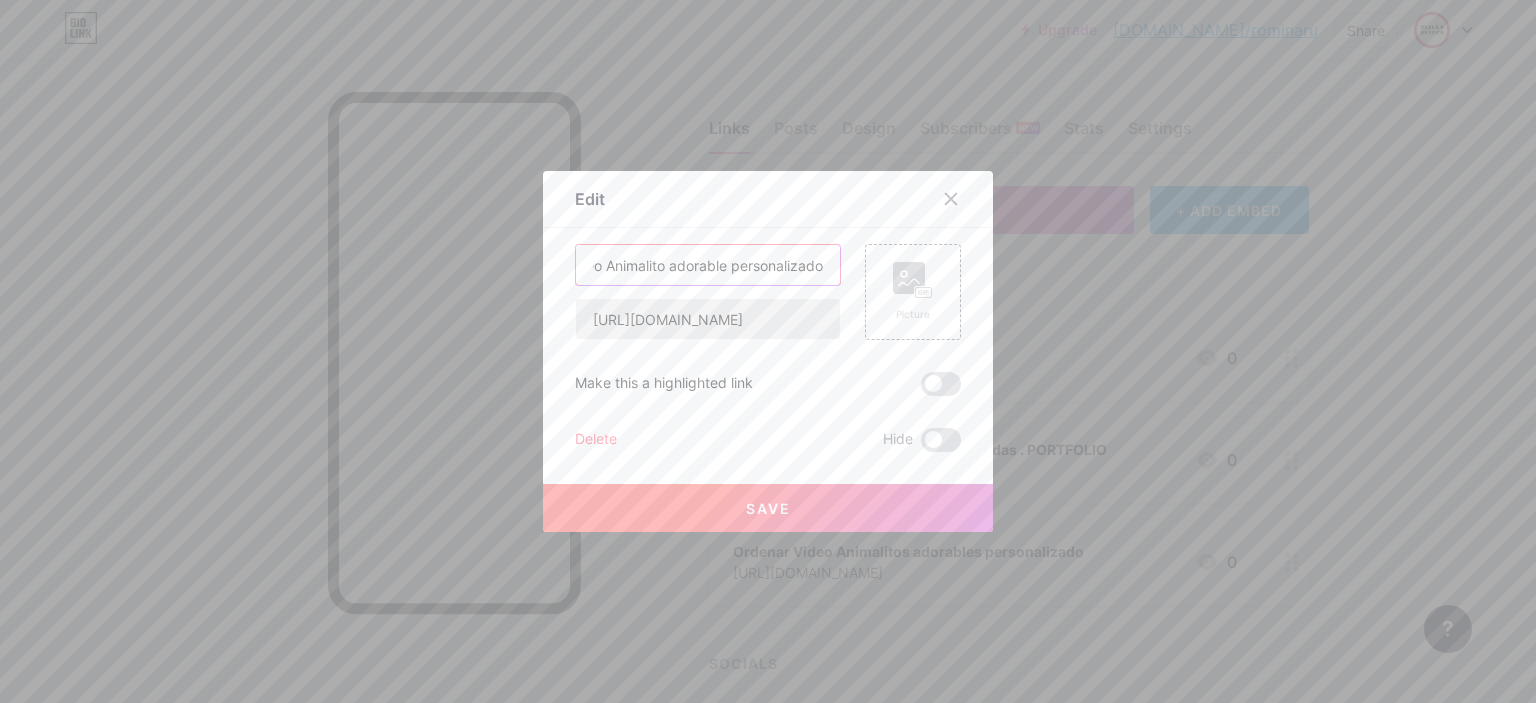 scroll, scrollTop: 0, scrollLeft: 88, axis: horizontal 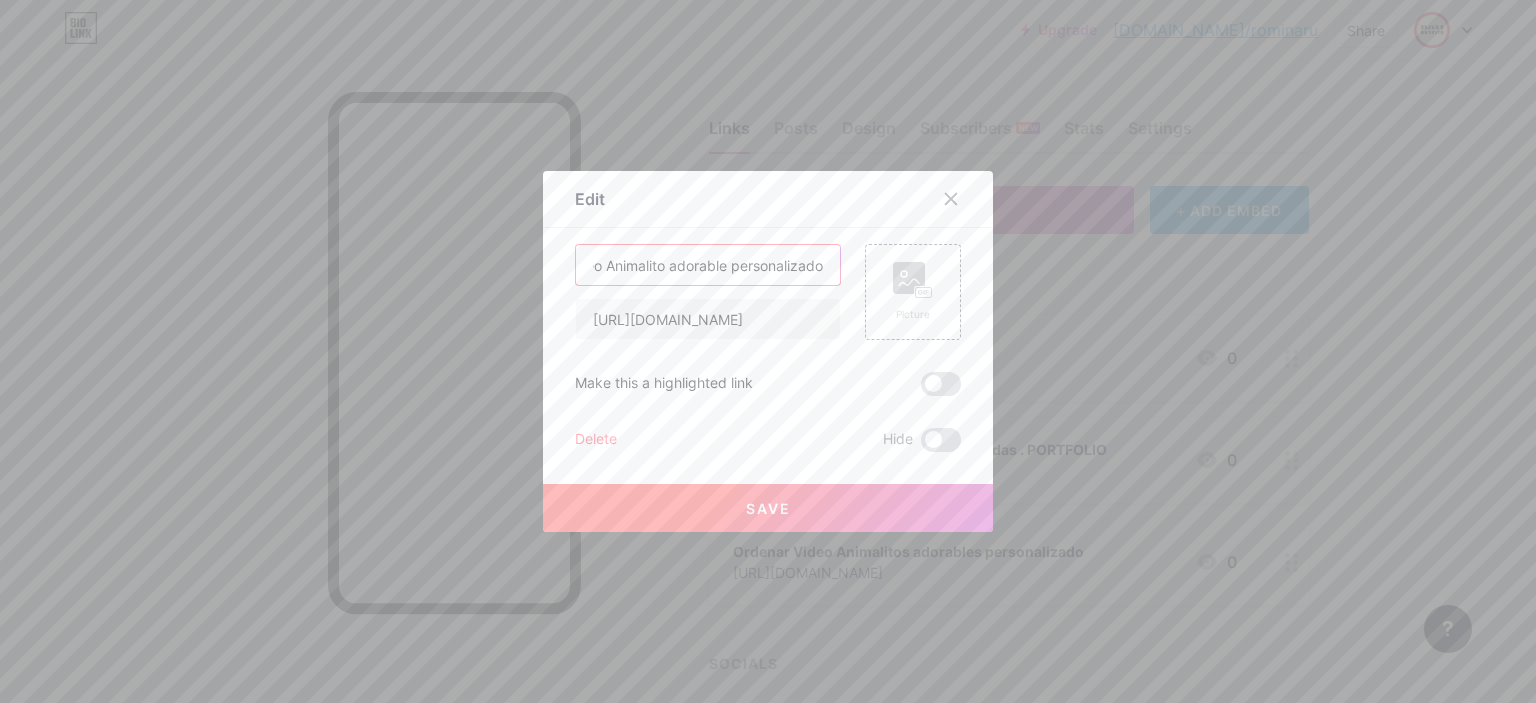 type on "Ordenar Video Animalito adorable personalizado" 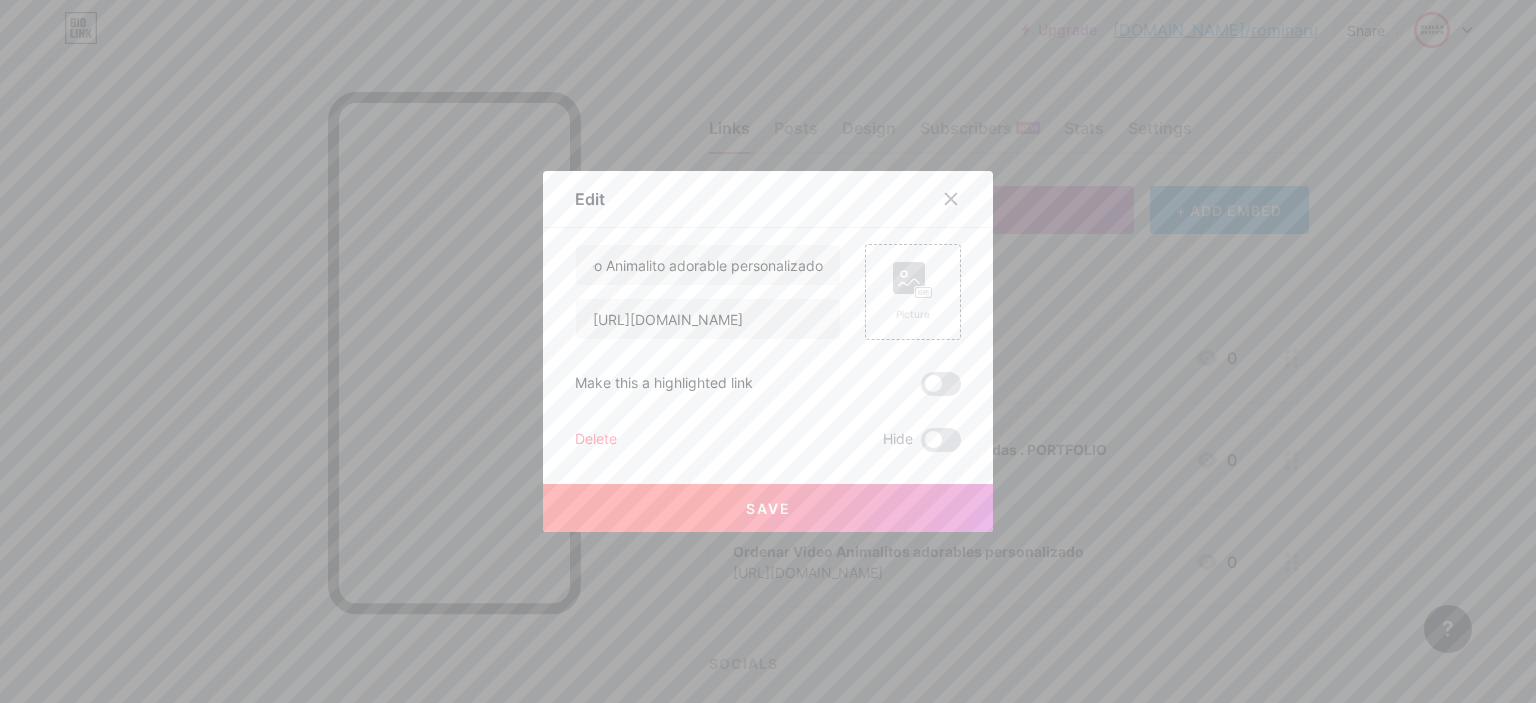 click on "Save" at bounding box center (768, 508) 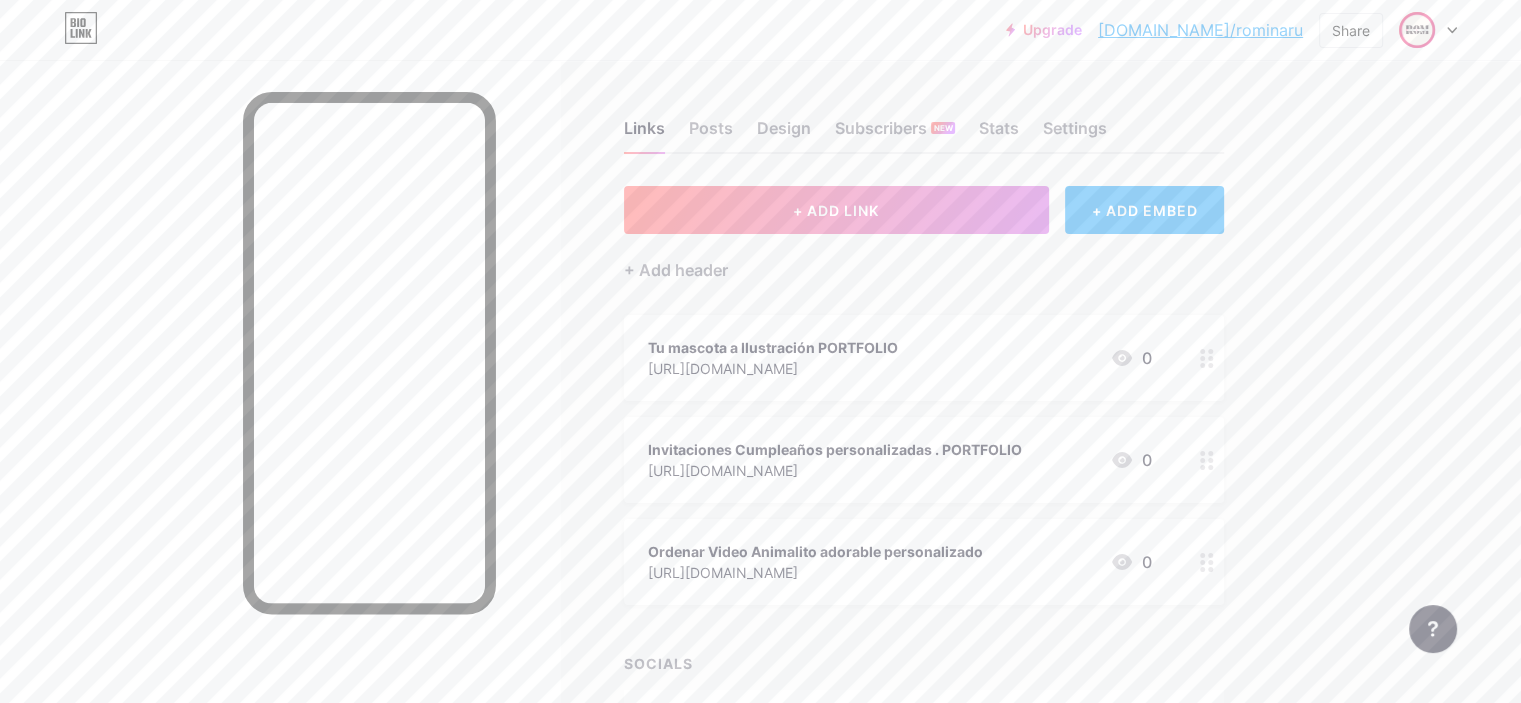 click on "+ ADD EMBED" at bounding box center [1144, 210] 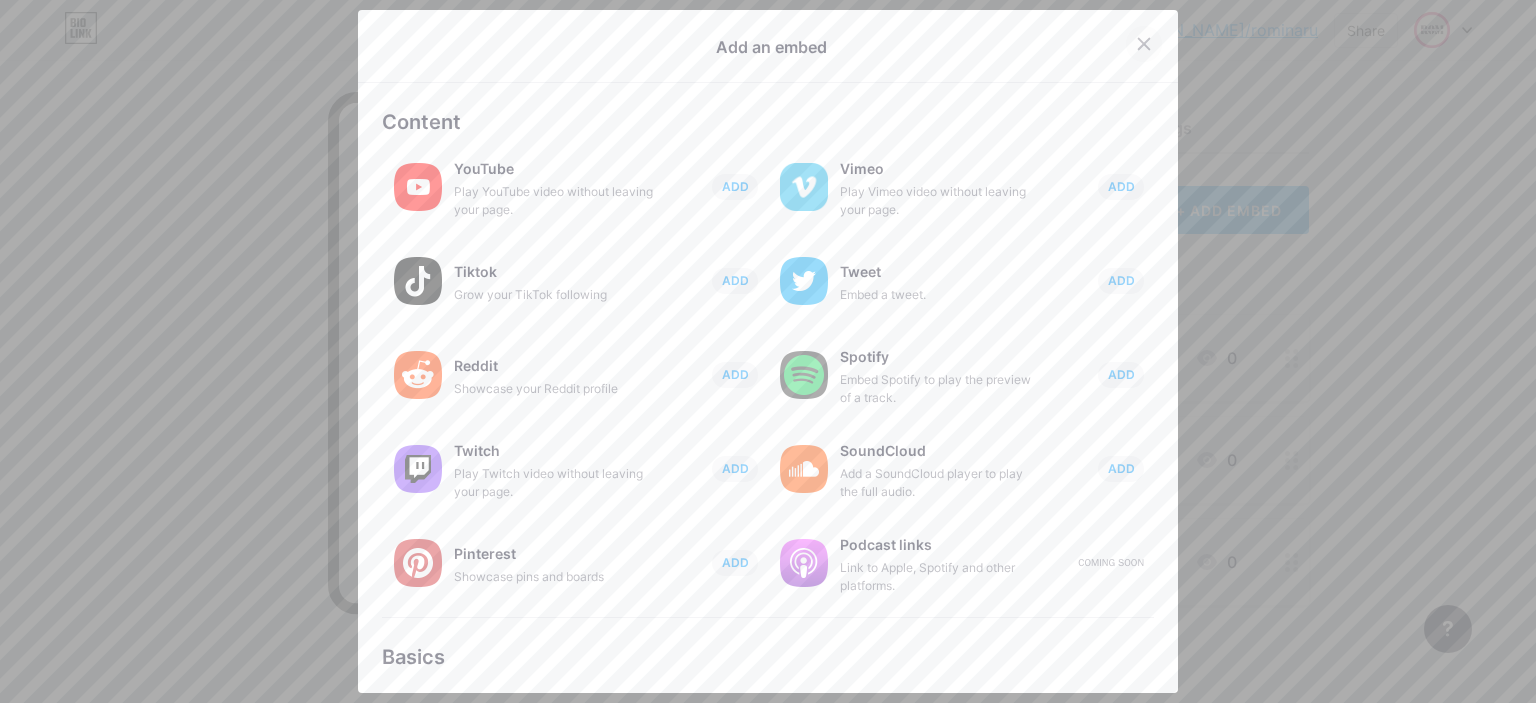 click 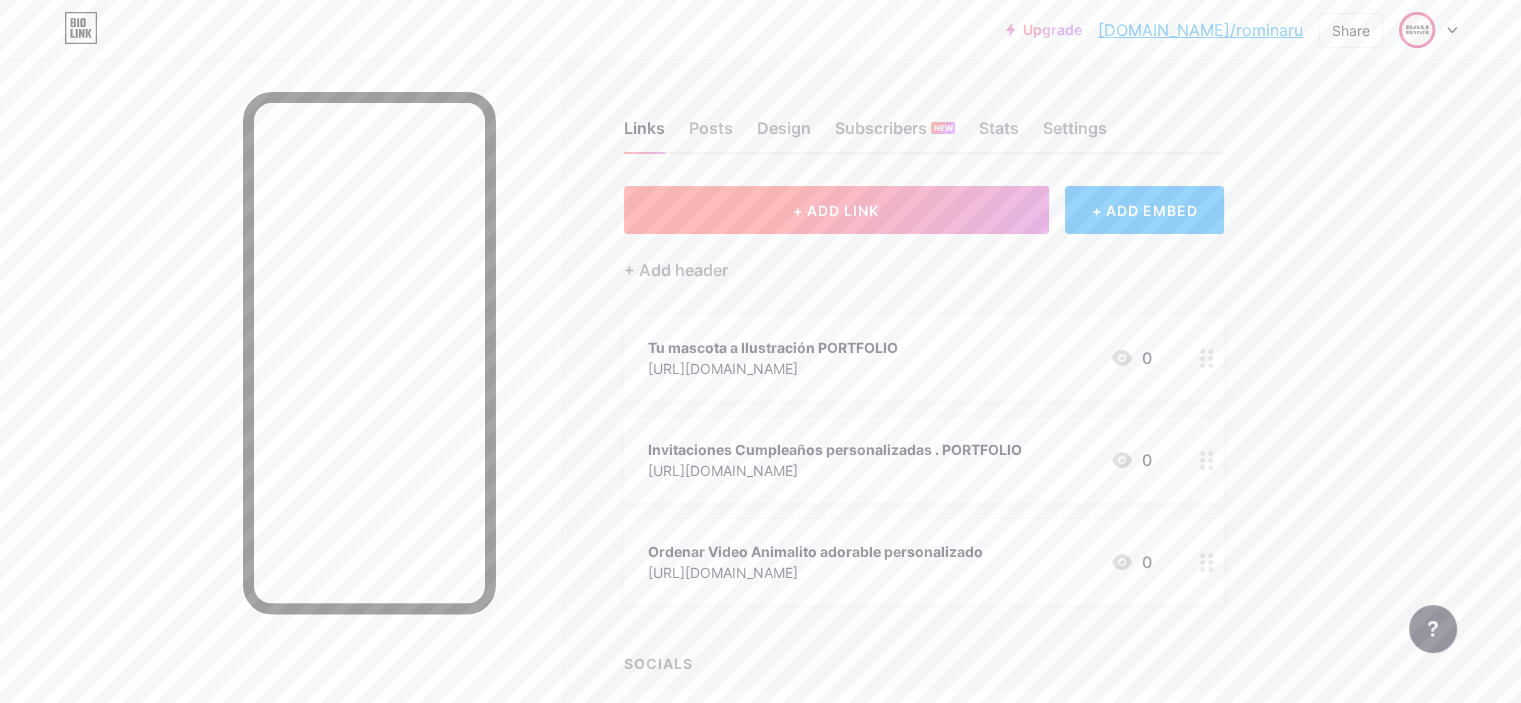click on "+ ADD LINK" at bounding box center [836, 210] 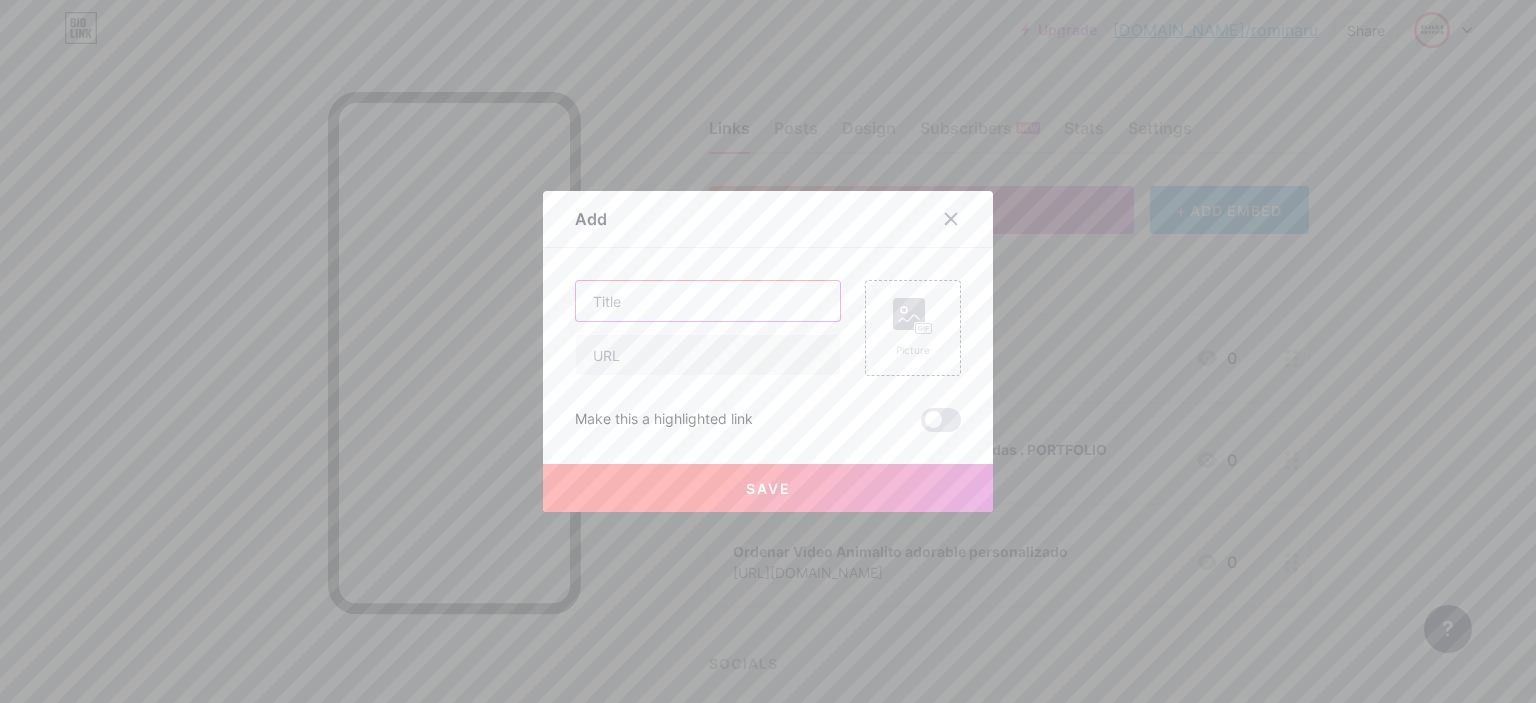 click at bounding box center (708, 301) 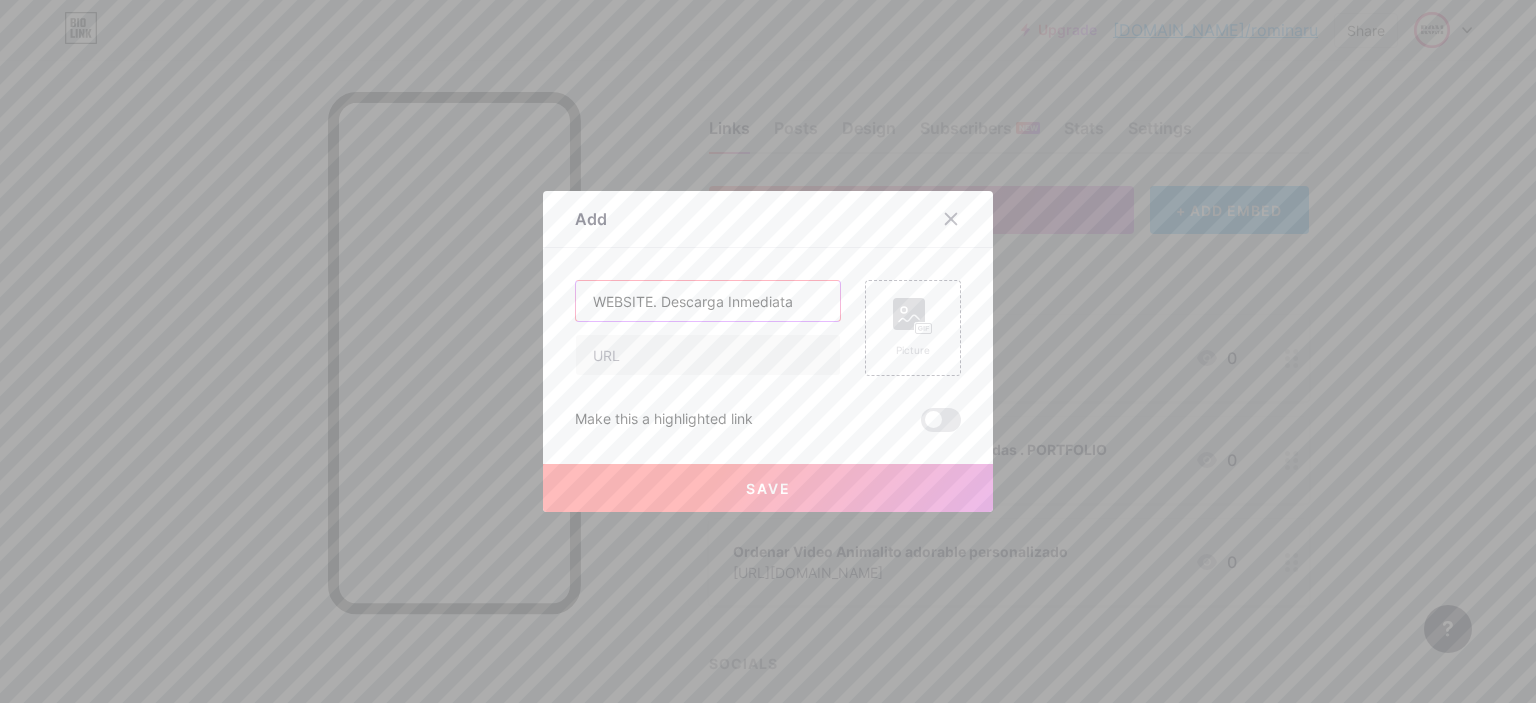 type on "WEBSITE. Descarga Inmediata" 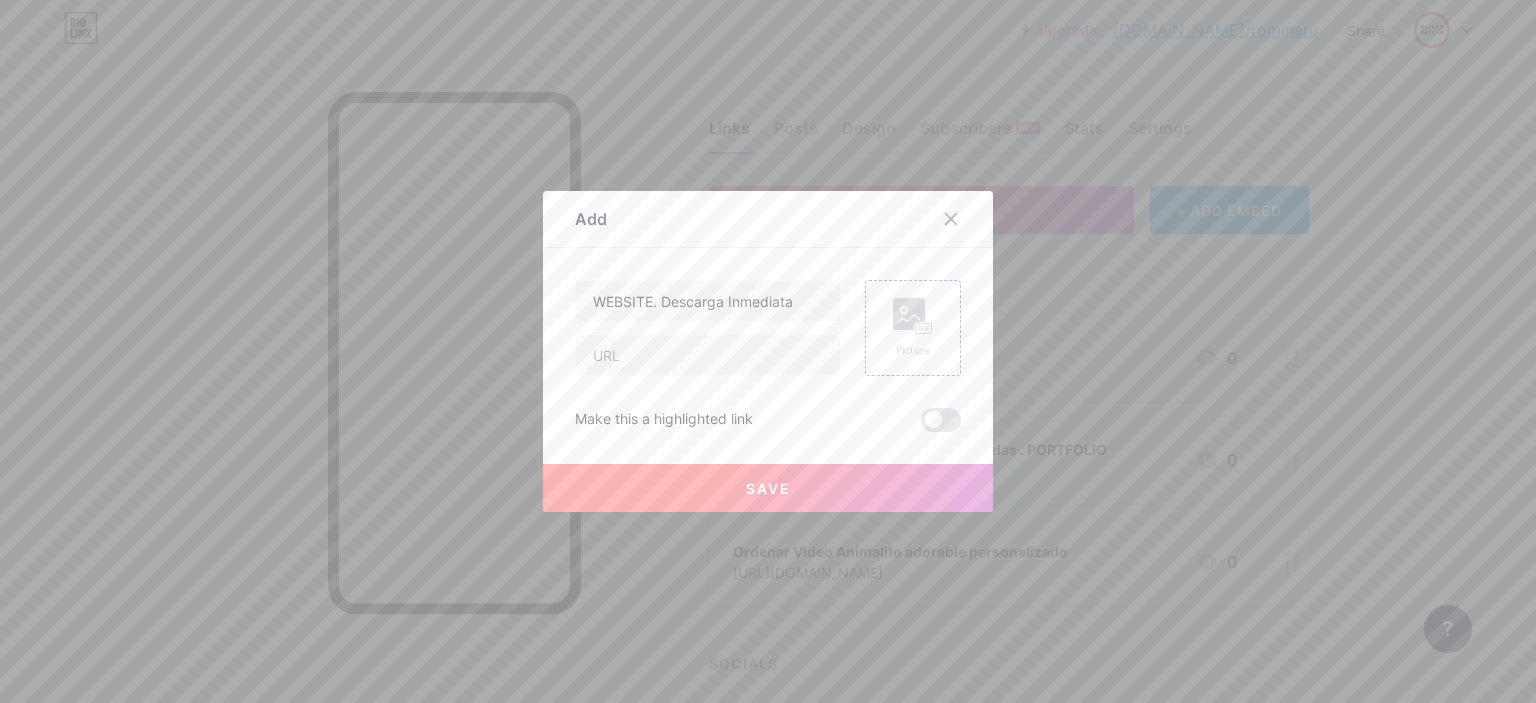 click on "Save" at bounding box center (768, 488) 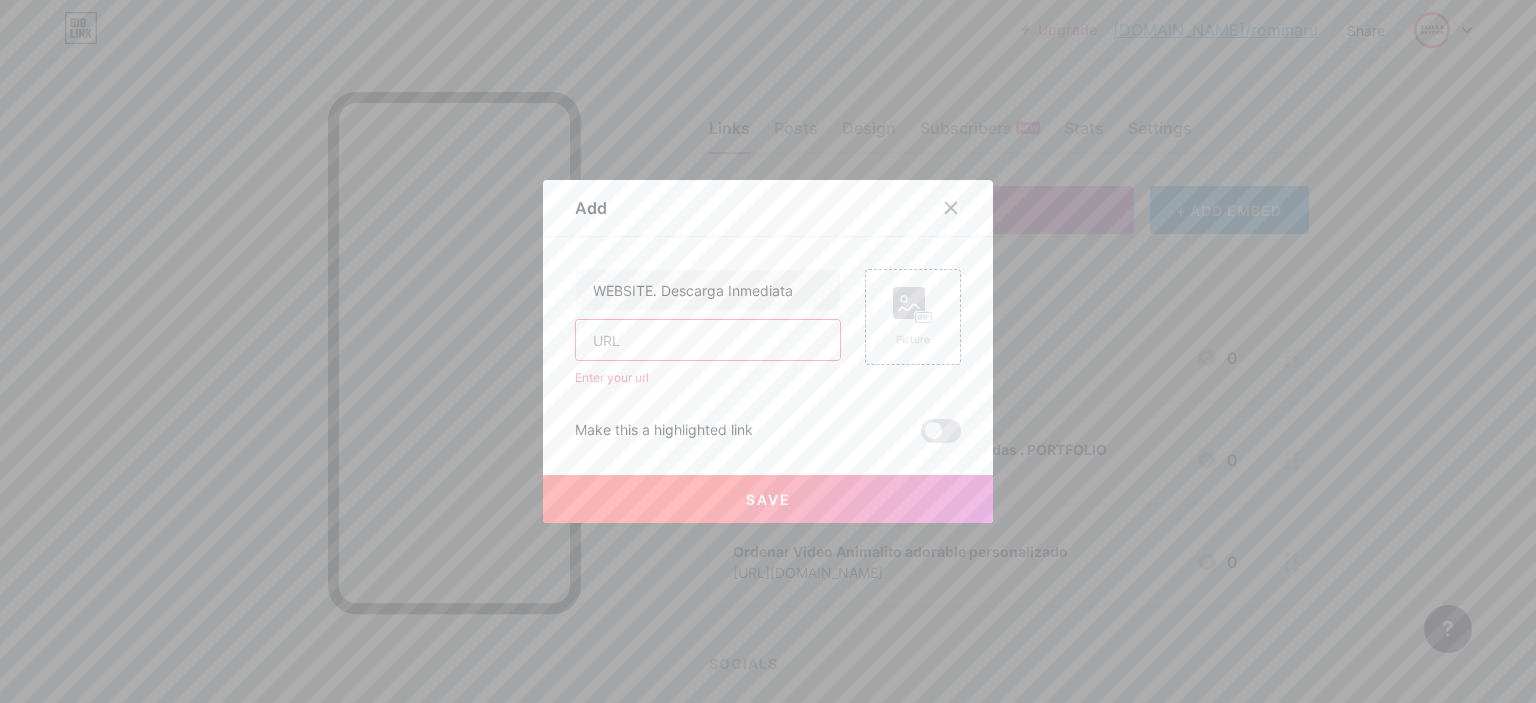 click at bounding box center (708, 340) 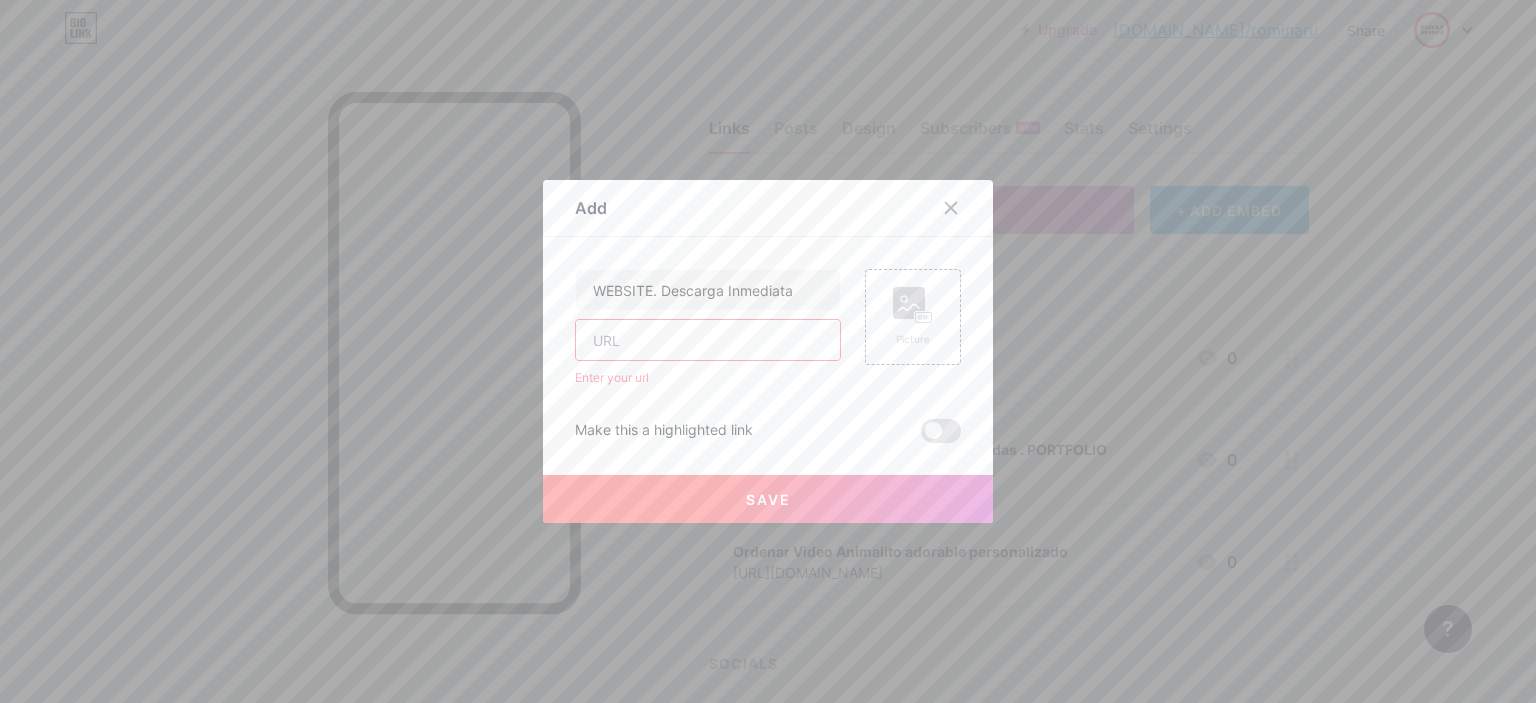 paste on "[URL][DOMAIN_NAME]" 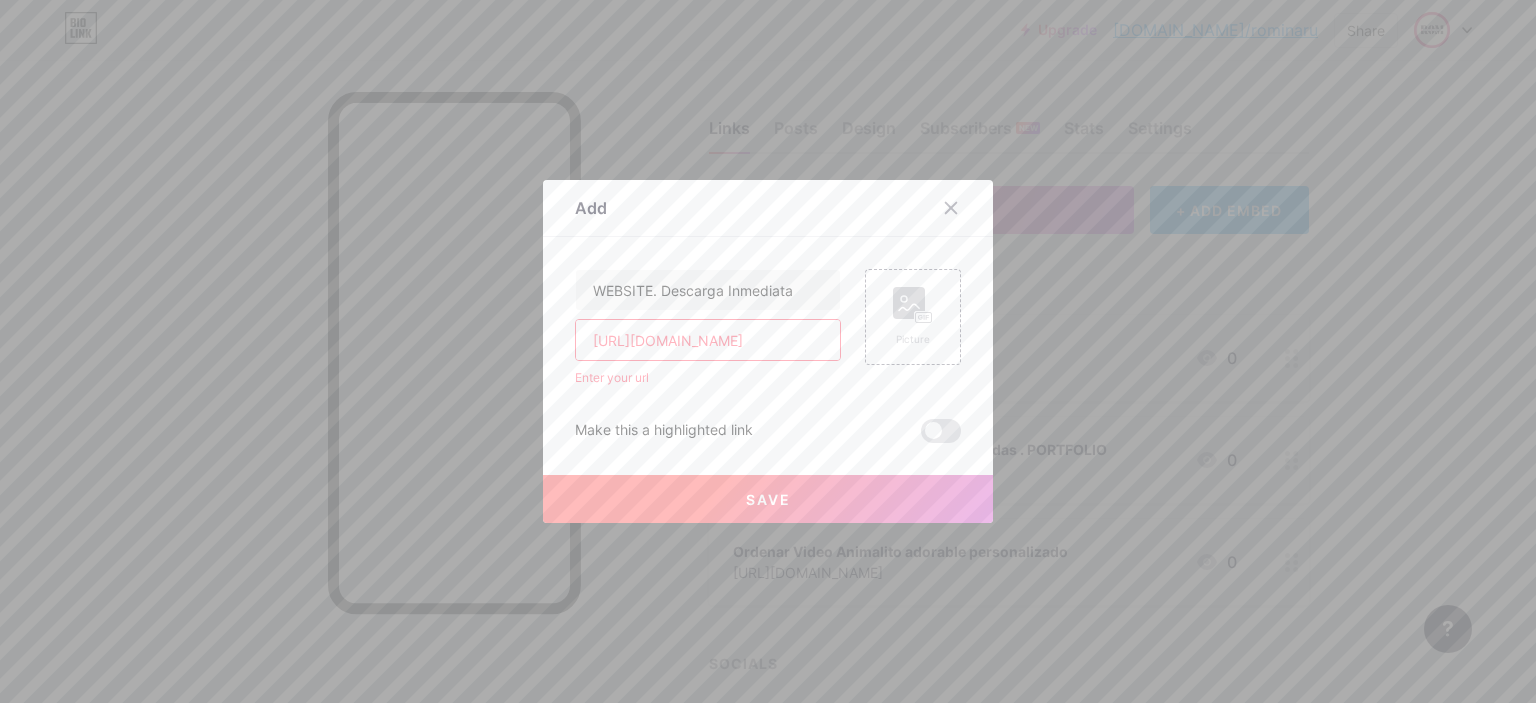 scroll, scrollTop: 0, scrollLeft: 61, axis: horizontal 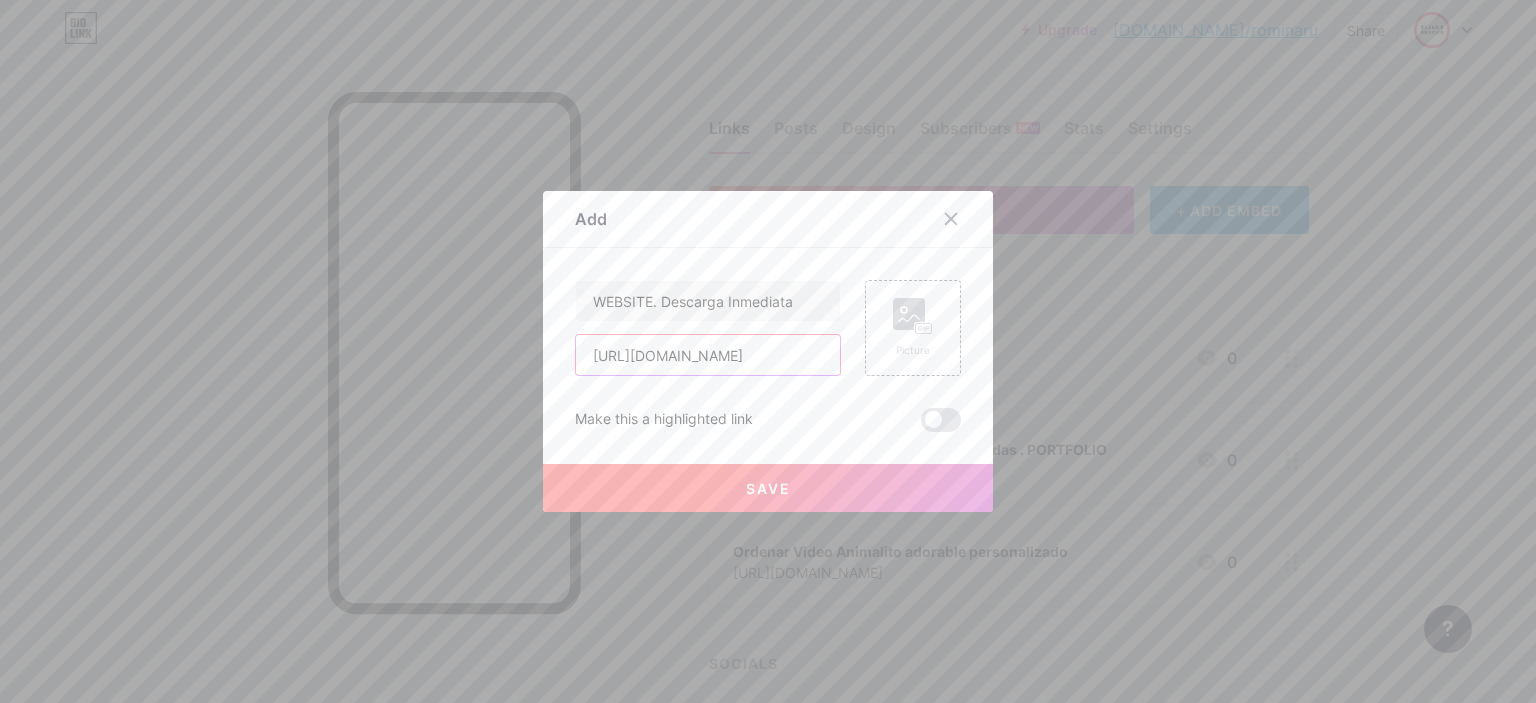 type on "[URL][DOMAIN_NAME]" 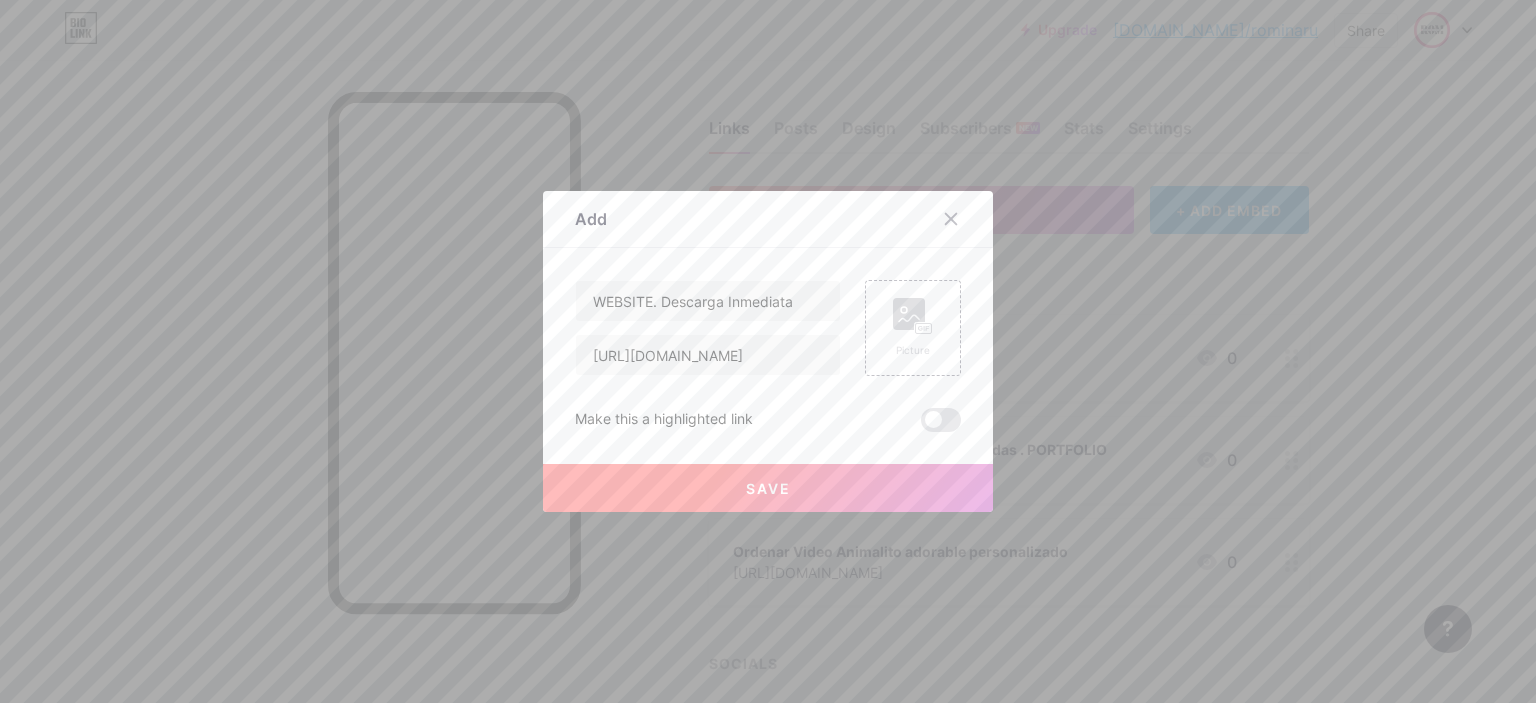 click on "Save" at bounding box center (768, 488) 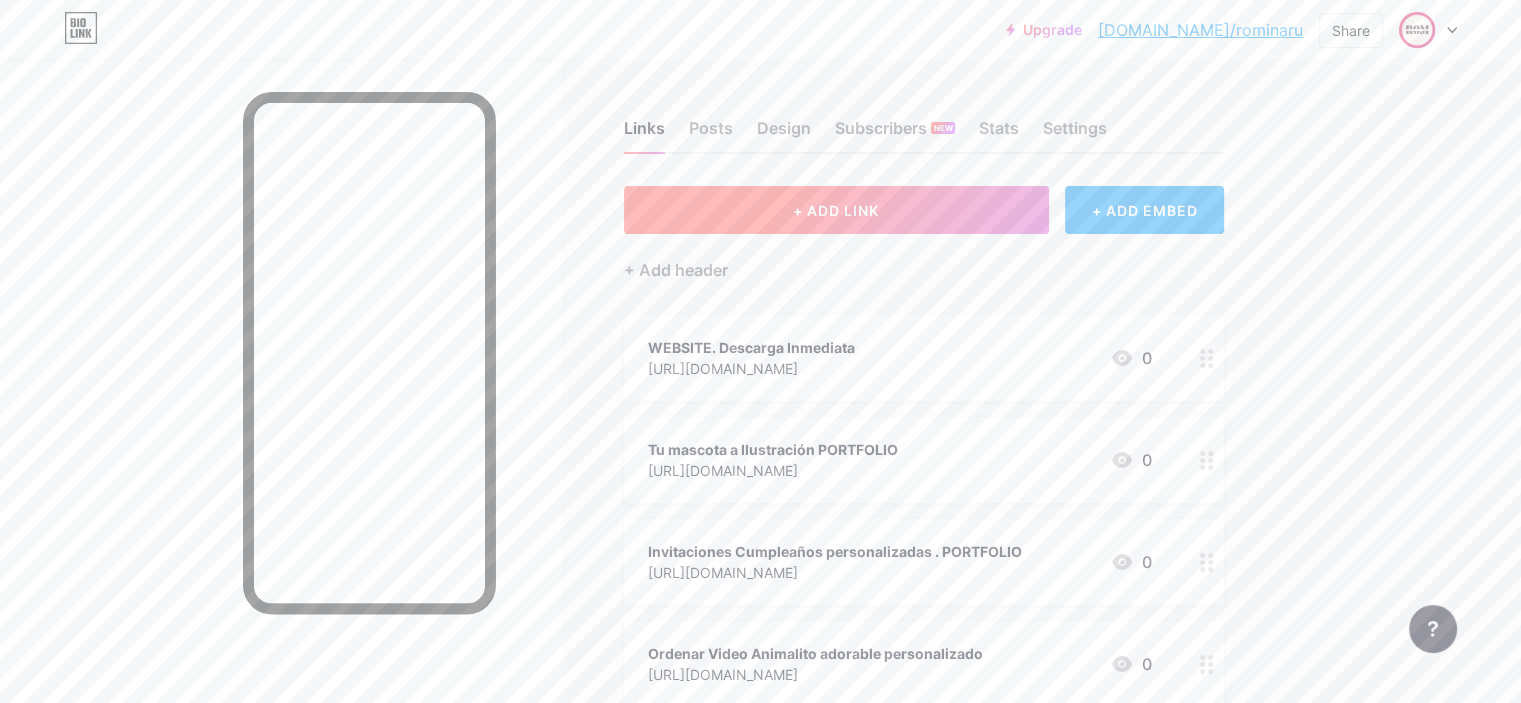 click on "+ ADD LINK" at bounding box center [836, 210] 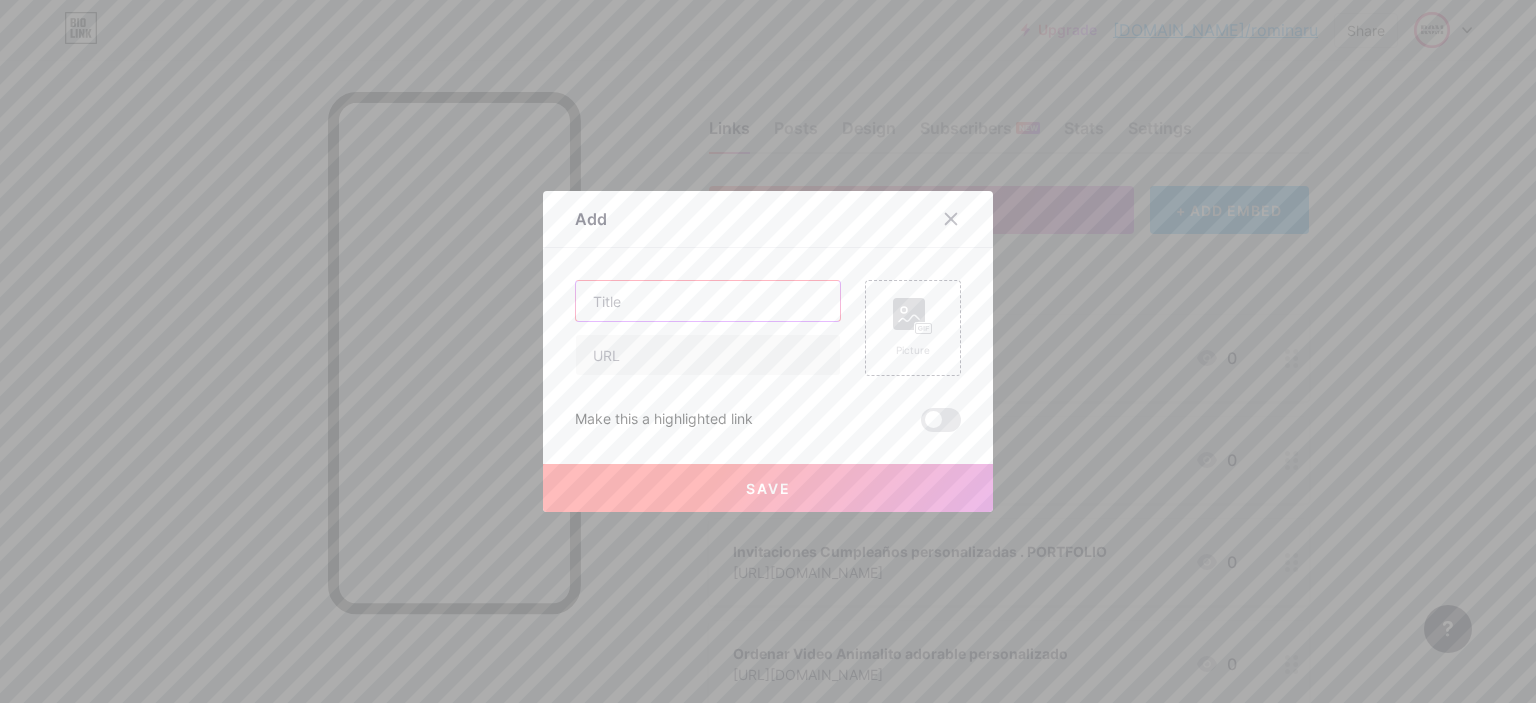 click at bounding box center (708, 301) 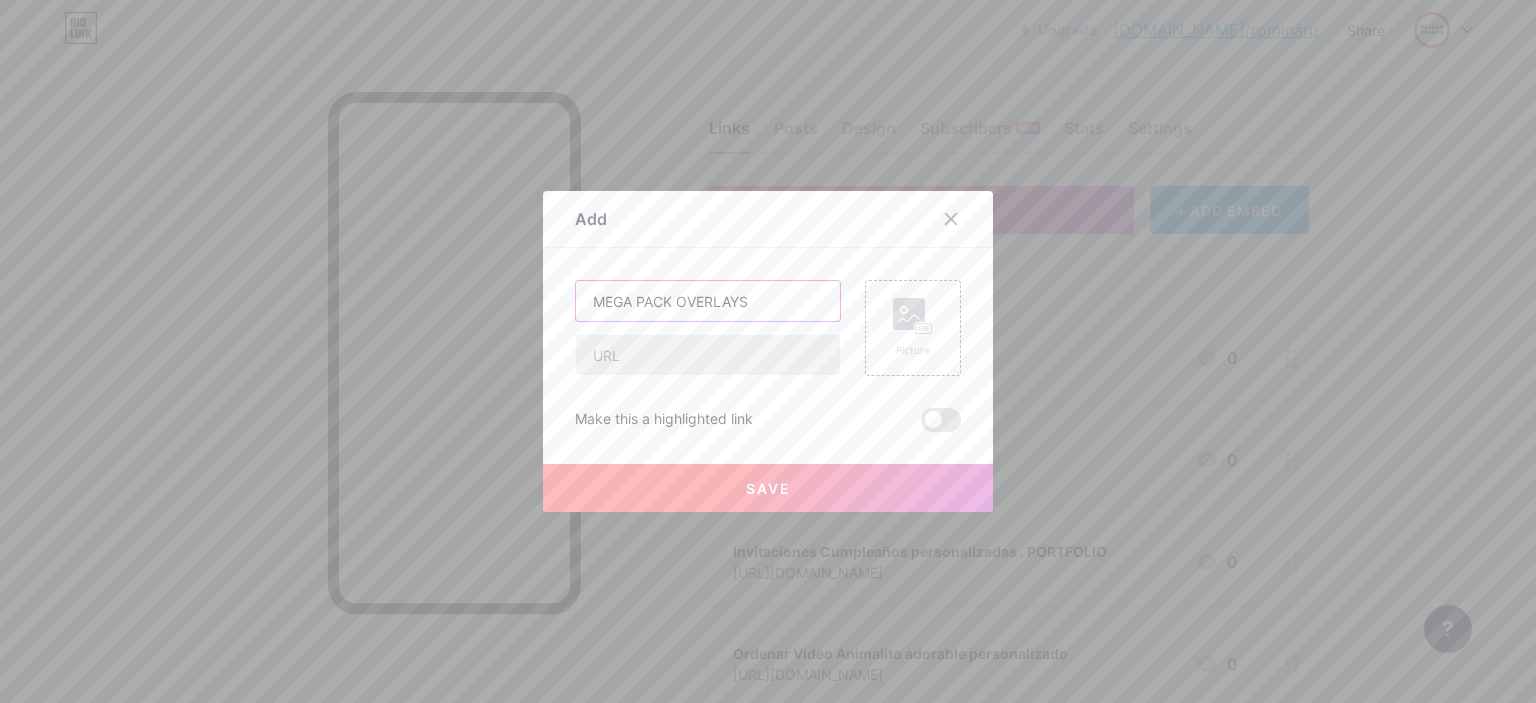 type on "MEGA PACK OVERLAYS" 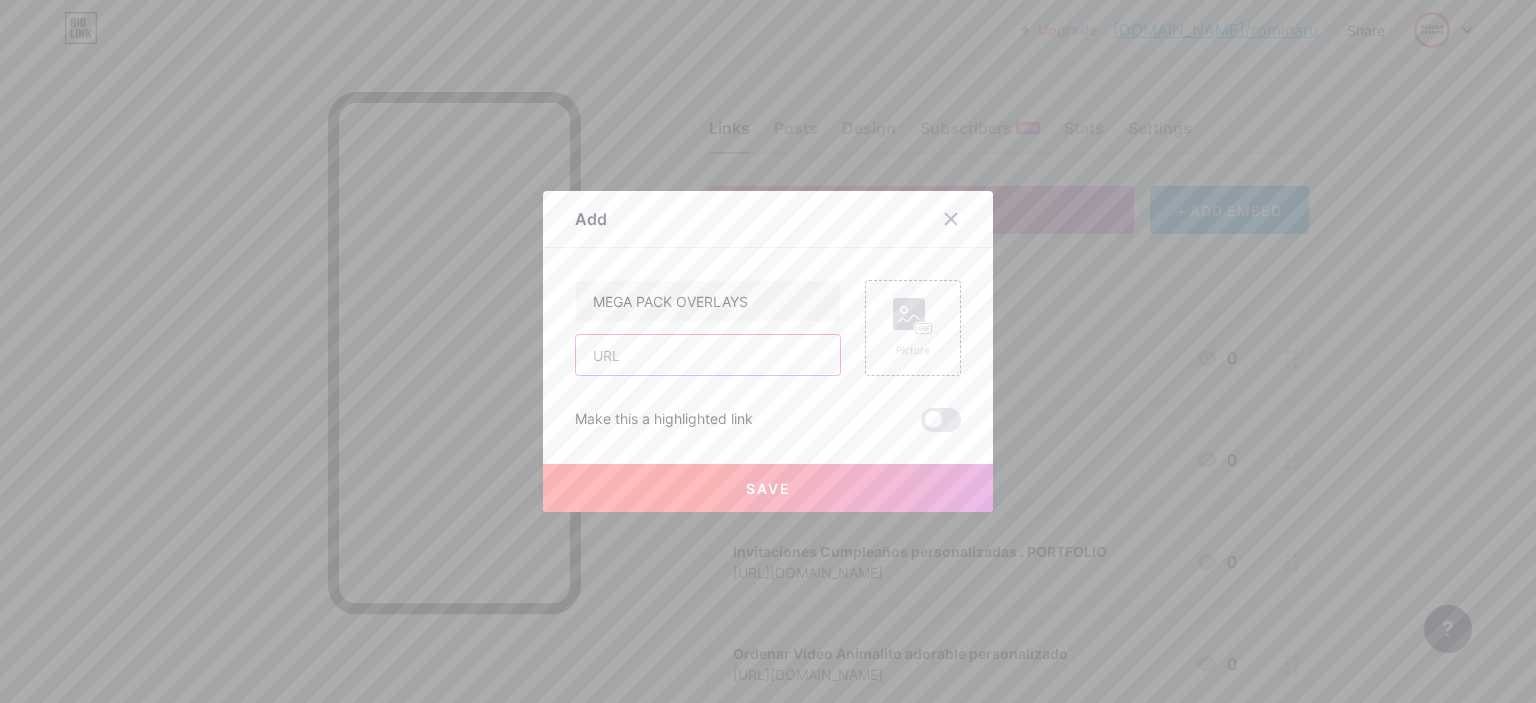 click at bounding box center [708, 355] 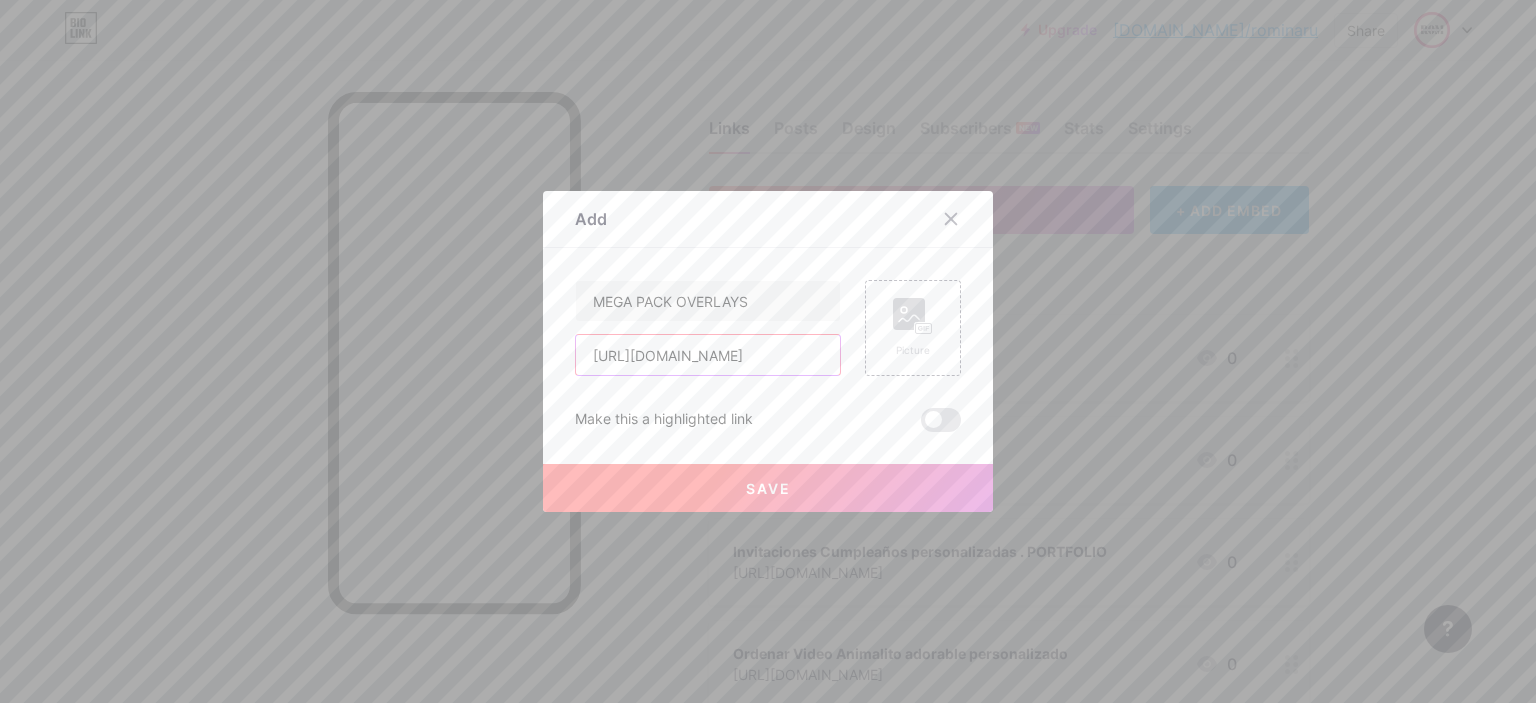 scroll, scrollTop: 0, scrollLeft: 61, axis: horizontal 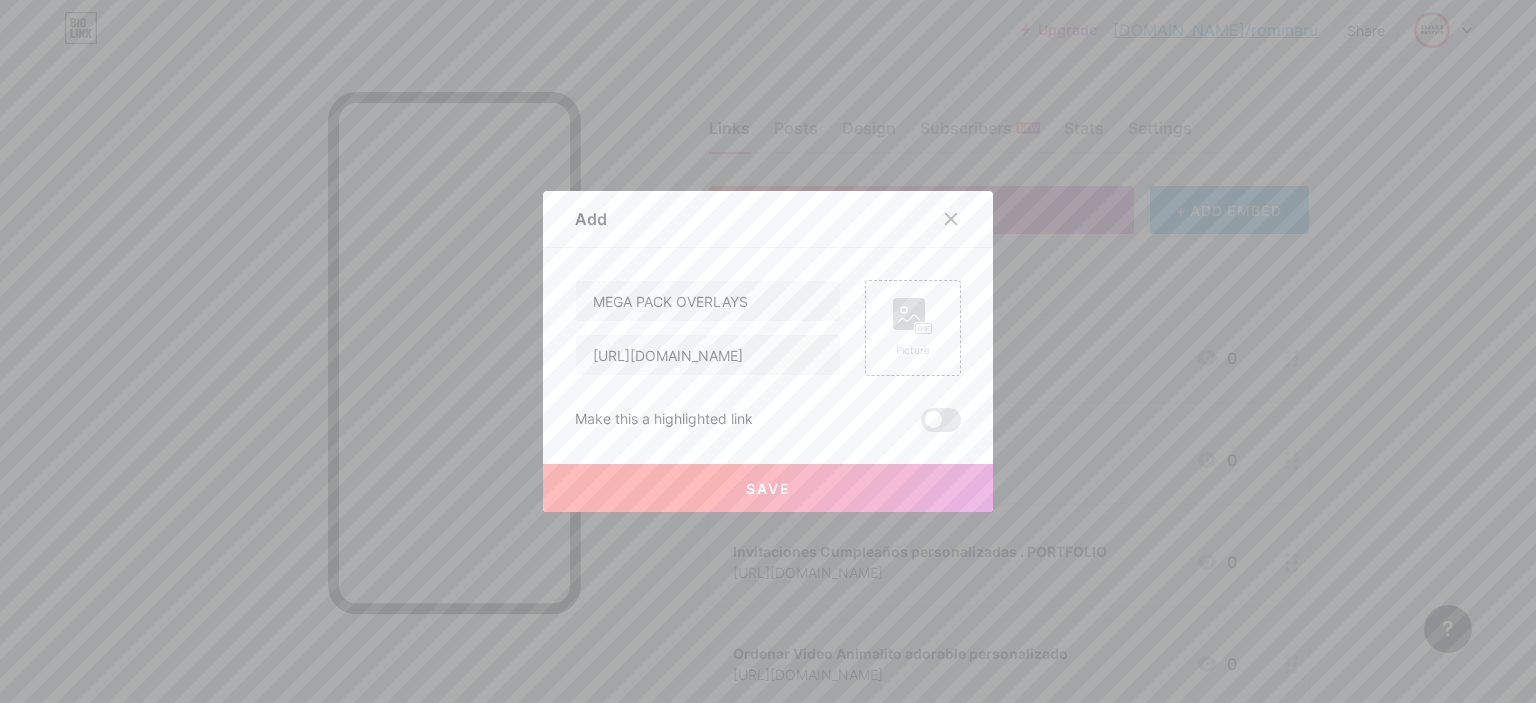 click on "Save" at bounding box center (768, 488) 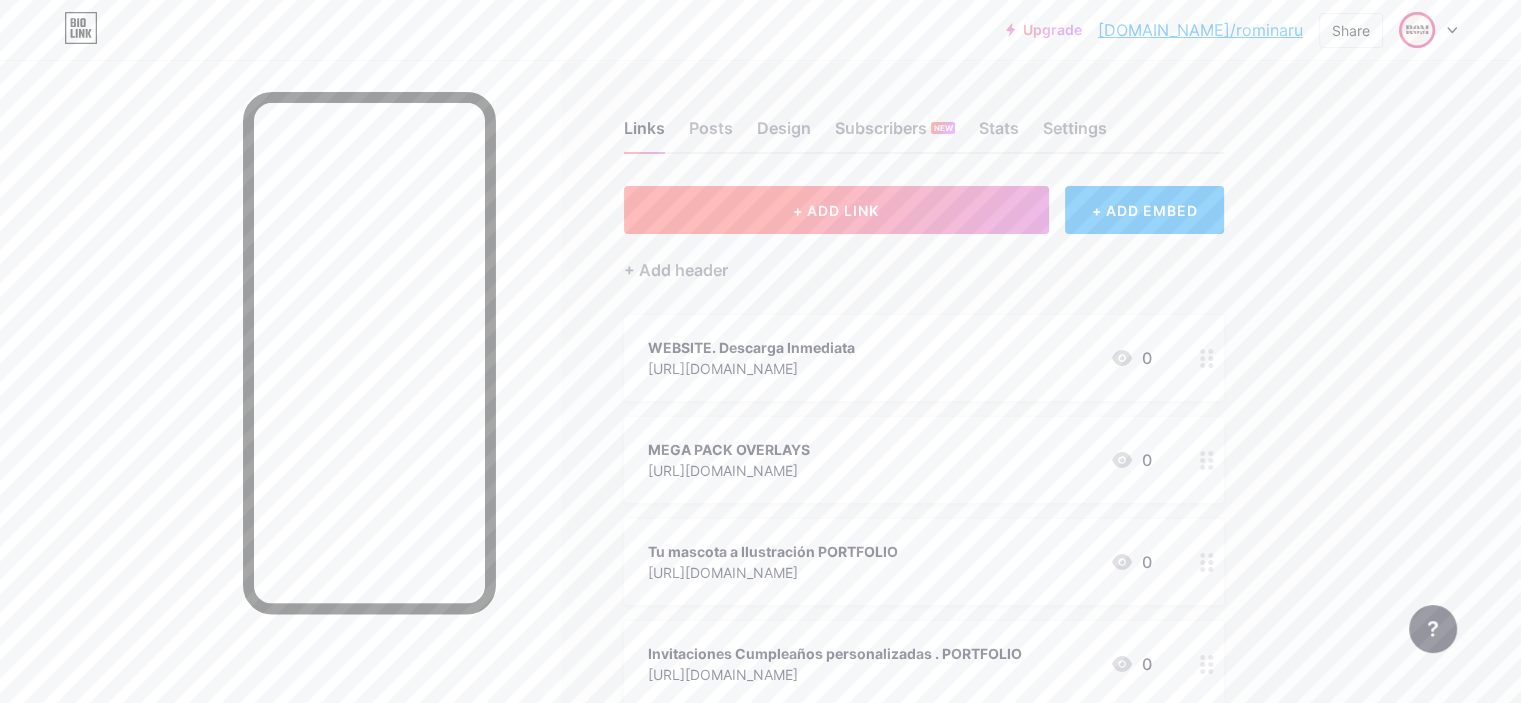 click on "+ ADD LINK" at bounding box center (836, 210) 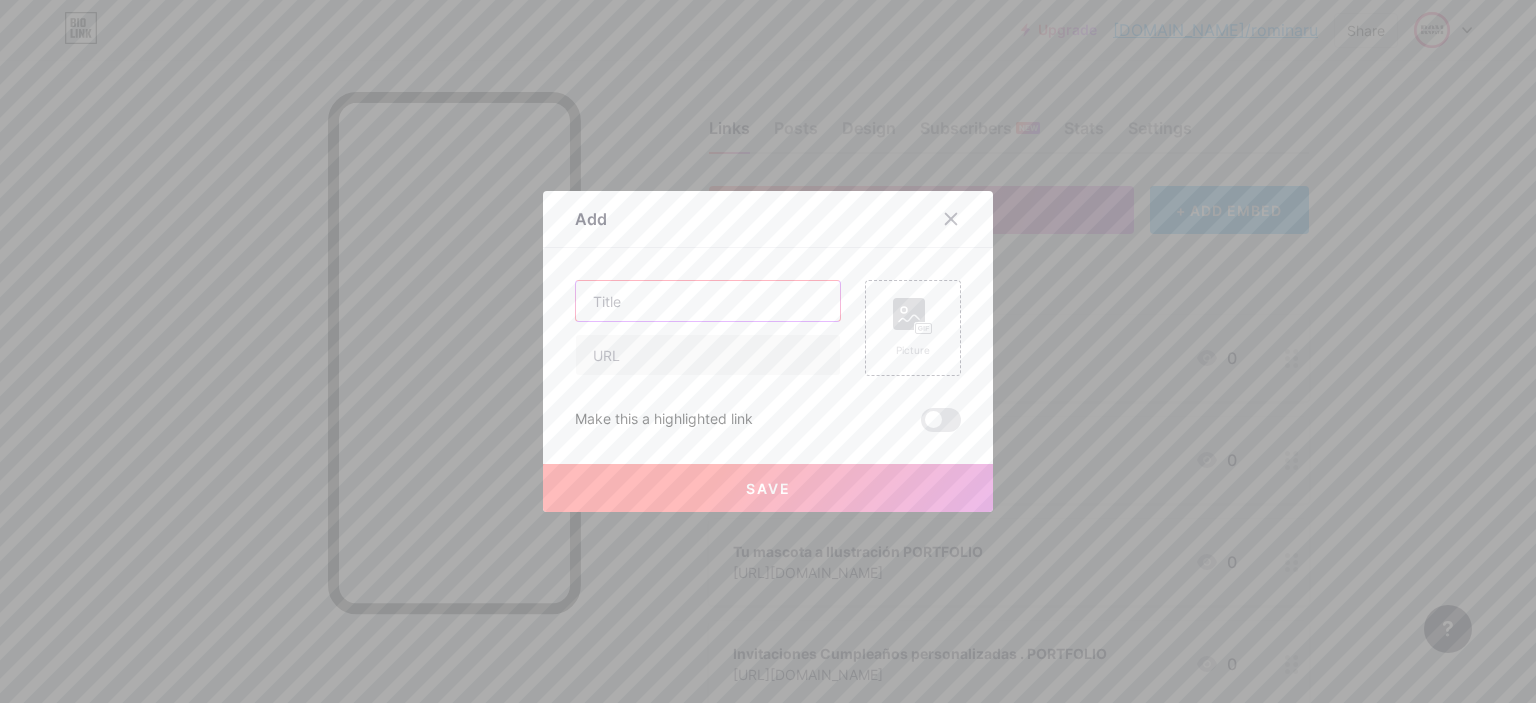click at bounding box center [708, 301] 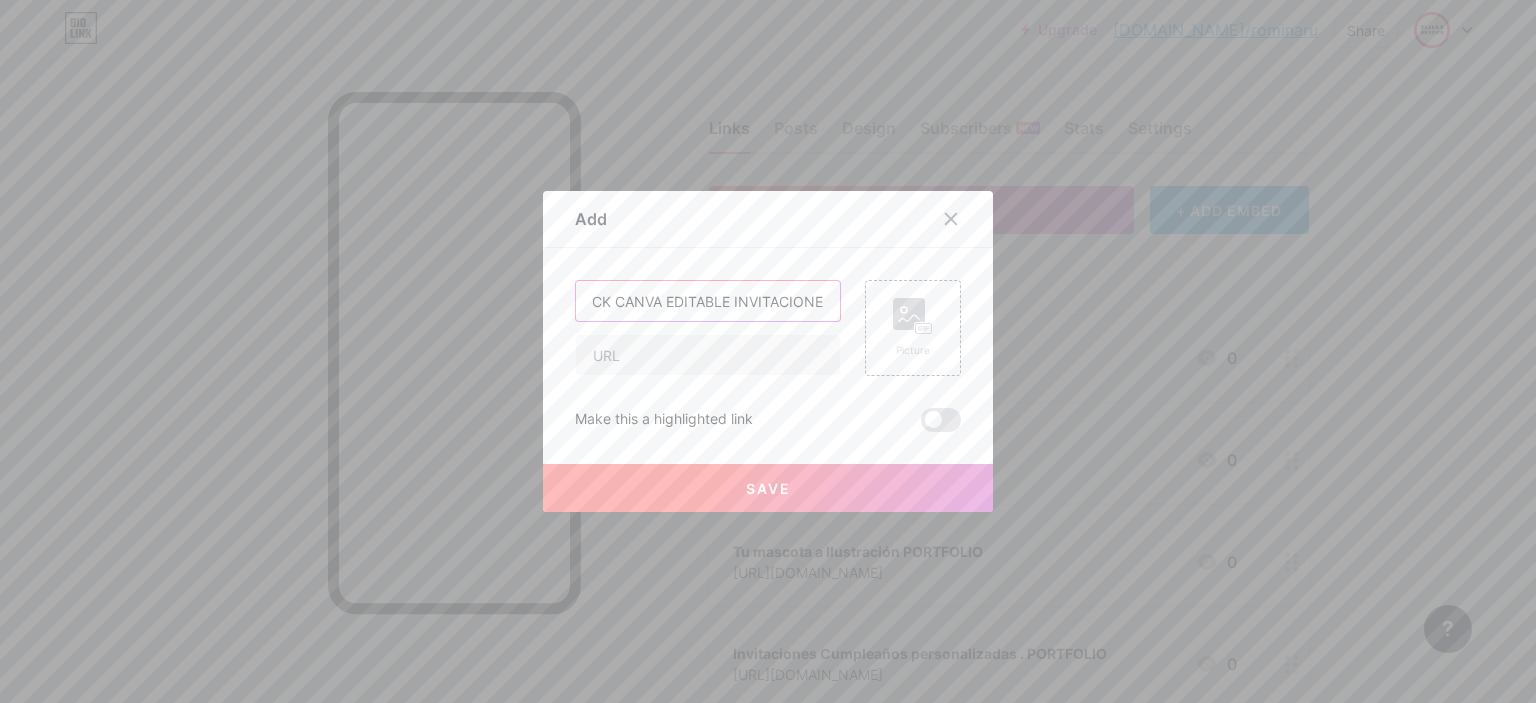 scroll, scrollTop: 0, scrollLeft: 70, axis: horizontal 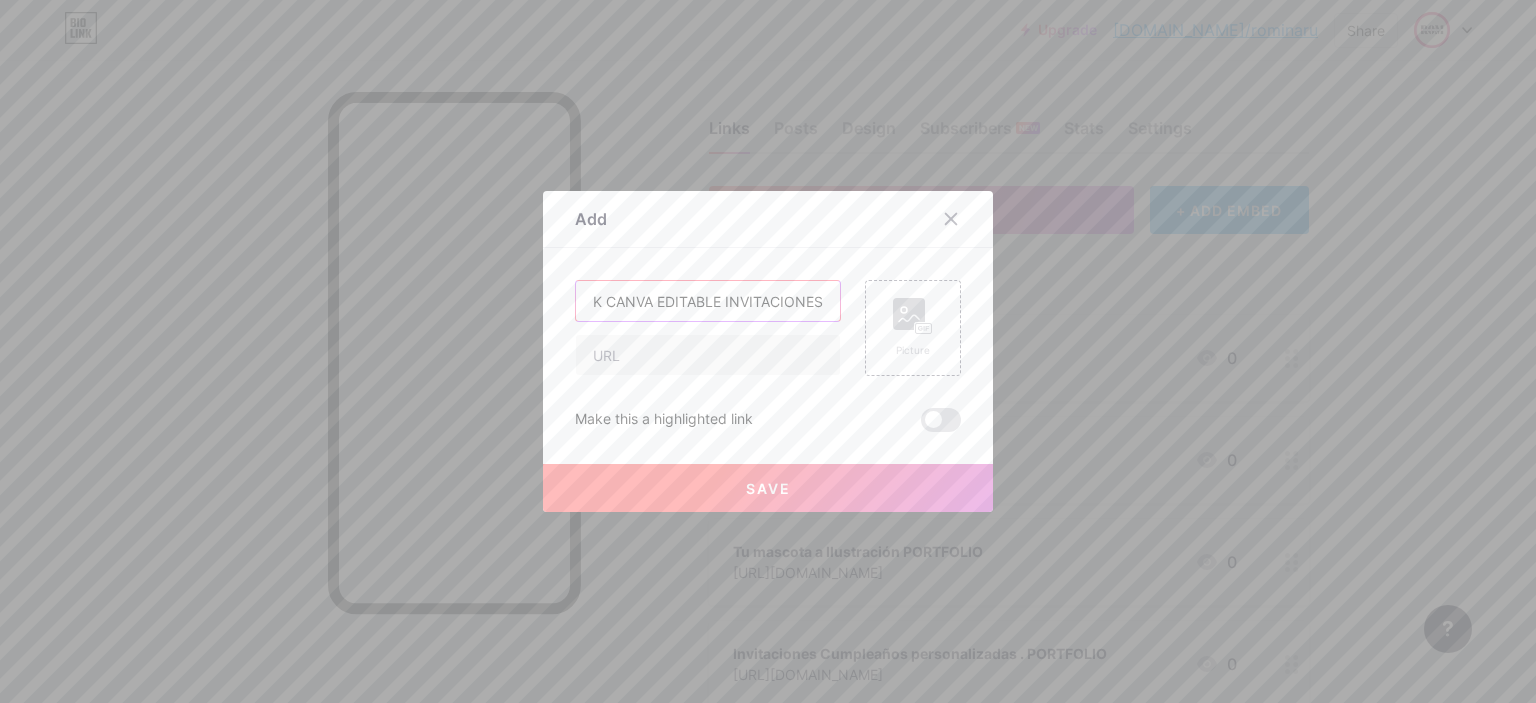 type on "MEGA PACK CANVA EDITABLE INVITACIONES" 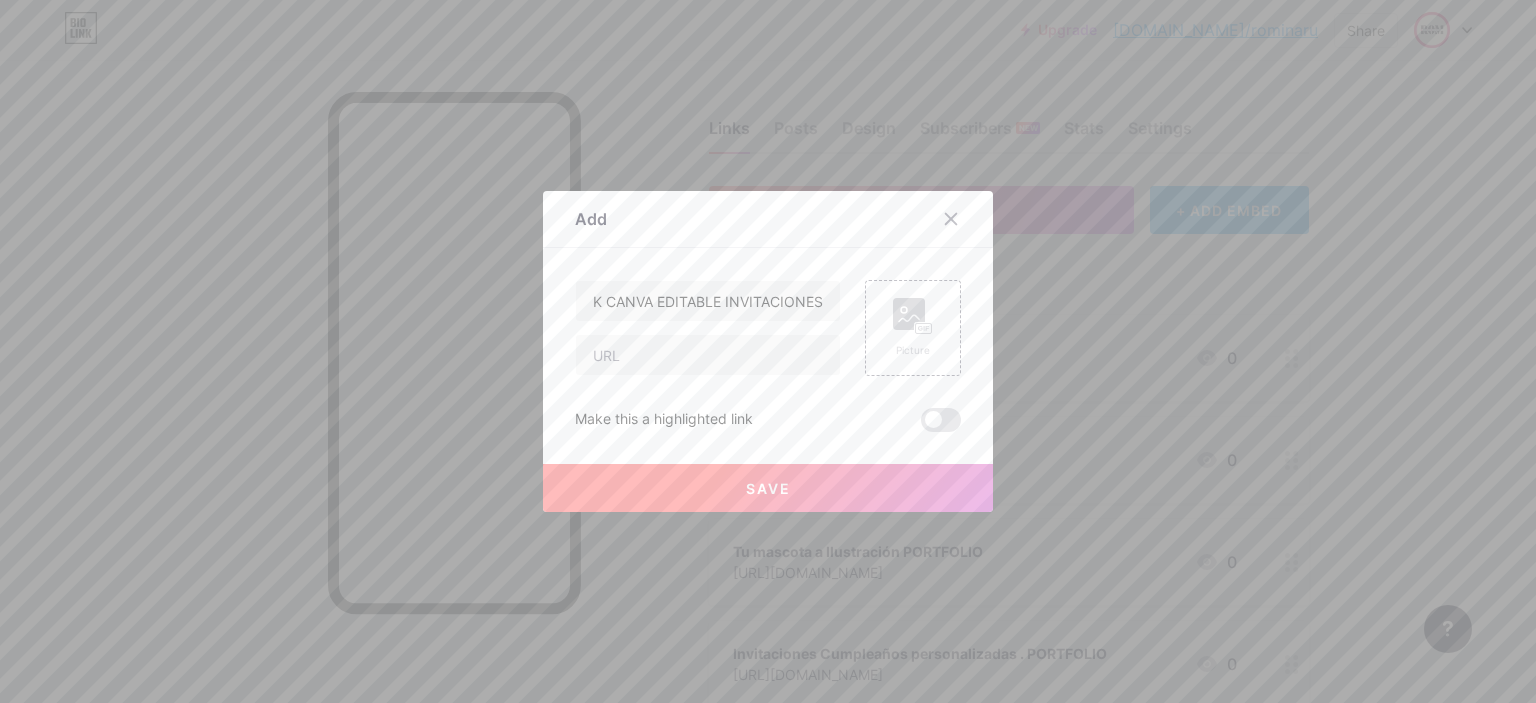 click on "Save" at bounding box center (768, 488) 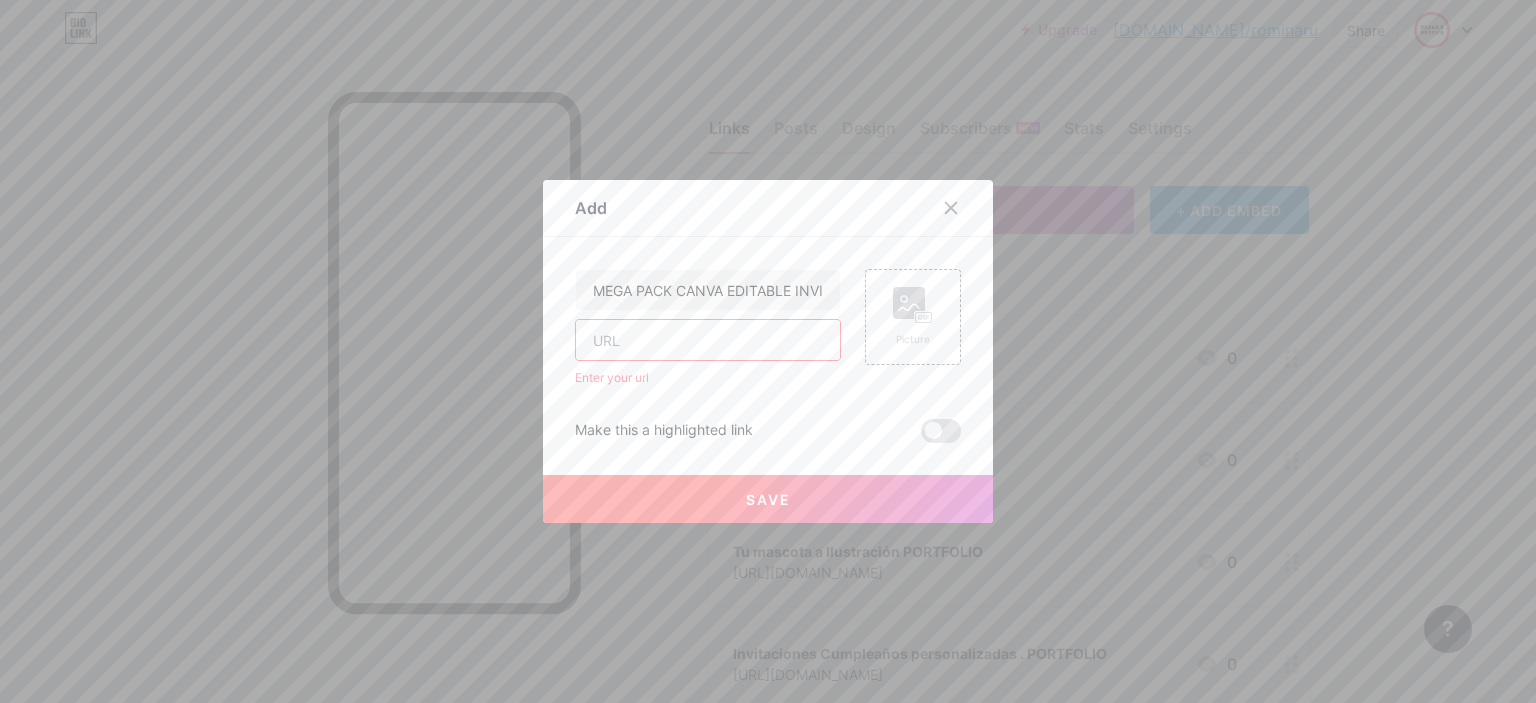 click at bounding box center (708, 340) 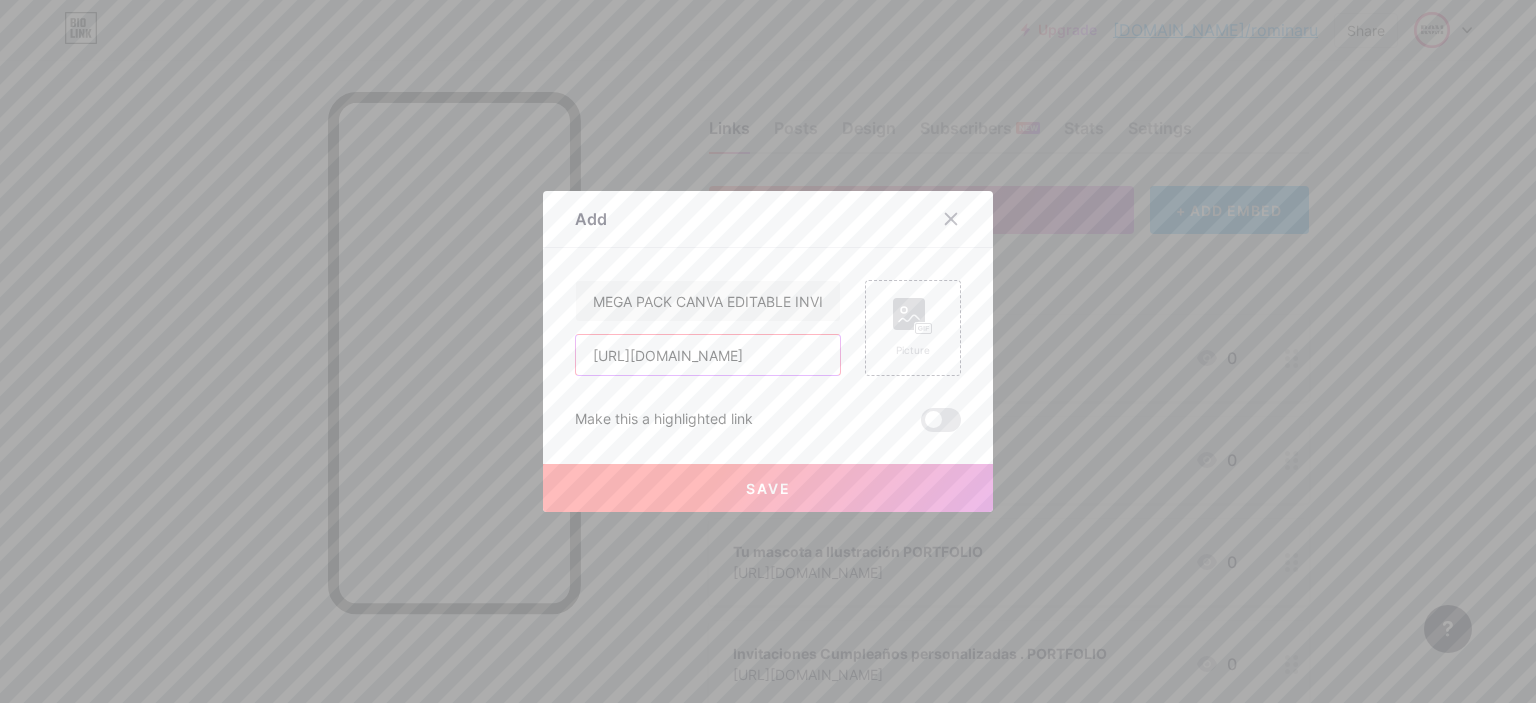 scroll, scrollTop: 0, scrollLeft: 61, axis: horizontal 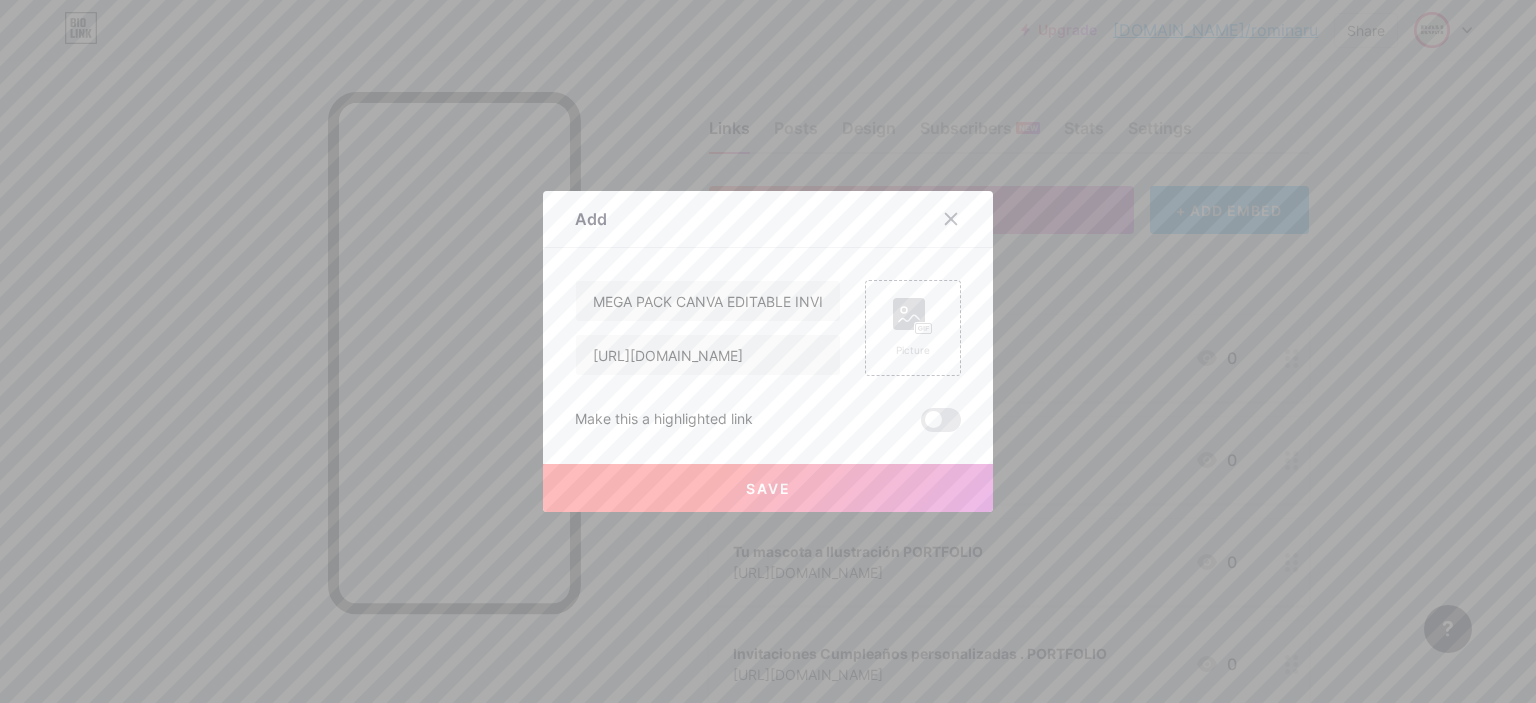 click on "Save" at bounding box center [768, 488] 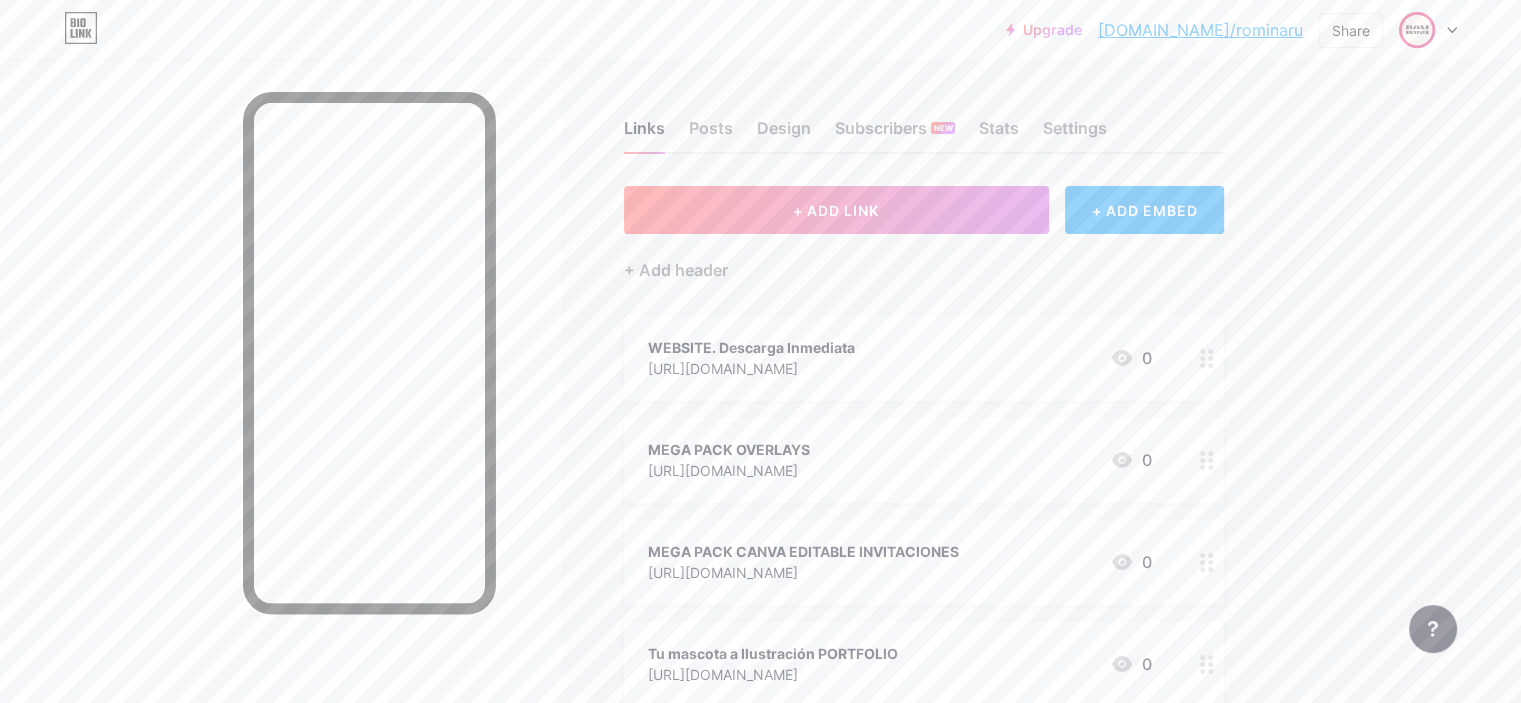 click on "[URL][DOMAIN_NAME]" at bounding box center [803, 572] 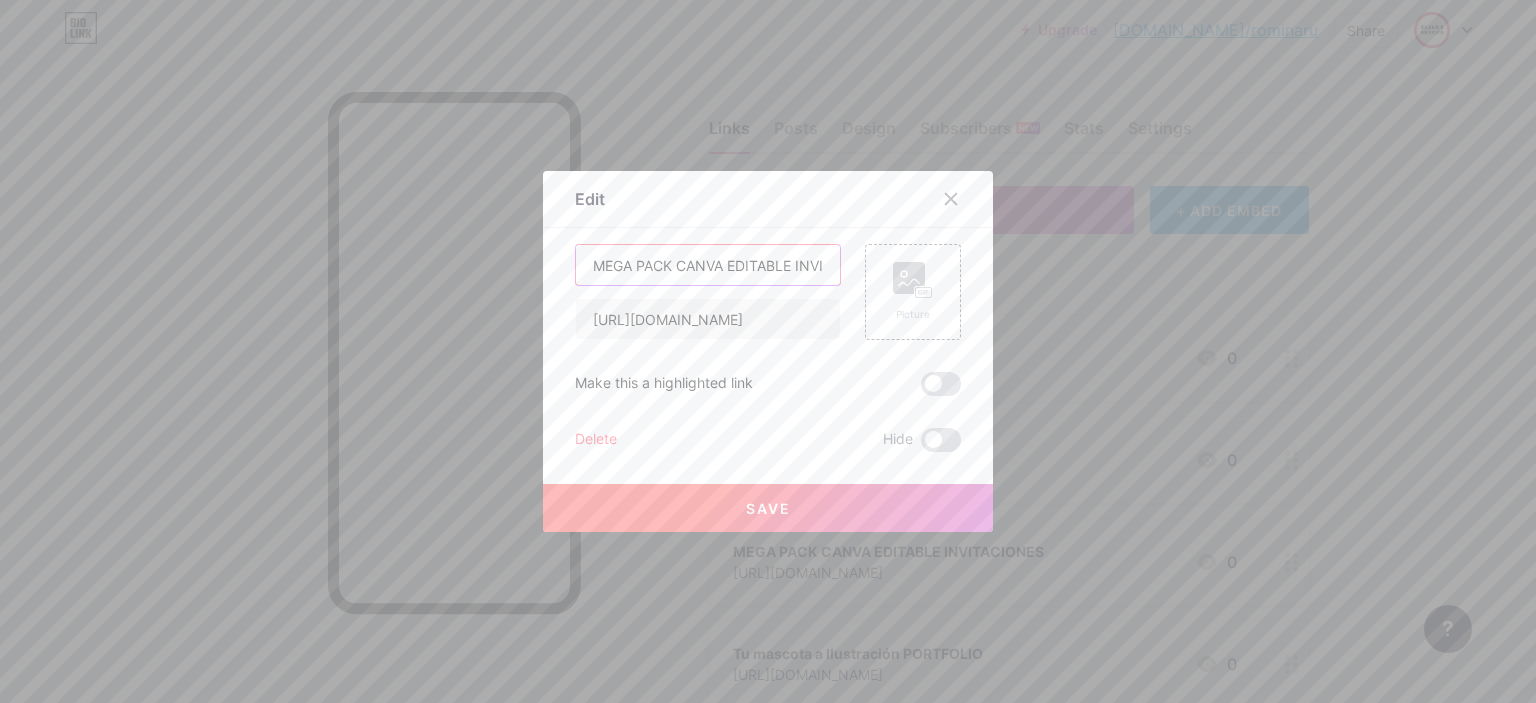 scroll, scrollTop: 0, scrollLeft: 70, axis: horizontal 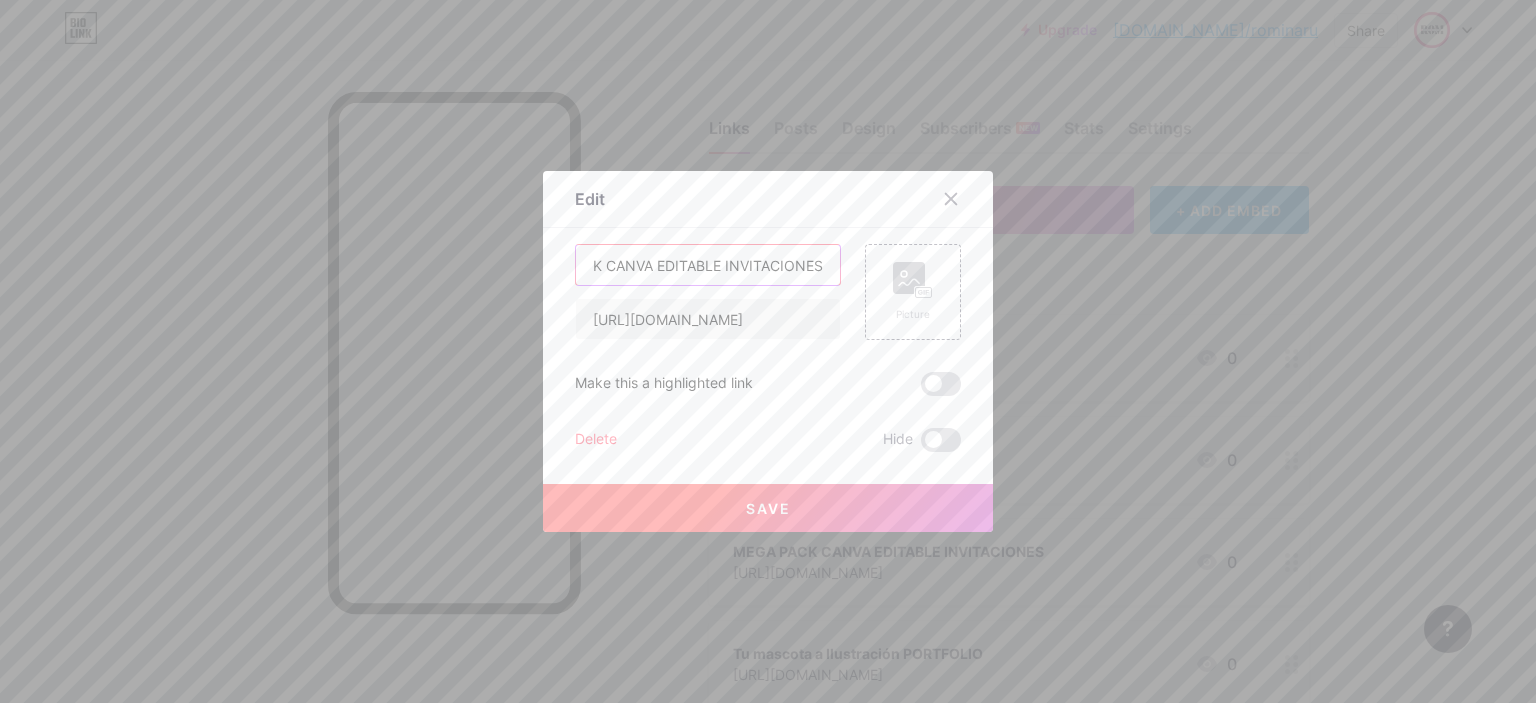drag, startPoint x: 796, startPoint y: 270, endPoint x: 832, endPoint y: 271, distance: 36.013885 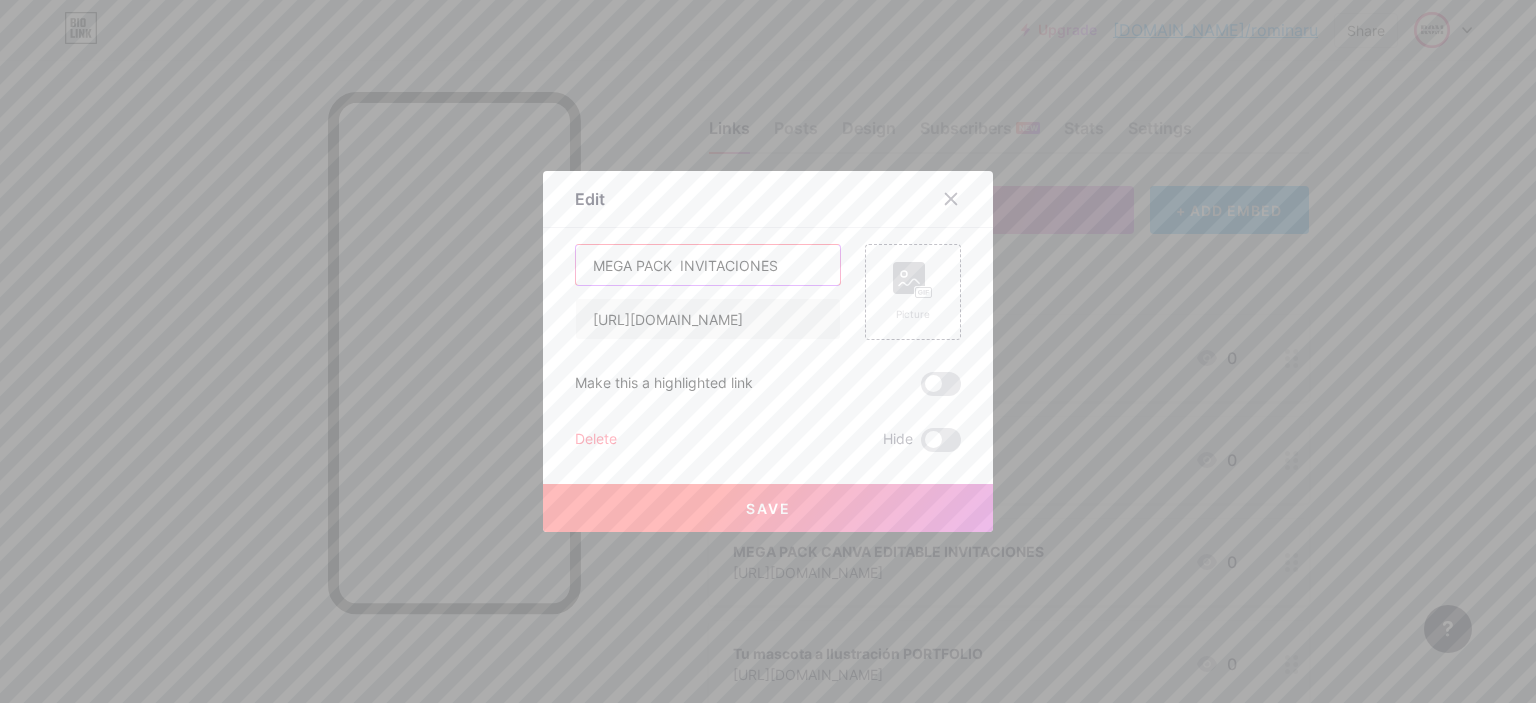 scroll, scrollTop: 0, scrollLeft: 0, axis: both 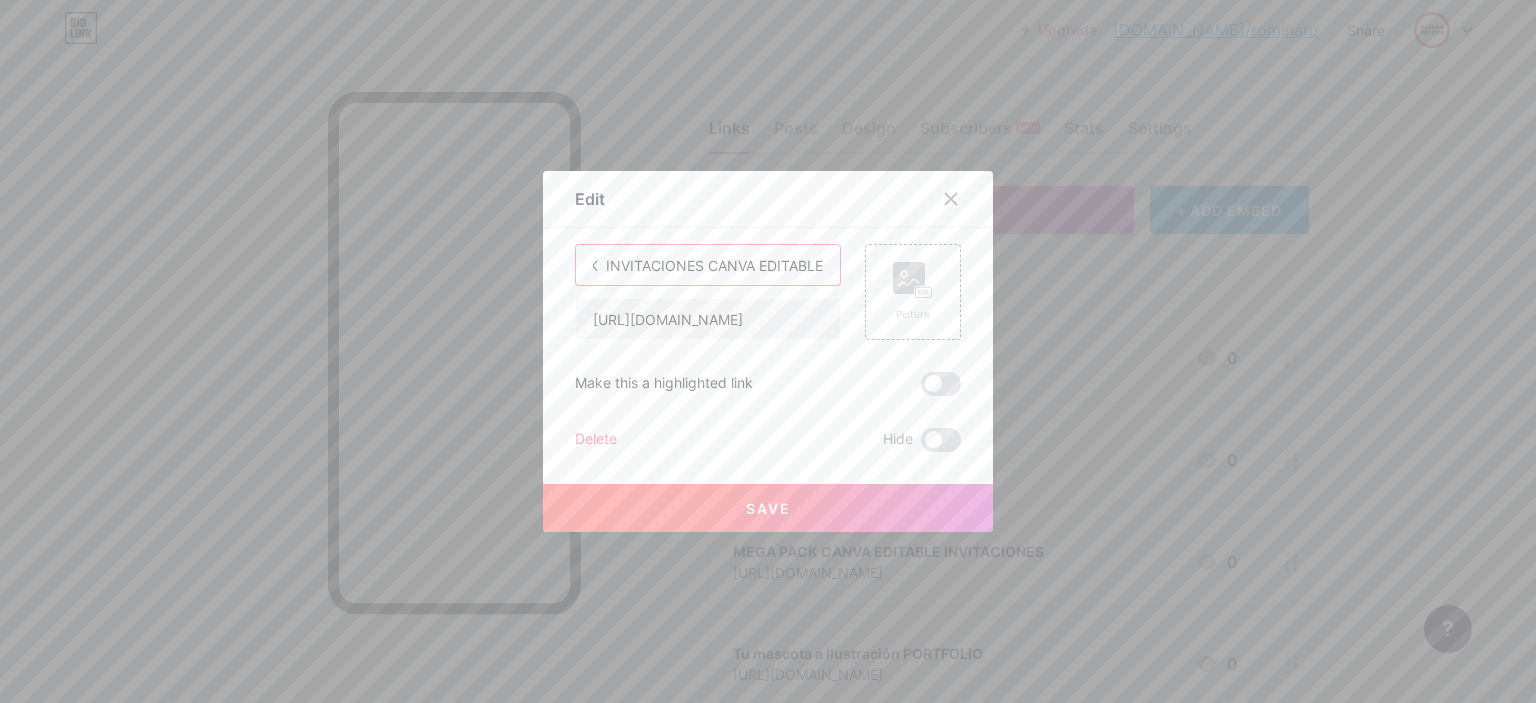 click on "MEGA PACK  INVITACIONES CANVA EDITABLE" at bounding box center (708, 265) 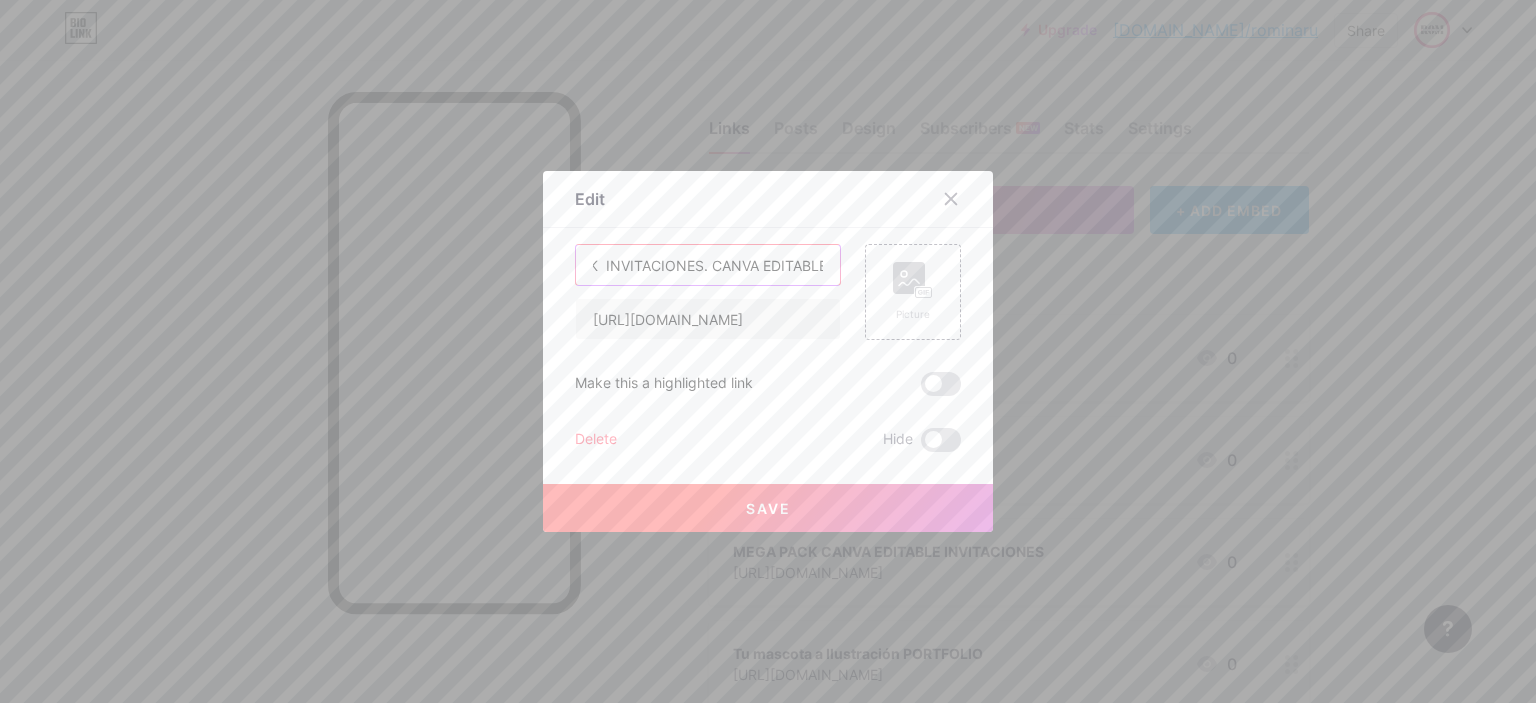 click on "MEGA PACK  INVITACIONES. CANVA EDITABLE" at bounding box center (708, 265) 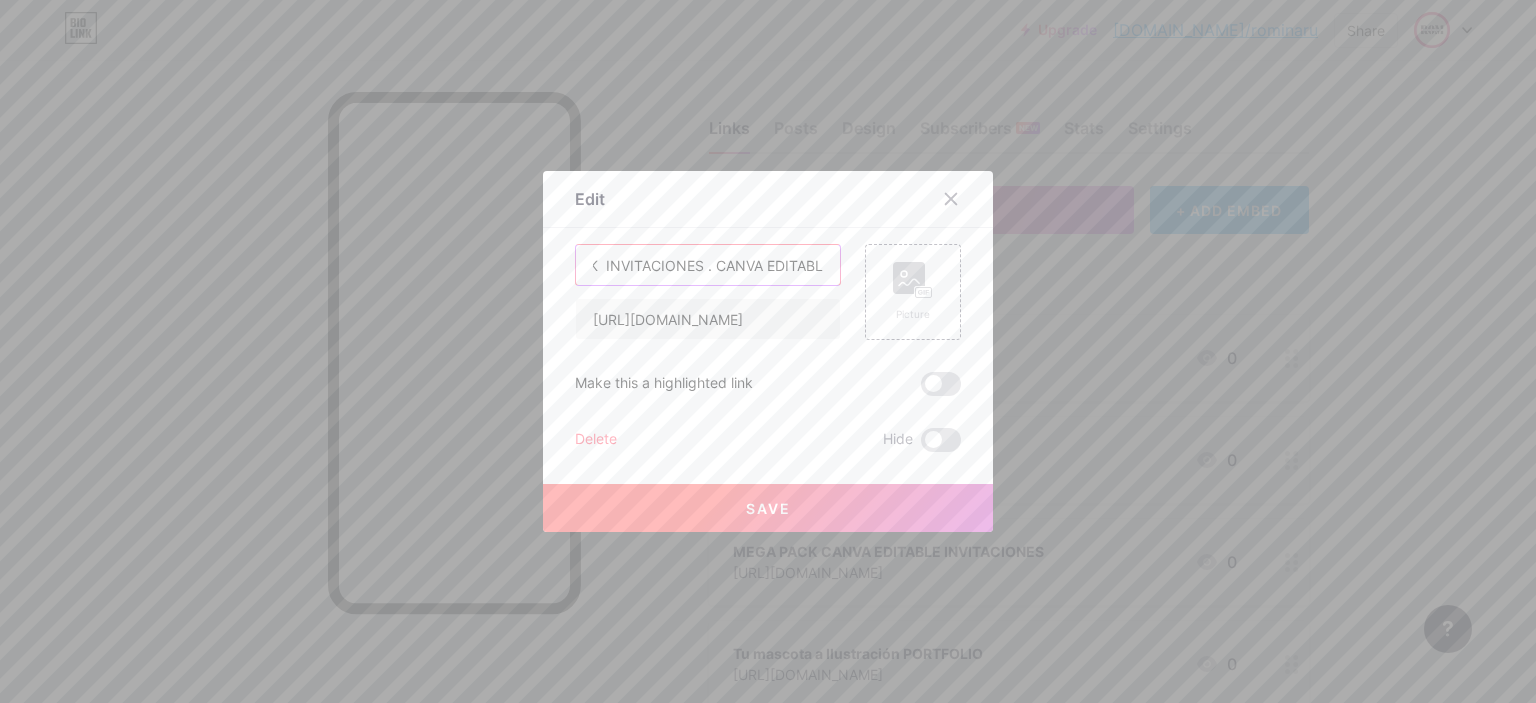 type on "MEGA PACK  INVITACIONES . CANVA EDITABLE" 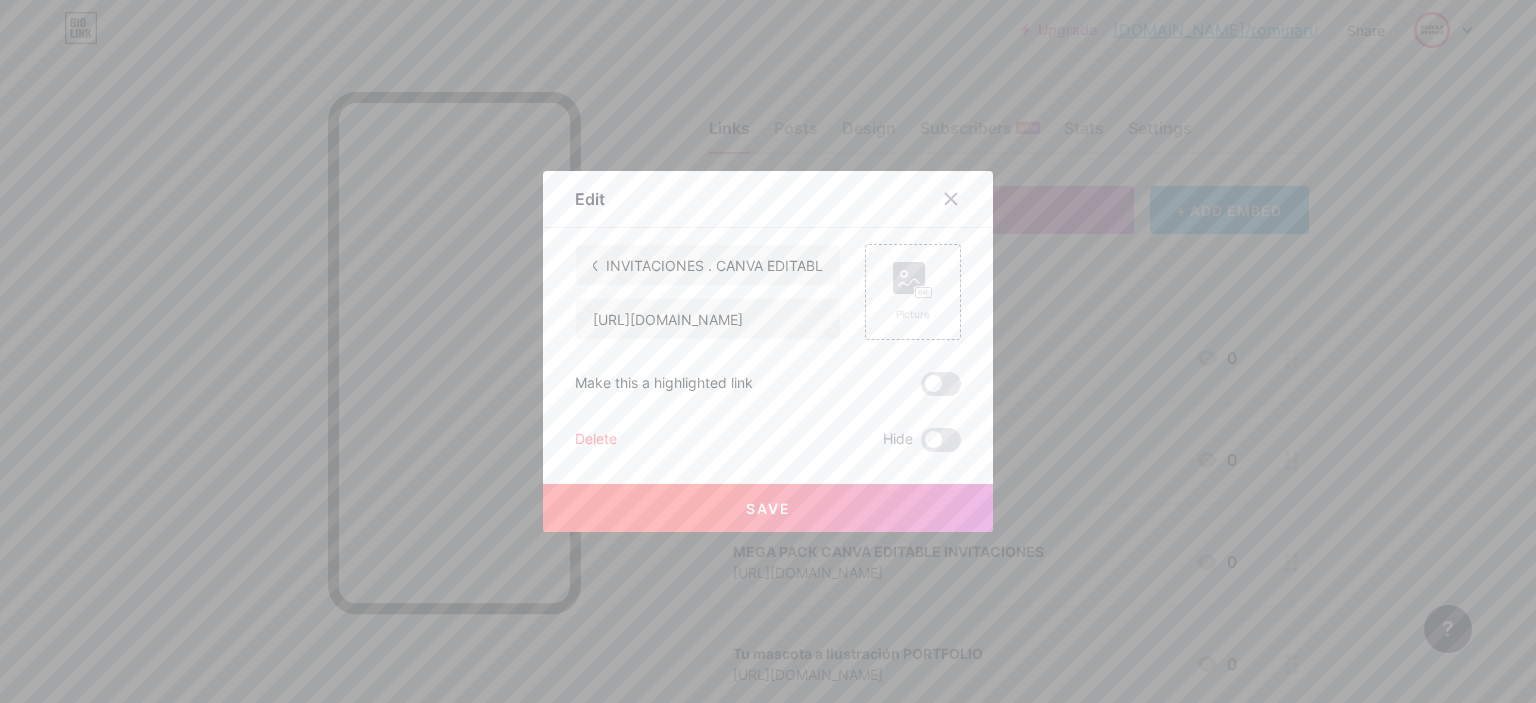click on "Save" at bounding box center (768, 508) 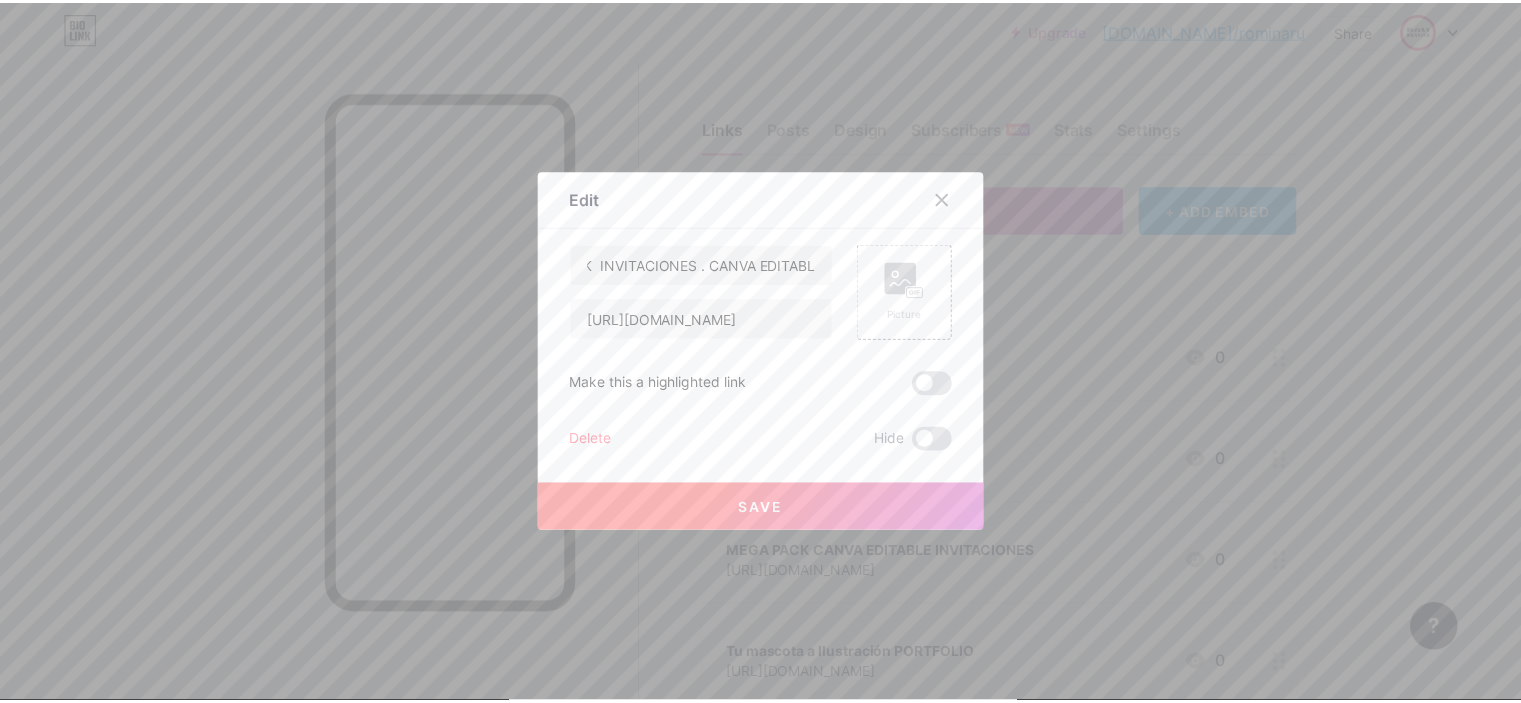 scroll, scrollTop: 0, scrollLeft: 0, axis: both 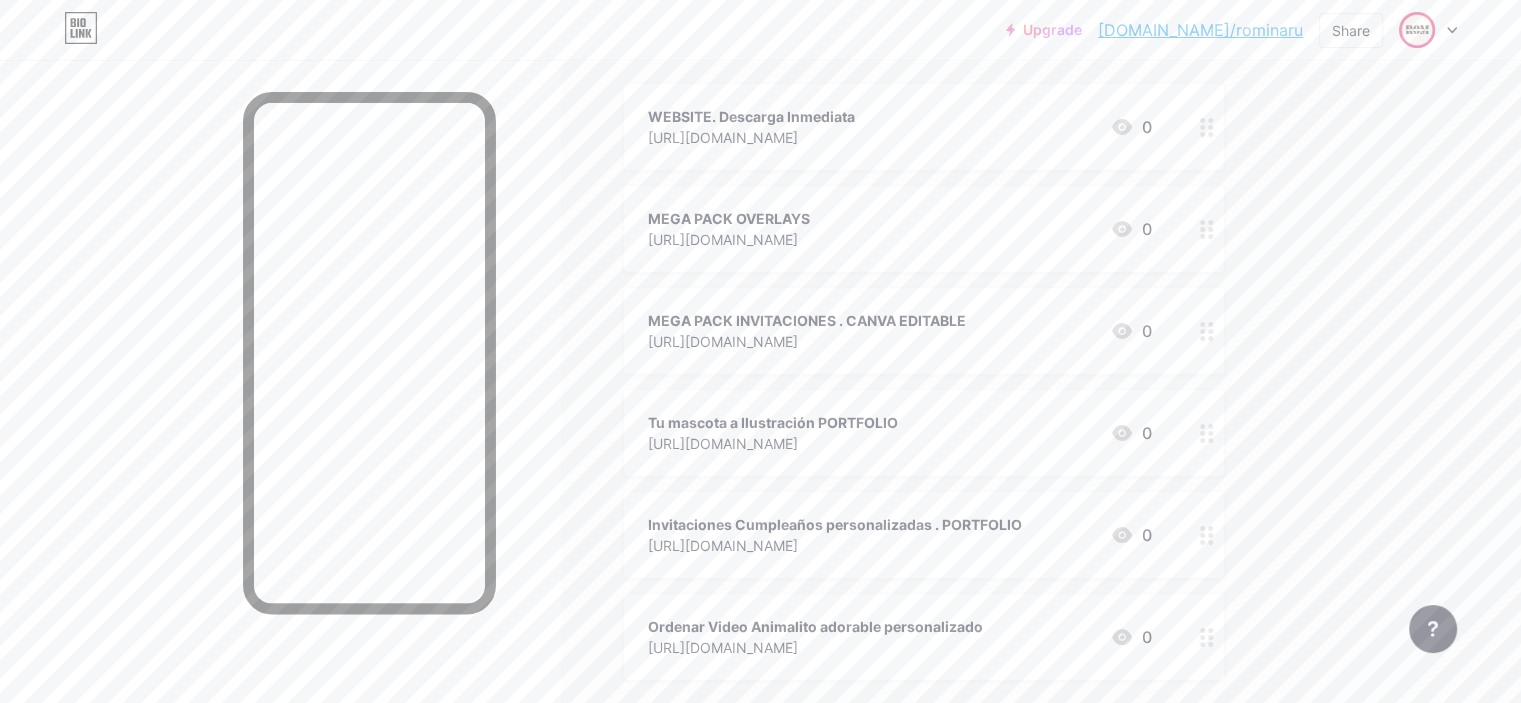 click on "Invitaciones Cumpleaños personalizadas . PORTFOLIO" at bounding box center (835, 524) 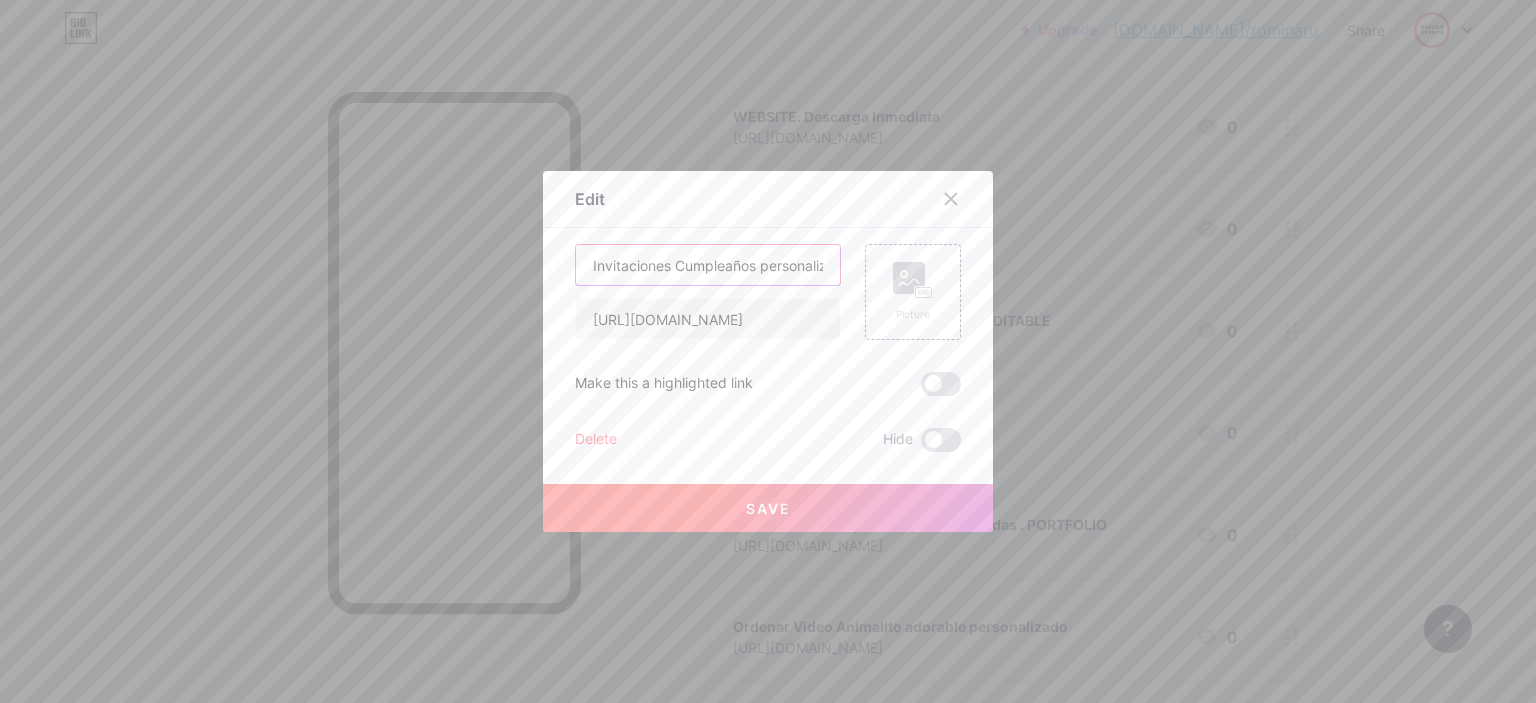 click on "Invitaciones Cumpleaños personalizadas . PORTFOLIO" at bounding box center [708, 265] 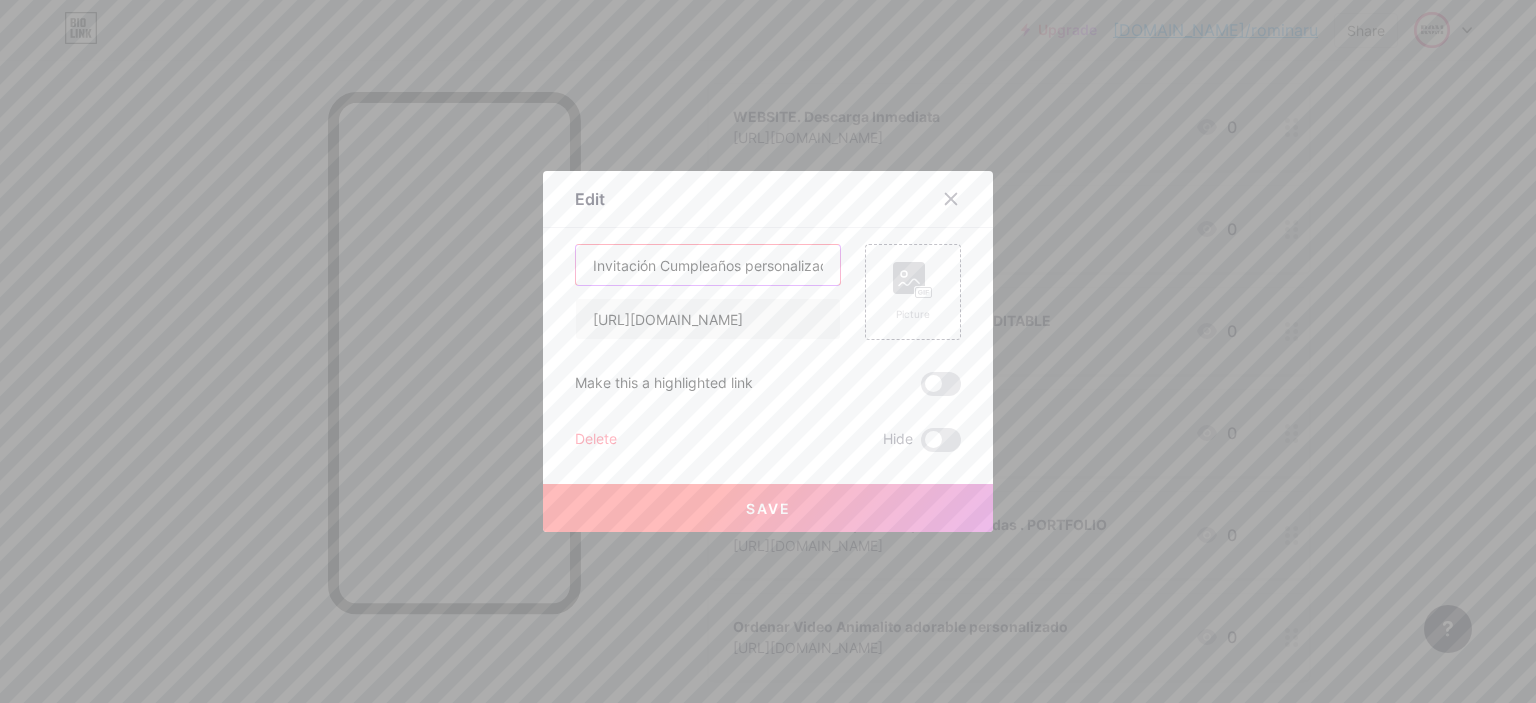scroll, scrollTop: 0, scrollLeft: 112, axis: horizontal 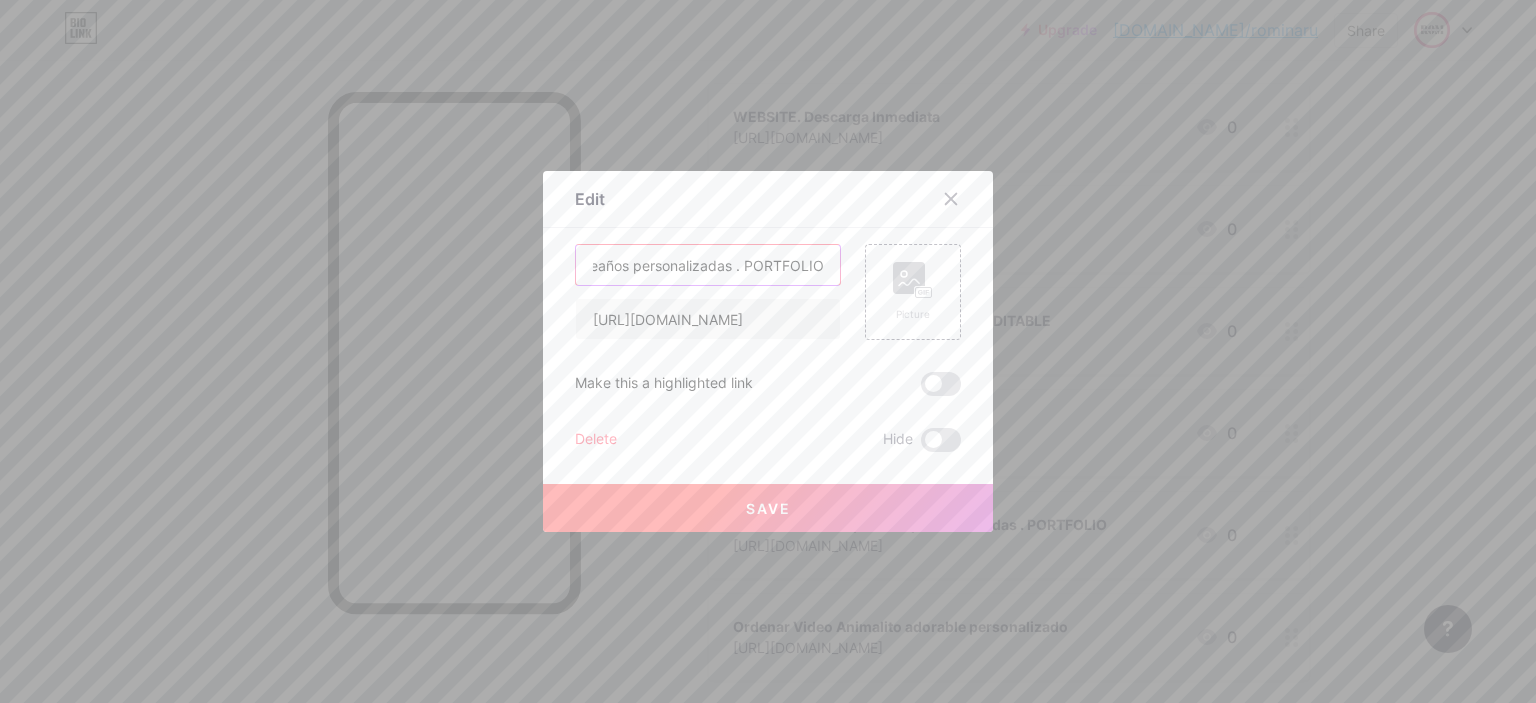 drag, startPoint x: 765, startPoint y: 263, endPoint x: 834, endPoint y: 267, distance: 69.115845 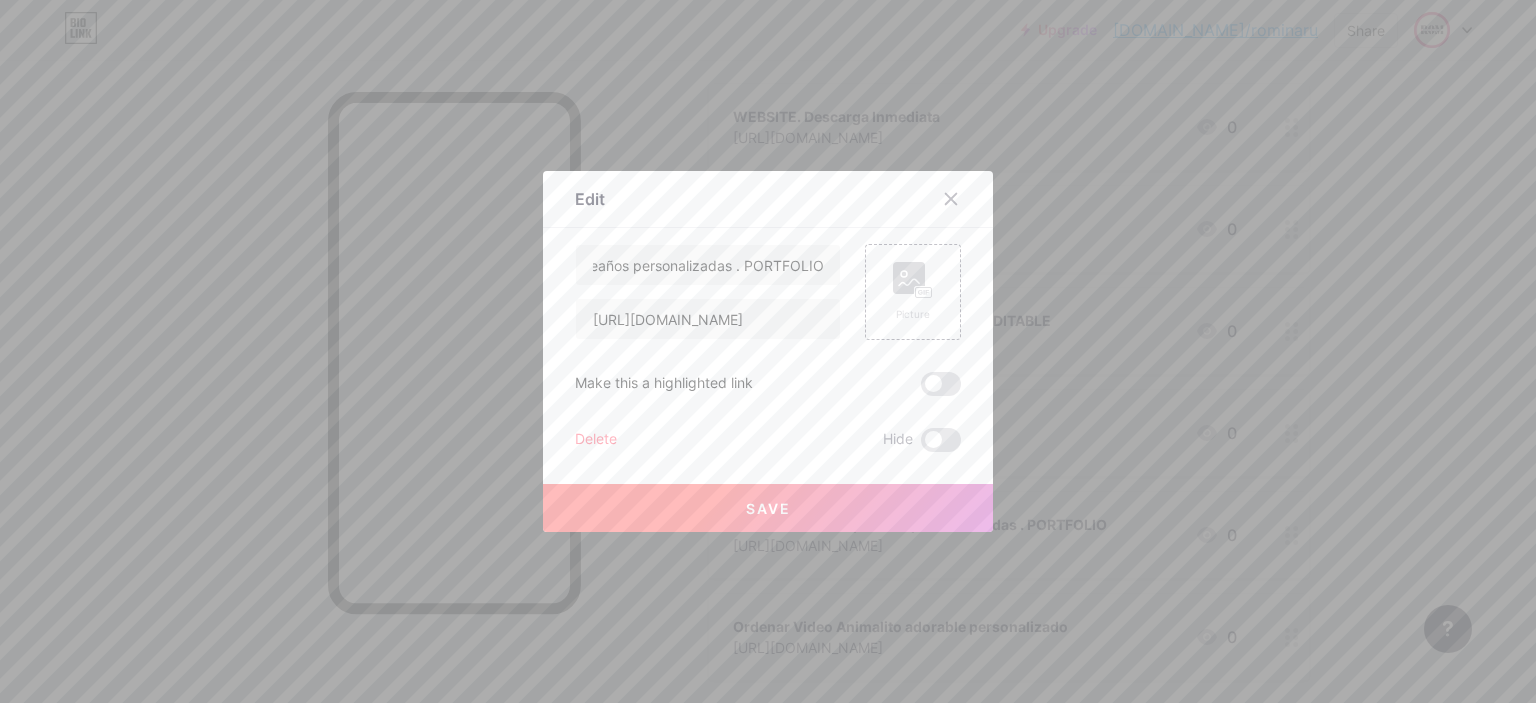 click on "Save" at bounding box center (768, 508) 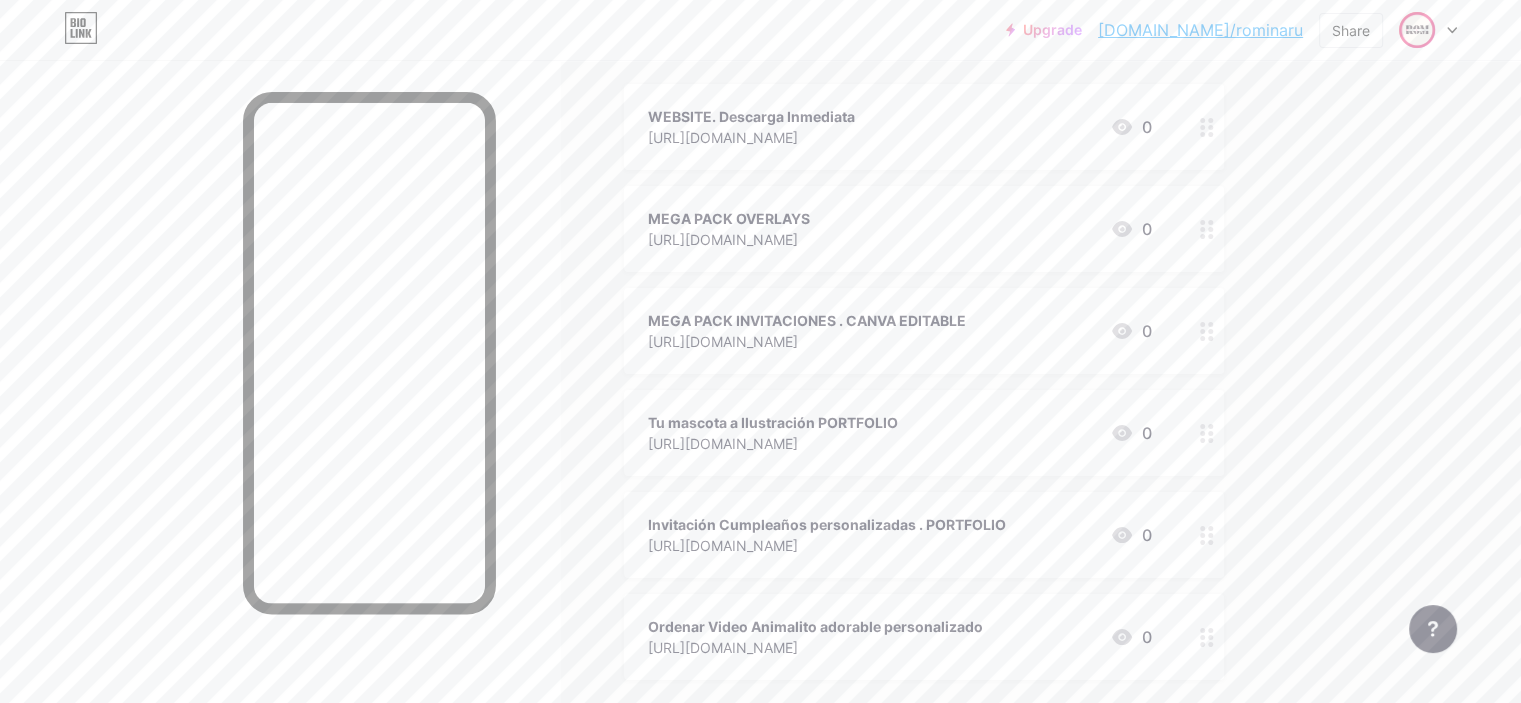 click on "[URL][DOMAIN_NAME]" at bounding box center (827, 545) 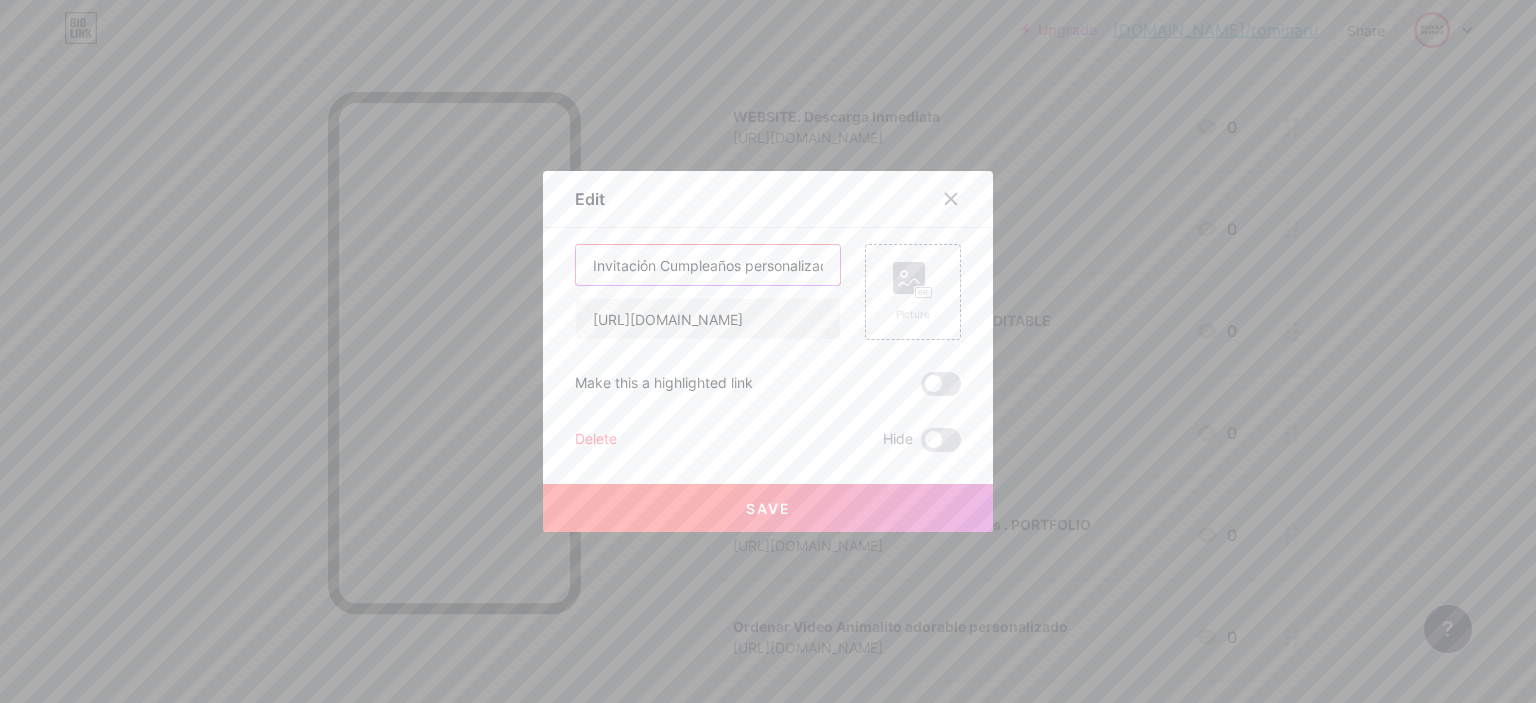 scroll, scrollTop: 0, scrollLeft: 112, axis: horizontal 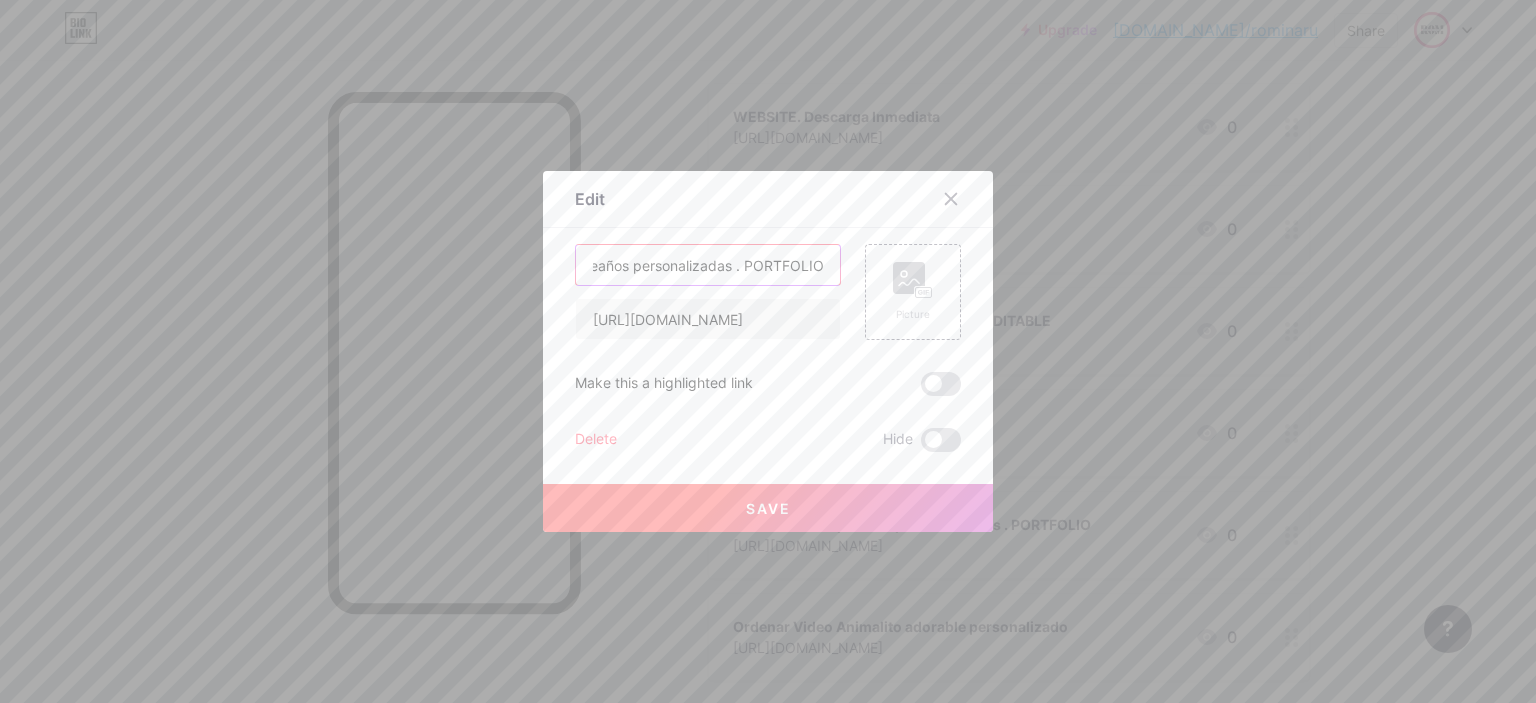 drag, startPoint x: 807, startPoint y: 265, endPoint x: 824, endPoint y: 265, distance: 17 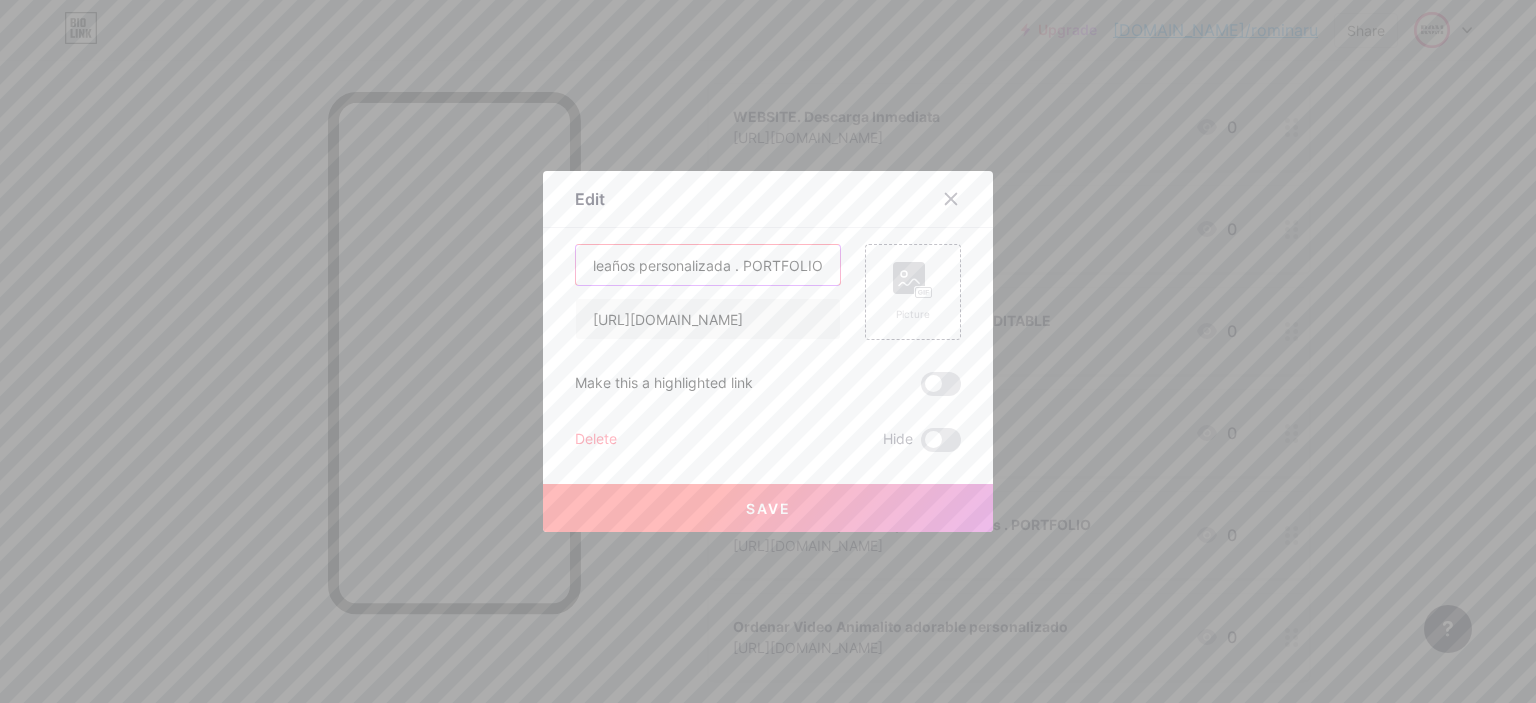scroll, scrollTop: 0, scrollLeft: 104, axis: horizontal 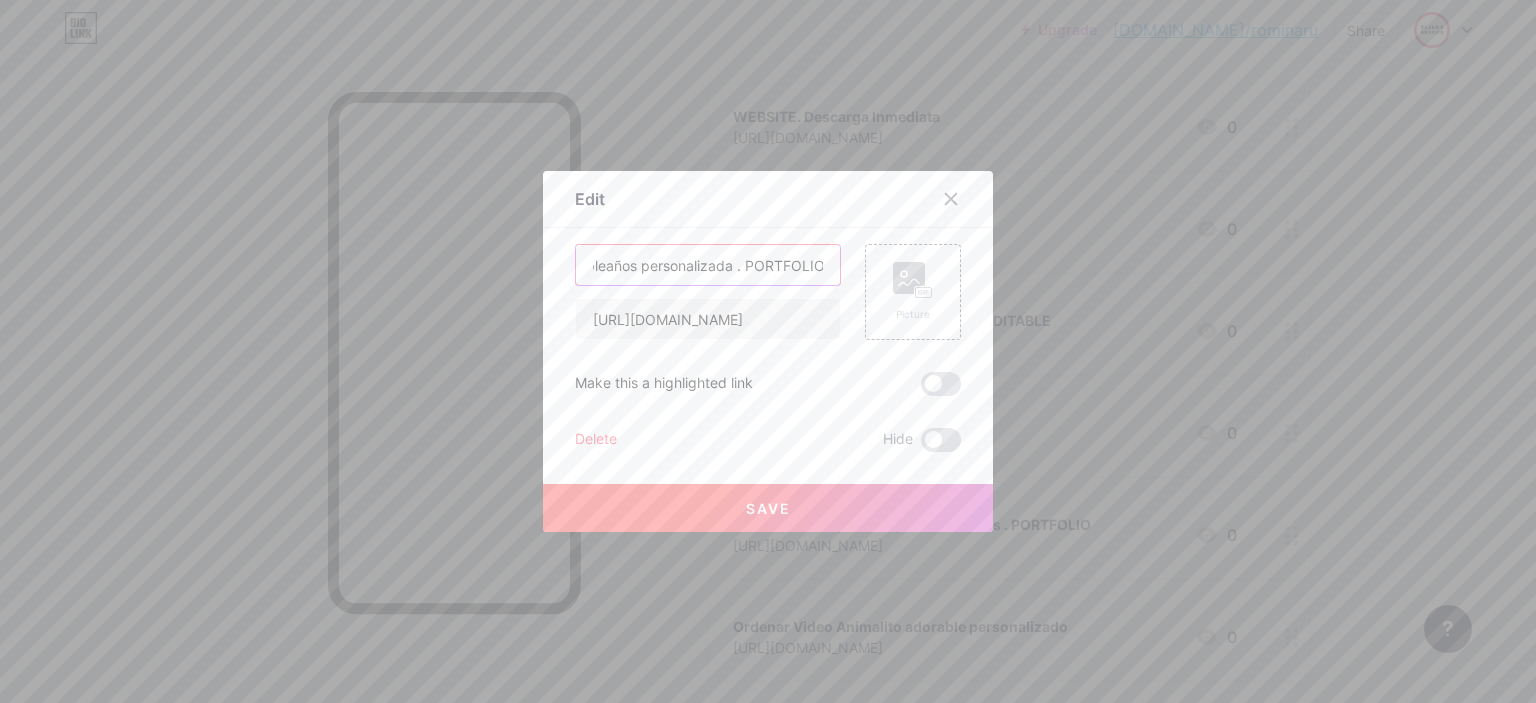 type on "Invitación Cumpleaños personalizada . PORTFOLIO" 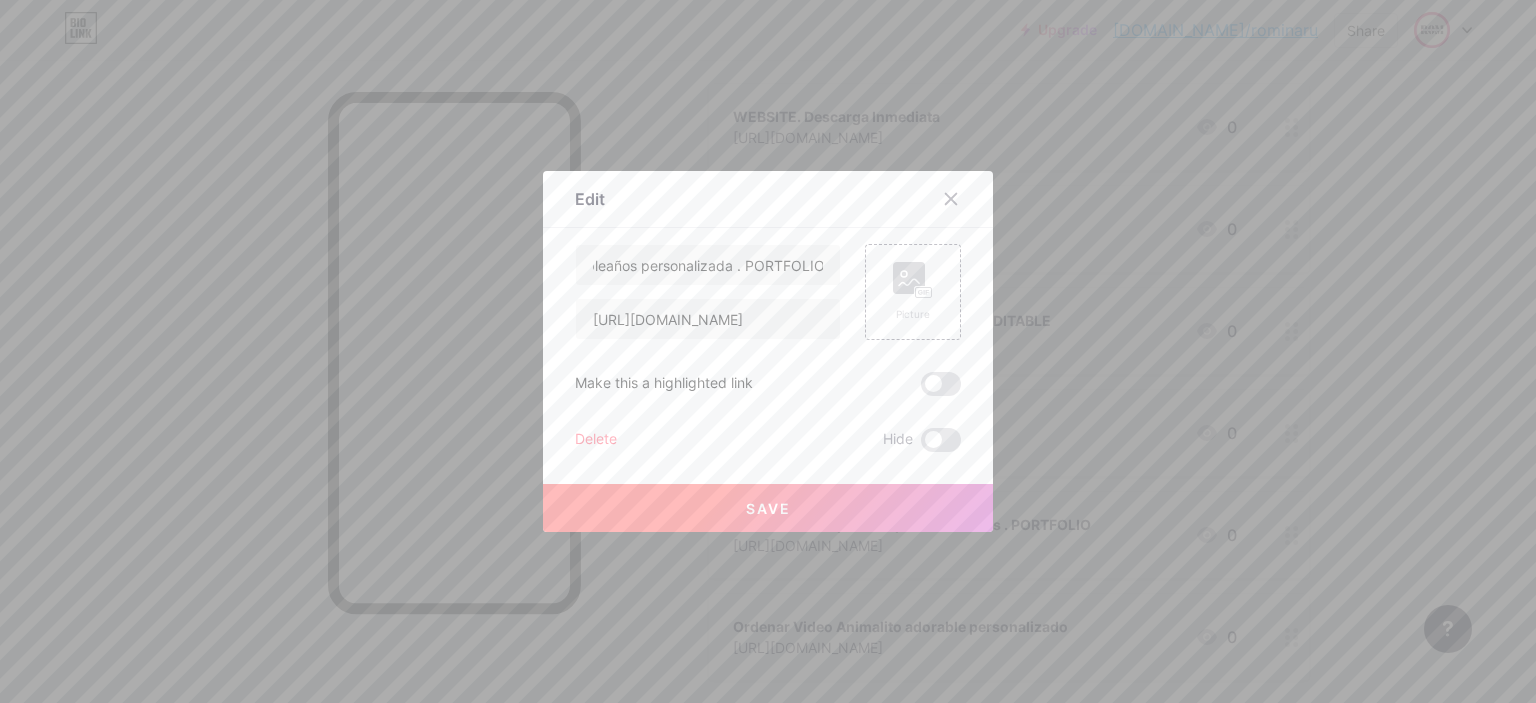 scroll, scrollTop: 0, scrollLeft: 0, axis: both 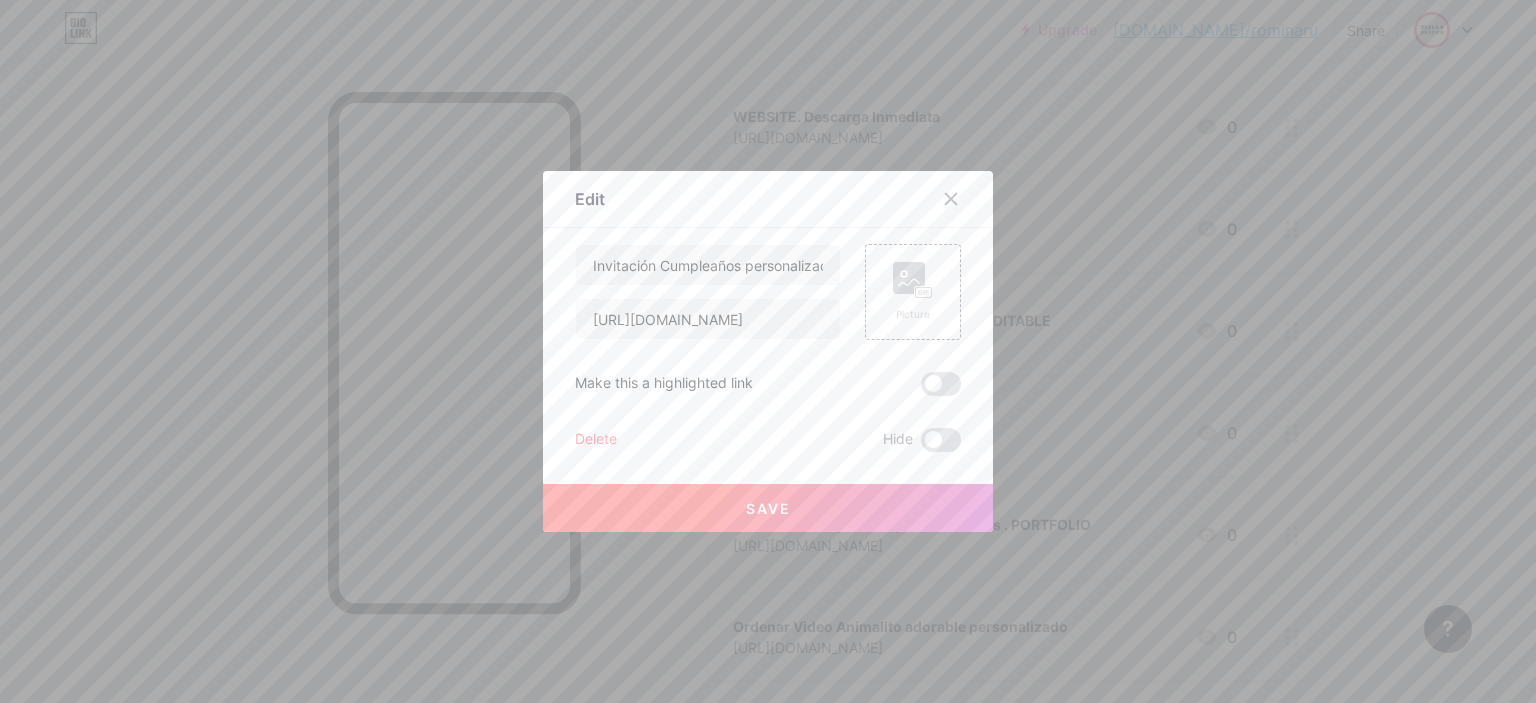 click on "Save" at bounding box center (768, 508) 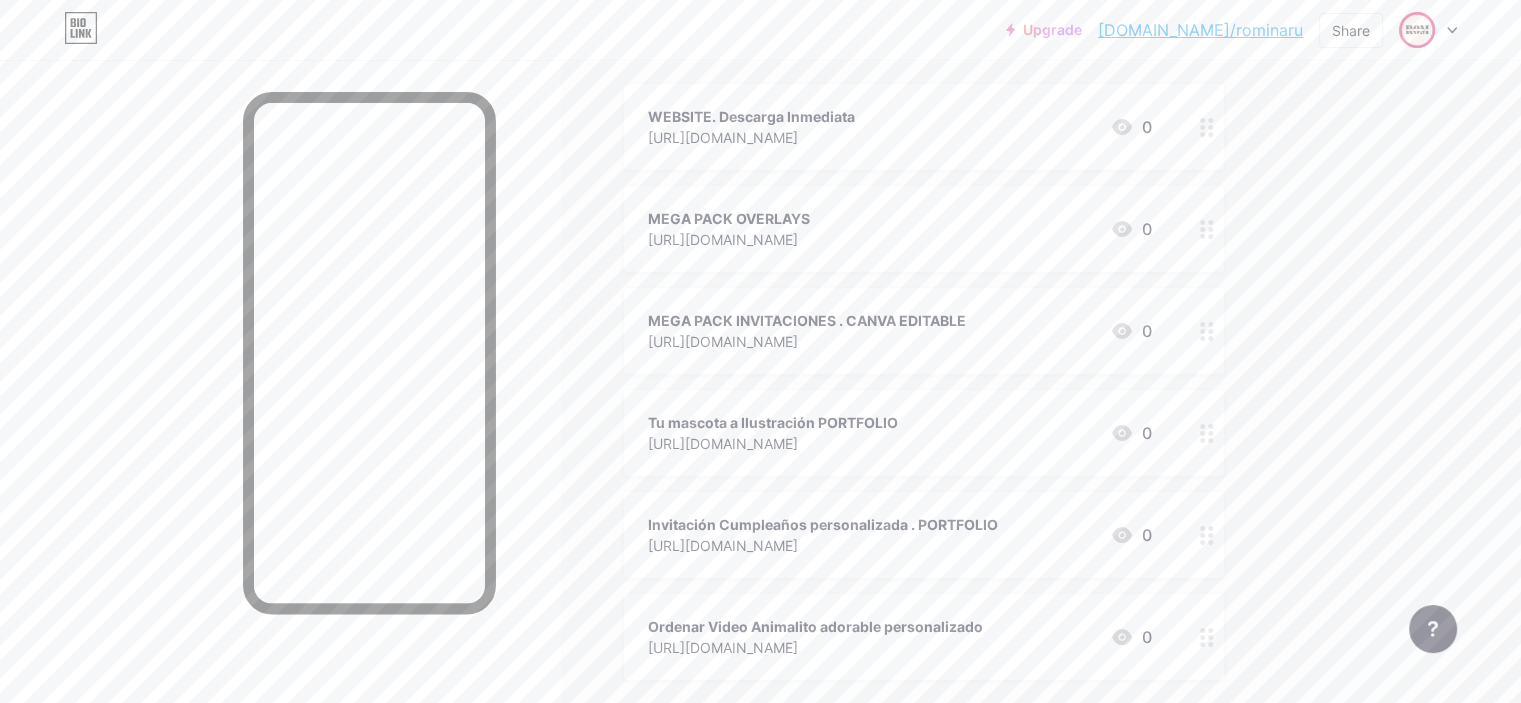 click on "[URL][DOMAIN_NAME]" at bounding box center (729, 239) 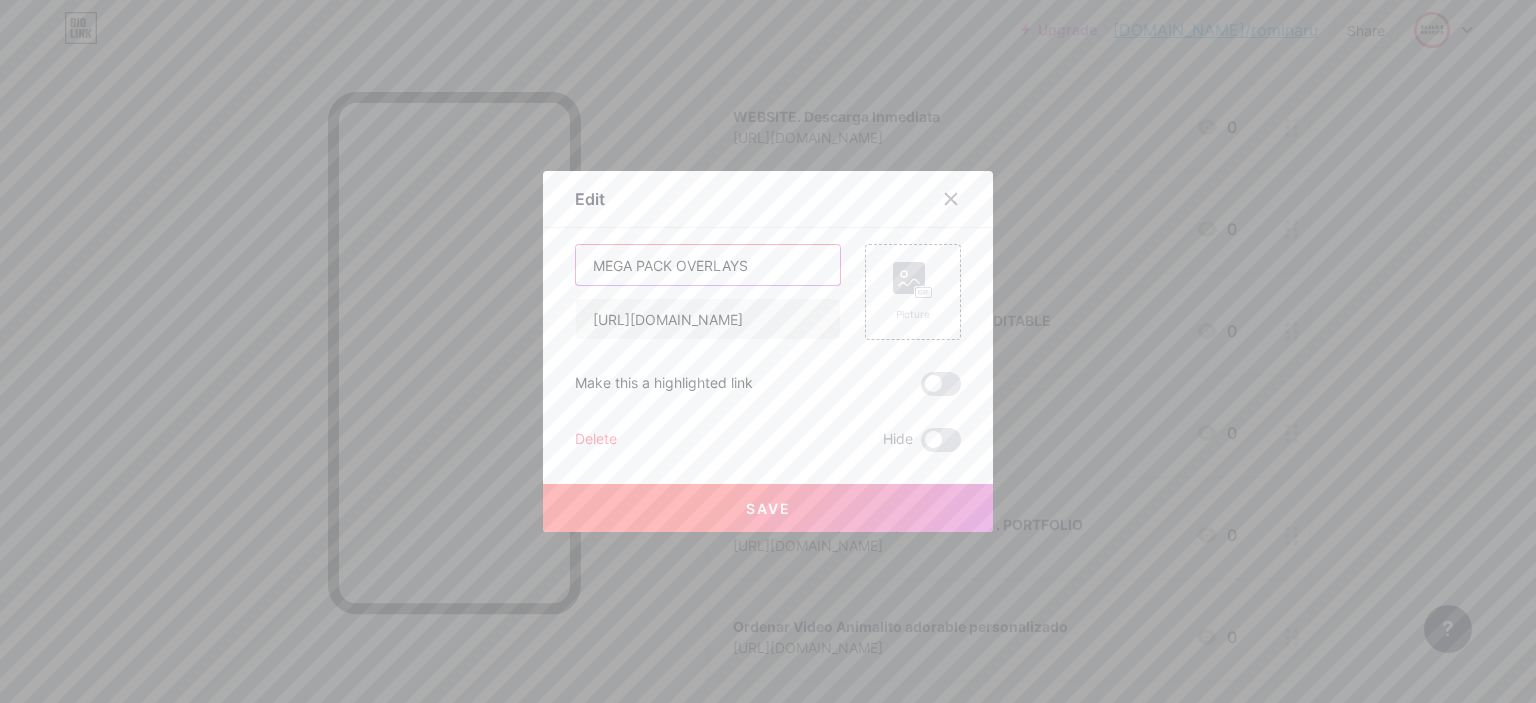 click on "MEGA PACK OVERLAYS" at bounding box center (708, 265) 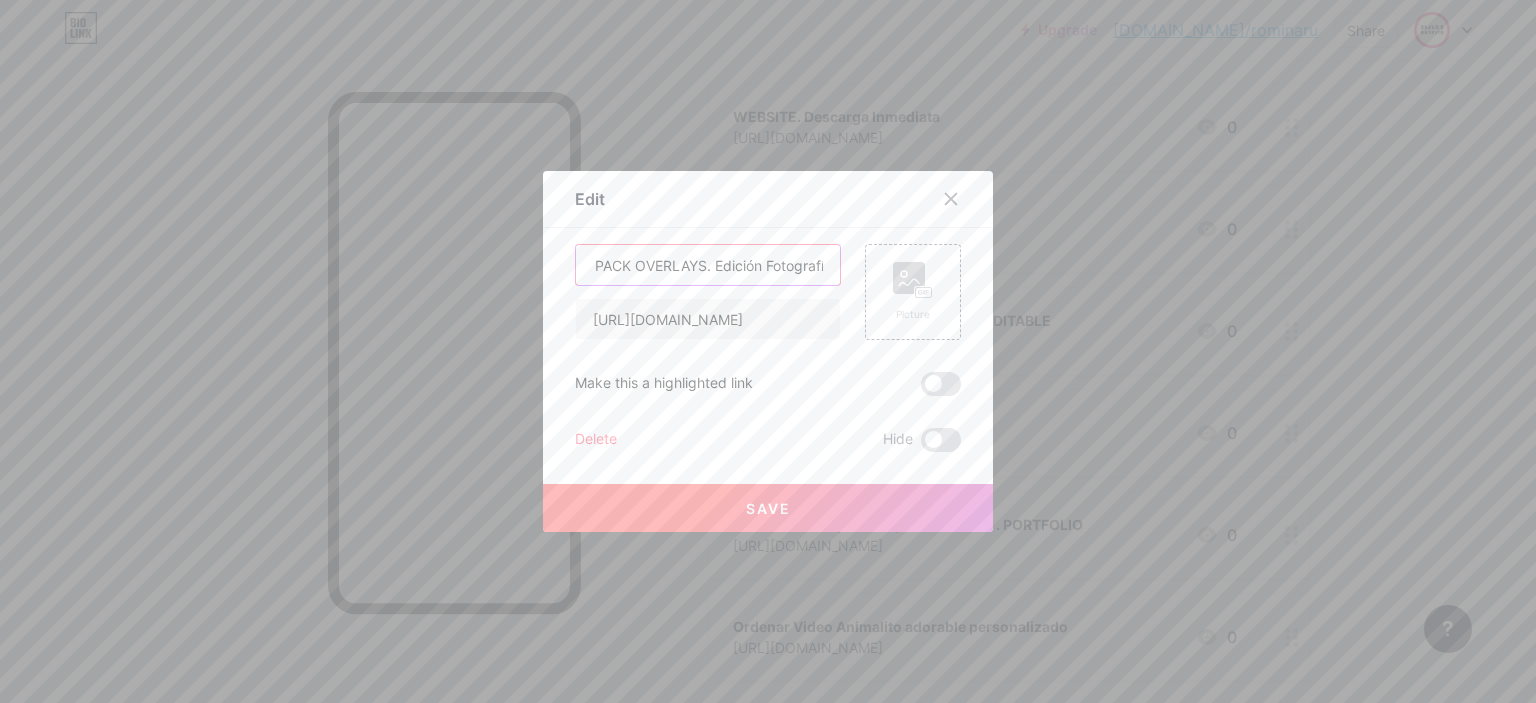 scroll, scrollTop: 0, scrollLeft: 52, axis: horizontal 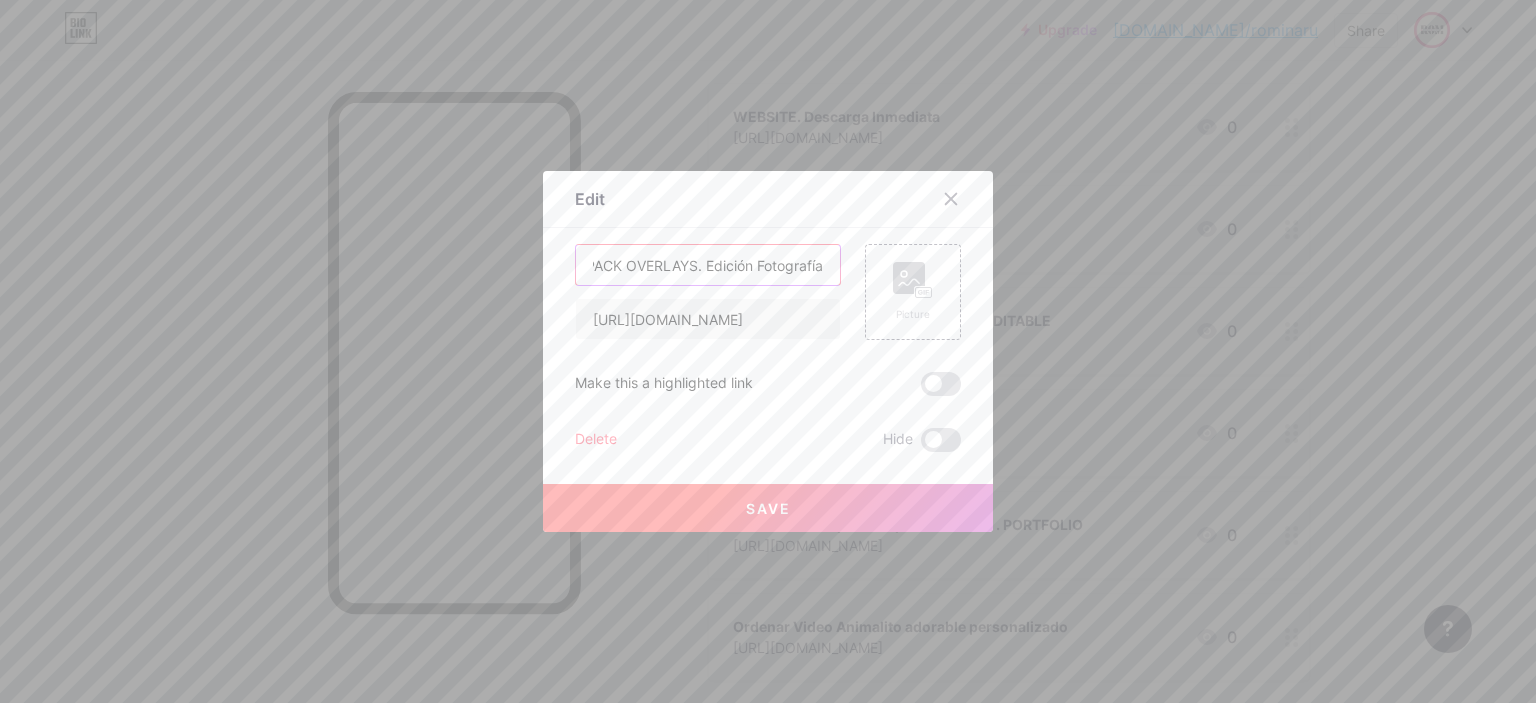 type on "MEGA PACK OVERLAYS. Edición Fotografía" 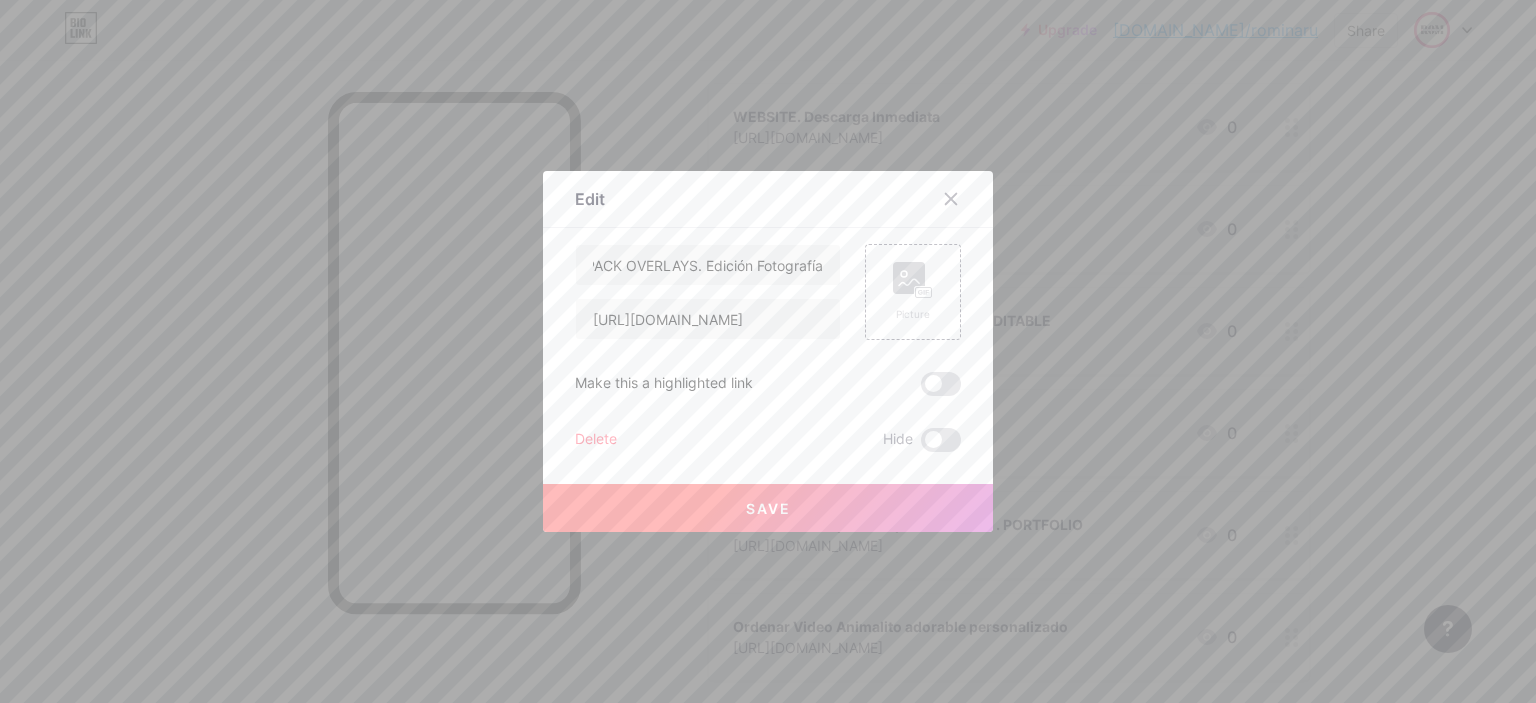 click on "Save" at bounding box center (768, 508) 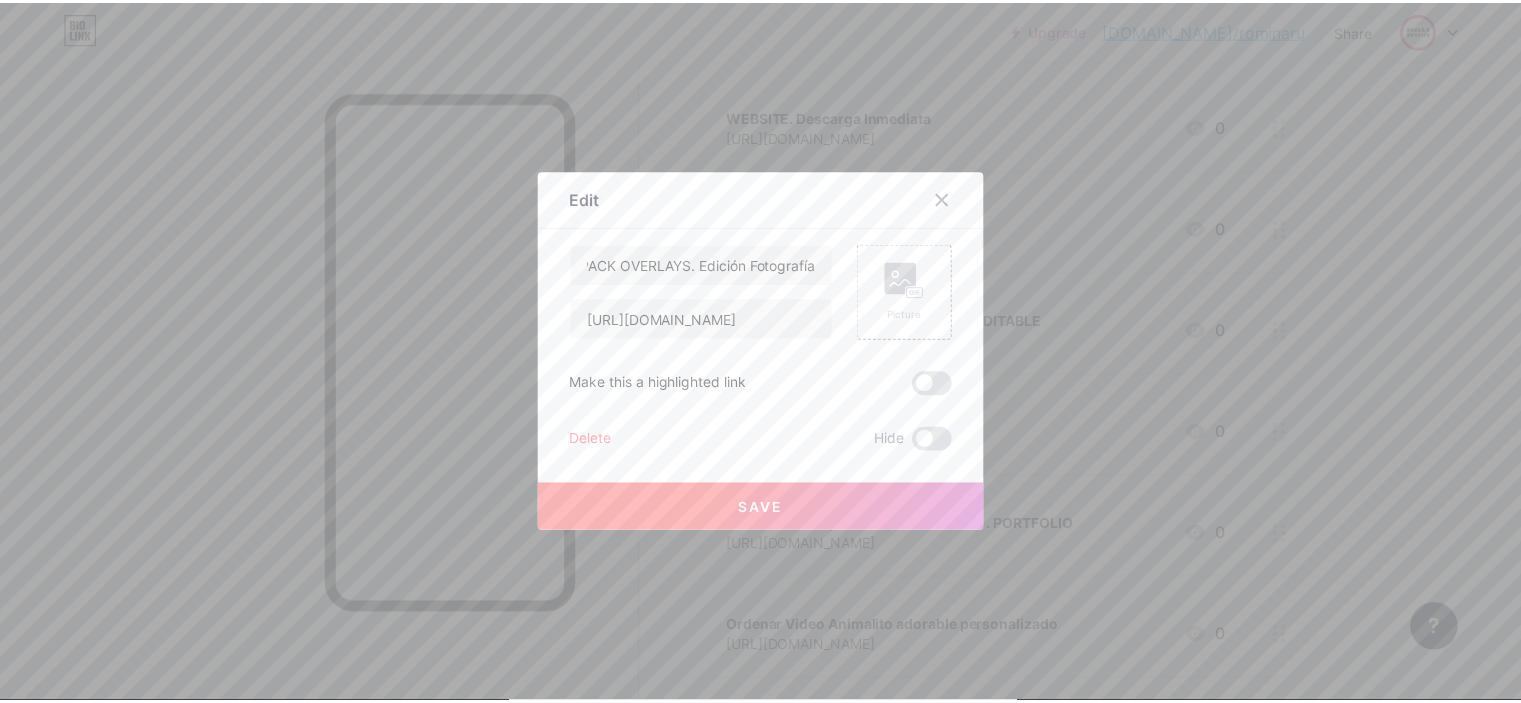 scroll, scrollTop: 0, scrollLeft: 0, axis: both 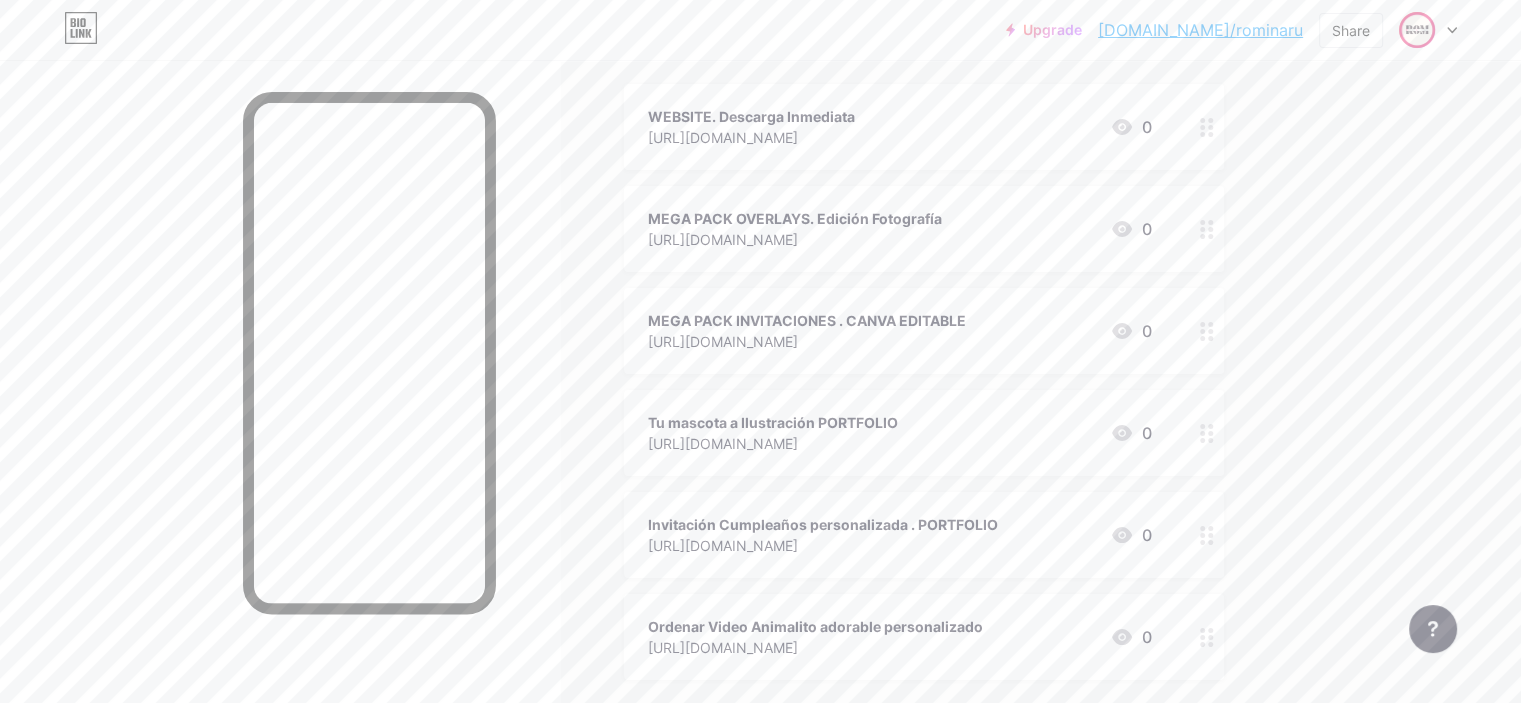 click on "[URL][DOMAIN_NAME]" at bounding box center [751, 137] 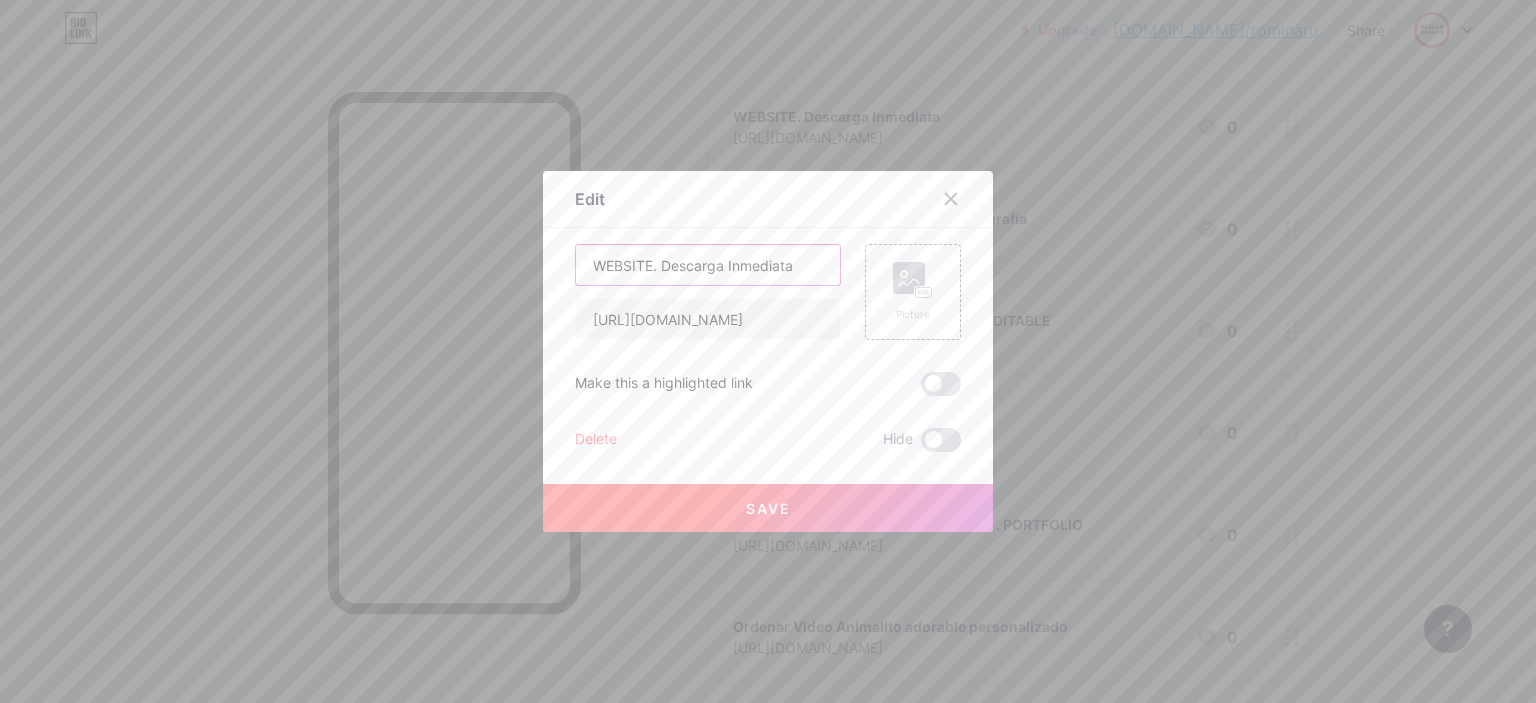 click on "WEBSITE. Descarga Inmediata" at bounding box center [708, 265] 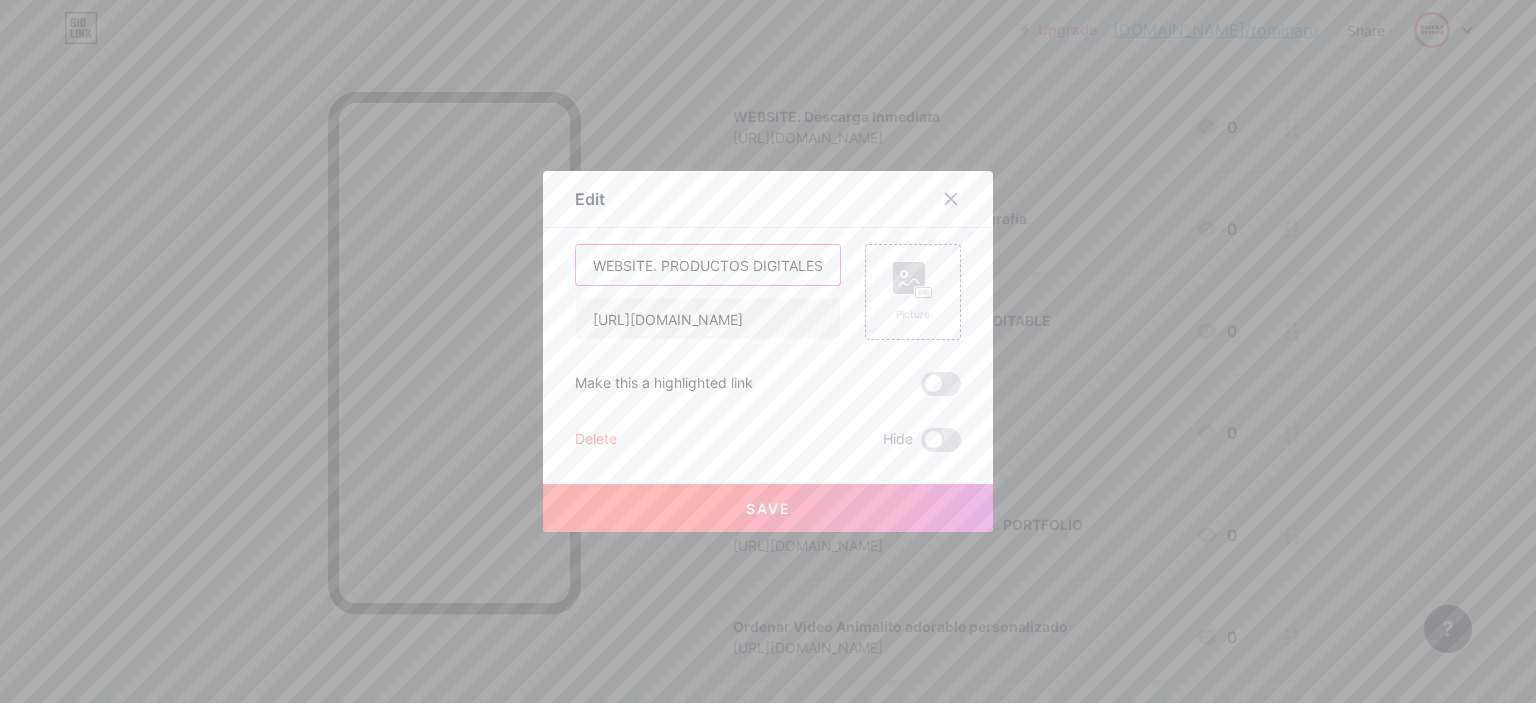 type on "WEBSITE. PRODUCTOS DIGITALES Descarga Inmediata" 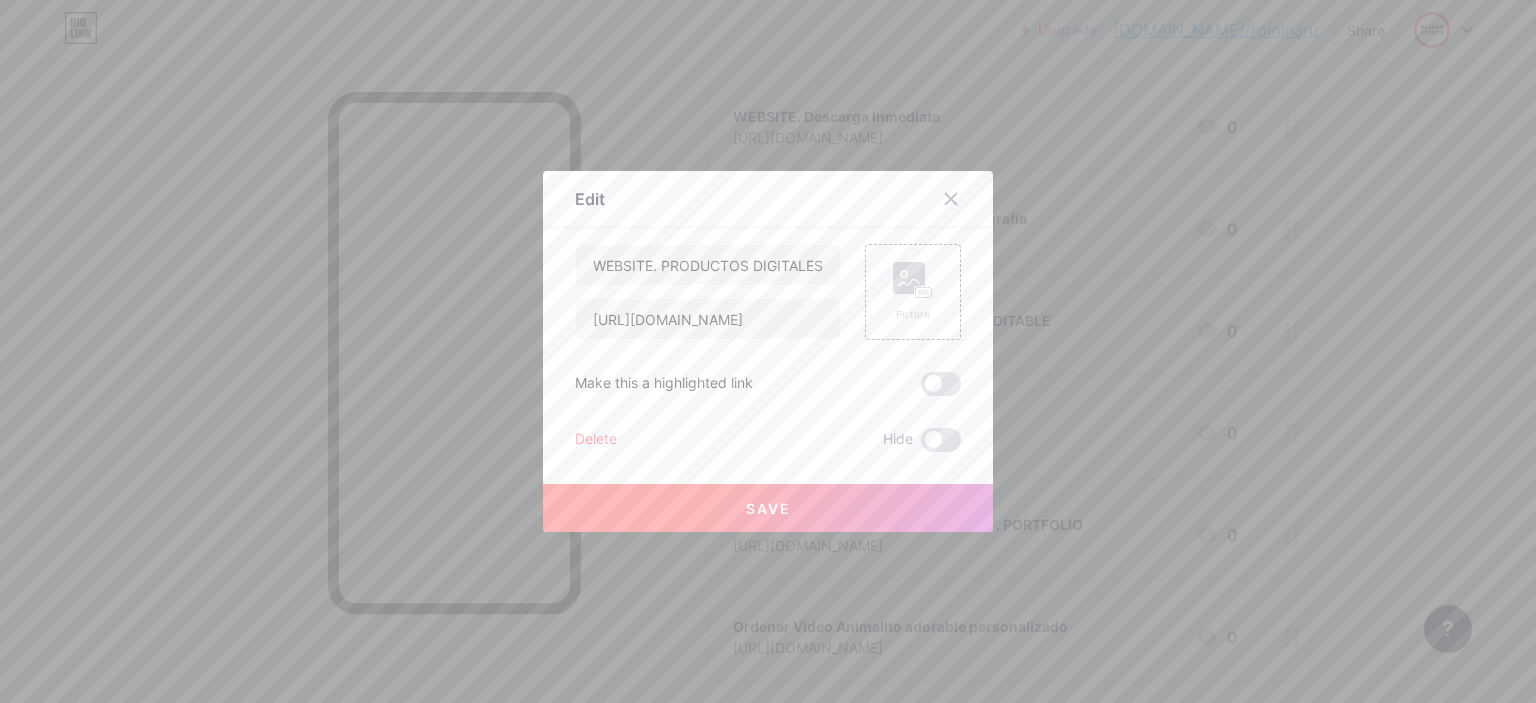 click on "Save" at bounding box center (768, 508) 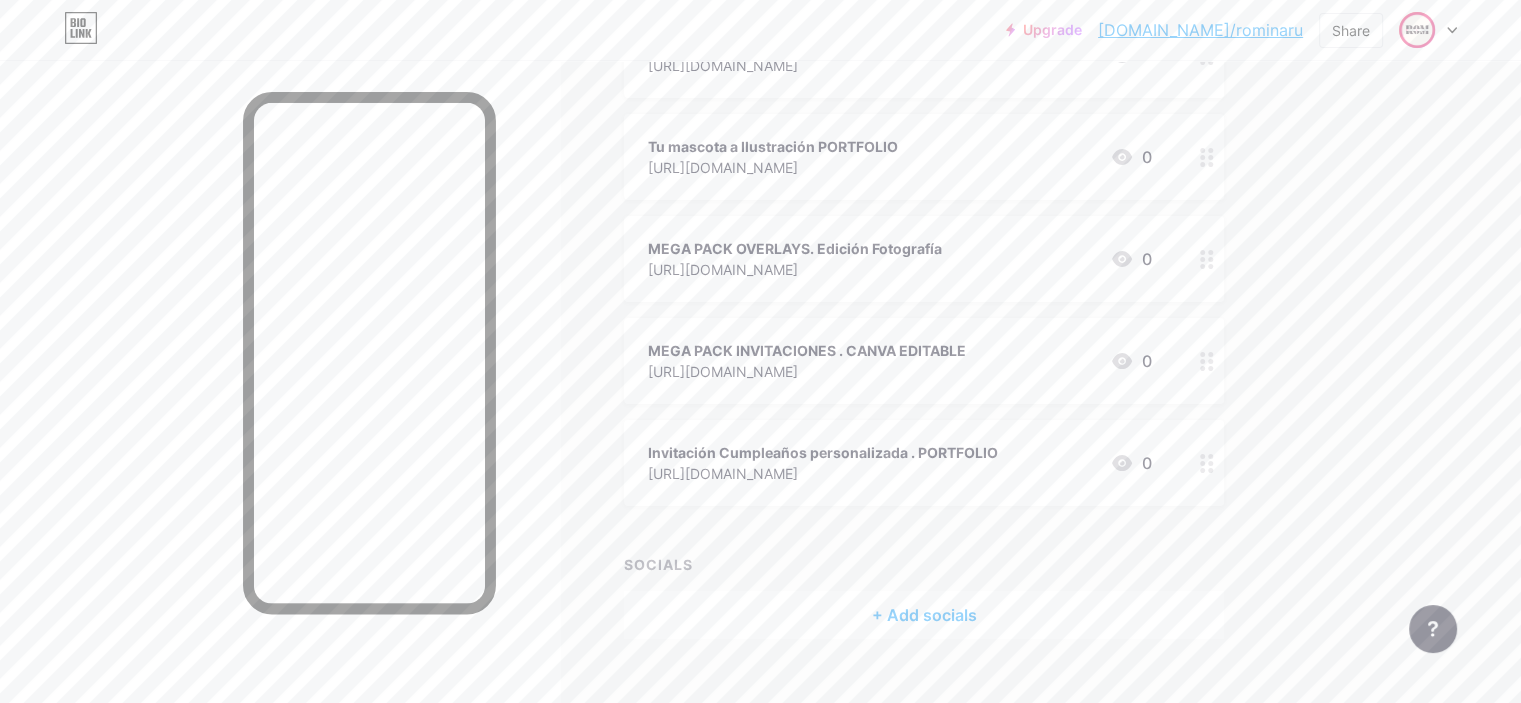 scroll, scrollTop: 439, scrollLeft: 0, axis: vertical 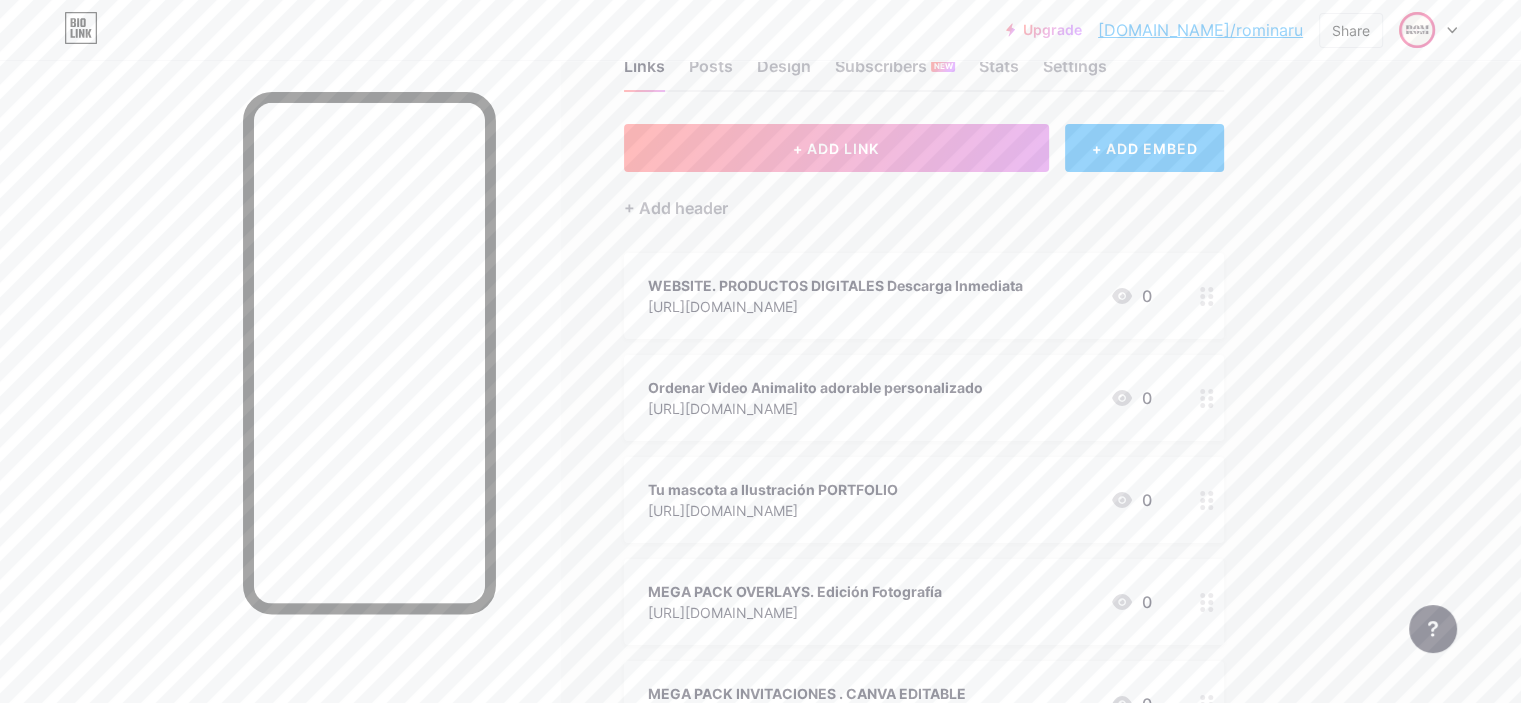 click on "[URL][DOMAIN_NAME]" at bounding box center [773, 510] 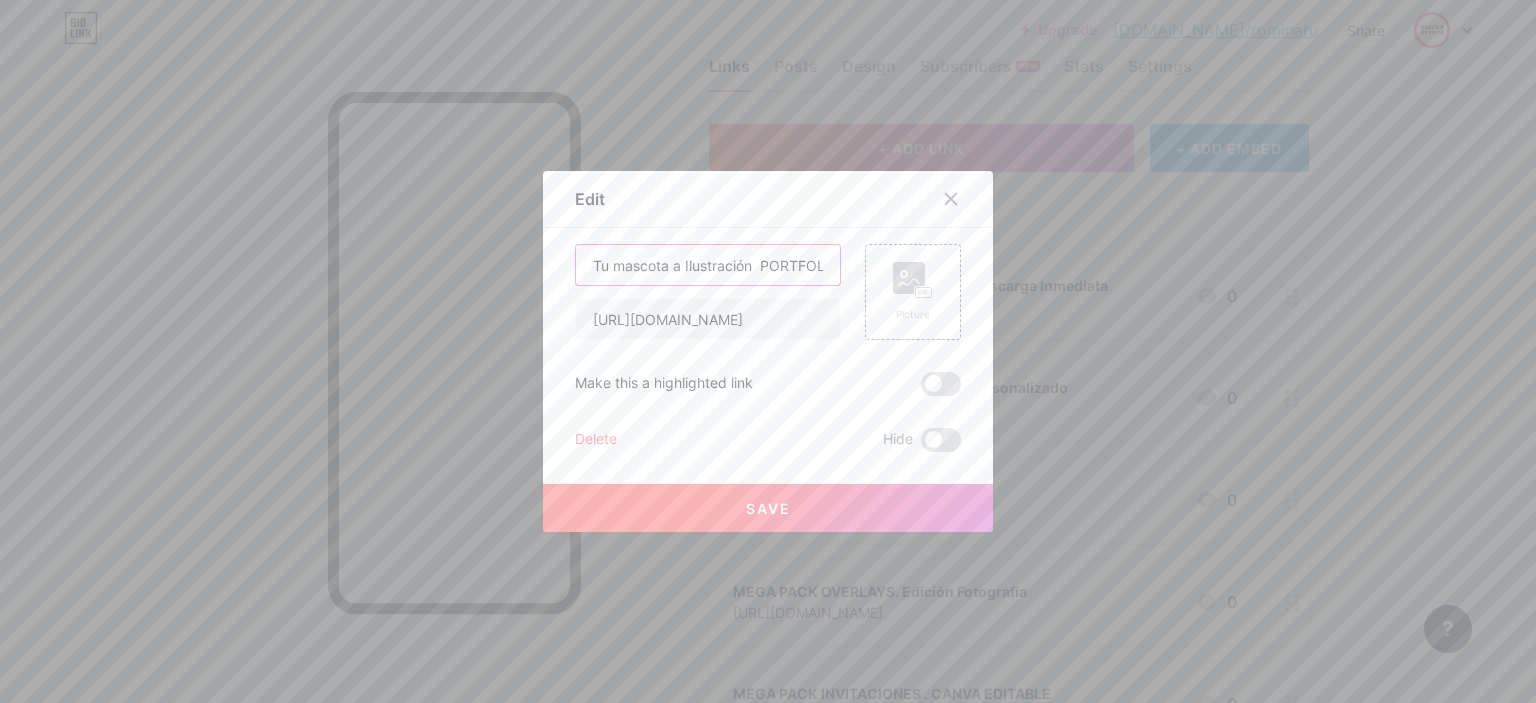 click on "Tu mascota a Ilustración  PORTFOLIO" at bounding box center [708, 265] 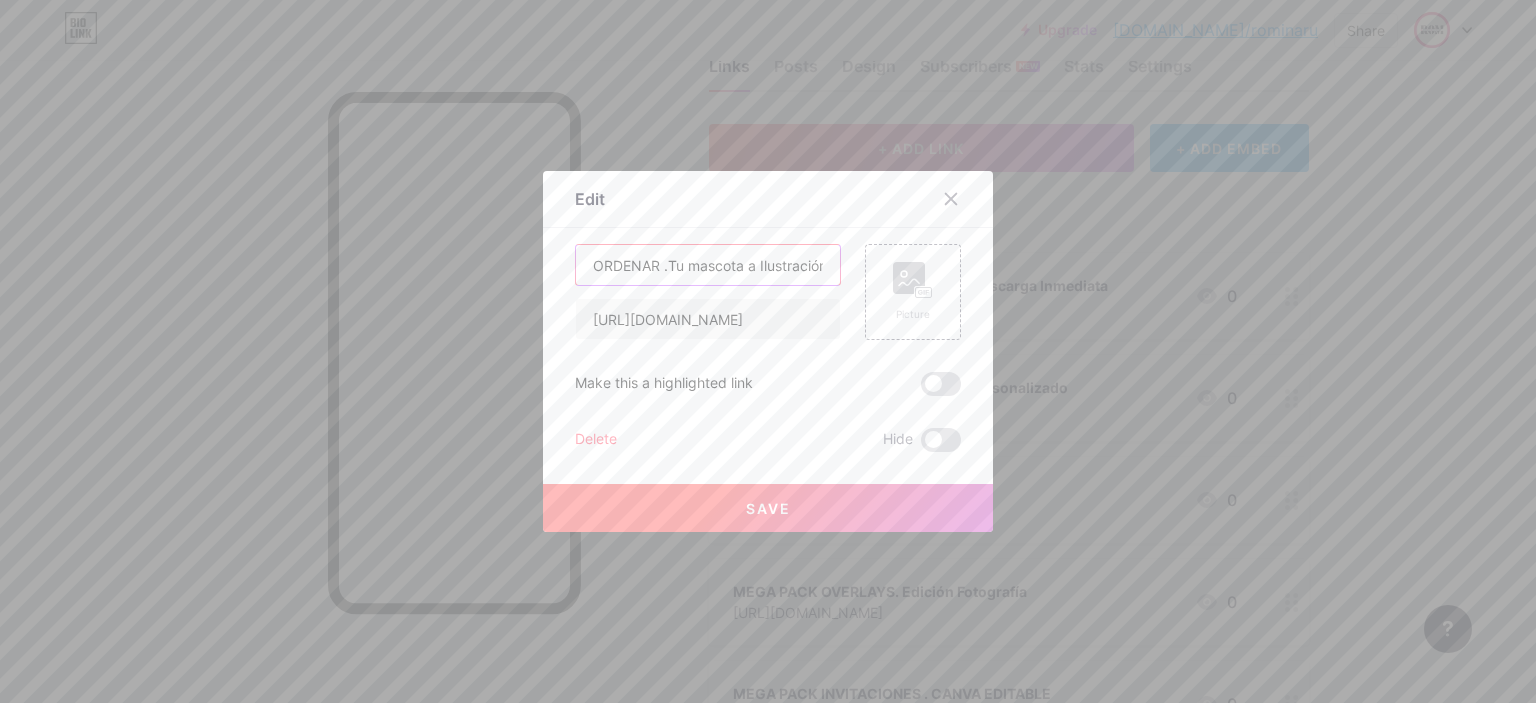 type on "ORDENAR .Tu mascota a Ilustración  PORTFOLIO" 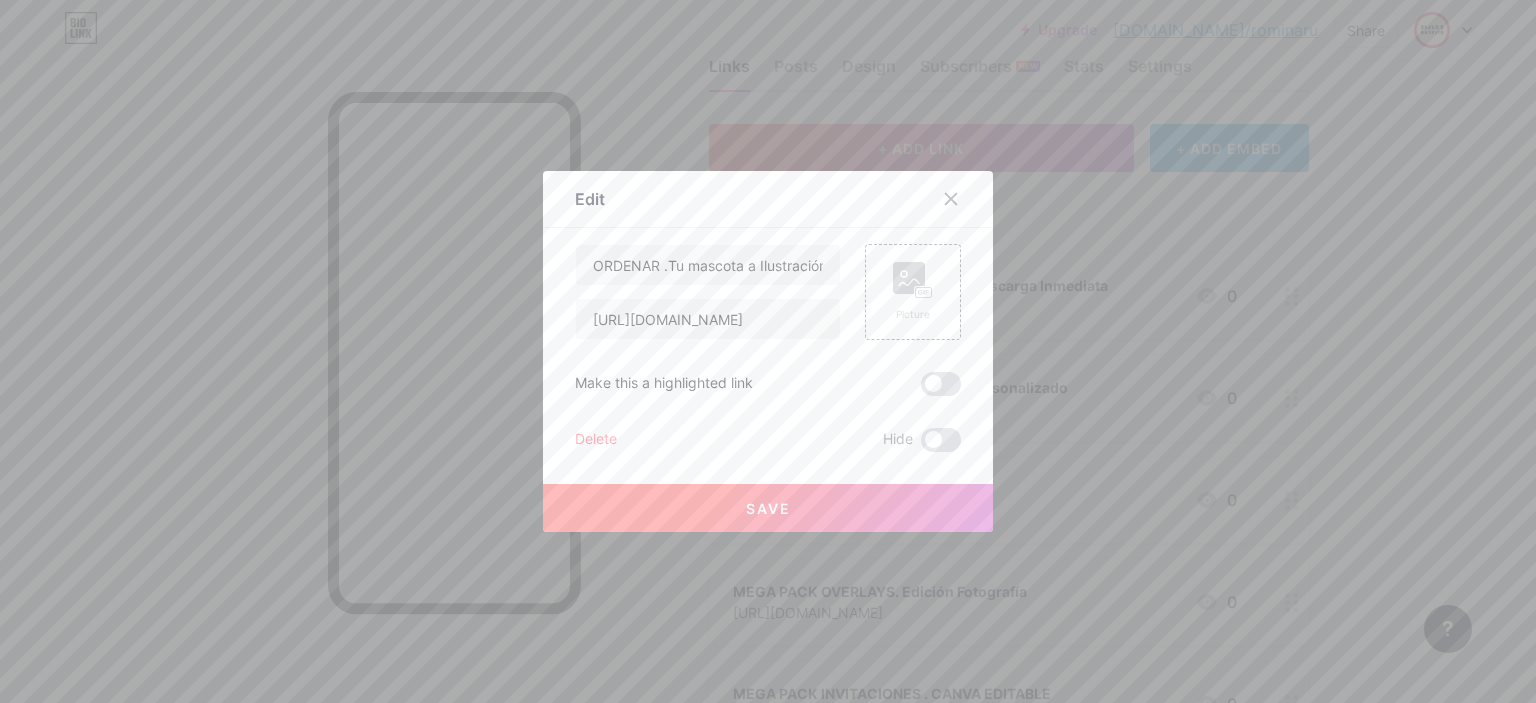 click on "Save" at bounding box center (768, 508) 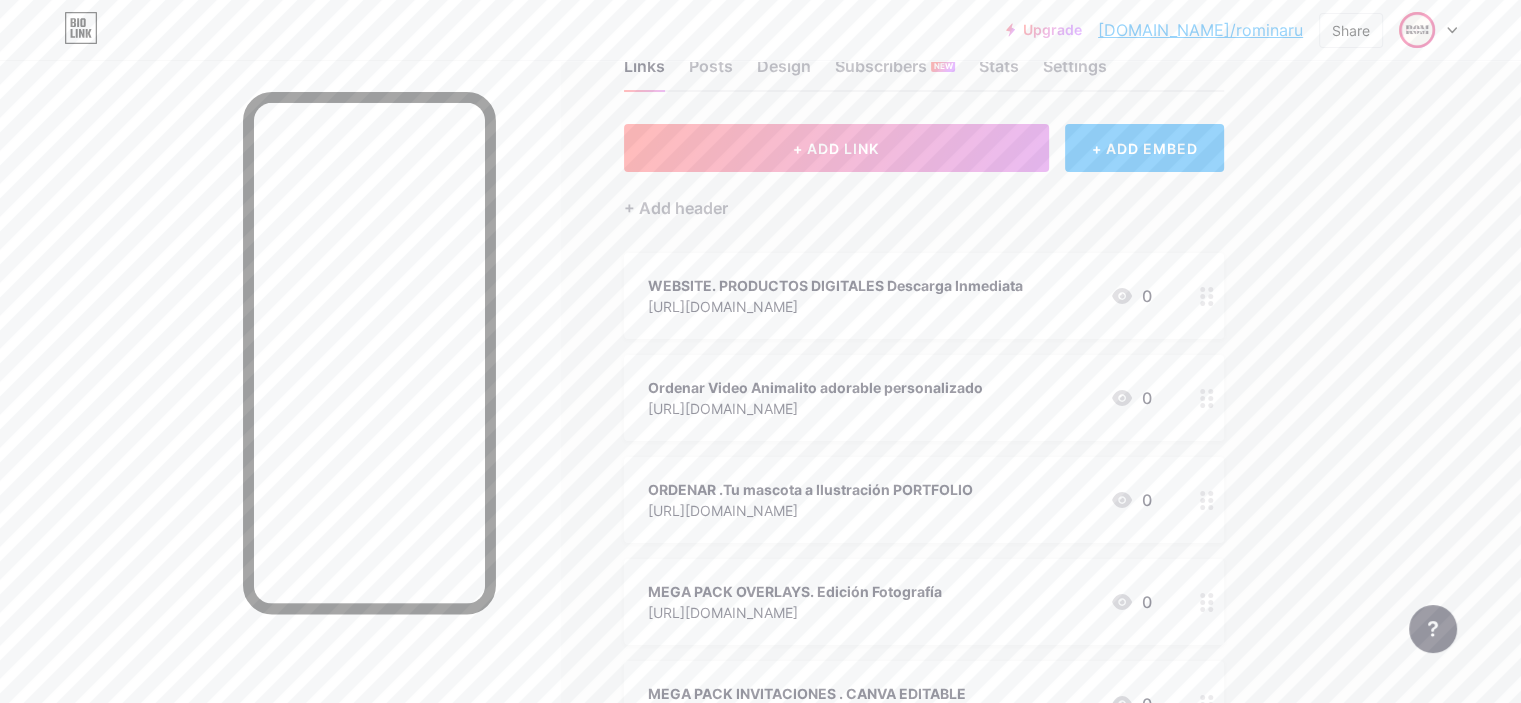 click on "Ordenar Video Animalito adorable personalizado" at bounding box center (815, 387) 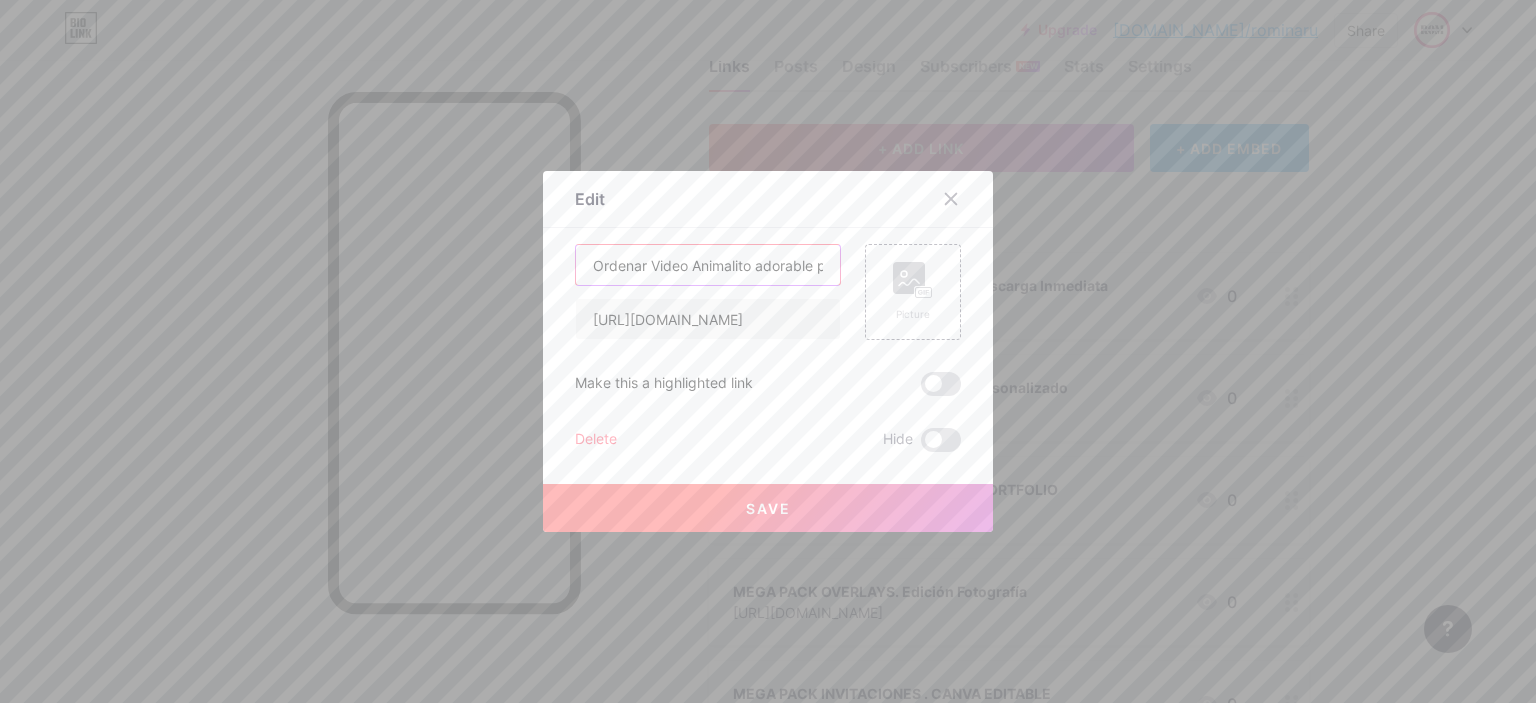 drag, startPoint x: 638, startPoint y: 268, endPoint x: 568, endPoint y: 259, distance: 70.5762 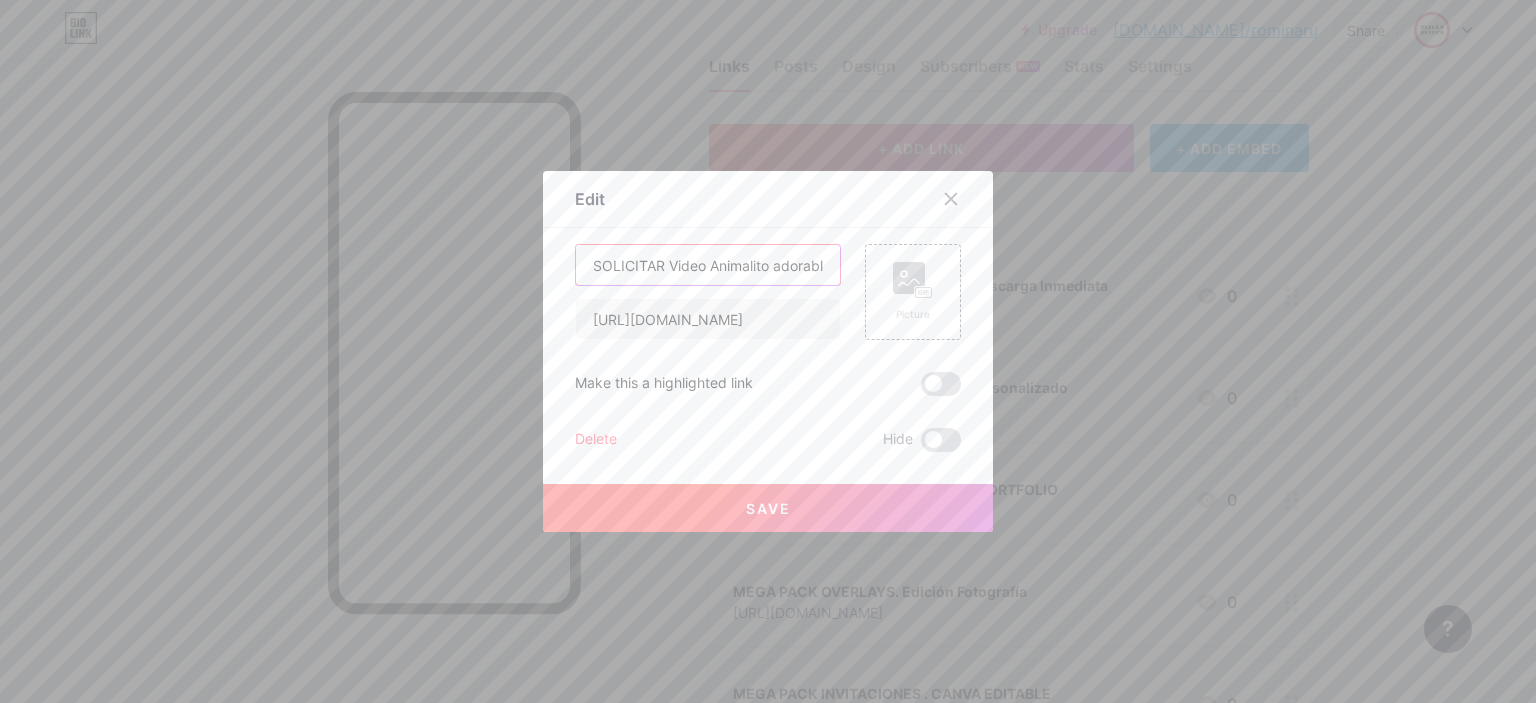 type on "SOLICITAR Video Animalito adorable personalizado" 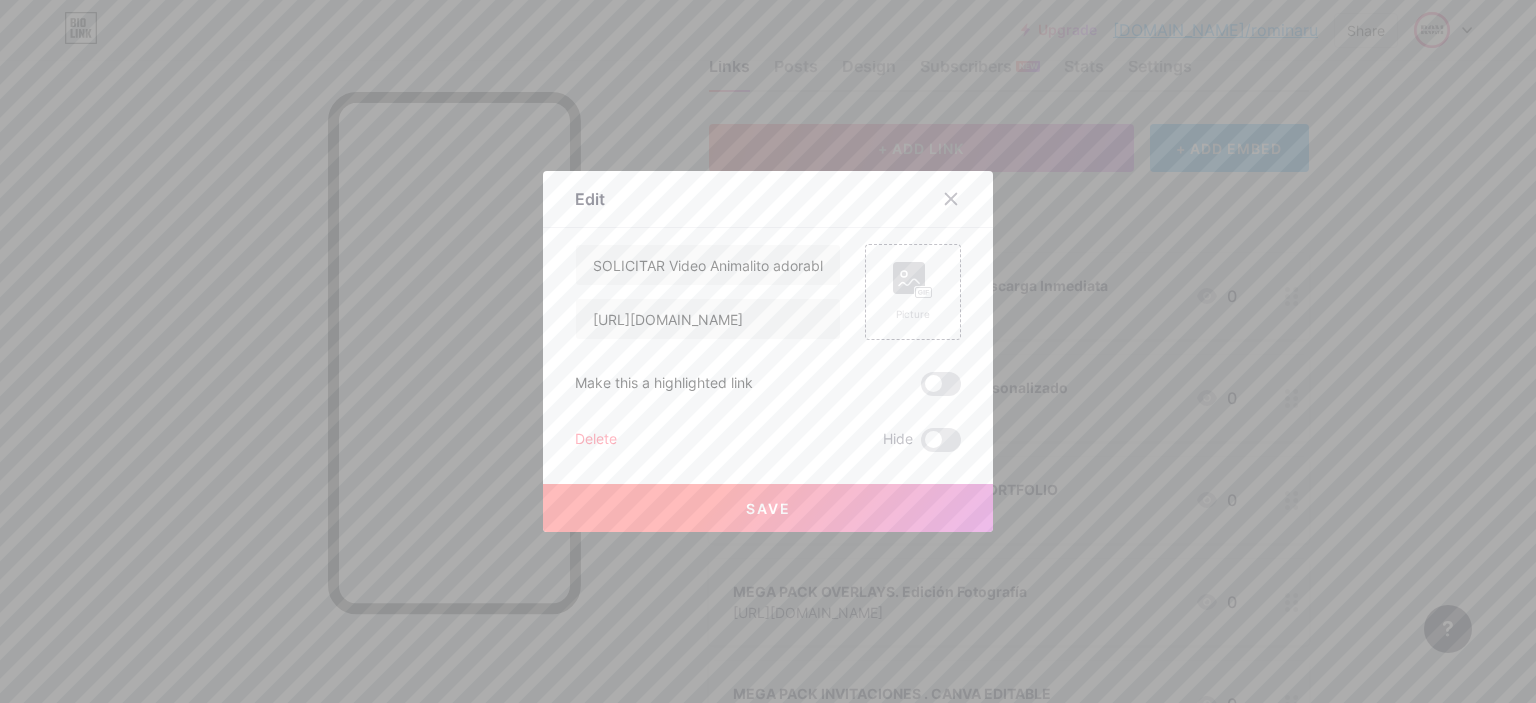 click on "Save" at bounding box center (768, 508) 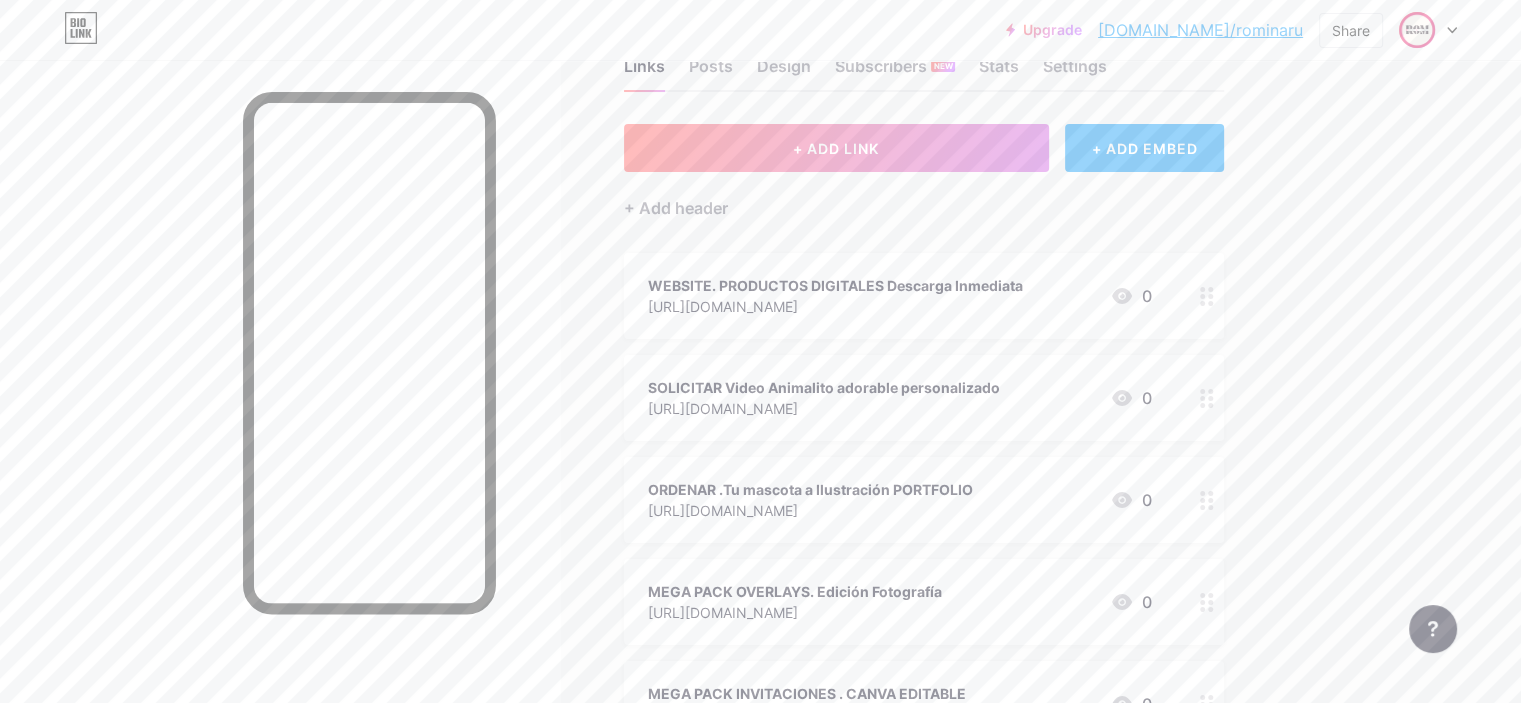 click on "ORDENAR .Tu mascota a Ilustración  PORTFOLIO" at bounding box center (810, 489) 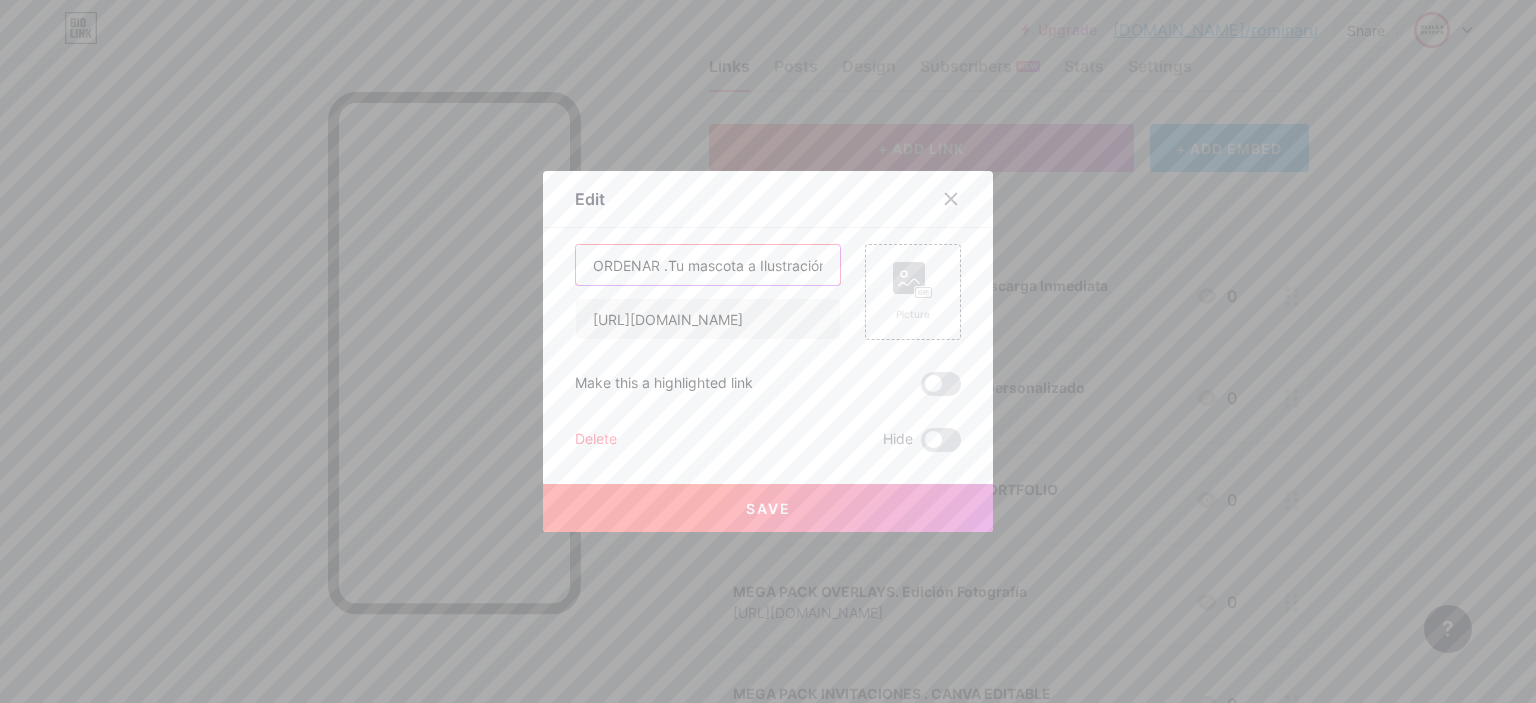 drag, startPoint x: 650, startPoint y: 260, endPoint x: 571, endPoint y: 259, distance: 79.00633 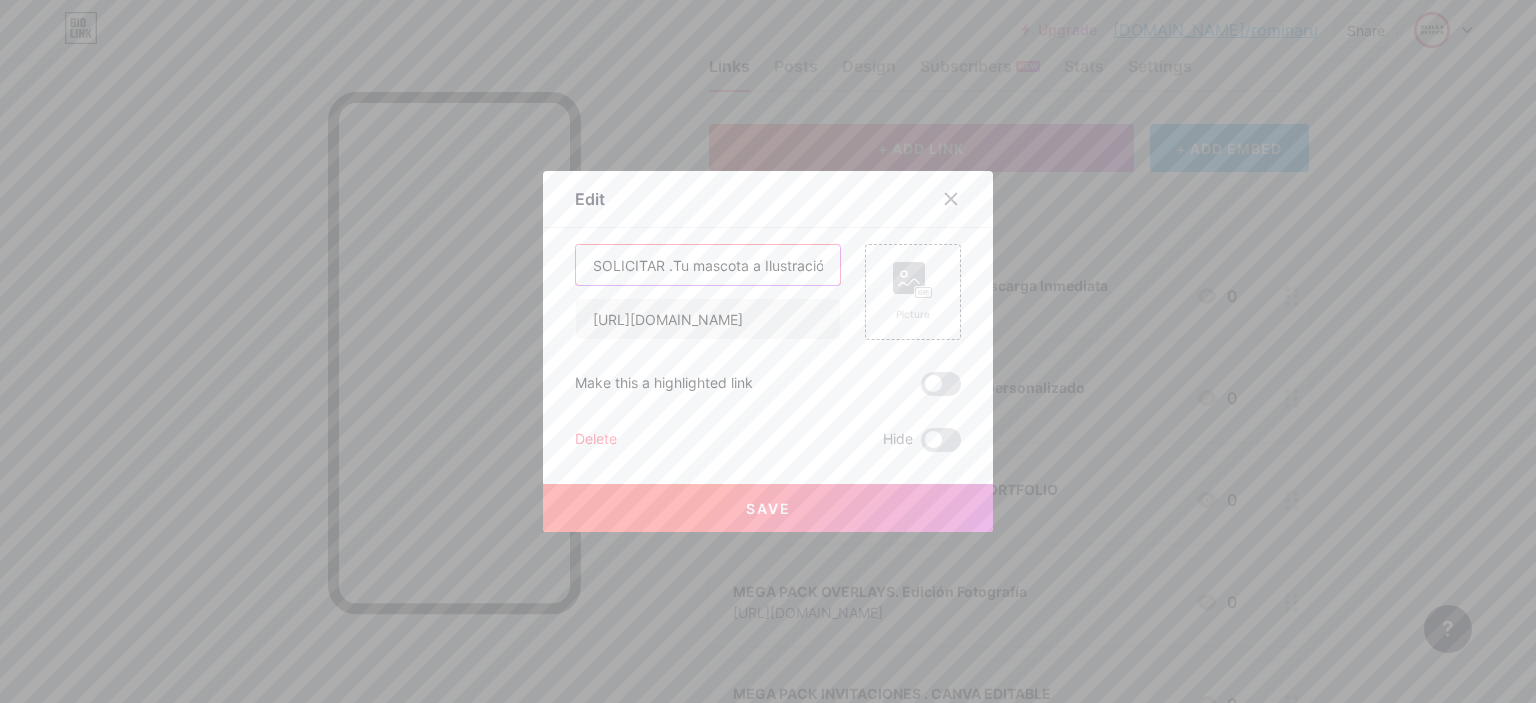 type on "SOLICITAR .Tu mascota a Ilustración  PORTFOLIO" 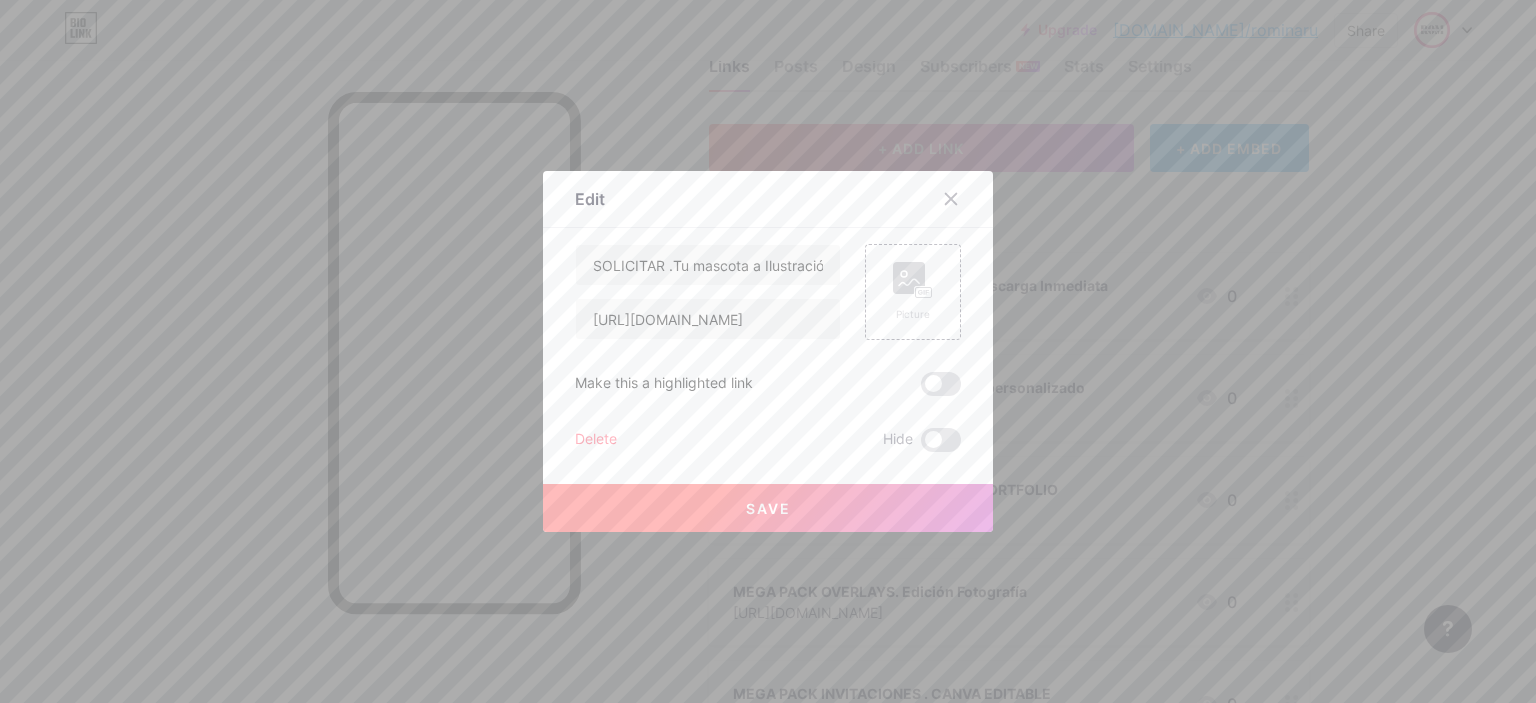 click on "Save" at bounding box center (768, 508) 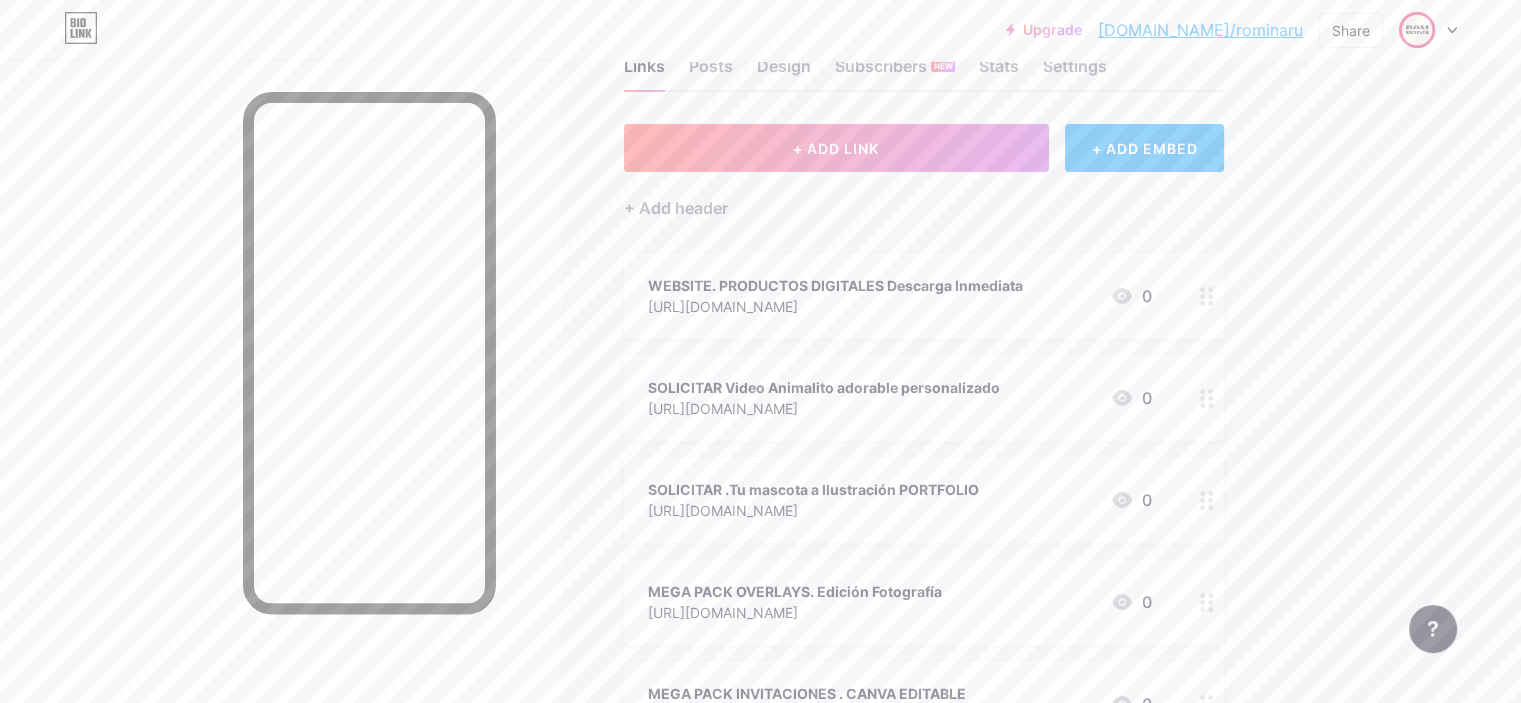 click on "SOLICITAR .Tu mascota a Ilustración  PORTFOLIO" at bounding box center [813, 489] 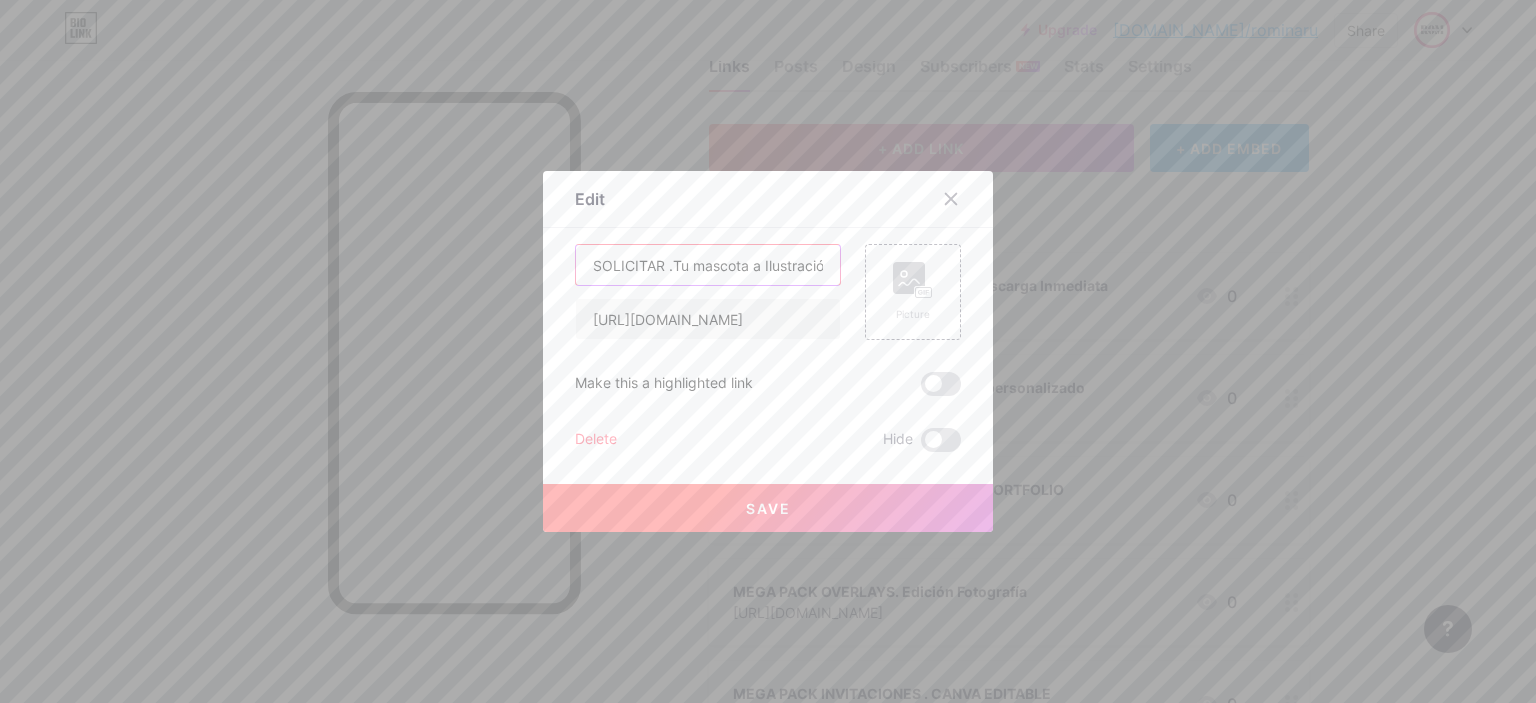 scroll, scrollTop: 0, scrollLeft: 94, axis: horizontal 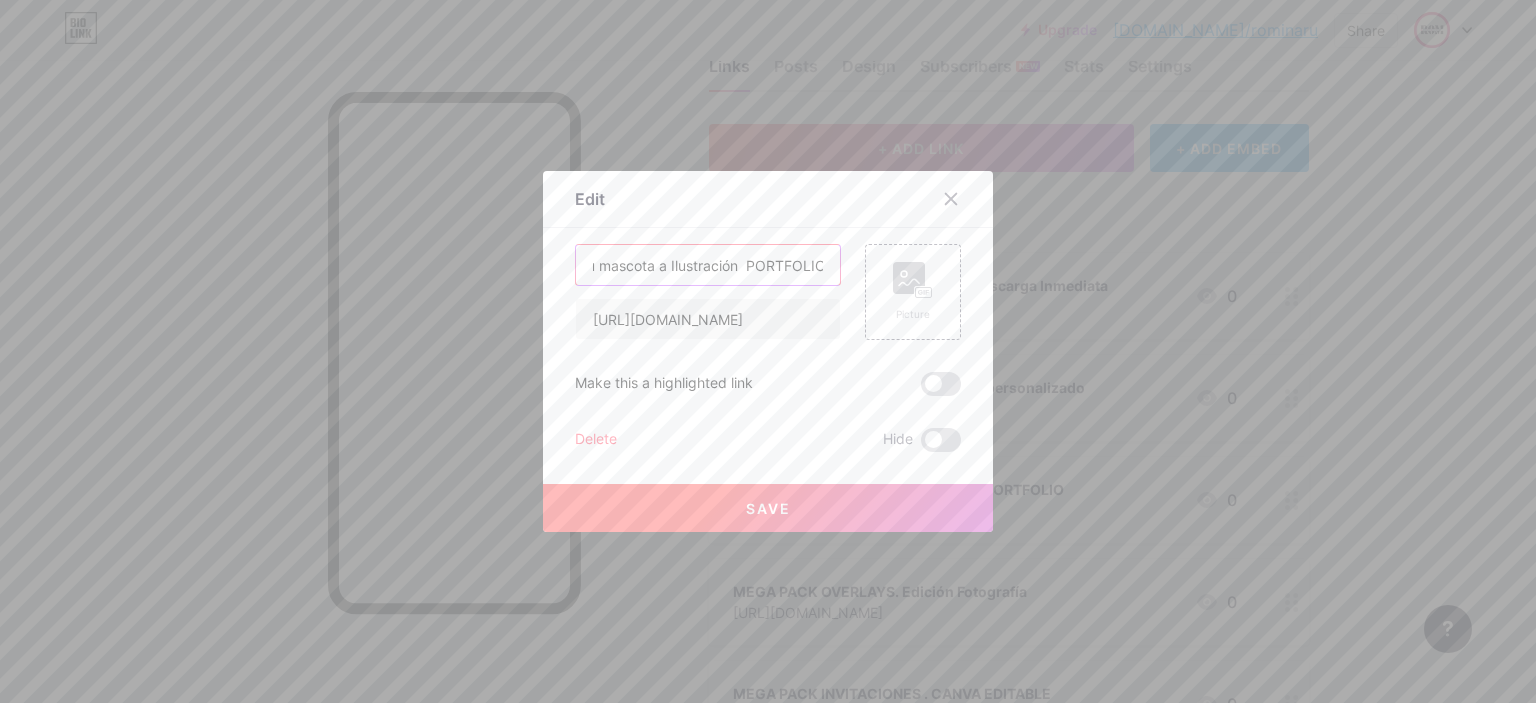 drag, startPoint x: 769, startPoint y: 264, endPoint x: 852, endPoint y: 269, distance: 83.15047 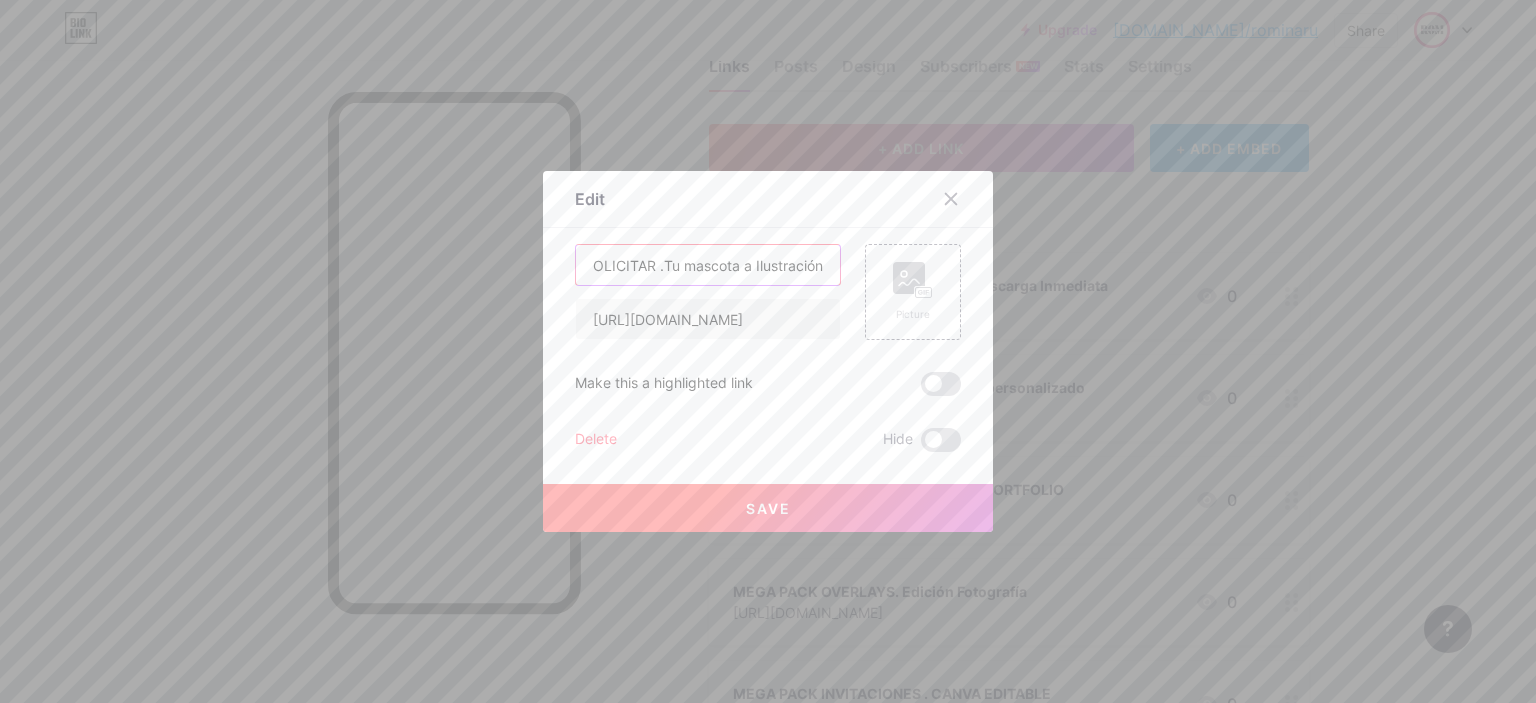 scroll, scrollTop: 0, scrollLeft: 12, axis: horizontal 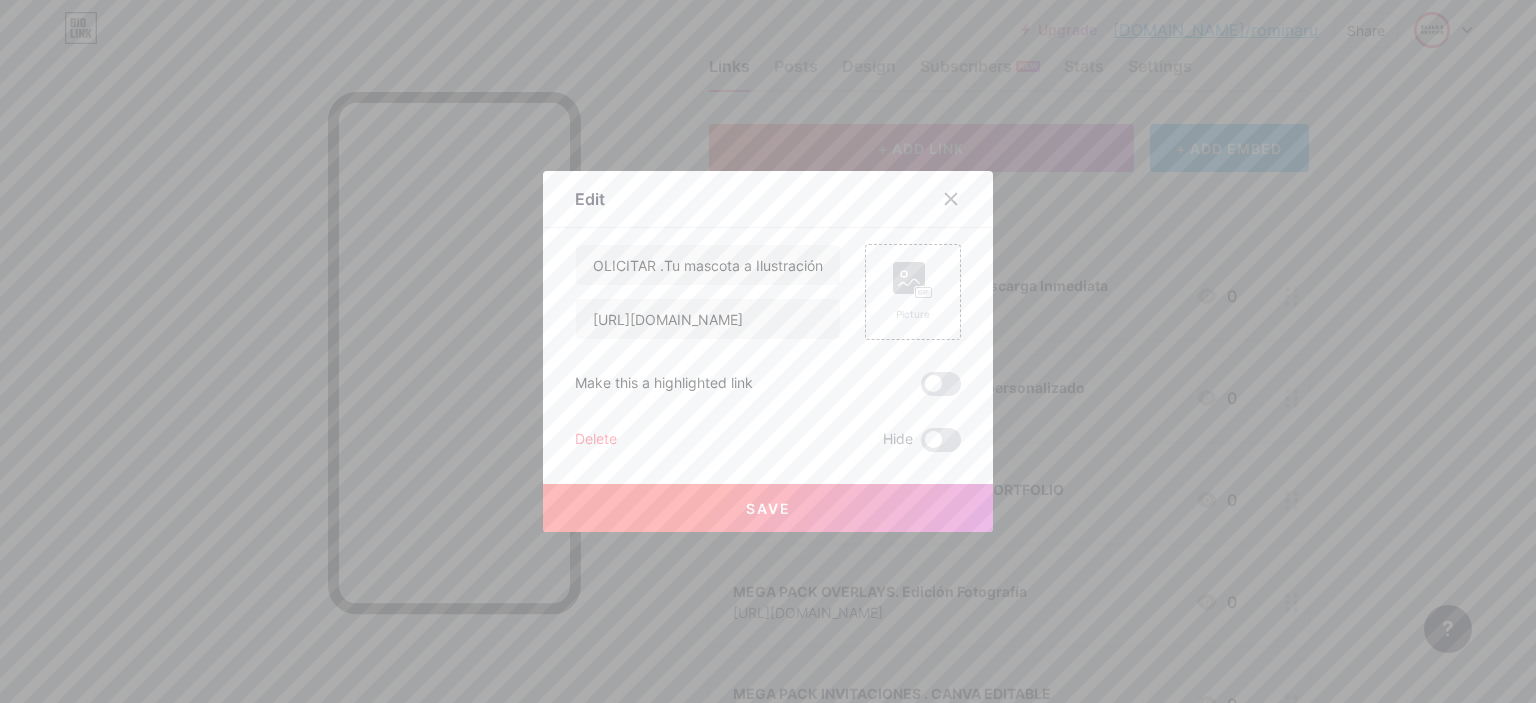 click on "Save" at bounding box center (768, 508) 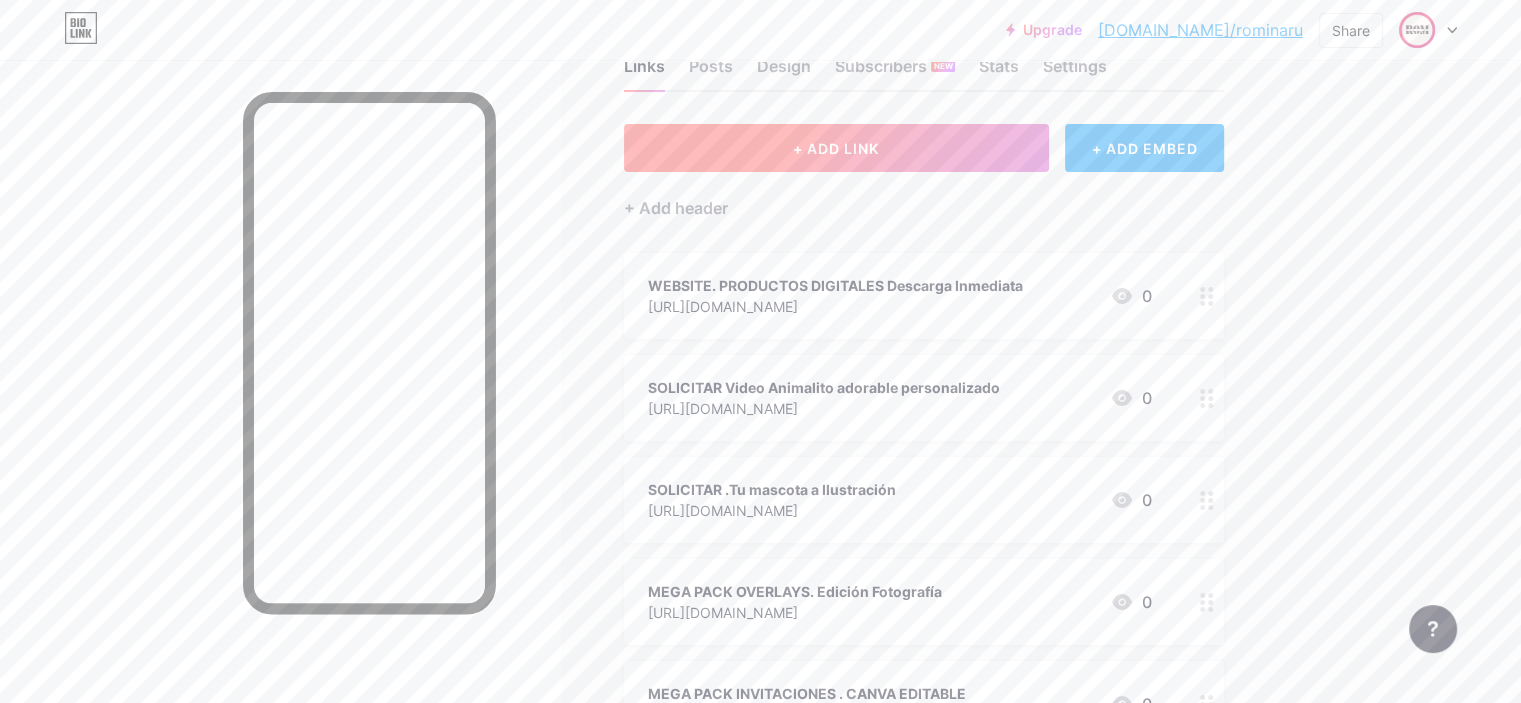 click on "+ ADD LINK" at bounding box center (836, 148) 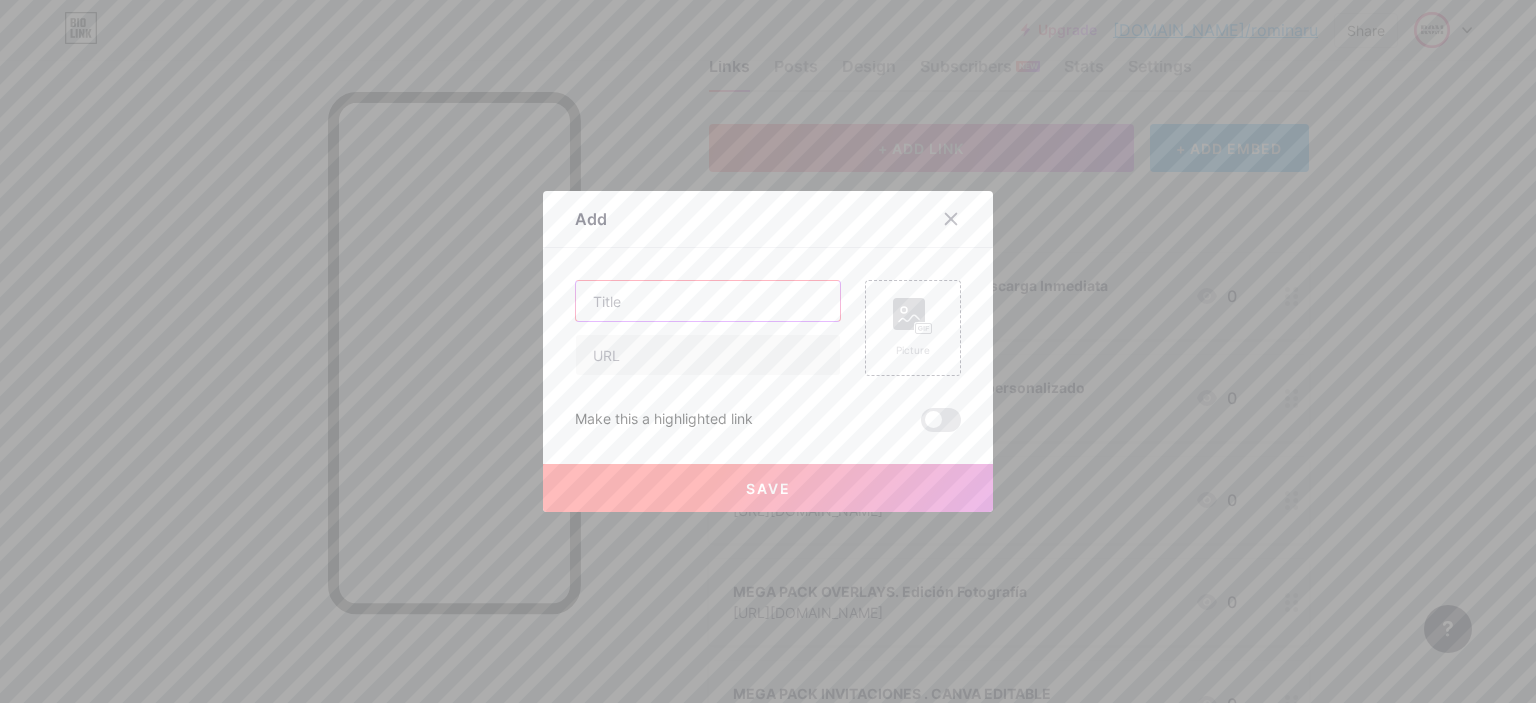 click at bounding box center (708, 301) 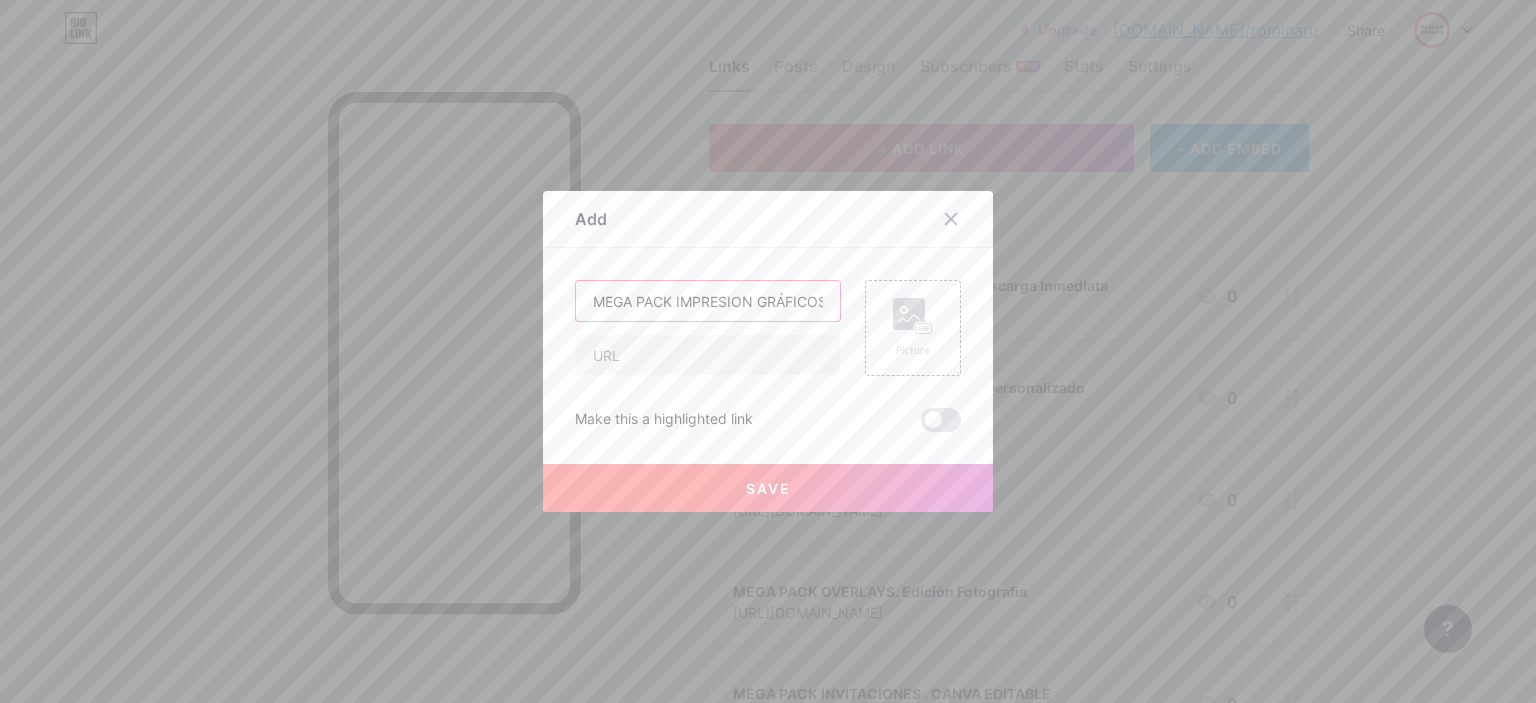 scroll, scrollTop: 0, scrollLeft: 4, axis: horizontal 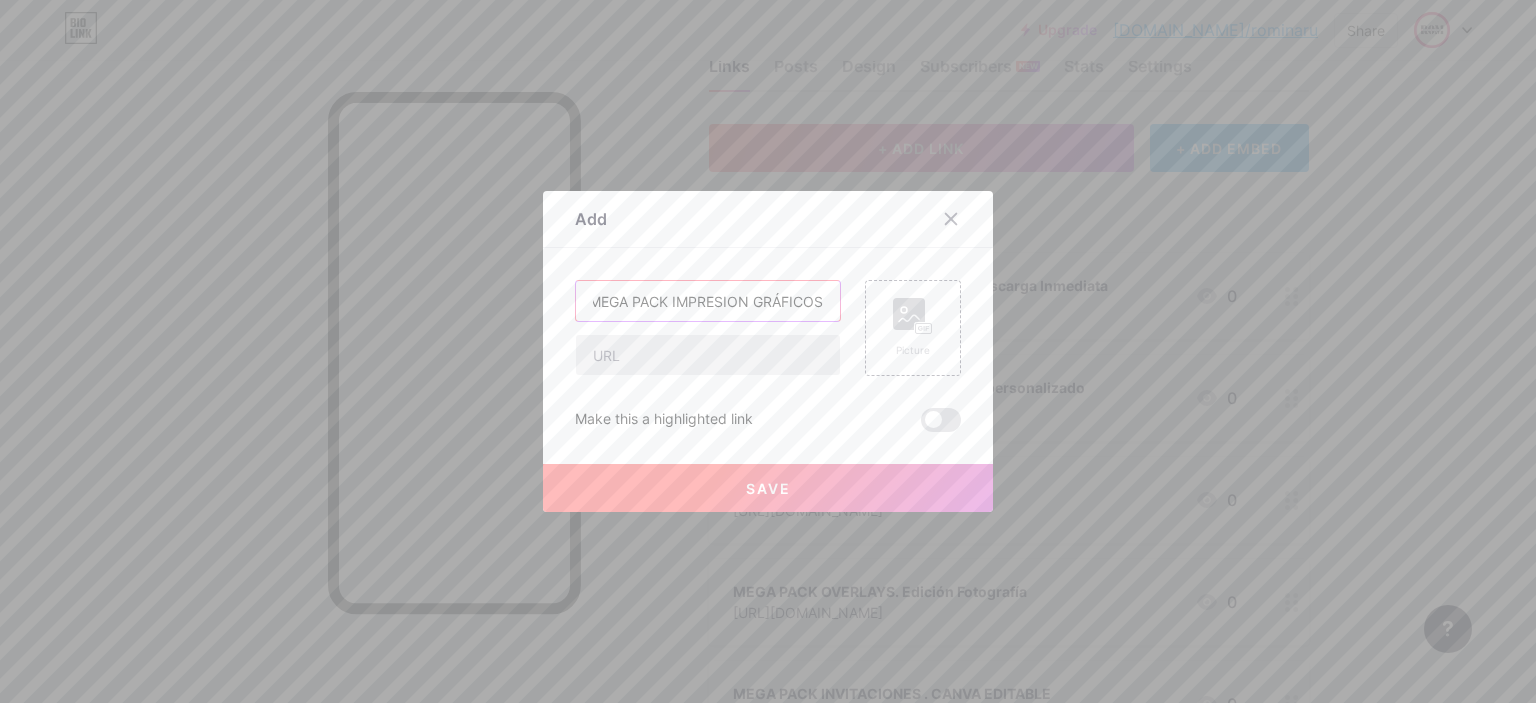 type on "MEGA PACK IMPRESION GRÁFICOS" 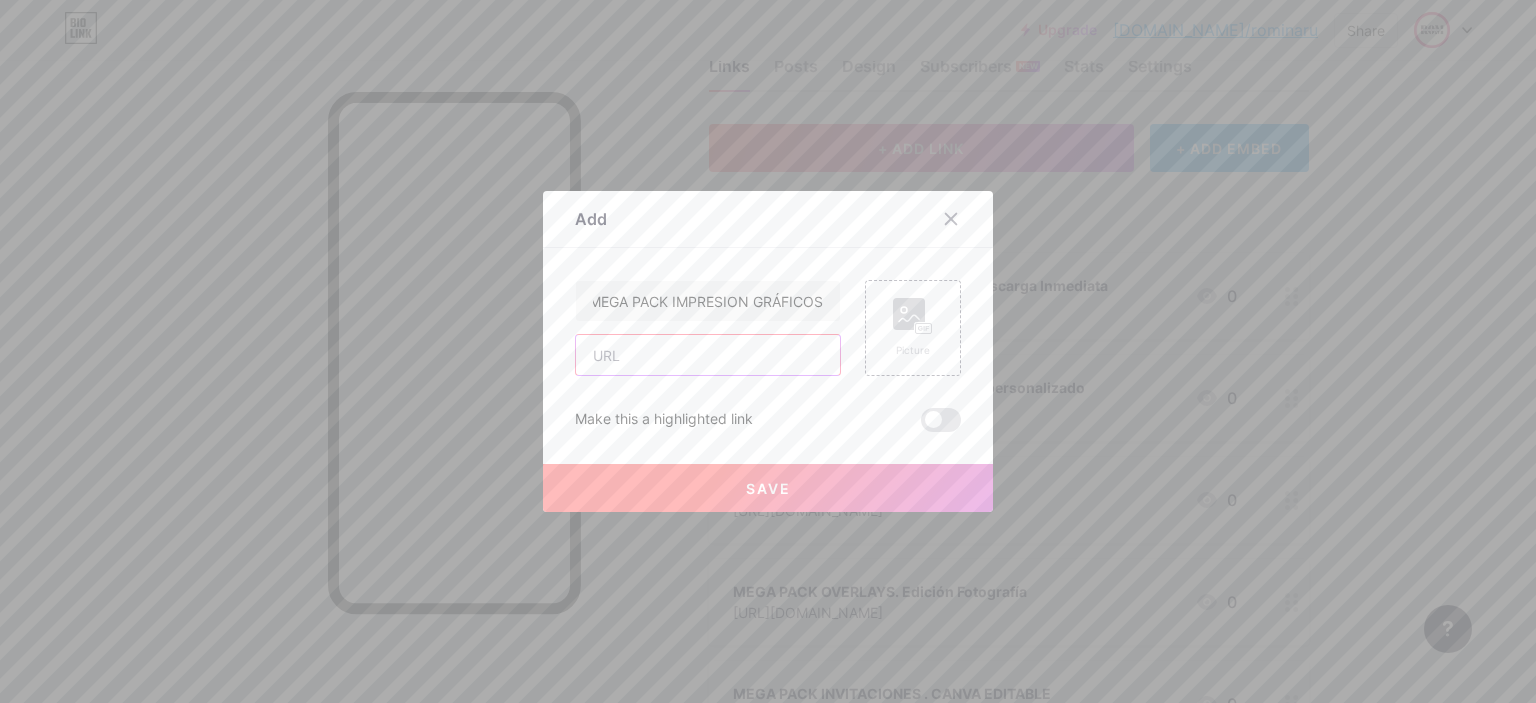 click at bounding box center [708, 355] 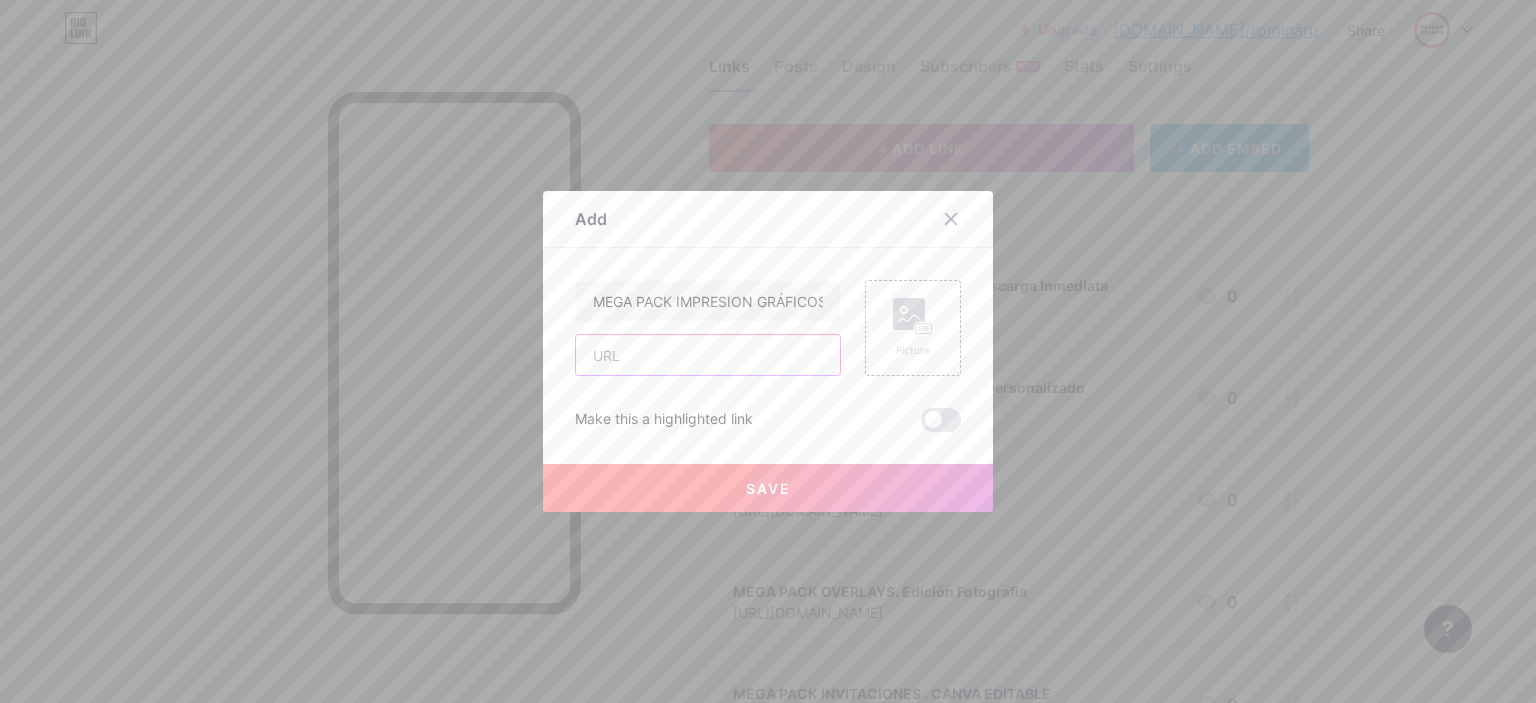 paste on "CANVA EDITABLE" 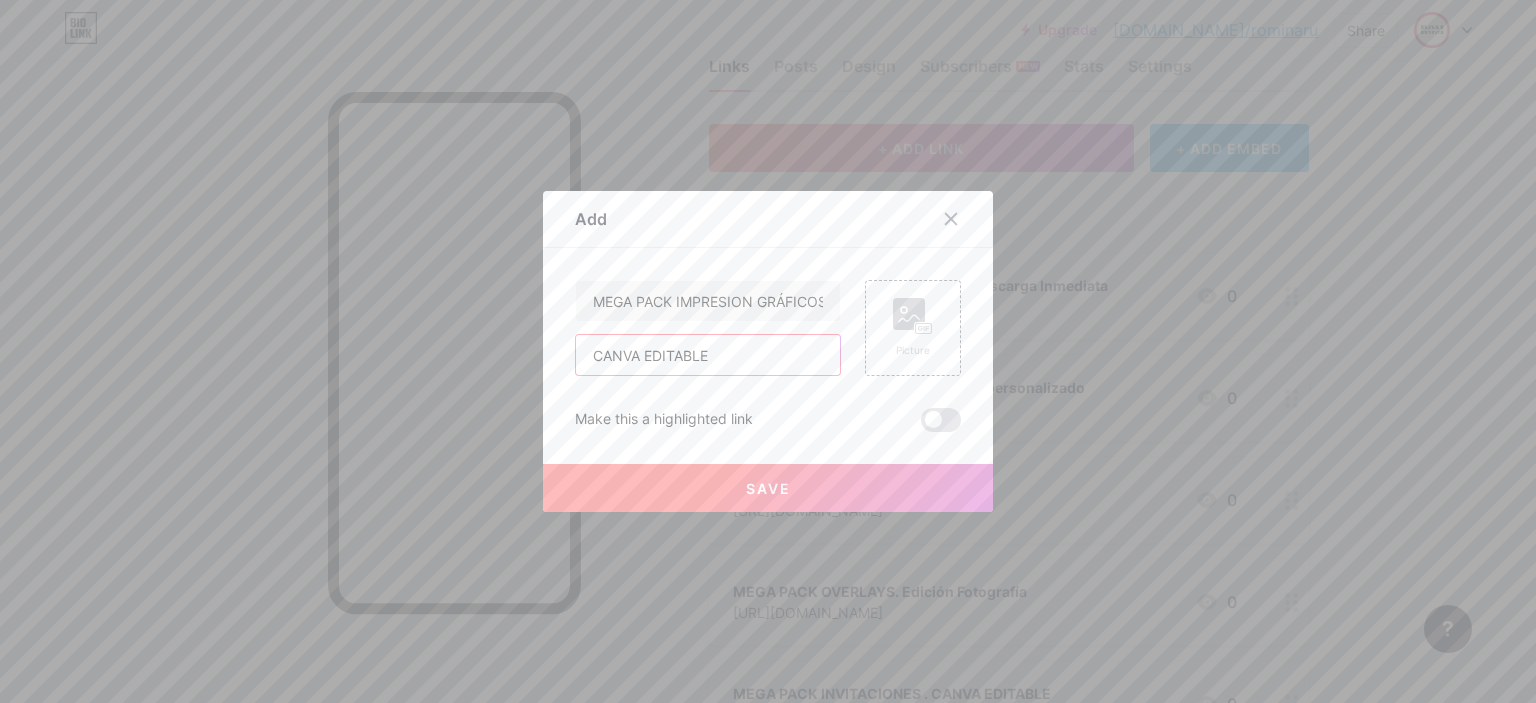 drag, startPoint x: 718, startPoint y: 352, endPoint x: 546, endPoint y: 344, distance: 172.18594 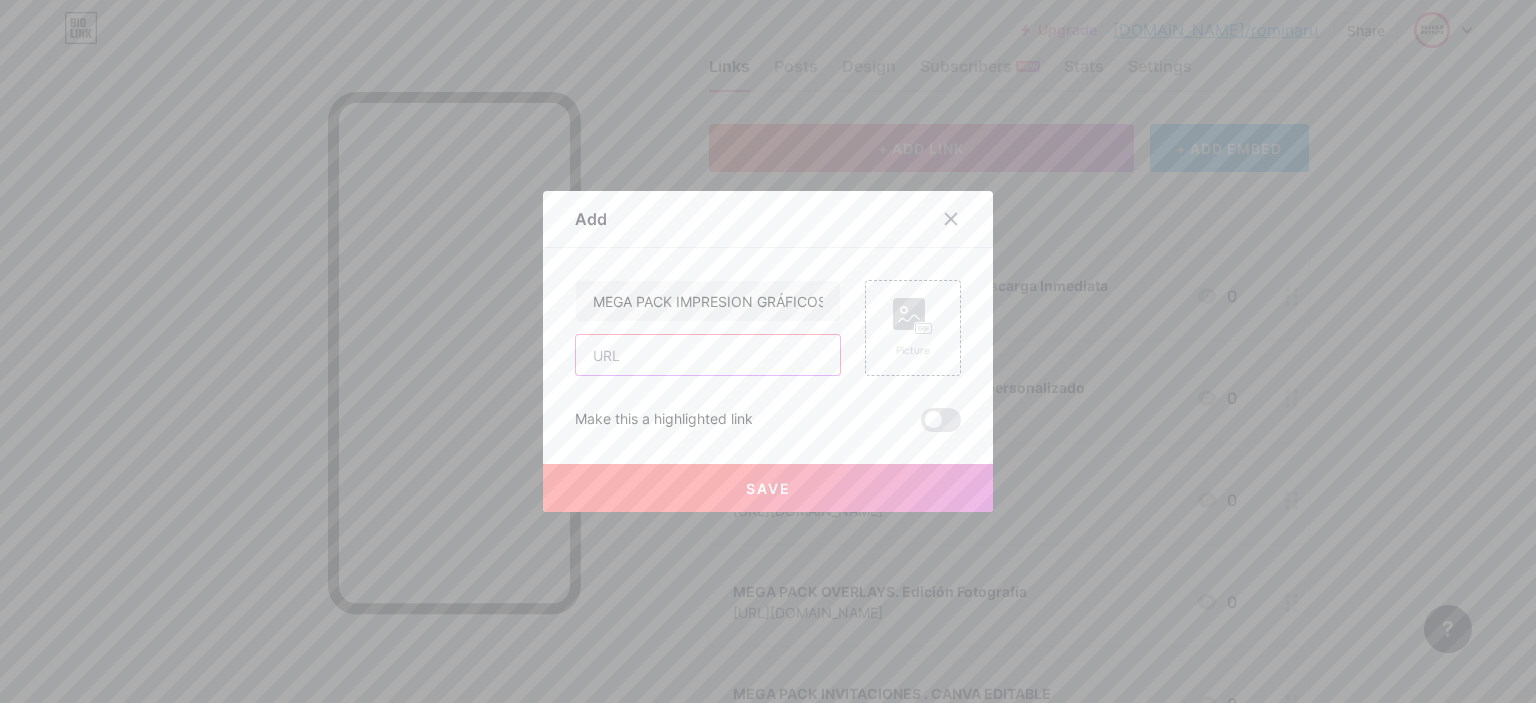 paste on "[URL][DOMAIN_NAME]" 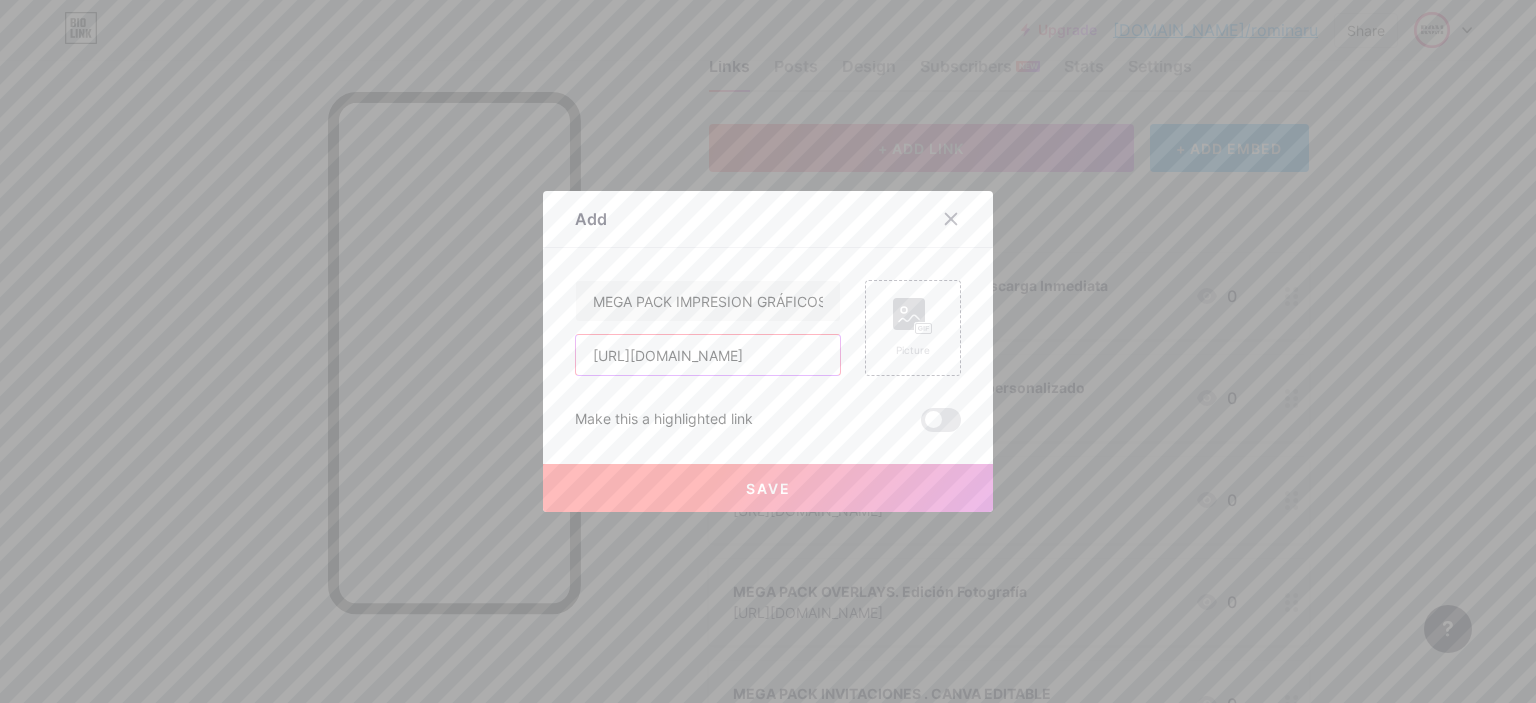 scroll, scrollTop: 0, scrollLeft: 61, axis: horizontal 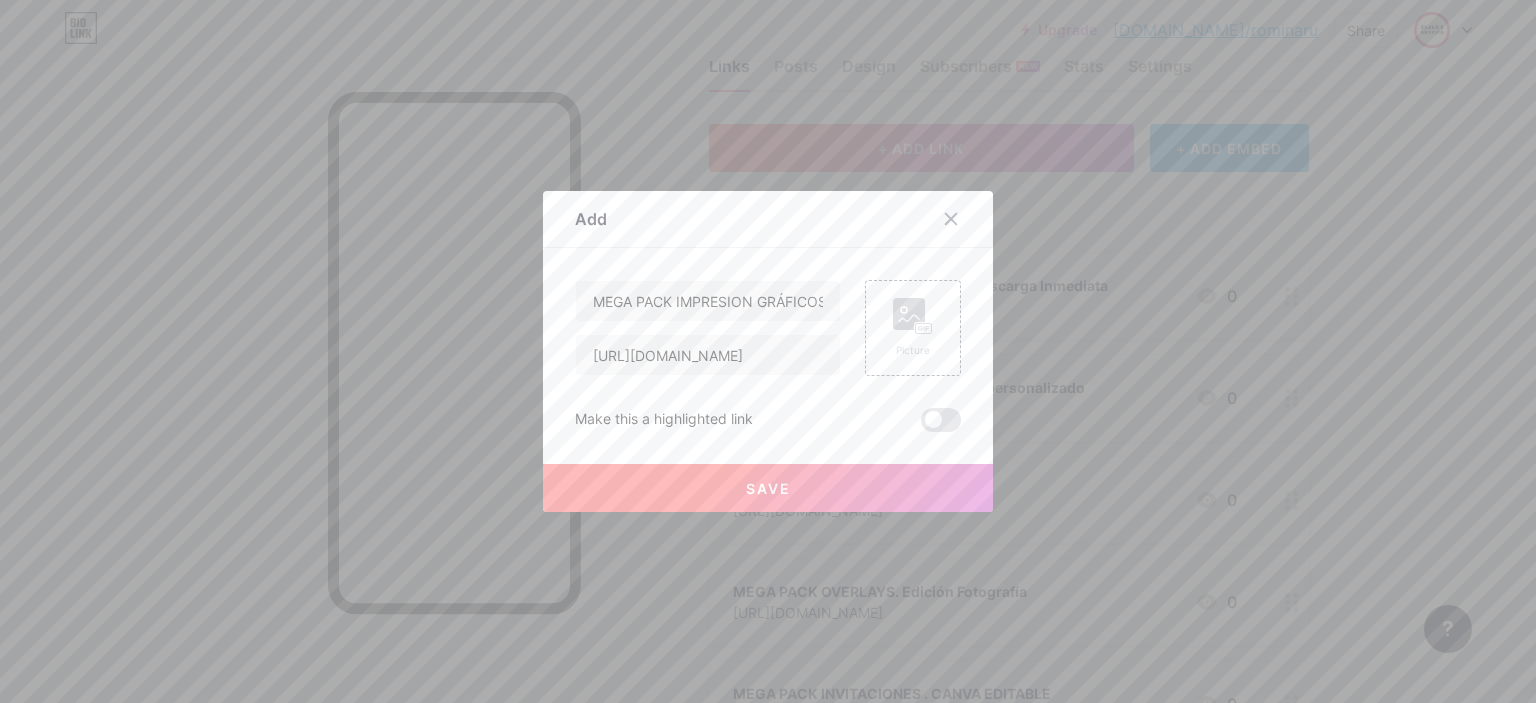 click on "Save" at bounding box center [768, 488] 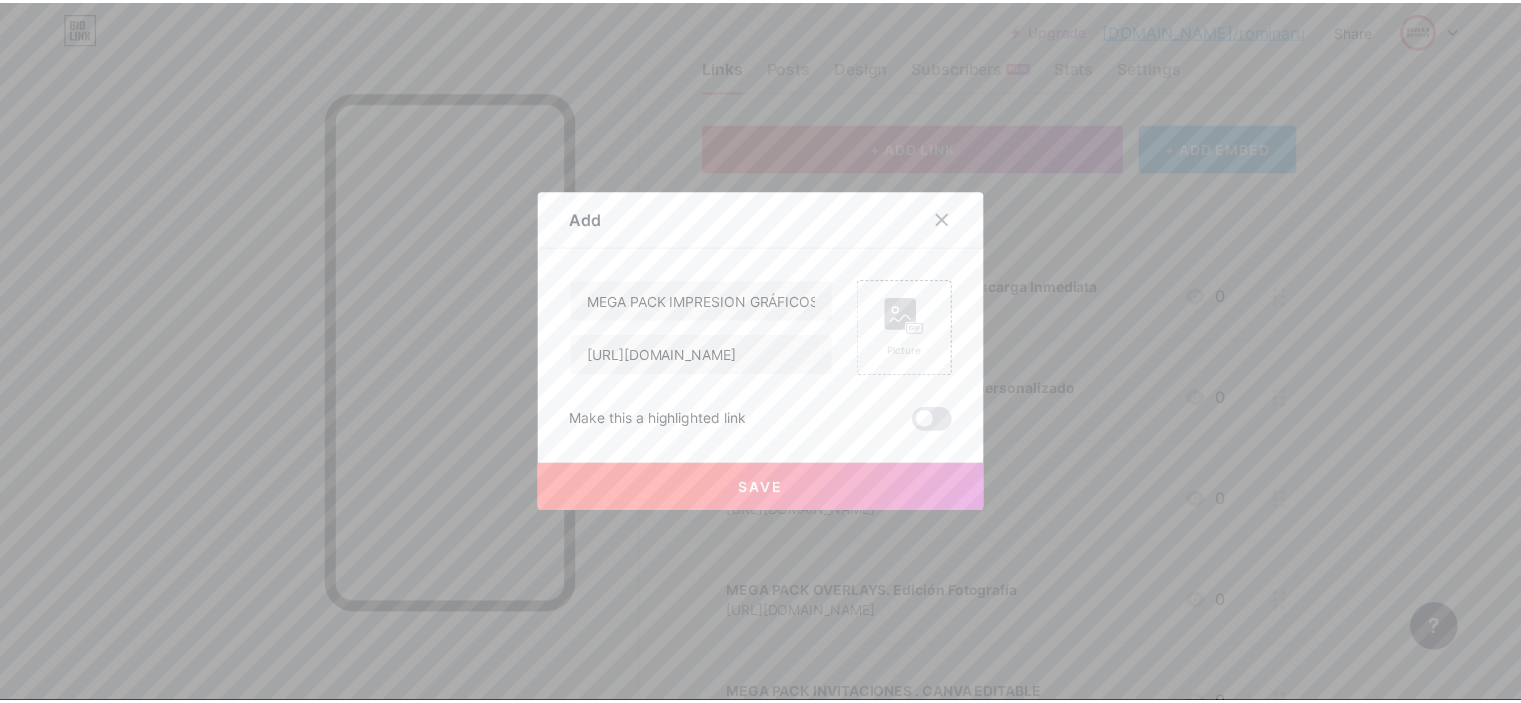 scroll, scrollTop: 0, scrollLeft: 0, axis: both 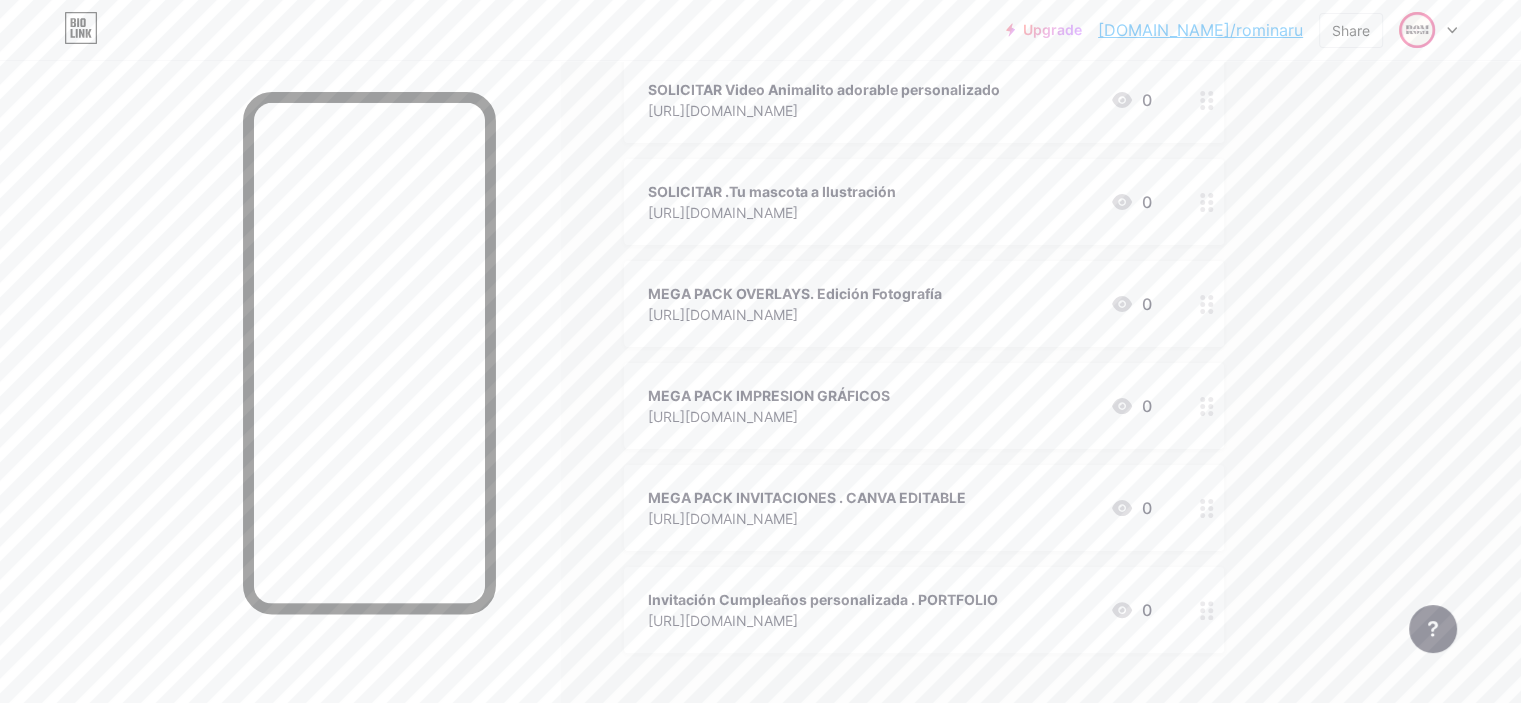 drag, startPoint x: 932, startPoint y: 598, endPoint x: 926, endPoint y: 385, distance: 213.08449 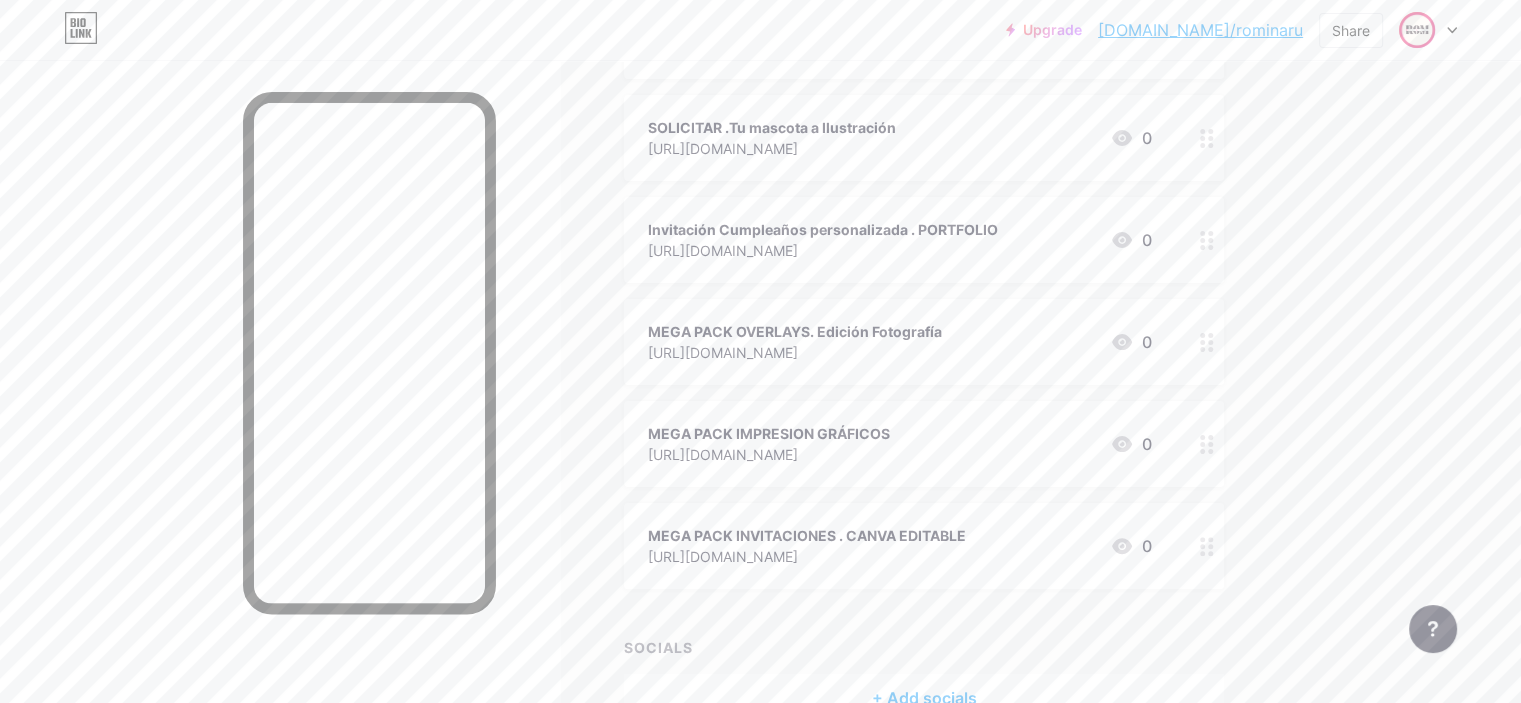scroll, scrollTop: 432, scrollLeft: 0, axis: vertical 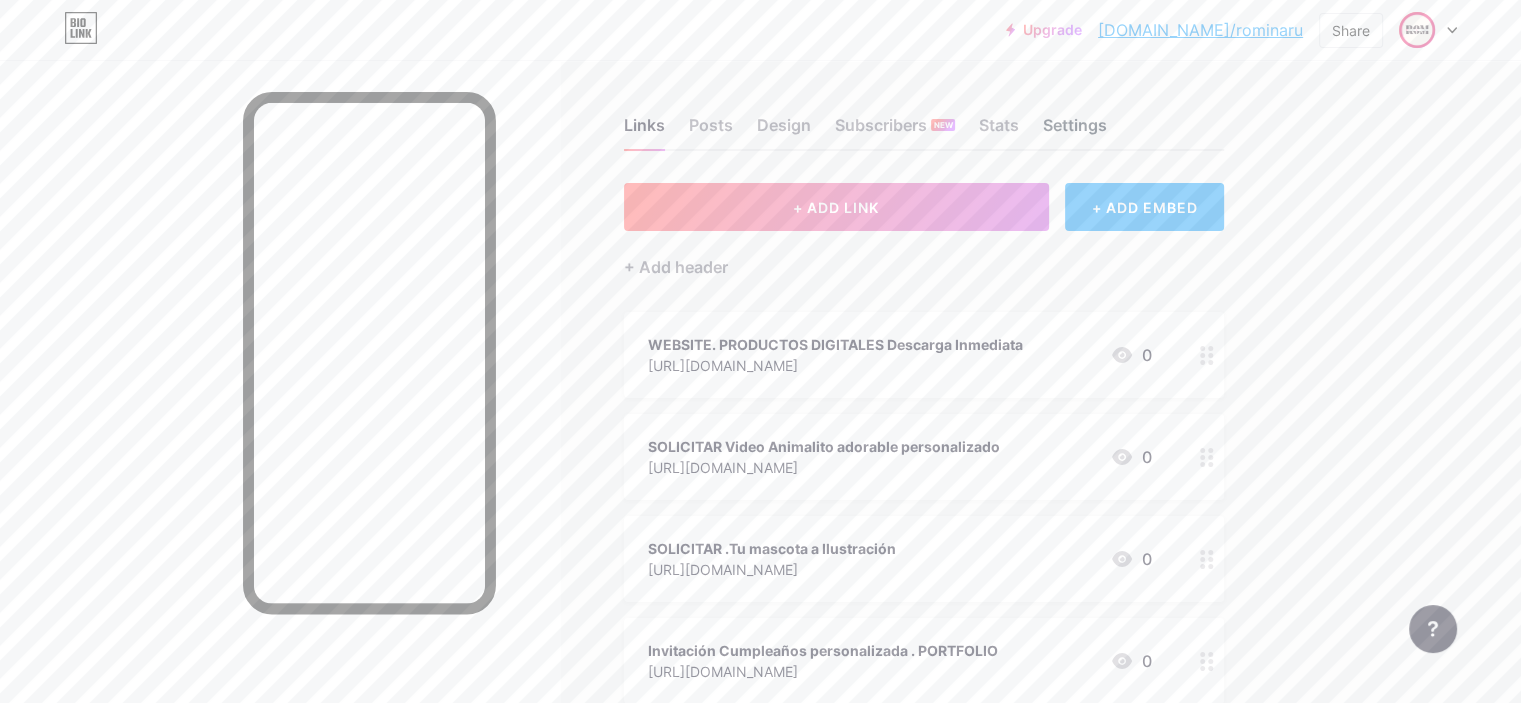 click on "Settings" at bounding box center [1075, 131] 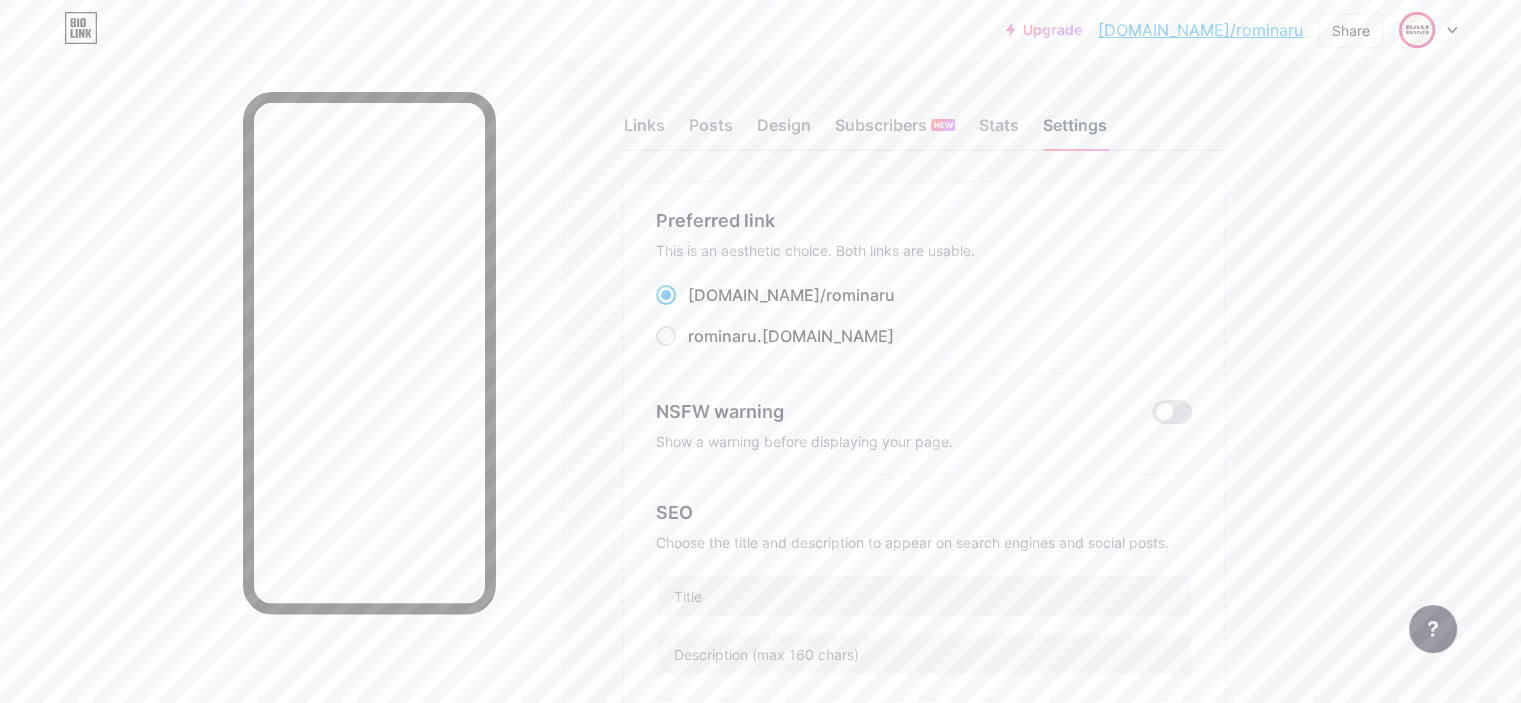 scroll, scrollTop: 0, scrollLeft: 0, axis: both 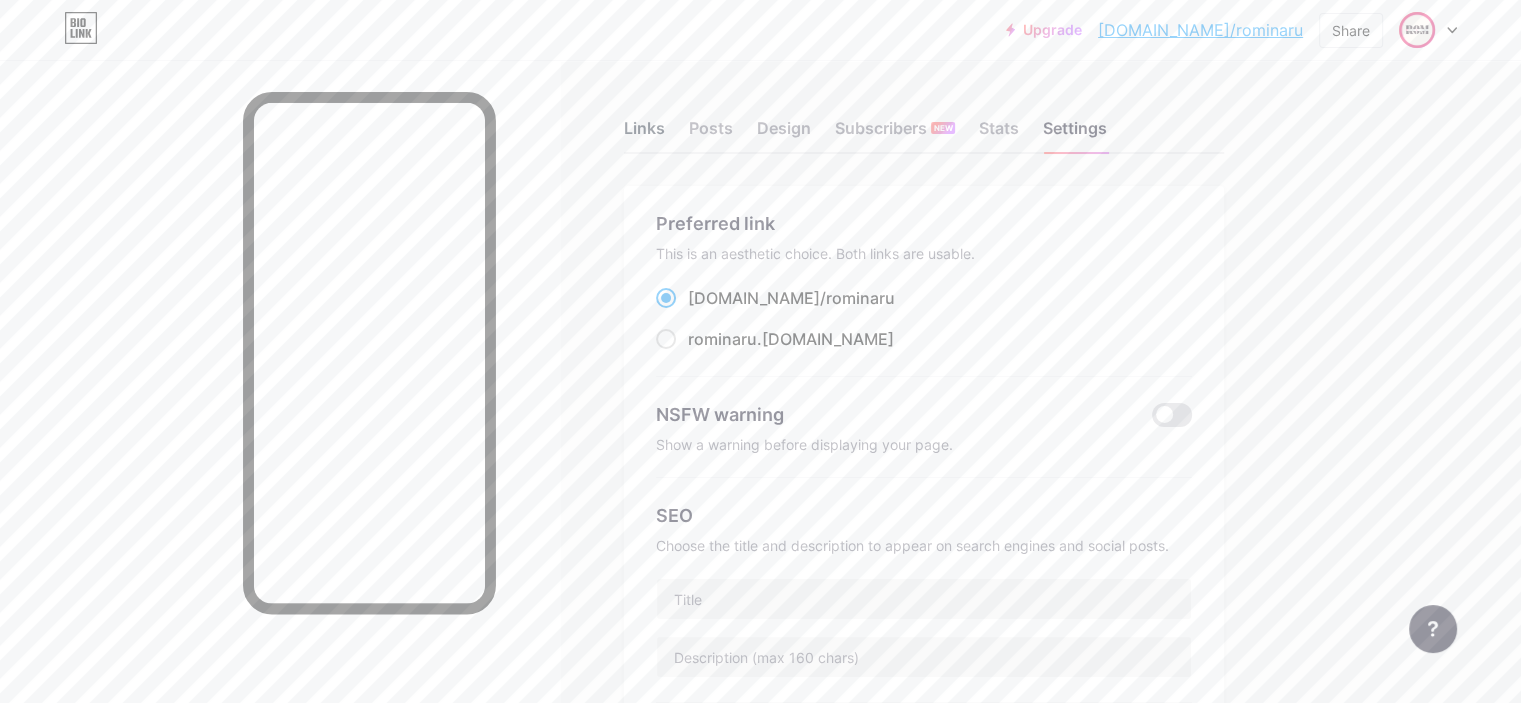 click on "Links" at bounding box center [644, 134] 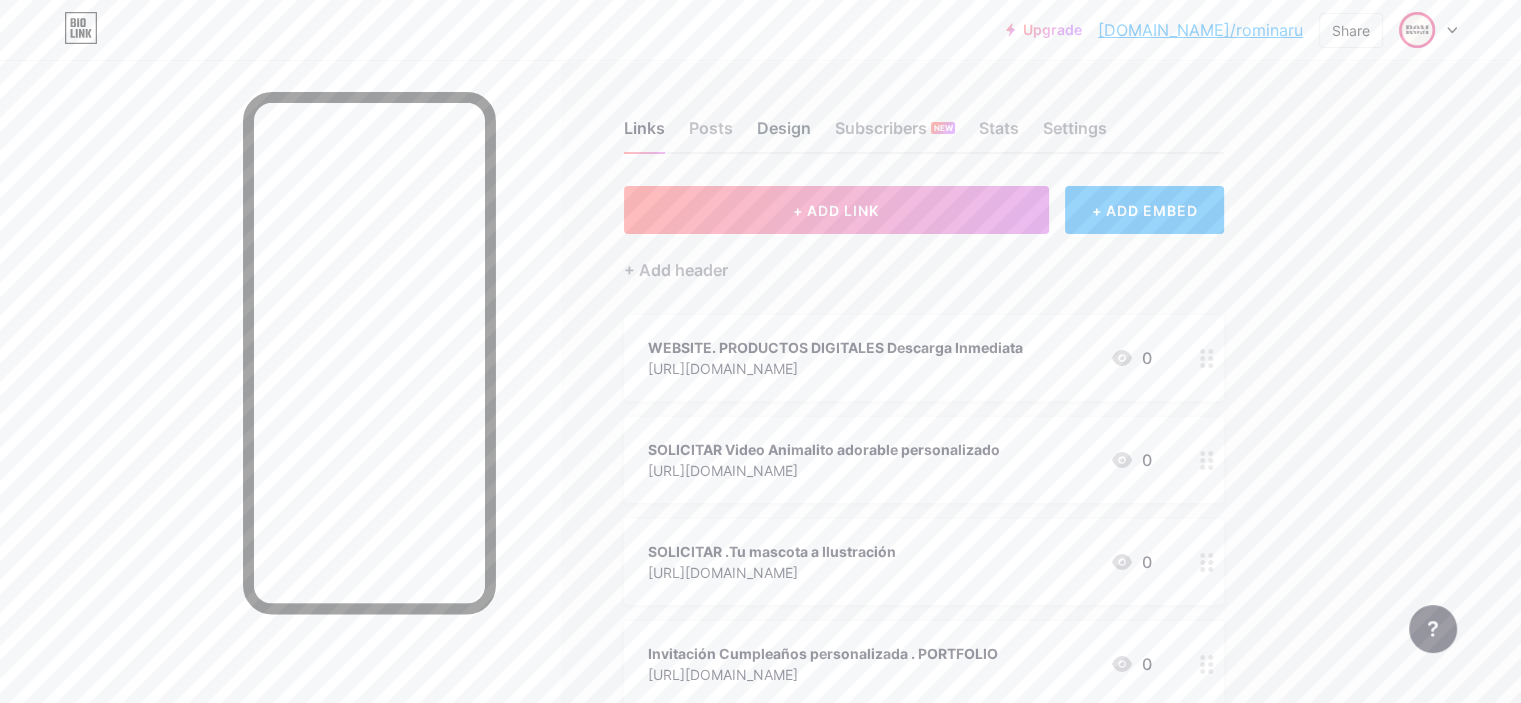 click on "Design" at bounding box center [784, 134] 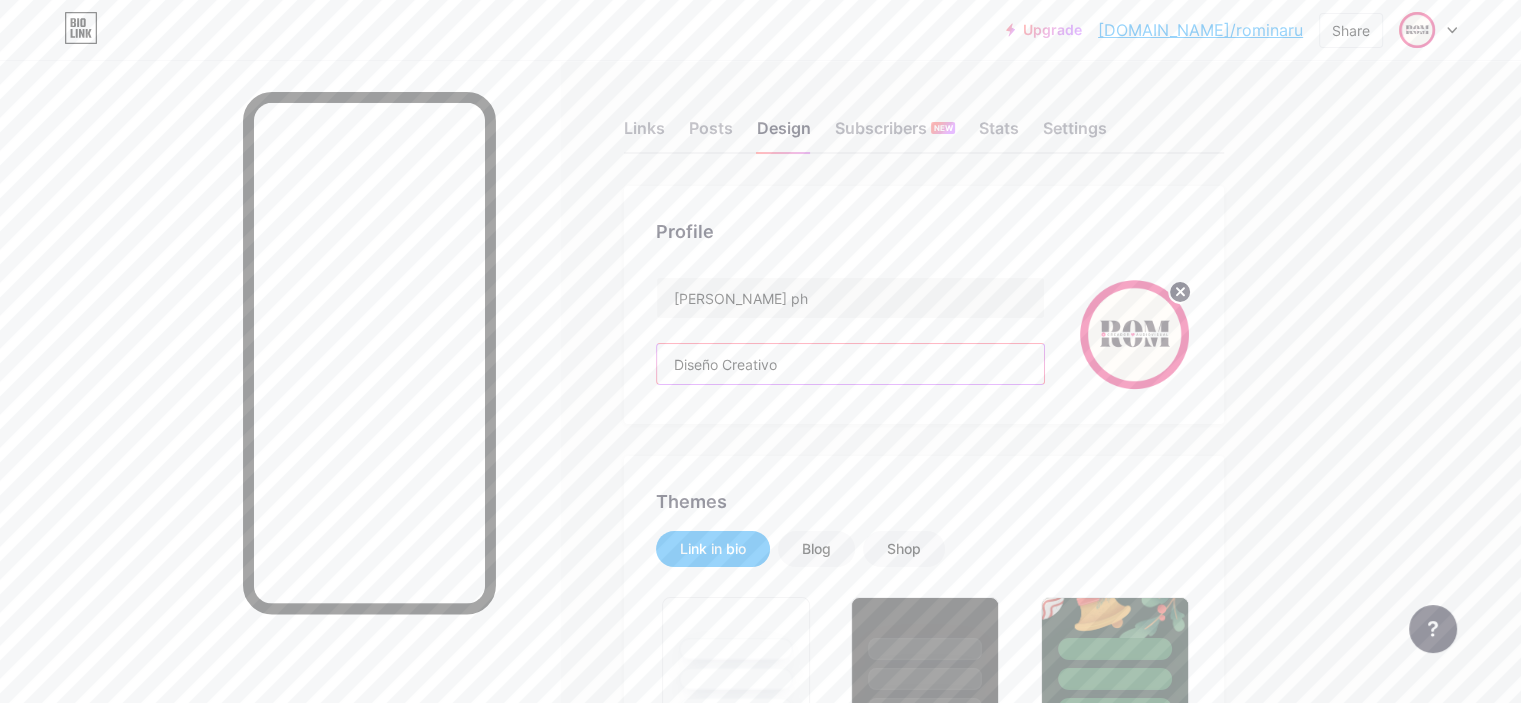 drag, startPoint x: 930, startPoint y: 365, endPoint x: 732, endPoint y: 351, distance: 198.49434 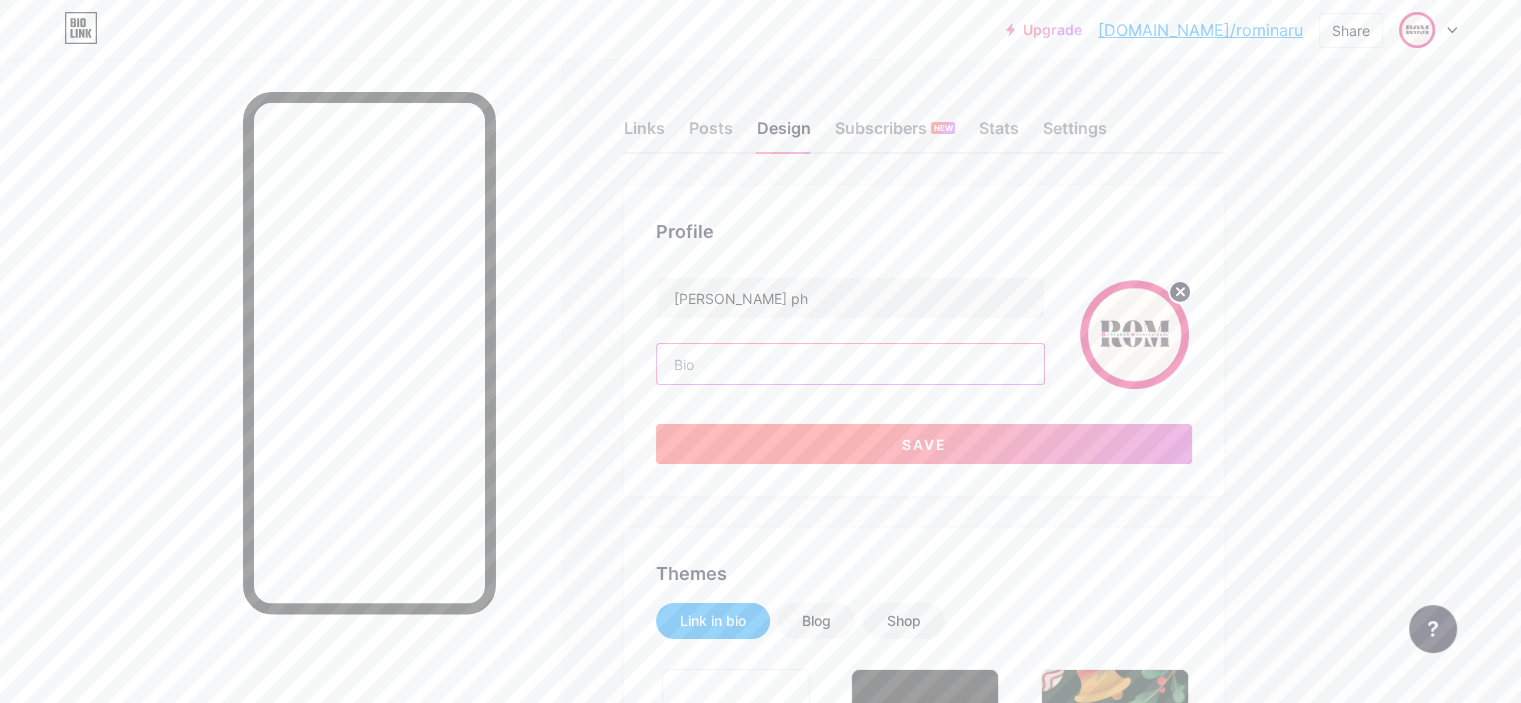 type 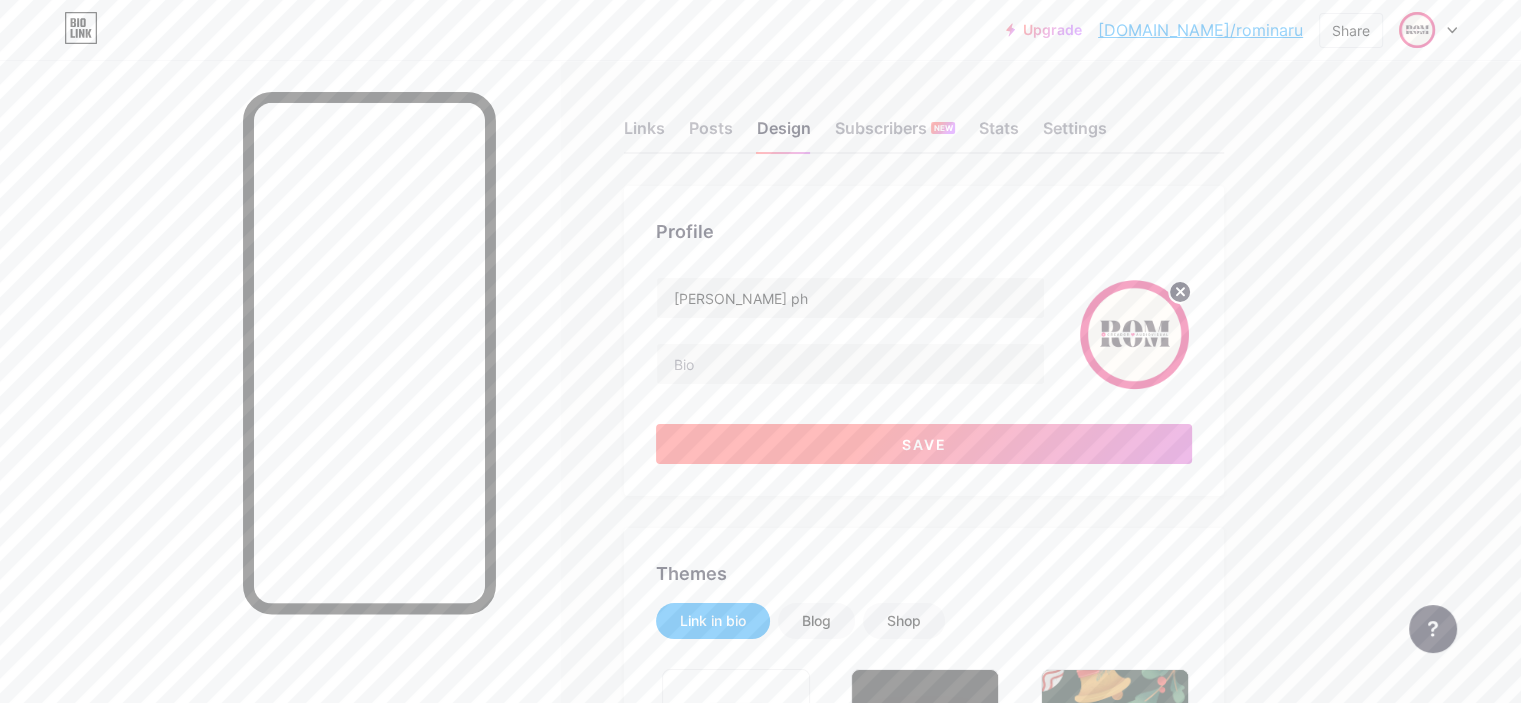 click on "Save" at bounding box center (924, 444) 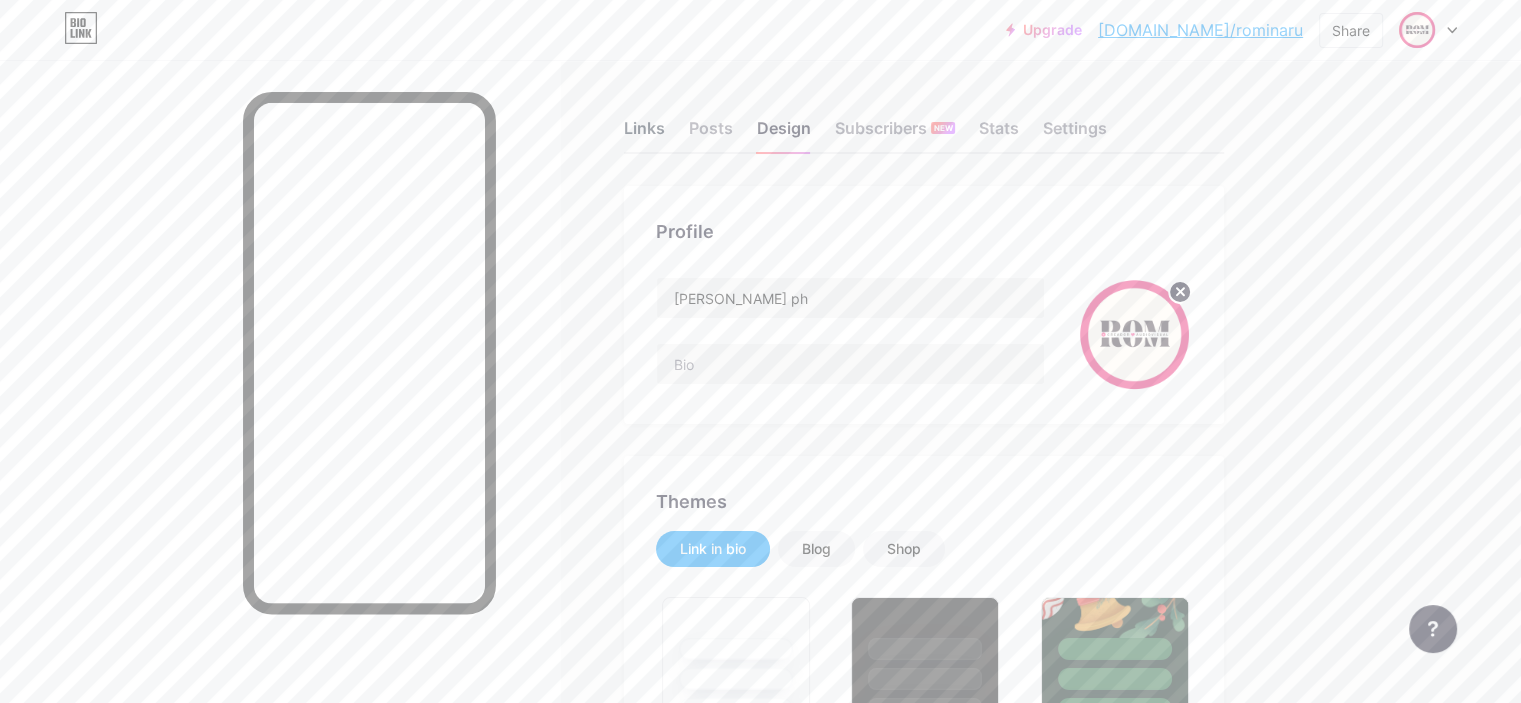 click on "Links" at bounding box center [644, 134] 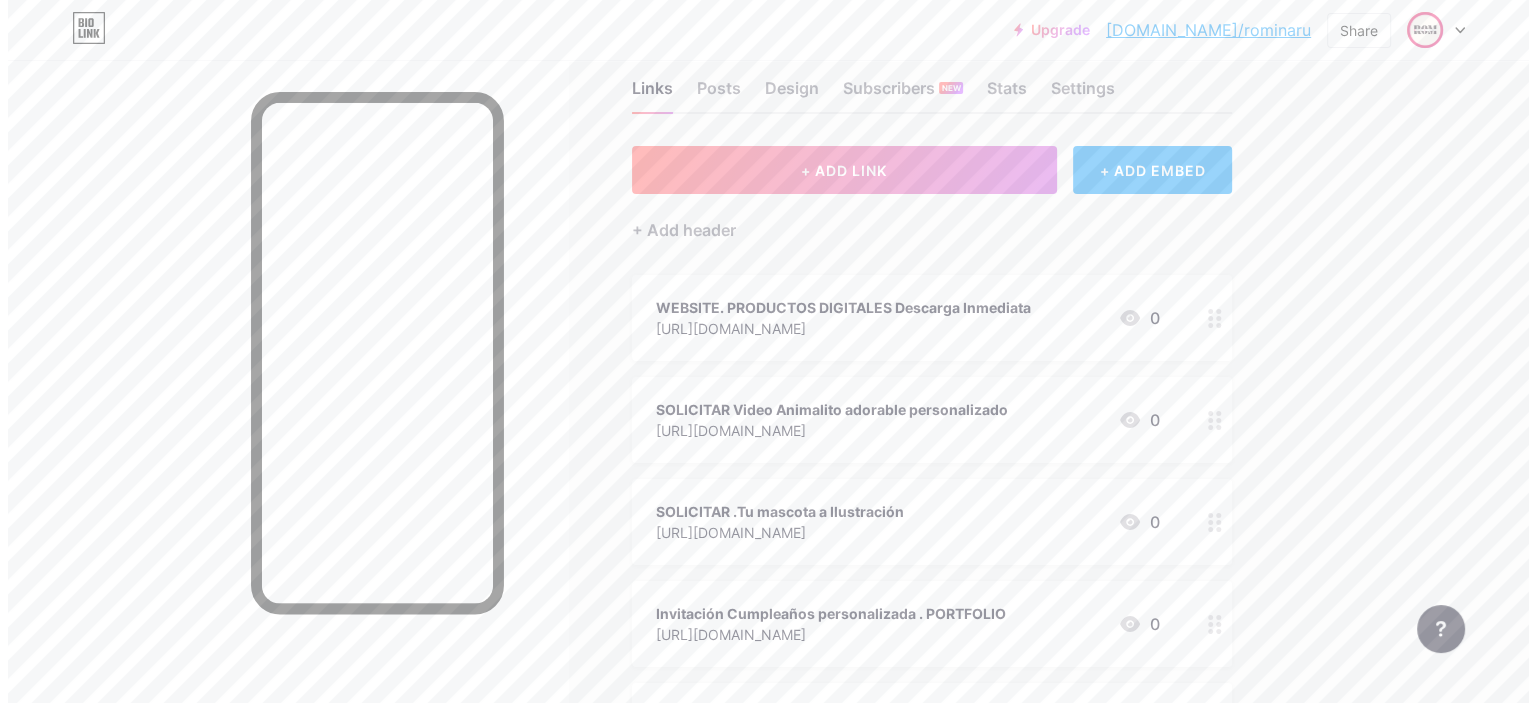 scroll, scrollTop: 0, scrollLeft: 0, axis: both 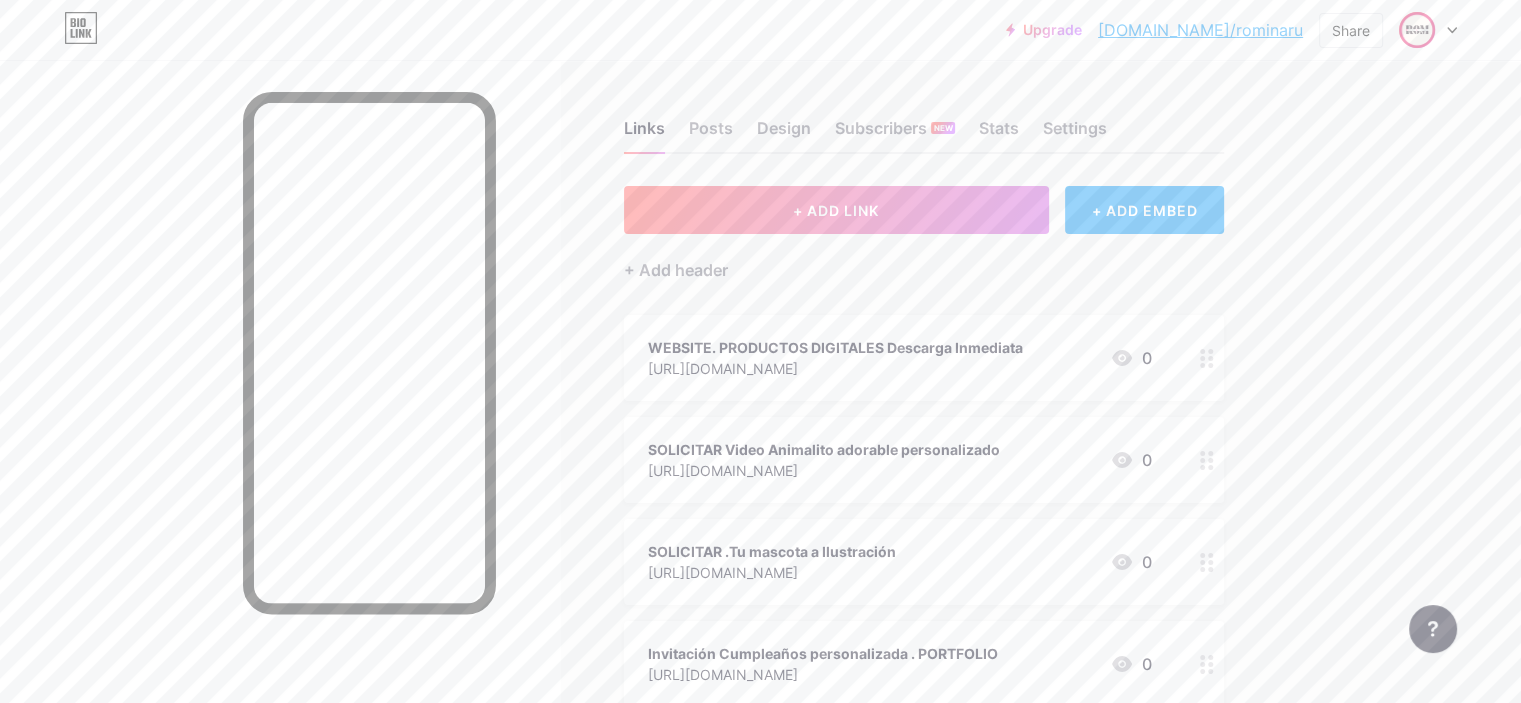 click on "[URL][DOMAIN_NAME]" at bounding box center [835, 368] 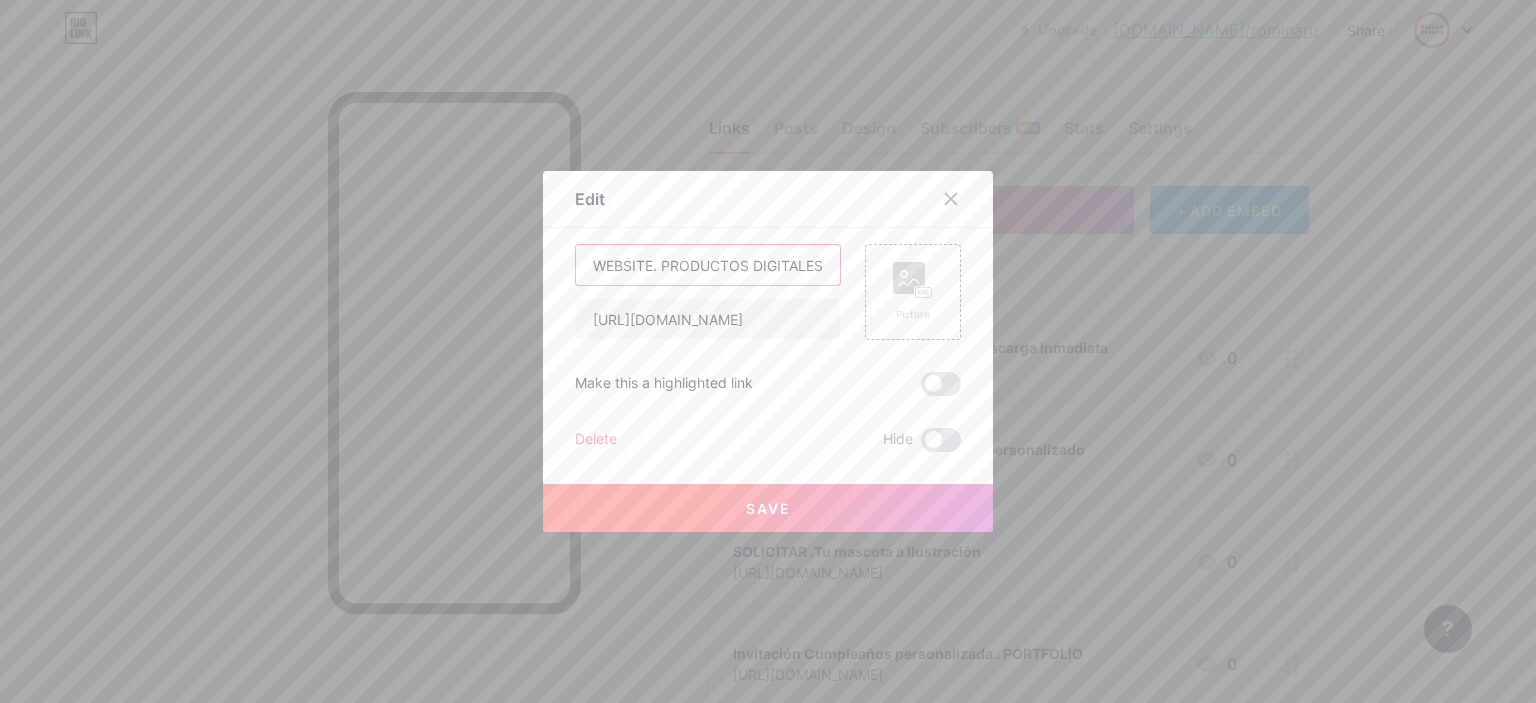 click on "WEBSITE. PRODUCTOS DIGITALES Descarga Inmediata" at bounding box center (708, 265) 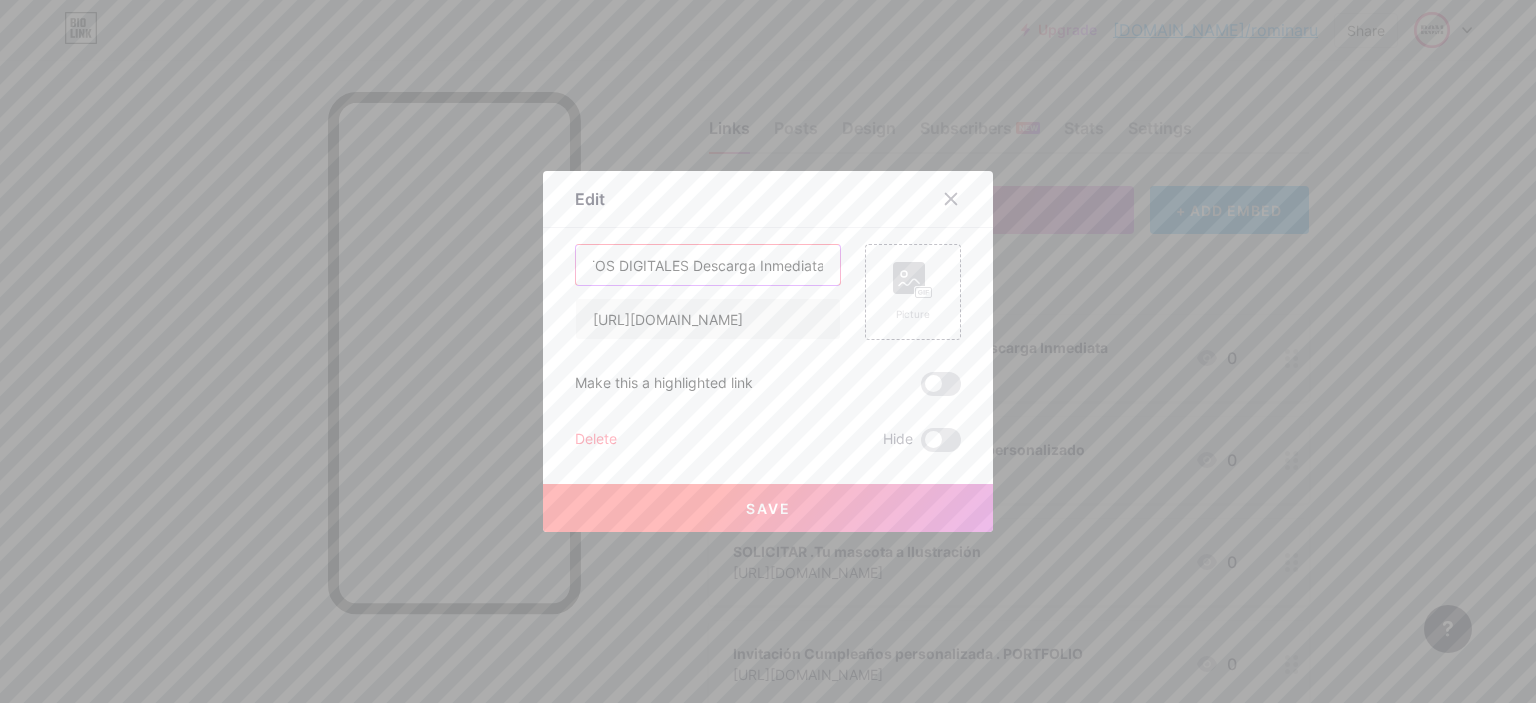 drag, startPoint x: 821, startPoint y: 263, endPoint x: 832, endPoint y: 263, distance: 11 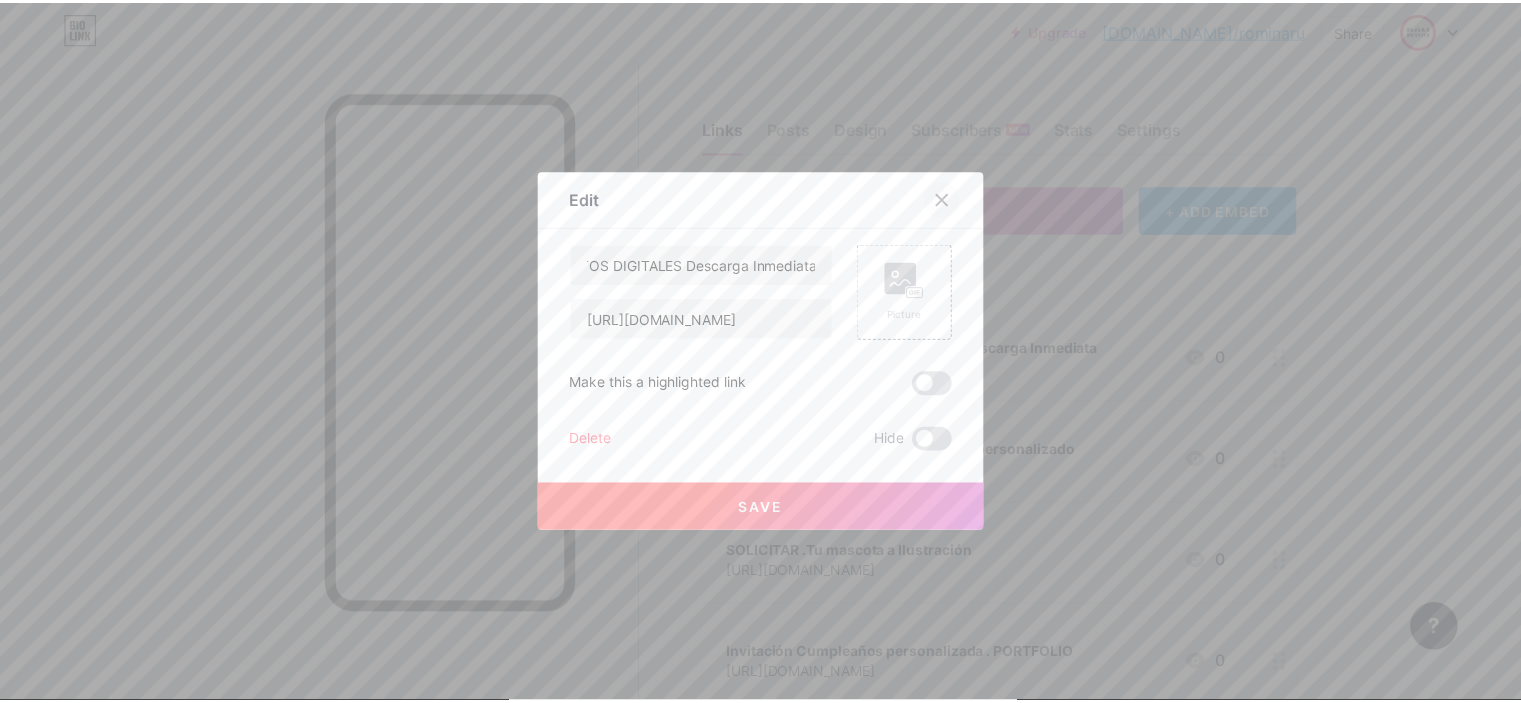 scroll, scrollTop: 0, scrollLeft: 0, axis: both 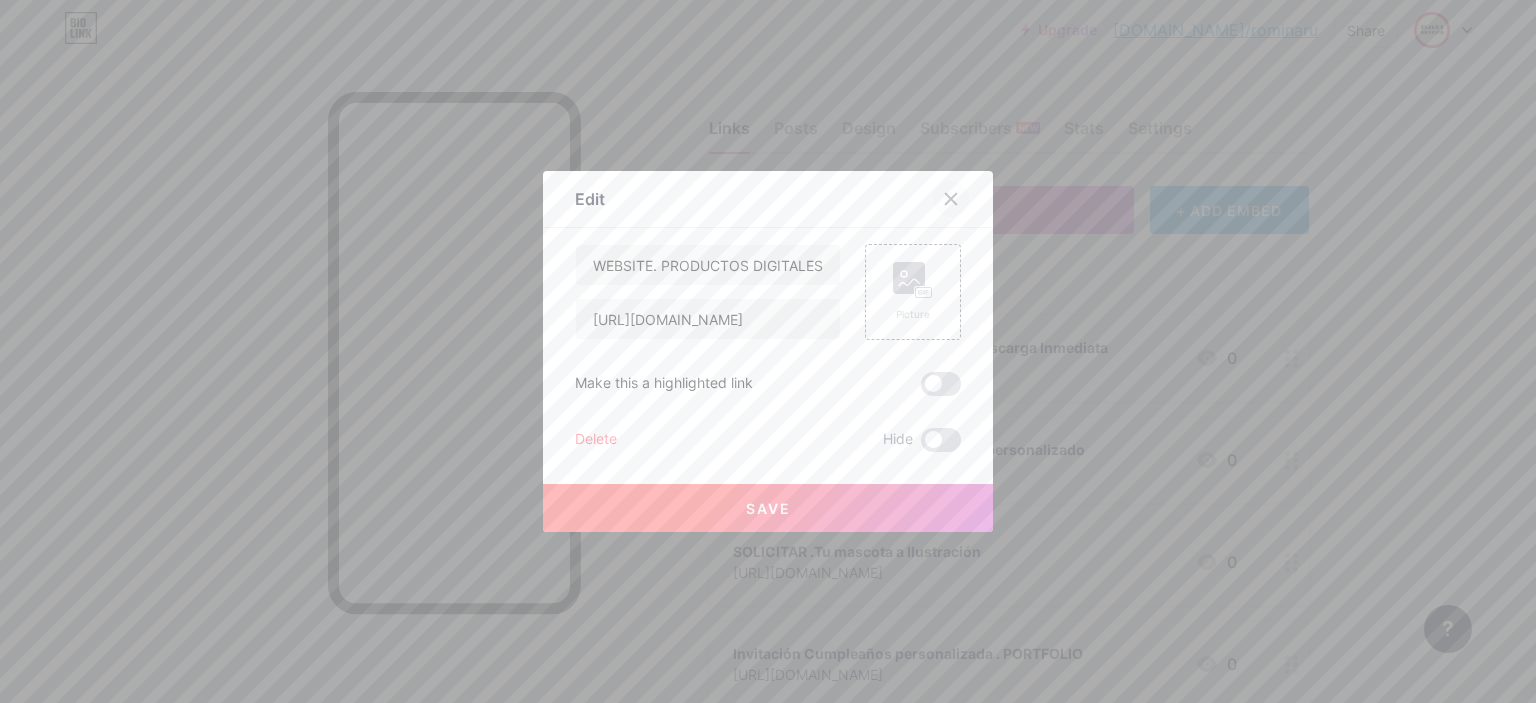 click 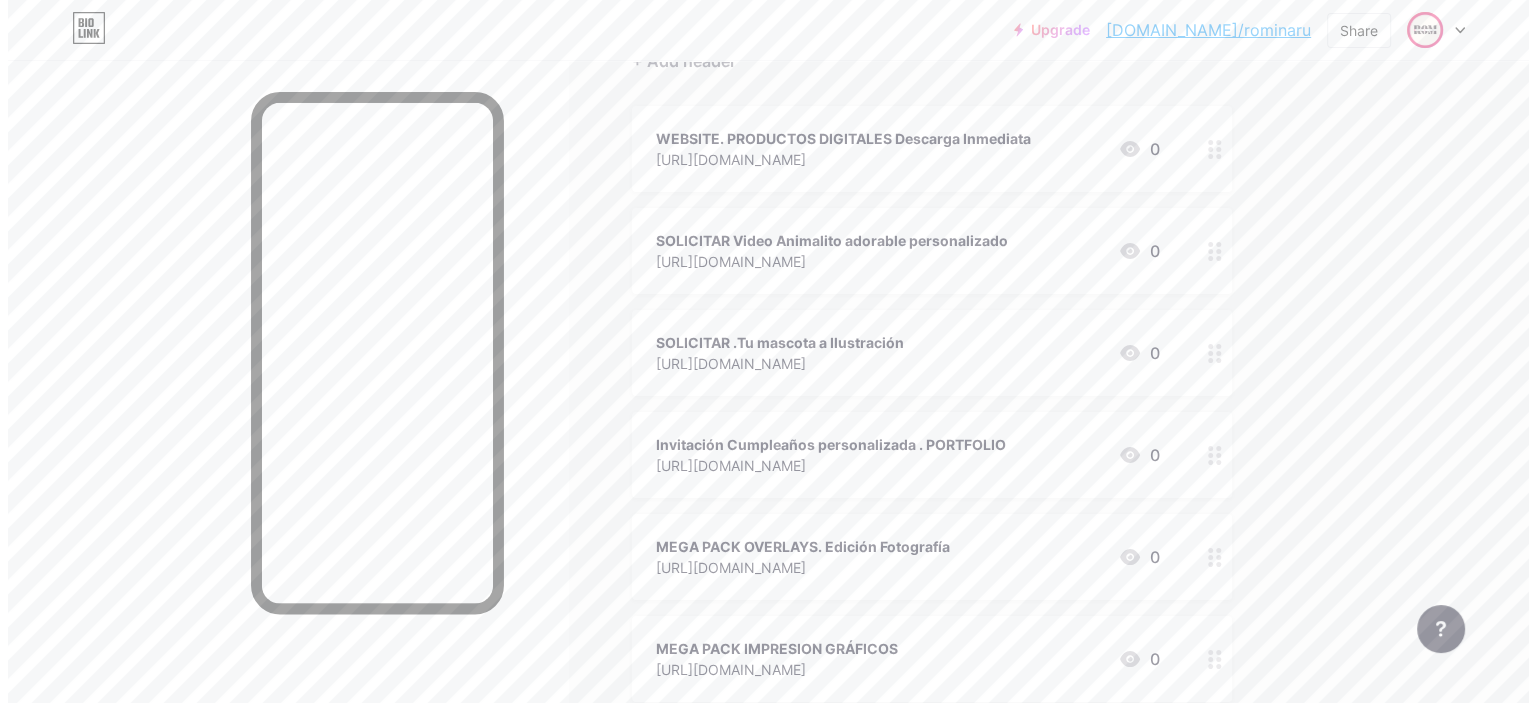 scroll, scrollTop: 247, scrollLeft: 0, axis: vertical 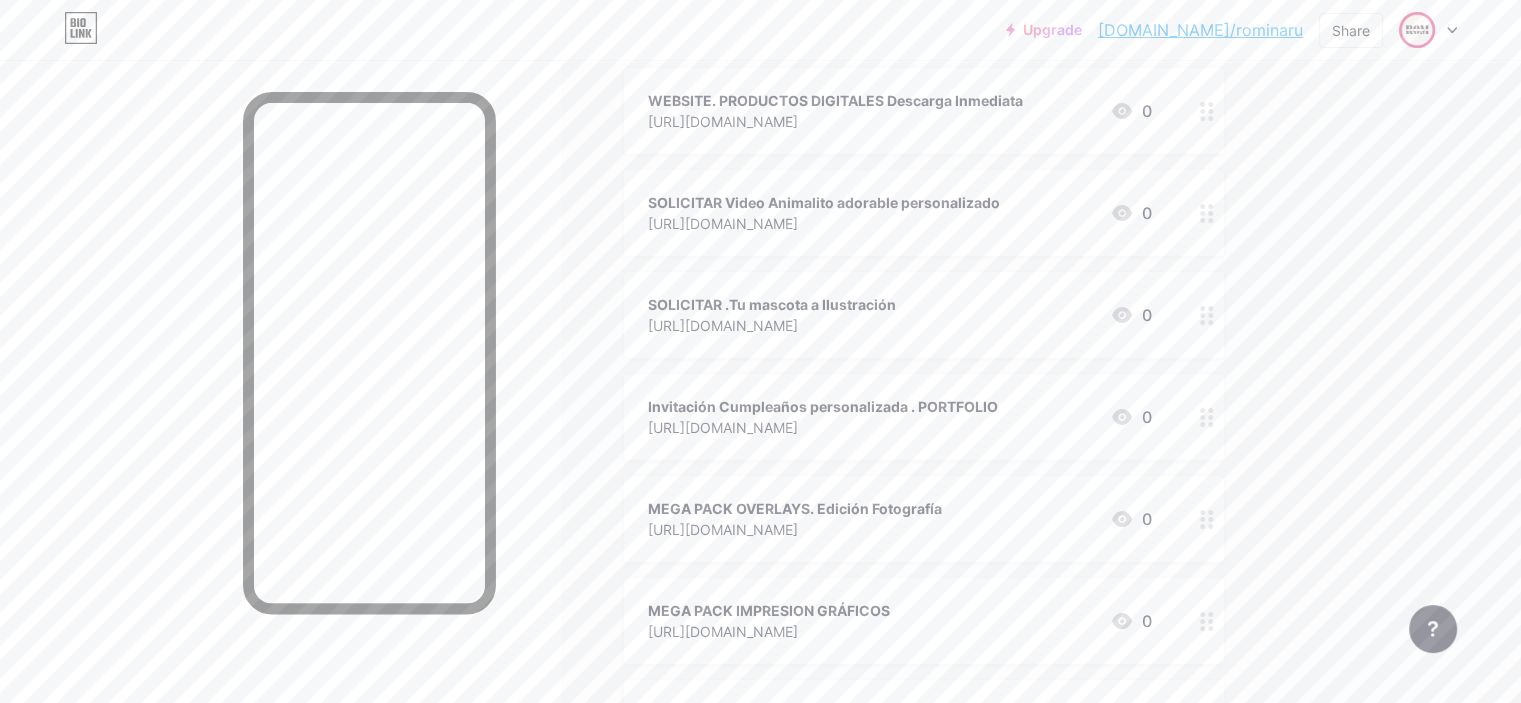 click on "Invitación Cumpleaños personalizada . PORTFOLIO" at bounding box center [823, 406] 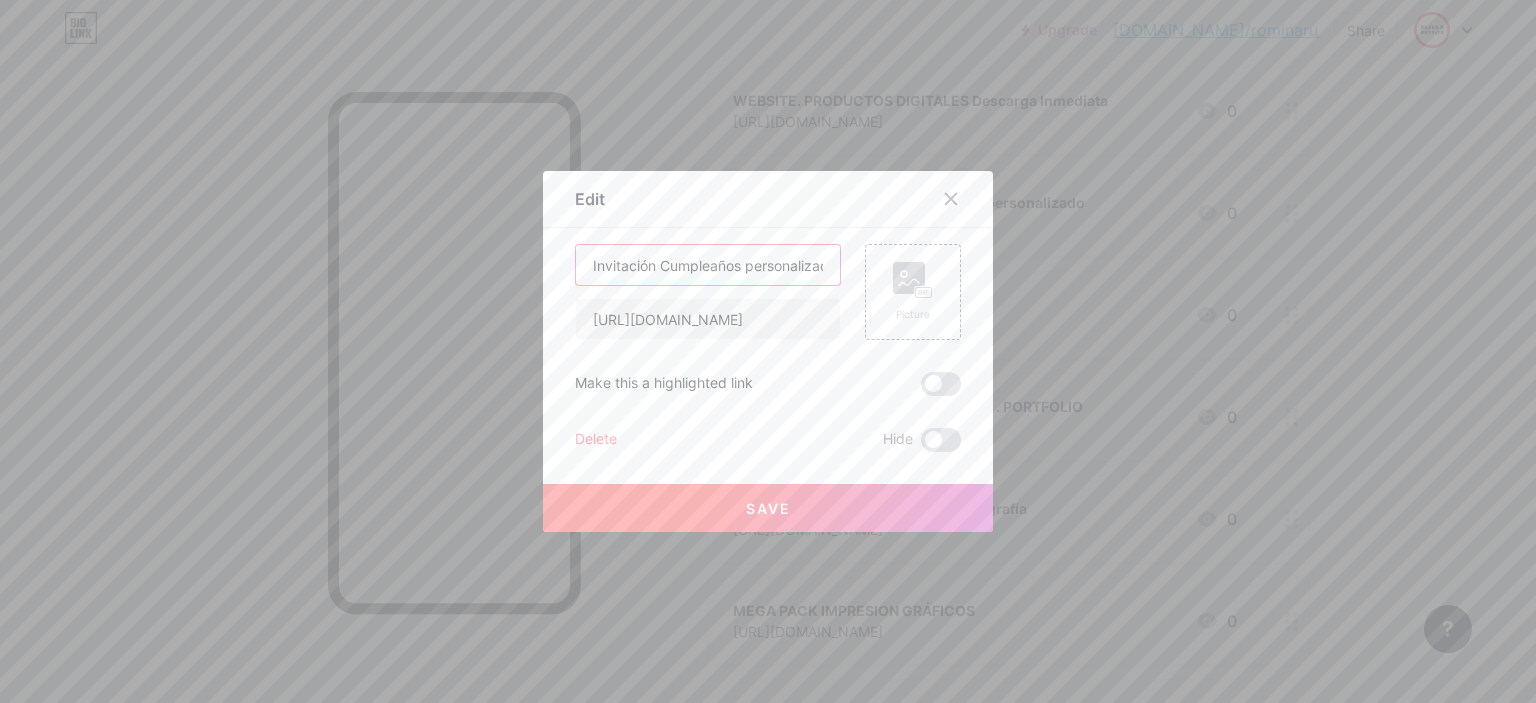 click on "Invitación Cumpleaños personalizada . PORTFOLIO" at bounding box center [708, 265] 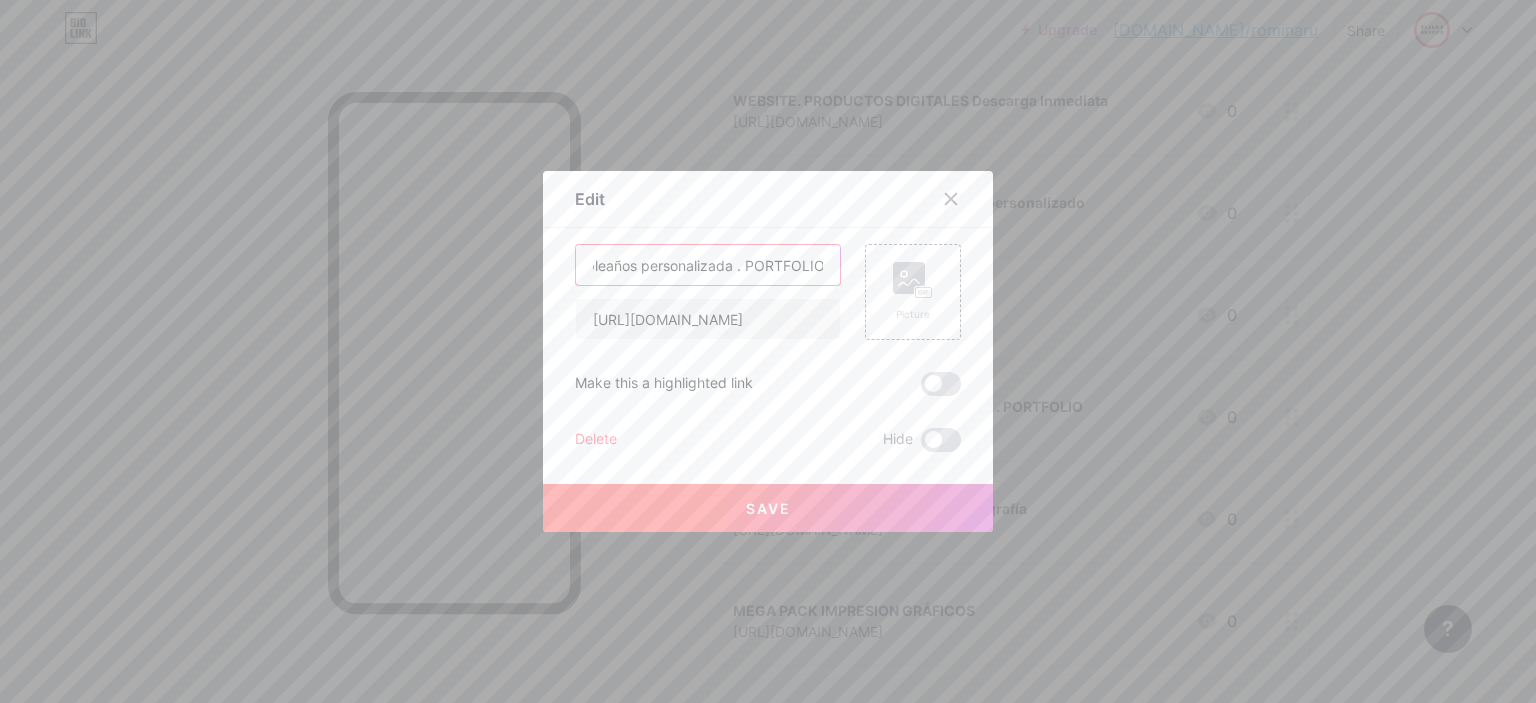 drag, startPoint x: 799, startPoint y: 265, endPoint x: 851, endPoint y: 267, distance: 52.03845 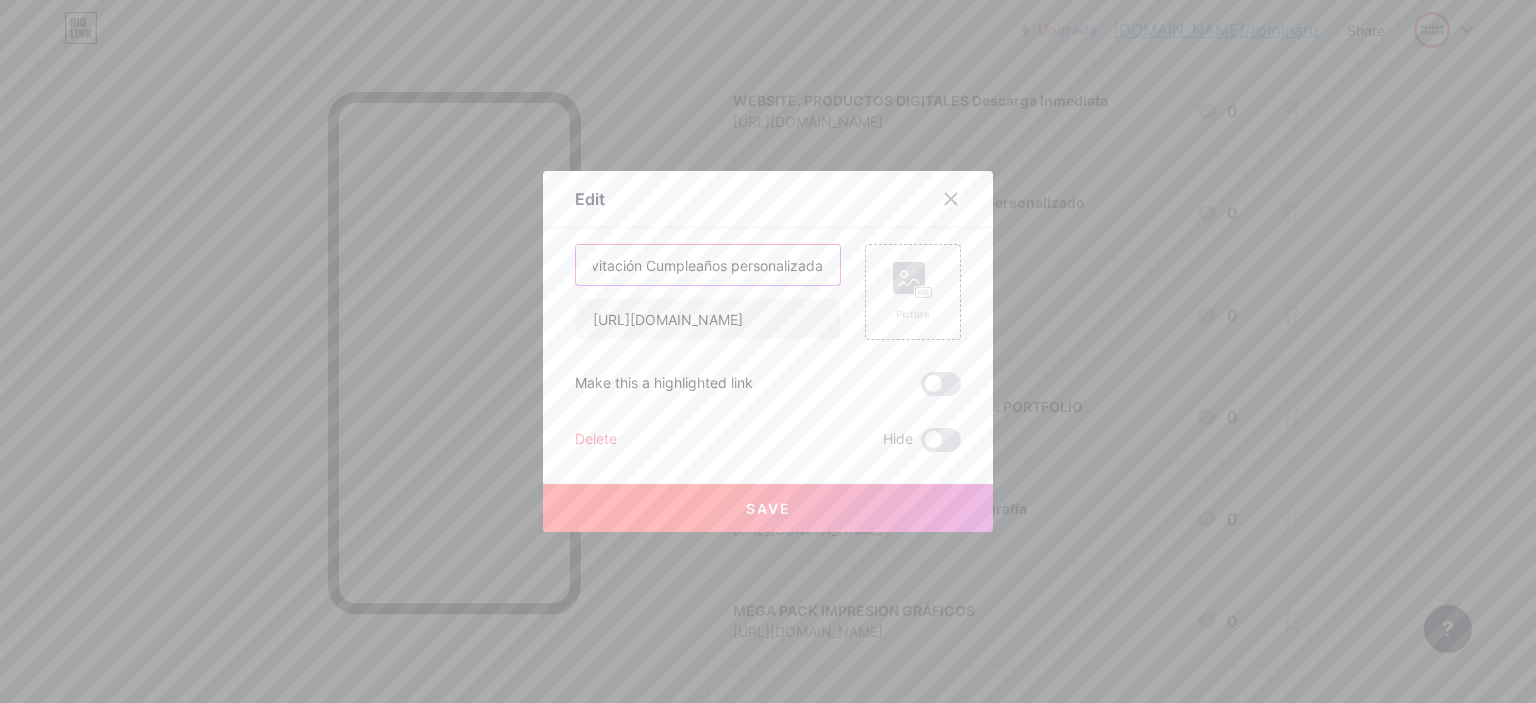 scroll, scrollTop: 0, scrollLeft: 18, axis: horizontal 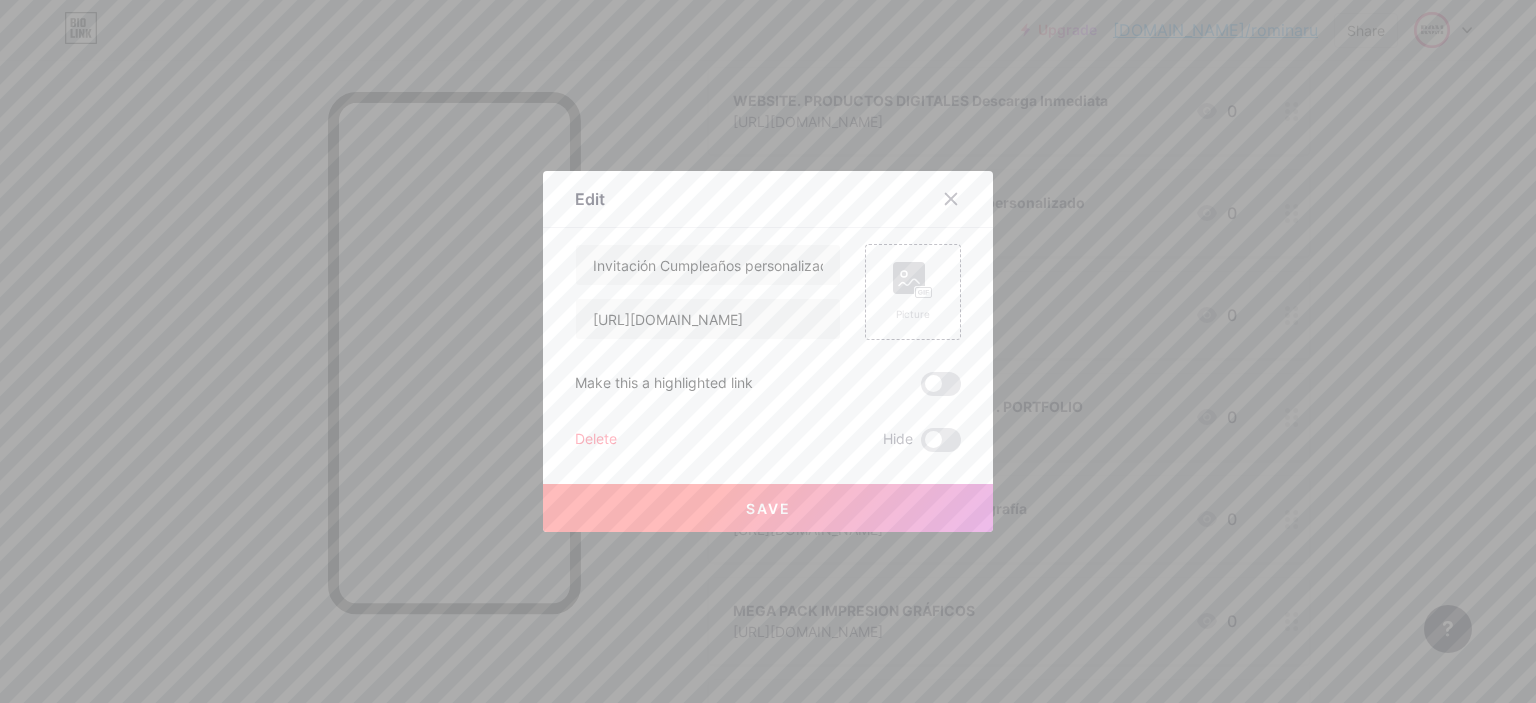 click on "Save" at bounding box center (768, 508) 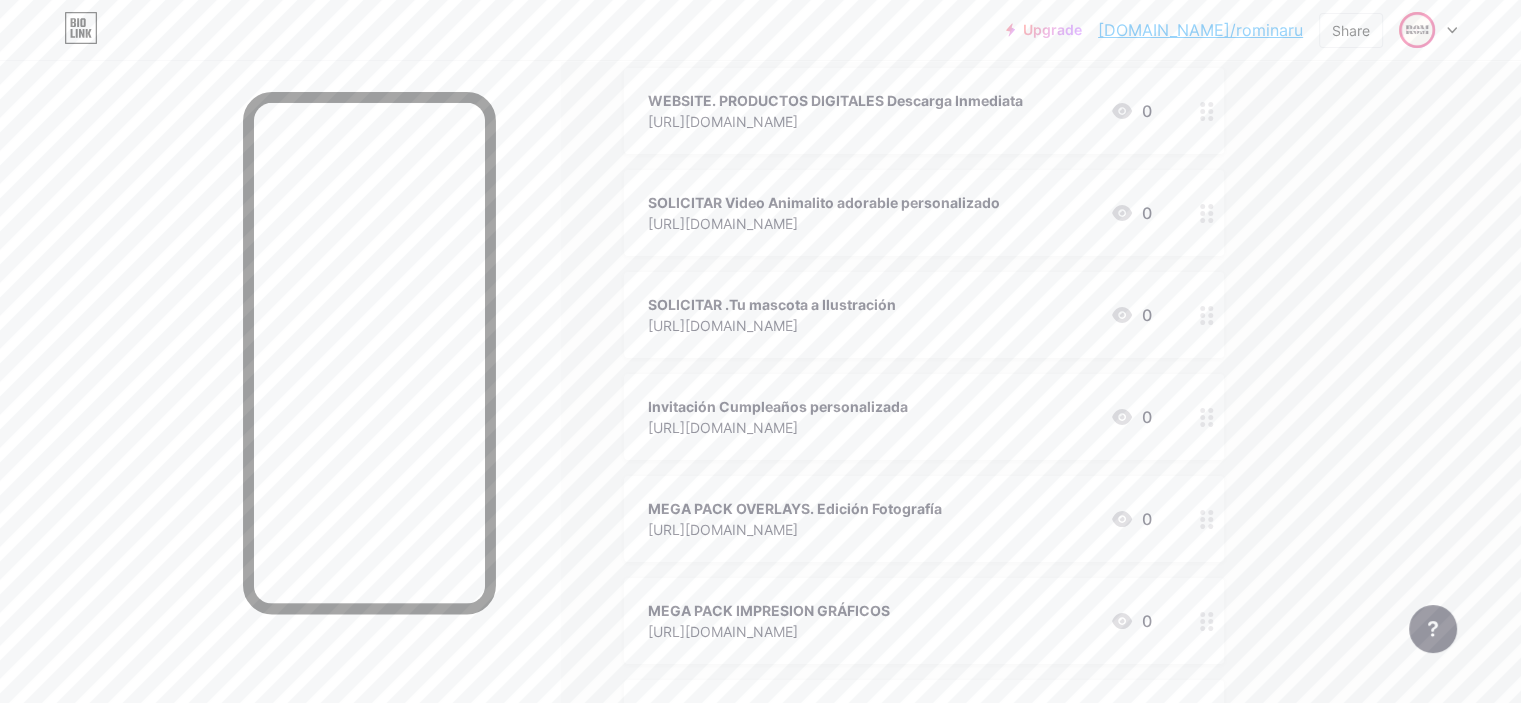 click on "[URL][DOMAIN_NAME]" at bounding box center [778, 427] 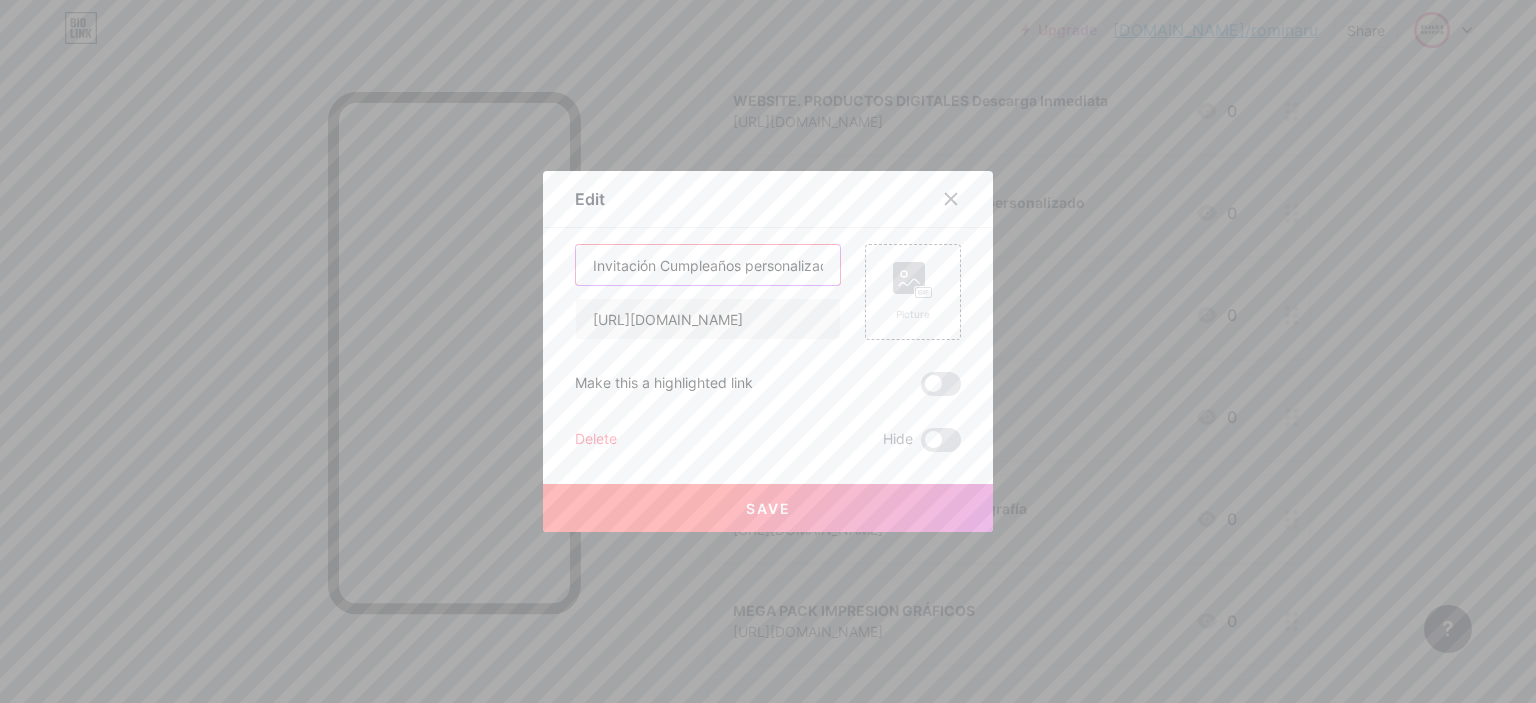 click on "Invitación Cumpleaños personalizada" at bounding box center (708, 265) 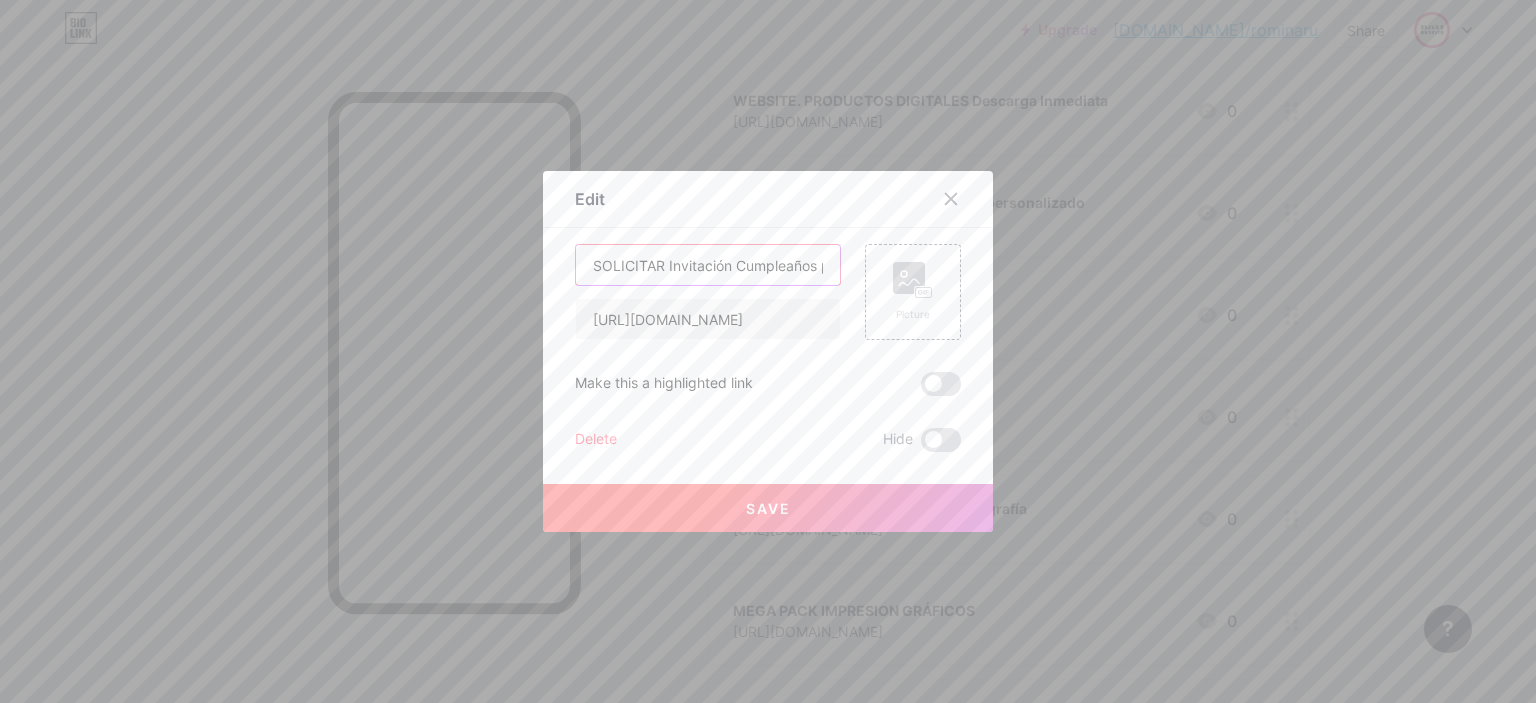 type on "SOLICITAR Invitación Cumpleaños personalizada" 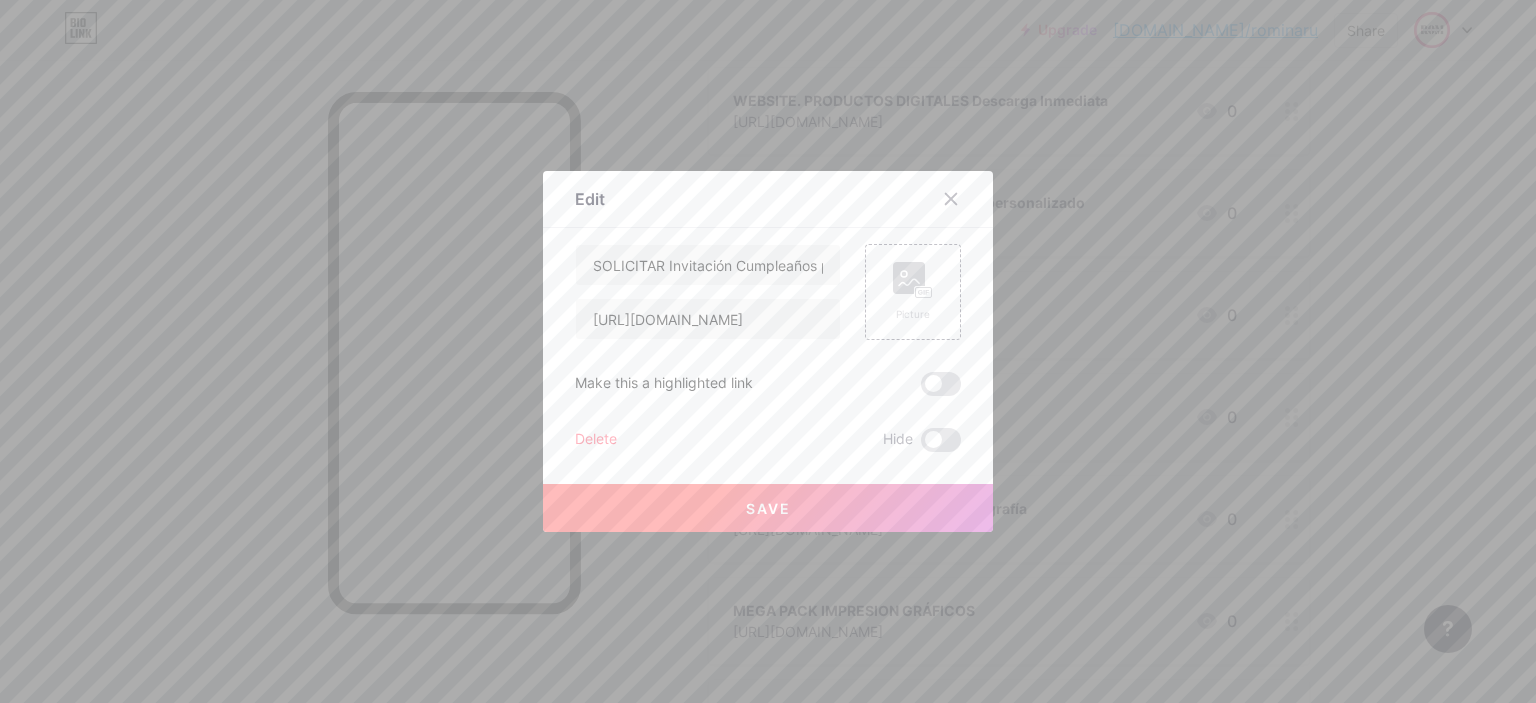 click on "Save" at bounding box center (768, 508) 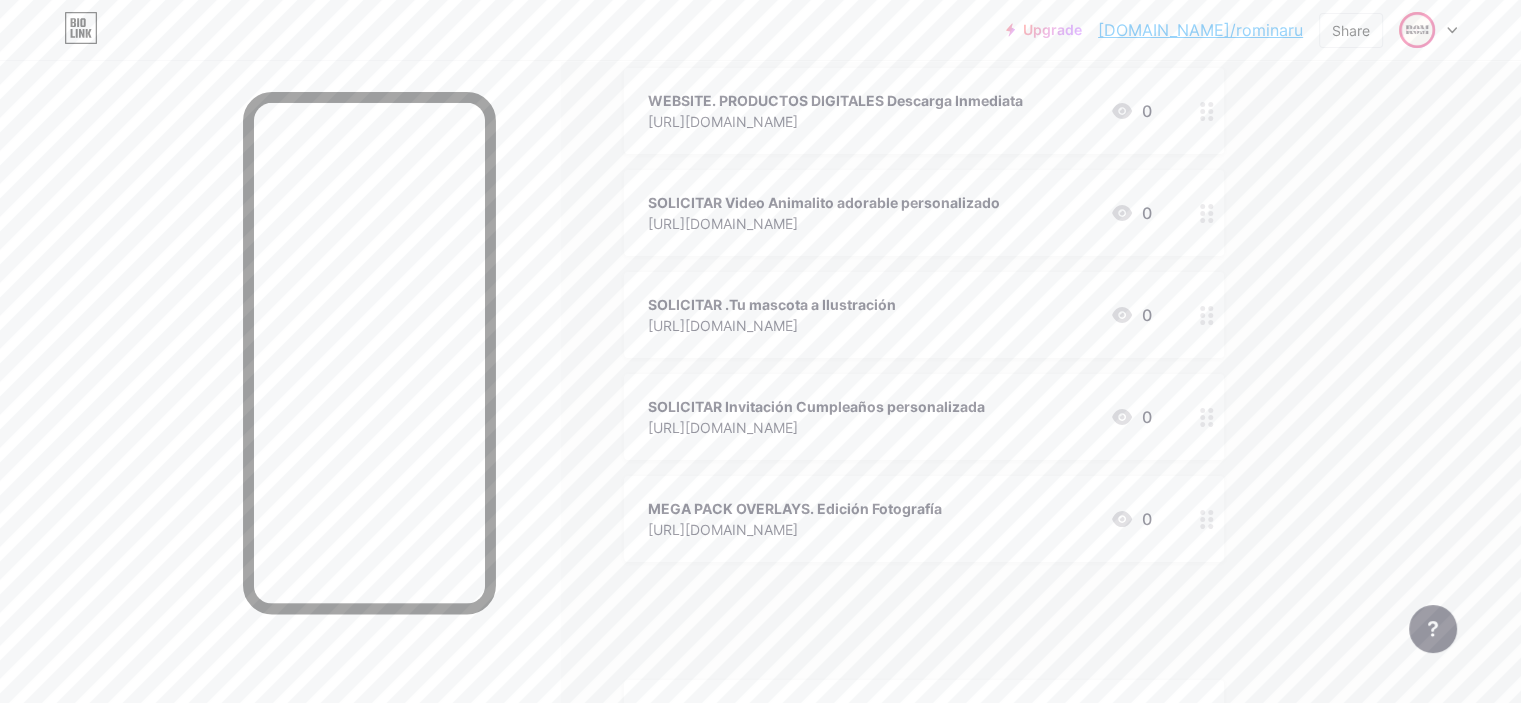 type 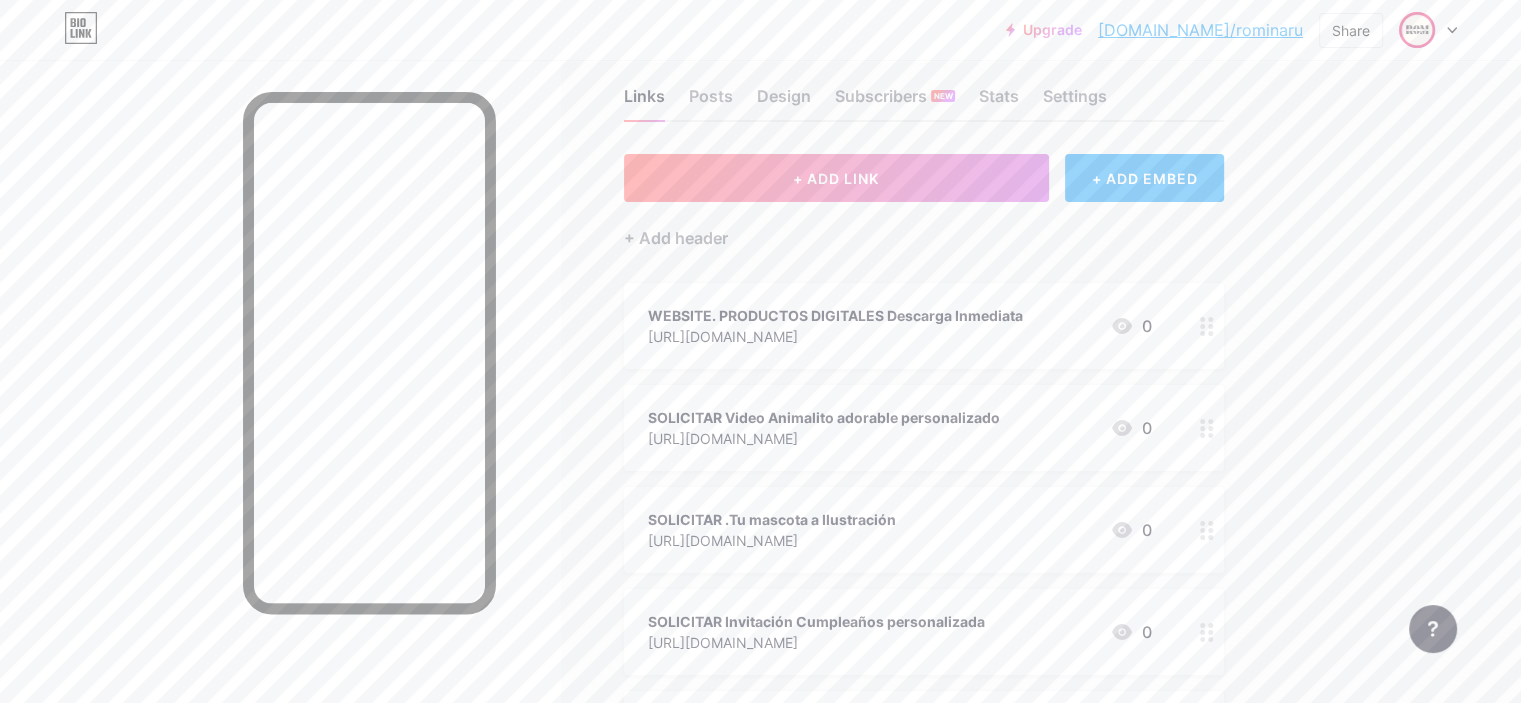 scroll, scrollTop: 0, scrollLeft: 0, axis: both 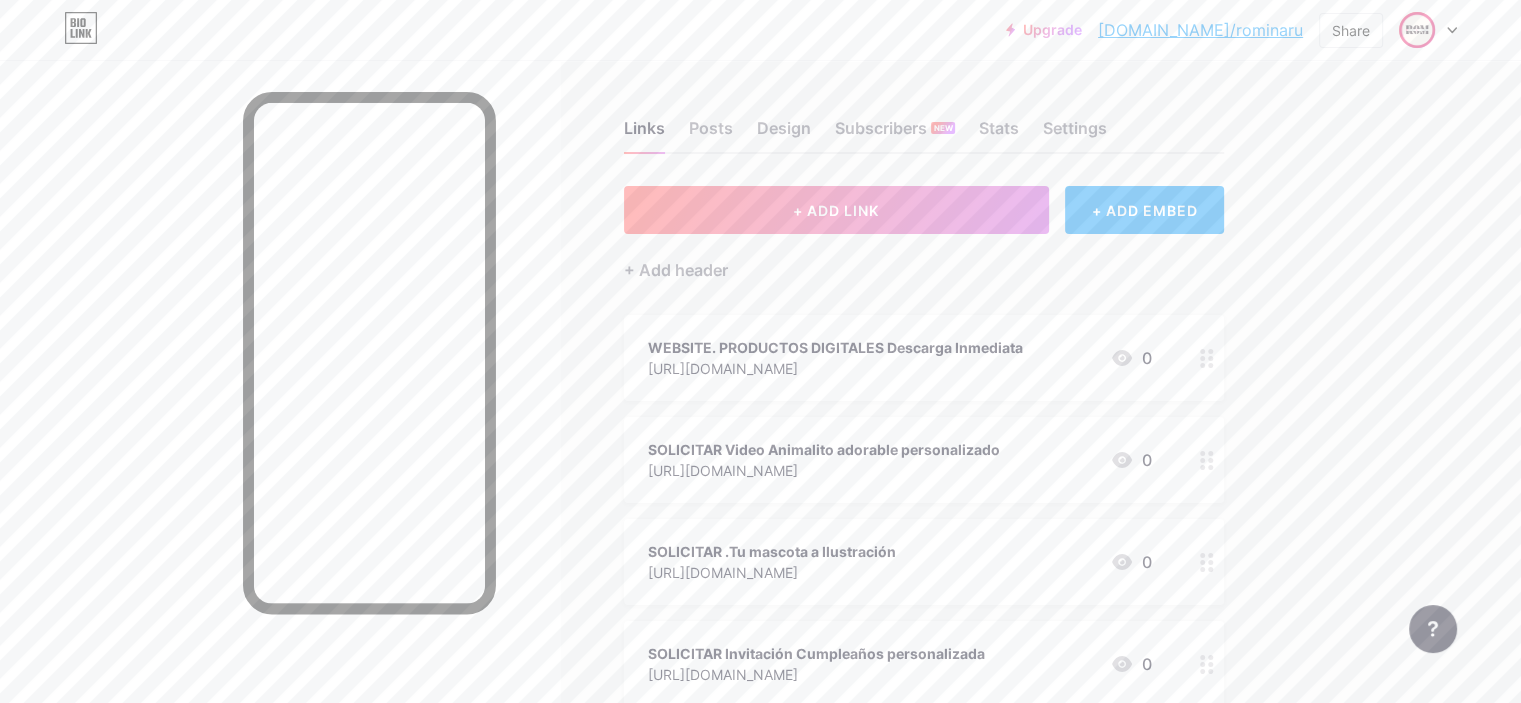 click at bounding box center [1428, 30] 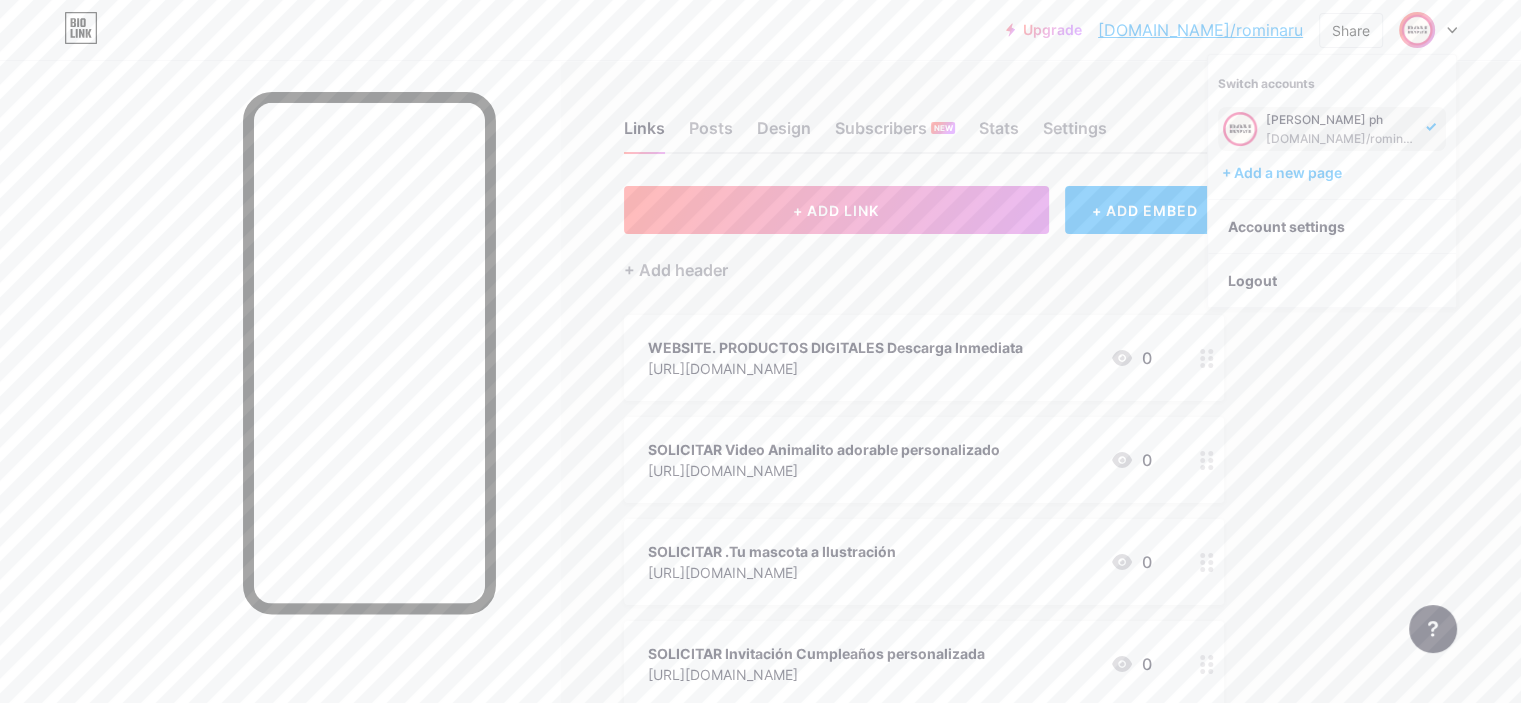 click on "Upgrade   [DOMAIN_NAME]/[PERSON_NAME]...   [DOMAIN_NAME]/rominaru   Share               Switch accounts     [PERSON_NAME] ph   [DOMAIN_NAME]/rominaru       + Add a new page        Account settings   Logout" at bounding box center (760, 30) 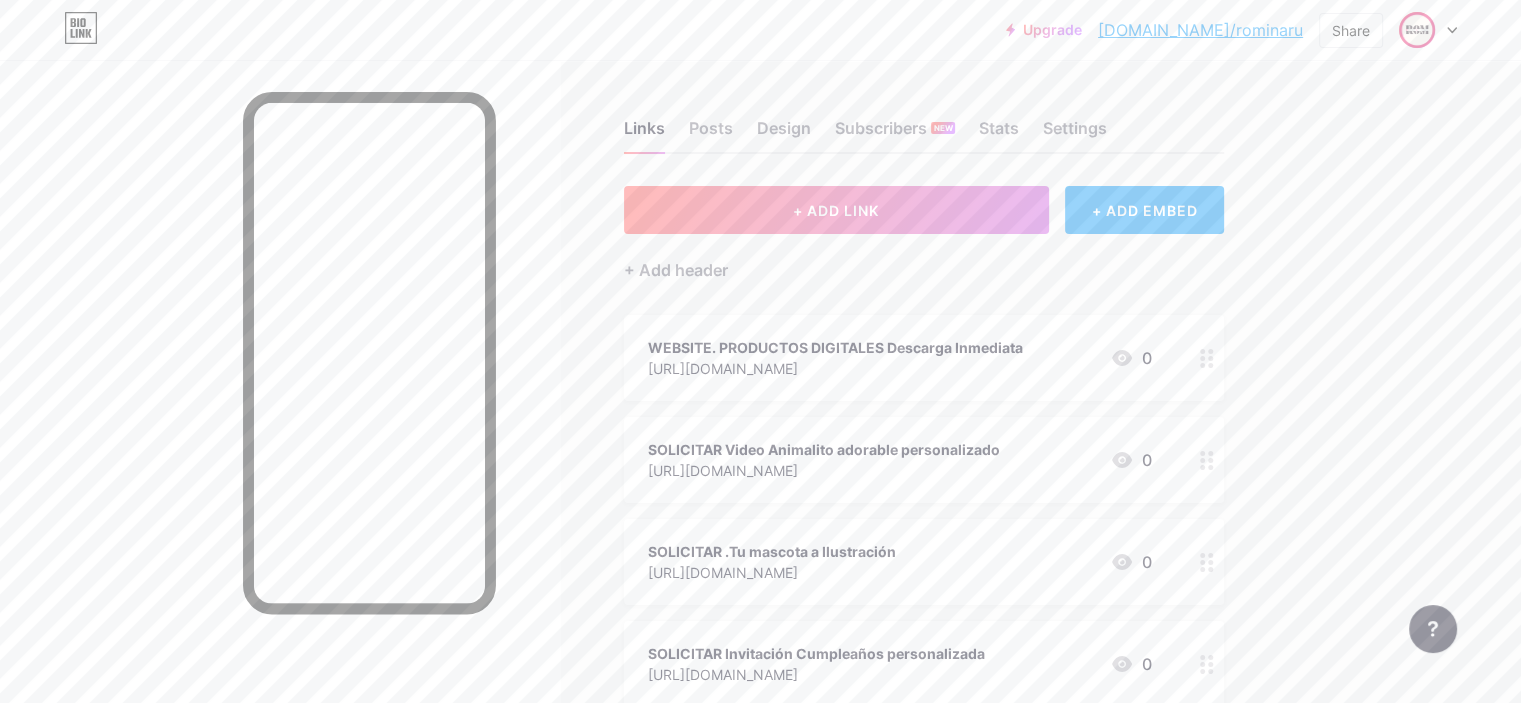 click on "[DOMAIN_NAME]/rominaru" at bounding box center (1200, 30) 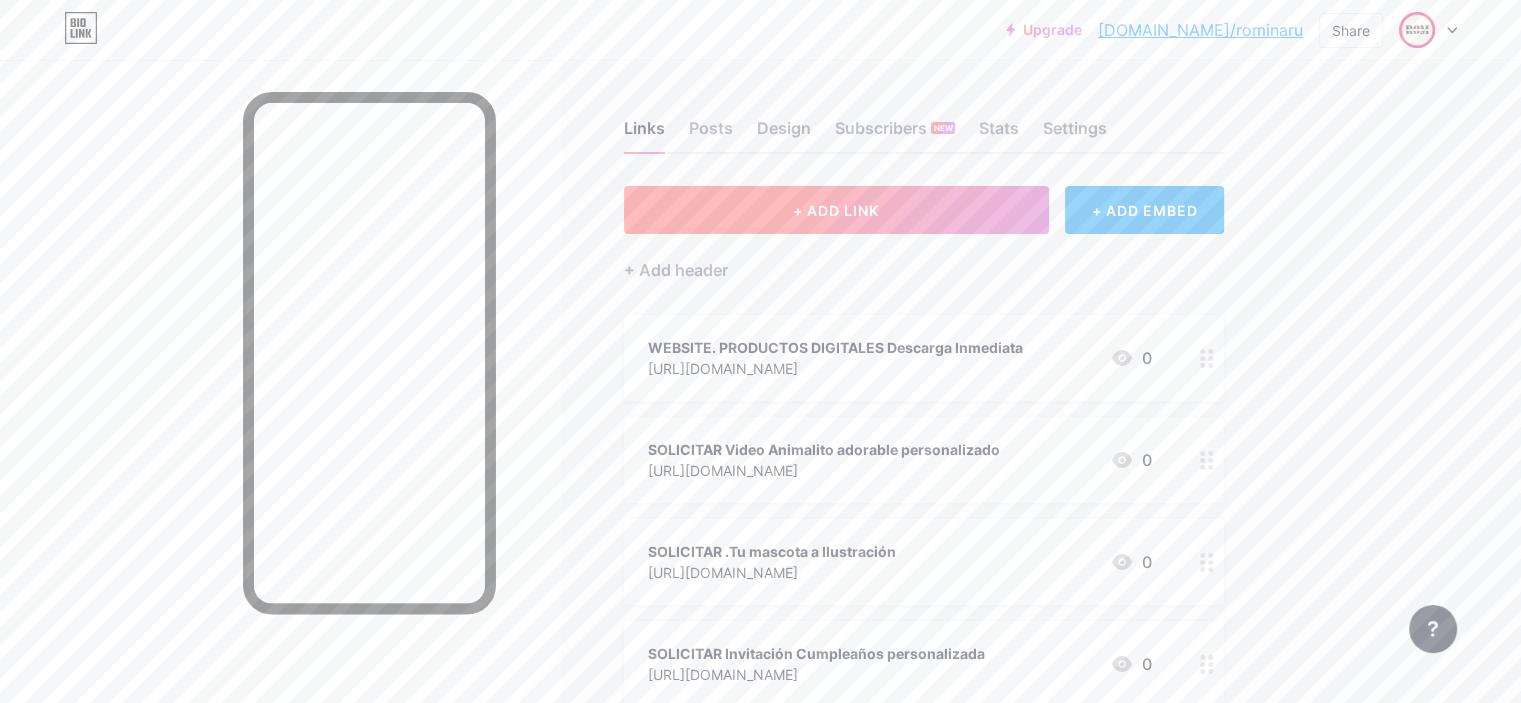 click on "+ ADD LINK" at bounding box center [836, 210] 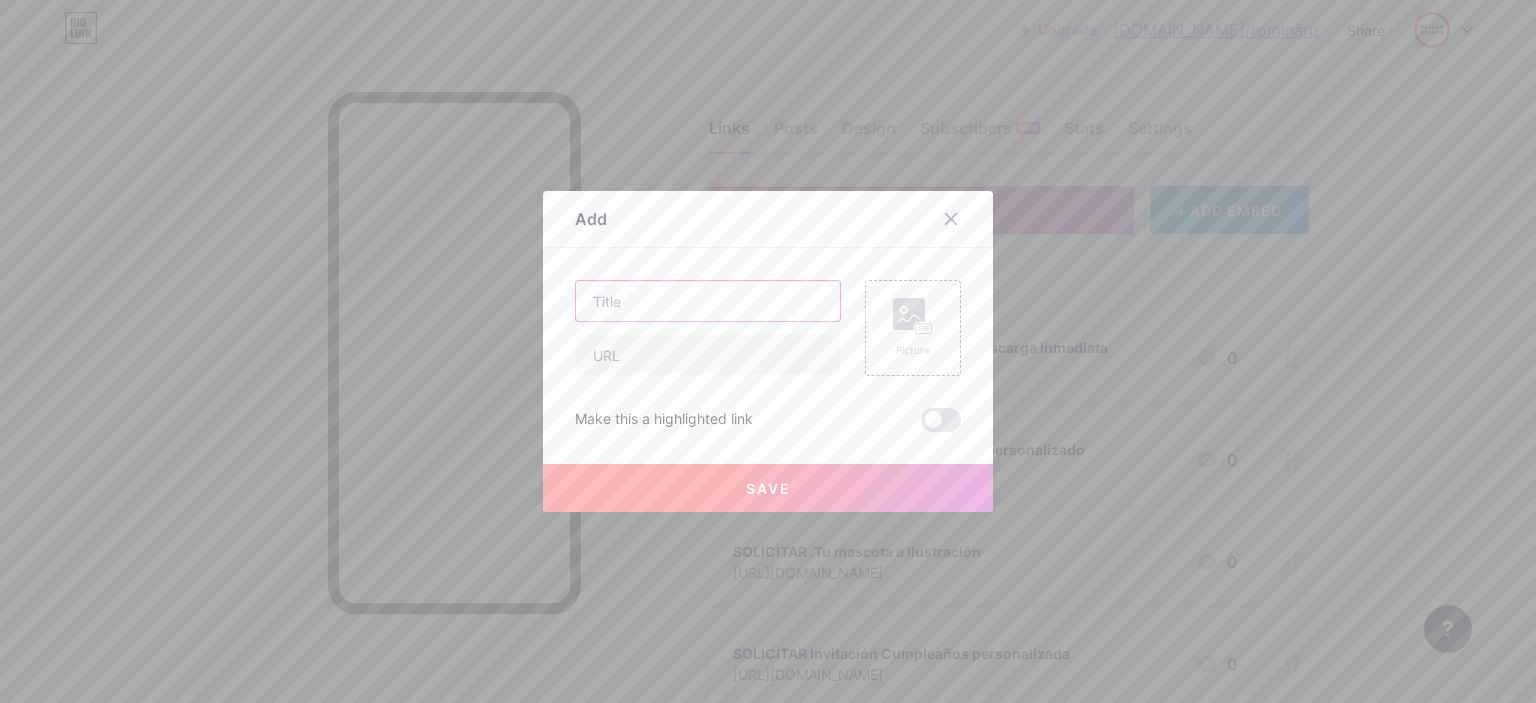 click at bounding box center (708, 301) 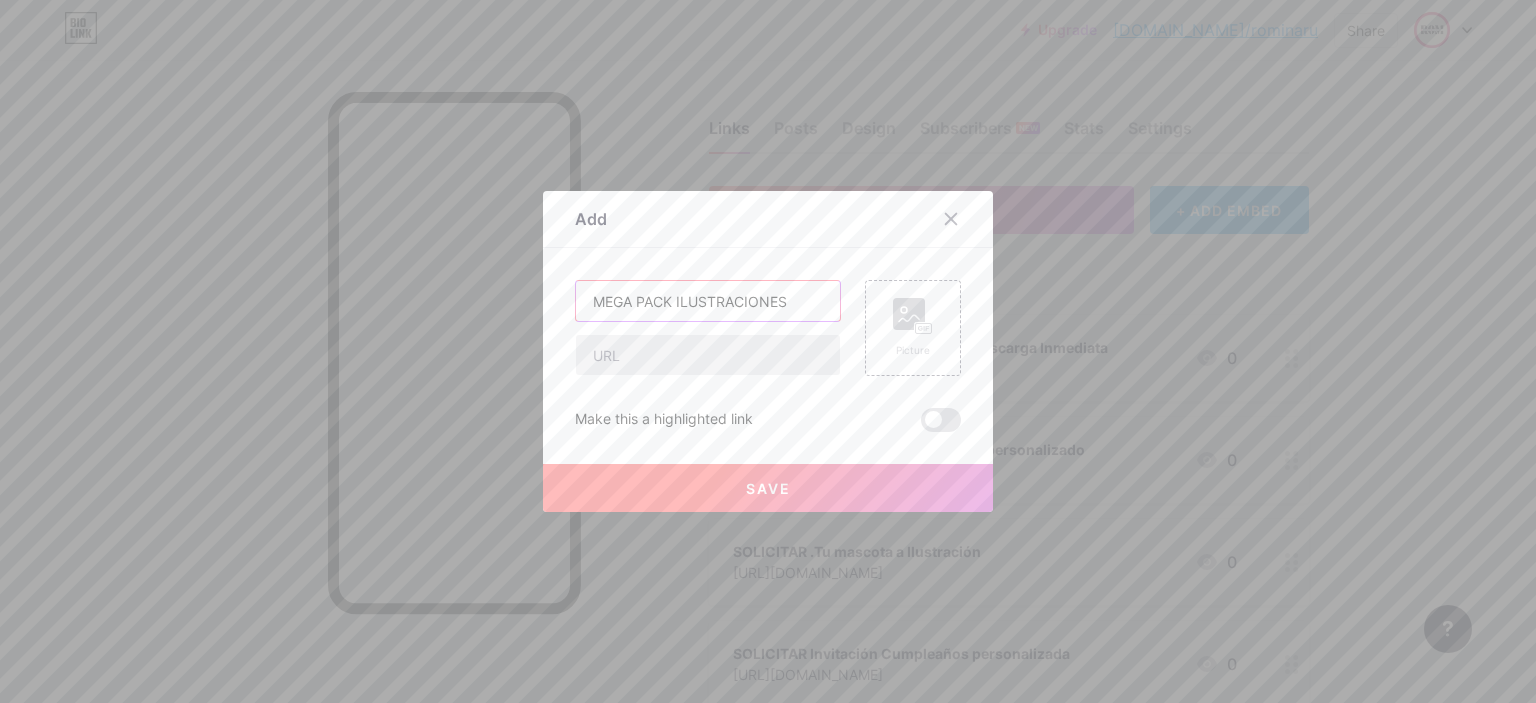 type on "MEGA PACK ILUSTRACIONES" 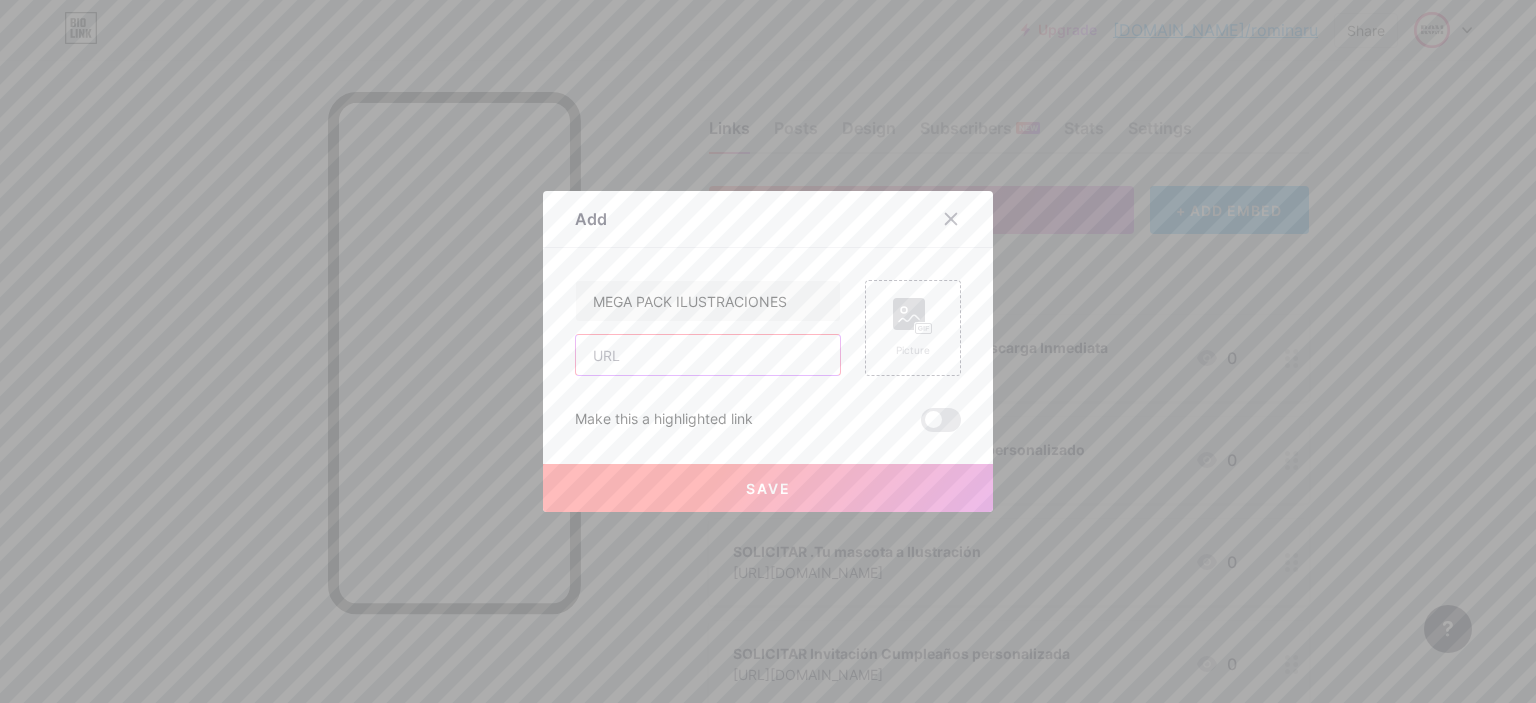 click at bounding box center (708, 355) 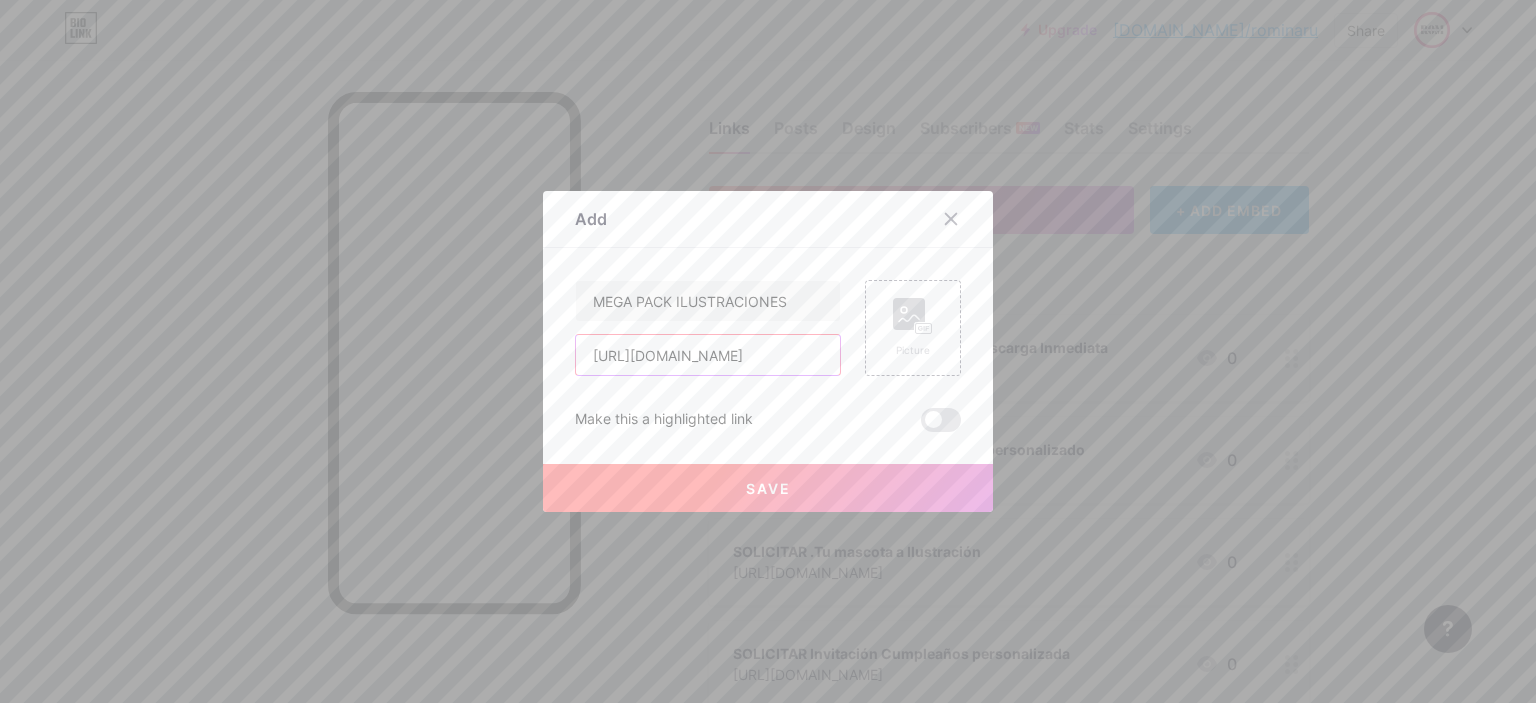 drag, startPoint x: 753, startPoint y: 360, endPoint x: 511, endPoint y: 352, distance: 242.1322 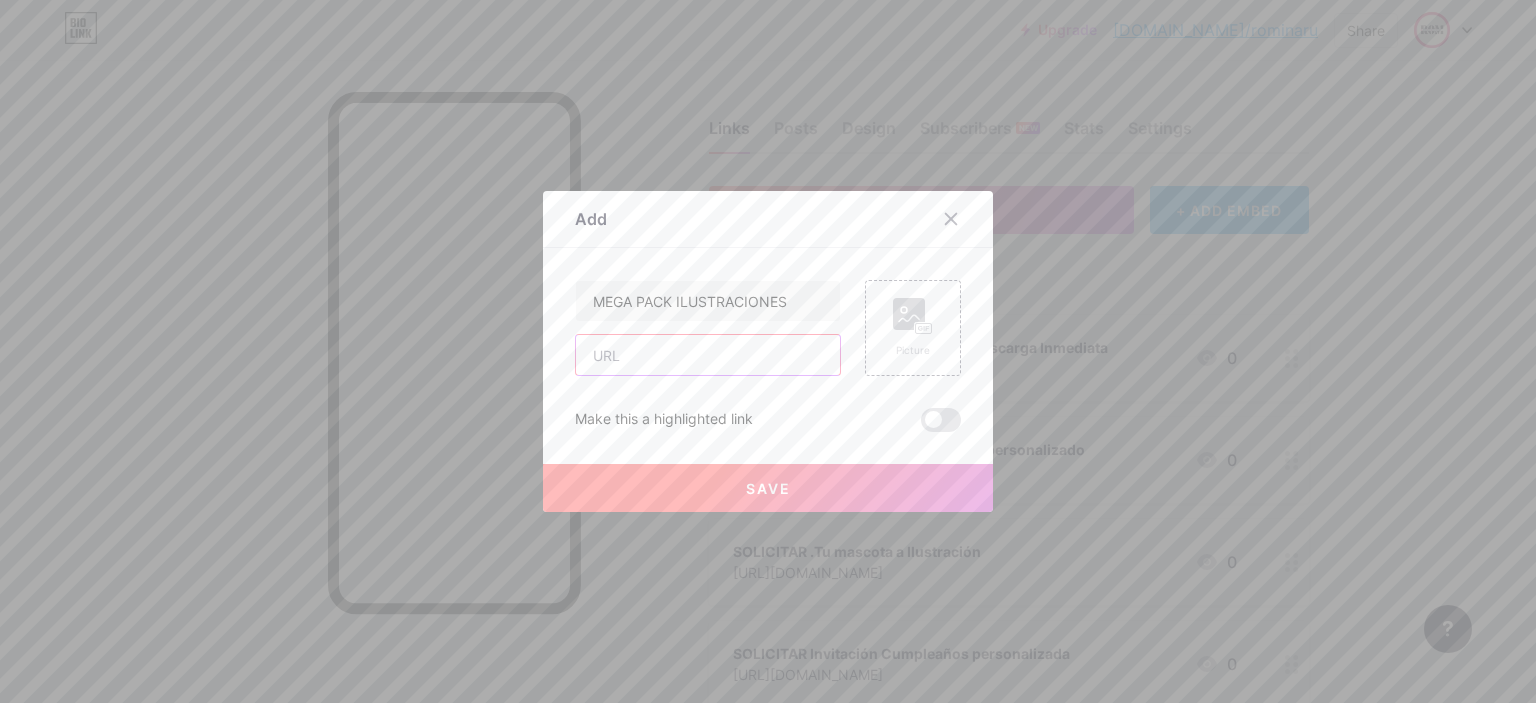 paste on "[URL][DOMAIN_NAME]" 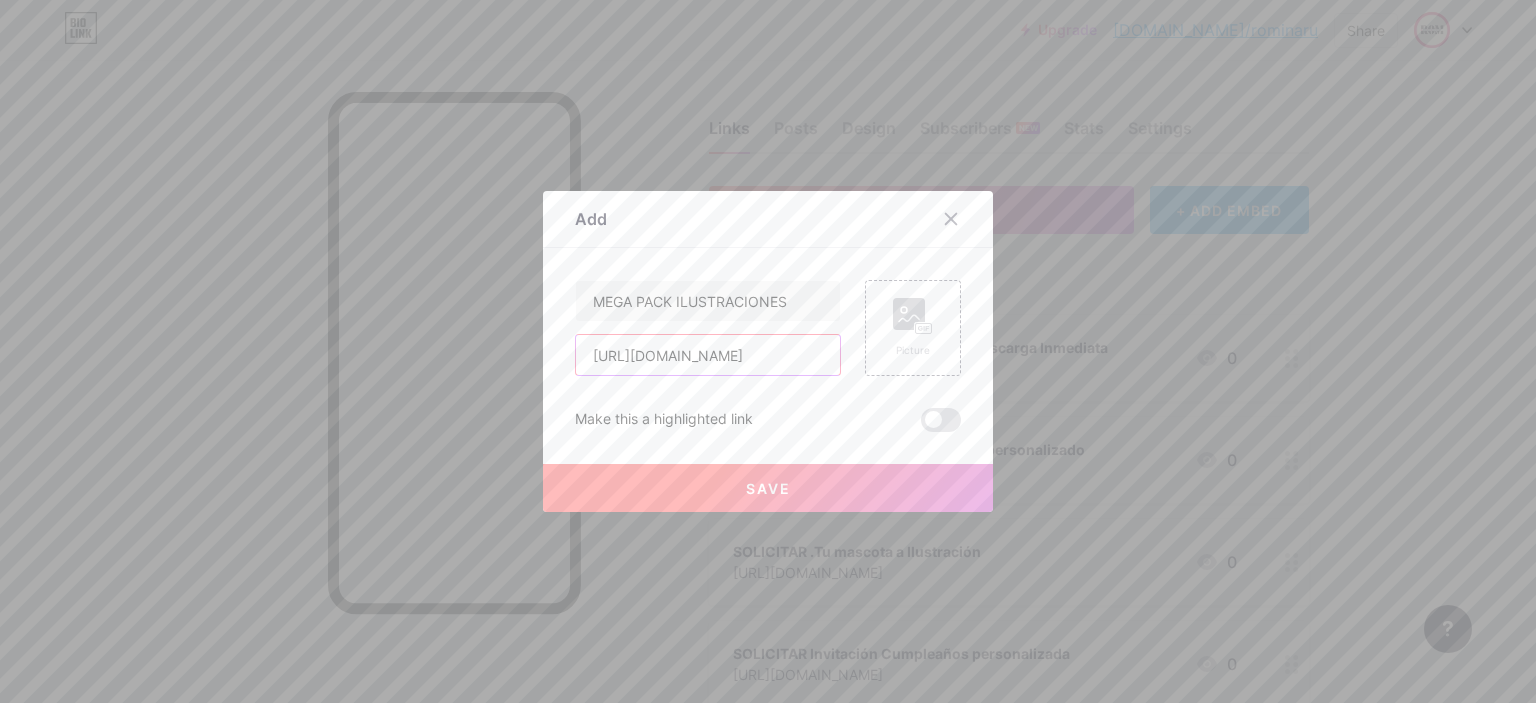 scroll, scrollTop: 0, scrollLeft: 61, axis: horizontal 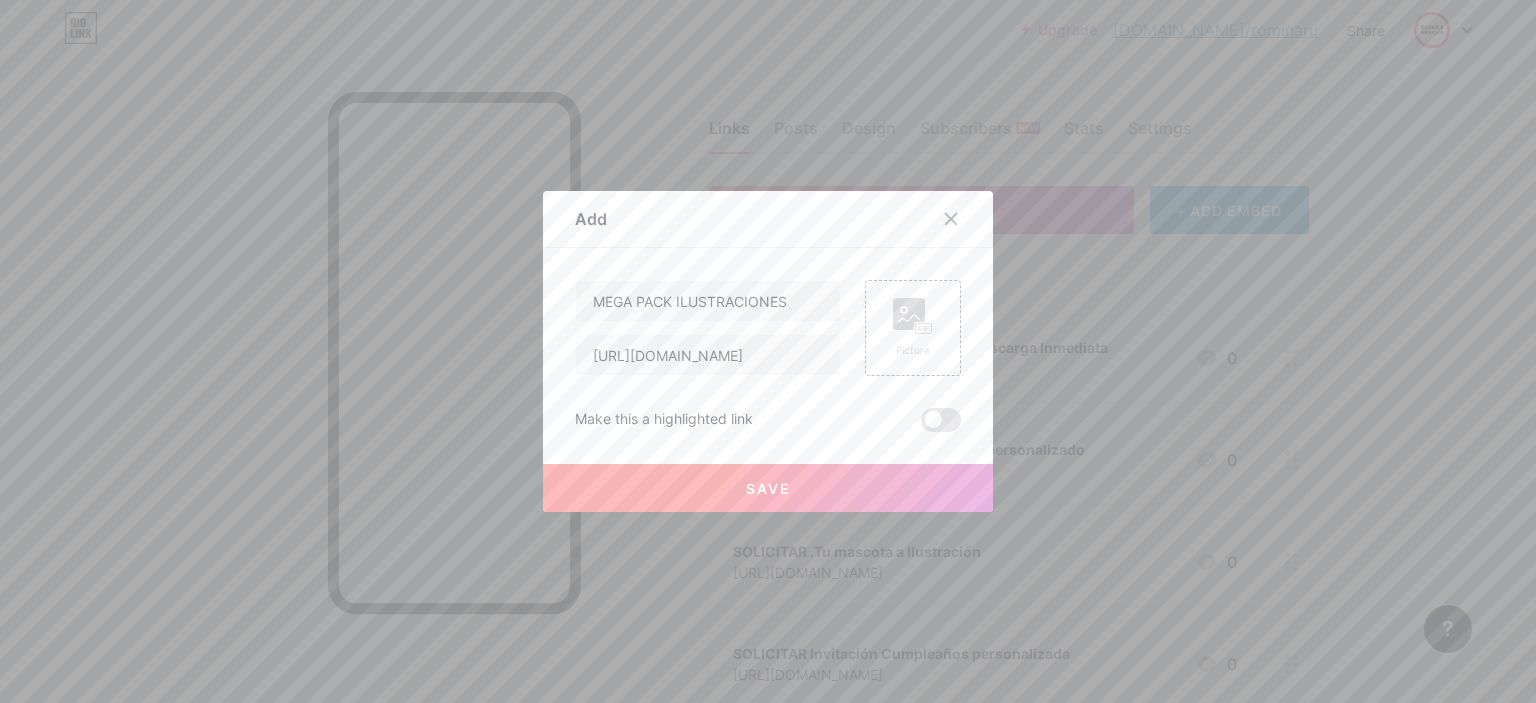 click on "Save" at bounding box center (768, 488) 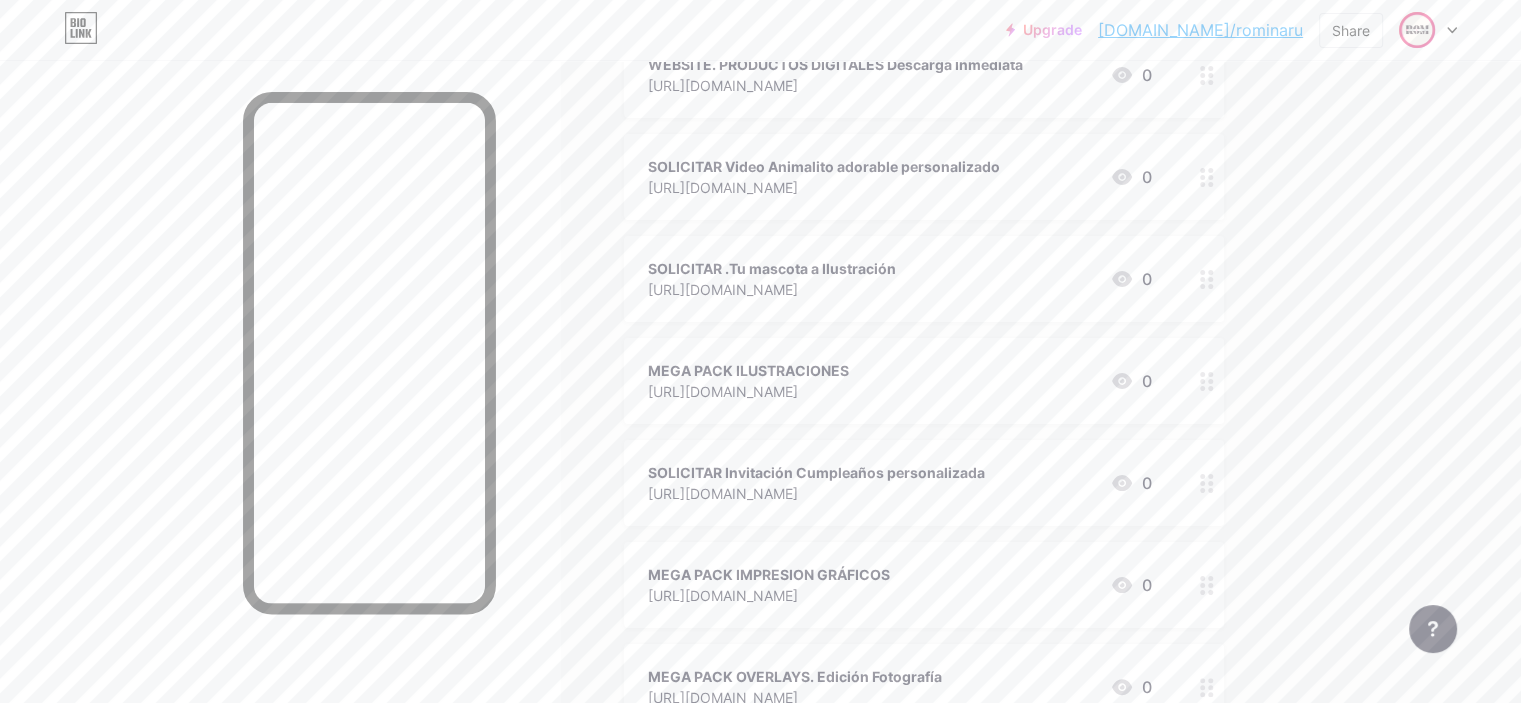 scroll, scrollTop: 299, scrollLeft: 0, axis: vertical 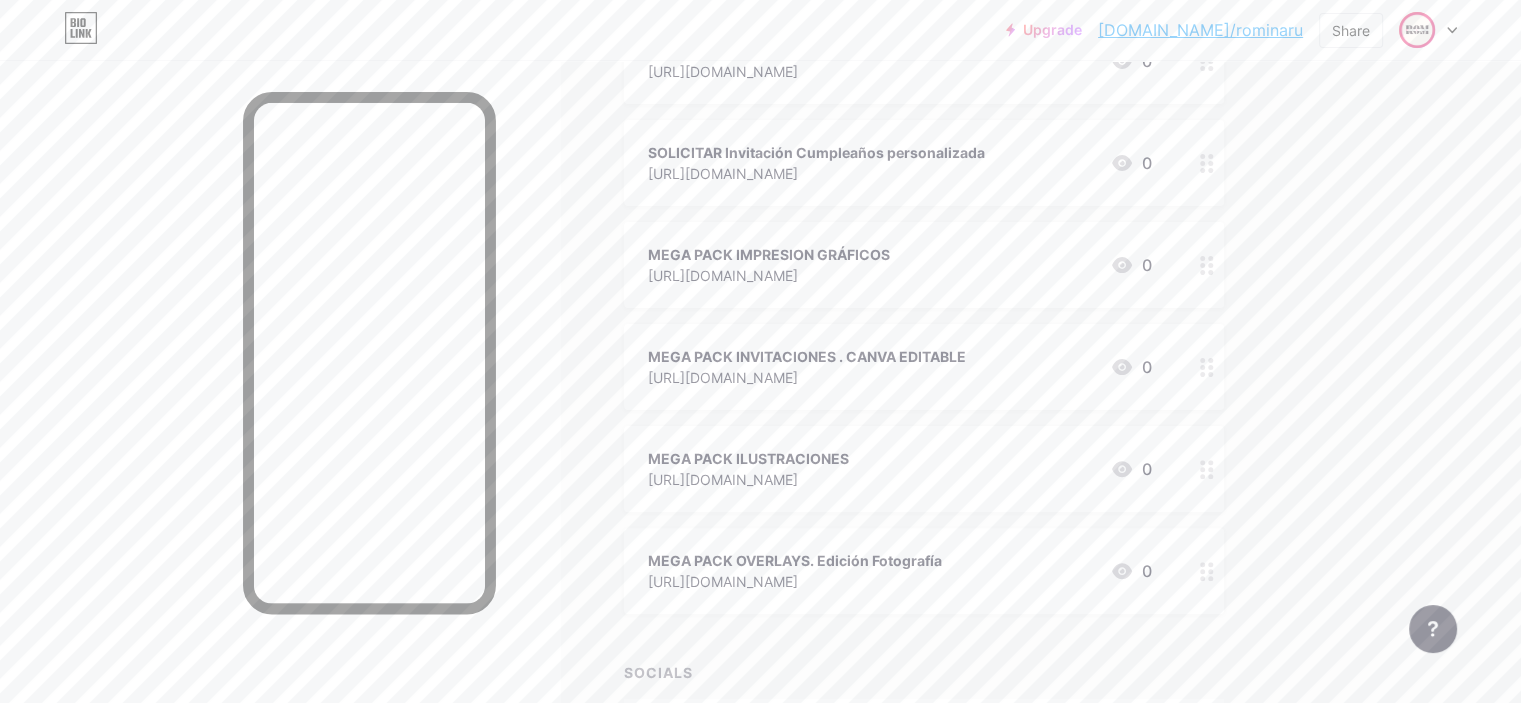 click on "MEGA PACK IMPRESION GRÁFICOS
[URL][DOMAIN_NAME]
0" at bounding box center [900, 265] 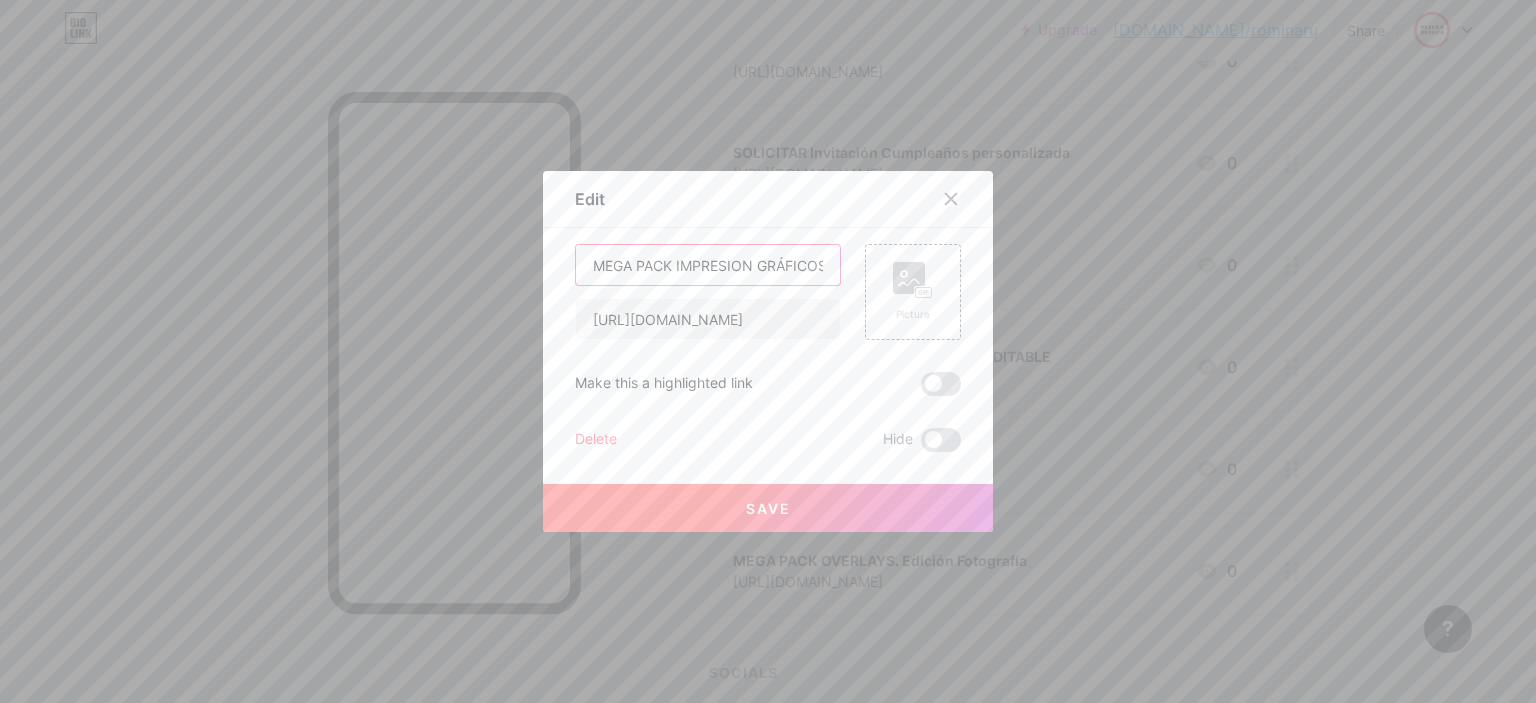 drag, startPoint x: 816, startPoint y: 267, endPoint x: 834, endPoint y: 268, distance: 18.027756 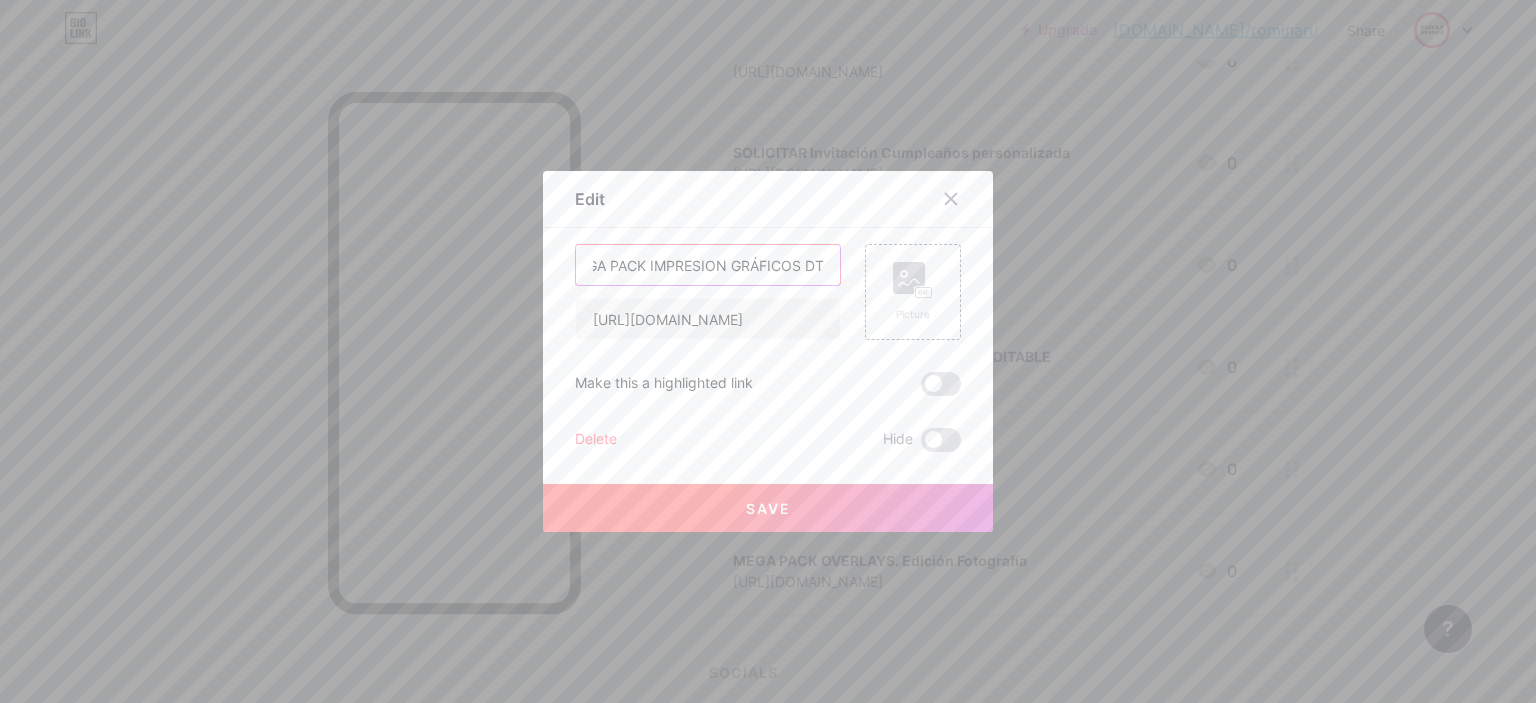 scroll, scrollTop: 0, scrollLeft: 34, axis: horizontal 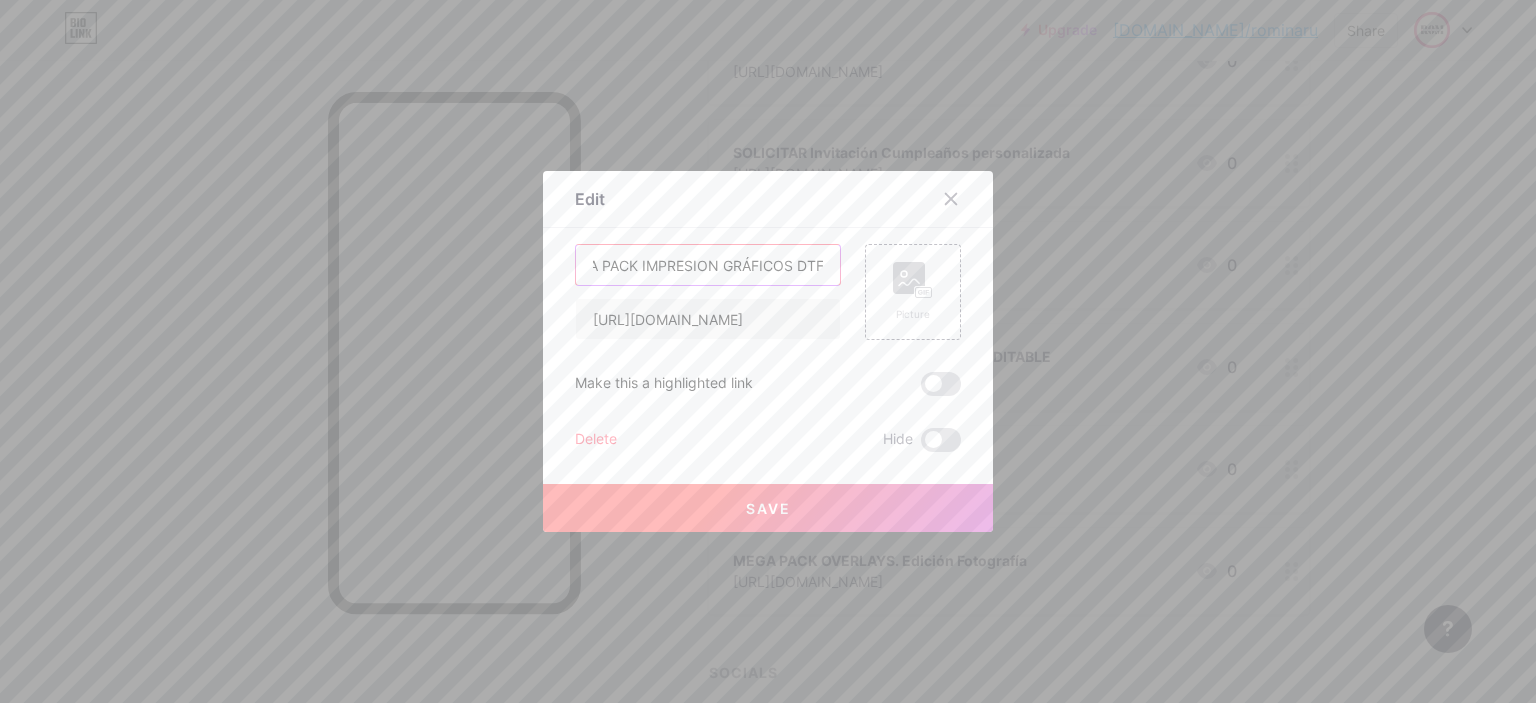 type on "MEGA PACK IMPRESION GRÁFICOS DTF" 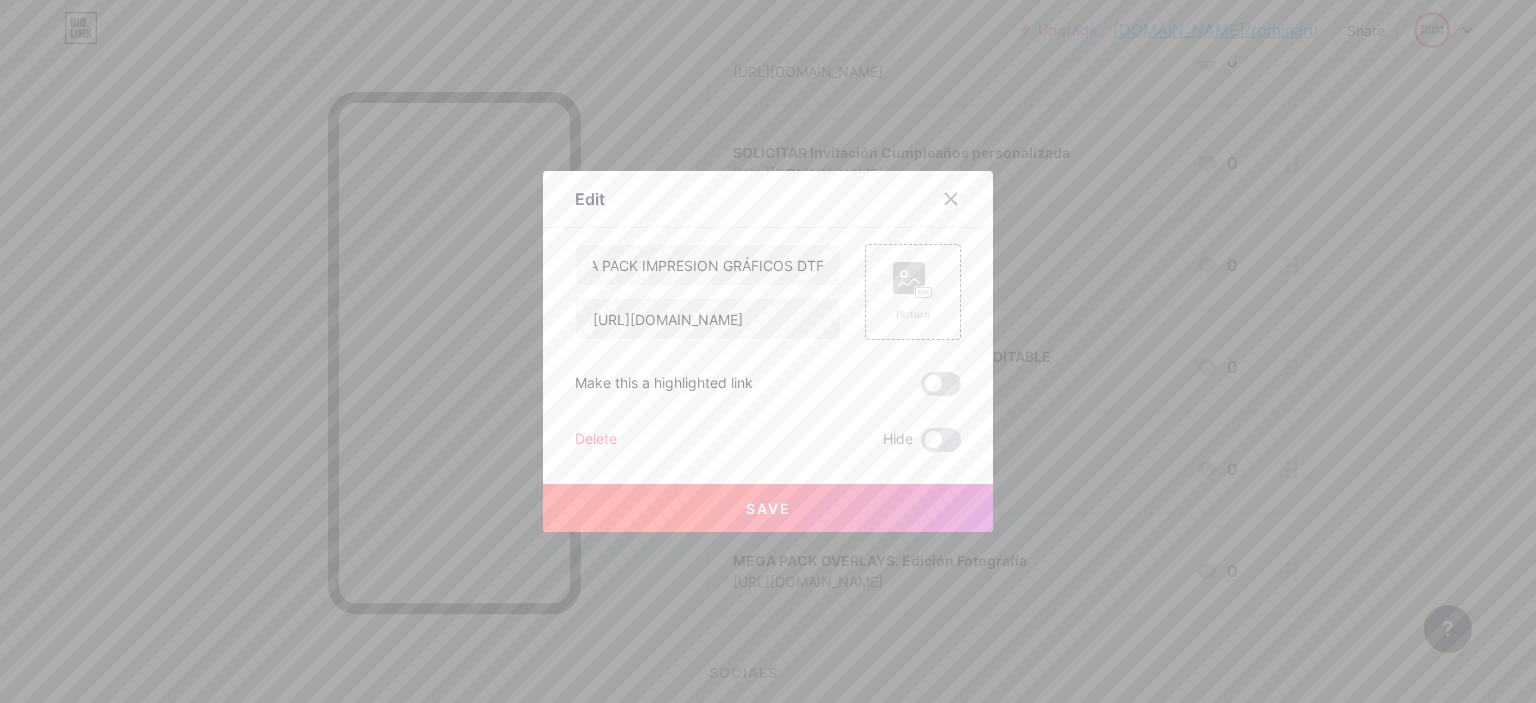 click on "Save" at bounding box center (768, 508) 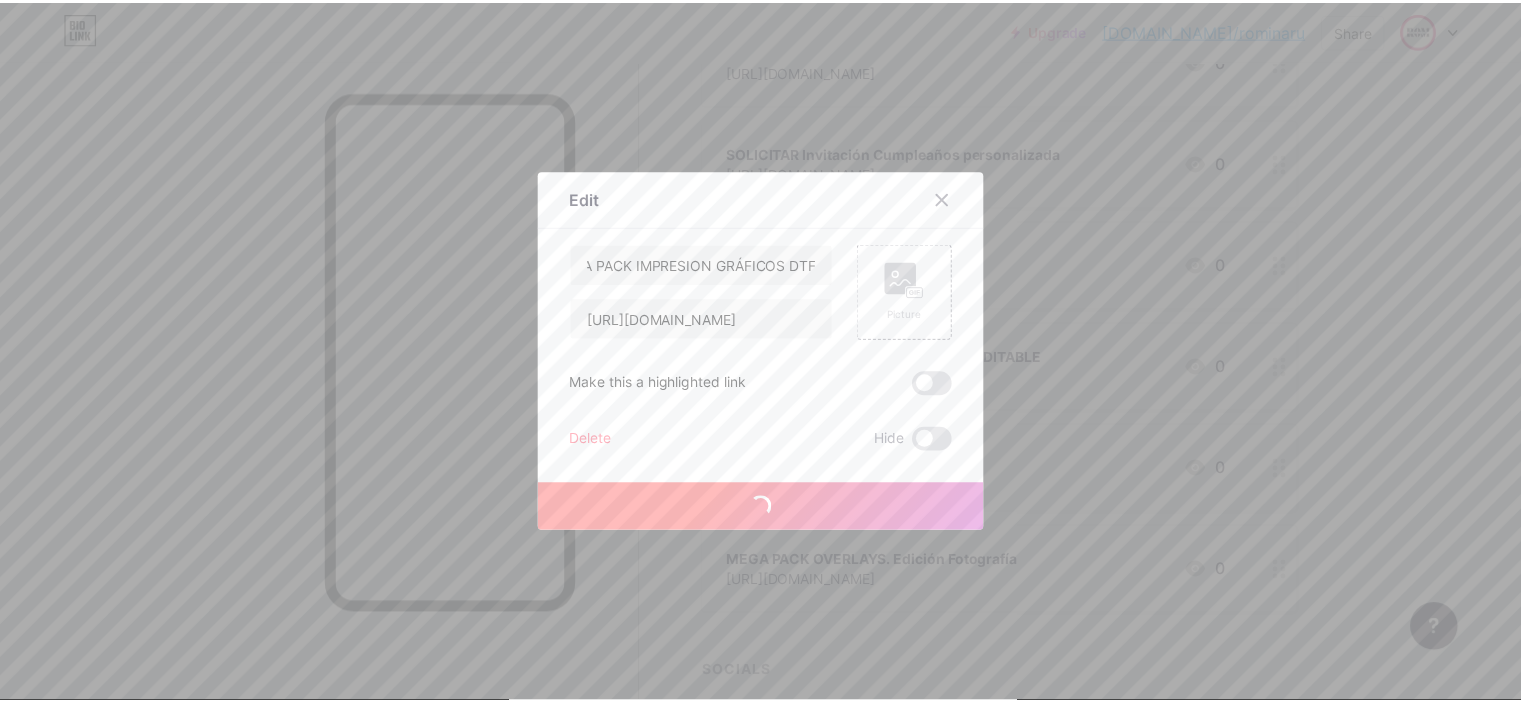 scroll, scrollTop: 0, scrollLeft: 0, axis: both 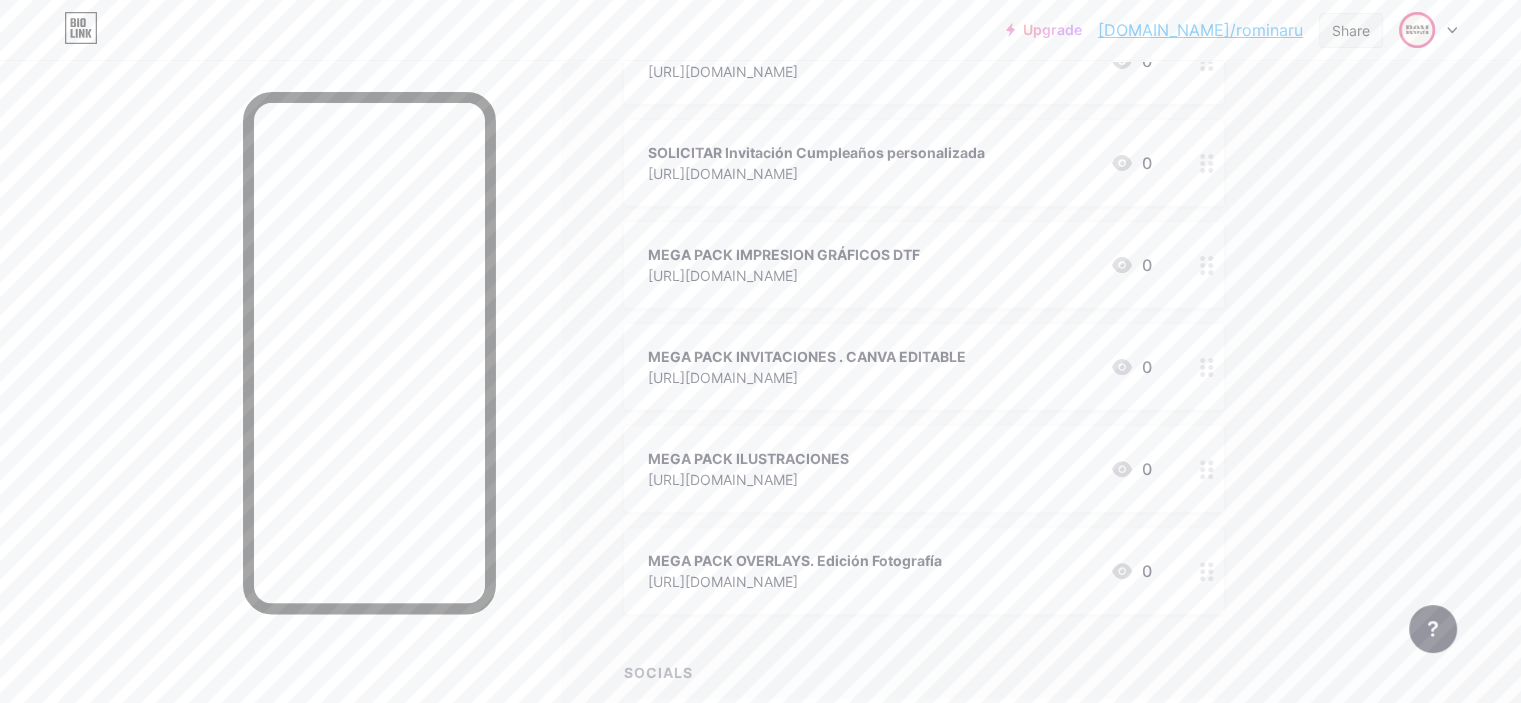 click on "Share" at bounding box center (1351, 30) 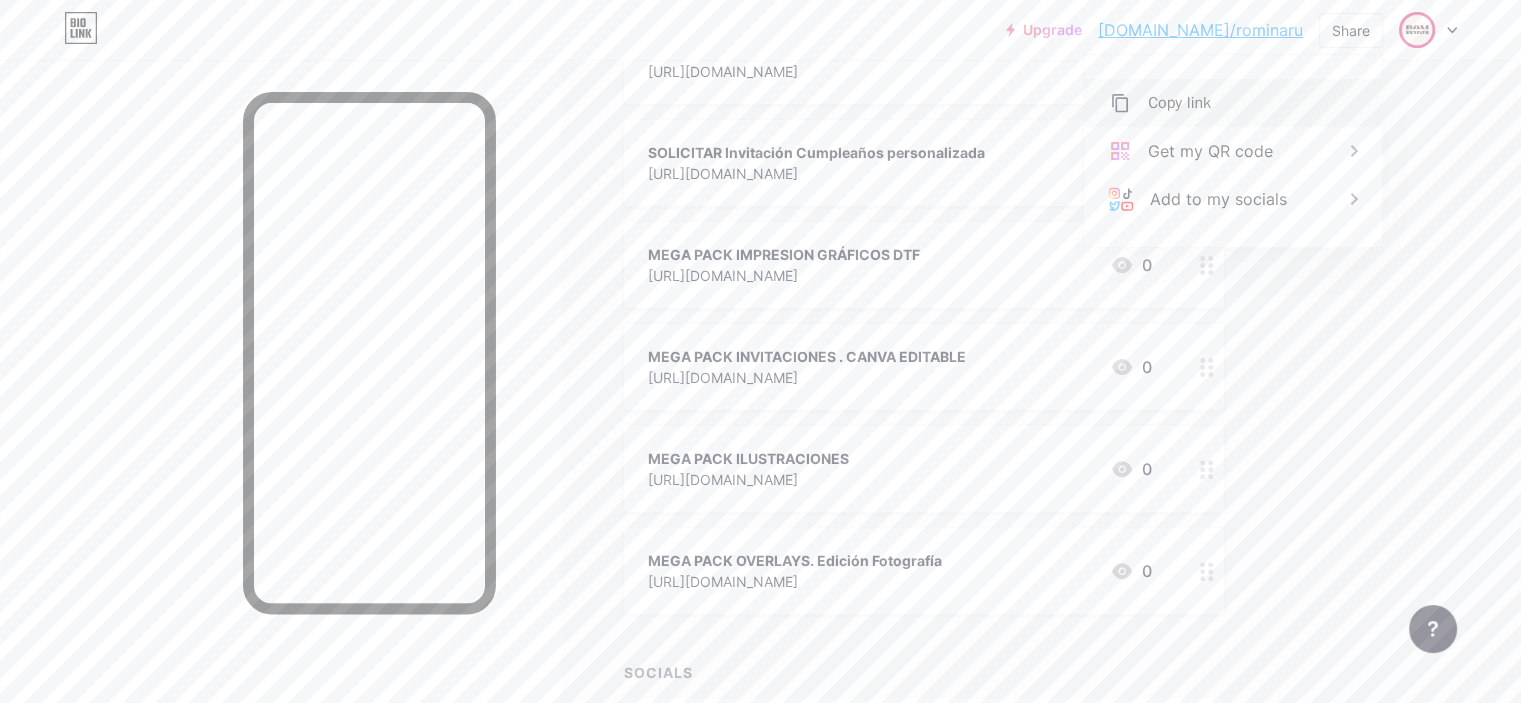 click on "Copy link" at bounding box center (1233, 103) 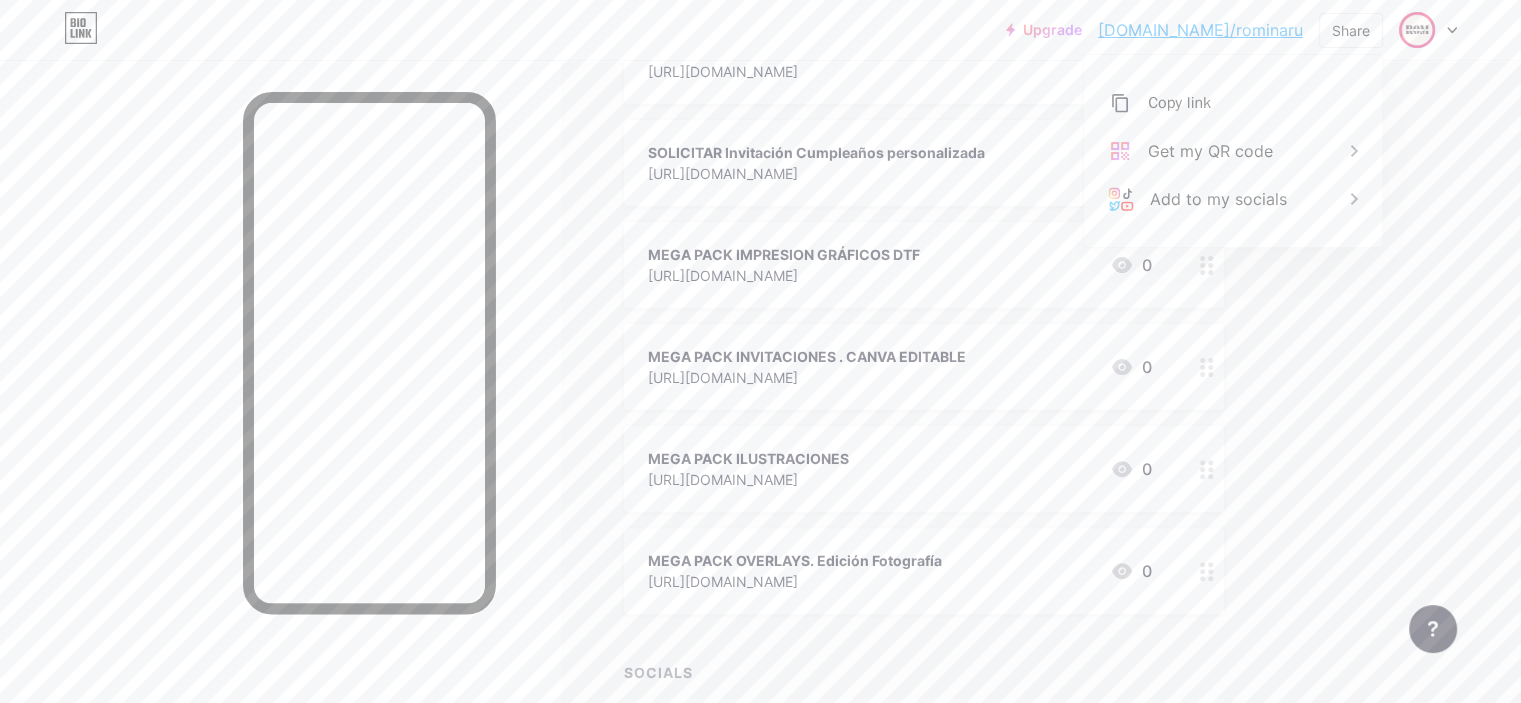 click on "Links
Posts
Design
Subscribers
NEW
Stats
Settings       + ADD LINK     + ADD EMBED
+ Add header
WEBSITE. PRODUCTOS DIGITALES Descarga Inmediata
[URL][DOMAIN_NAME]
0
SOLICITAR Video Animalito adorable personalizado
[URL][DOMAIN_NAME]
0
SOLICITAR .Tu mascota a Ilustración
[URL][DOMAIN_NAME]
0
SOLICITAR Invitación Cumpleaños personalizada
[URL][DOMAIN_NAME]
0
MEGA PACK IMPRESION GRÁFICOS DTF
[URL][DOMAIN_NAME]" at bounding box center (654, 203) 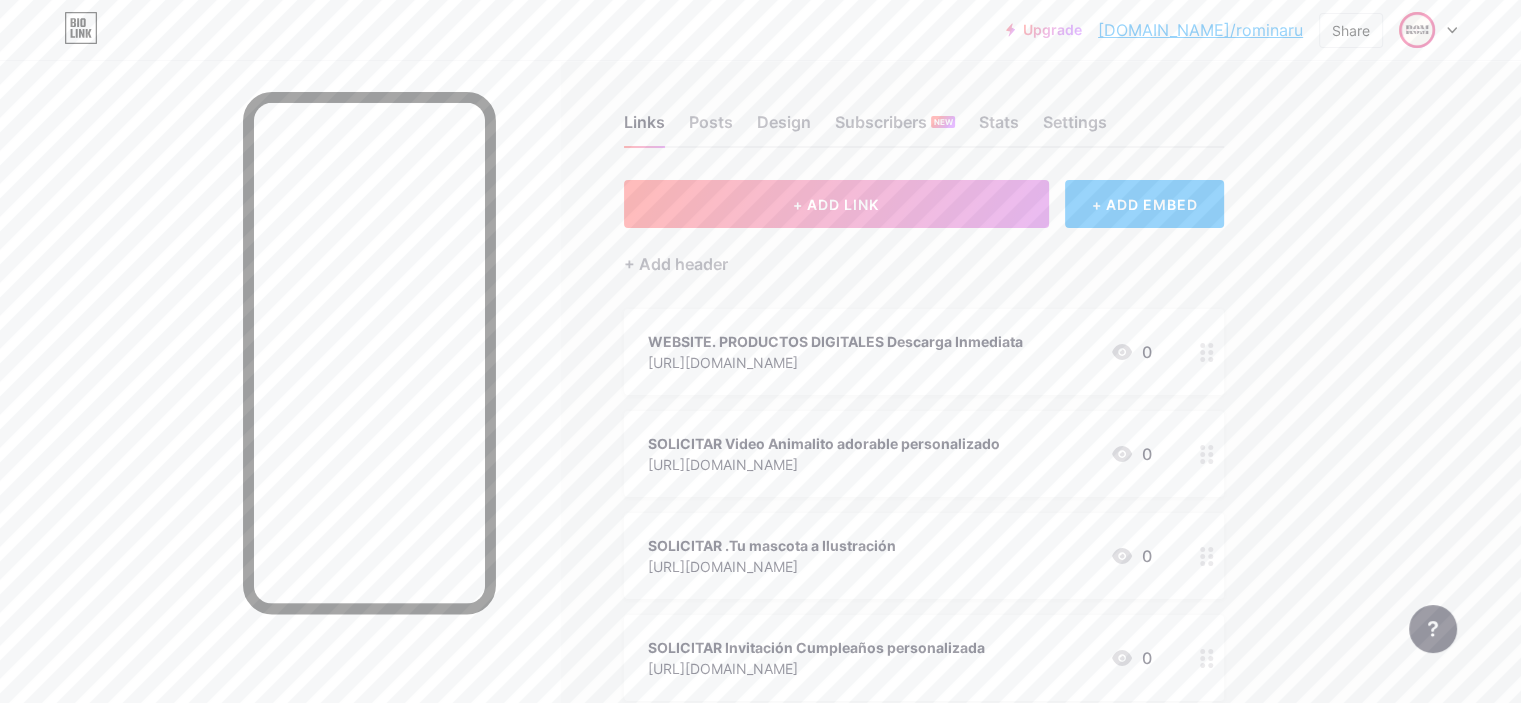 scroll, scrollTop: 0, scrollLeft: 0, axis: both 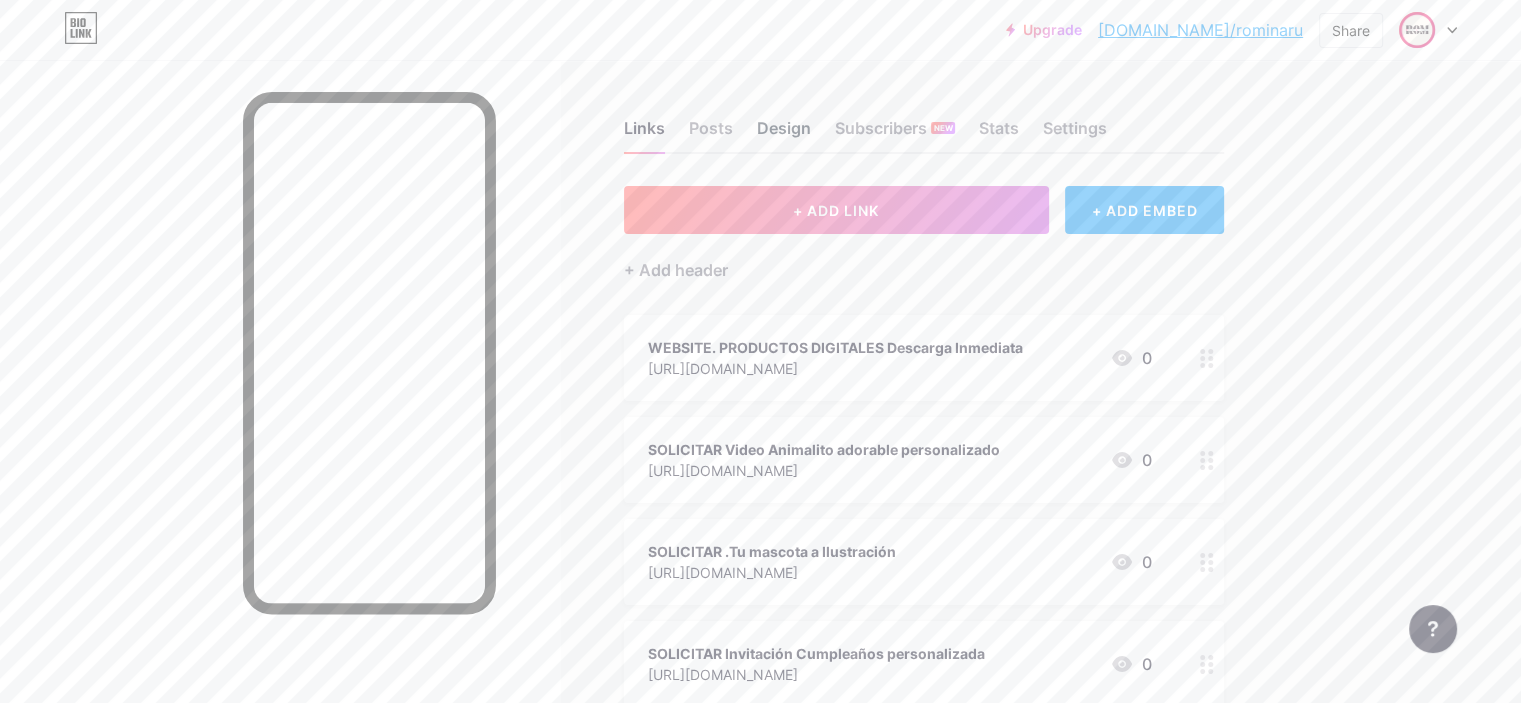click on "Design" at bounding box center [784, 134] 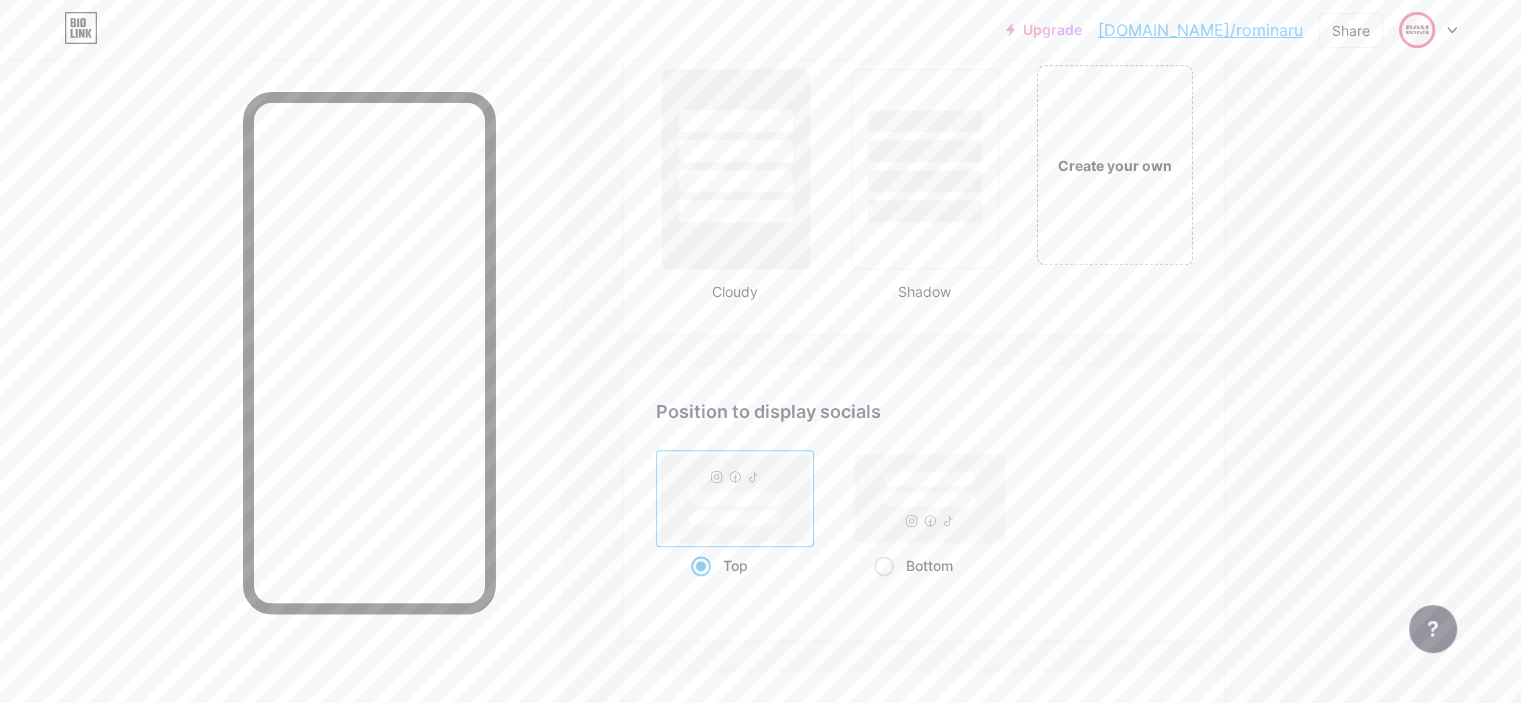 scroll, scrollTop: 2394, scrollLeft: 0, axis: vertical 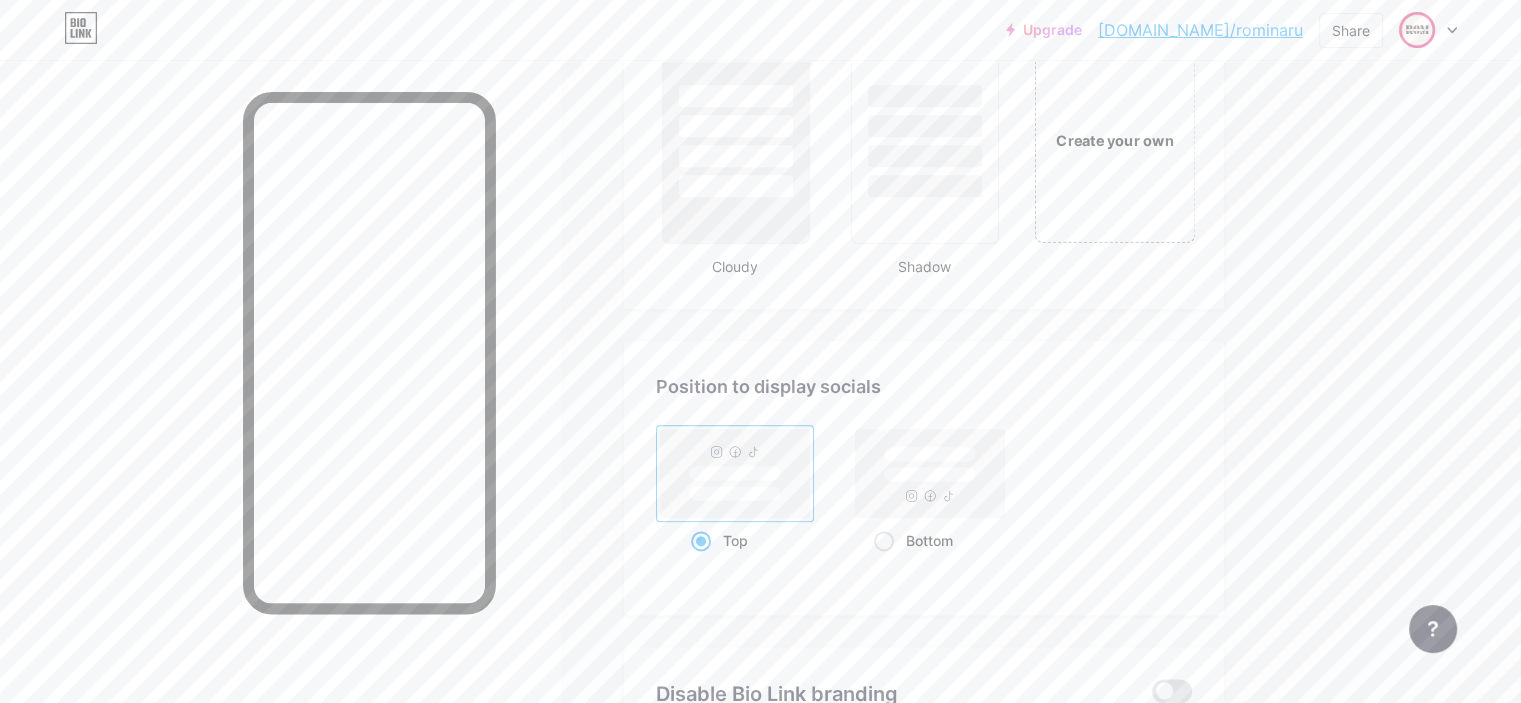 click on "Create your own" at bounding box center (1114, 139) 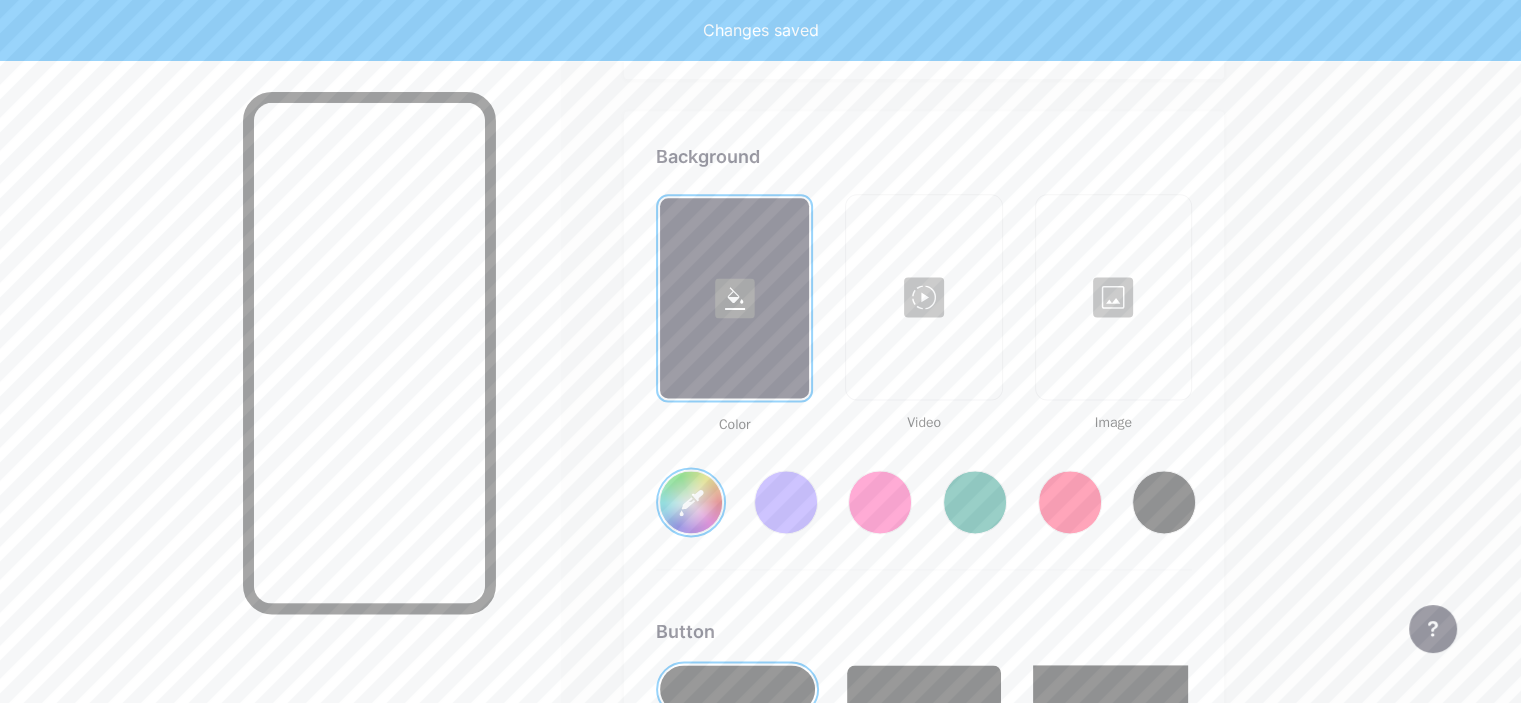 type on "#ffffff" 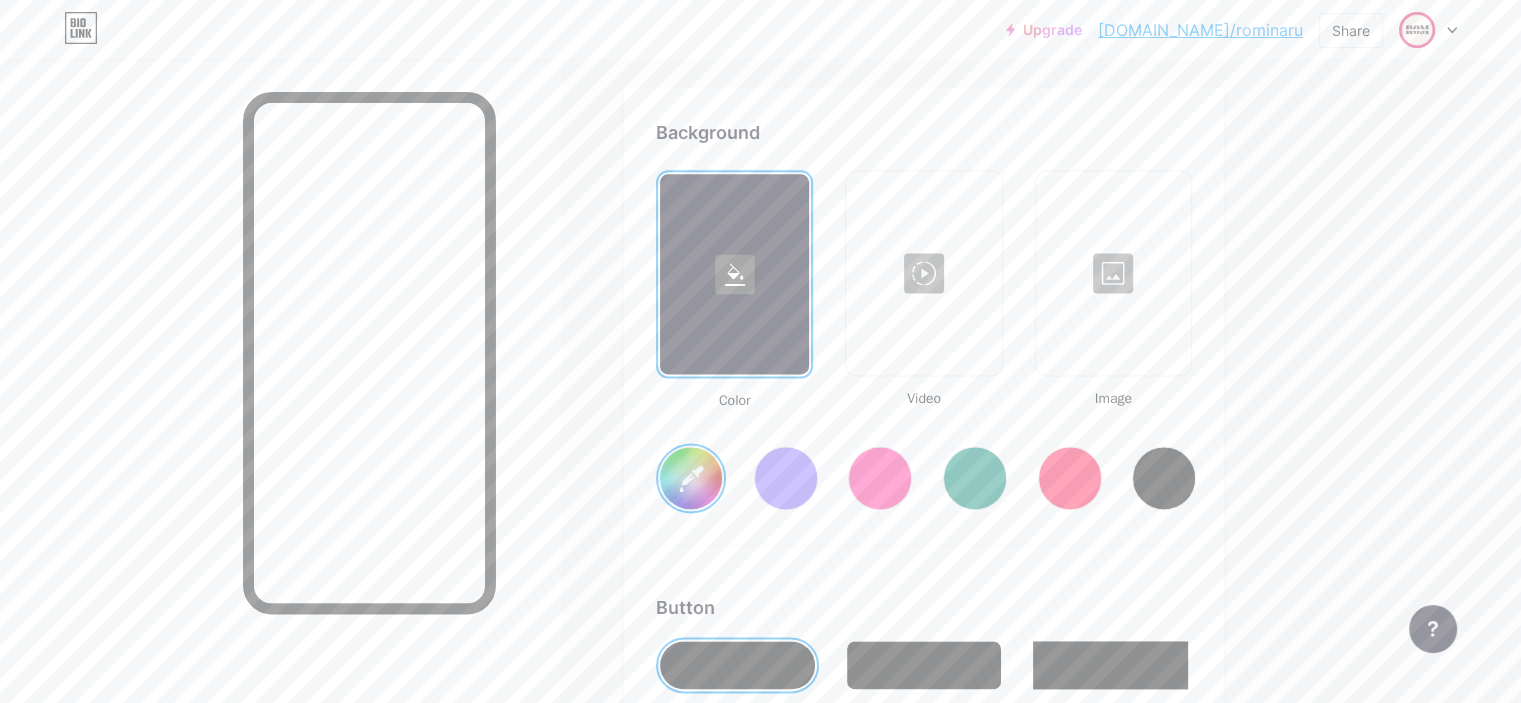 click at bounding box center [880, 478] 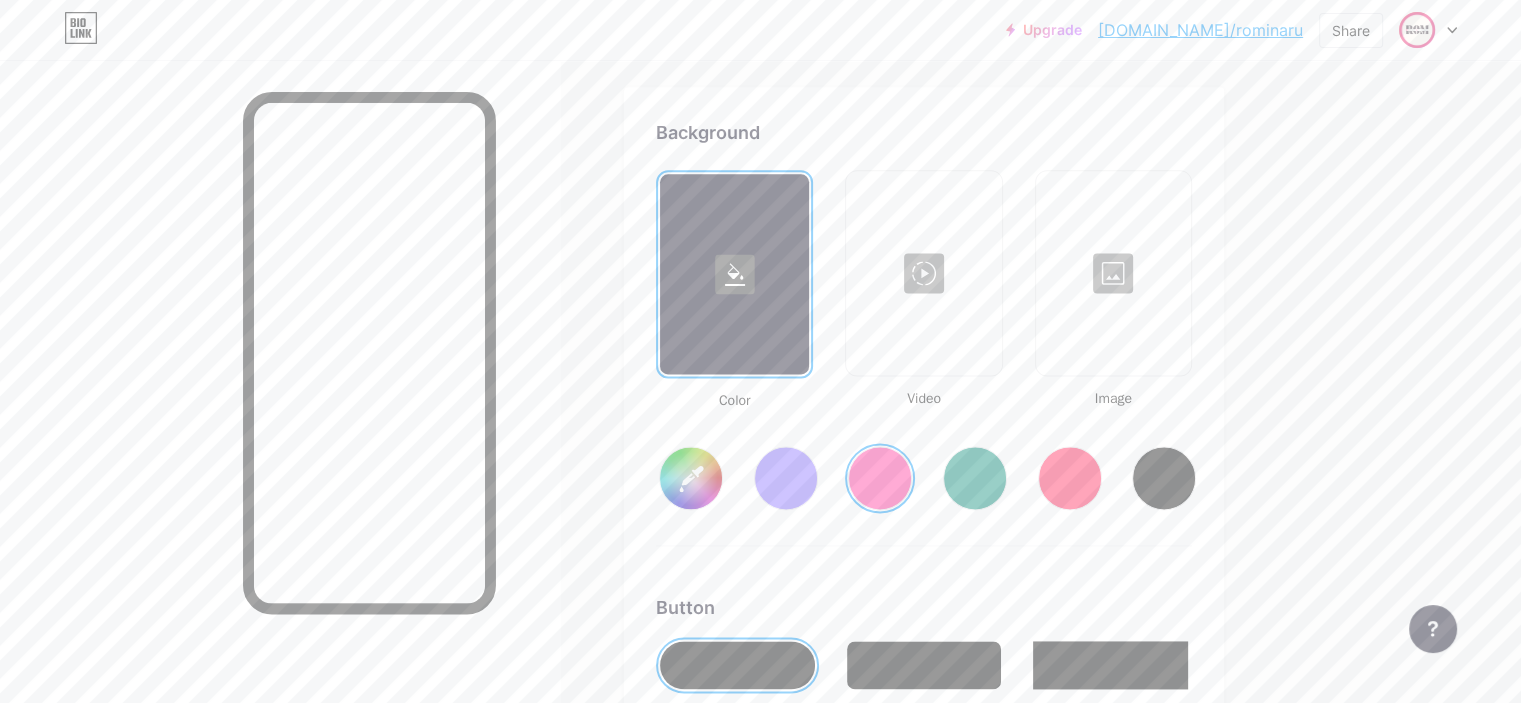 click on "#ff2e96" at bounding box center [691, 478] 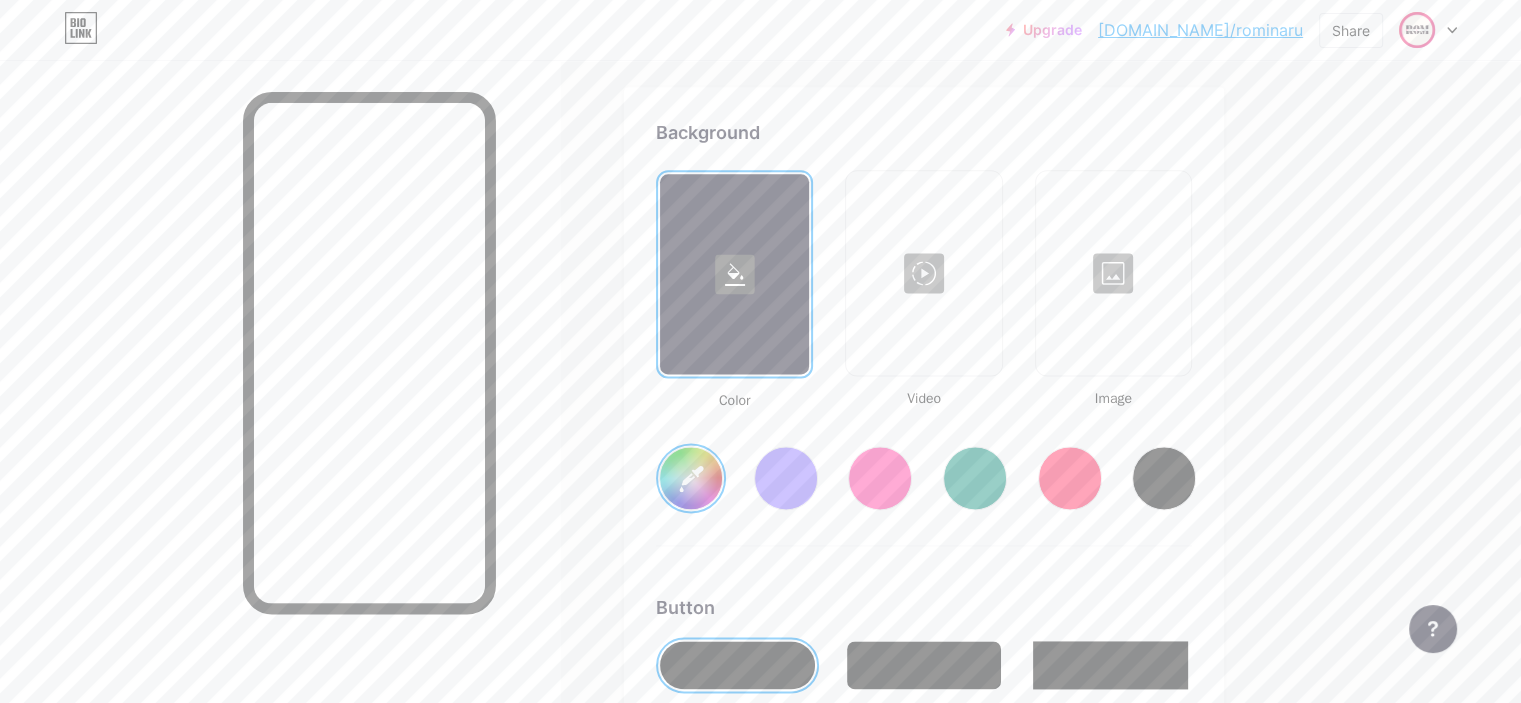 click on "Upgrade   [DOMAIN_NAME]/[PERSON_NAME]...   [DOMAIN_NAME]/rominaru   Share               Switch accounts     [PERSON_NAME] ph   [DOMAIN_NAME]/rominaru       + Add a new page        Account settings   Logout   Link Copied
Links
Posts
Design
Subscribers
NEW
Stats
Settings     Profile   [PERSON_NAME] ph                       Themes   Link in bio   Blog   Shop       Basics       Carbon       Xmas 23       Pride       Glitch       Winter · Live       Glassy · Live       Chameleon · Live       Rainy Night · Live       Neon · Live       Summer       Retro       Strawberry · Live       Desert       Sunny       Autumn       Leaf       Clear Sky       Blush       Unicorn       Minimal       Cloudy       Shadow     Create your own           Changes saved     Background         Color           Video             Image           #e5206d     Button       #000000   Font   Inter Poppins EB Garamond TEKO BALSAMIQ SANS Kite One PT Sans Quicksand" at bounding box center [760, -310] 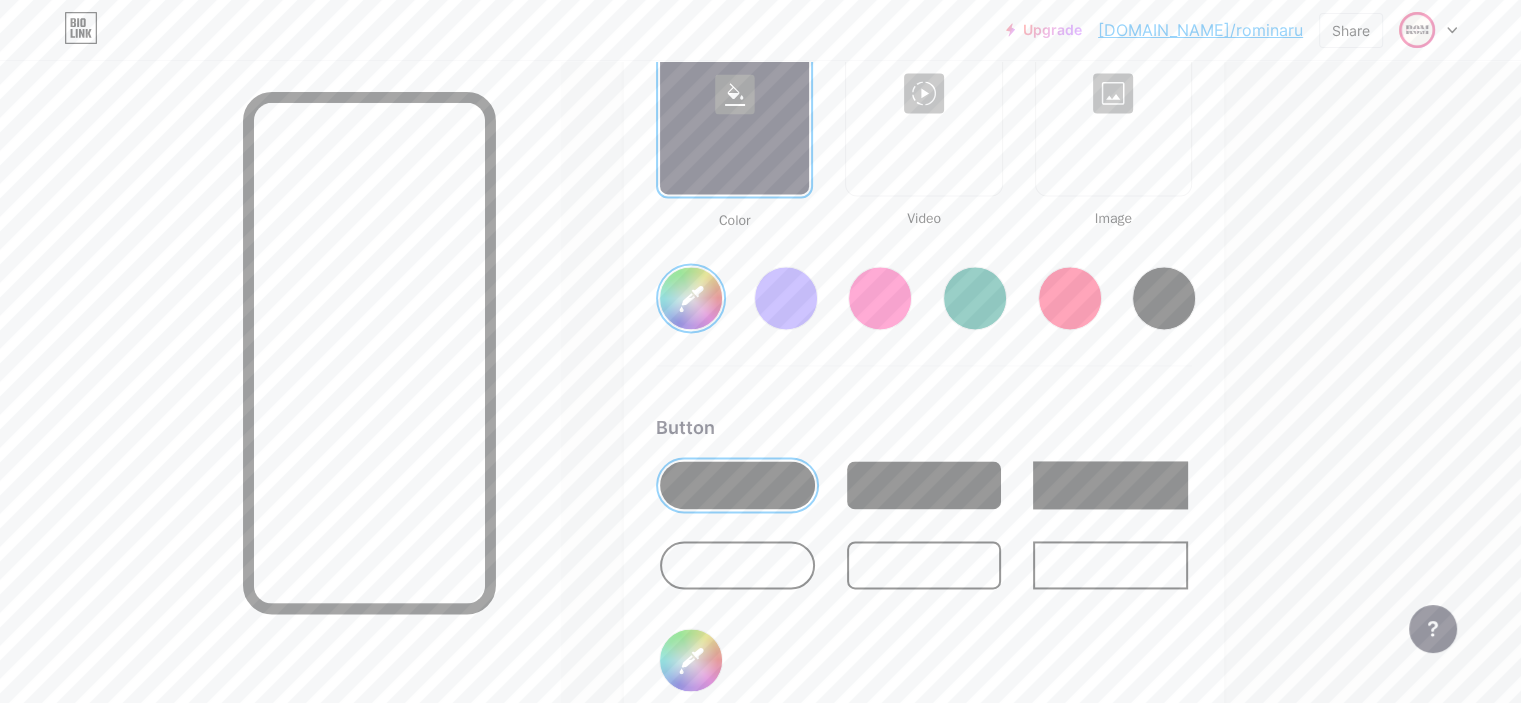 scroll, scrollTop: 2856, scrollLeft: 0, axis: vertical 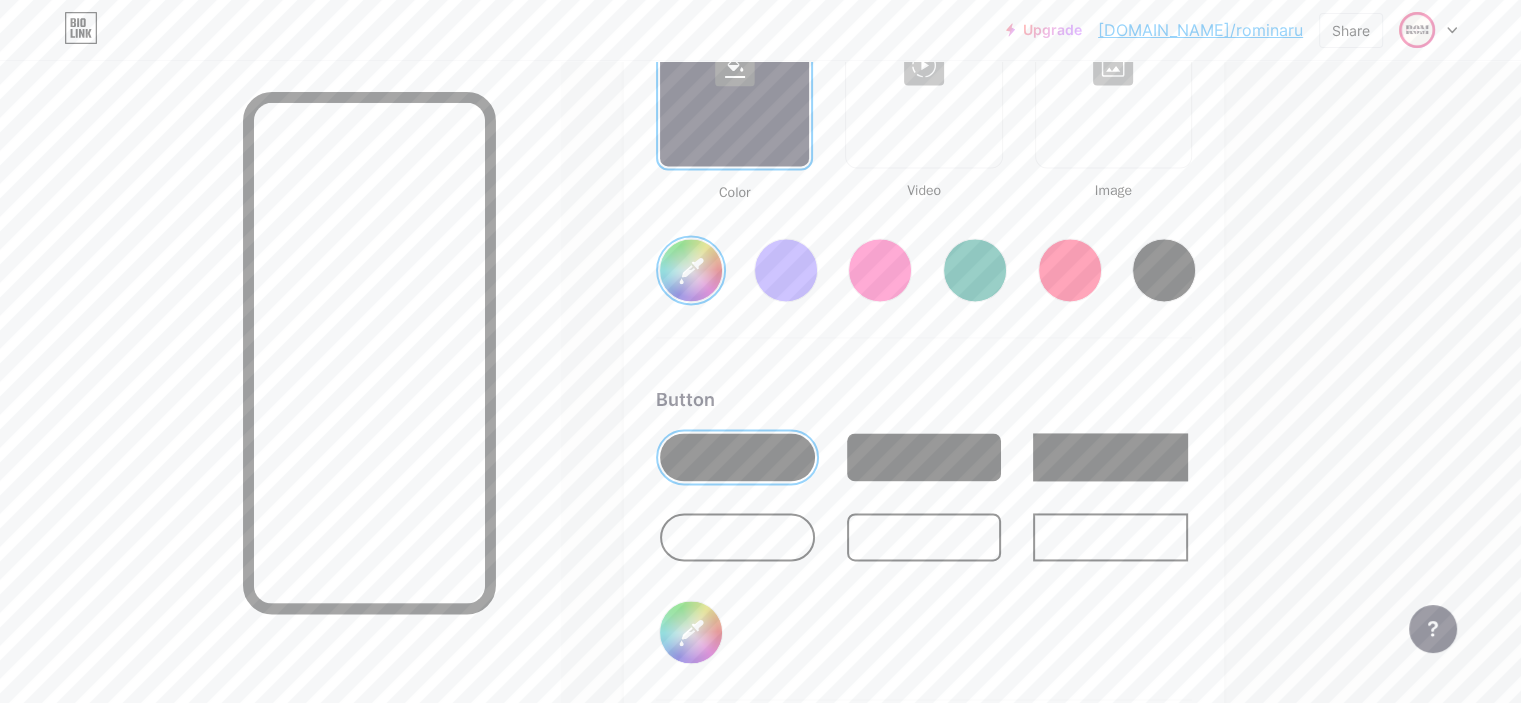 click at bounding box center [737, 537] 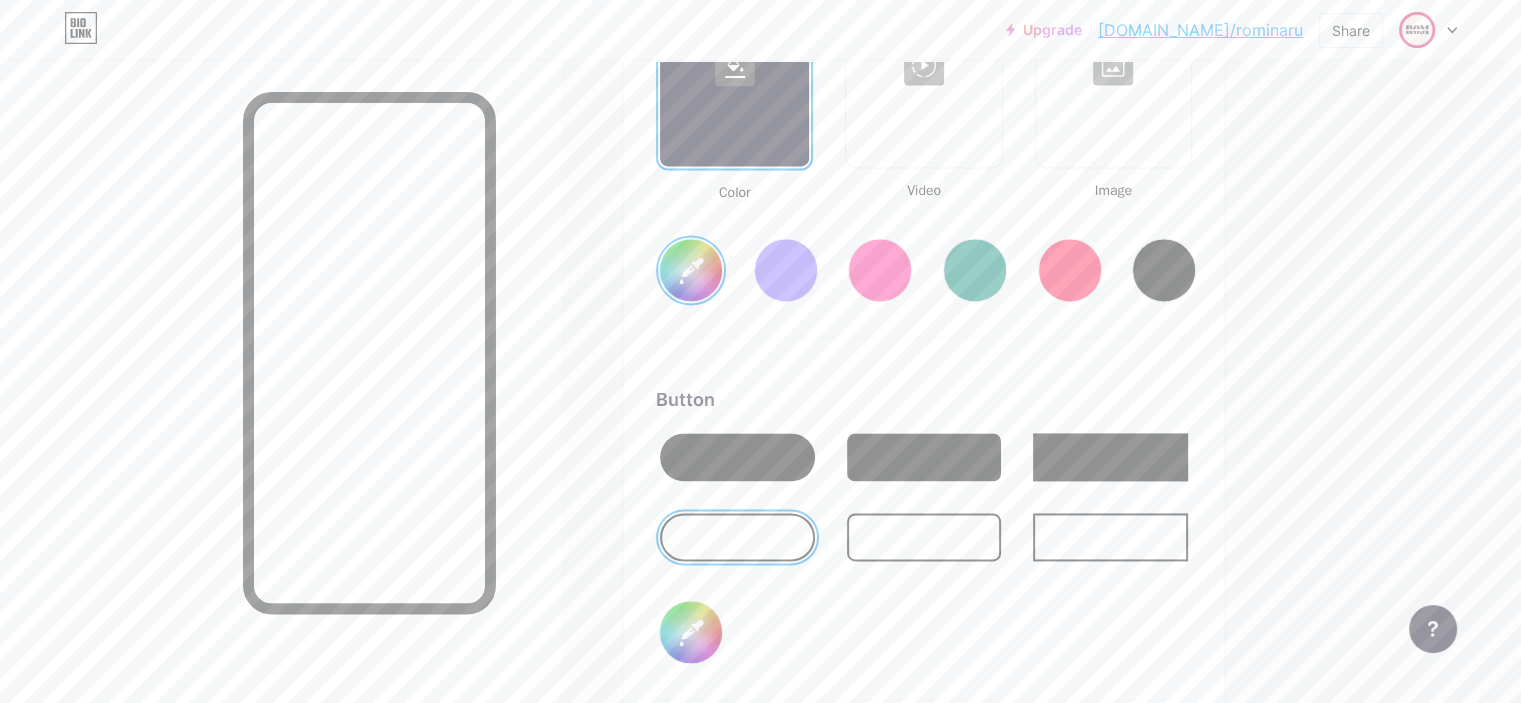 click at bounding box center (737, 457) 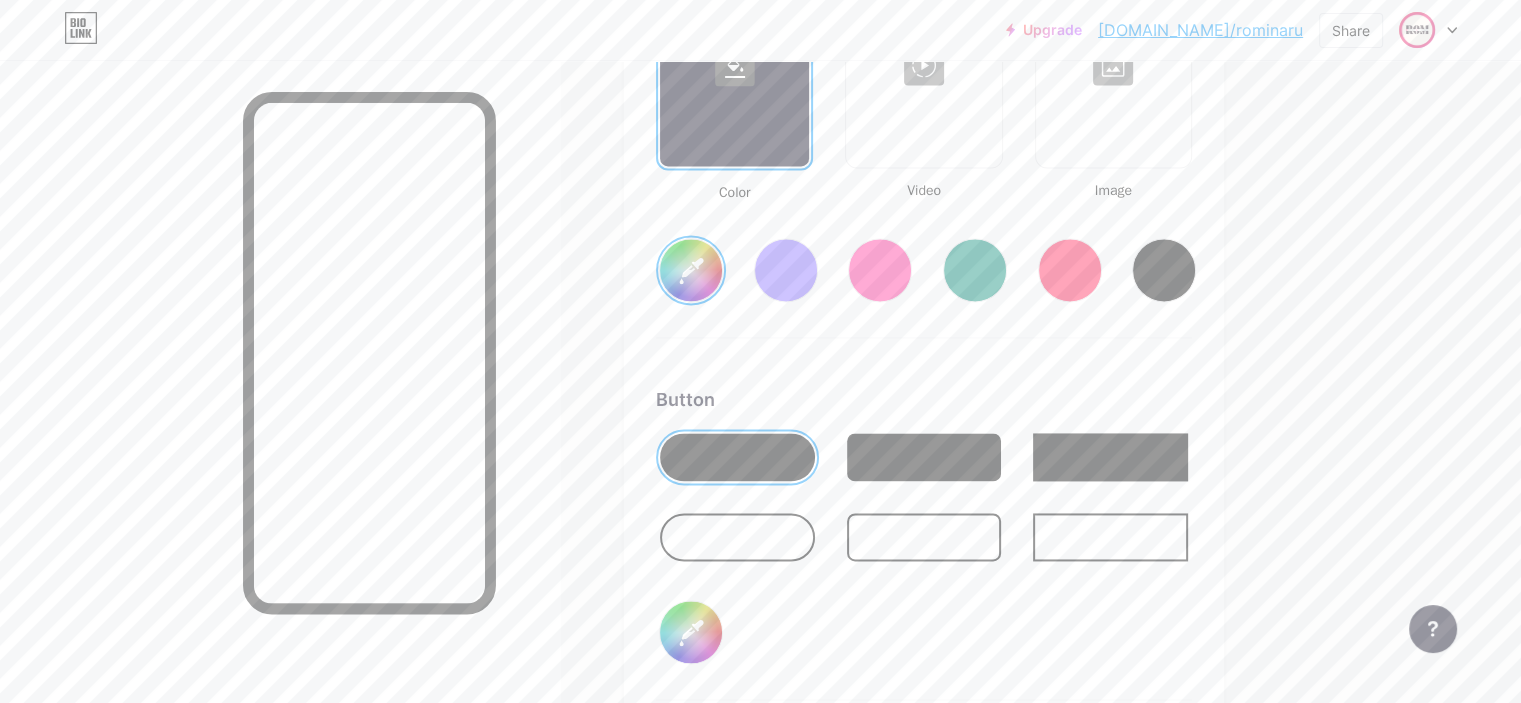 click on "#000000" at bounding box center (691, 632) 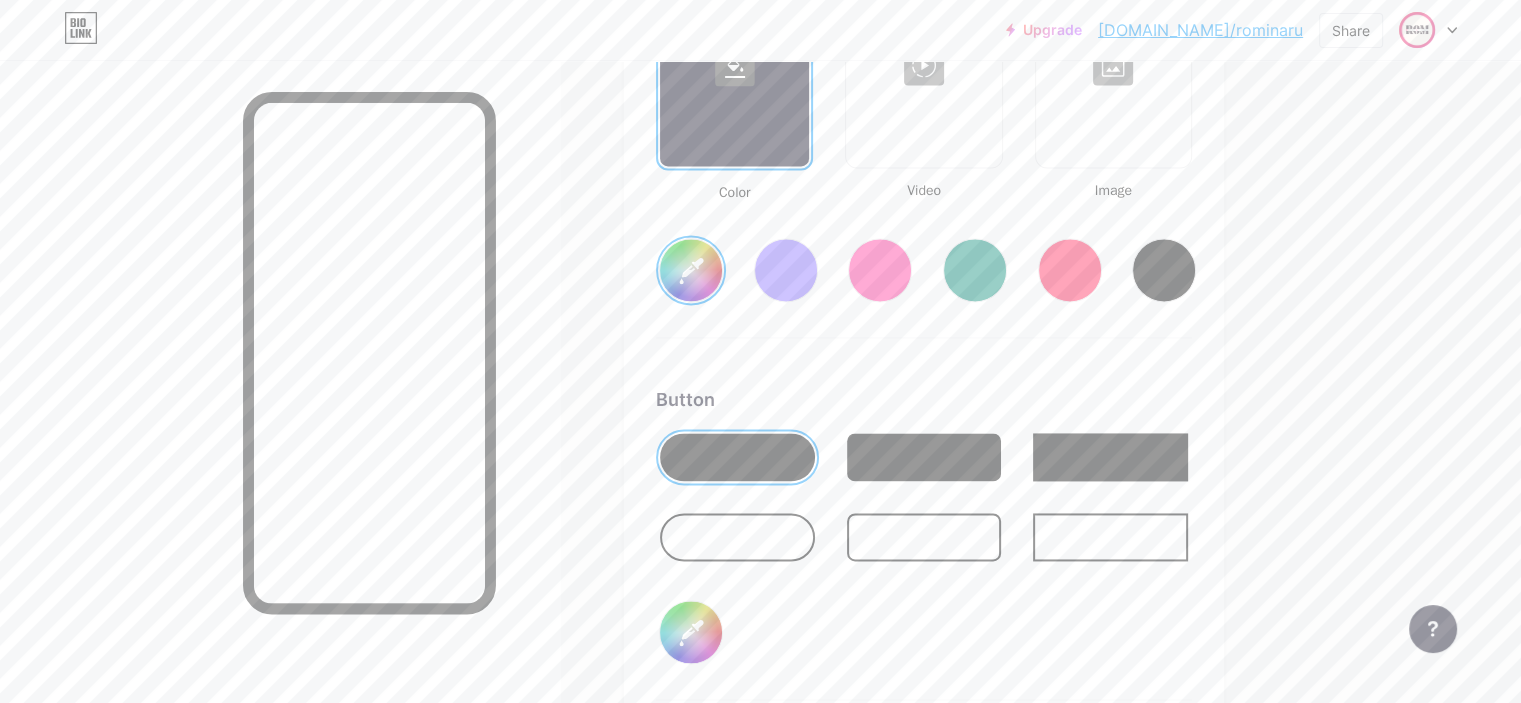 type on "#e5206d" 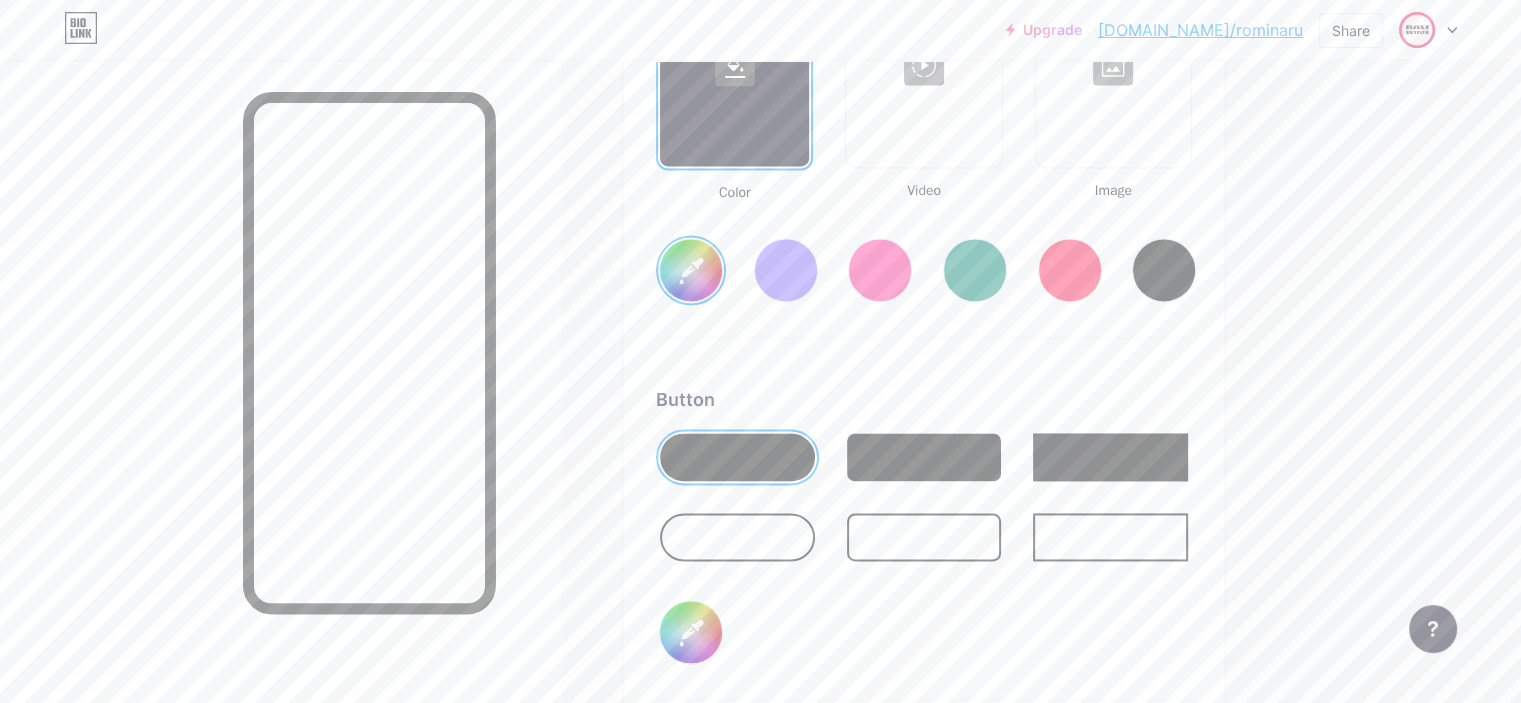 type on "#dbd1d1" 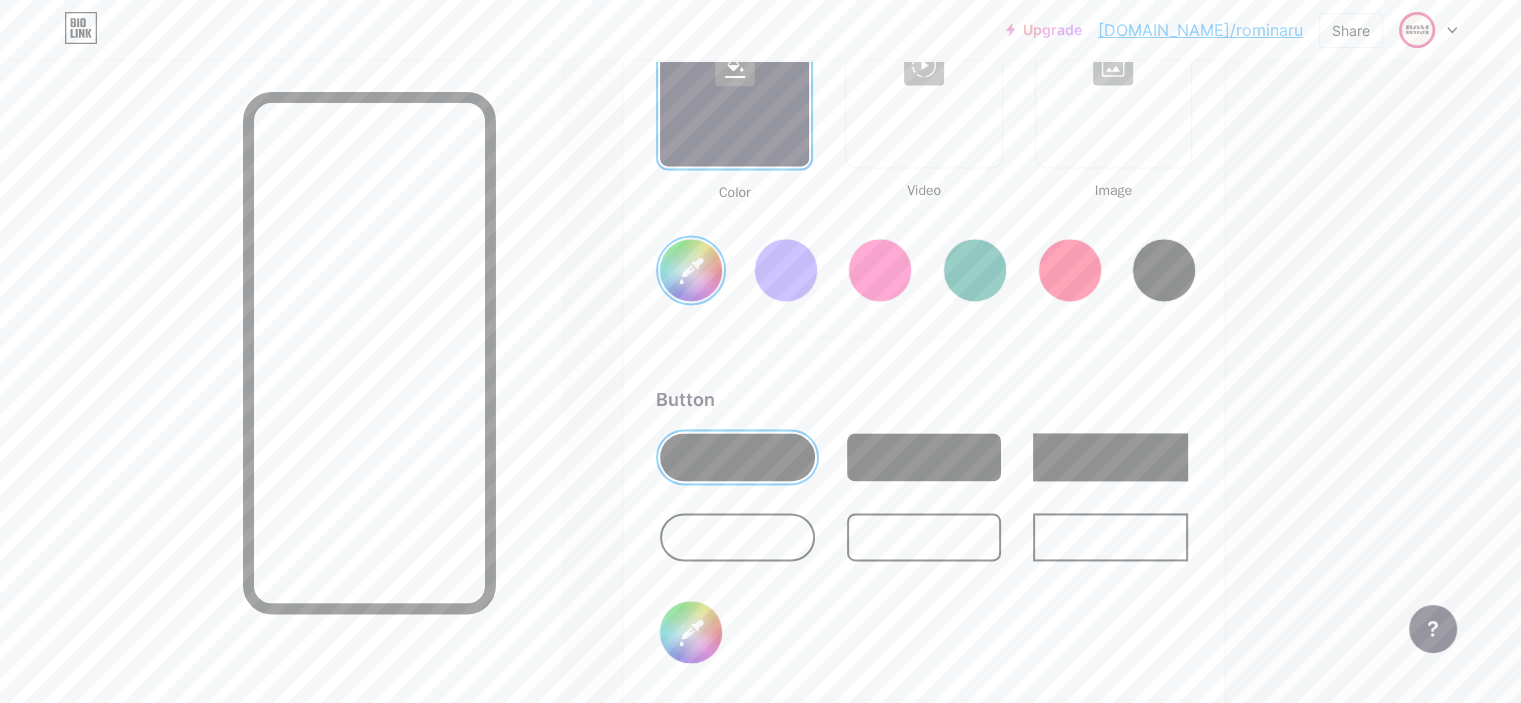 type on "#e5206d" 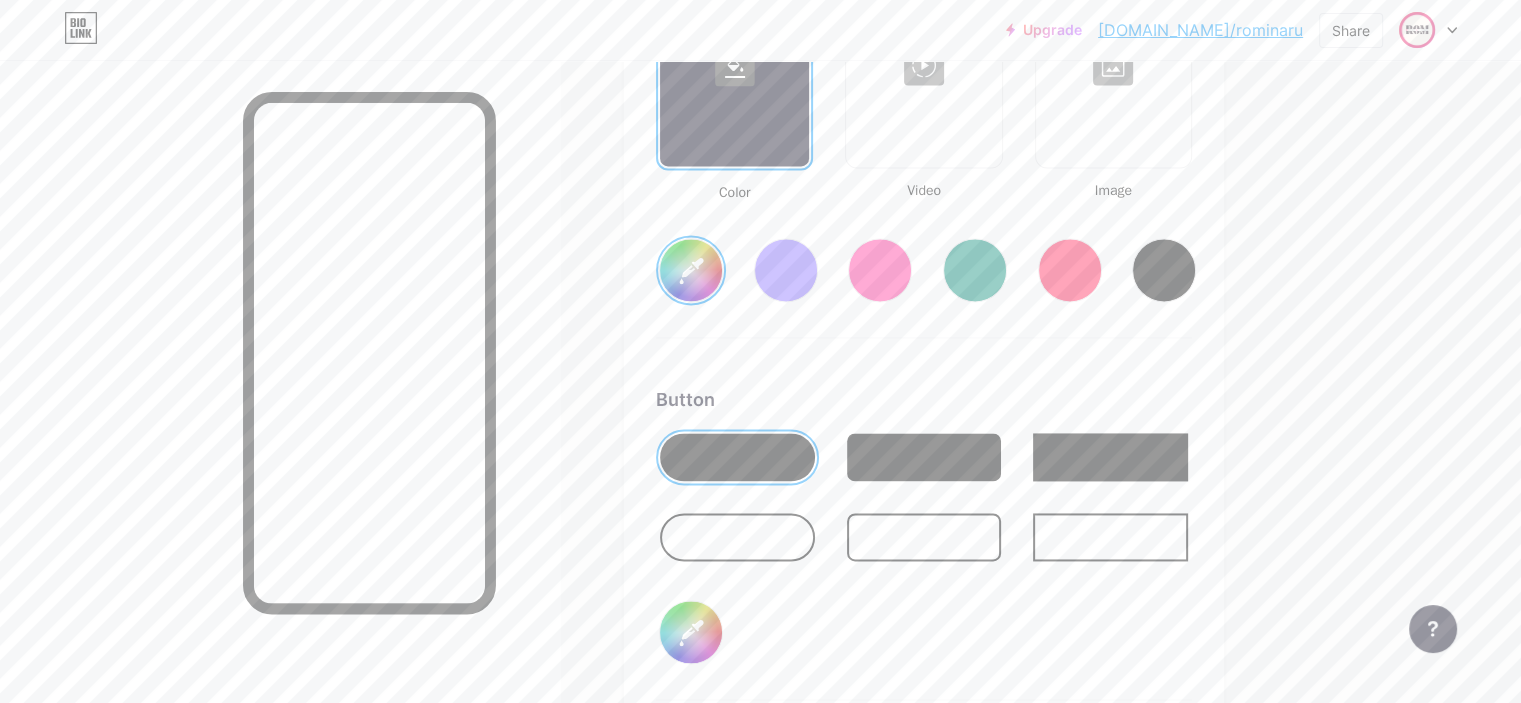 type on "#f8eded" 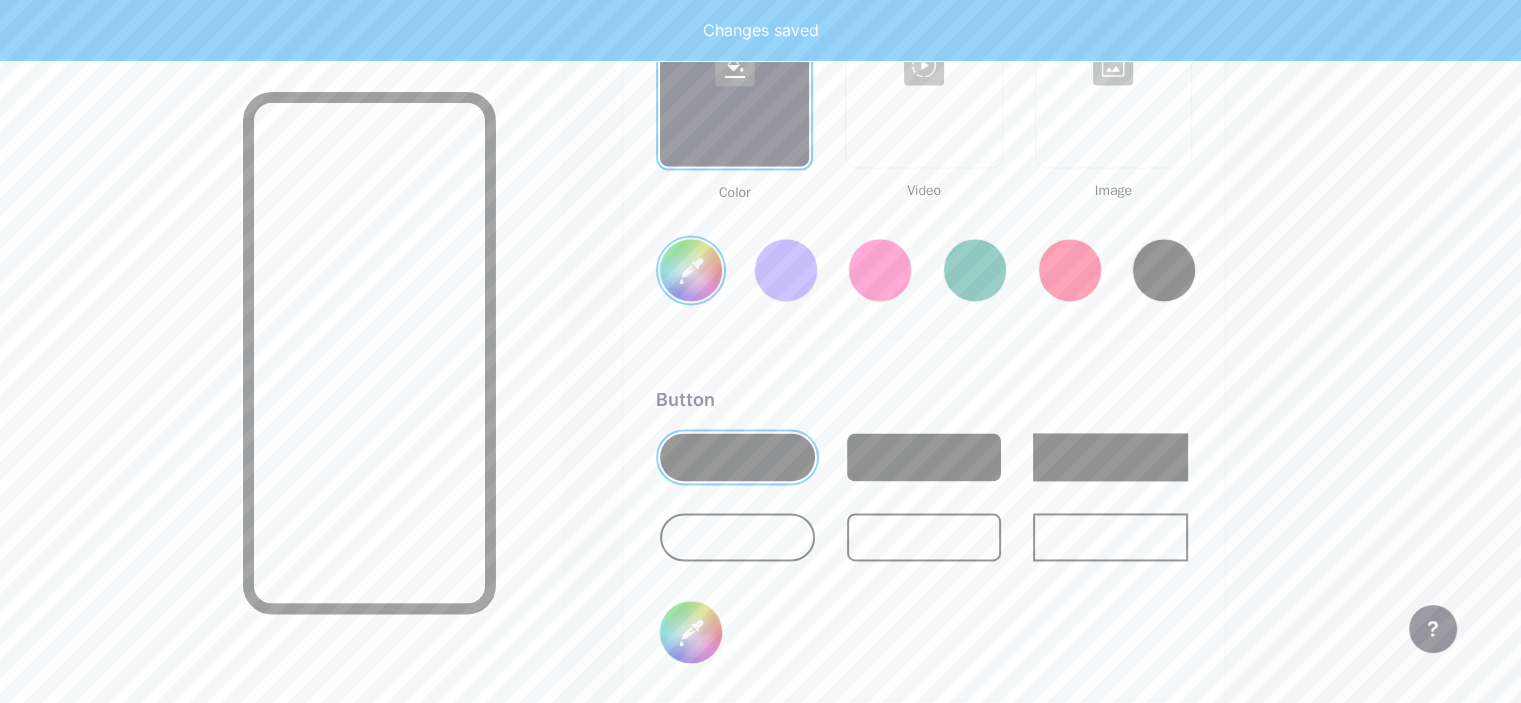 type on "#e5206d" 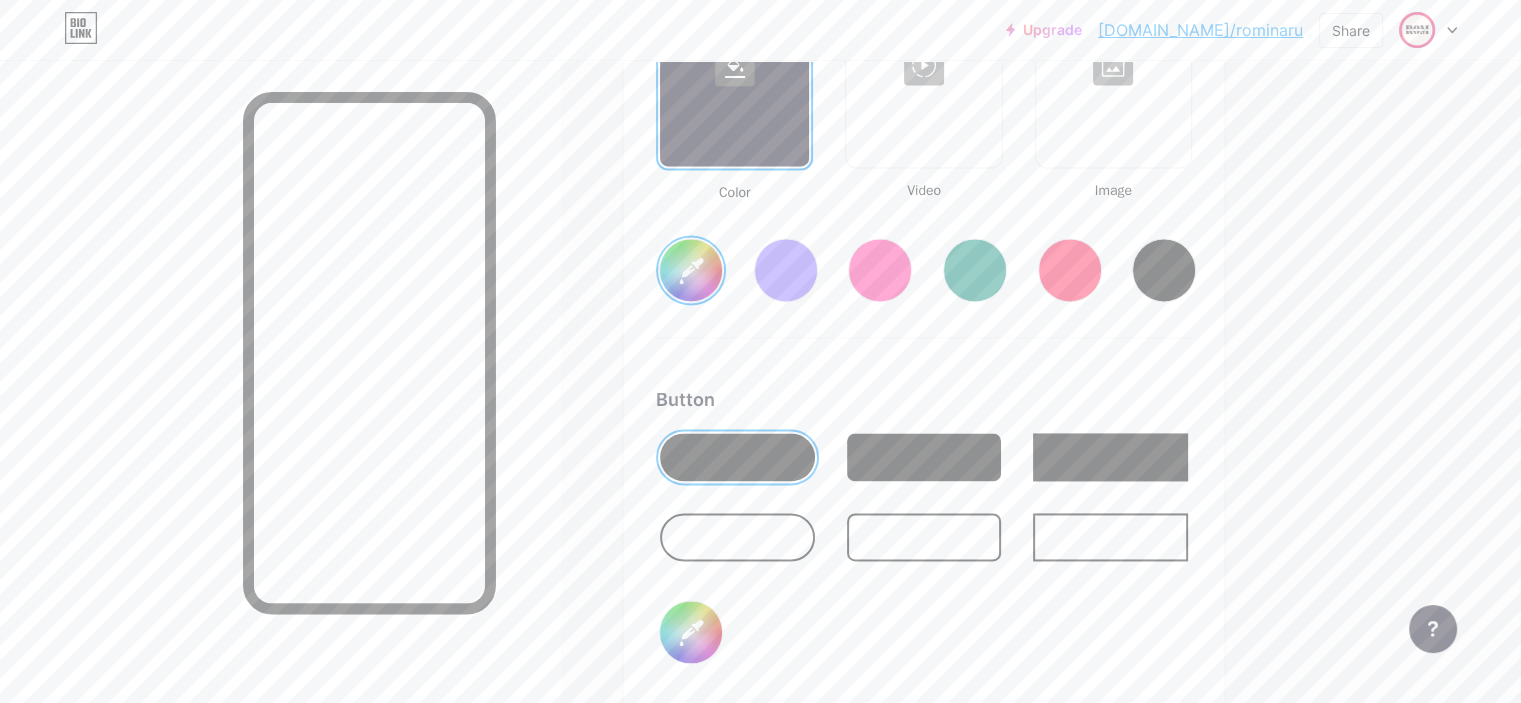 type on "#f8eded" 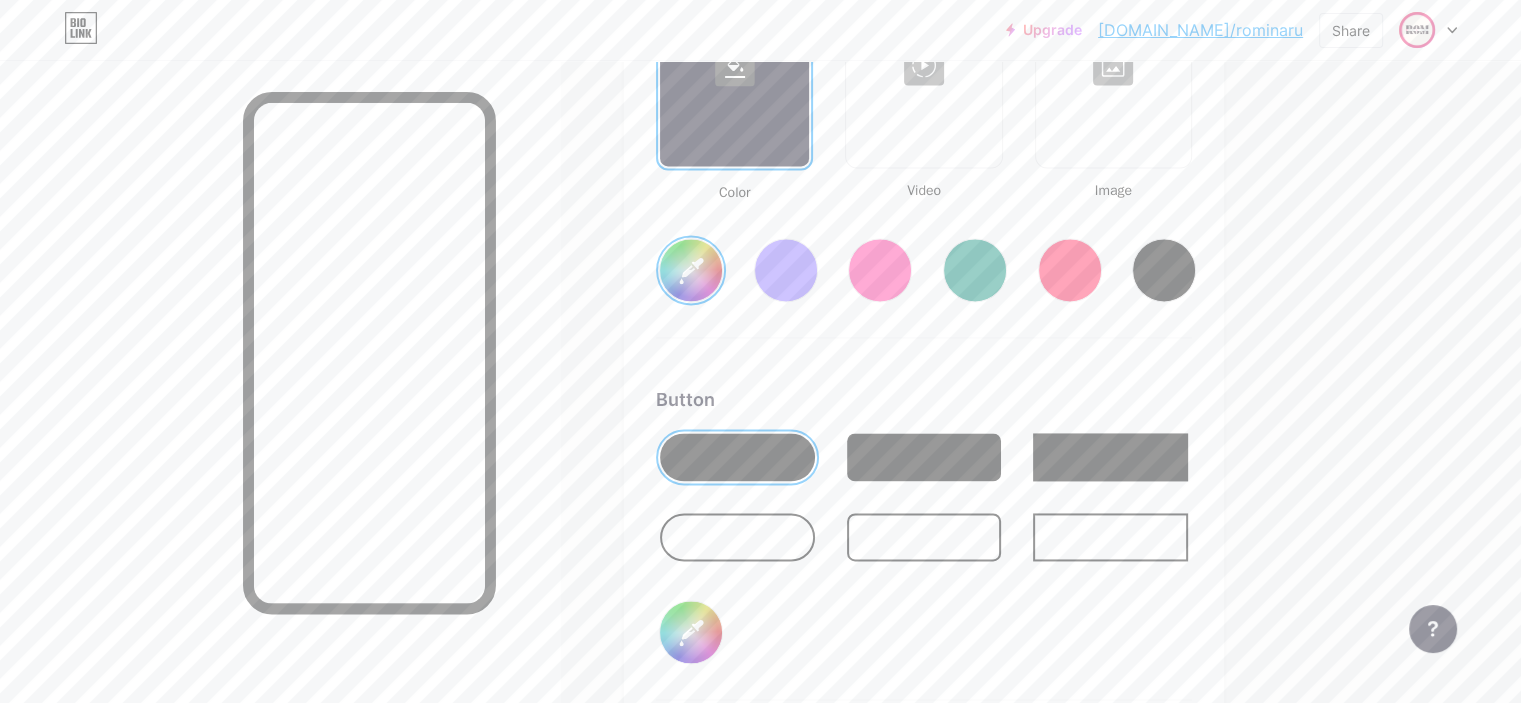 click on "Button       #f8eded" at bounding box center (924, 543) 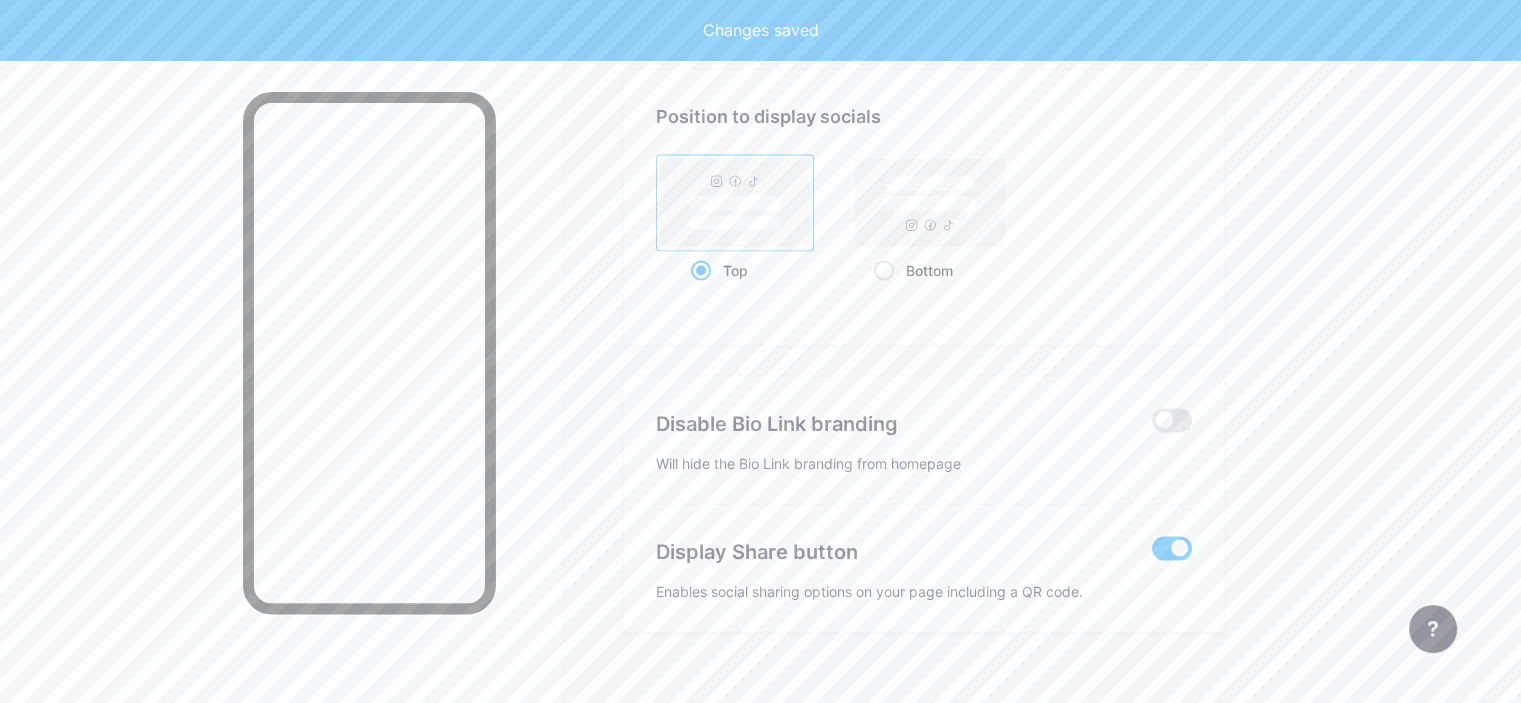 type on "#e5206d" 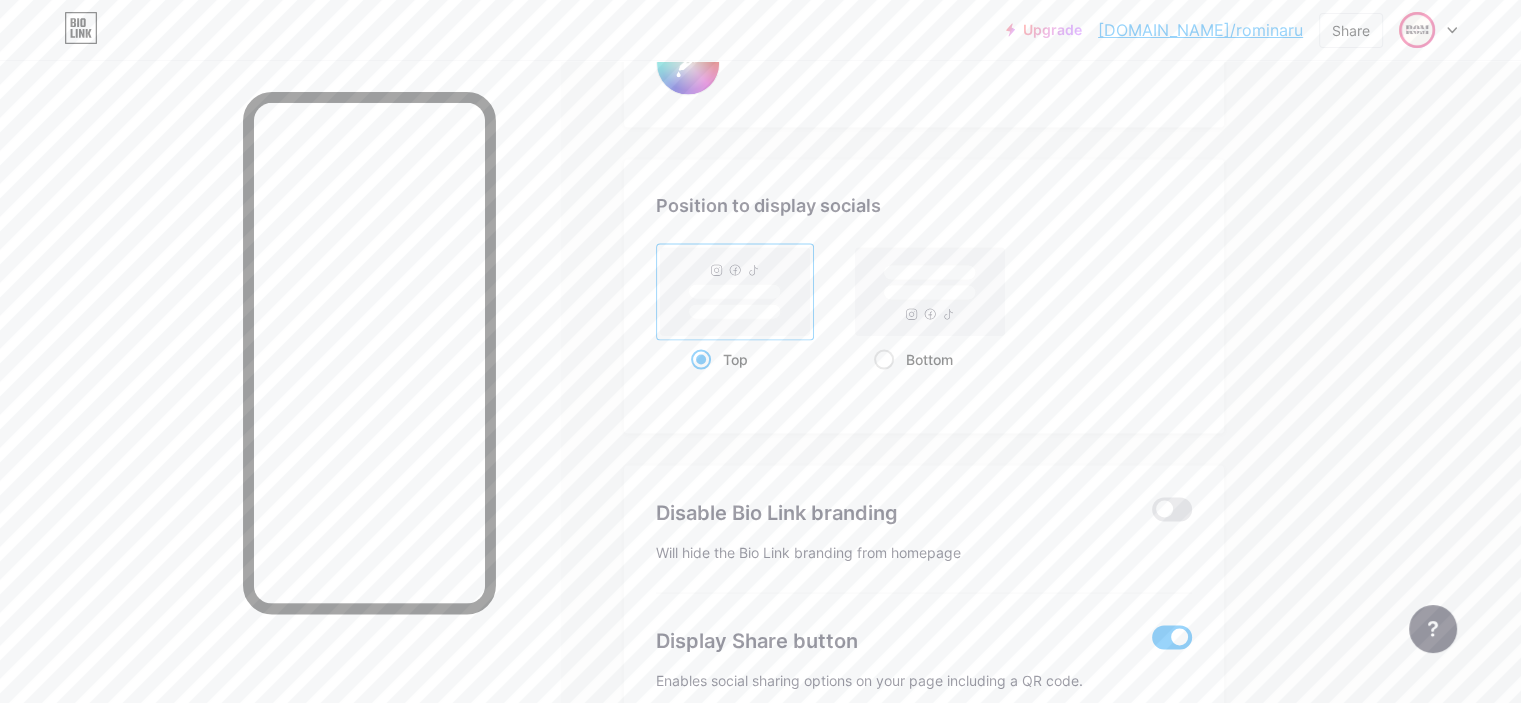 scroll, scrollTop: 3965, scrollLeft: 0, axis: vertical 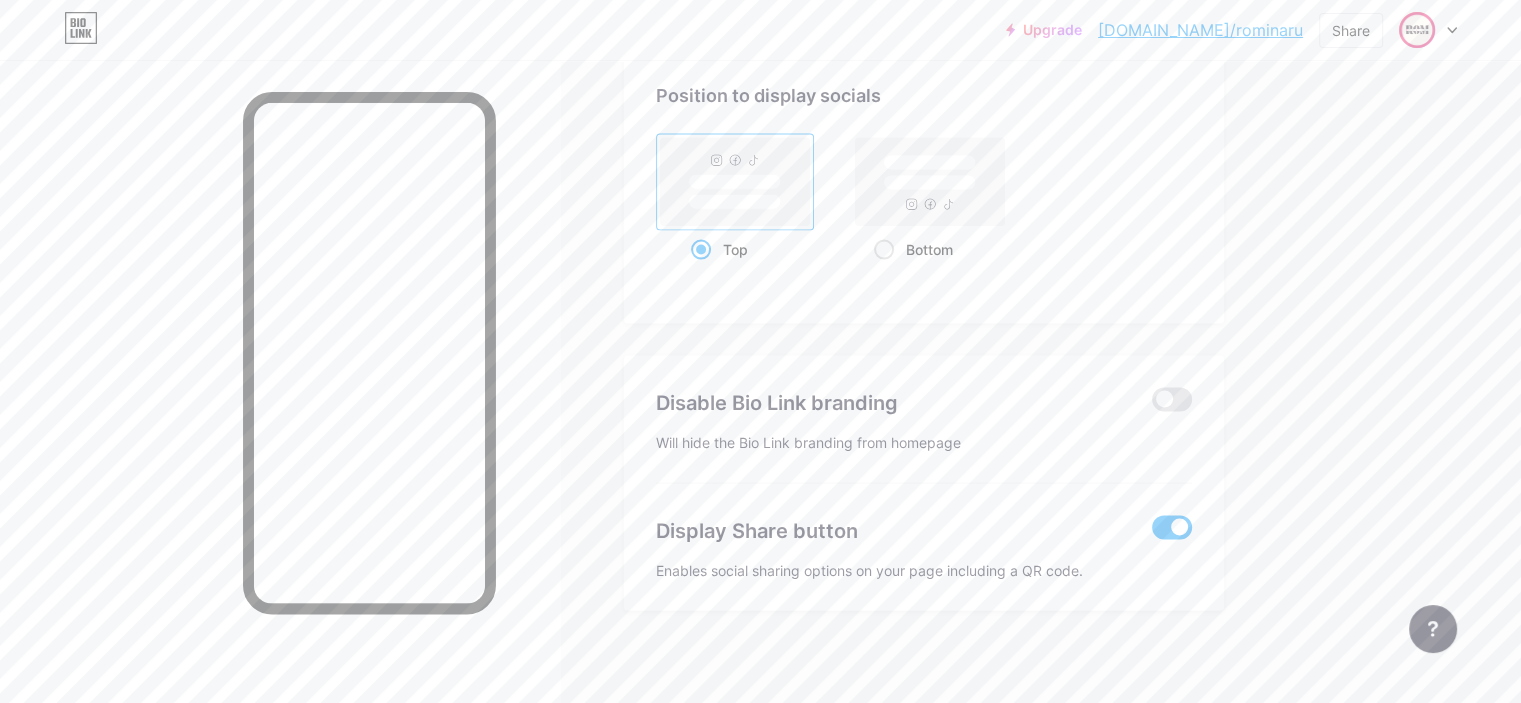 click on "Links
Posts
Design
Subscribers
NEW
Stats
Settings     Profile   [PERSON_NAME] ph                       Themes   Link in bio   Blog   Shop       Basics       Carbon       Xmas 23       Pride       Glitch       Winter · Live       Glassy · Live       Chameleon · Live       Rainy Night · Live       Neon · Live       Summer       Retro       Strawberry · Live       Desert       Sunny       Autumn       Leaf       Clear Sky       Blush       Unicorn       Minimal       Cloudy       Shadow     Create your own           Changes saved     Background         Color           Video             Image           #e5206d     Button       #f8eded   Font   Inter Poppins EB Garamond TEKO BALSAMIQ SANS Kite One PT Sans Quicksand DM Sans     #000000   Changes saved     Position to display socials                 Top                     Bottom
Disable Bio Link branding
Display Share button" at bounding box center [654, -1597] 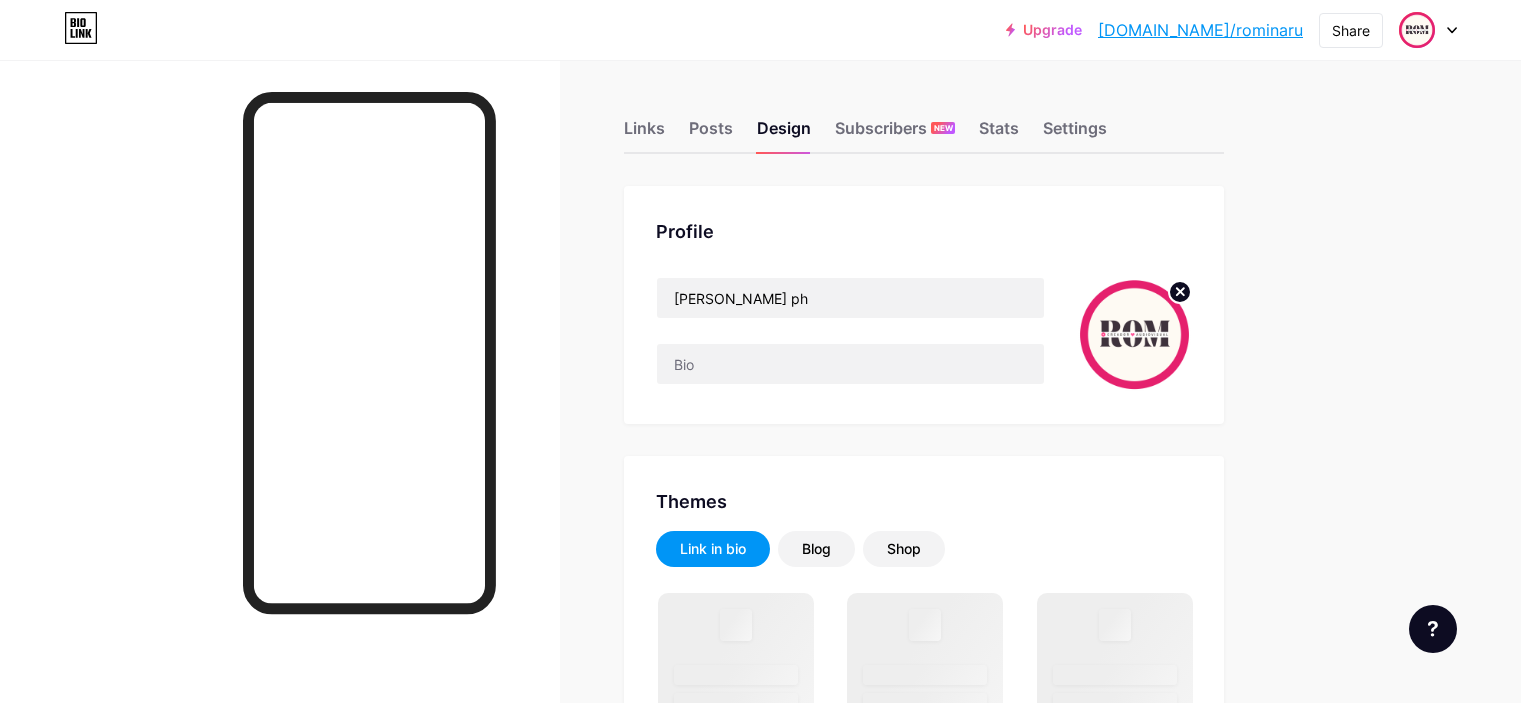 scroll, scrollTop: 0, scrollLeft: 0, axis: both 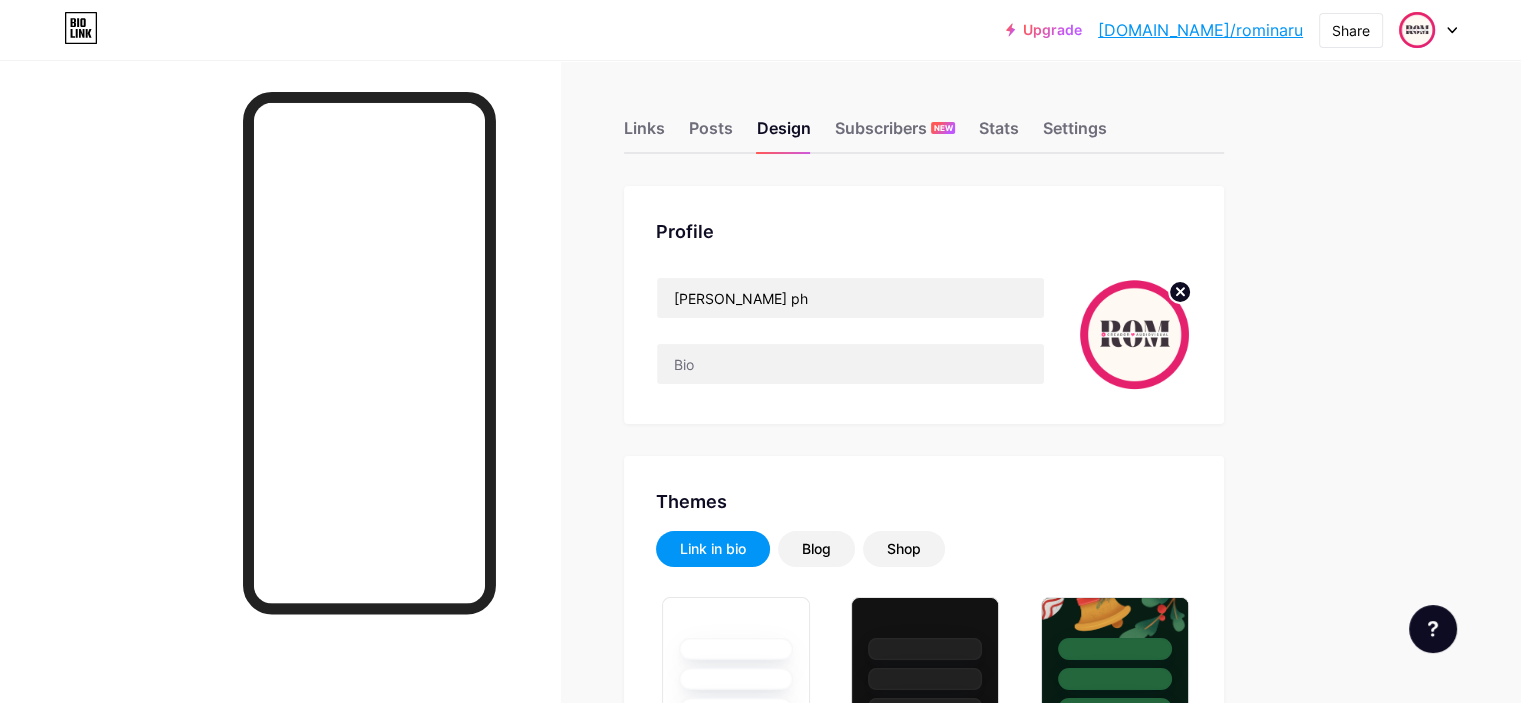 type on "#e5206d" 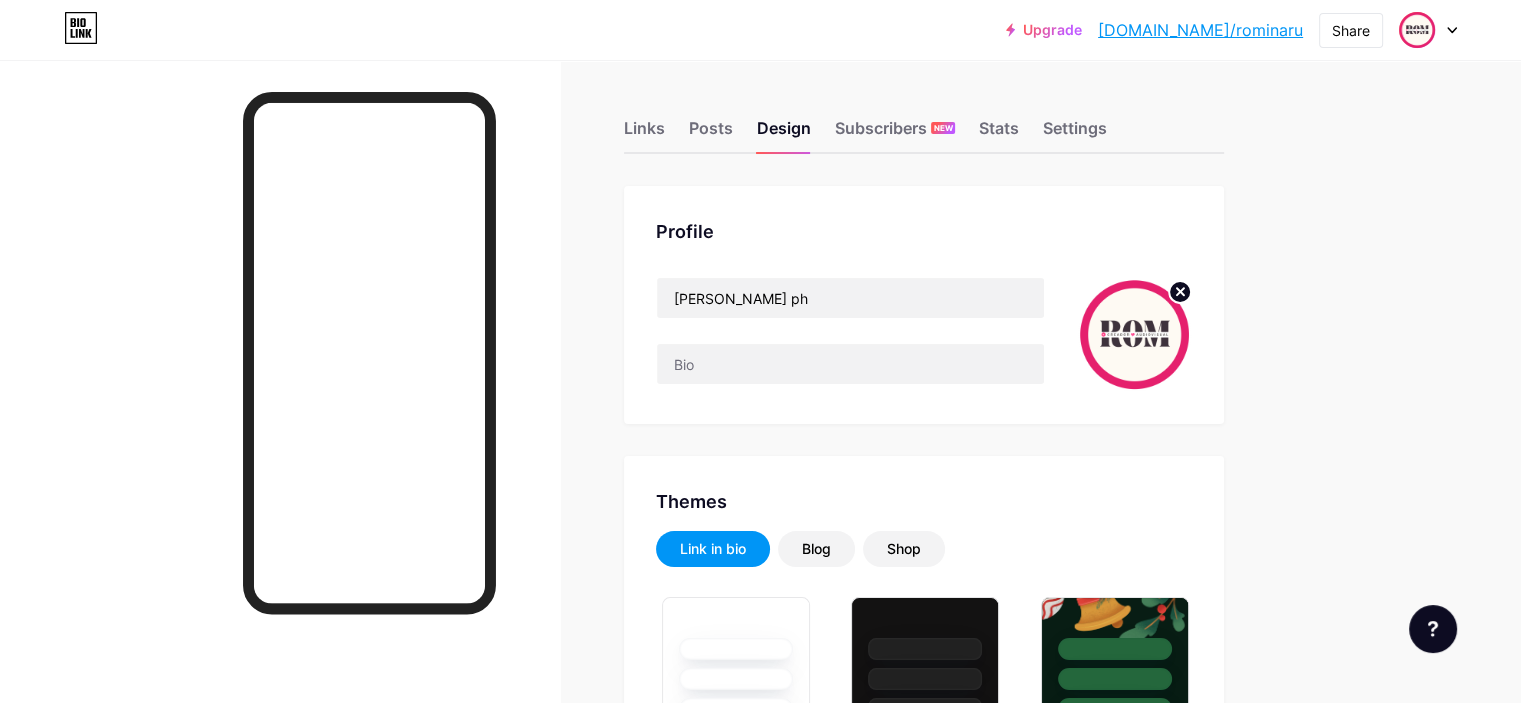 type on "#f8eded" 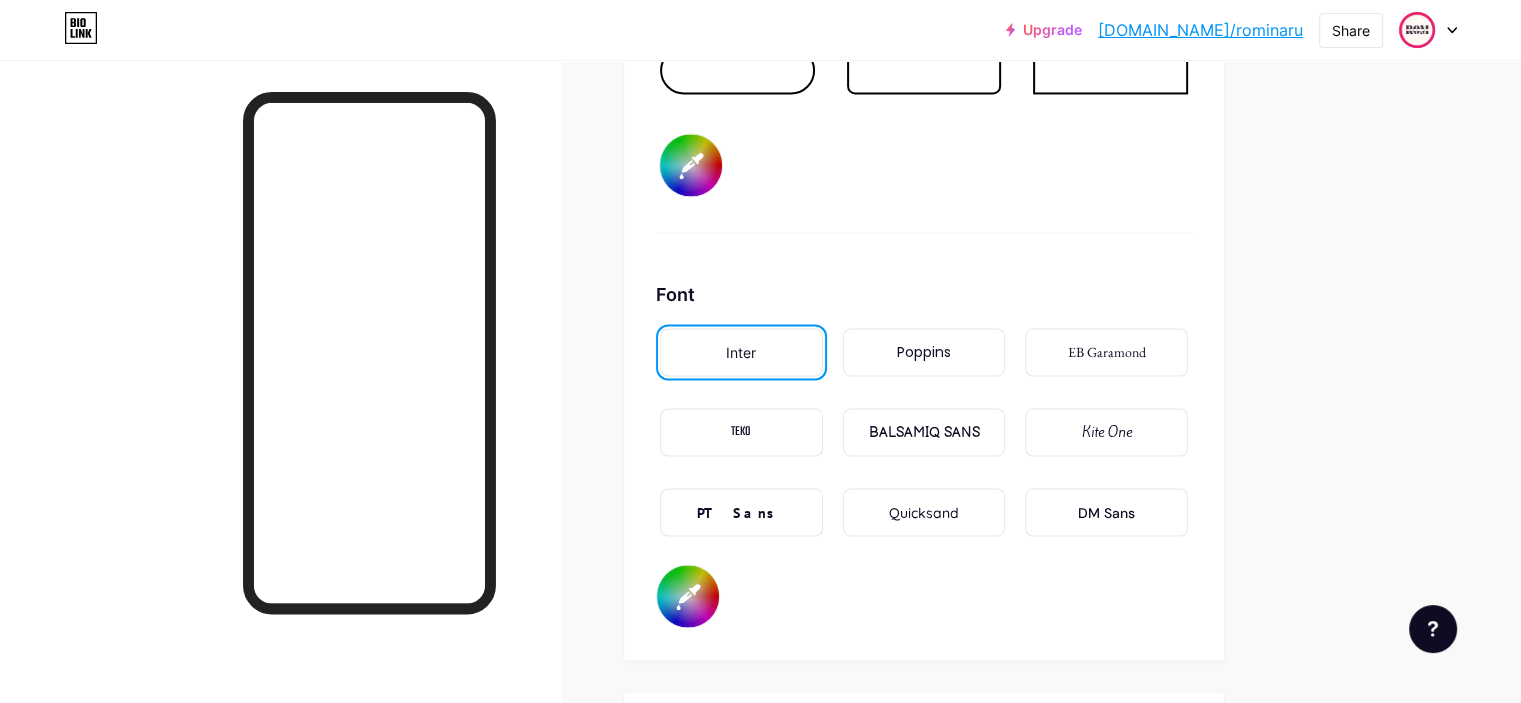 scroll, scrollTop: 3356, scrollLeft: 0, axis: vertical 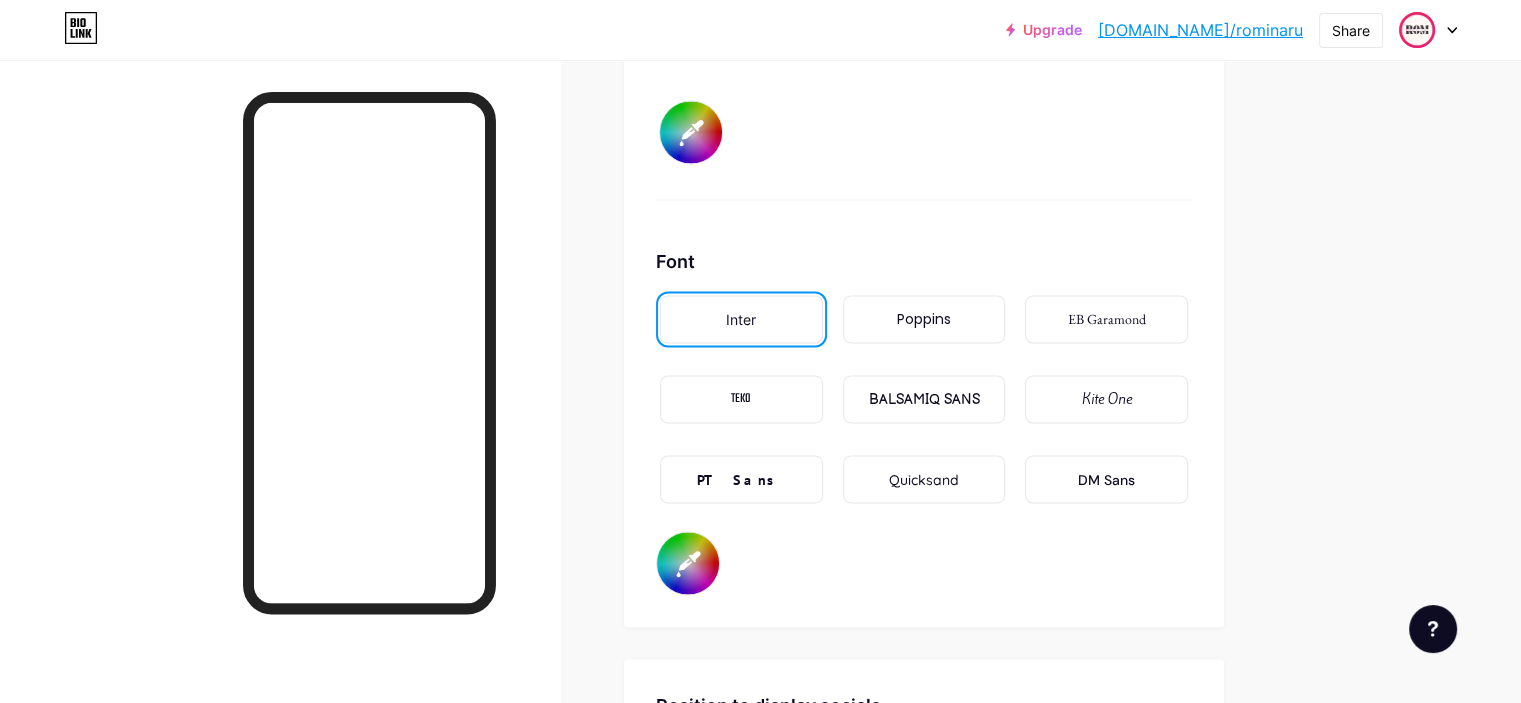 click on "Poppins" at bounding box center (924, 319) 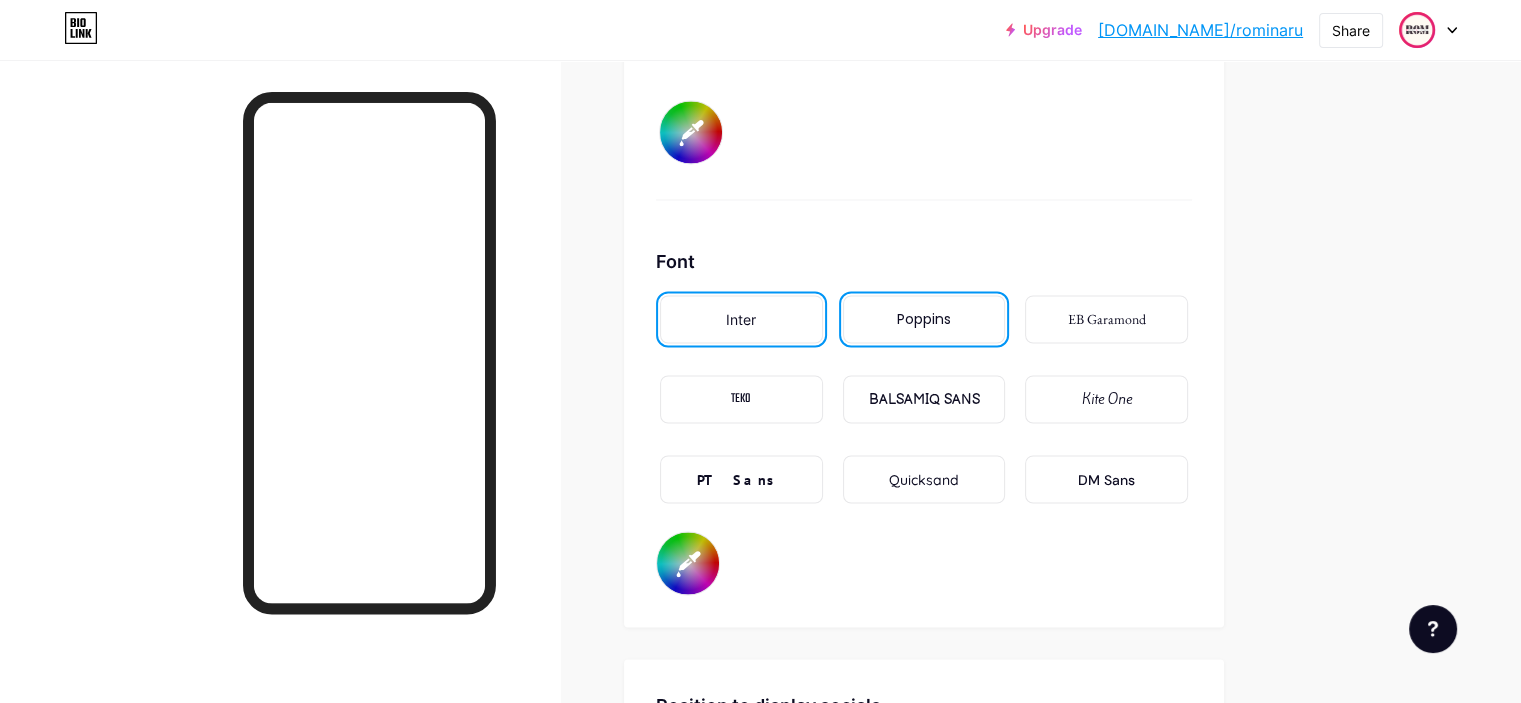 type on "#e5206d" 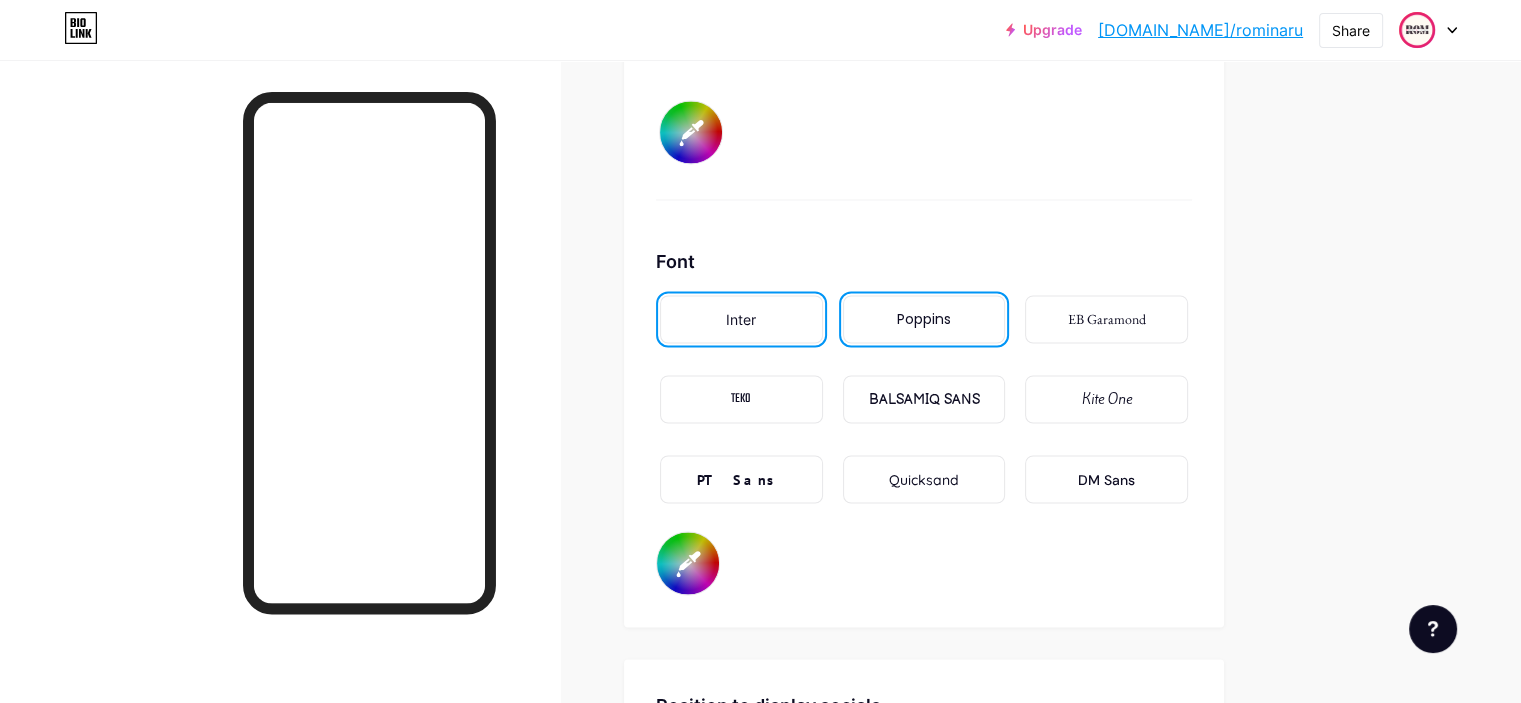 type on "#ffffff" 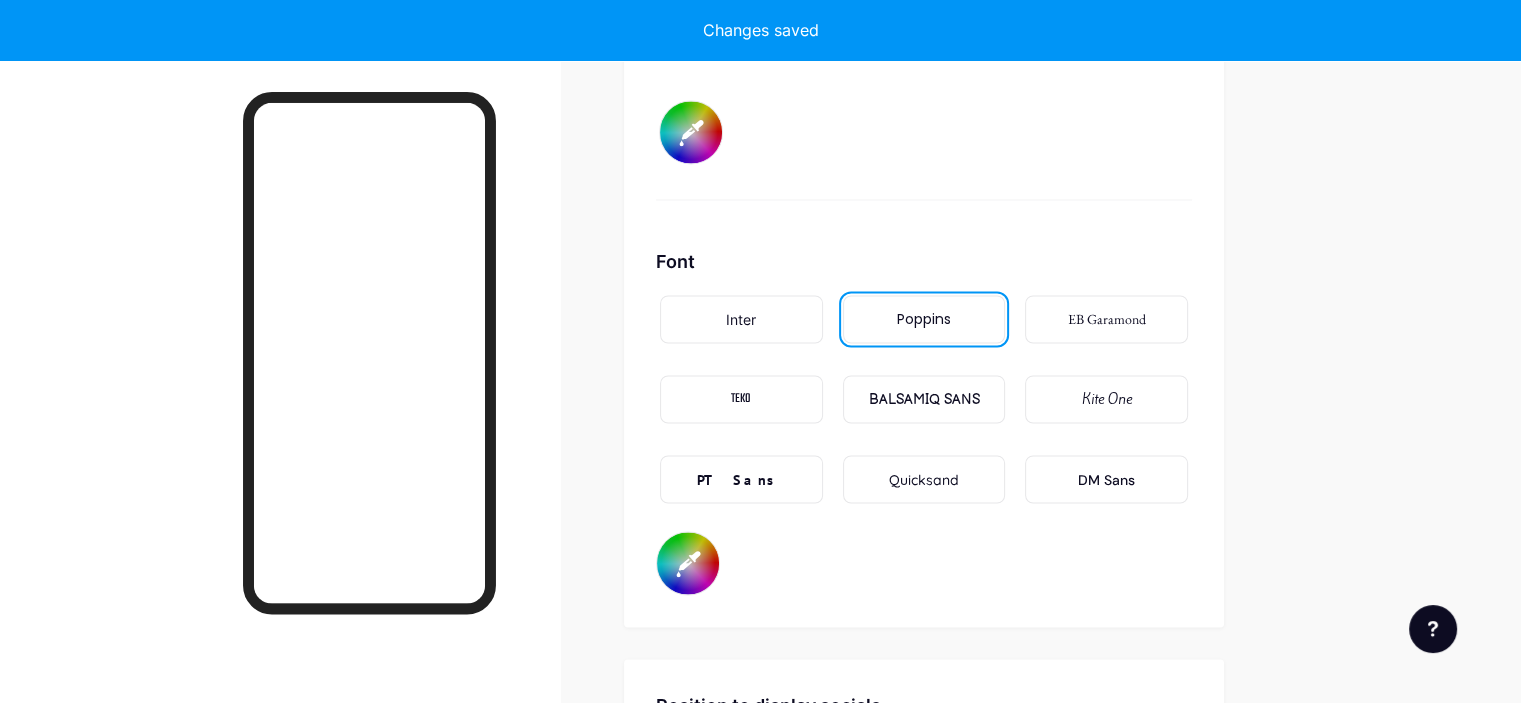 type on "#e5206d" 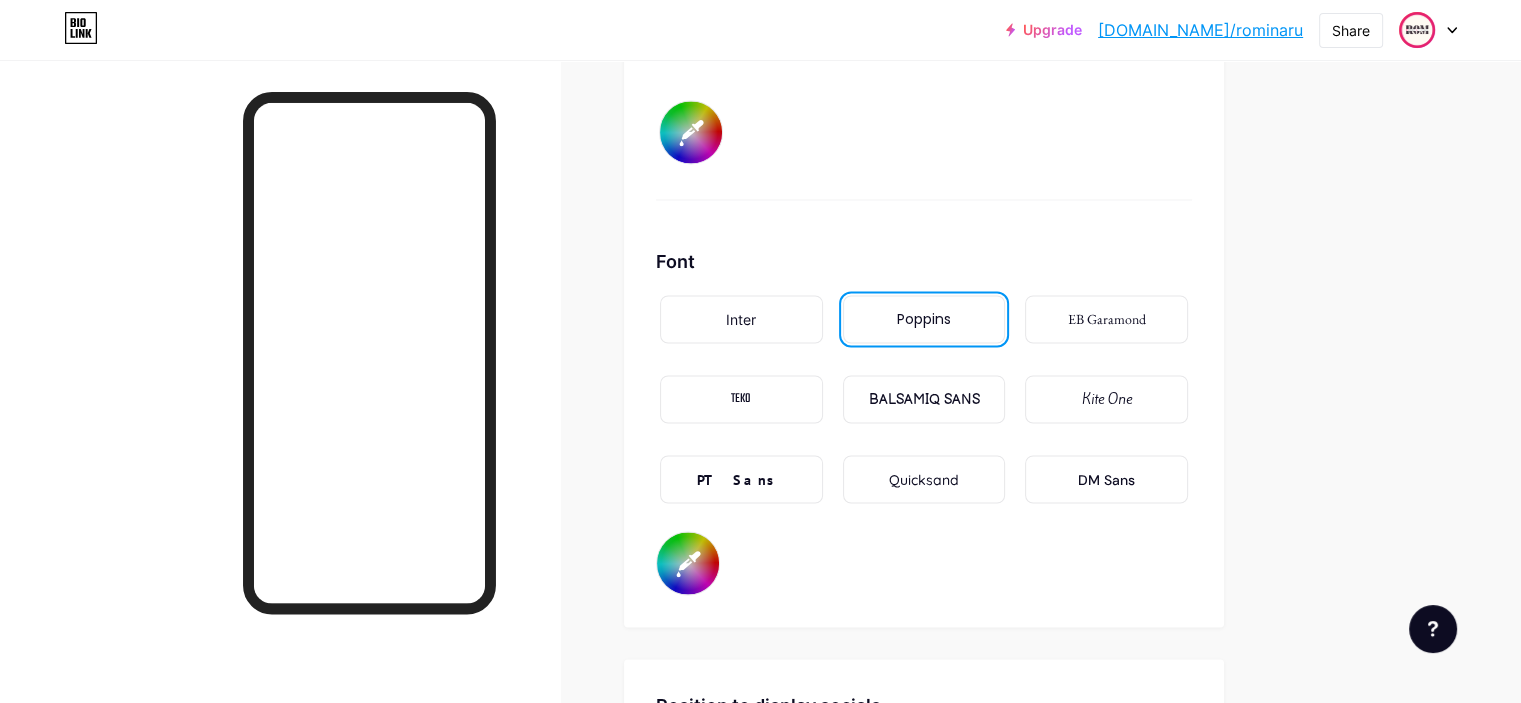 click on "BALSAMIQ SANS" at bounding box center [923, 399] 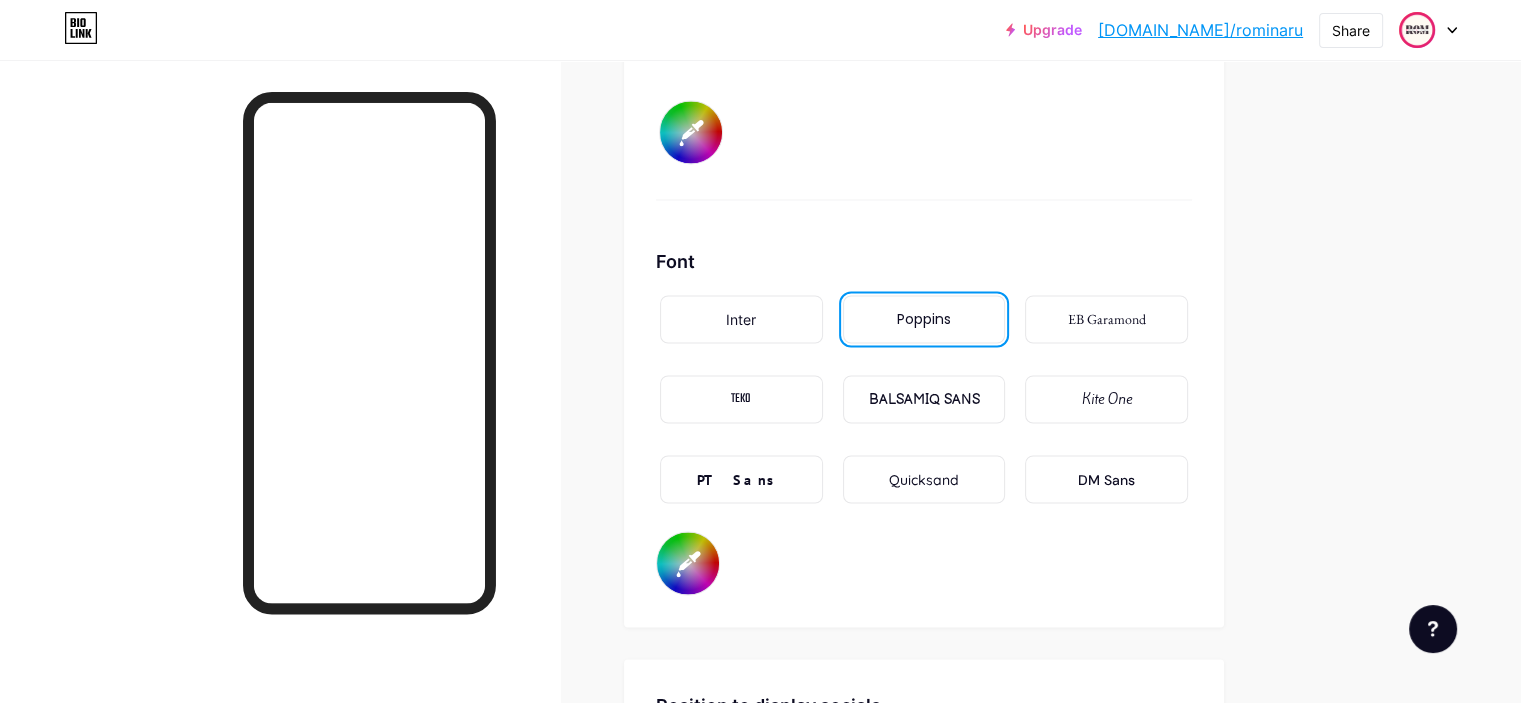 type on "#e5206d" 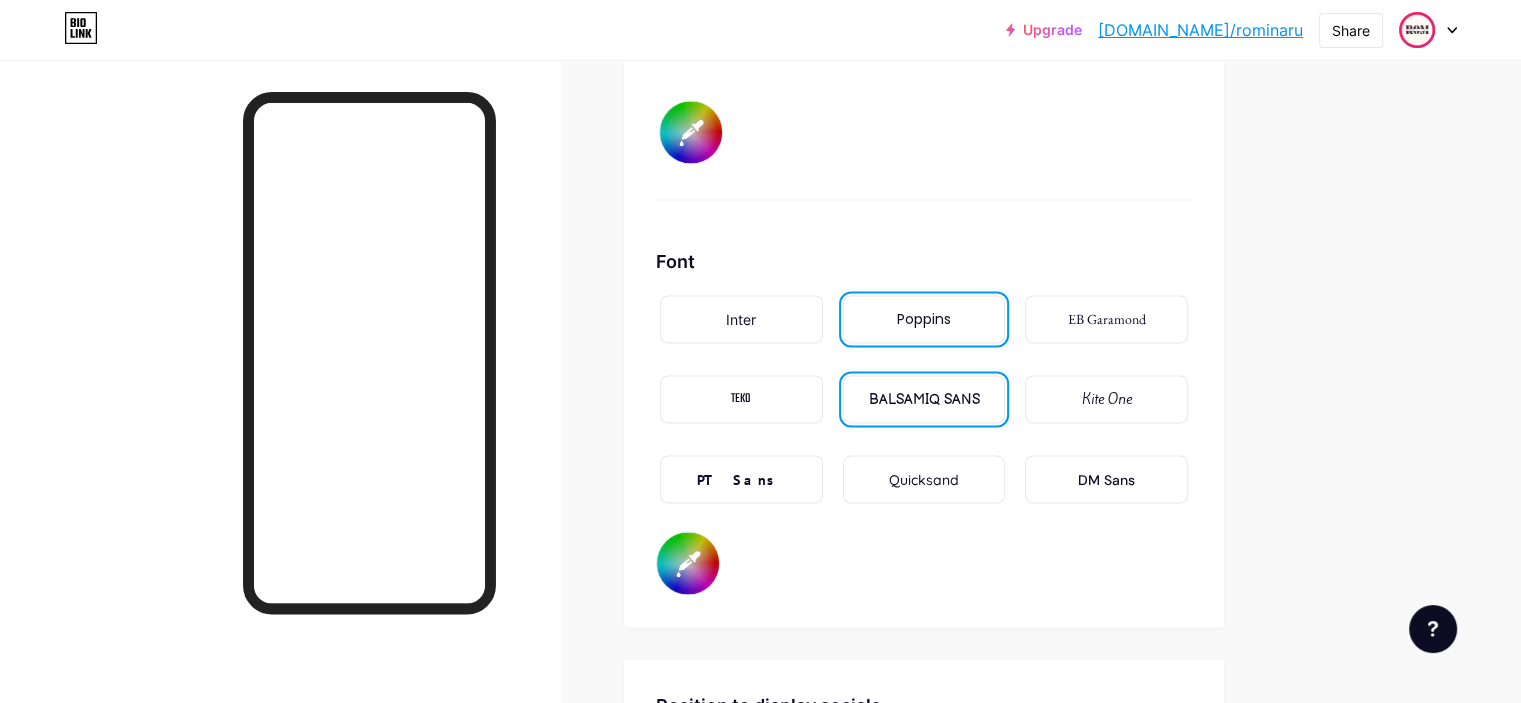 type on "#e5206d" 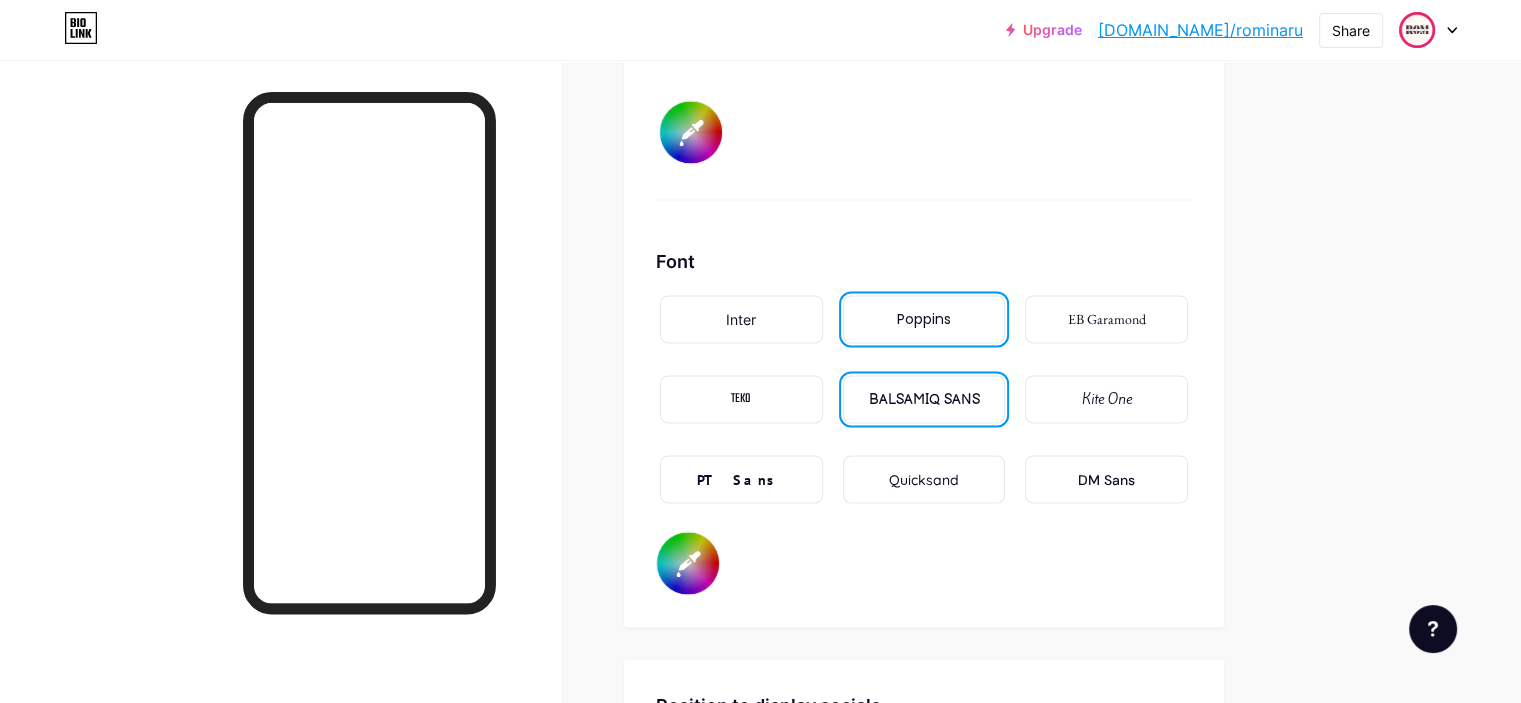 type on "#ffffff" 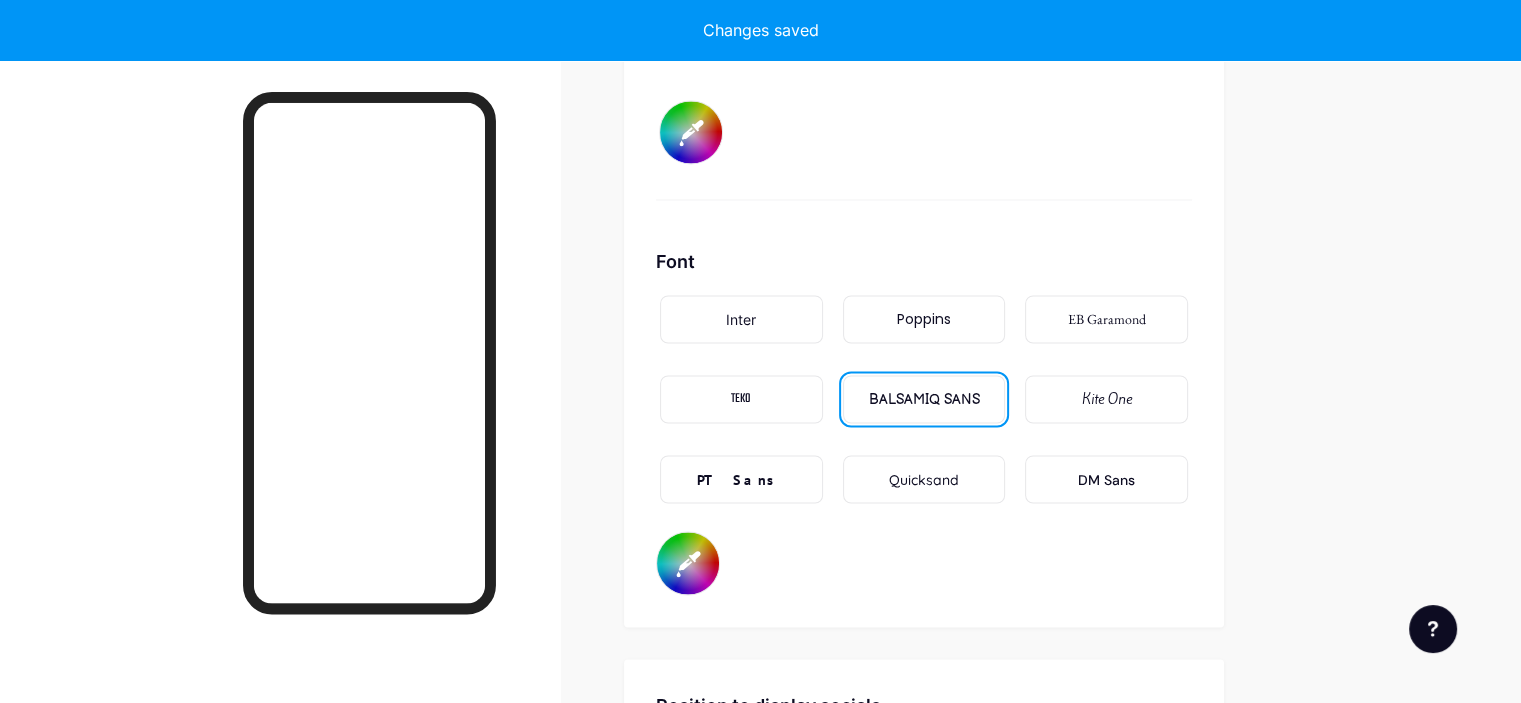 type on "#e5206d" 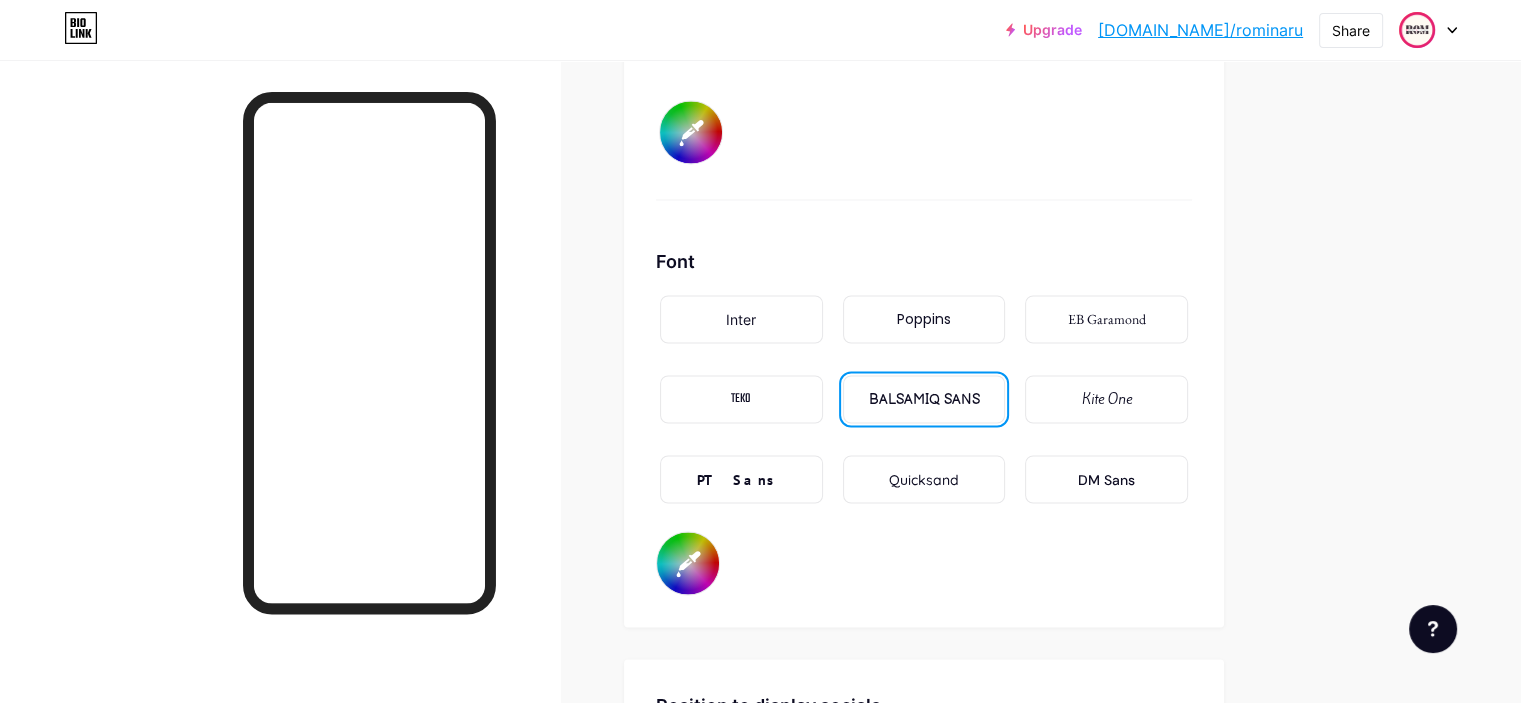 click on "Quicksand" at bounding box center [924, 479] 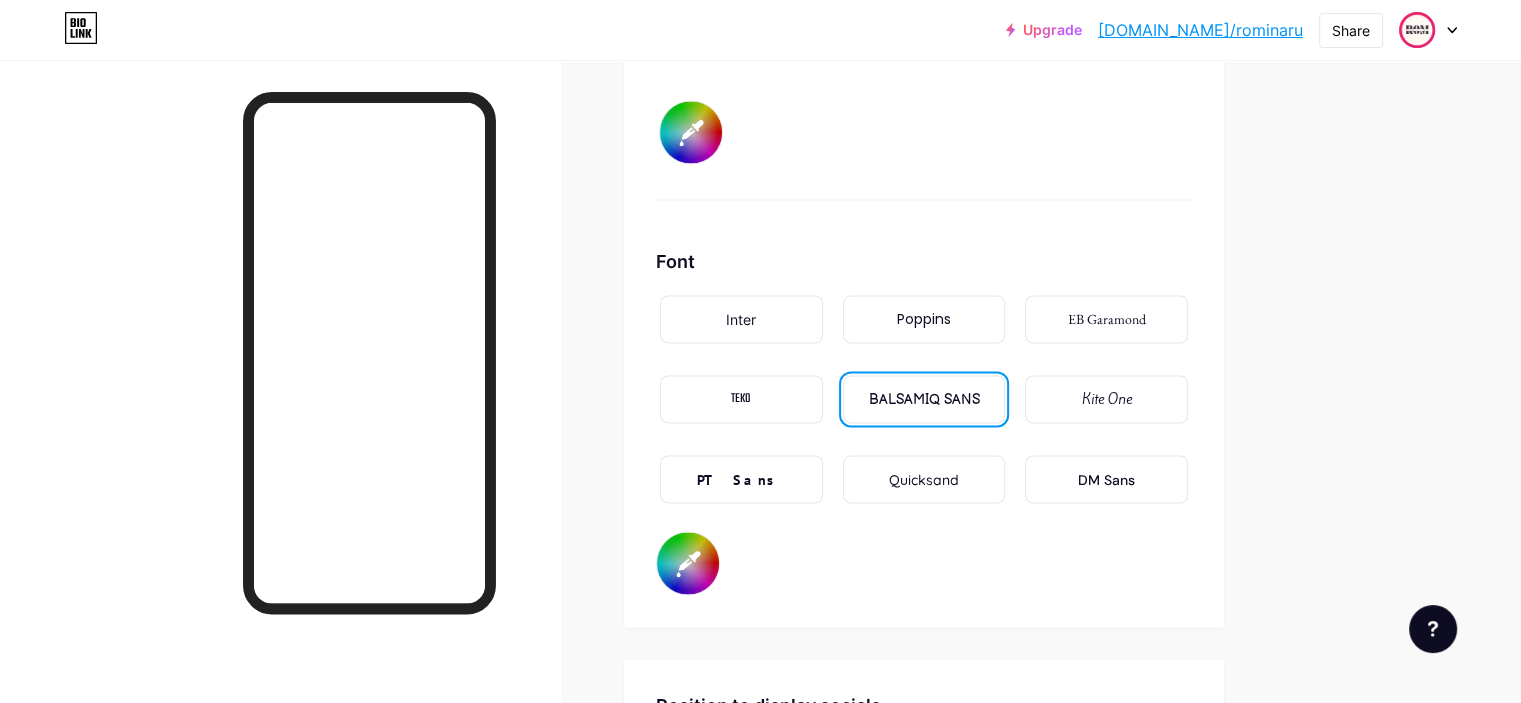 type on "#ffffff" 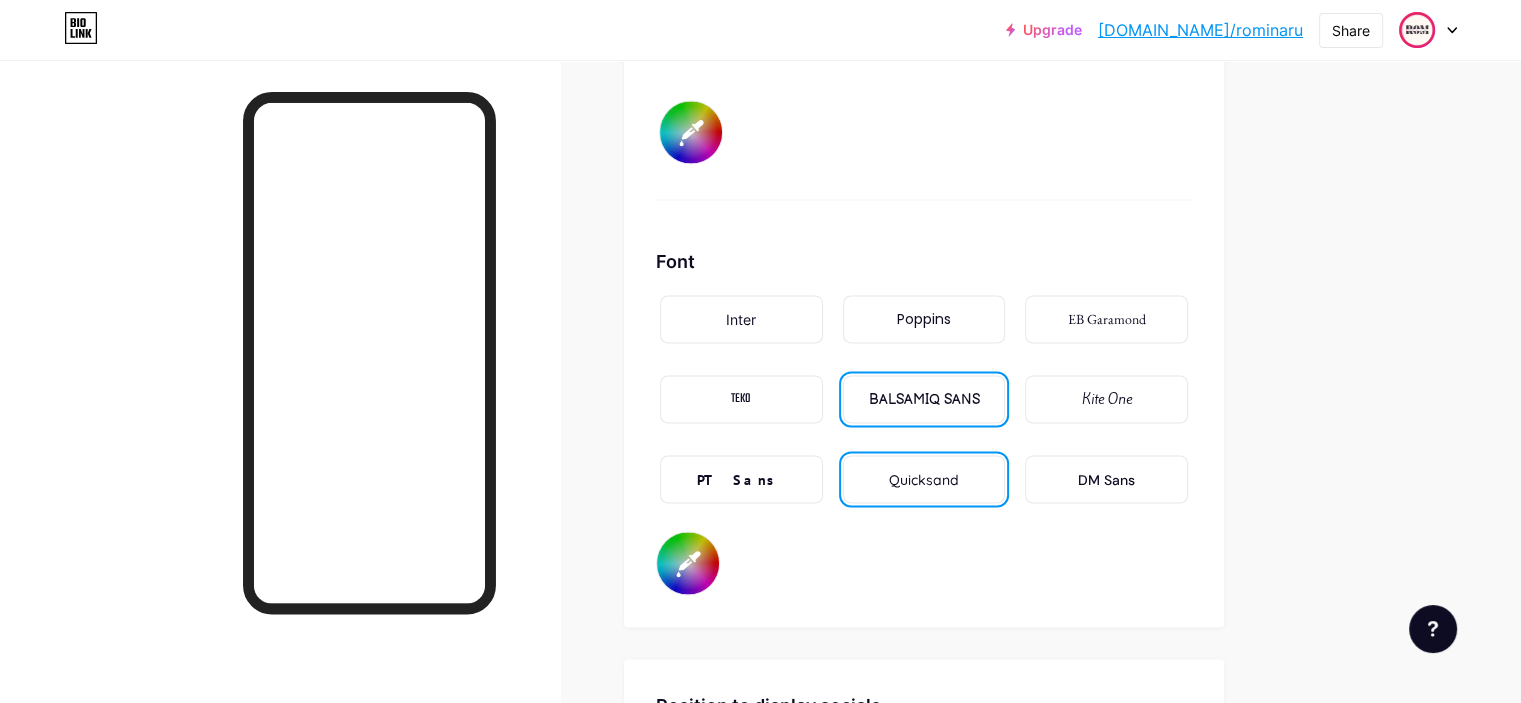 type on "#e5206d" 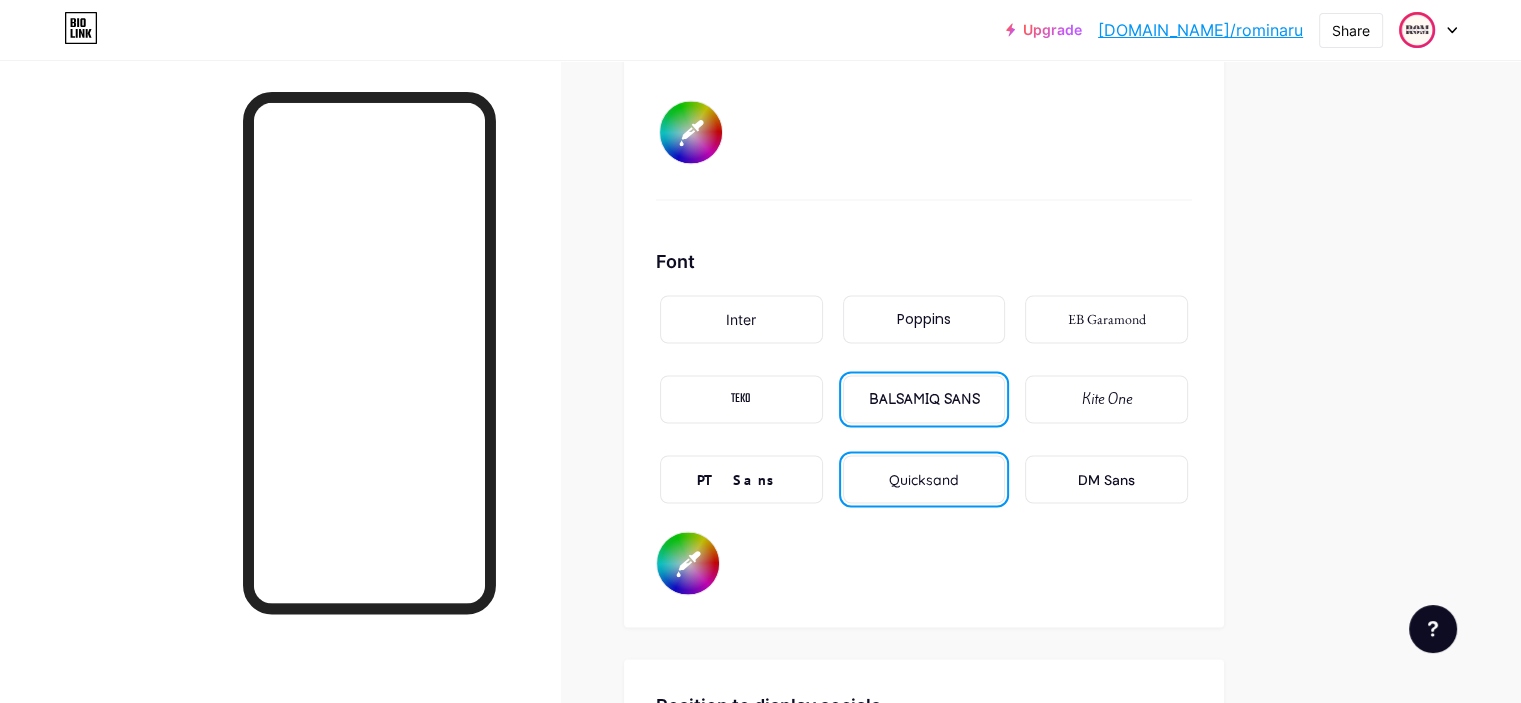 type on "#ffffff" 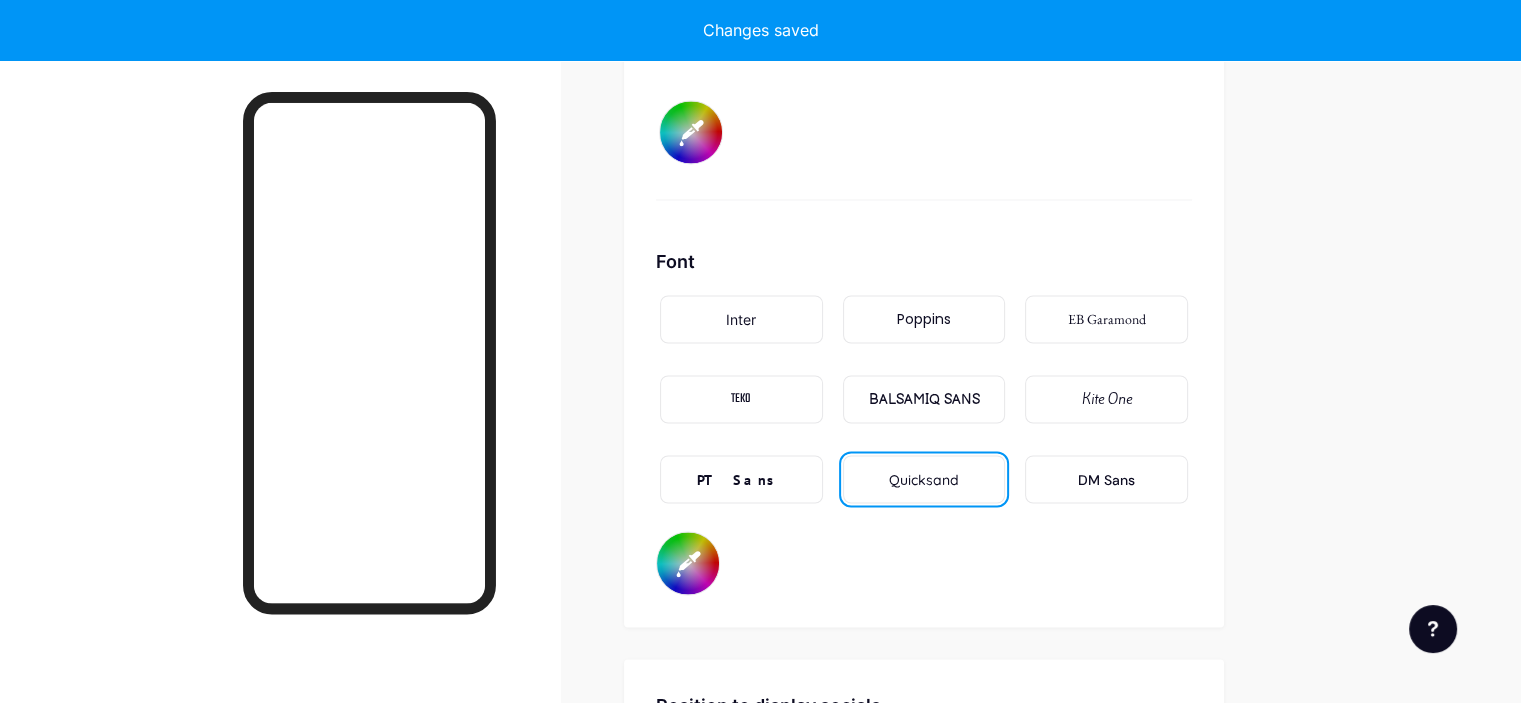 type on "#e5206d" 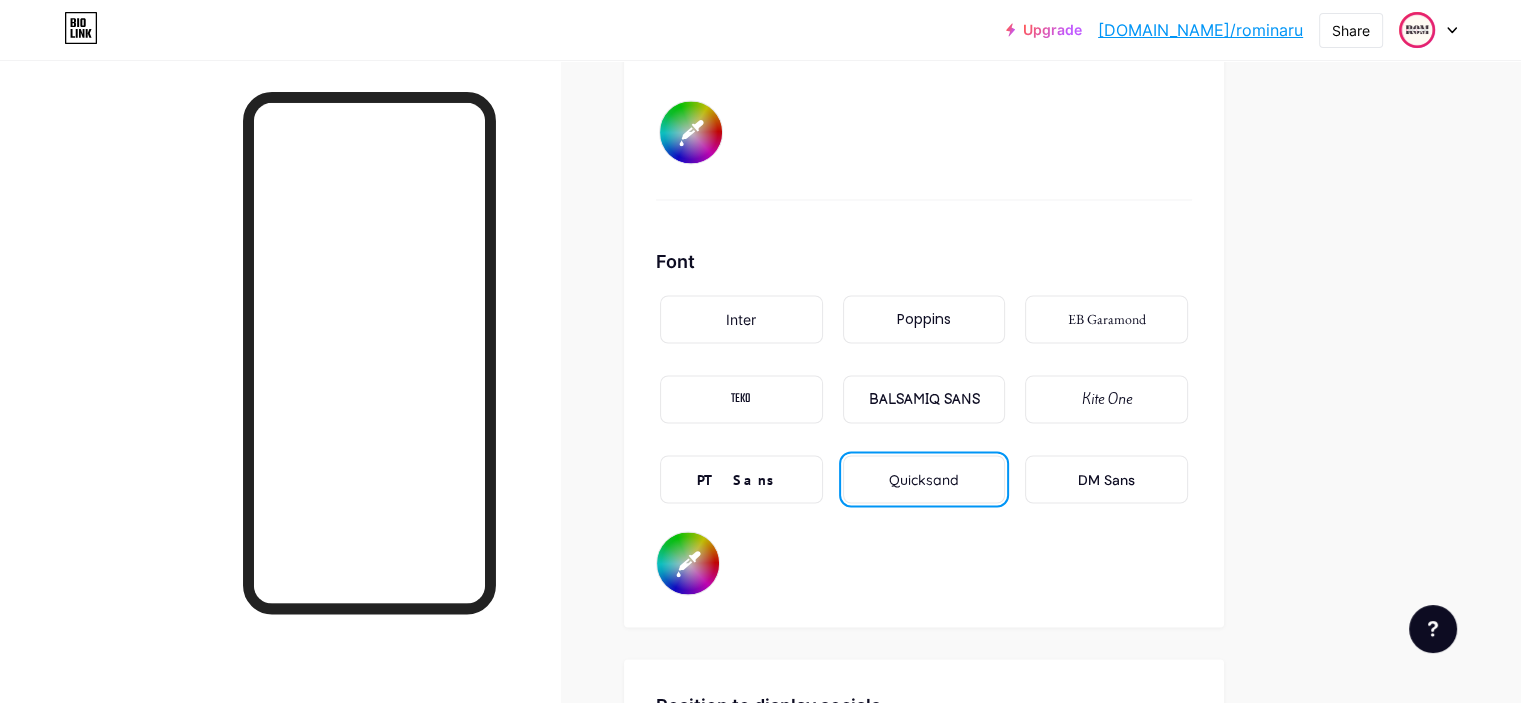 click on "PT Sans" at bounding box center (741, 479) 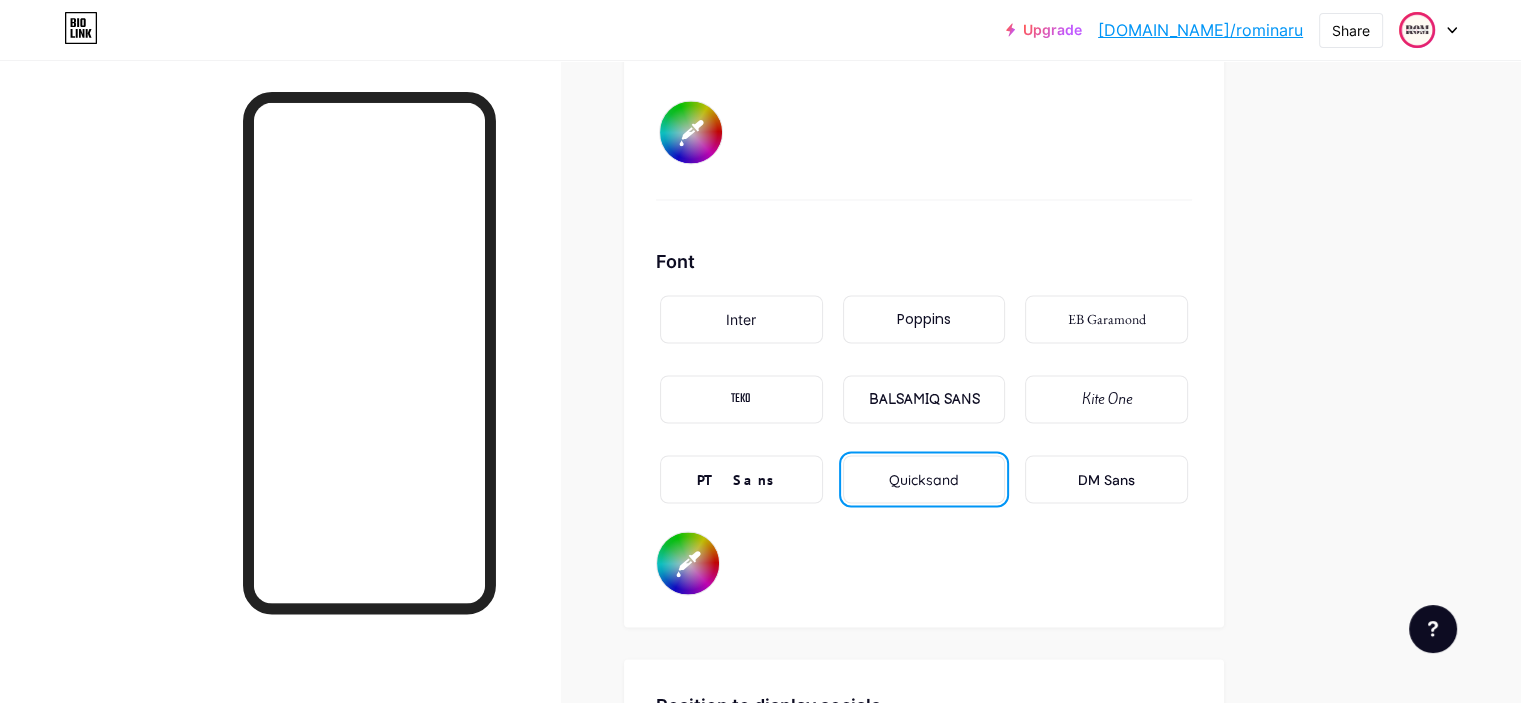 type on "#e5206d" 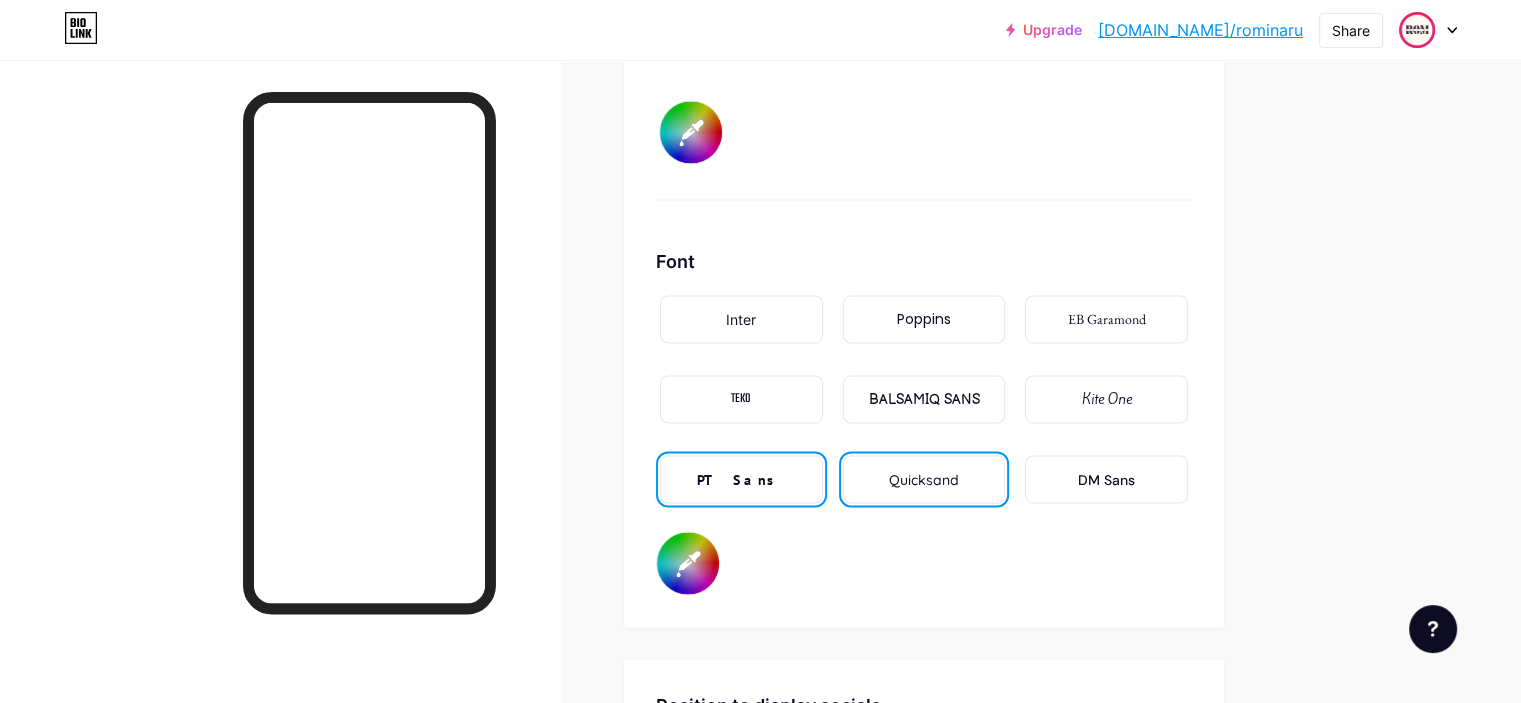 type on "#e5206d" 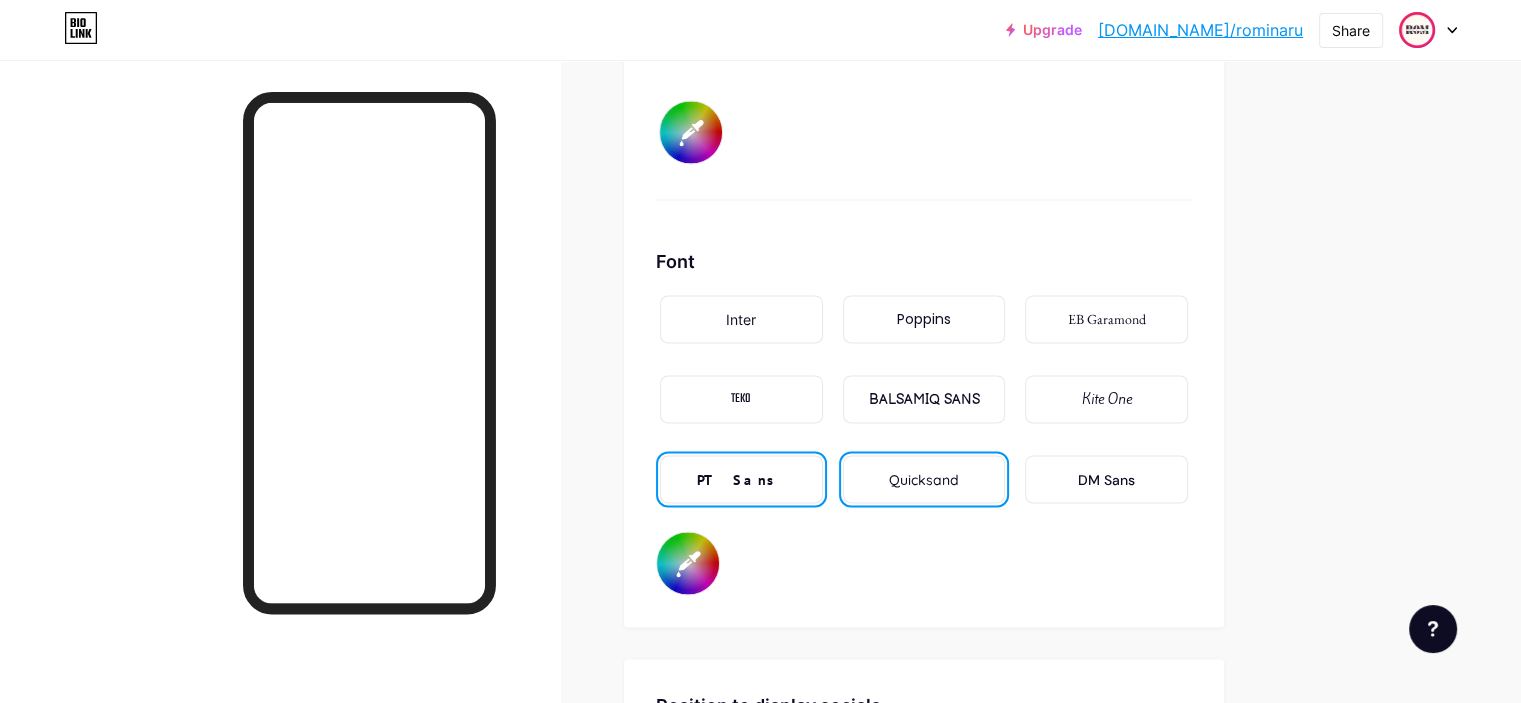 type on "#ffffff" 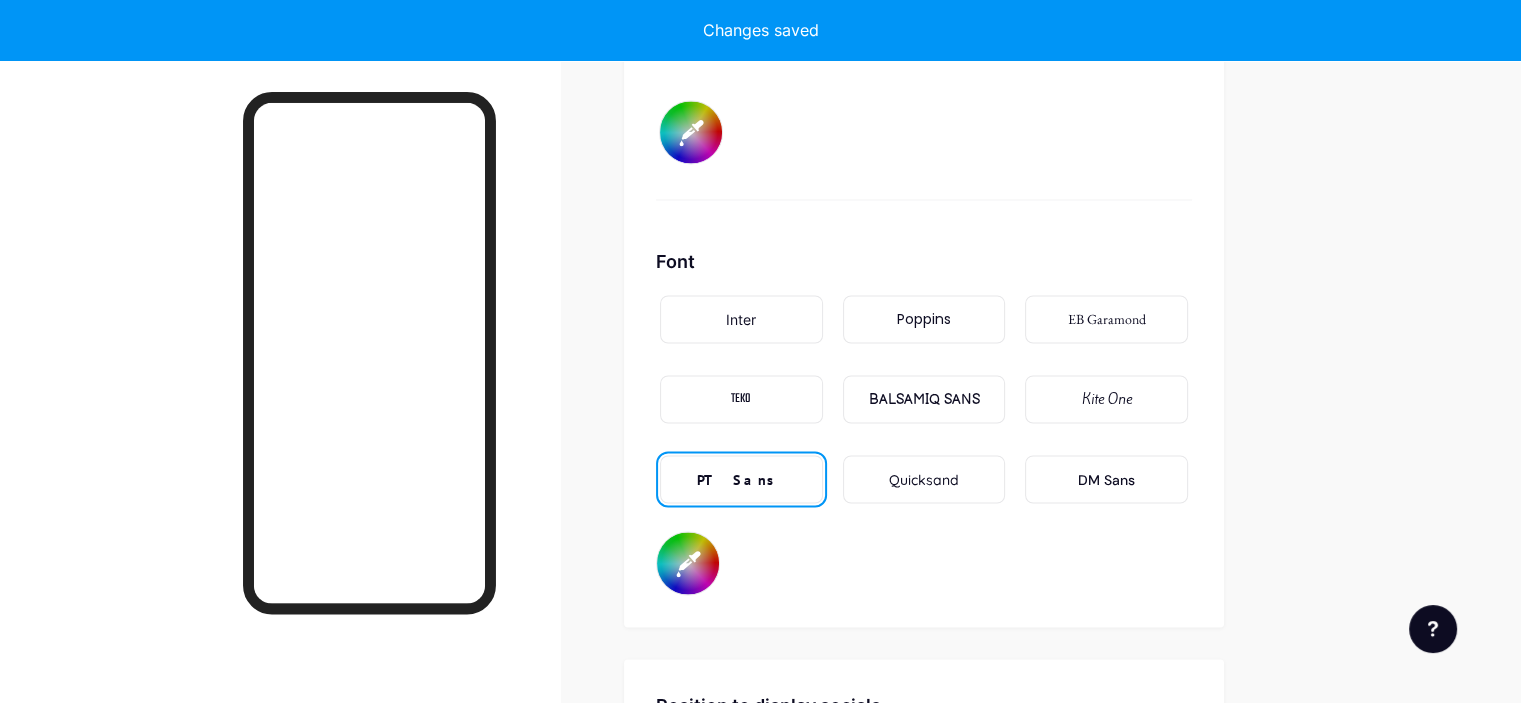 type on "#e5206d" 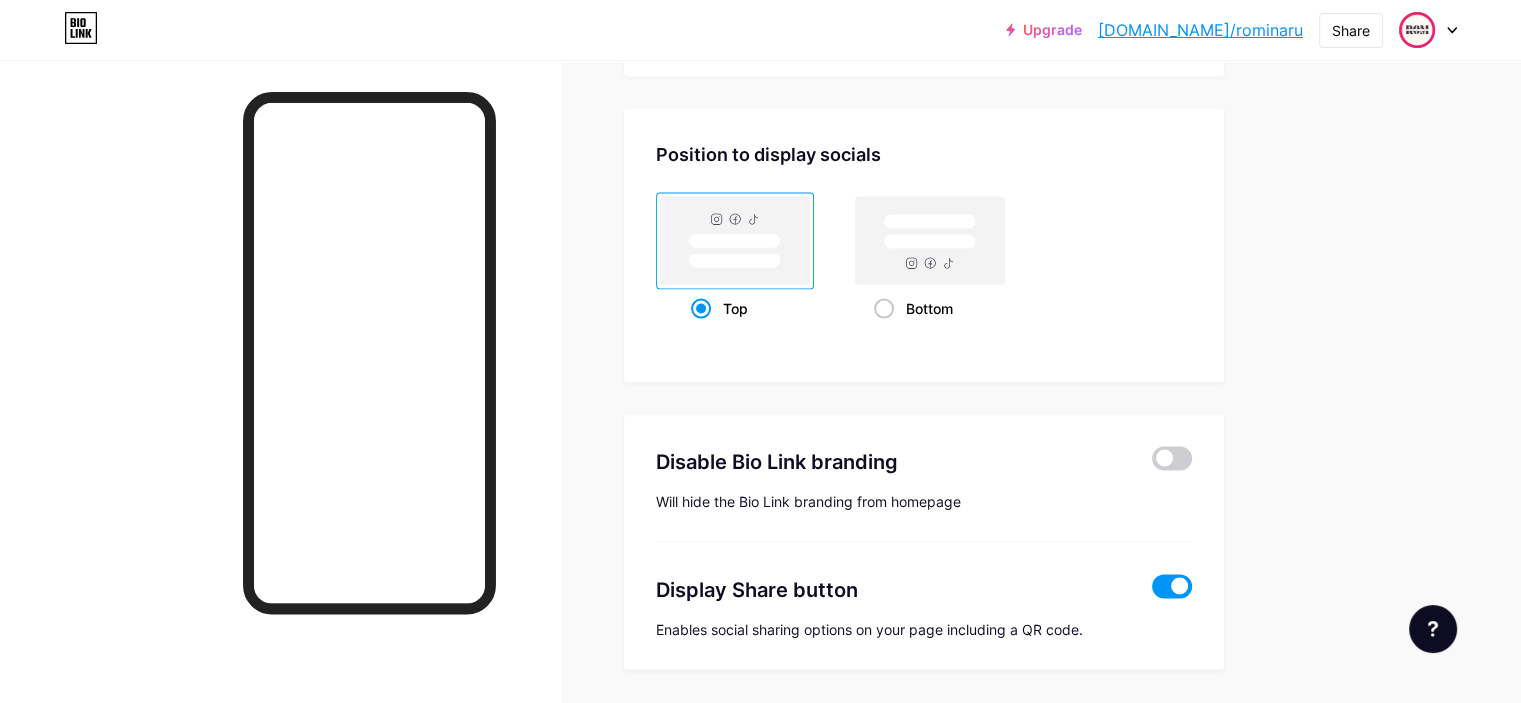 scroll, scrollTop: 3923, scrollLeft: 0, axis: vertical 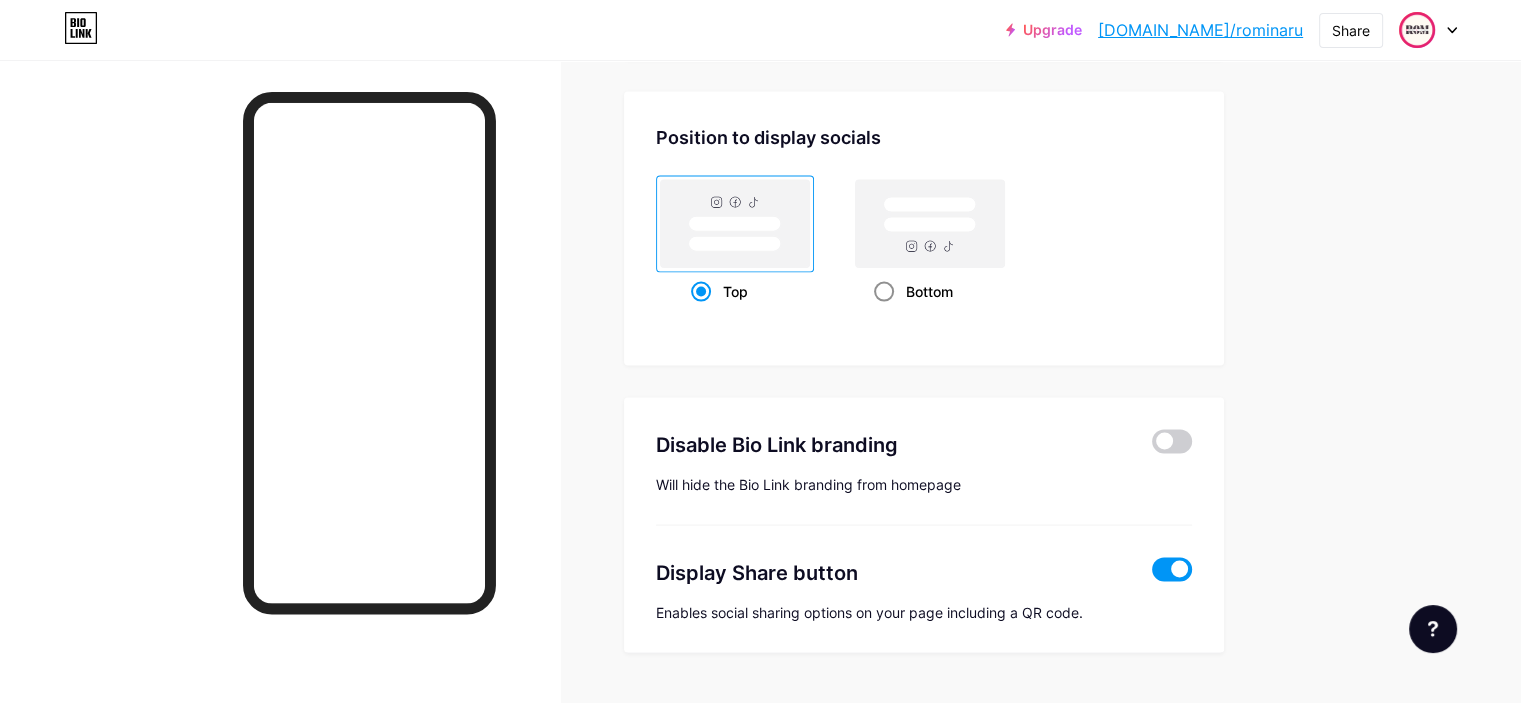 click on "Bottom" at bounding box center [929, 291] 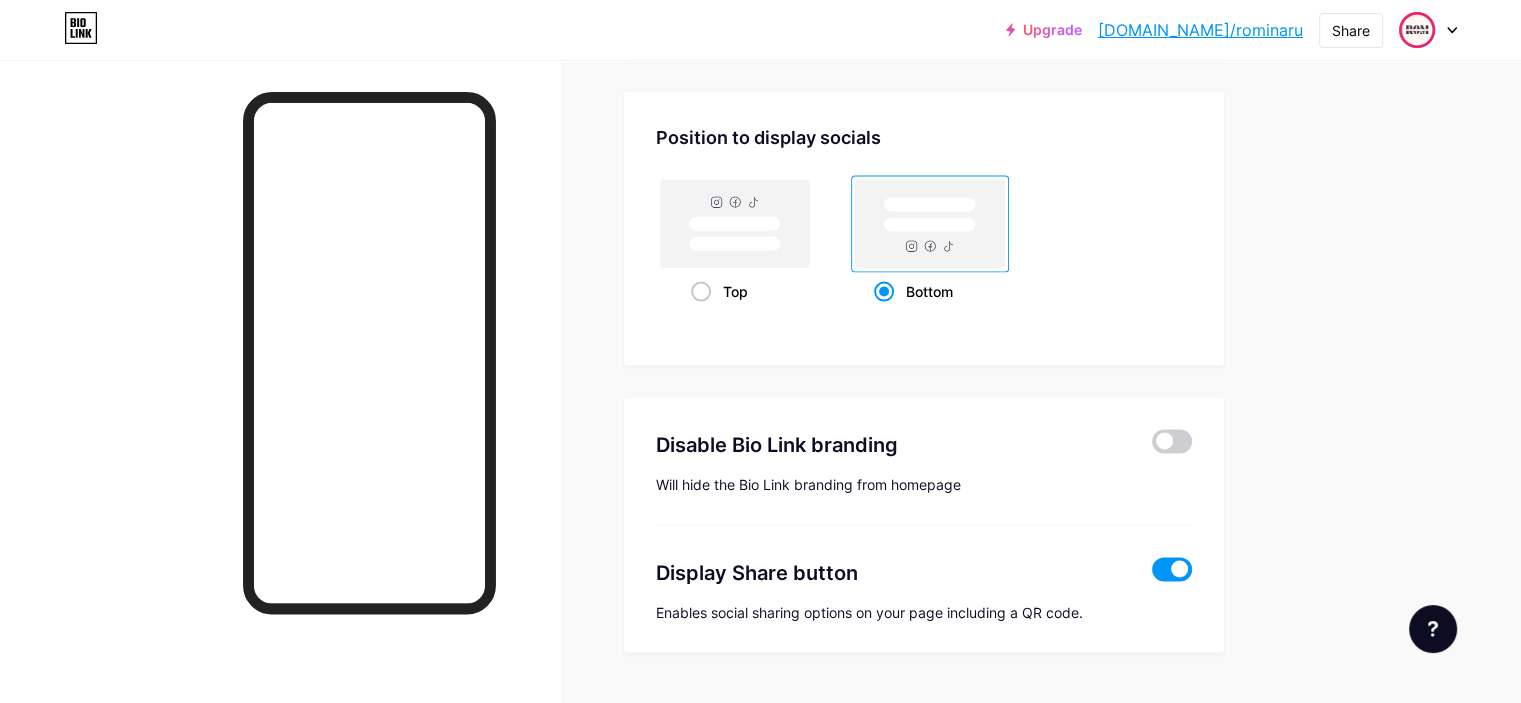 type on "#e5206d" 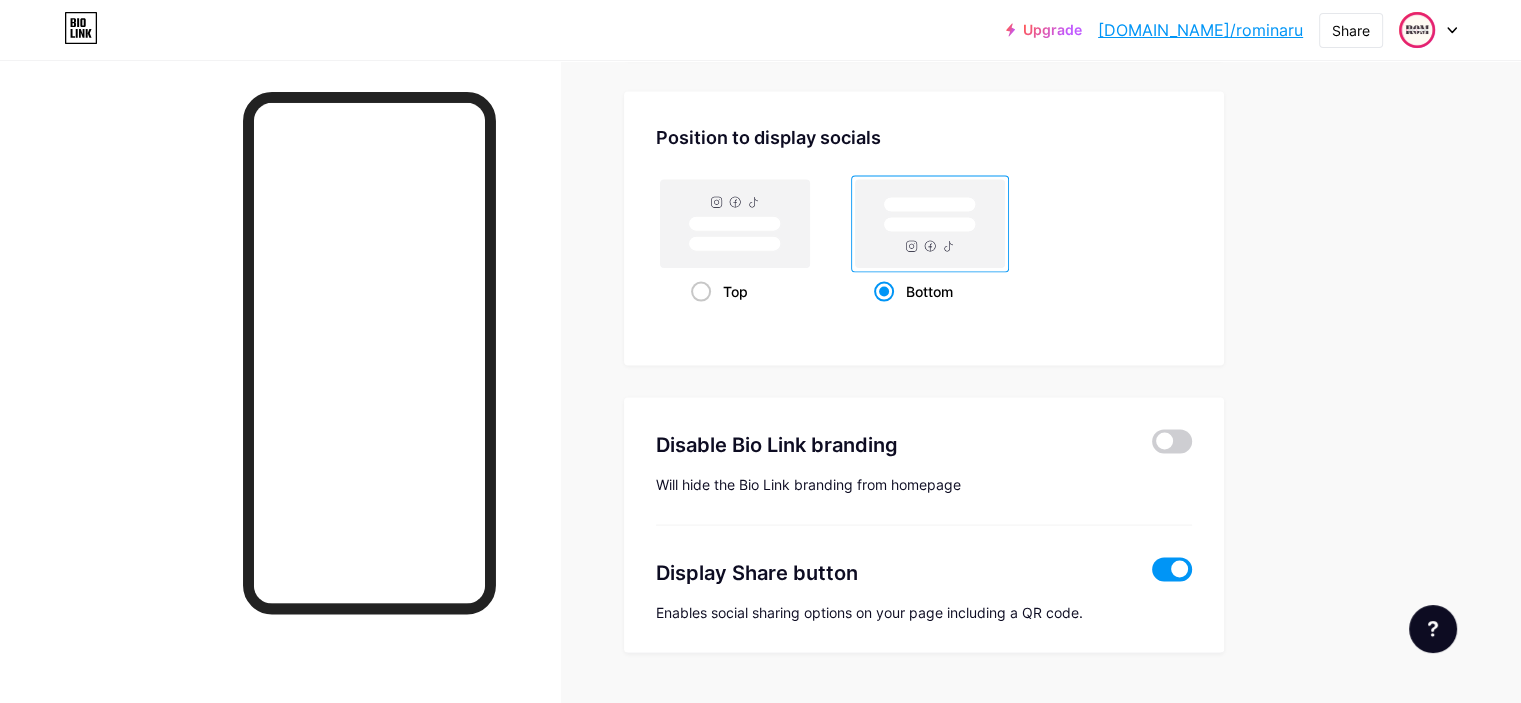 type on "#ffffff" 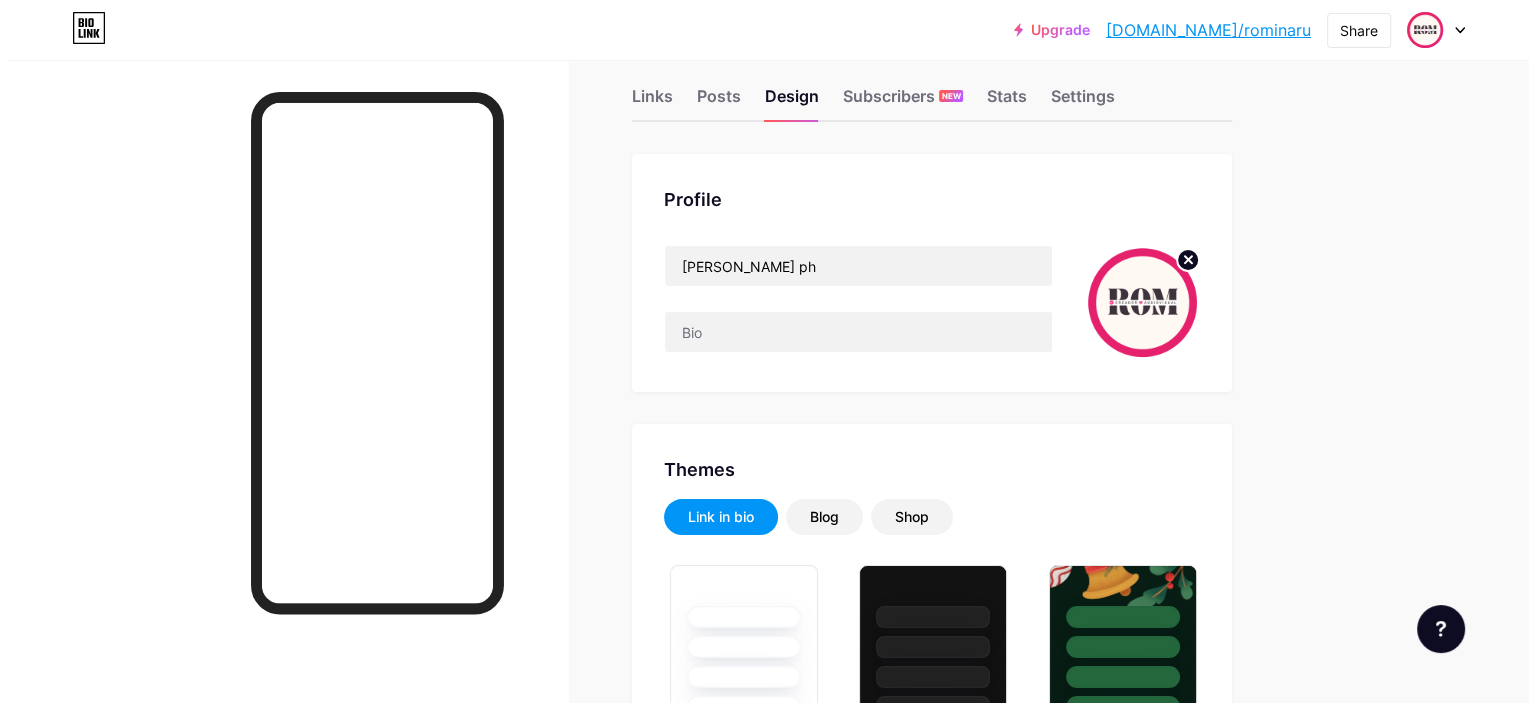 scroll, scrollTop: 0, scrollLeft: 0, axis: both 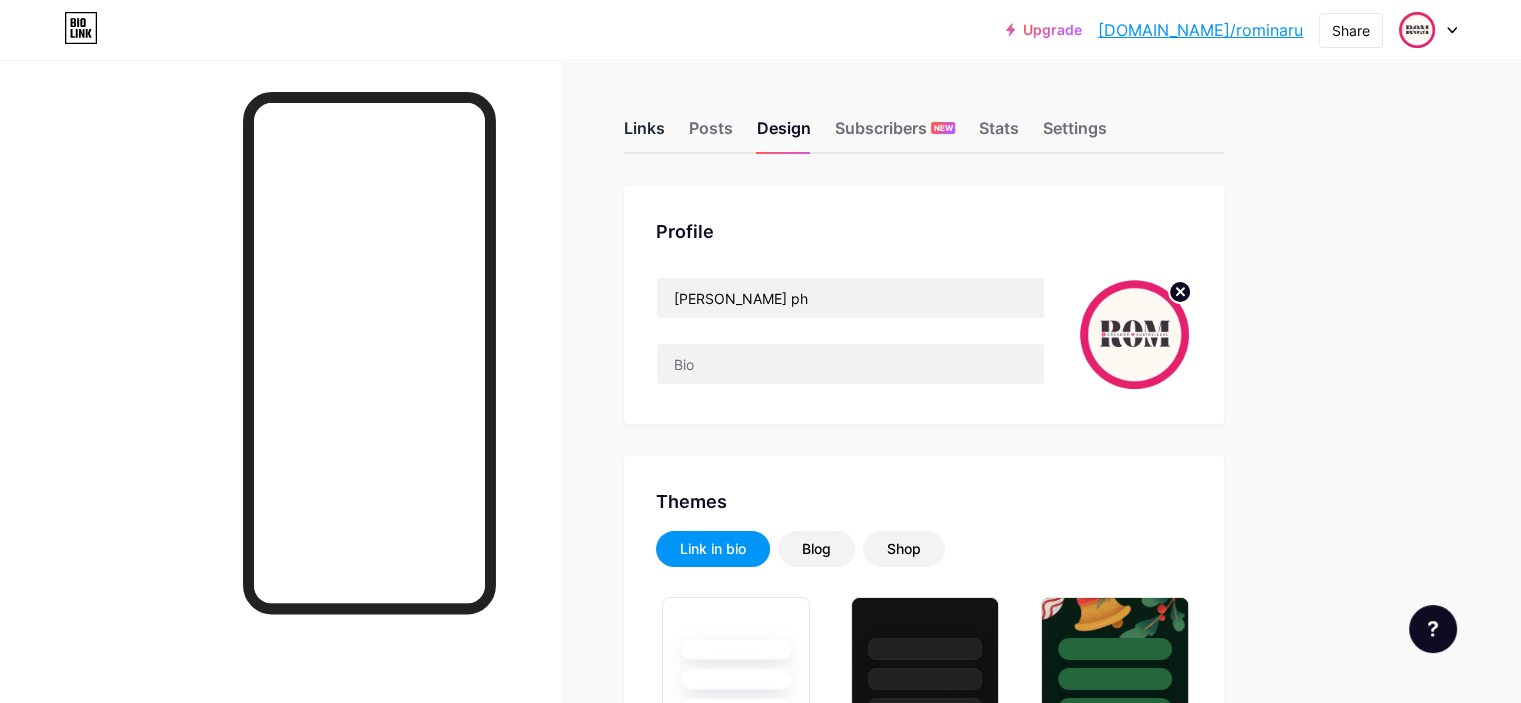 click on "Links" at bounding box center [644, 134] 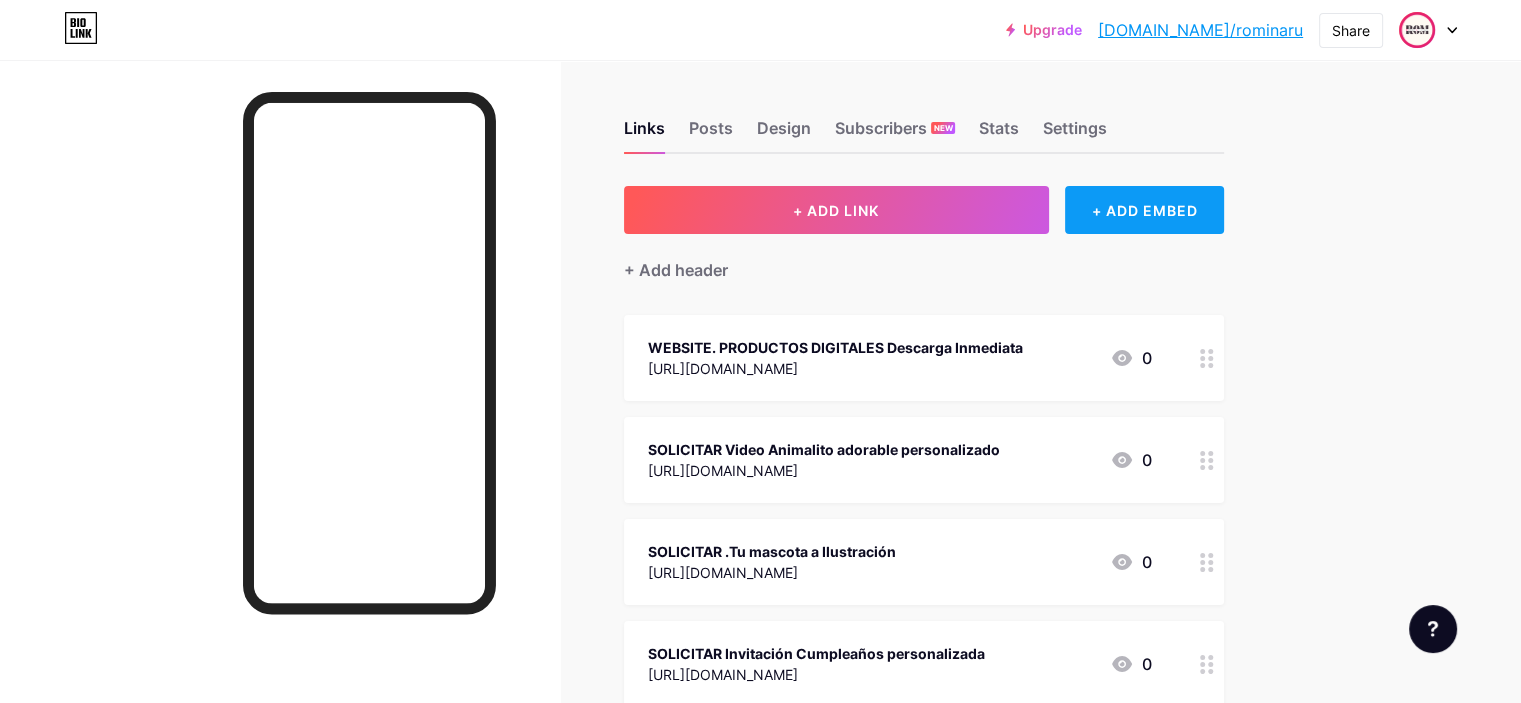 click on "+ ADD EMBED" at bounding box center (1144, 210) 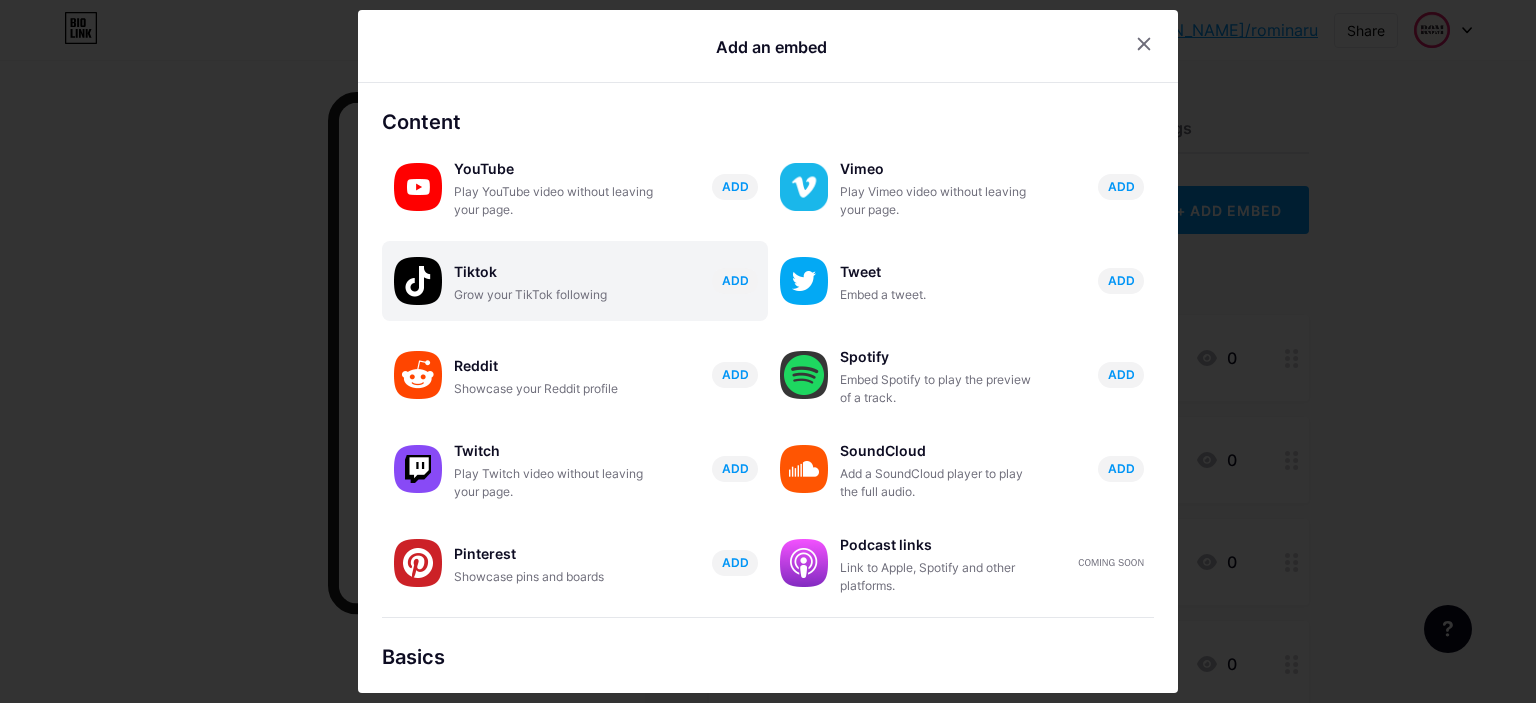 click at bounding box center [418, 281] 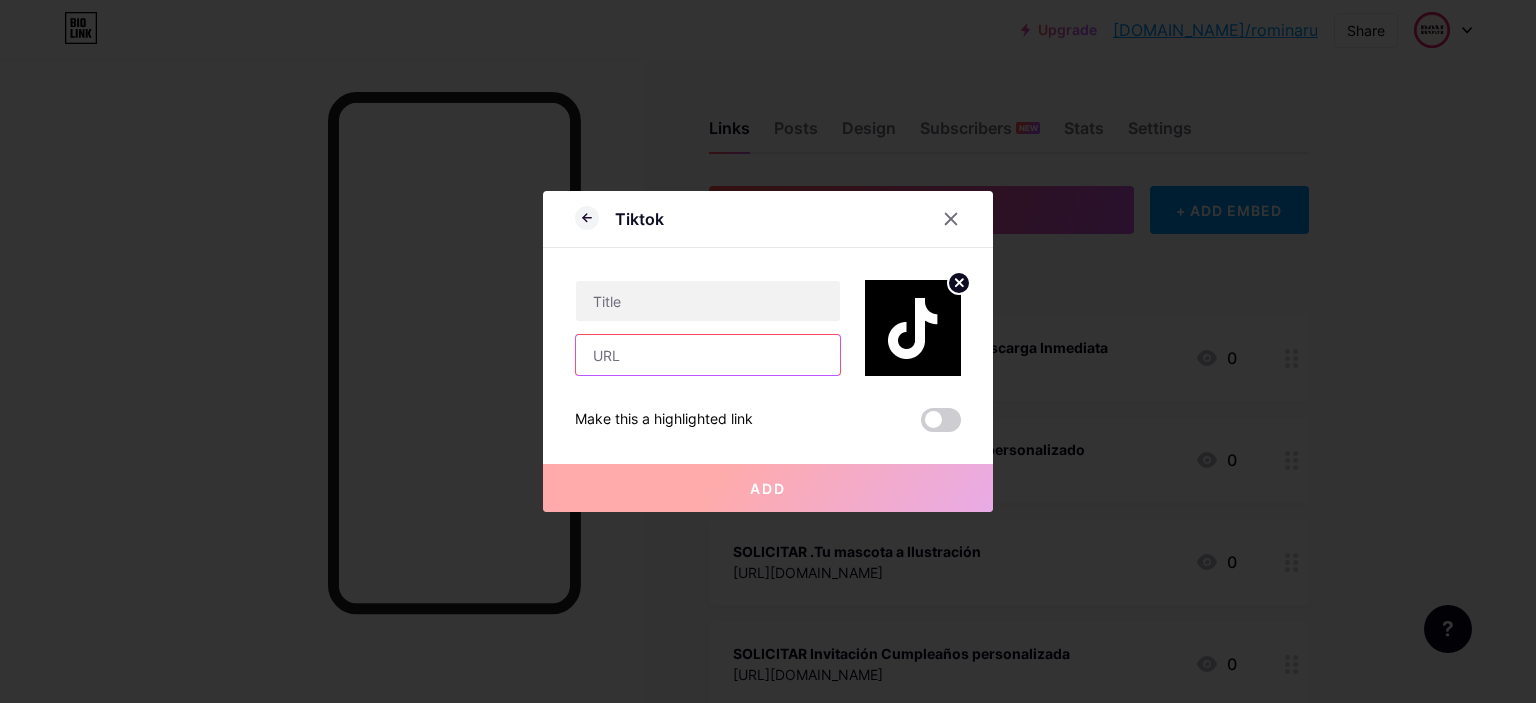 click at bounding box center (708, 355) 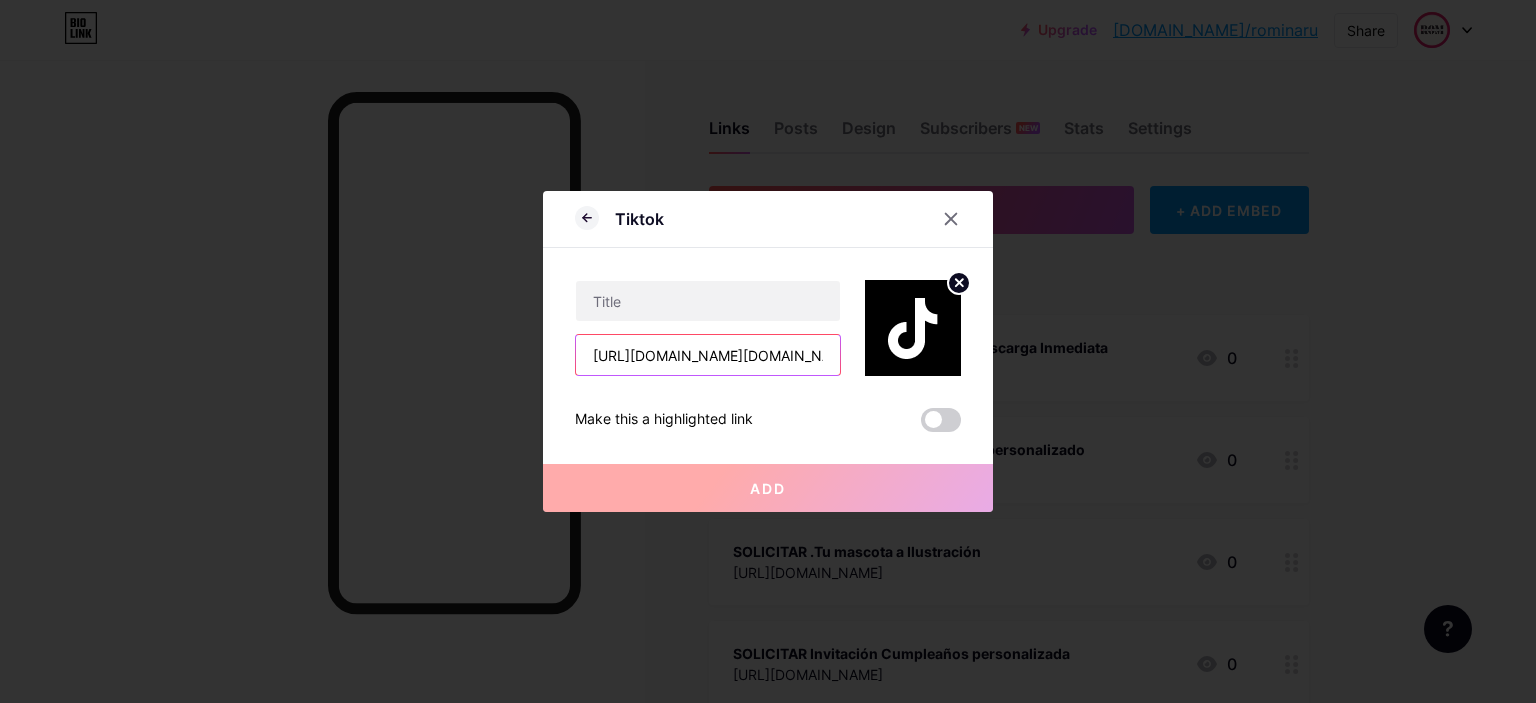 scroll, scrollTop: 0, scrollLeft: 63, axis: horizontal 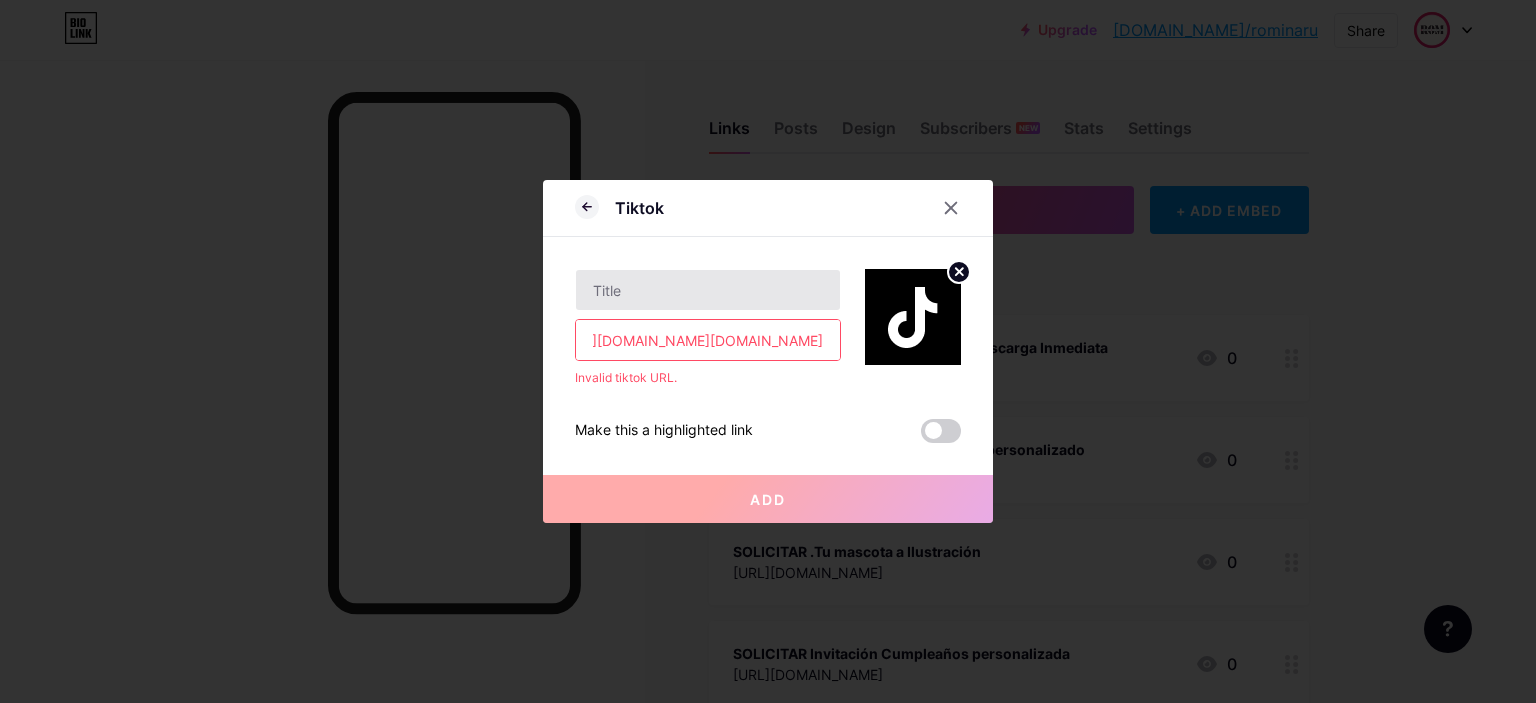 type on "https://www.tiktok.com/@ai.cutepetsdreams" 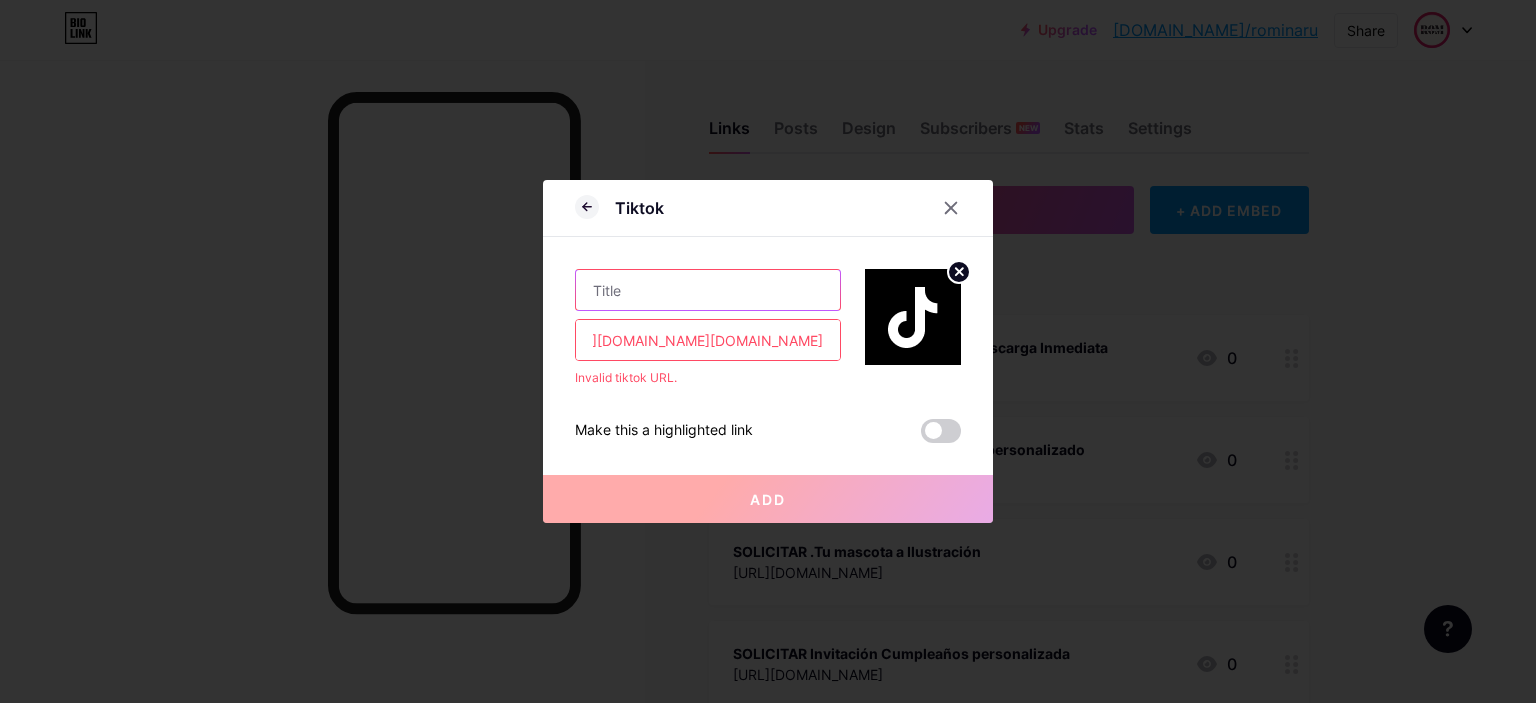 click at bounding box center (708, 290) 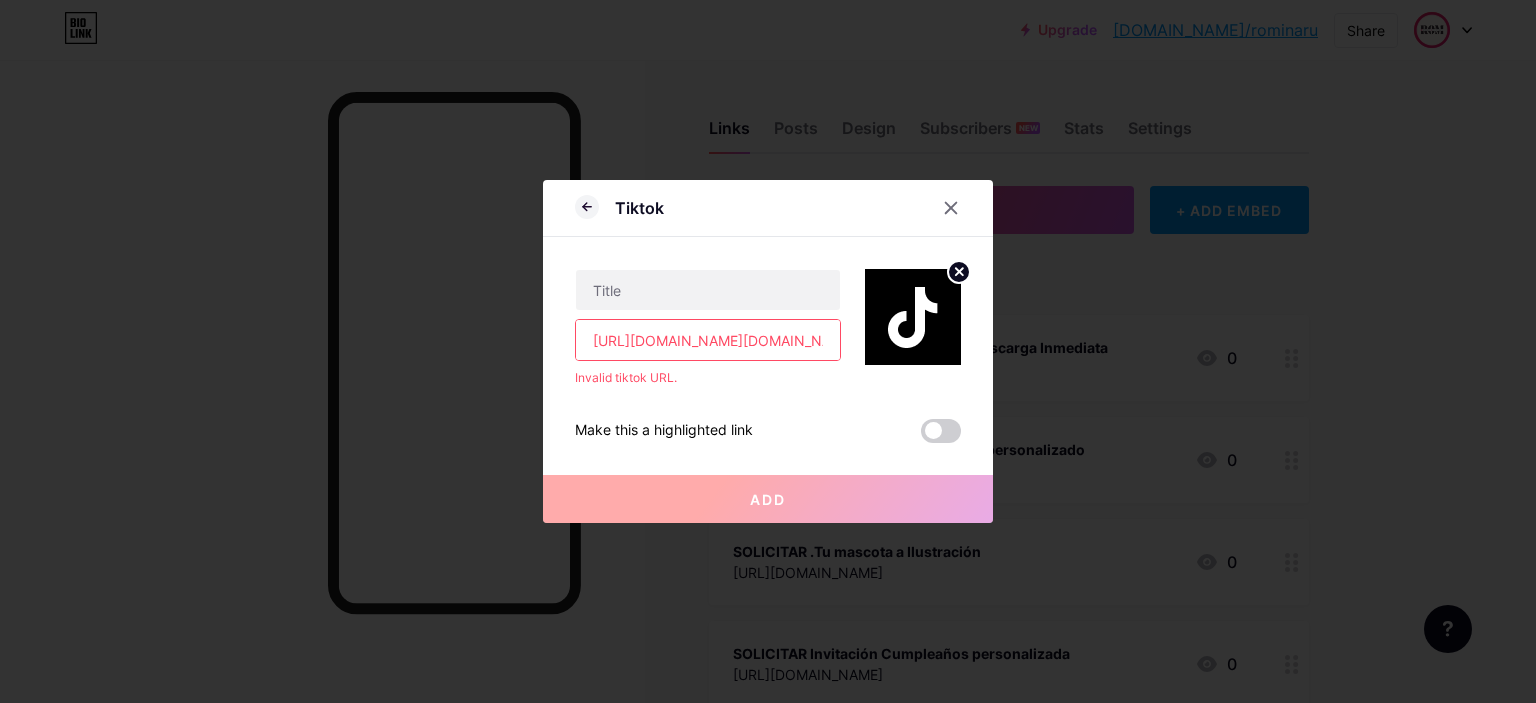 scroll, scrollTop: 0, scrollLeft: 63, axis: horizontal 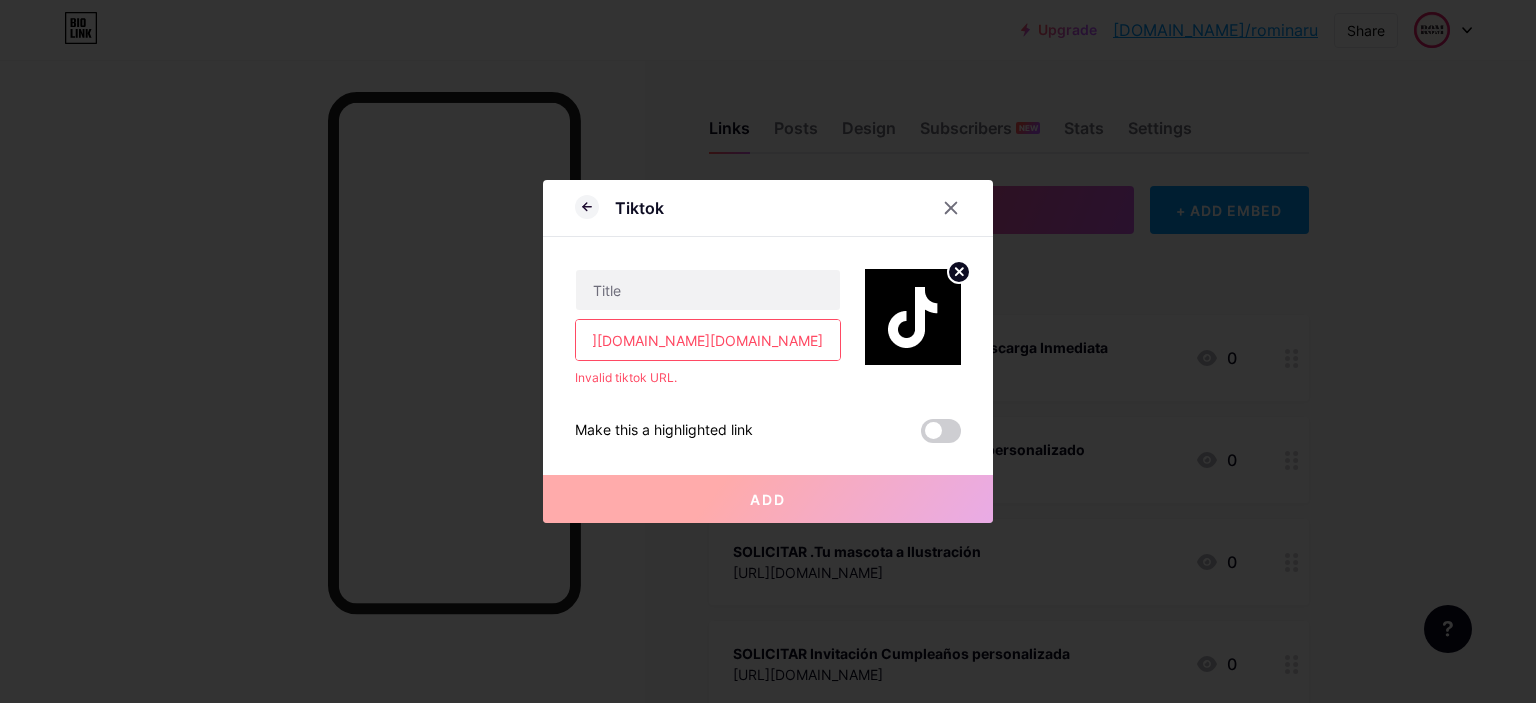 drag, startPoint x: 581, startPoint y: 338, endPoint x: 836, endPoint y: 346, distance: 255.12546 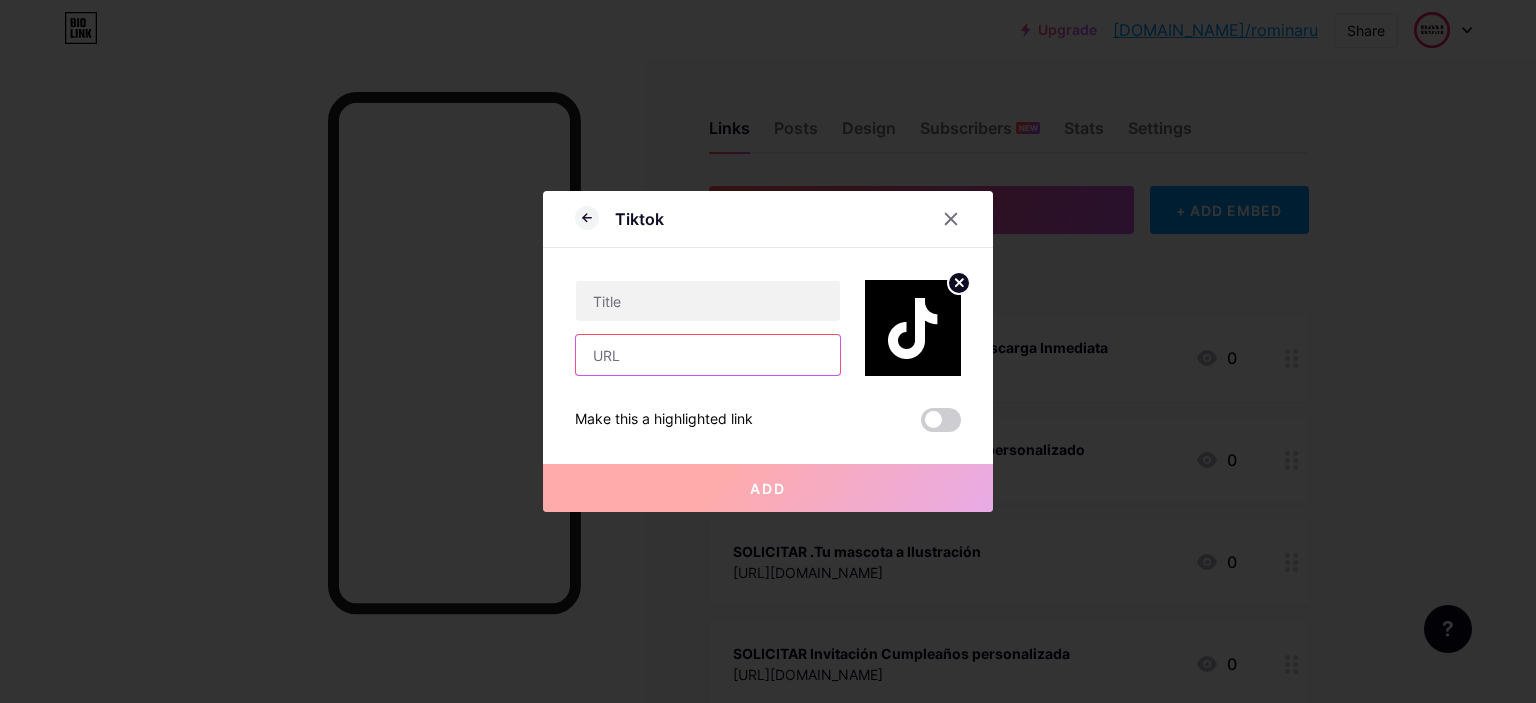 scroll, scrollTop: 0, scrollLeft: 0, axis: both 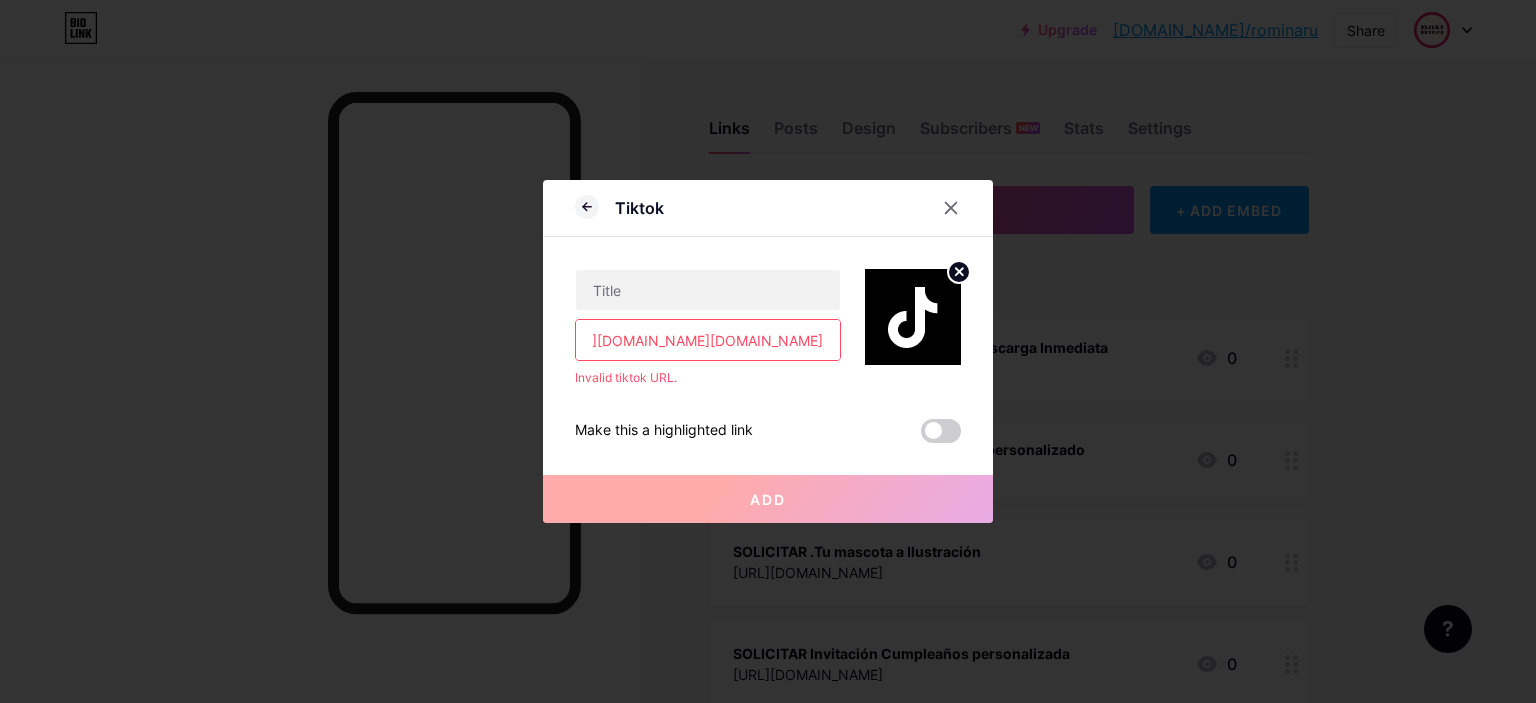 click on "Make this a highlighted link" at bounding box center (768, 431) 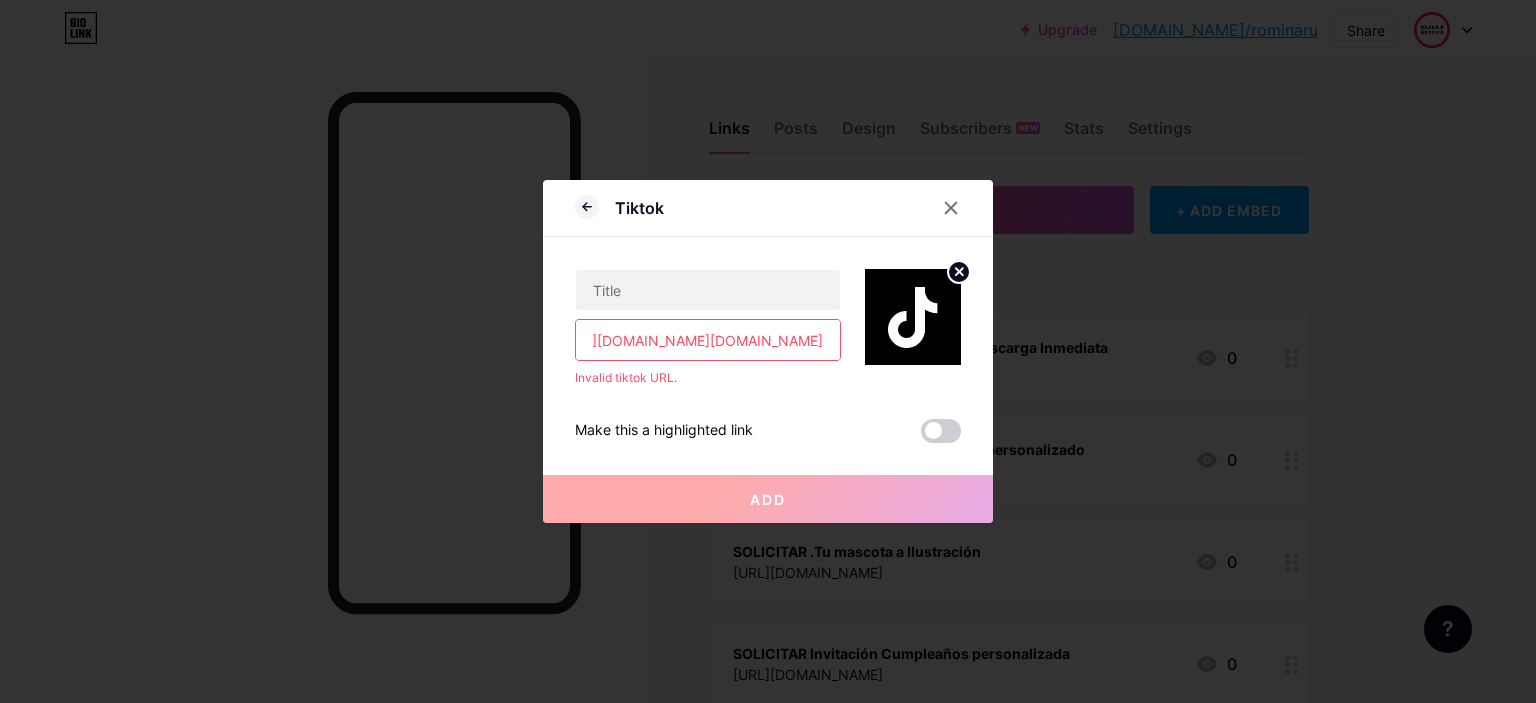 click on "https://www.tiktok.com/@ai.cutepetsdreams?_t=ZM-8y0AH8MO7XB&_r=1   Invalid tiktok URL.
Make this a highlighted link
Add" at bounding box center (768, 340) 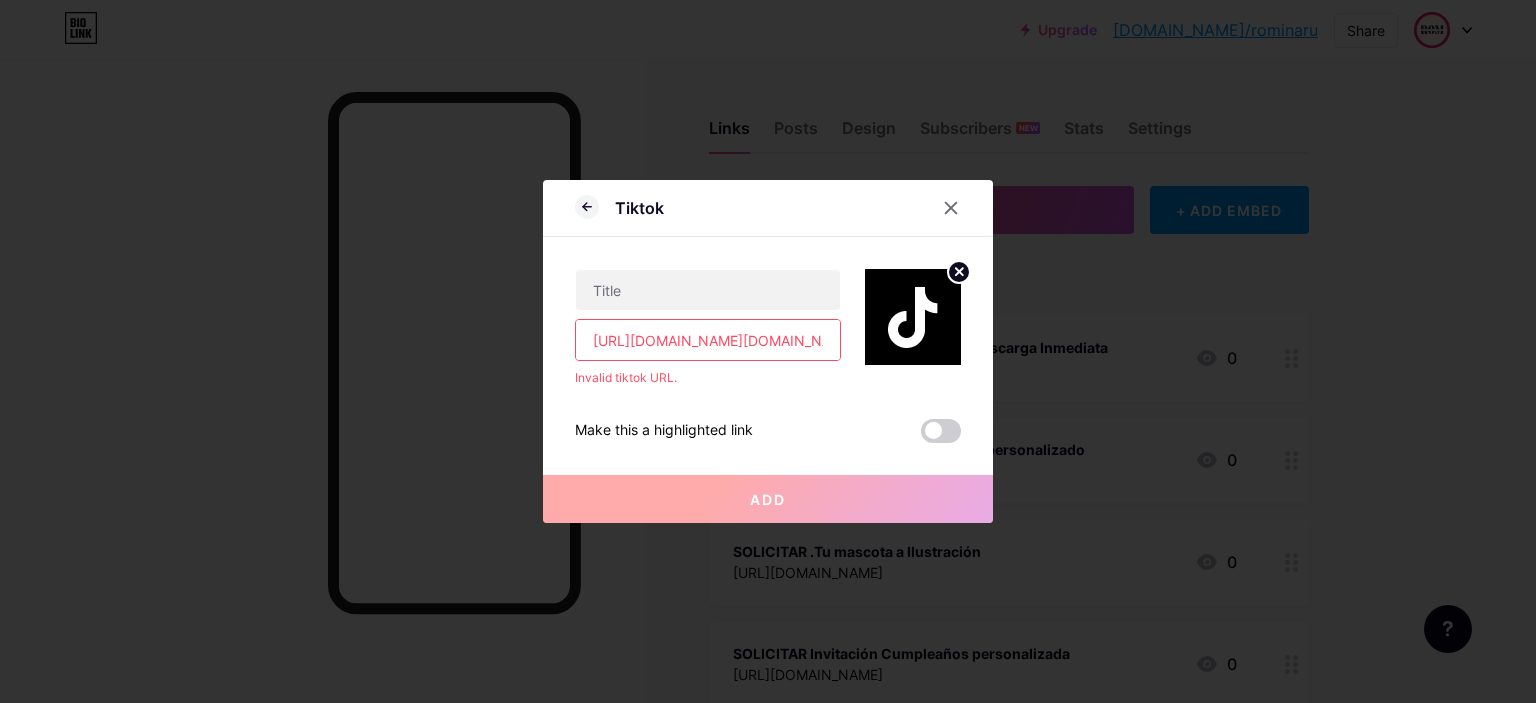 click on "Invalid tiktok URL." at bounding box center [708, 378] 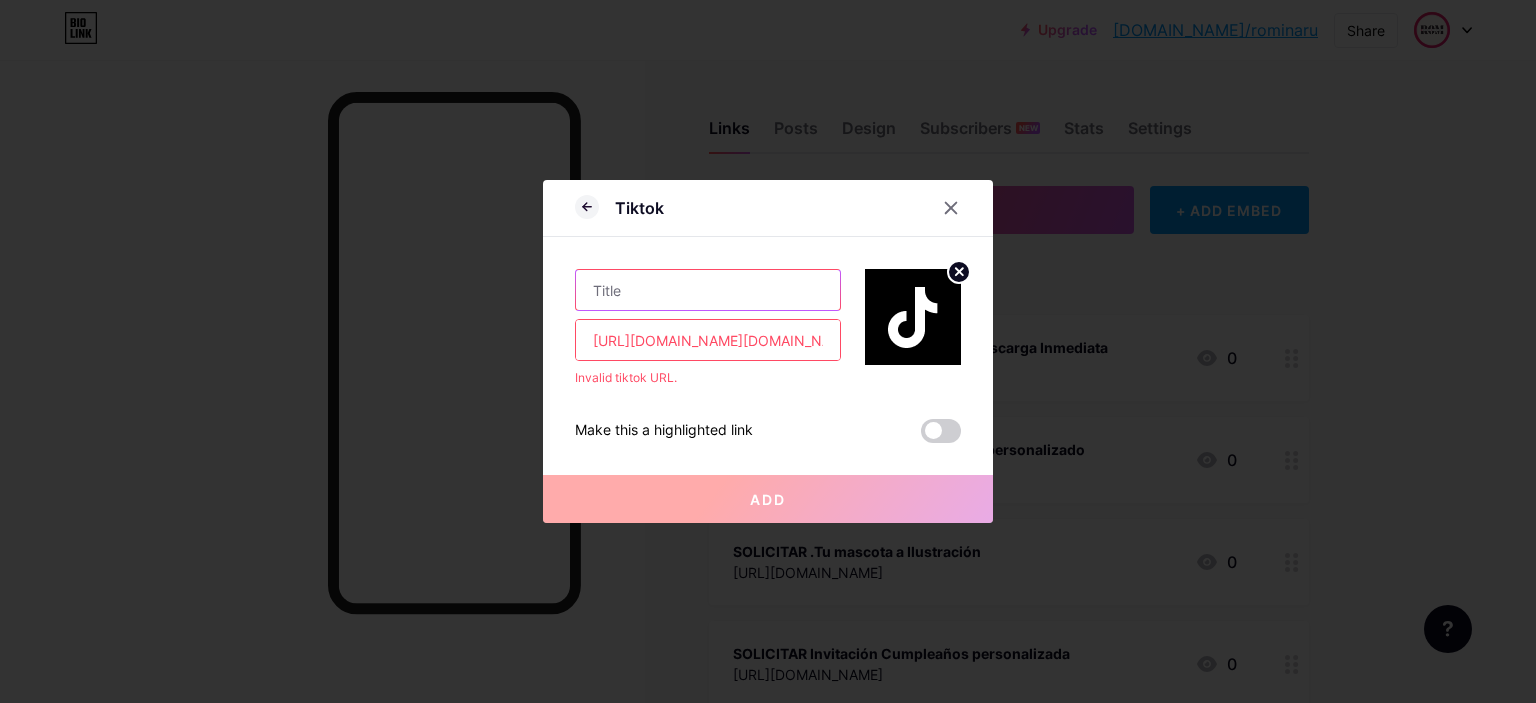 click at bounding box center [708, 290] 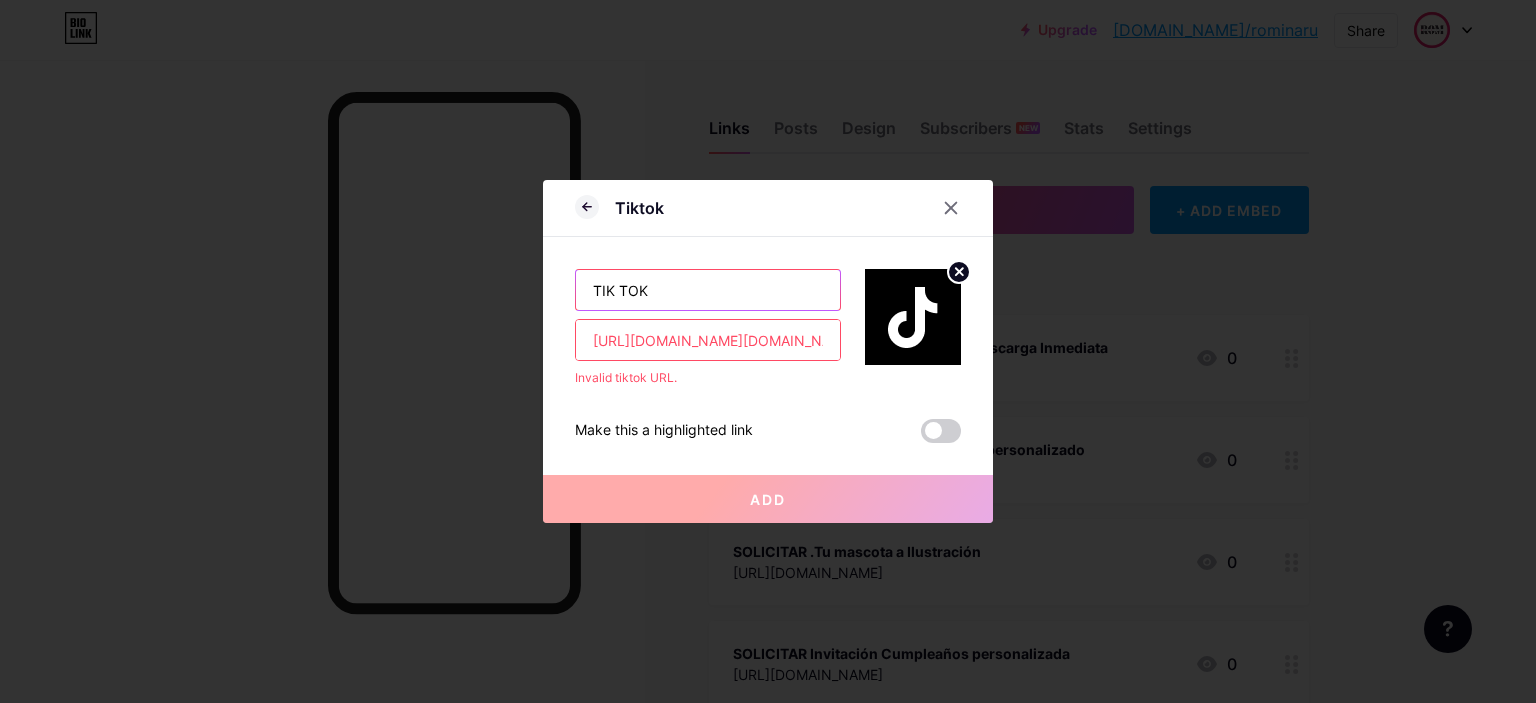 type on "TIK TOK" 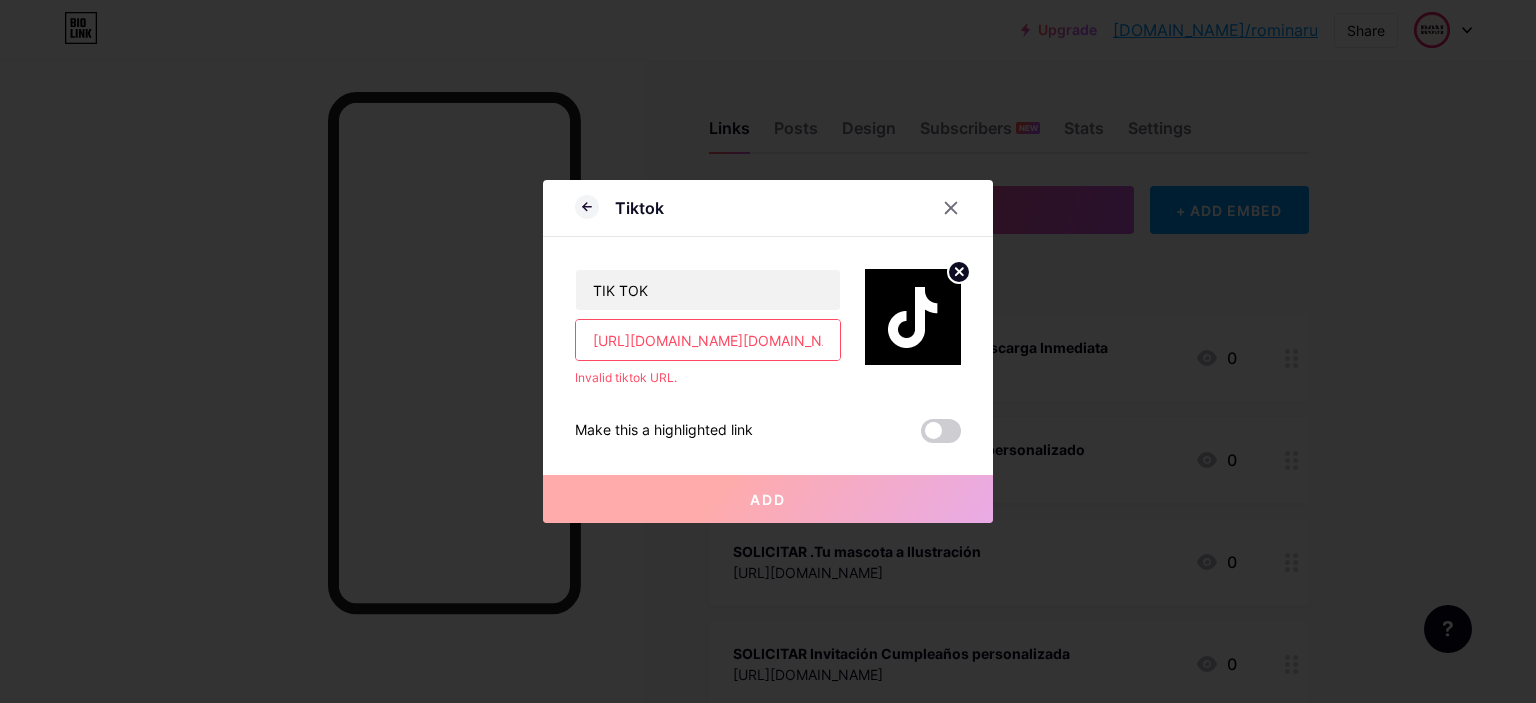 click on "Make this a highlighted link" at bounding box center (768, 431) 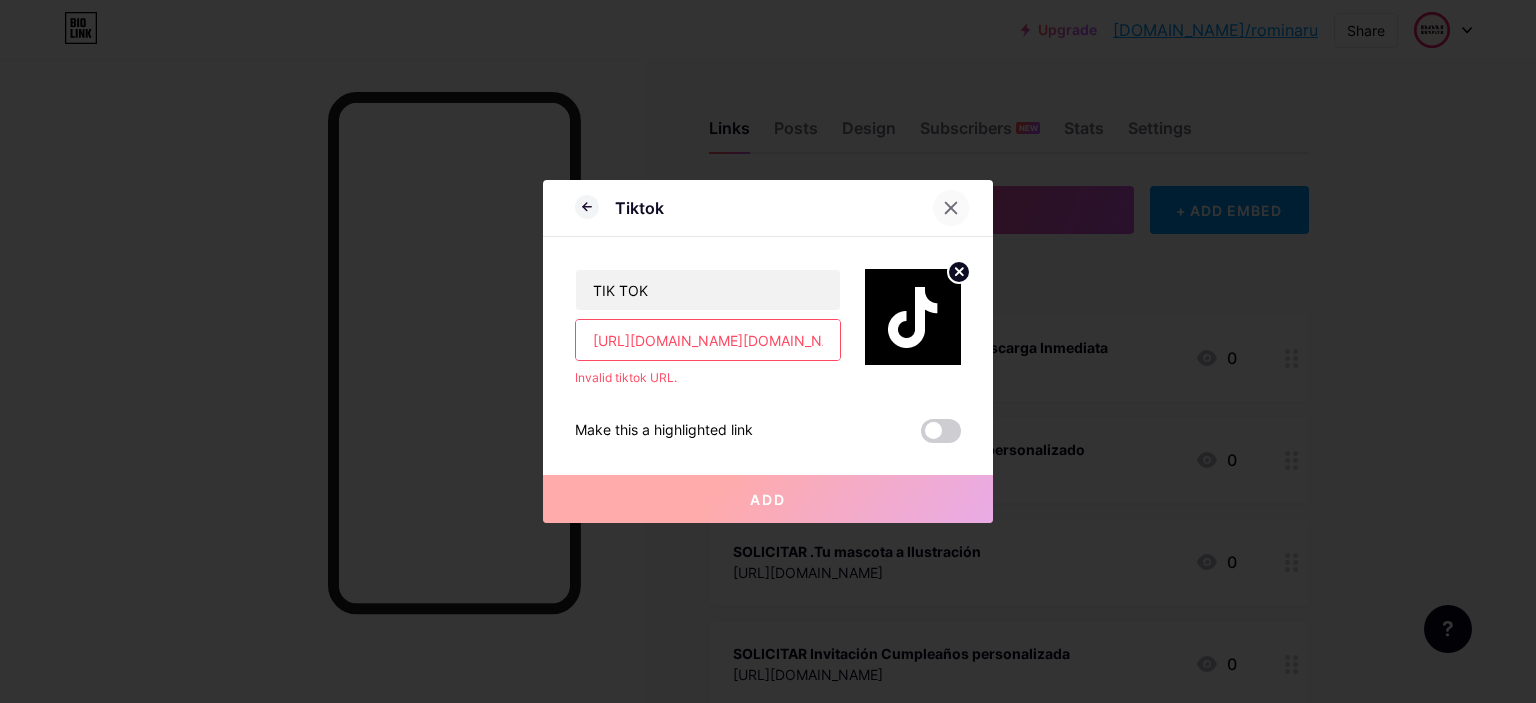 click 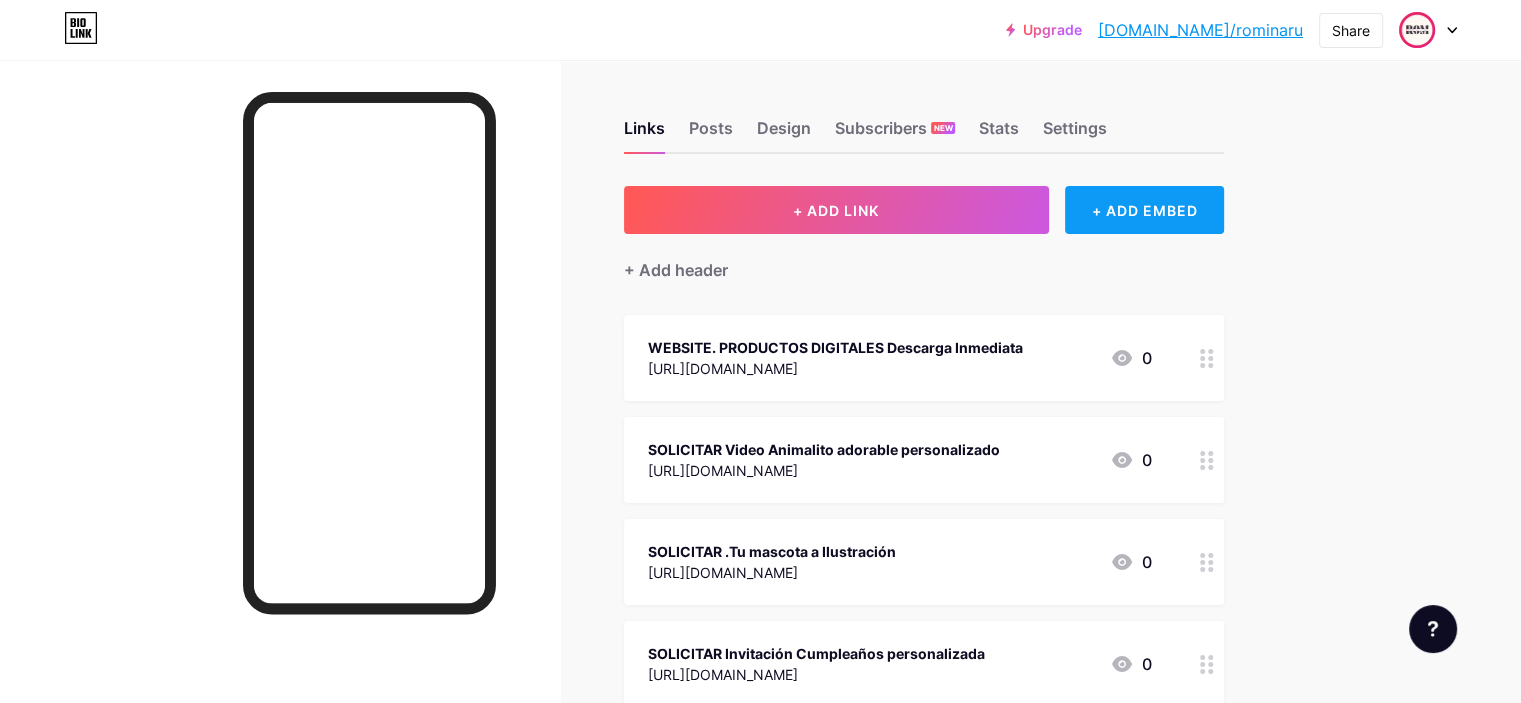 click on "+ ADD EMBED" at bounding box center (1144, 210) 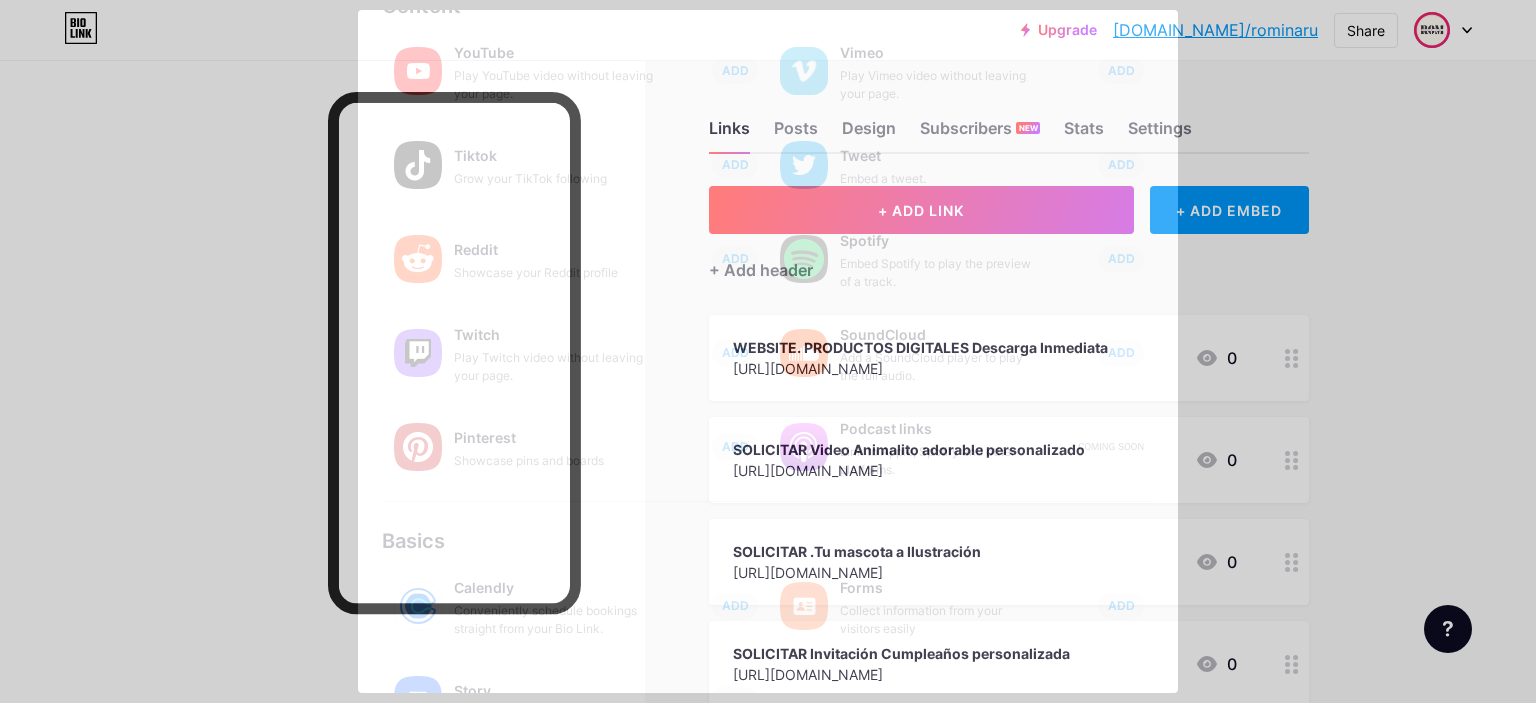 scroll, scrollTop: 0, scrollLeft: 0, axis: both 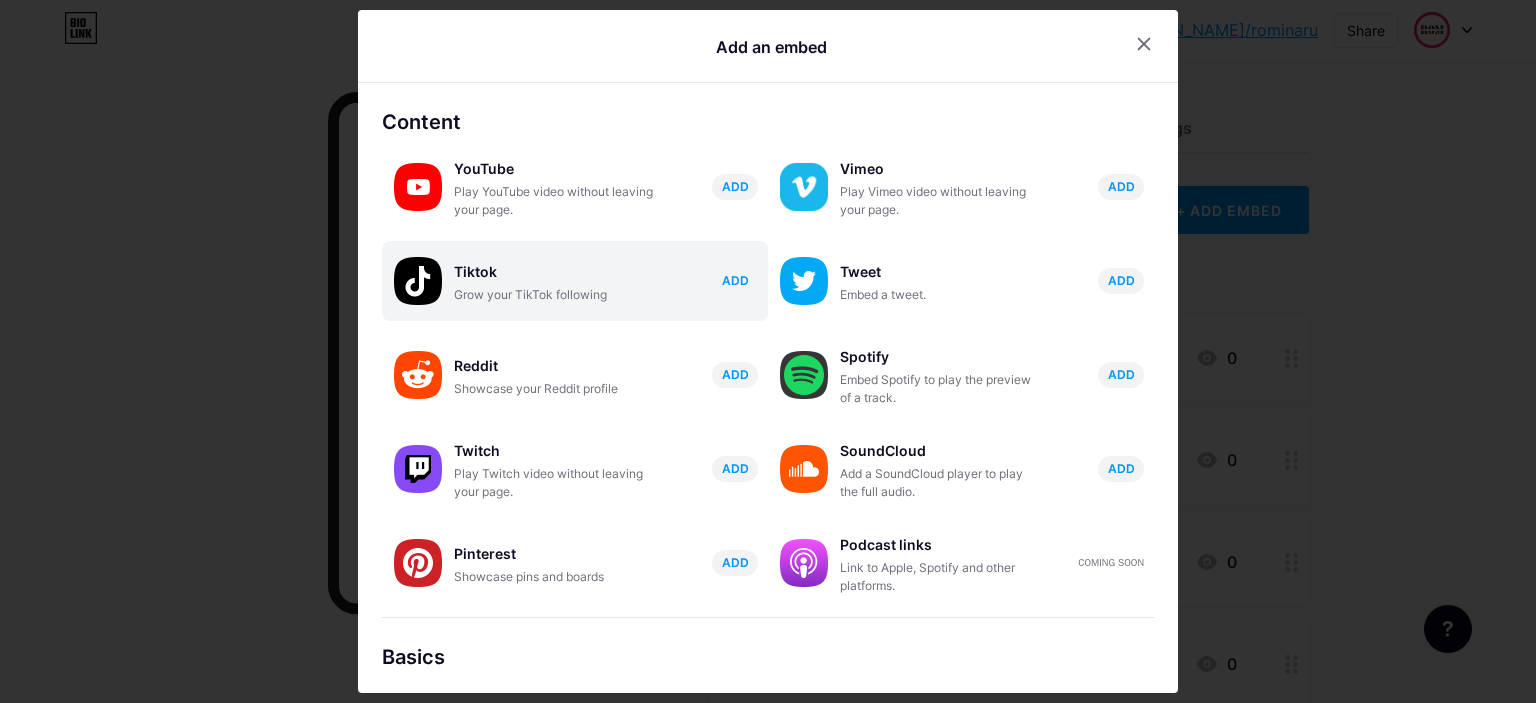 click on "ADD" at bounding box center (735, 280) 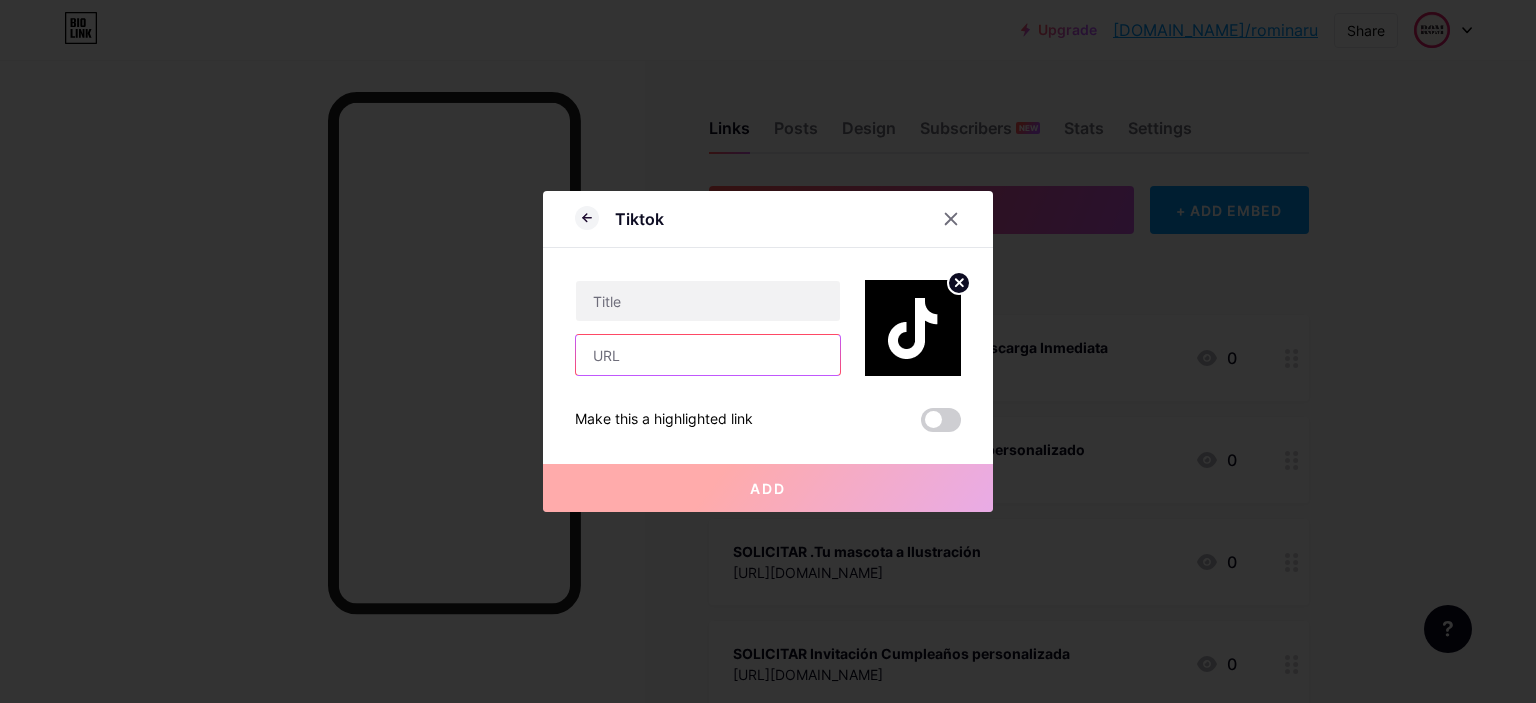 click at bounding box center (708, 355) 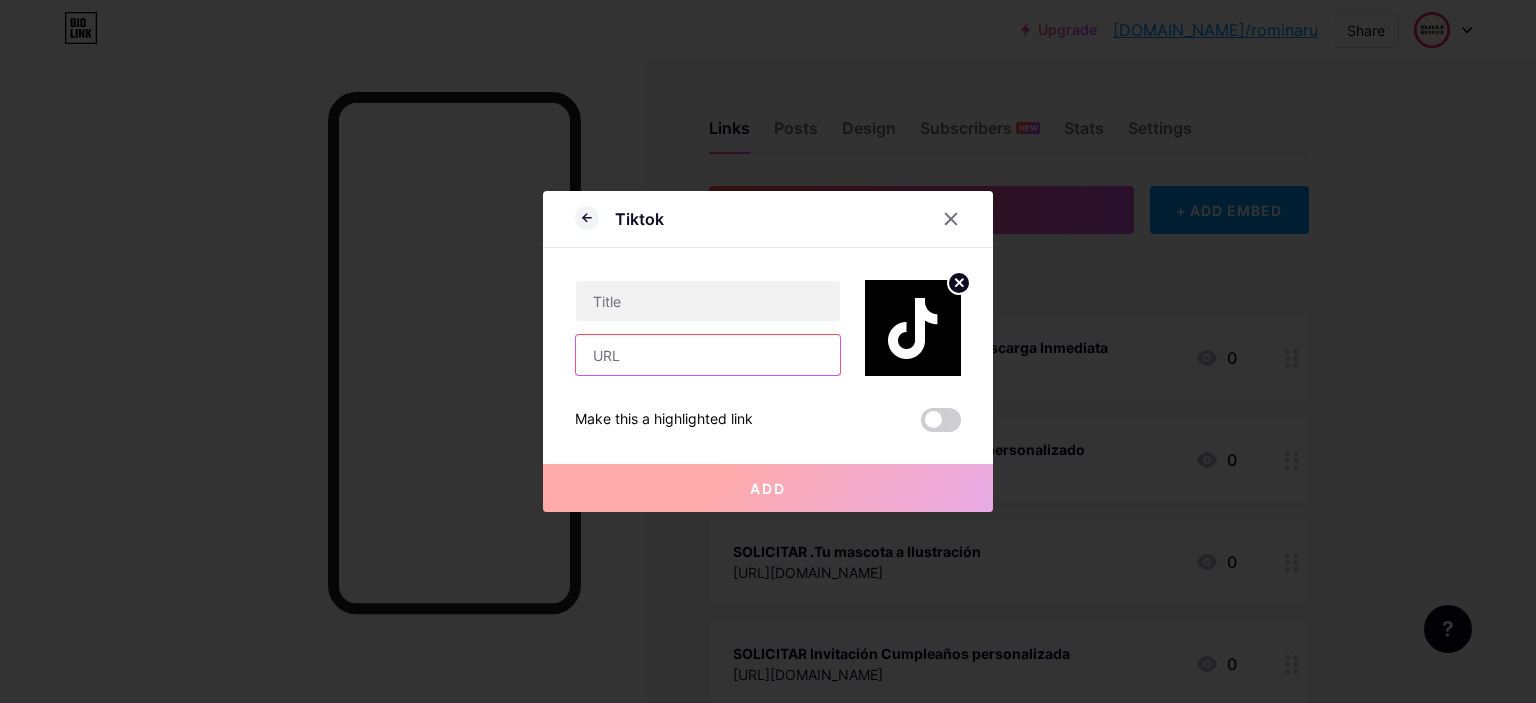 paste on "https://www.tiktok.com/@ai.cutepetsdreams?_t=ZM-8y0AH8MO7XB&_r=1" 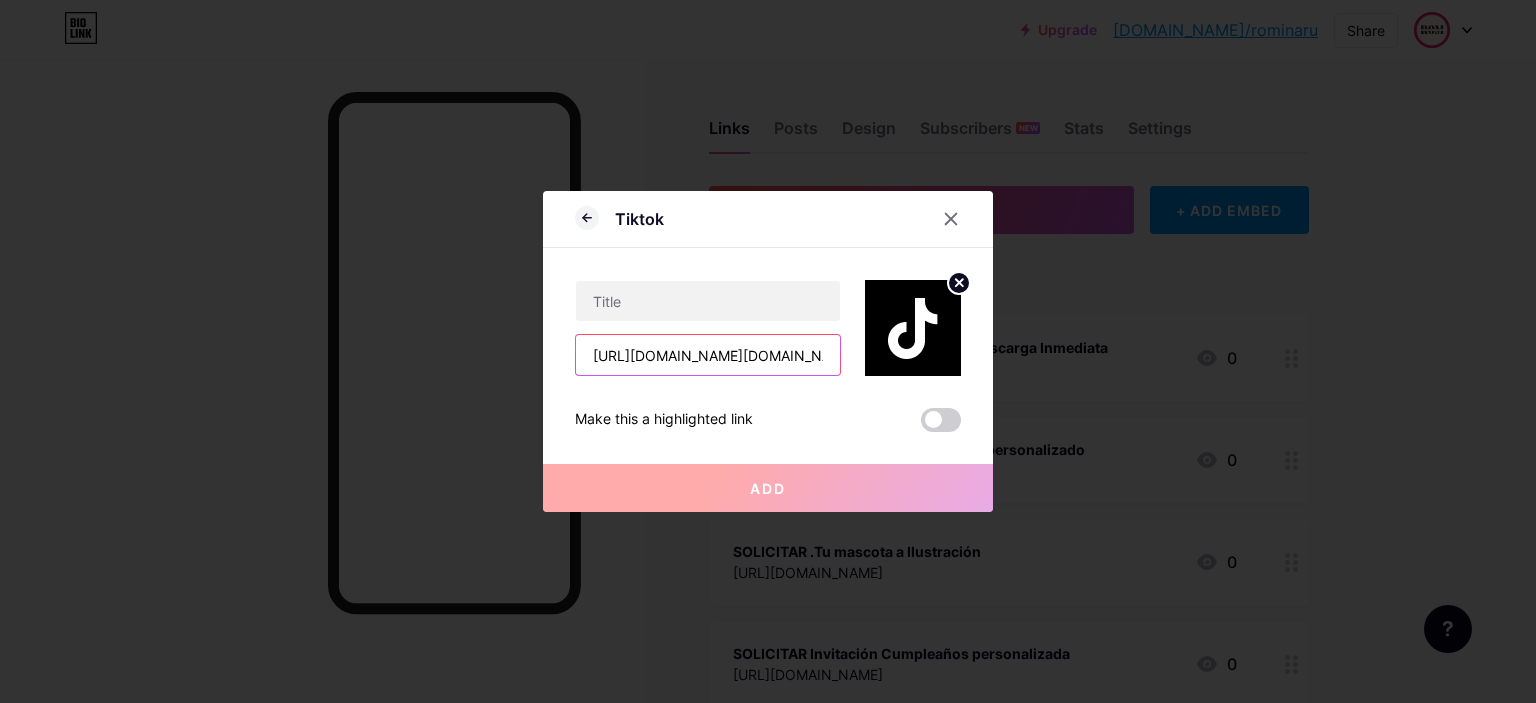 scroll, scrollTop: 0, scrollLeft: 258, axis: horizontal 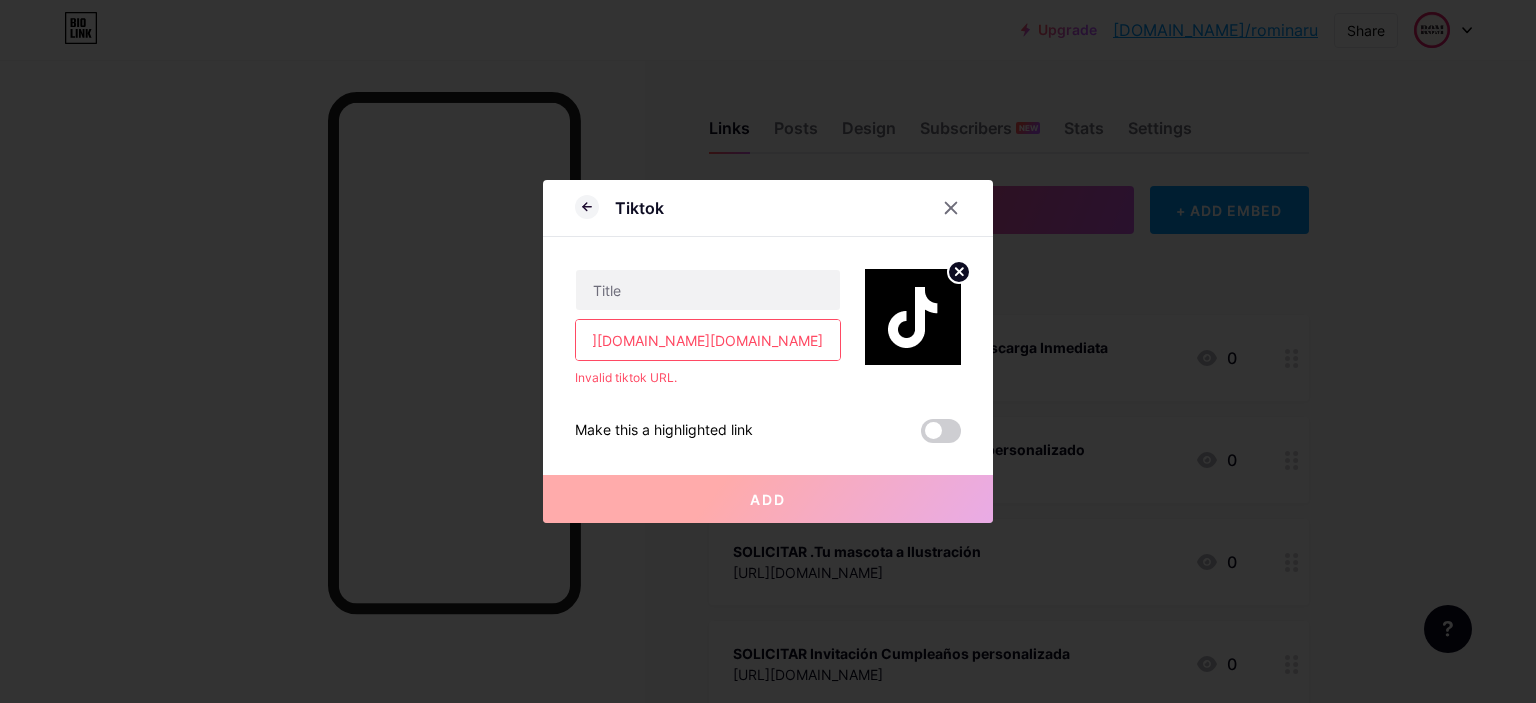 drag, startPoint x: 586, startPoint y: 334, endPoint x: 835, endPoint y: 329, distance: 249.0502 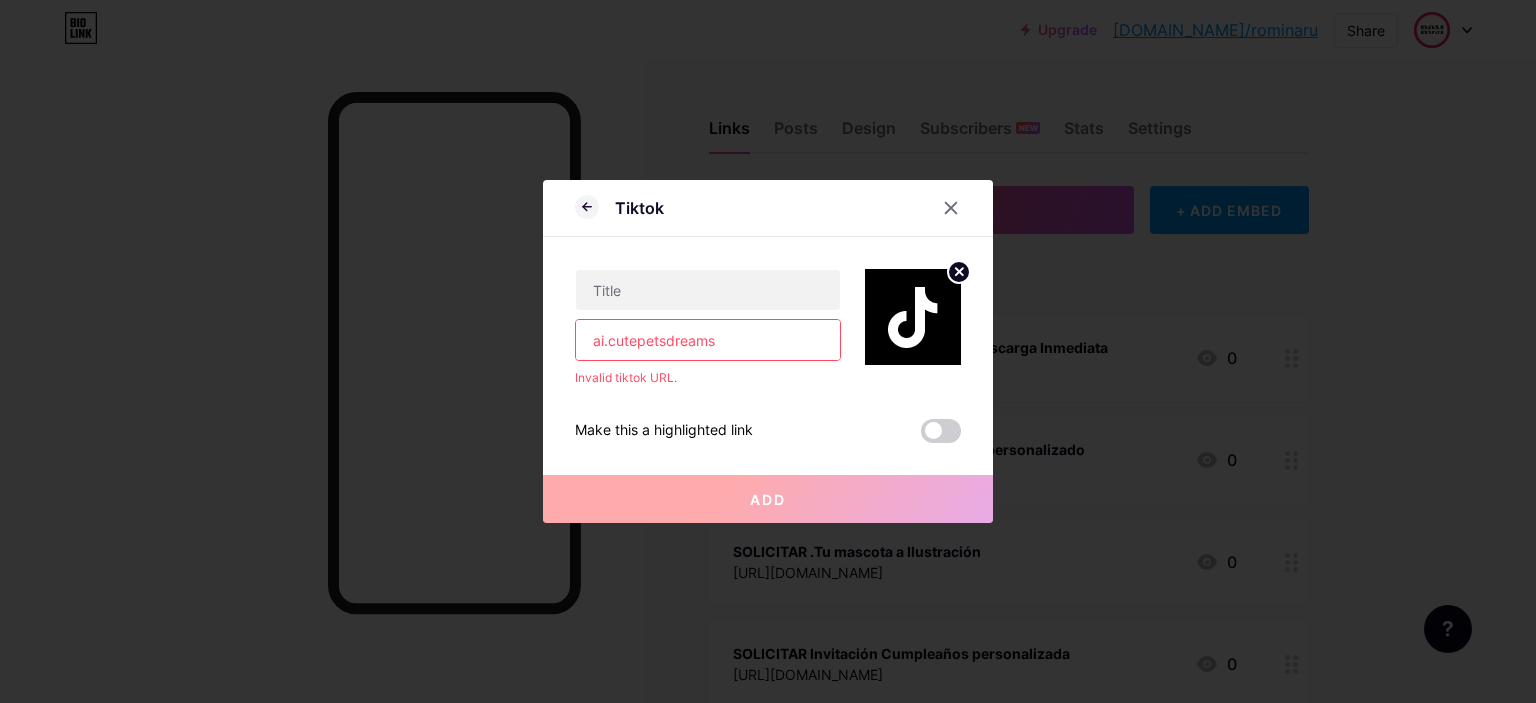 scroll, scrollTop: 0, scrollLeft: 0, axis: both 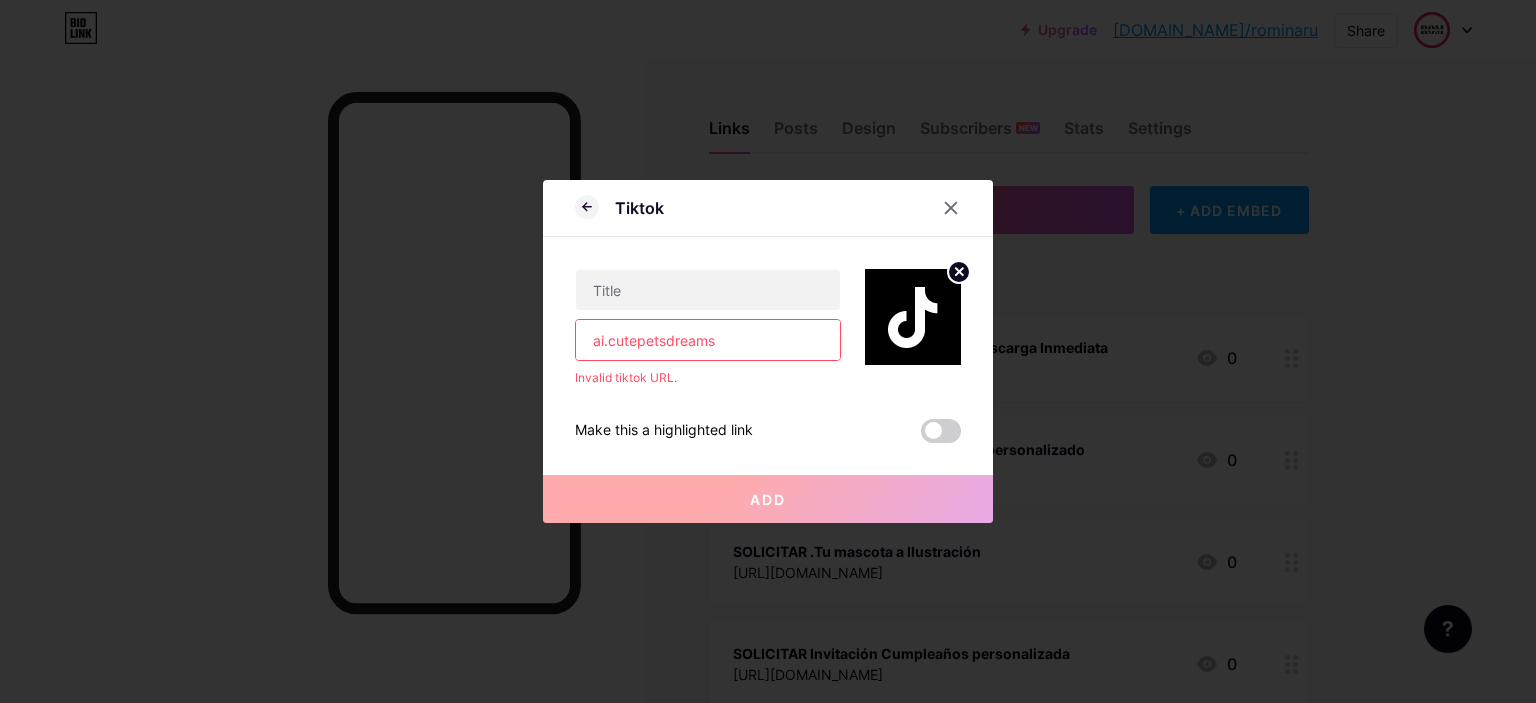 click on "ai.cutepetsdreams   Invalid tiktok URL.
Make this a highlighted link
Add" at bounding box center [768, 340] 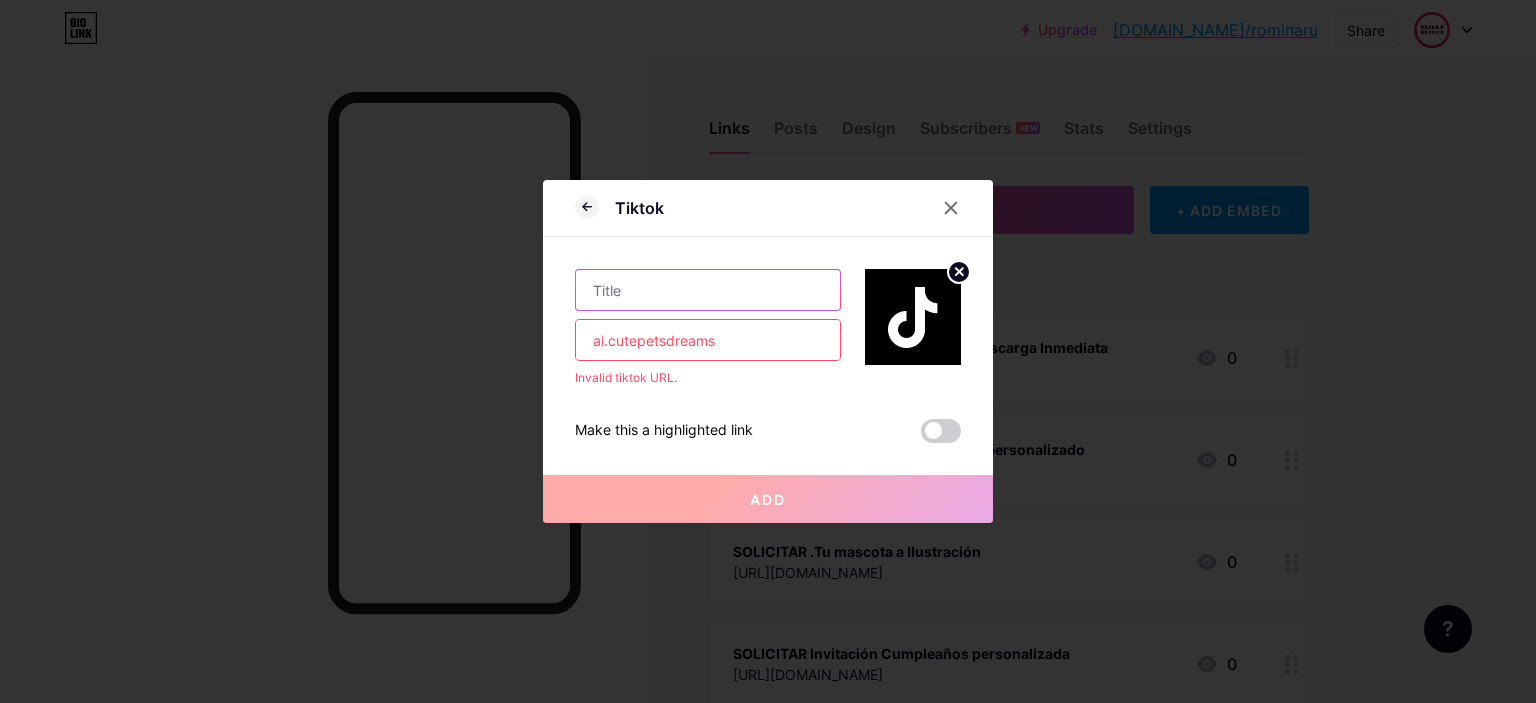 click at bounding box center (708, 290) 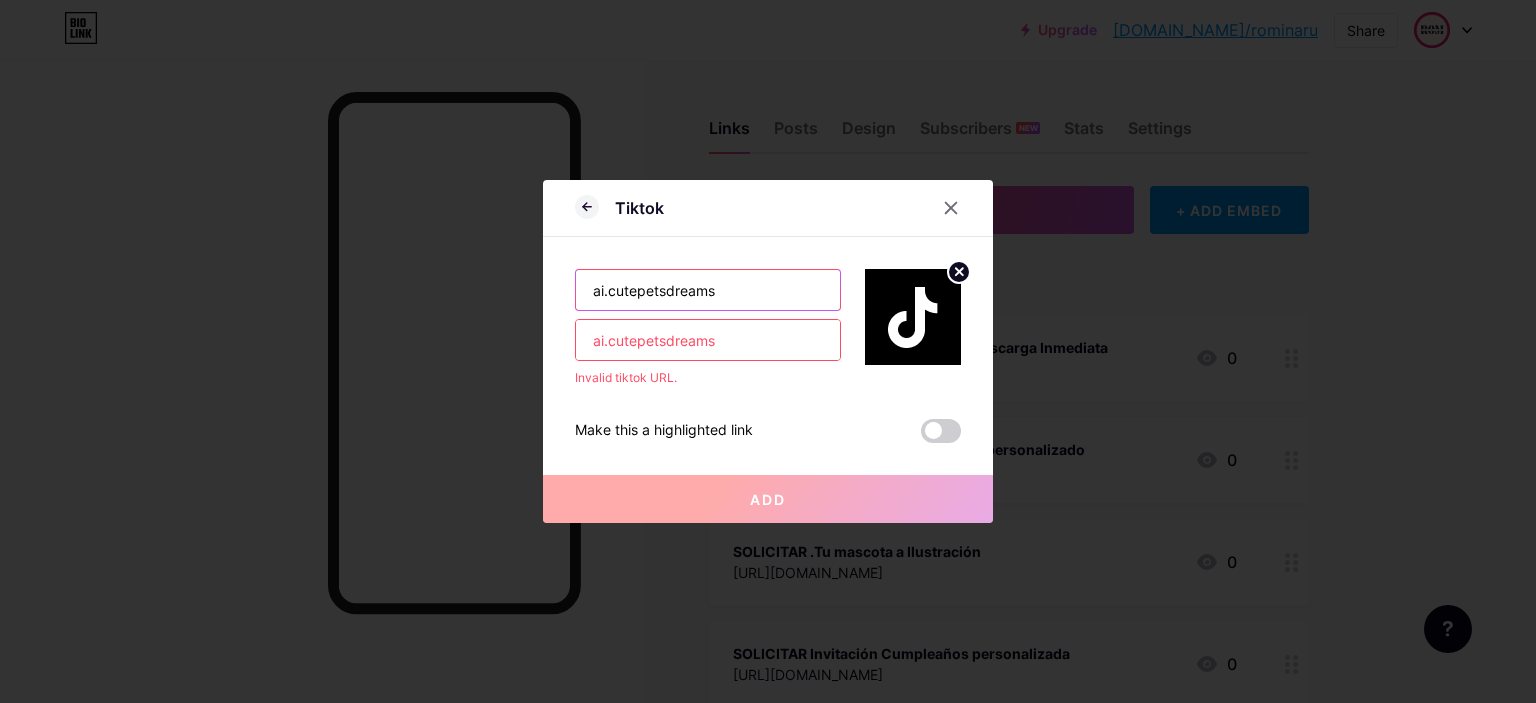 click on "ai.cutepetsdreams" at bounding box center (708, 290) 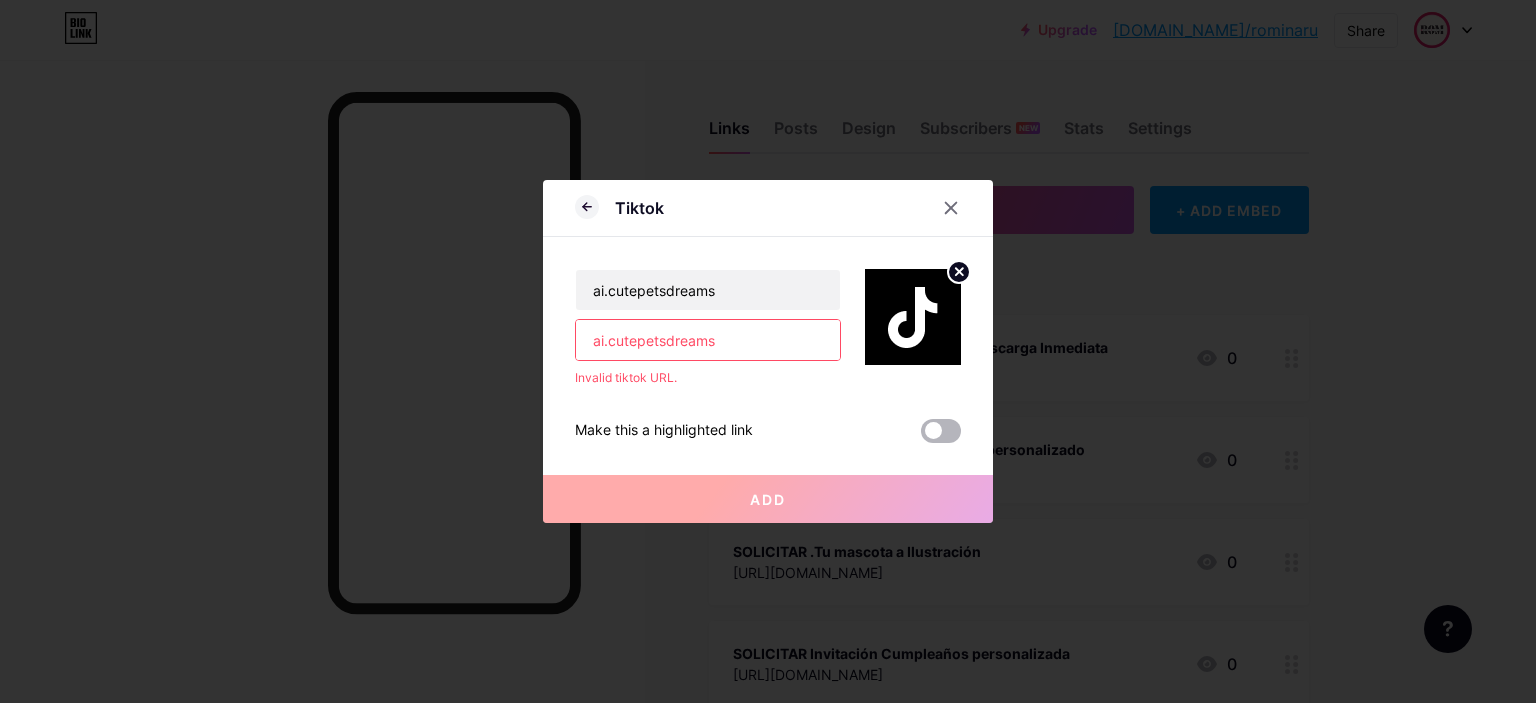 click at bounding box center [941, 431] 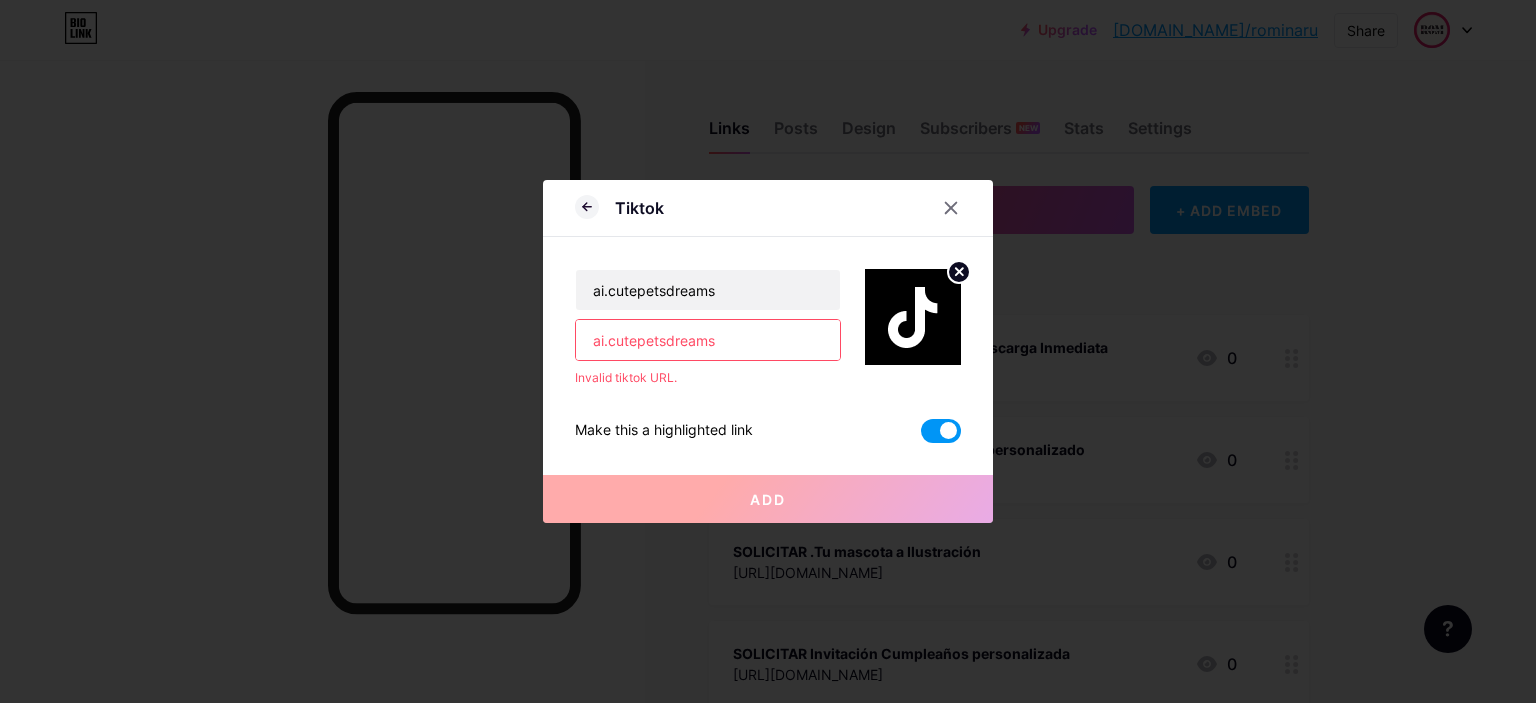 click on "ai.cutepetsdreams" at bounding box center (708, 340) 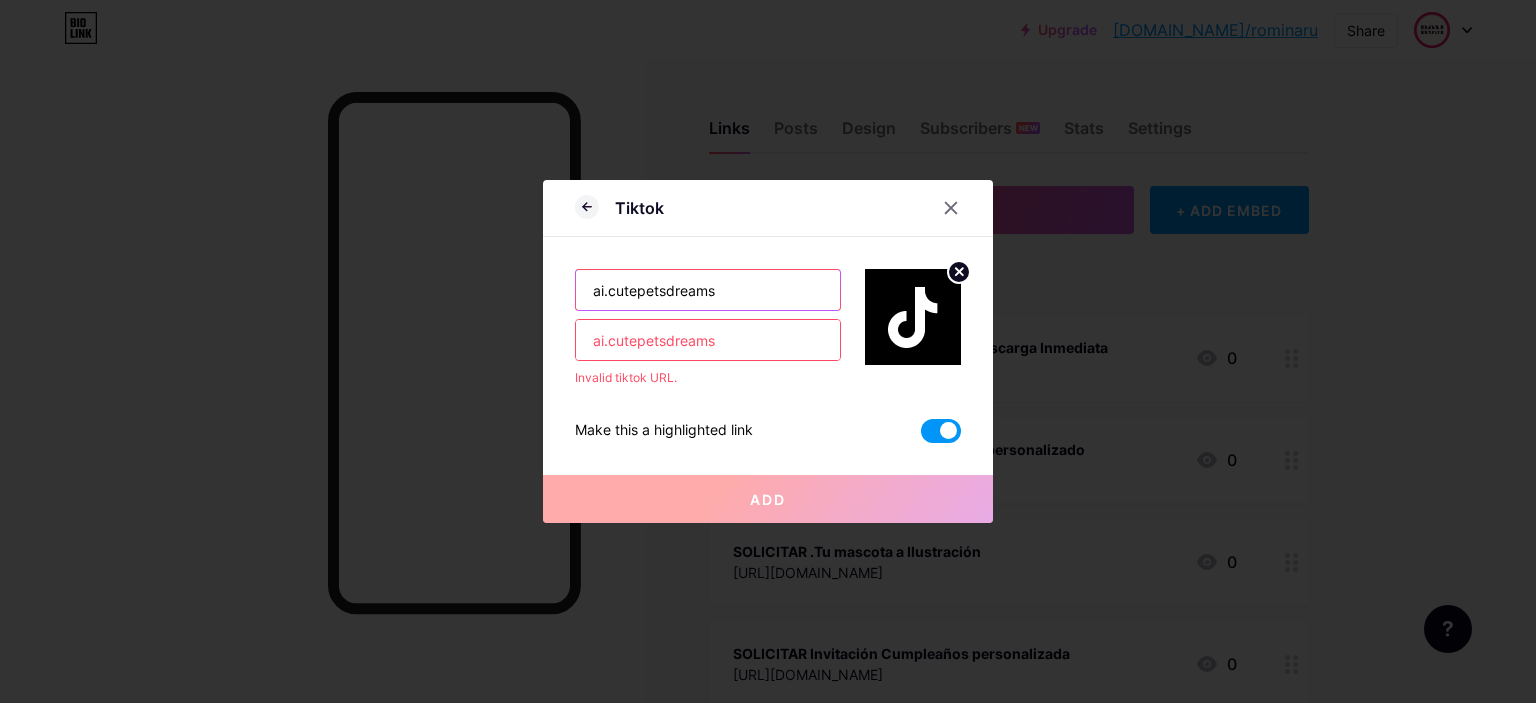 click on "ai.cutepetsdreams" at bounding box center [708, 290] 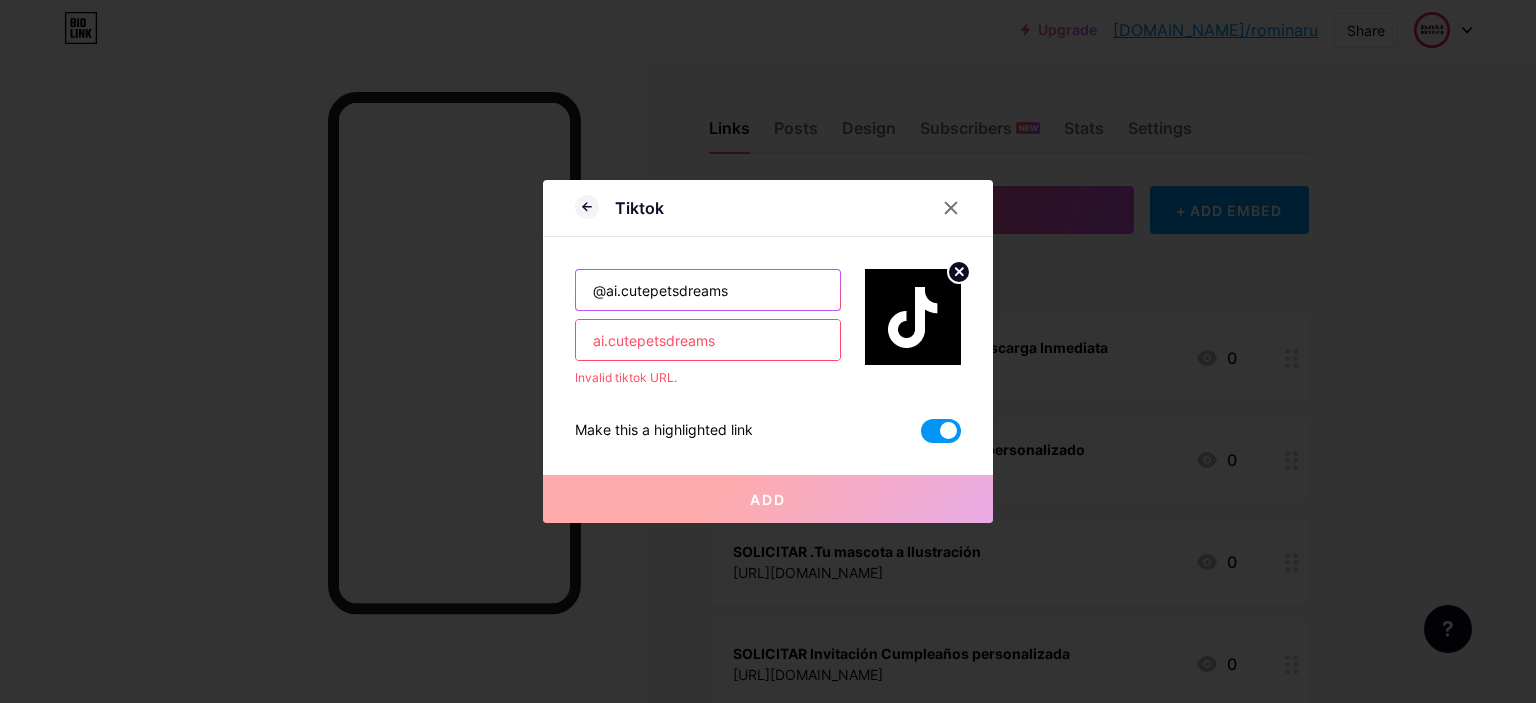 drag, startPoint x: 733, startPoint y: 293, endPoint x: 576, endPoint y: 287, distance: 157.11461 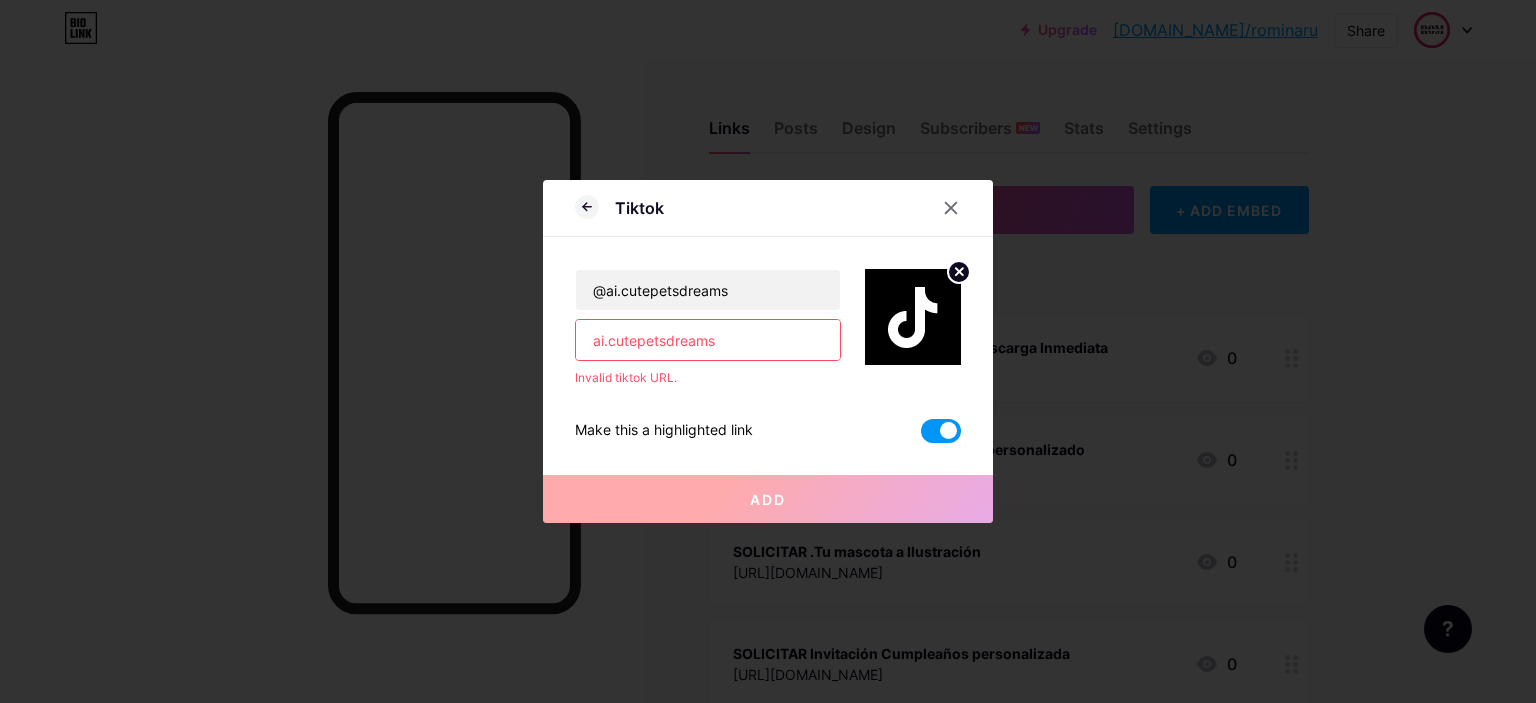 drag, startPoint x: 748, startPoint y: 333, endPoint x: 567, endPoint y: 326, distance: 181.13531 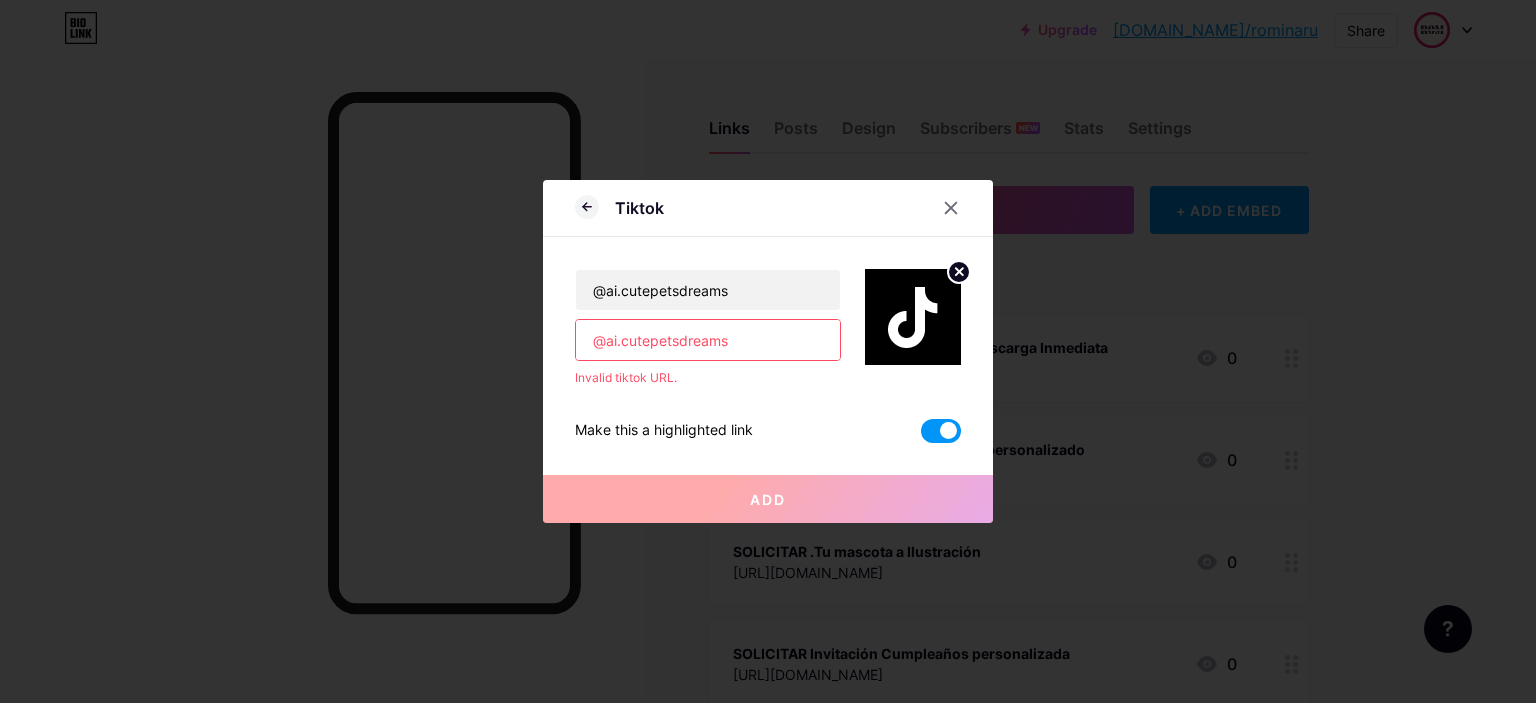 click on "@ai.cutepetsdreams     @ai.cutepetsdreams   Invalid tiktok URL.
Make this a highlighted link
Add" at bounding box center [768, 340] 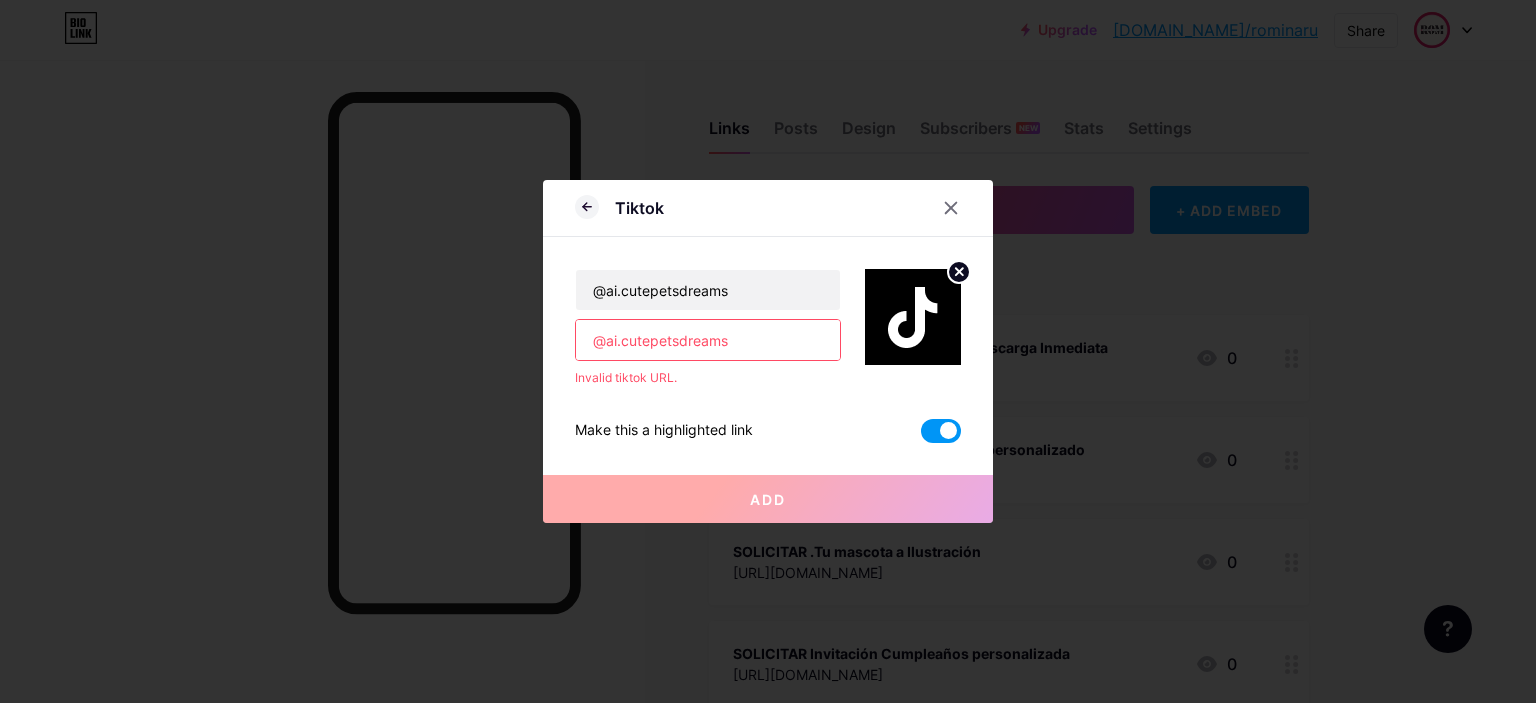 drag, startPoint x: 693, startPoint y: 335, endPoint x: 526, endPoint y: 326, distance: 167.24234 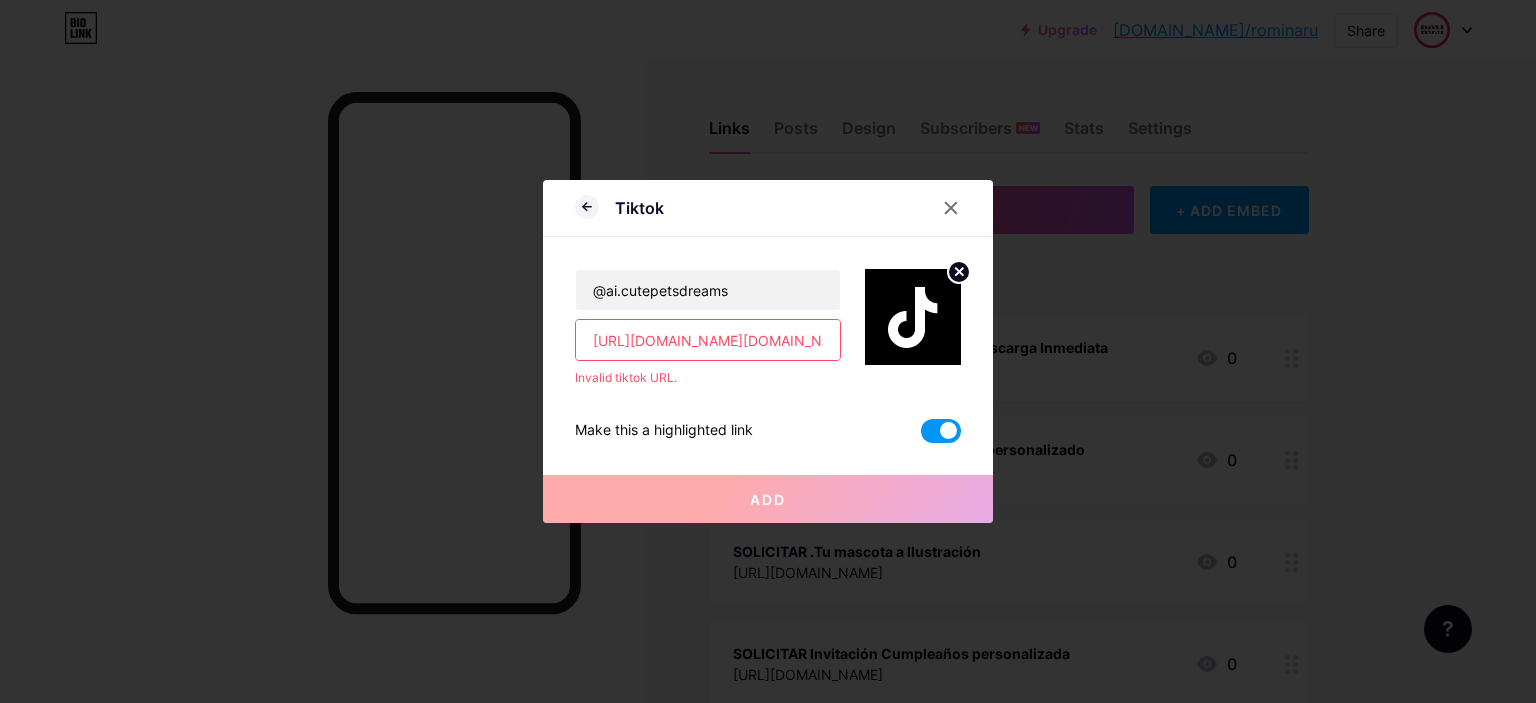scroll, scrollTop: 0, scrollLeft: 258, axis: horizontal 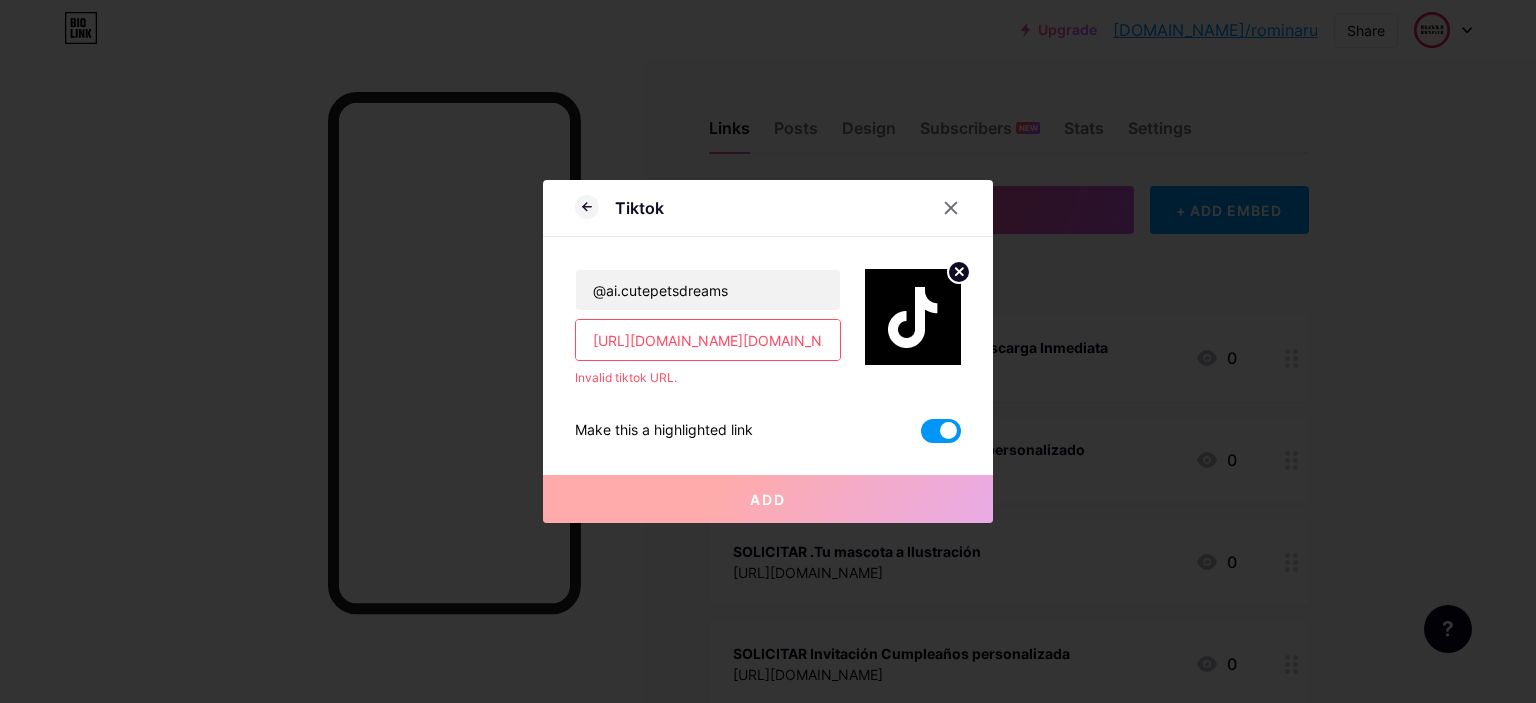 drag, startPoint x: 665, startPoint y: 335, endPoint x: 522, endPoint y: 330, distance: 143.08739 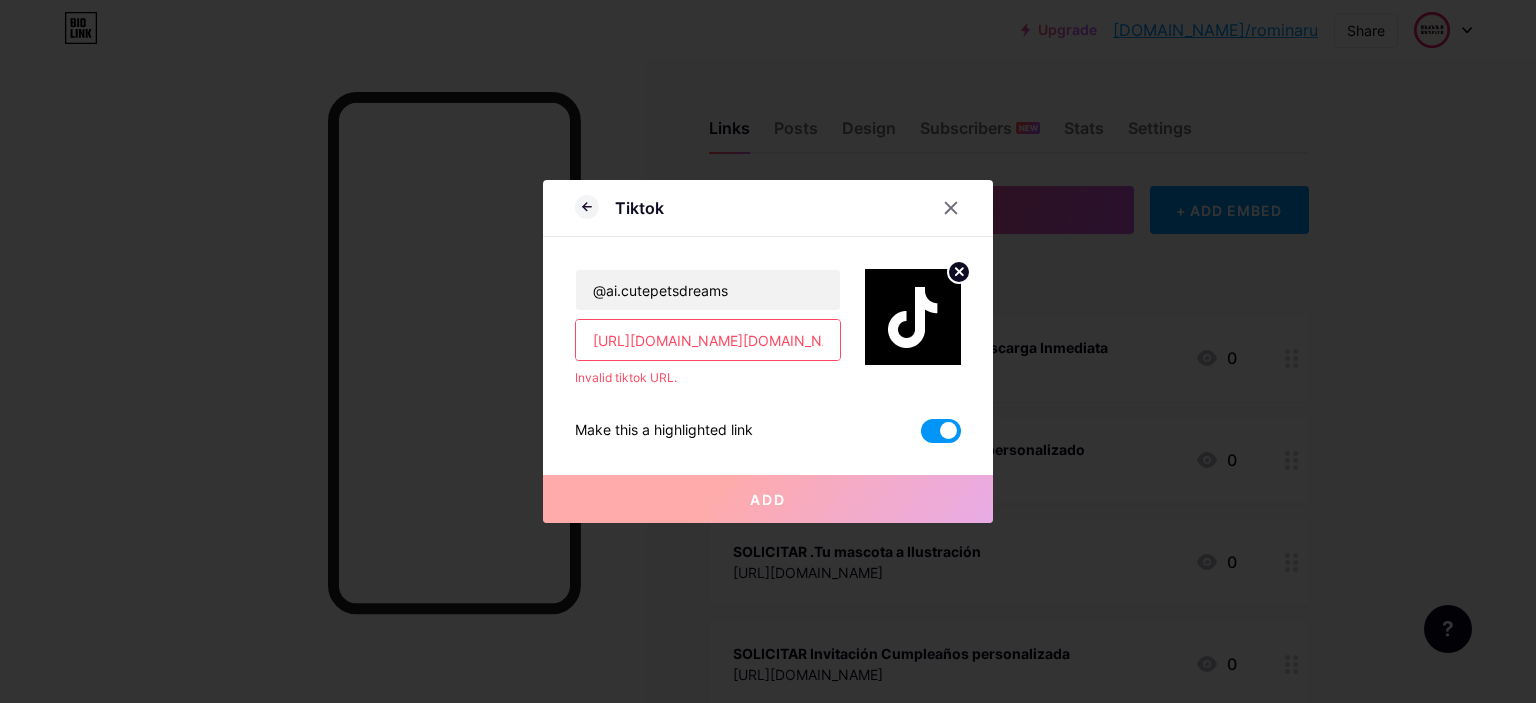 click on "Tiktok         @ai.cutepetsdreams     https://www.tiktok.com/@ai.cutepetsdreams?_t=ZM-8y0AH8MO7XB&_r=1   Invalid tiktok URL.
Make this a highlighted link
Add                               Picture
Make this a highlighted link
Save" at bounding box center (768, 351) 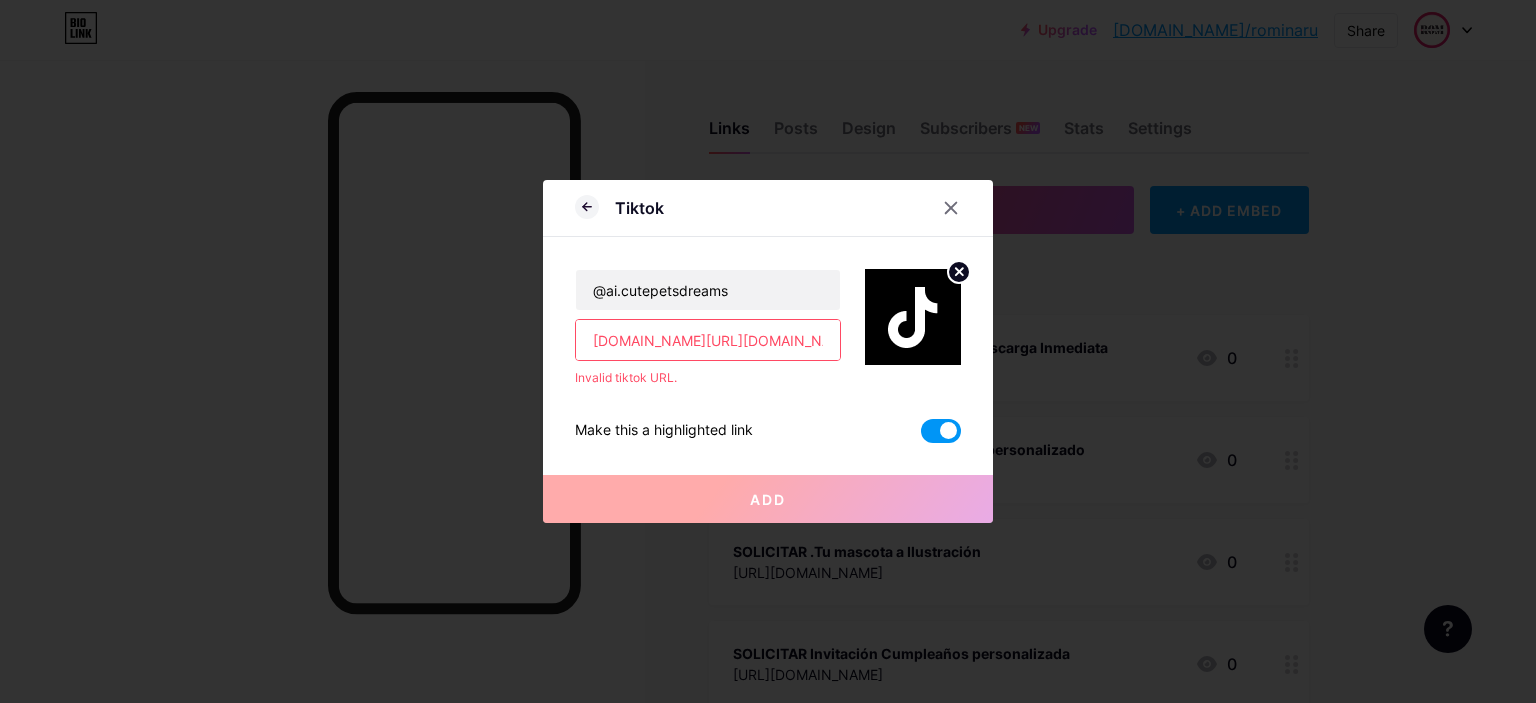type on "www.tiktok.com/@ai.cutepetsdreams?_t=ZM-8y0AH8MO7XB&_r=1" 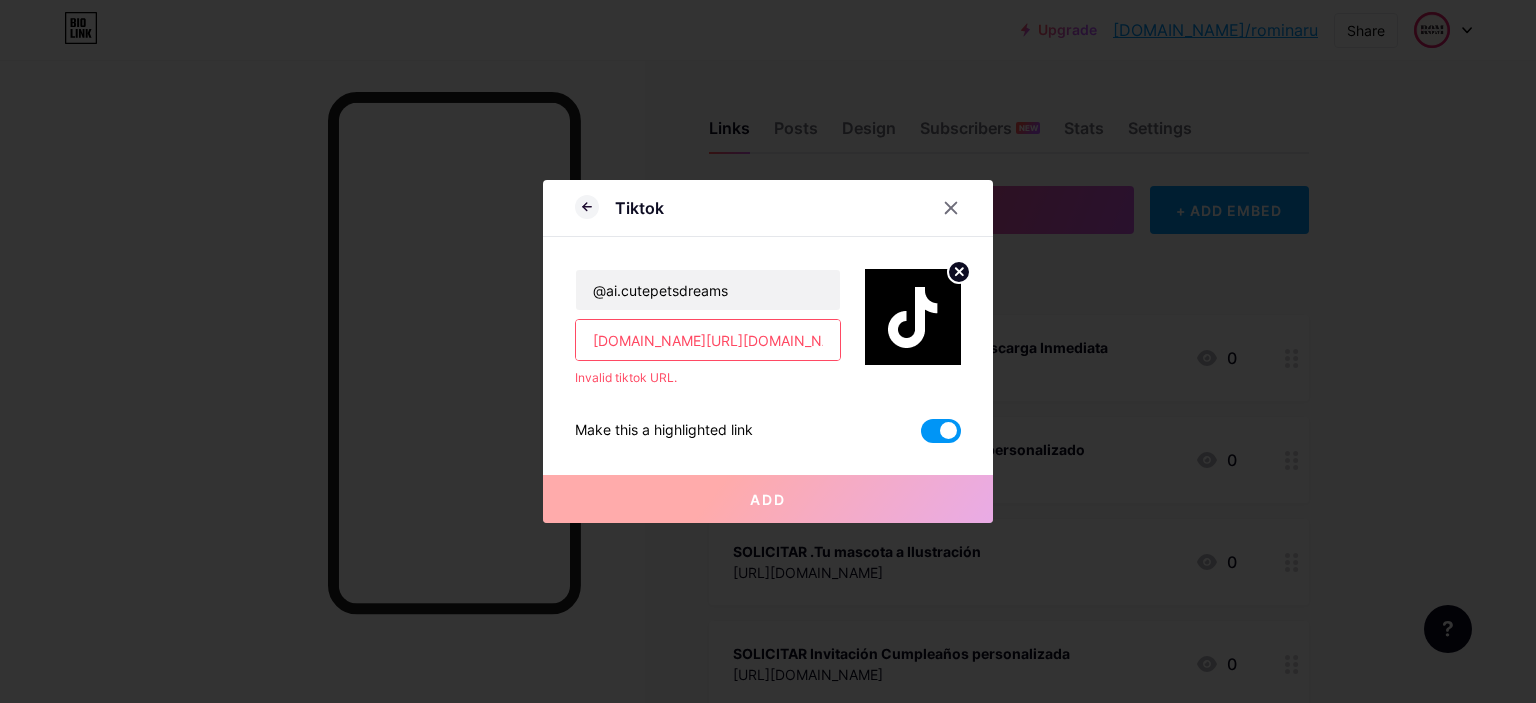 click on "www.tiktok.com/@ai.cutepetsdreams?_t=ZM-8y0AH8MO7XB&_r=1" at bounding box center (708, 340) 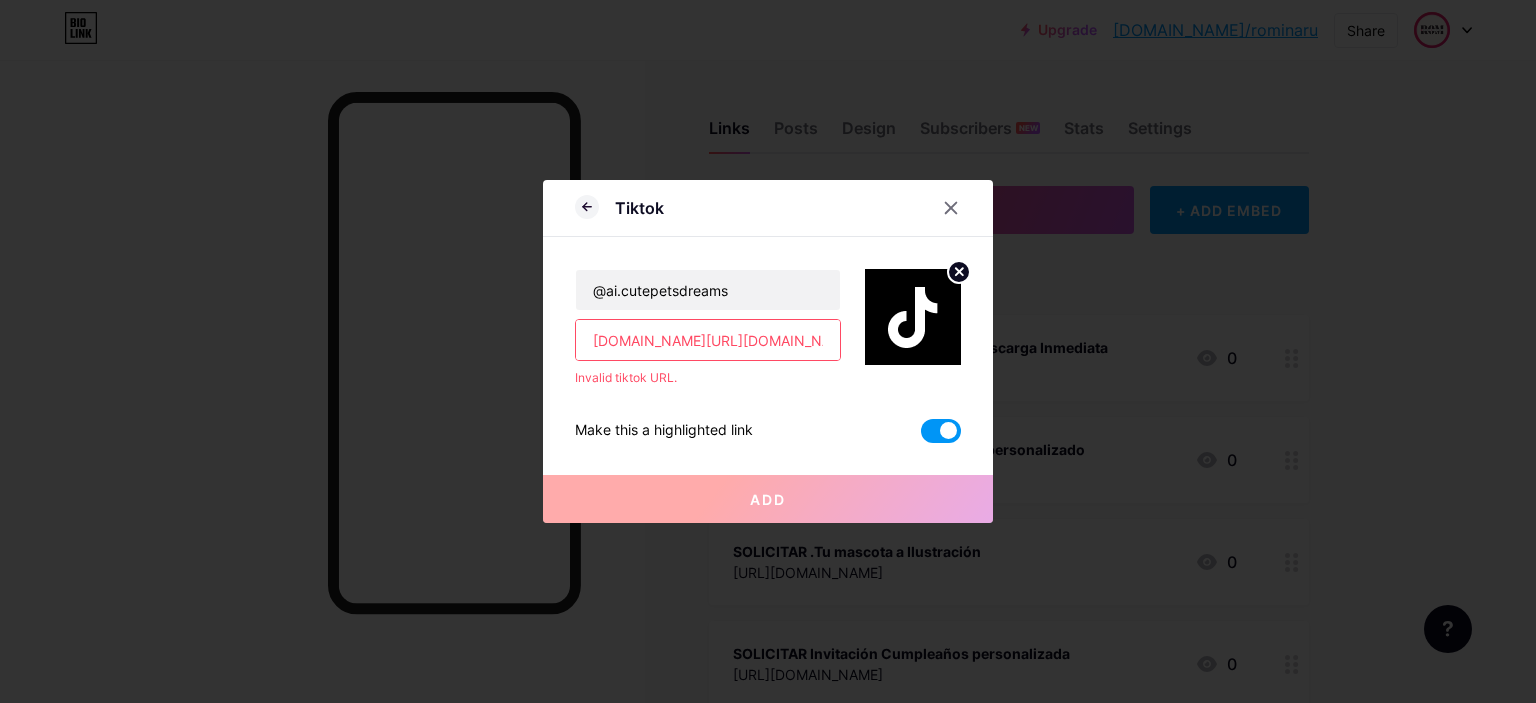 click at bounding box center (941, 431) 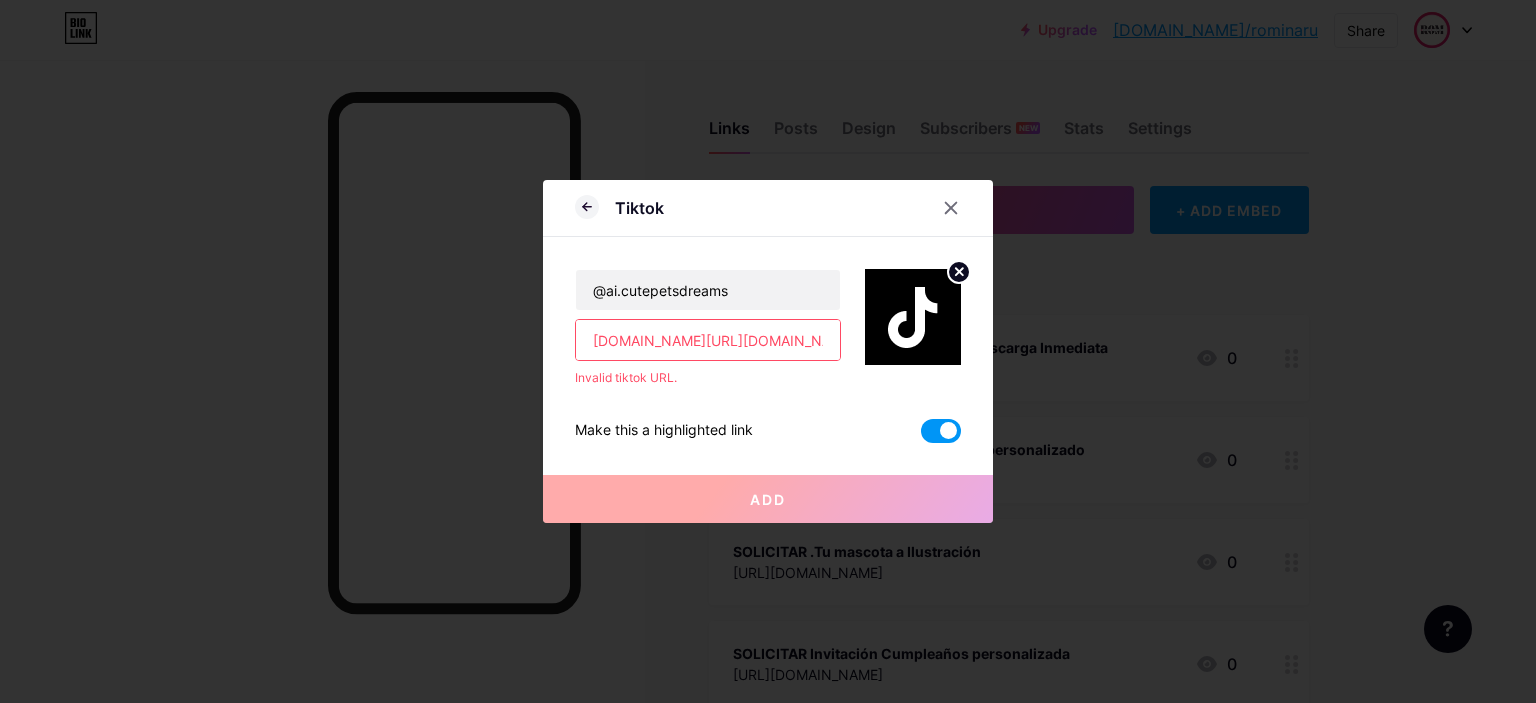 click at bounding box center [921, 436] 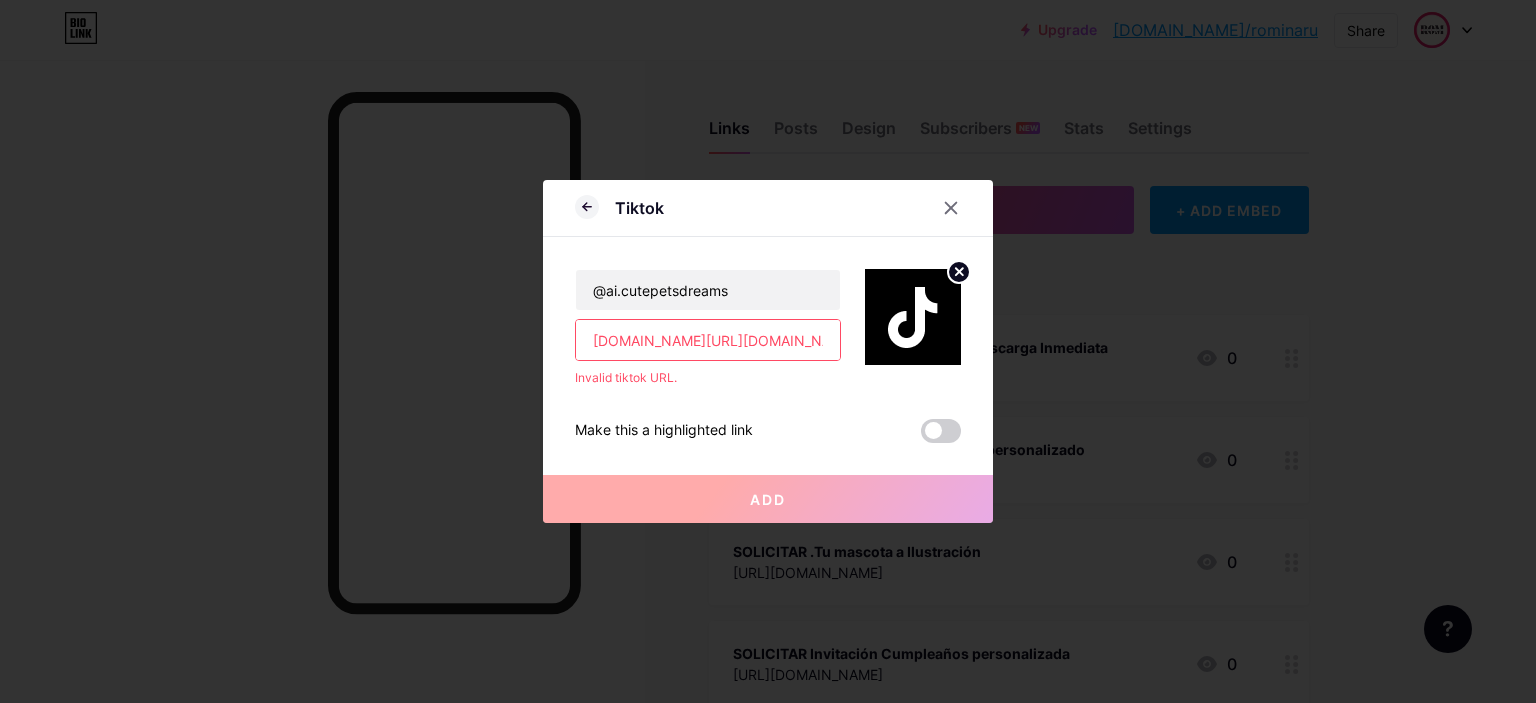 click on "Add" at bounding box center [768, 499] 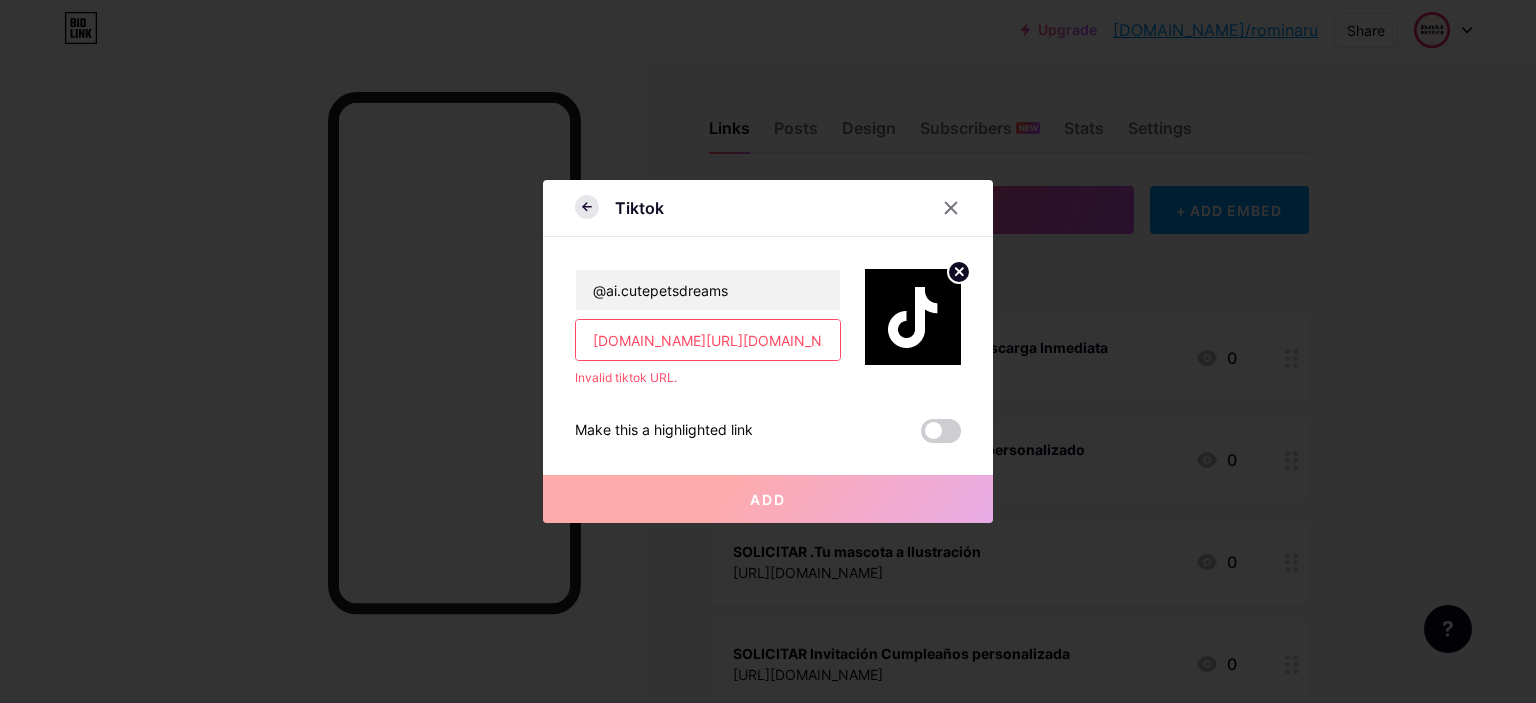 click 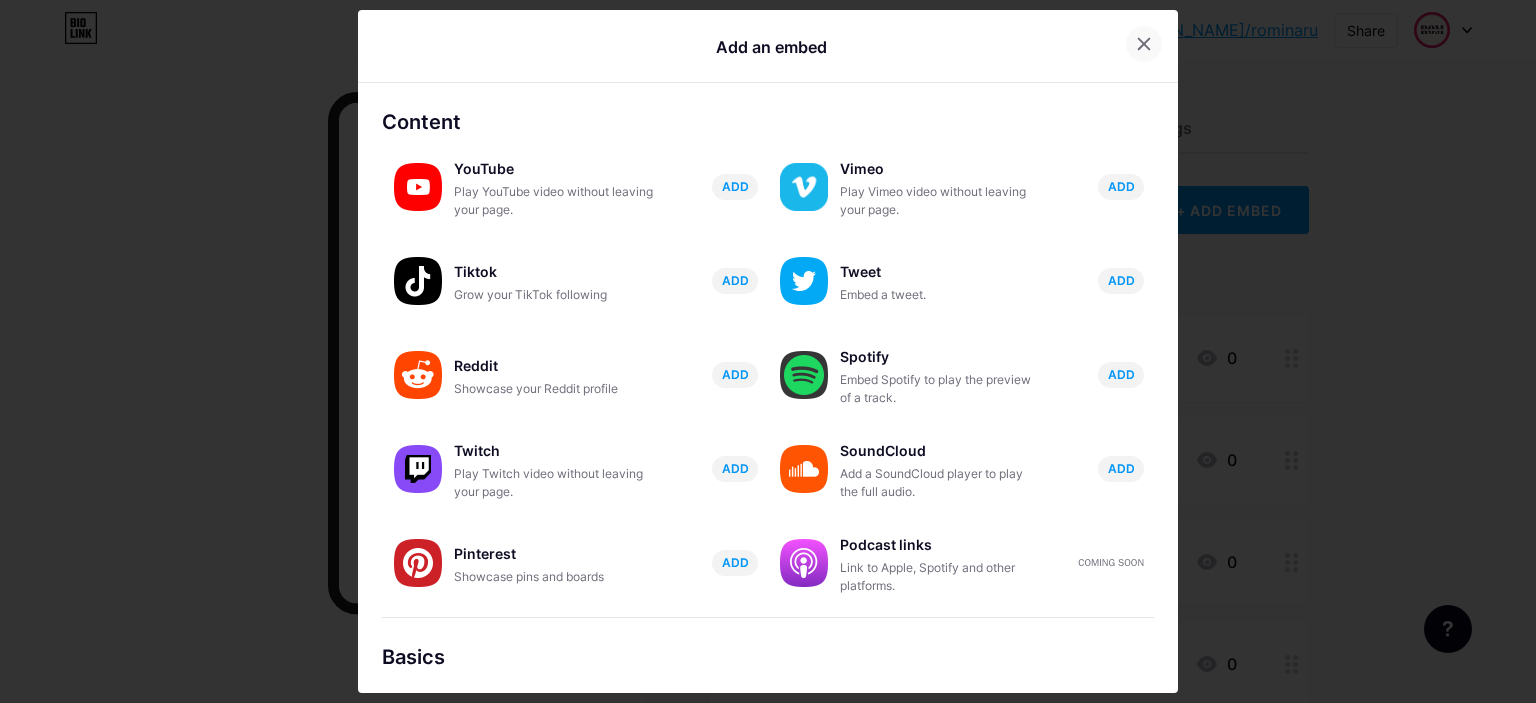 click 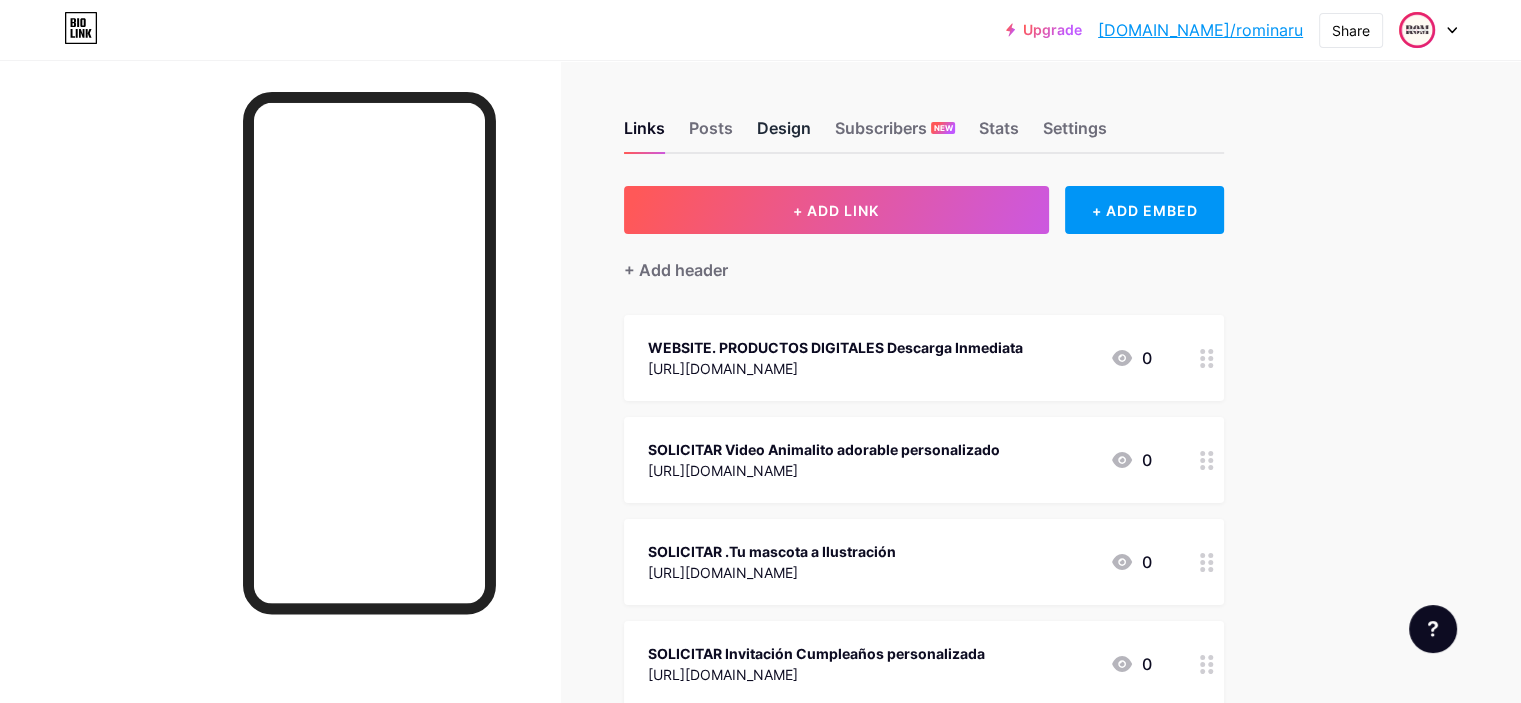 click on "Design" at bounding box center [784, 134] 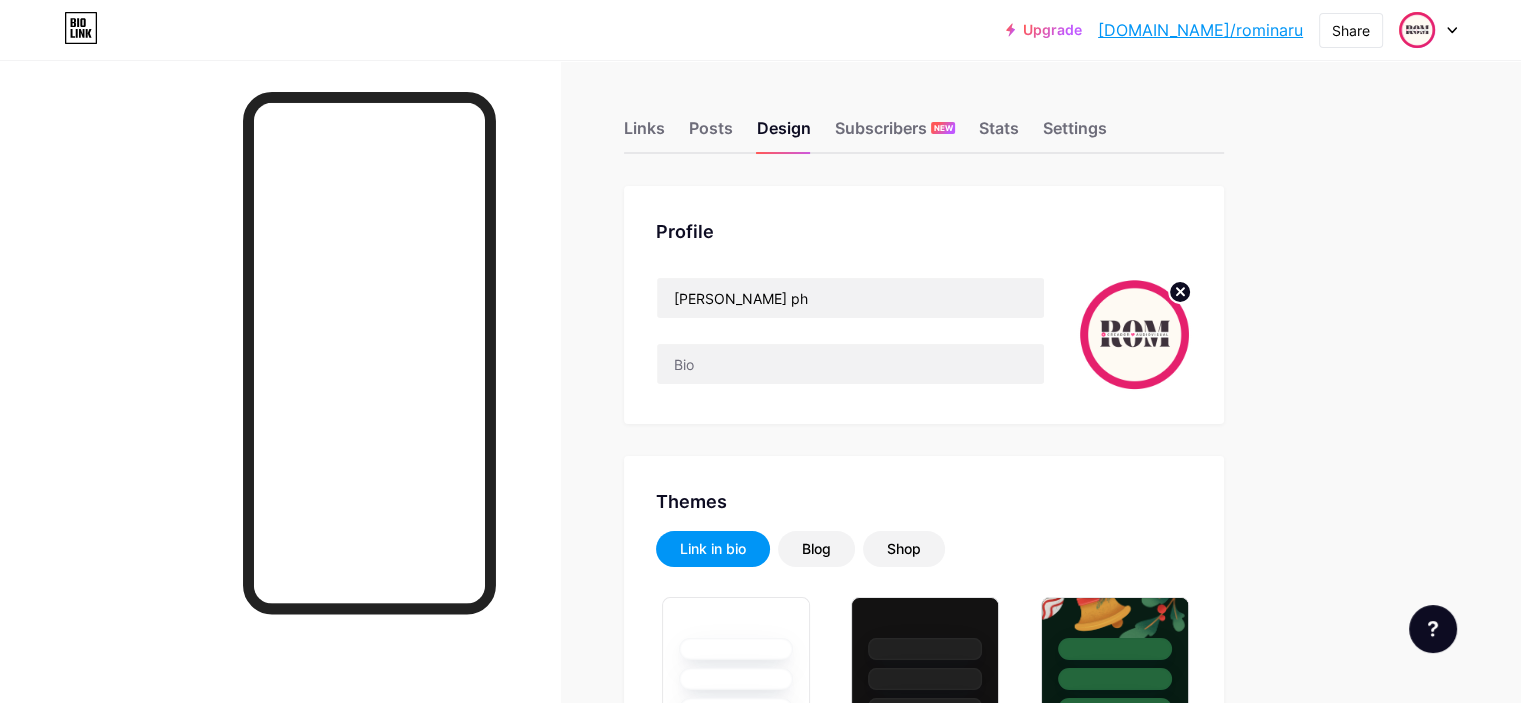 type on "#e5206d" 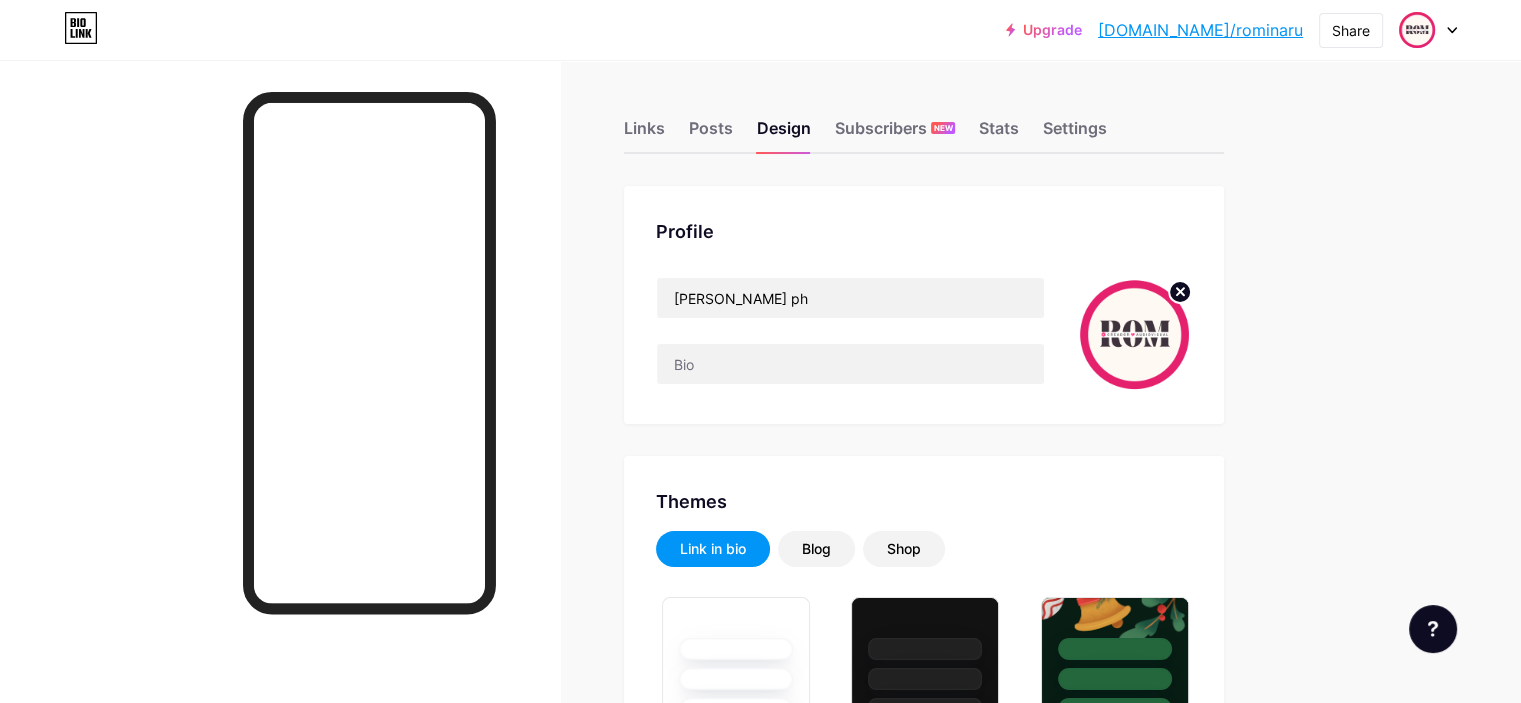type on "#f8eded" 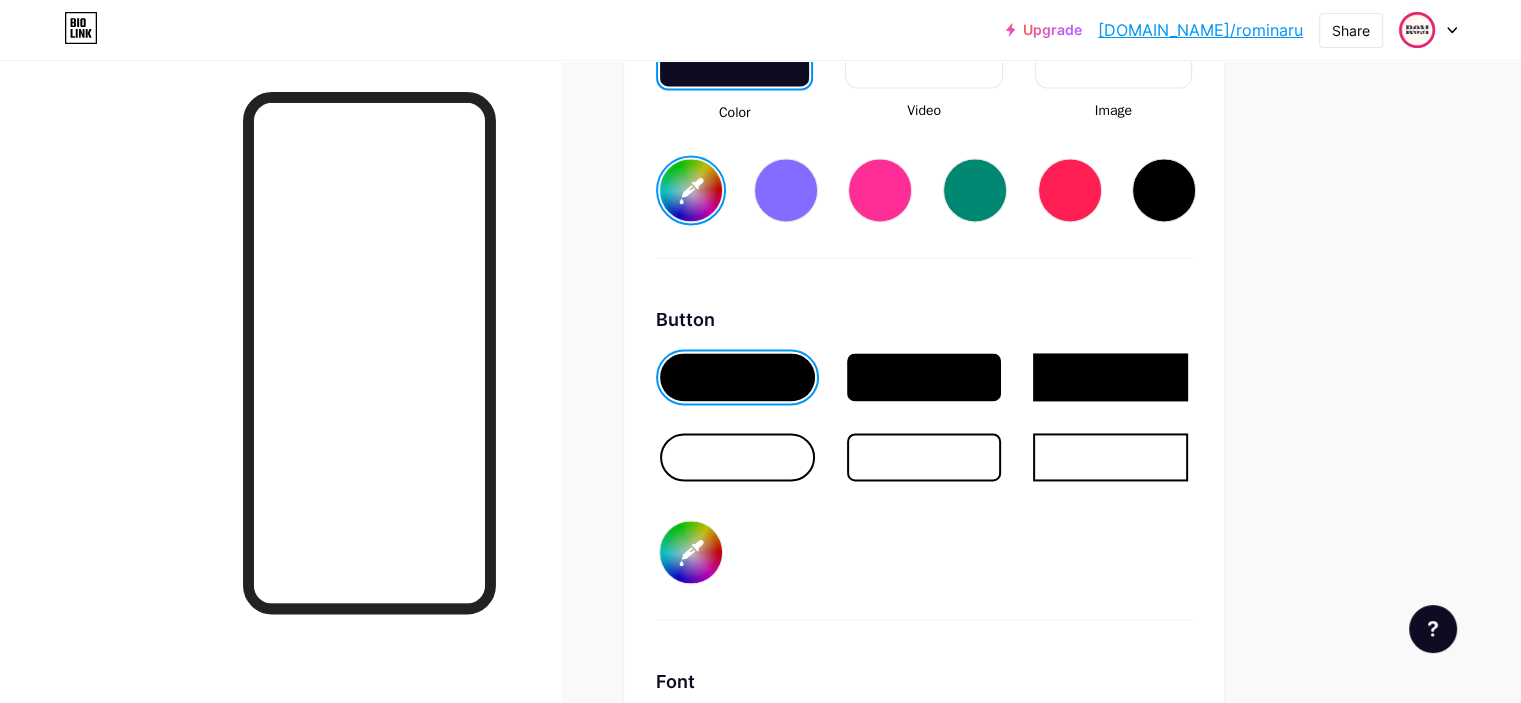scroll, scrollTop: 2941, scrollLeft: 0, axis: vertical 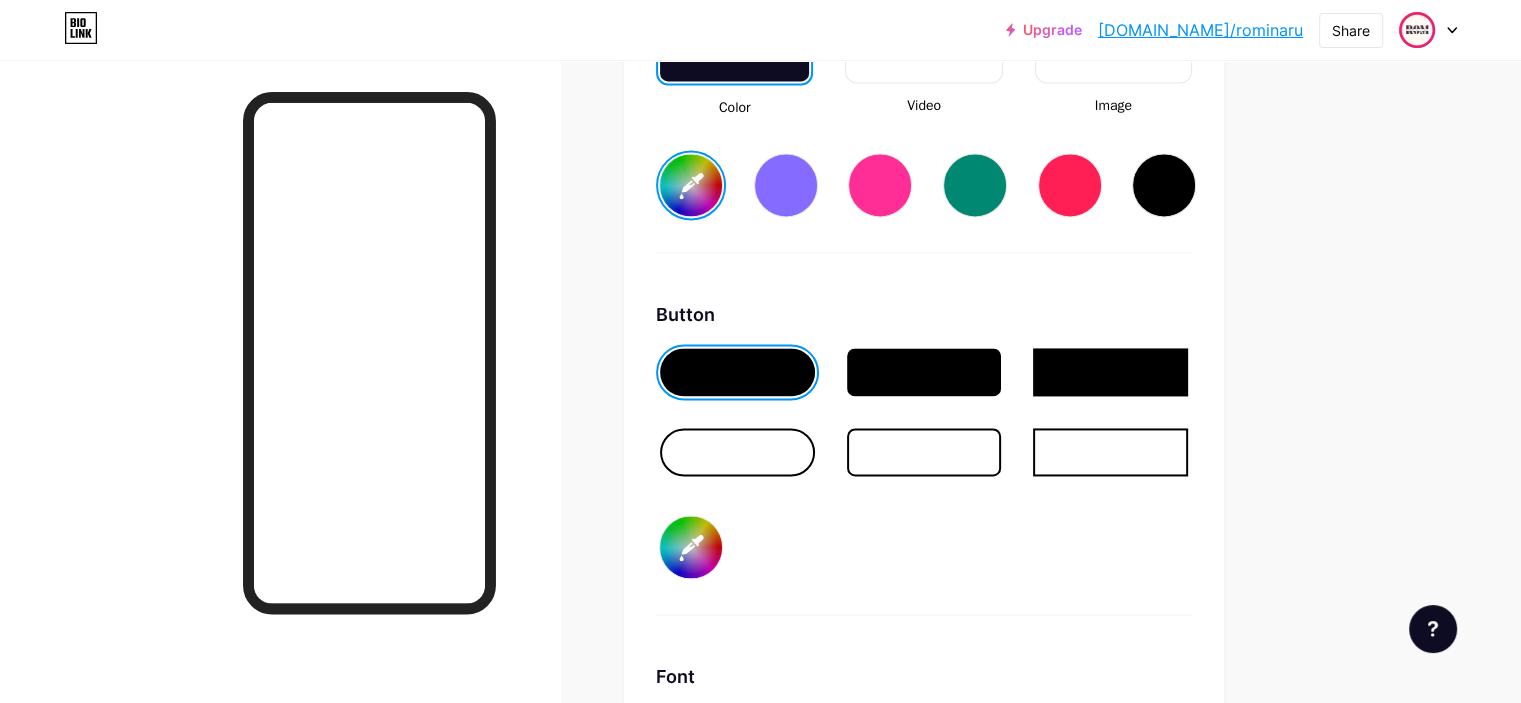 click at bounding box center [924, 372] 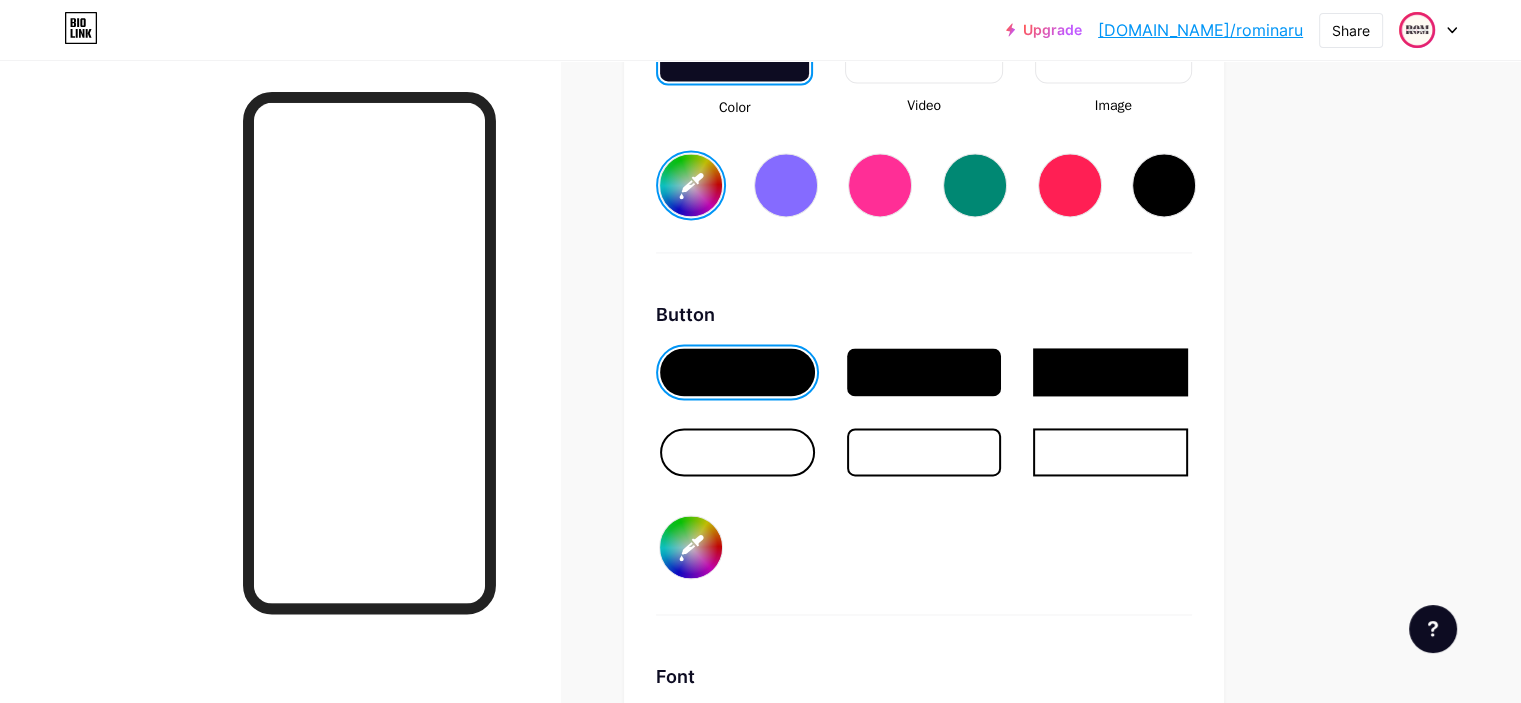 type on "#e5206d" 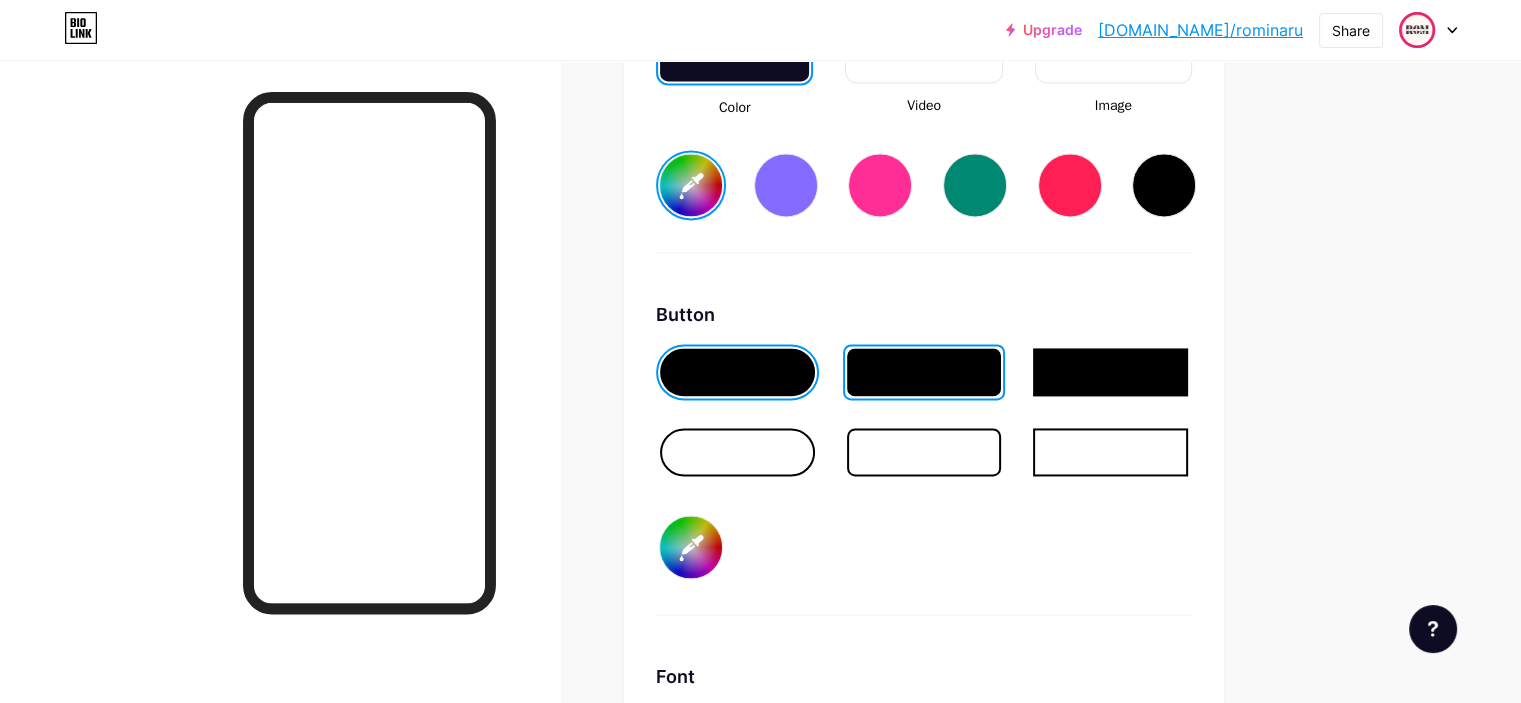 type on "#e5206d" 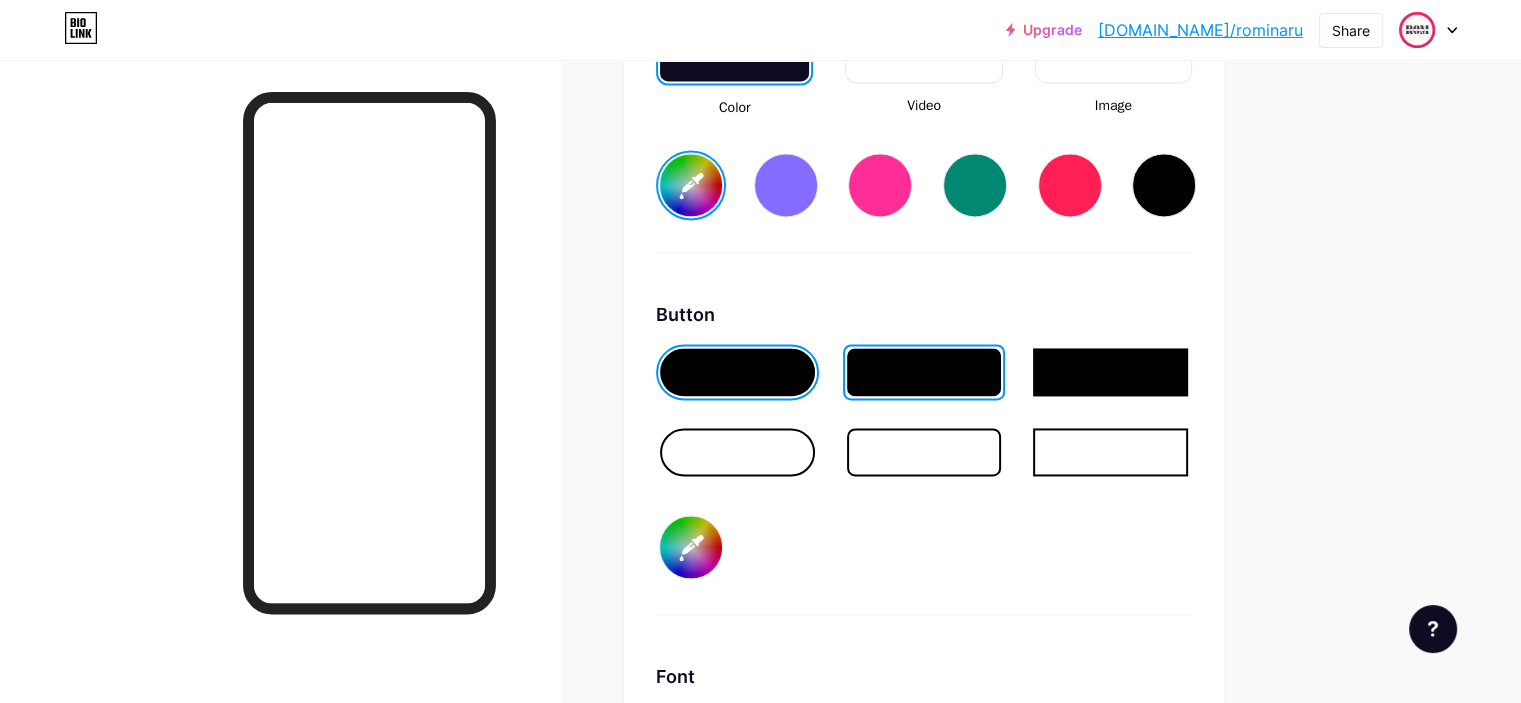 type on "#ffffff" 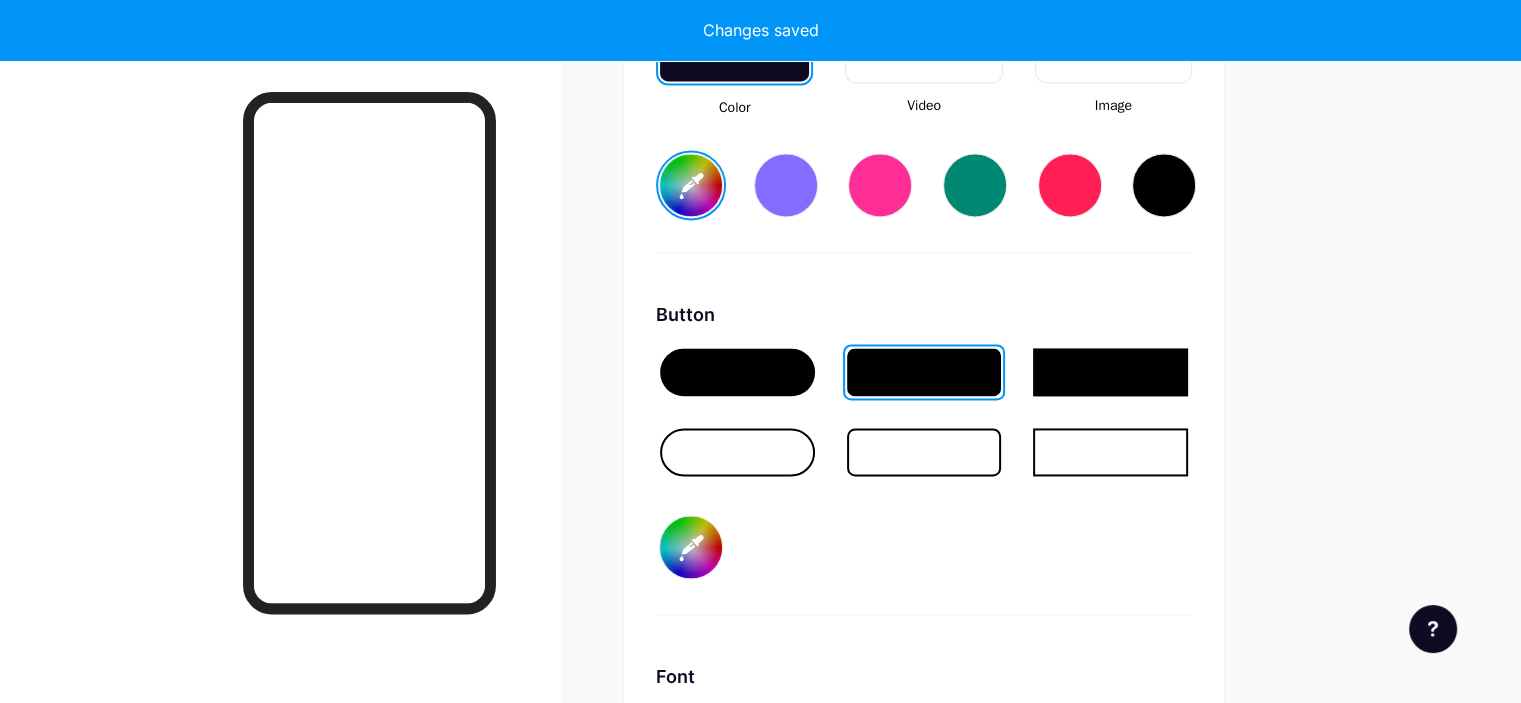 type on "#e5206d" 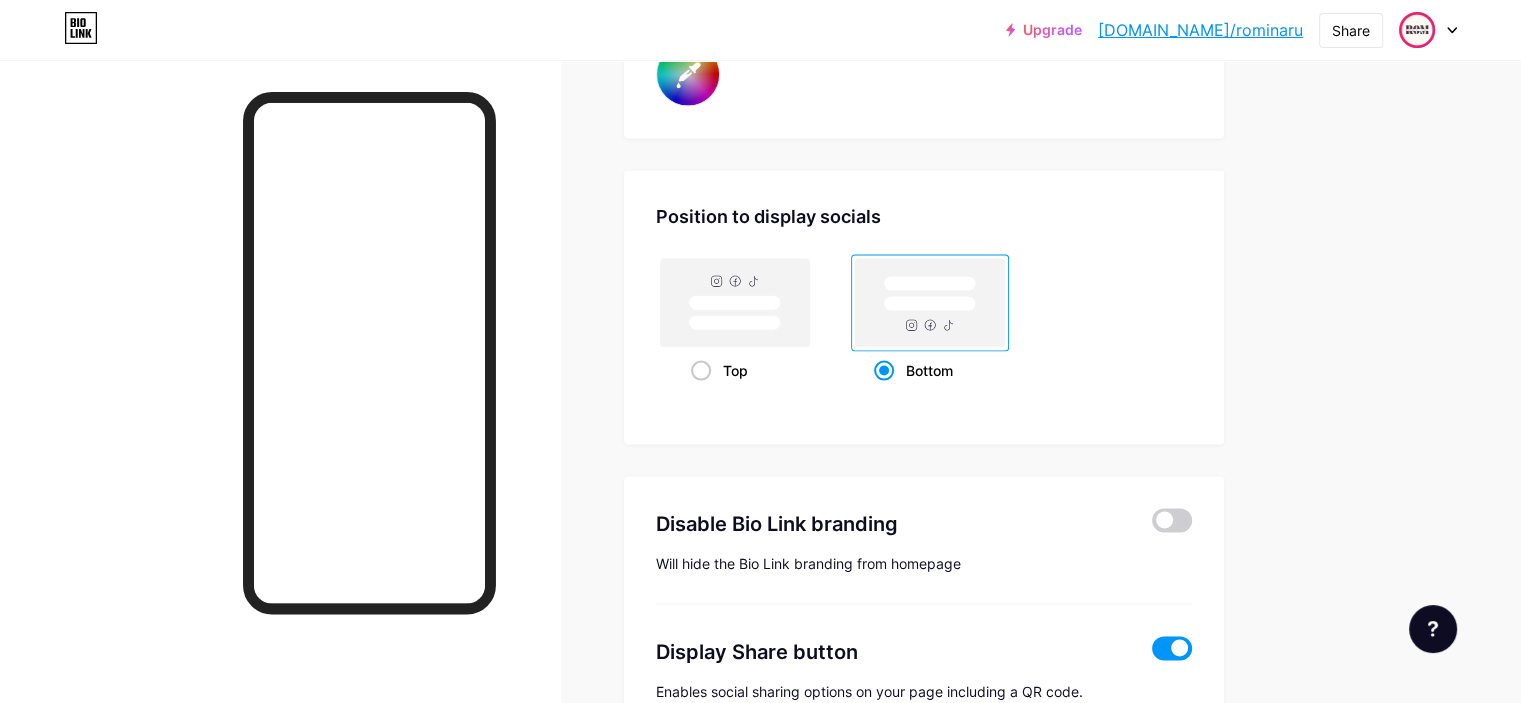 scroll, scrollTop: 3965, scrollLeft: 0, axis: vertical 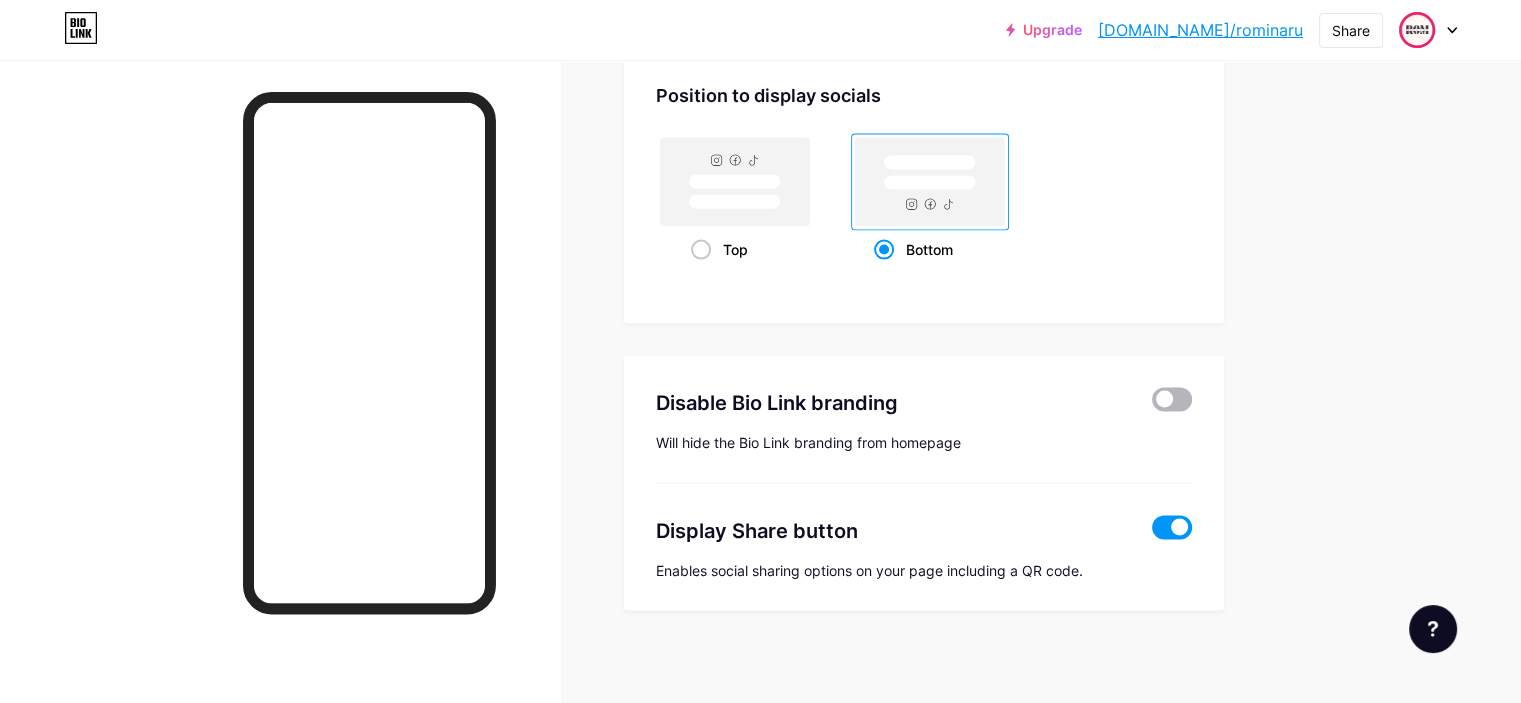 click at bounding box center (1172, 400) 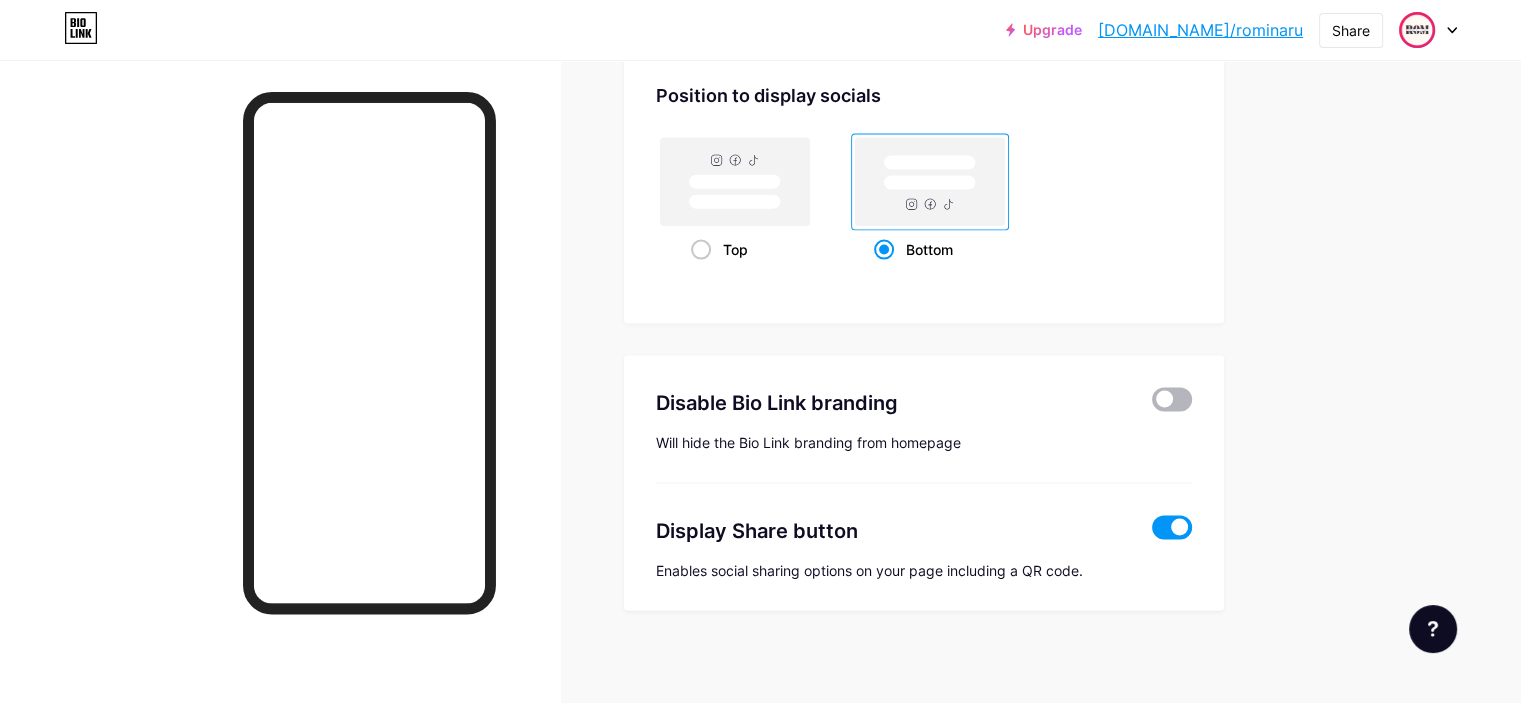 click at bounding box center (1152, 405) 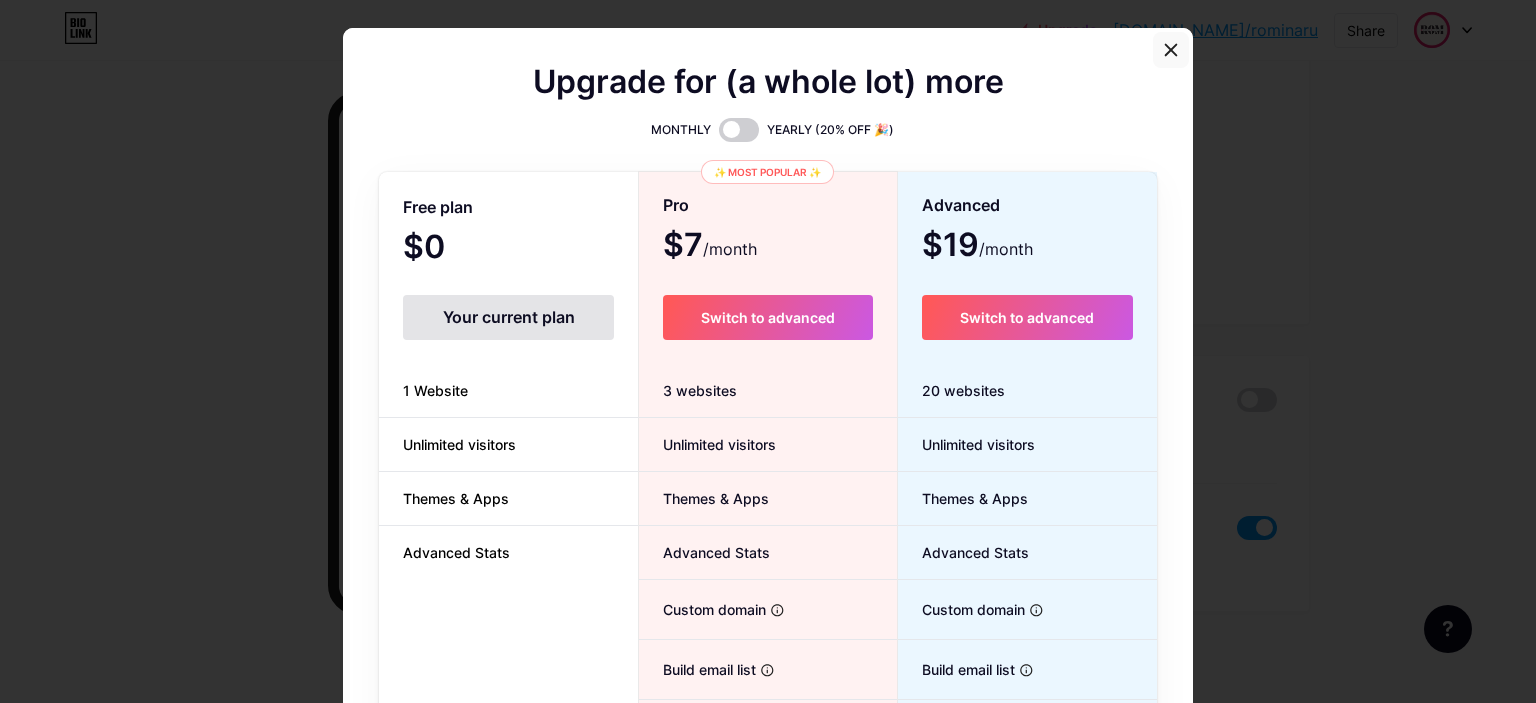 click 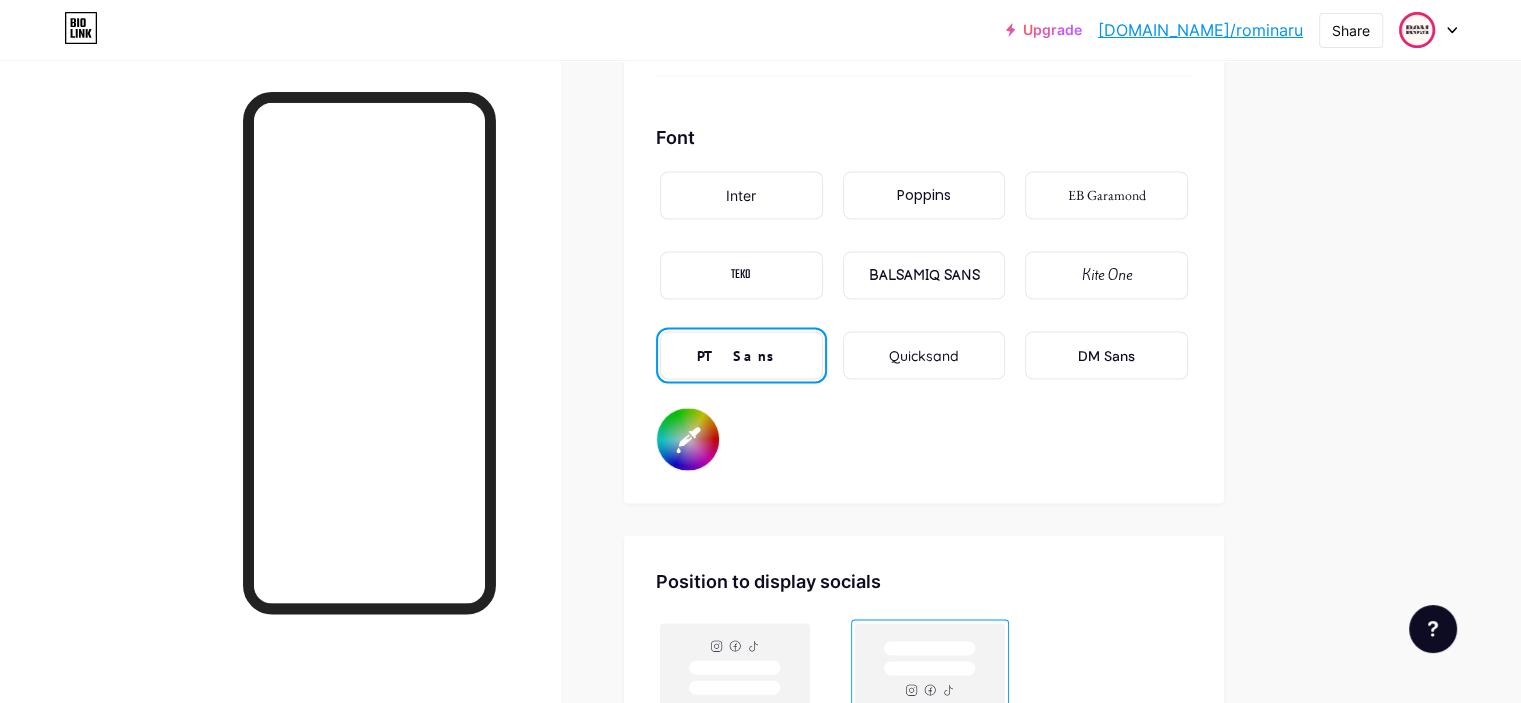 scroll, scrollTop: 3362, scrollLeft: 0, axis: vertical 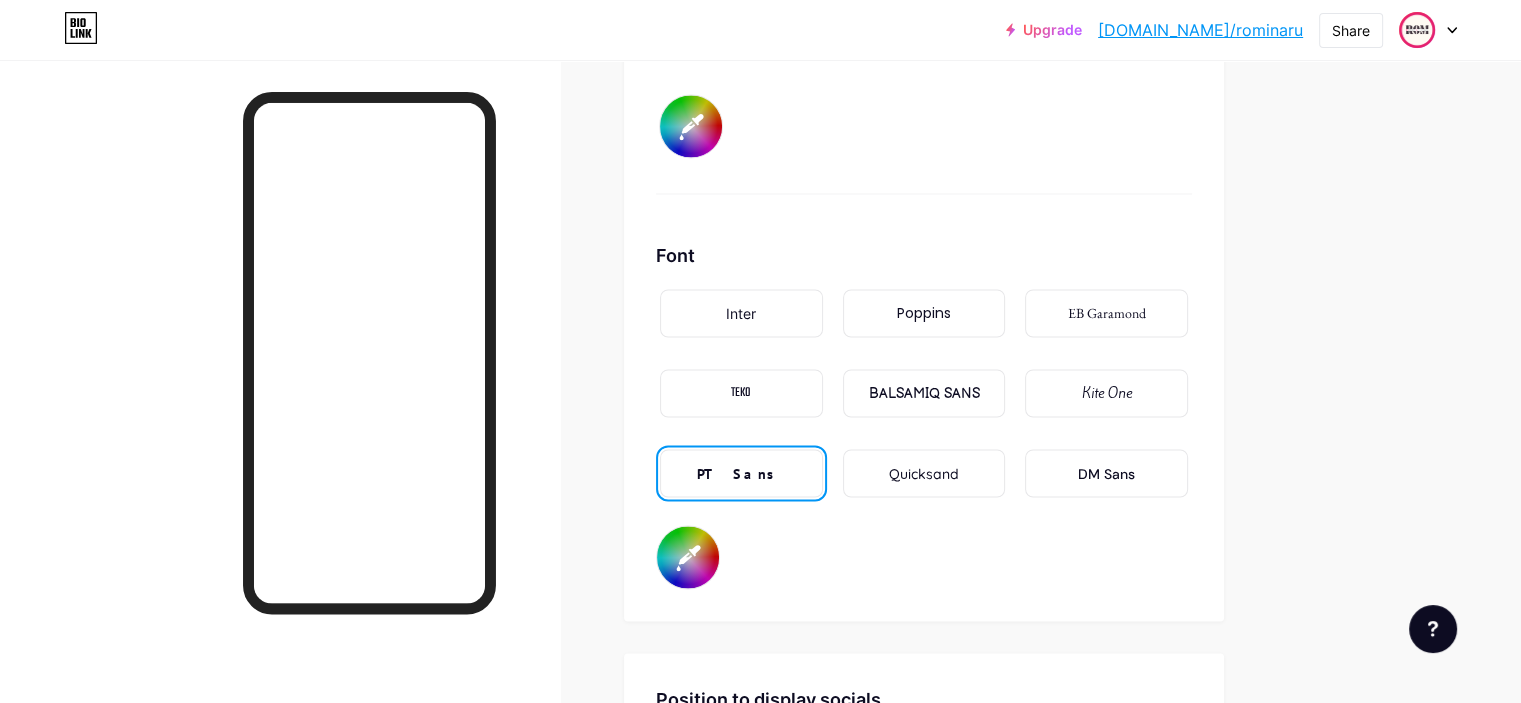 click on "TEKO" at bounding box center (741, 393) 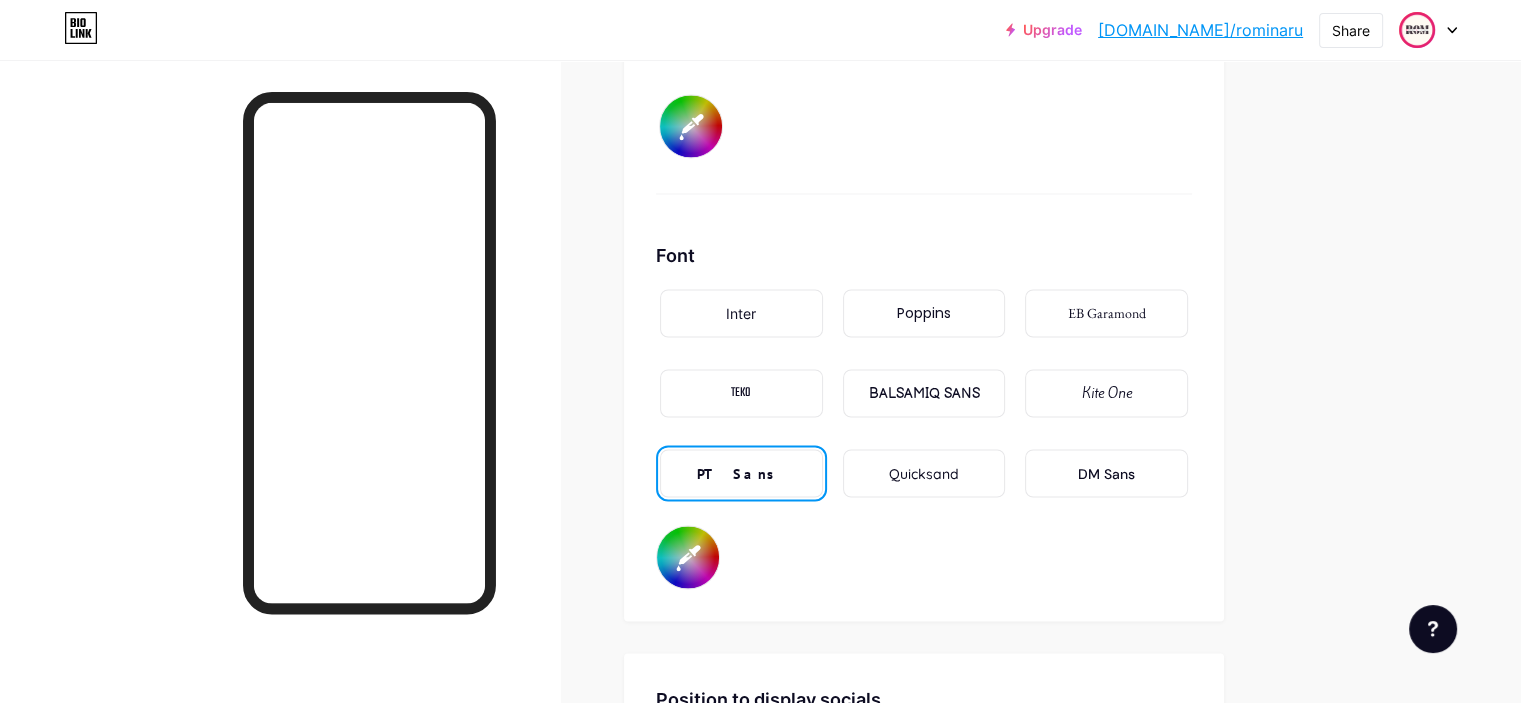 type on "#e5206d" 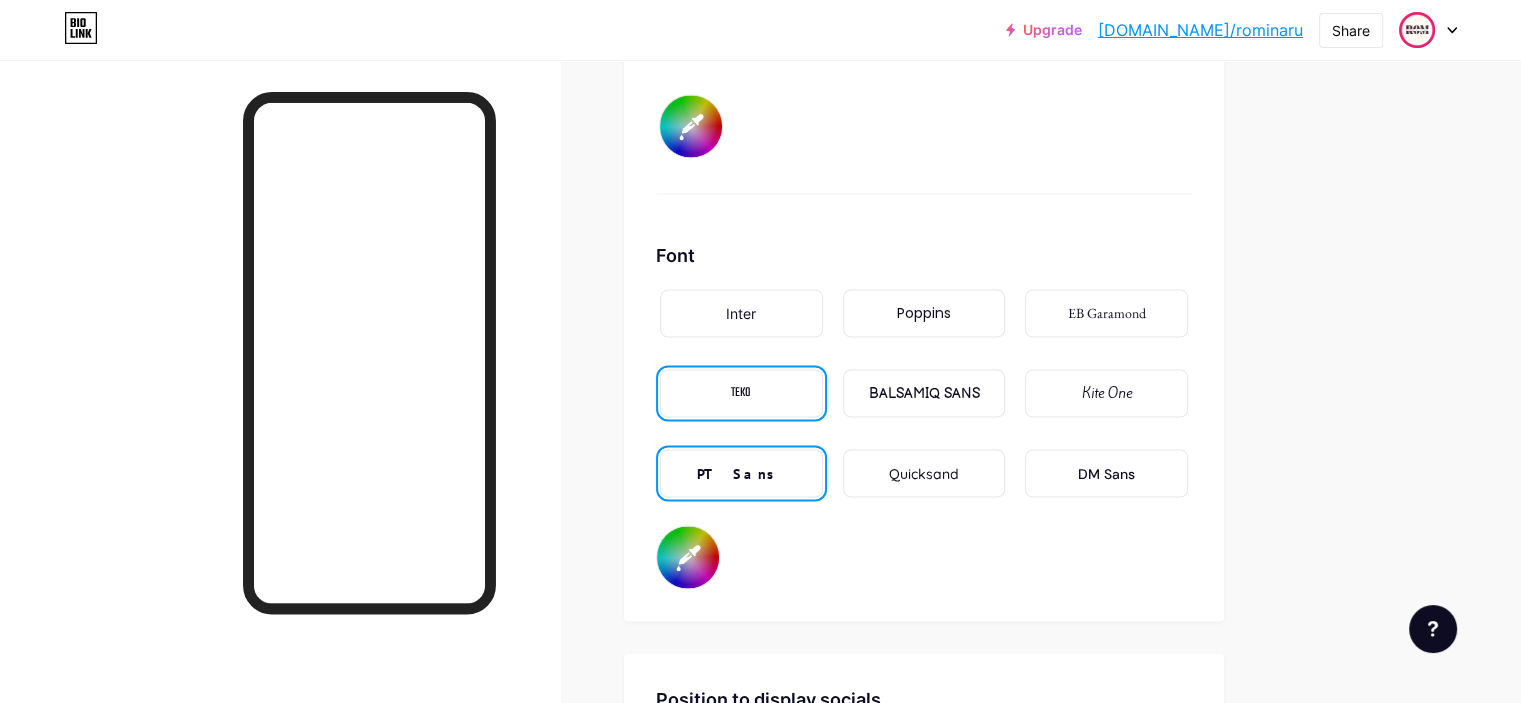 type on "#e5206d" 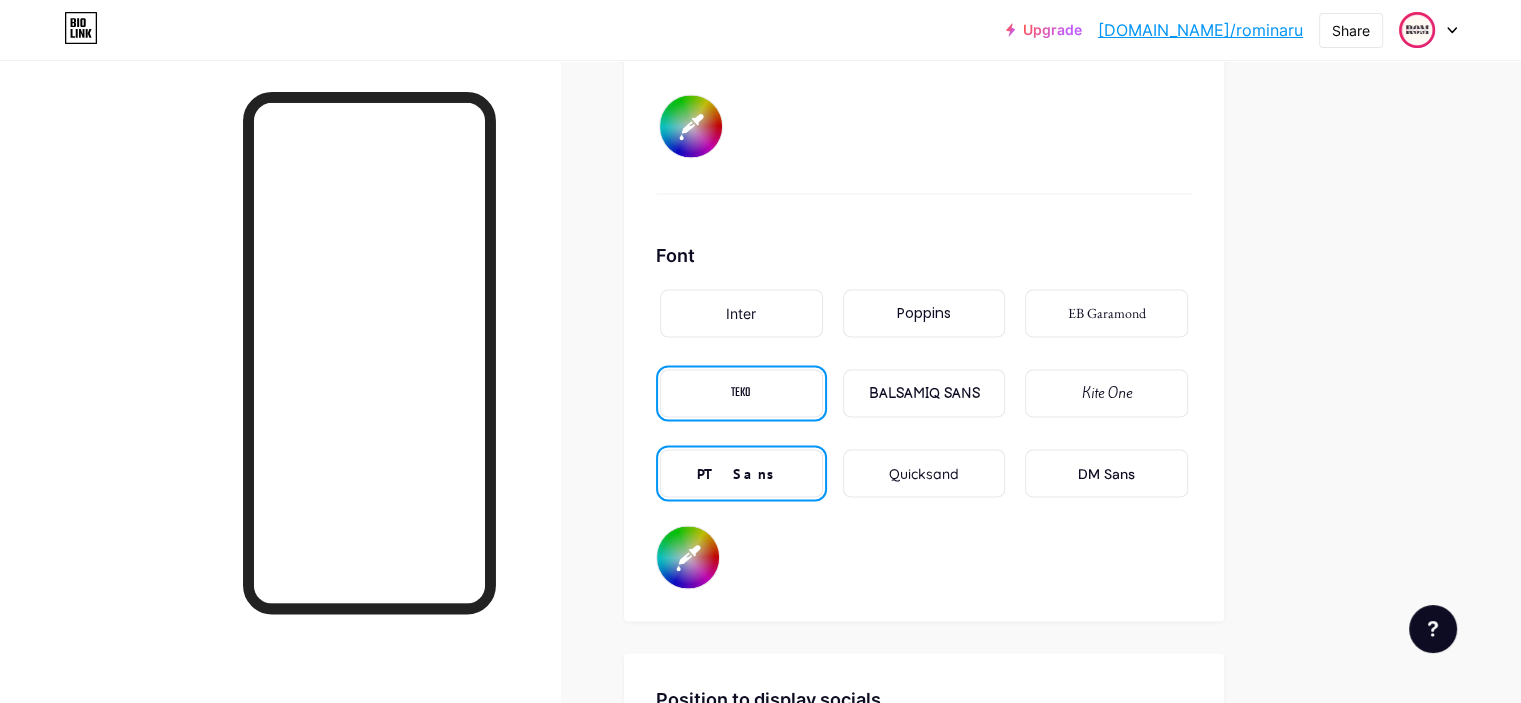 type on "#ffffff" 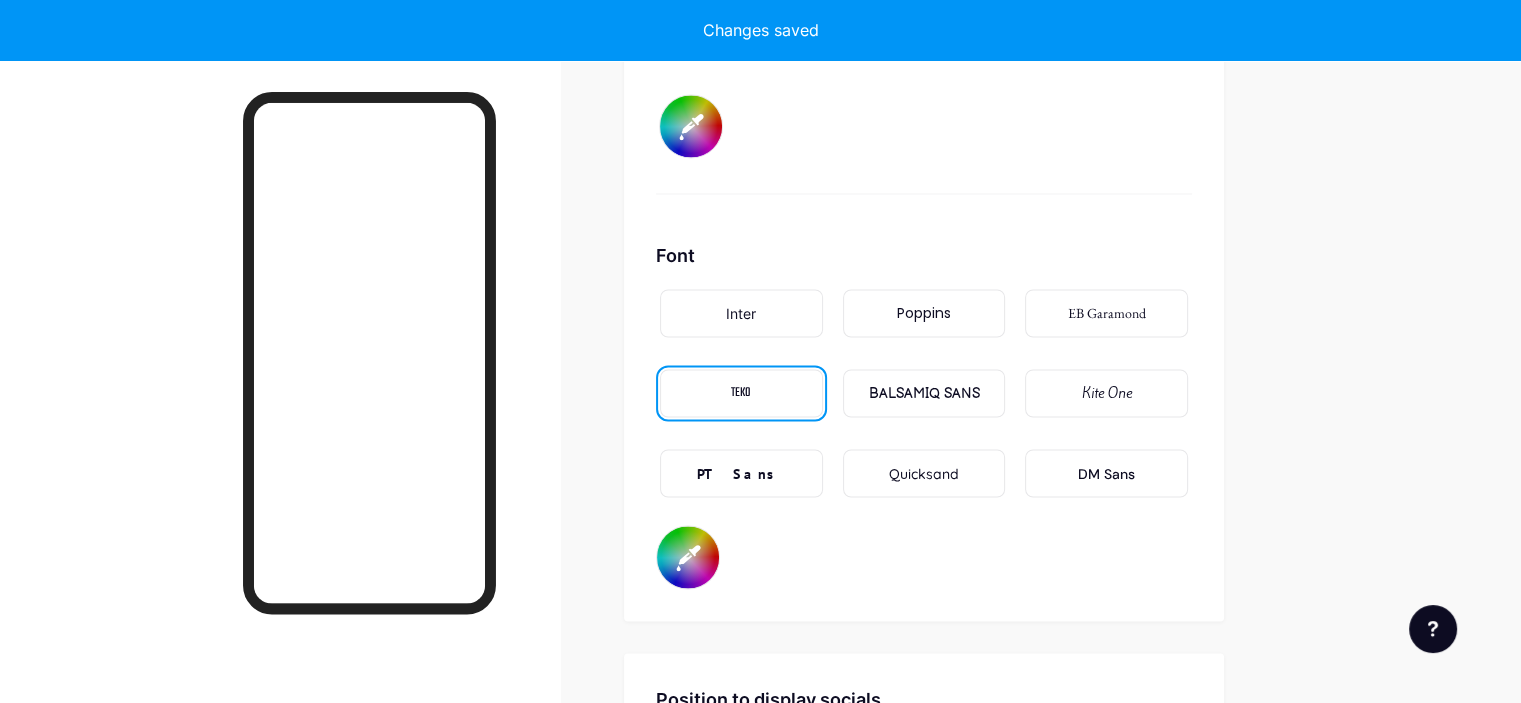 type on "#e5206d" 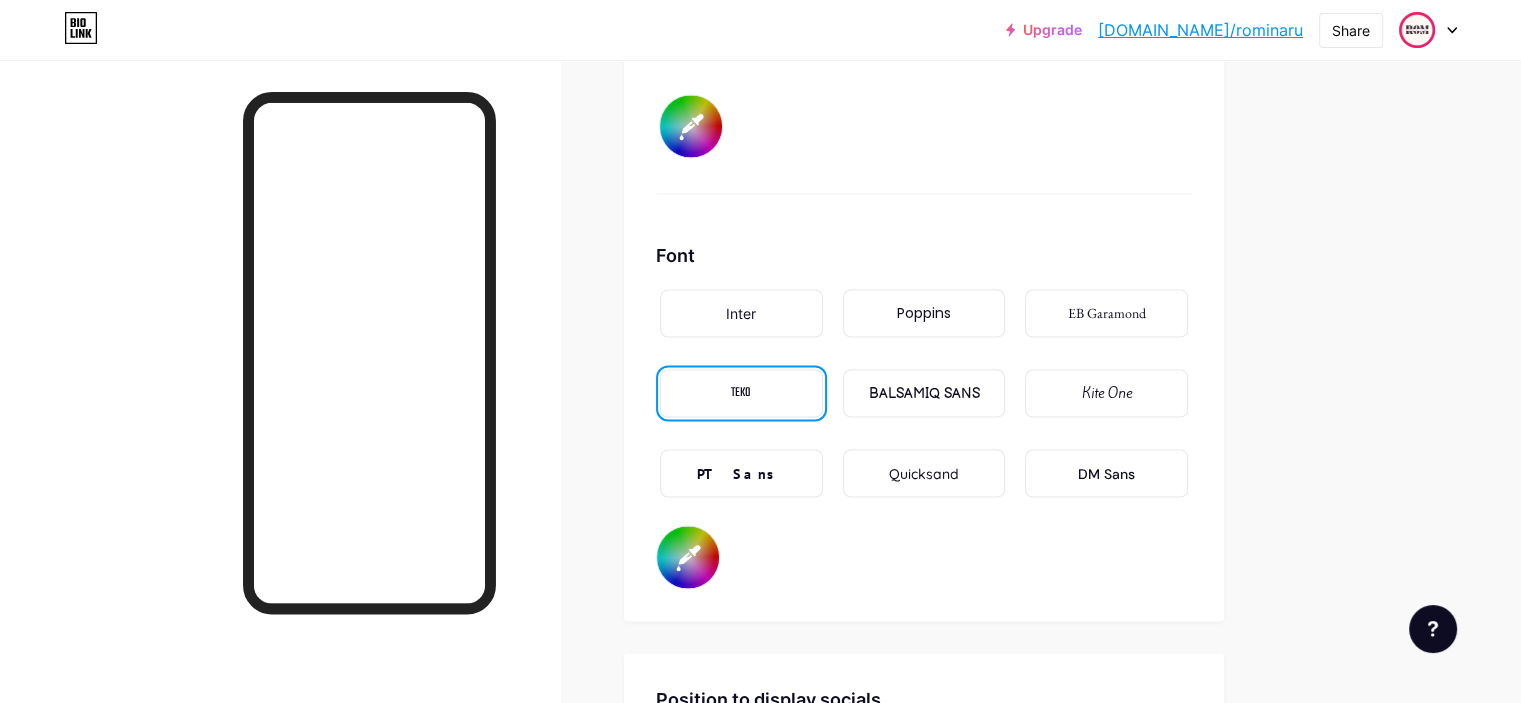 click on "Kite One" at bounding box center [1106, 393] 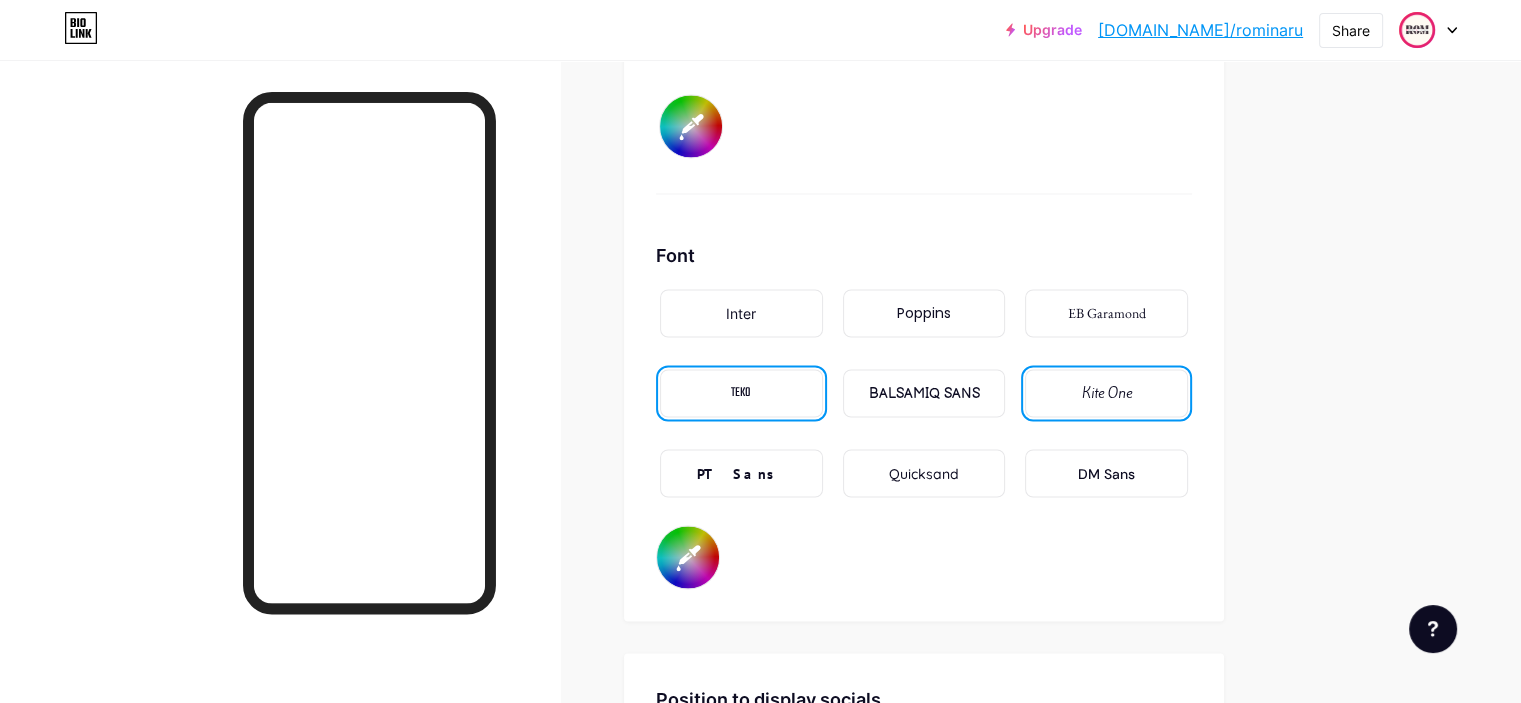 type on "#e5206d" 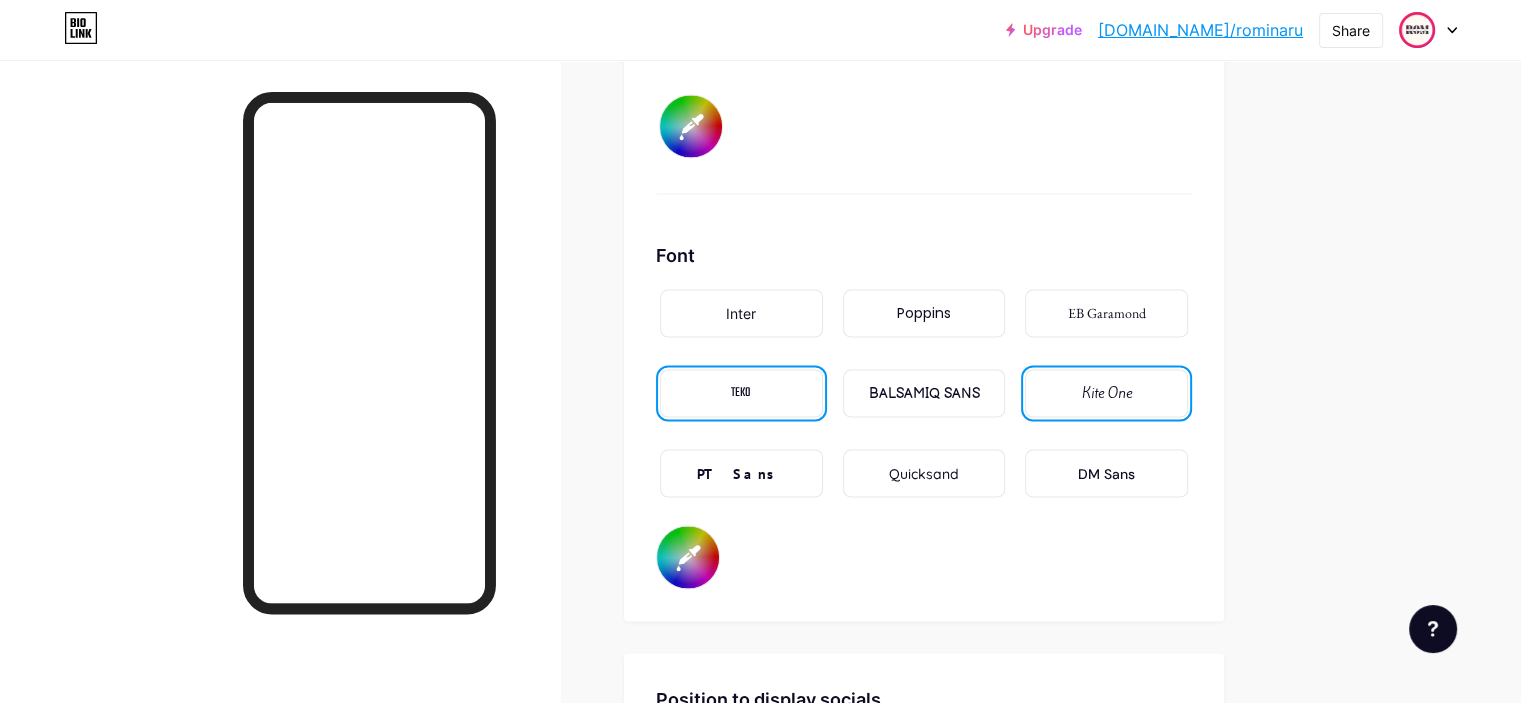 type on "#ffffff" 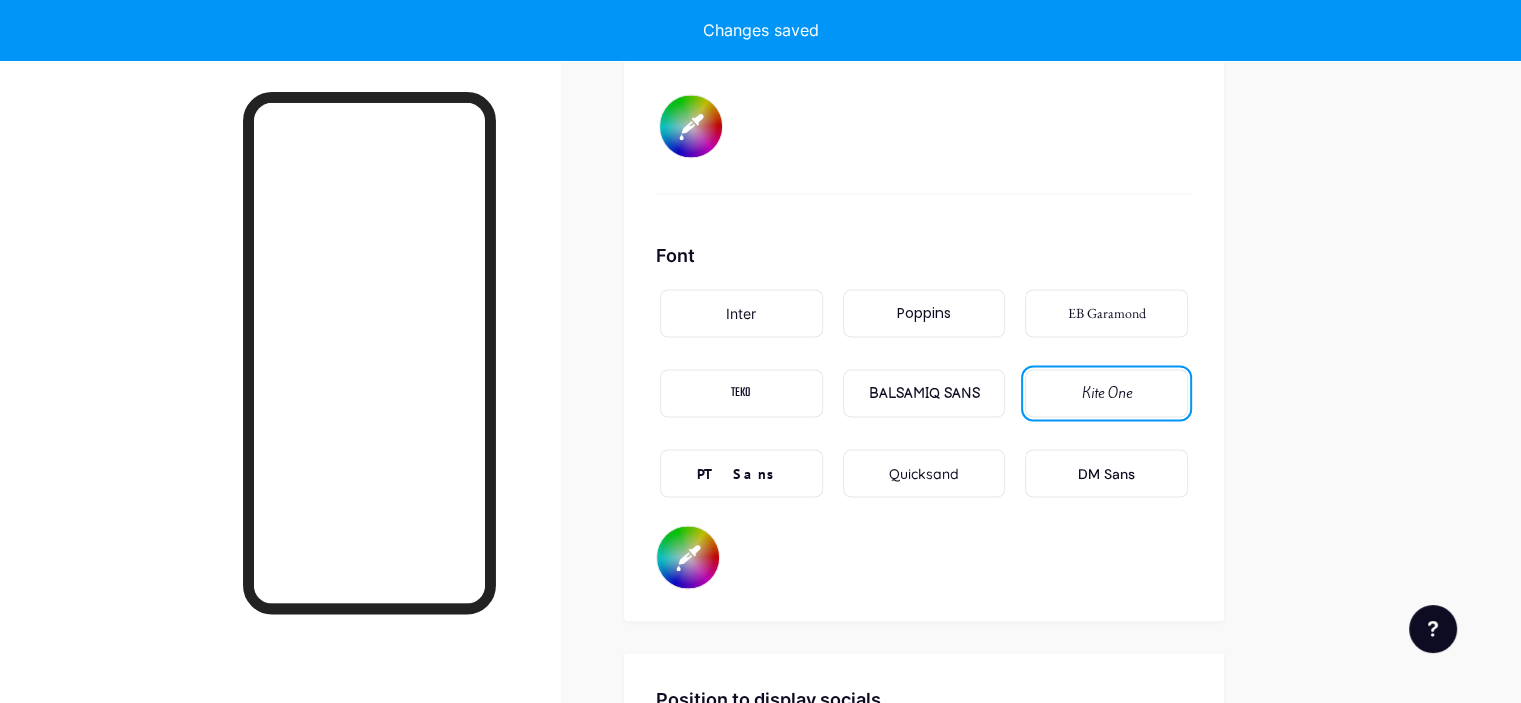 type on "#e5206d" 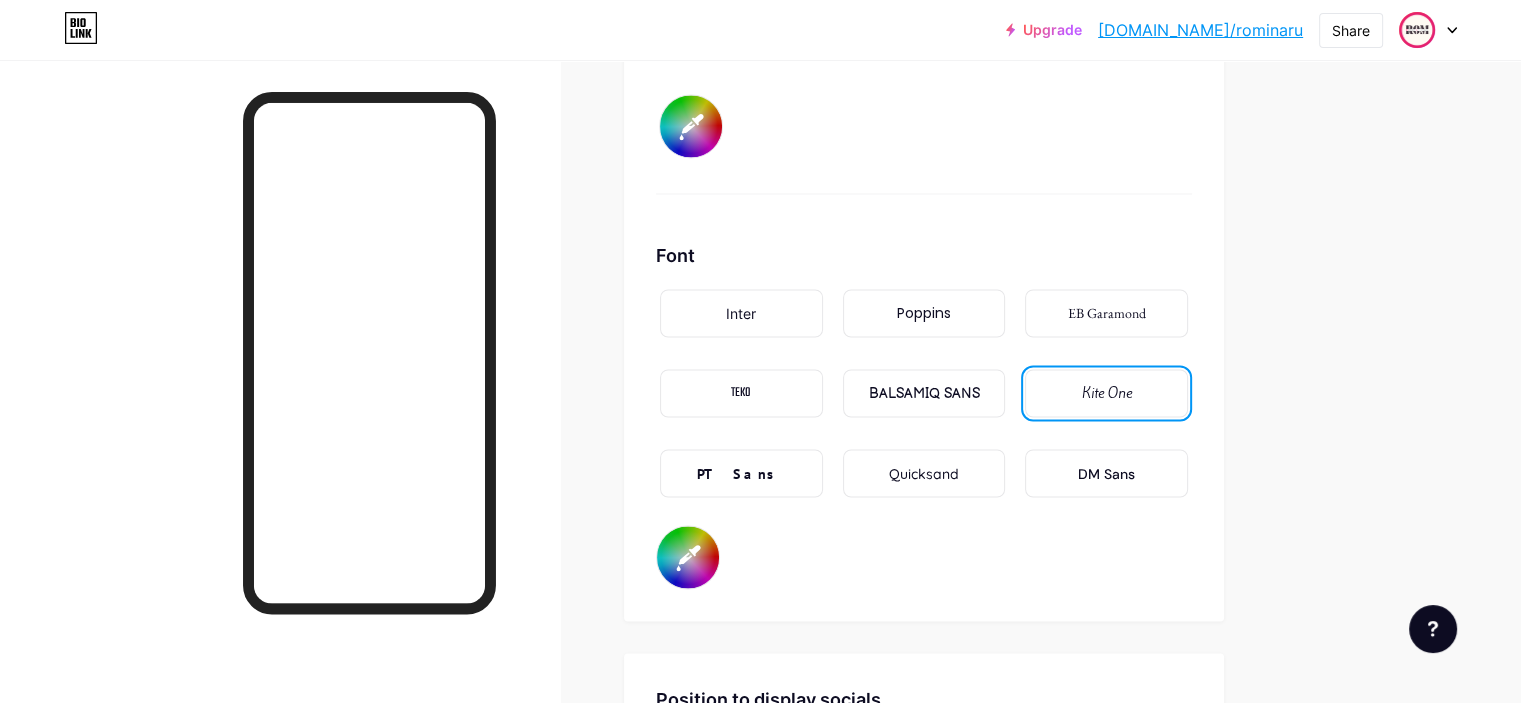 click on "DM Sans" at bounding box center (1106, 473) 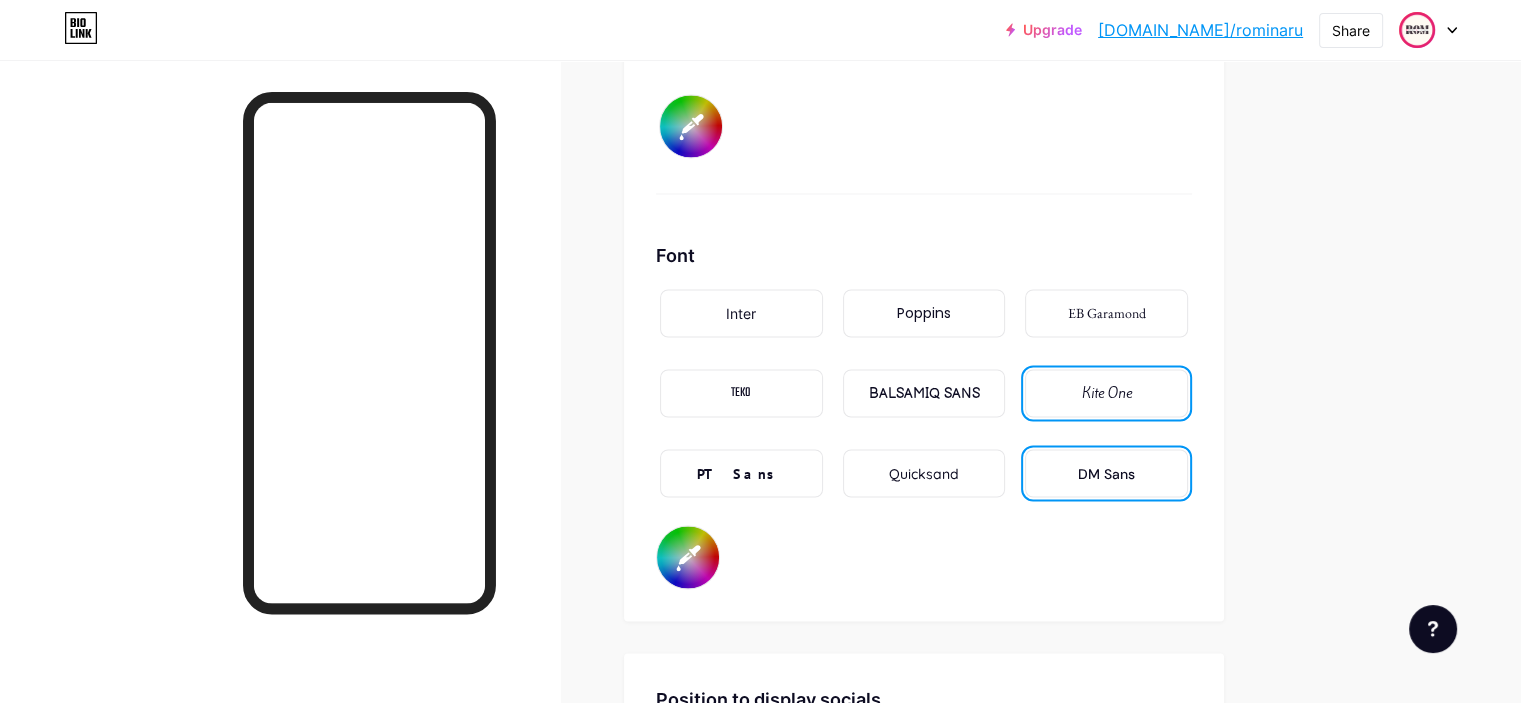 type on "#e5206d" 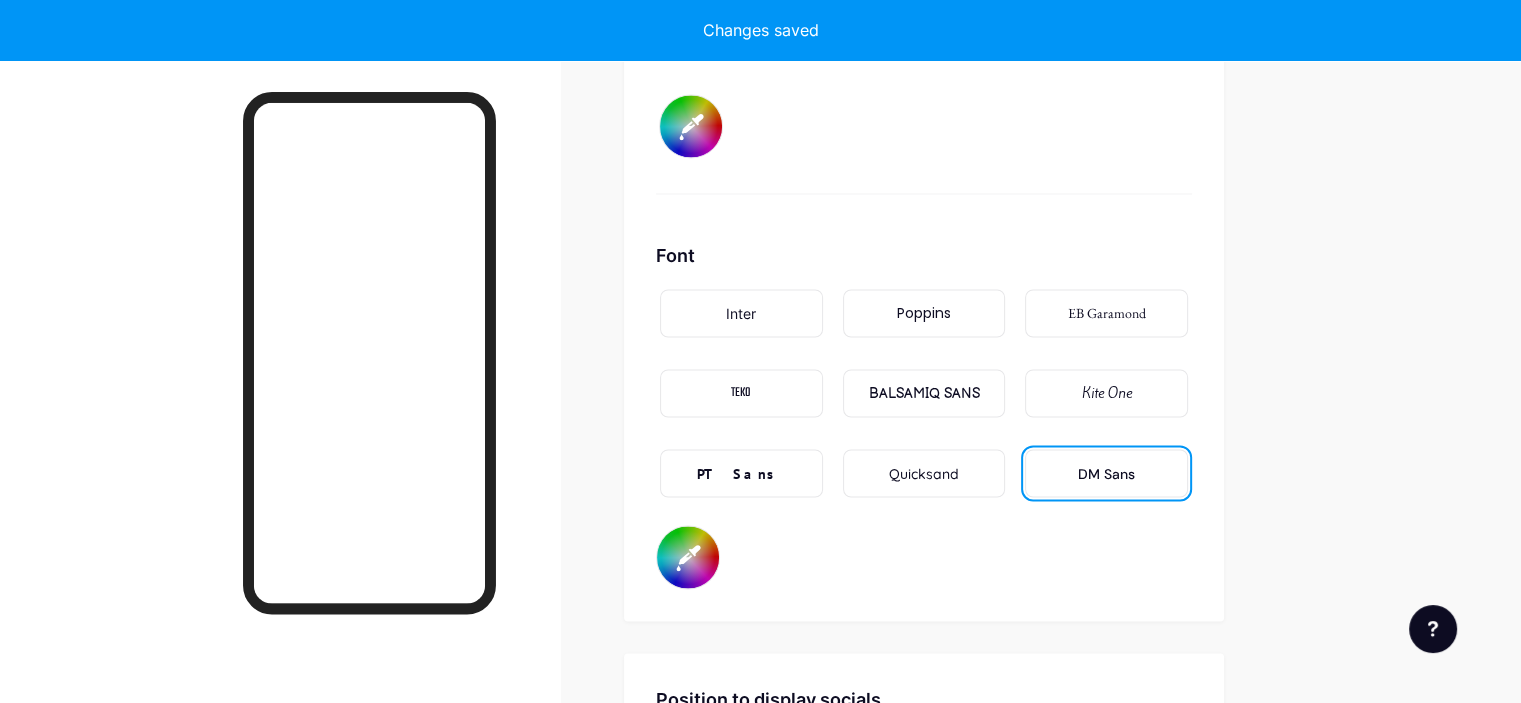 type on "#e5206d" 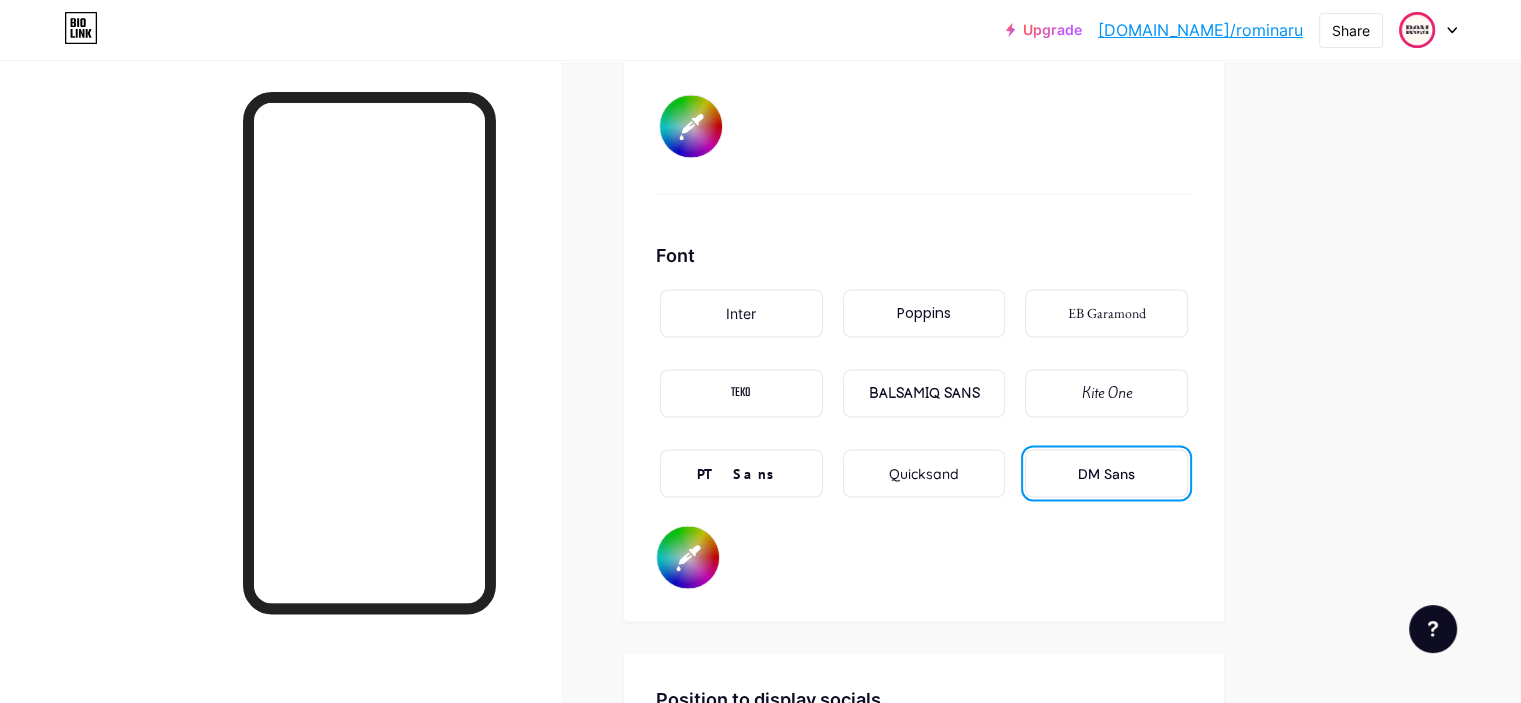 click on "EB Garamond" at bounding box center [1106, 313] 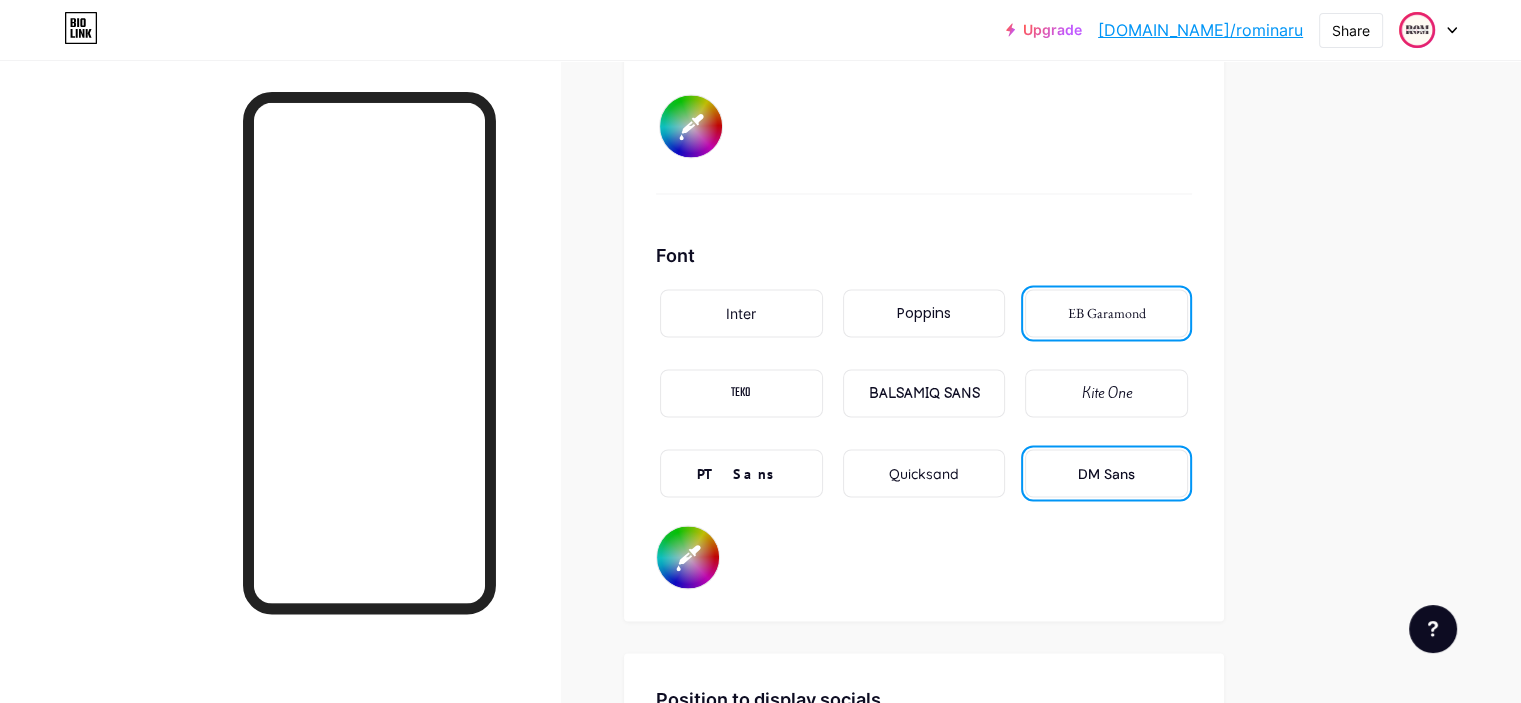 type on "#e5206d" 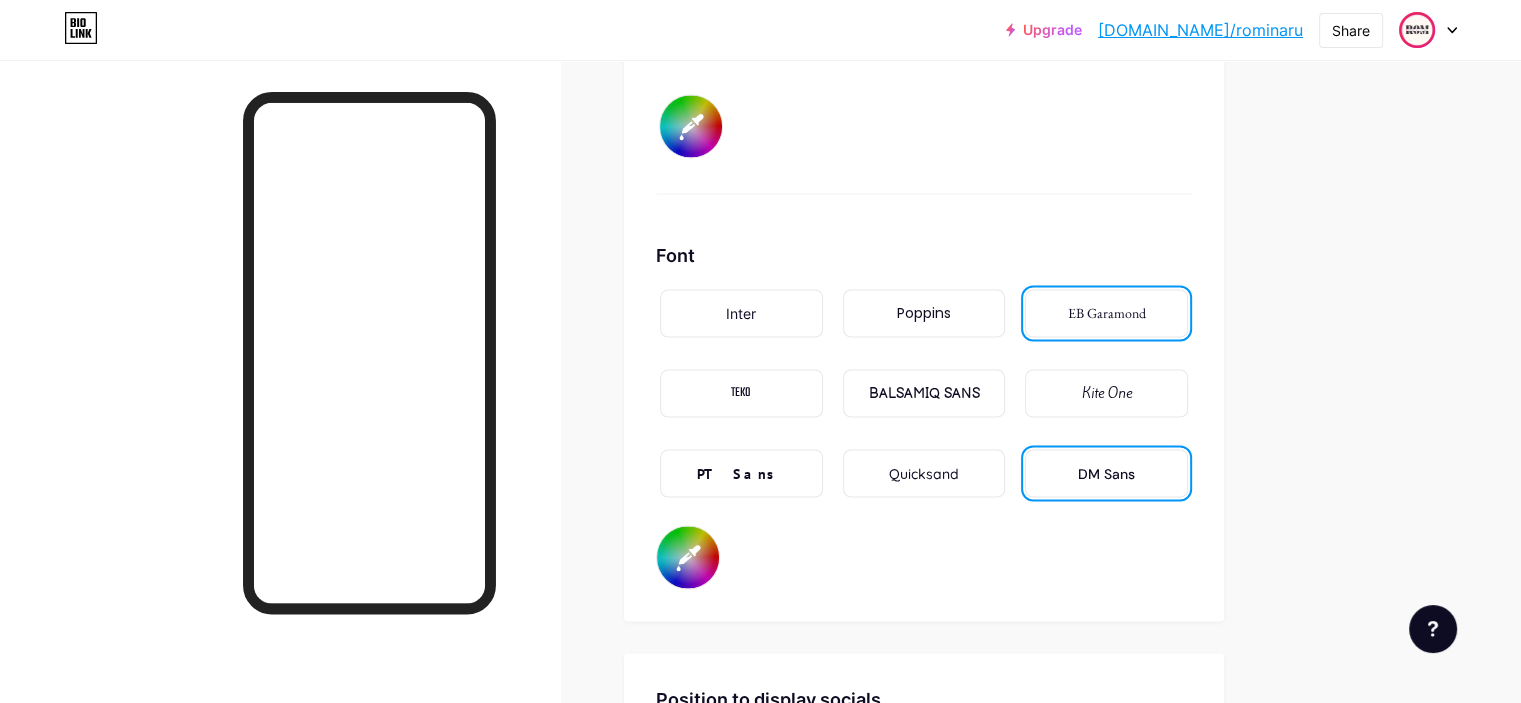 type on "#ffffff" 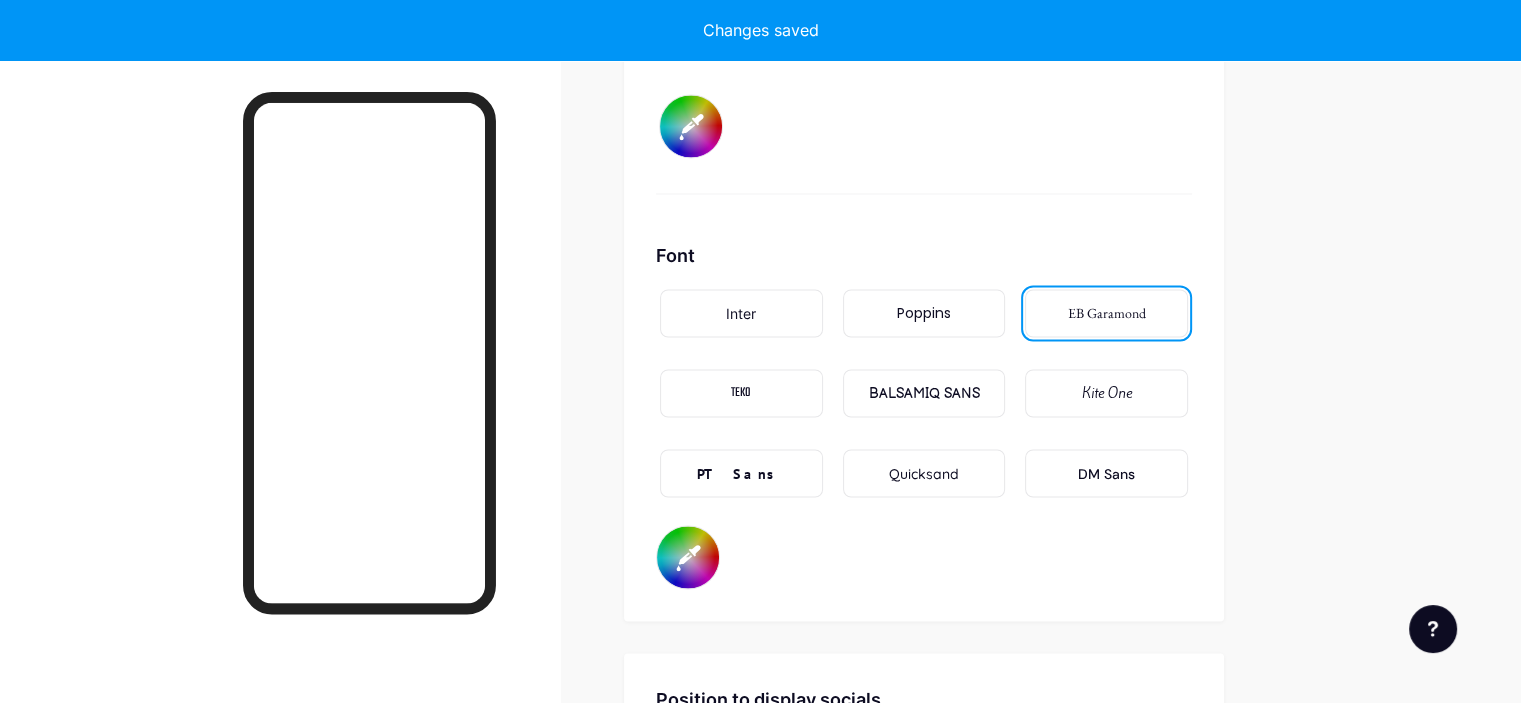 type on "#e5206d" 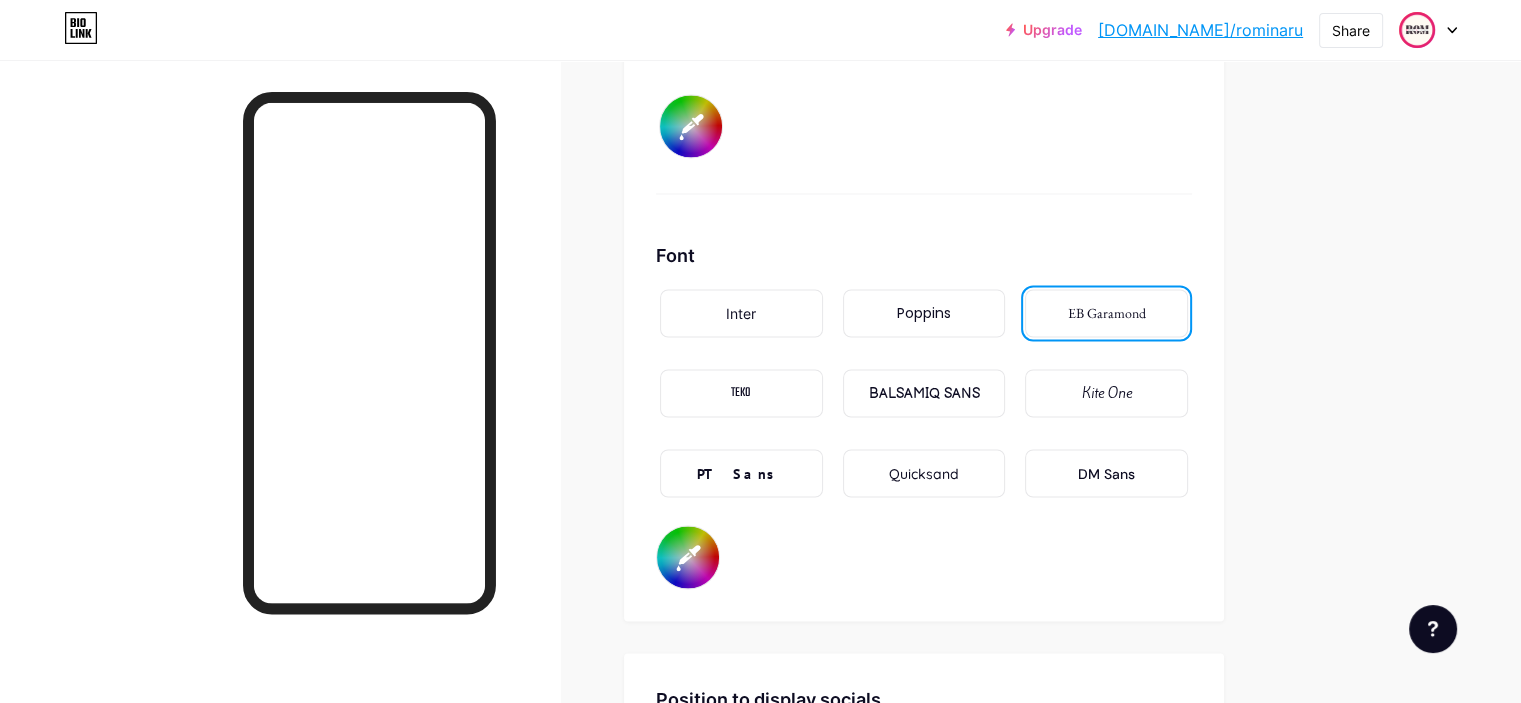 click on "Poppins" at bounding box center (924, 313) 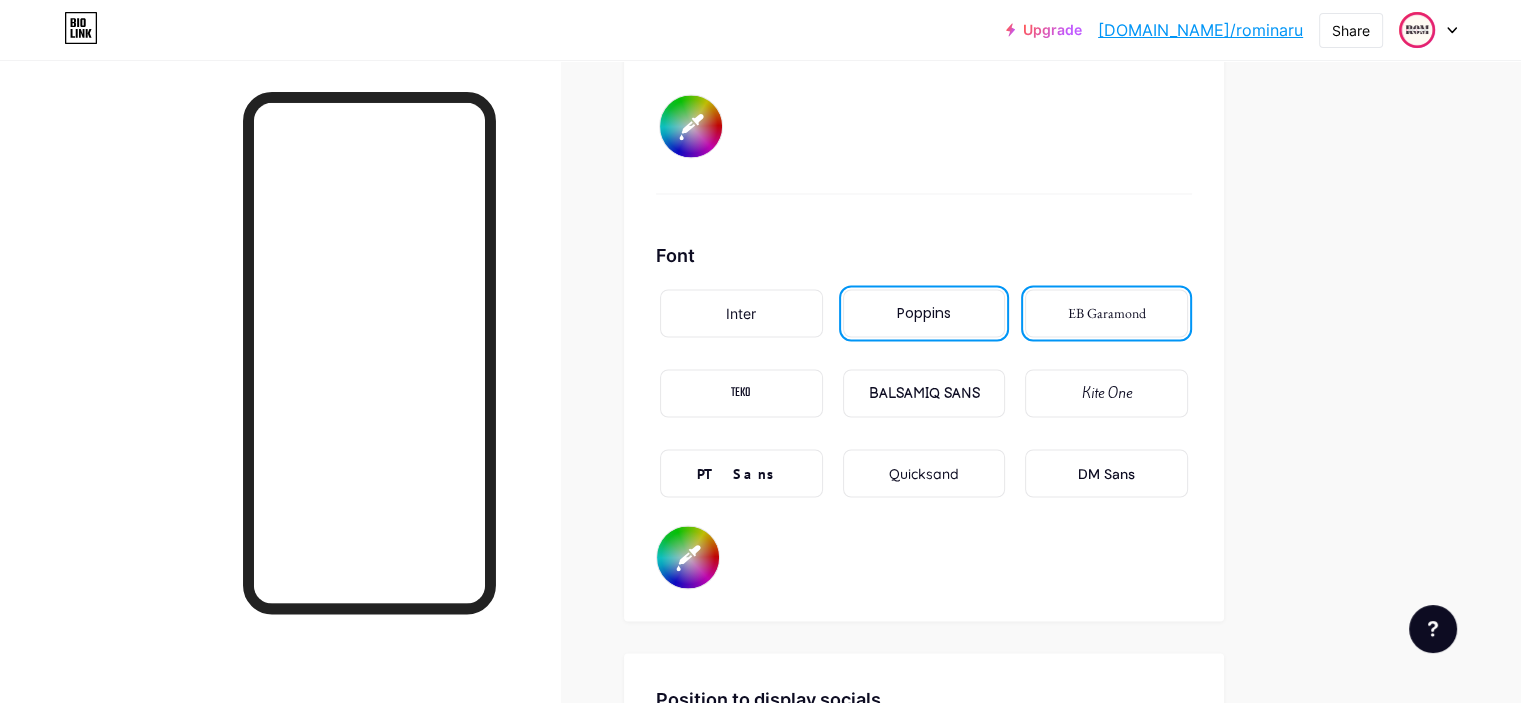 type on "#e5206d" 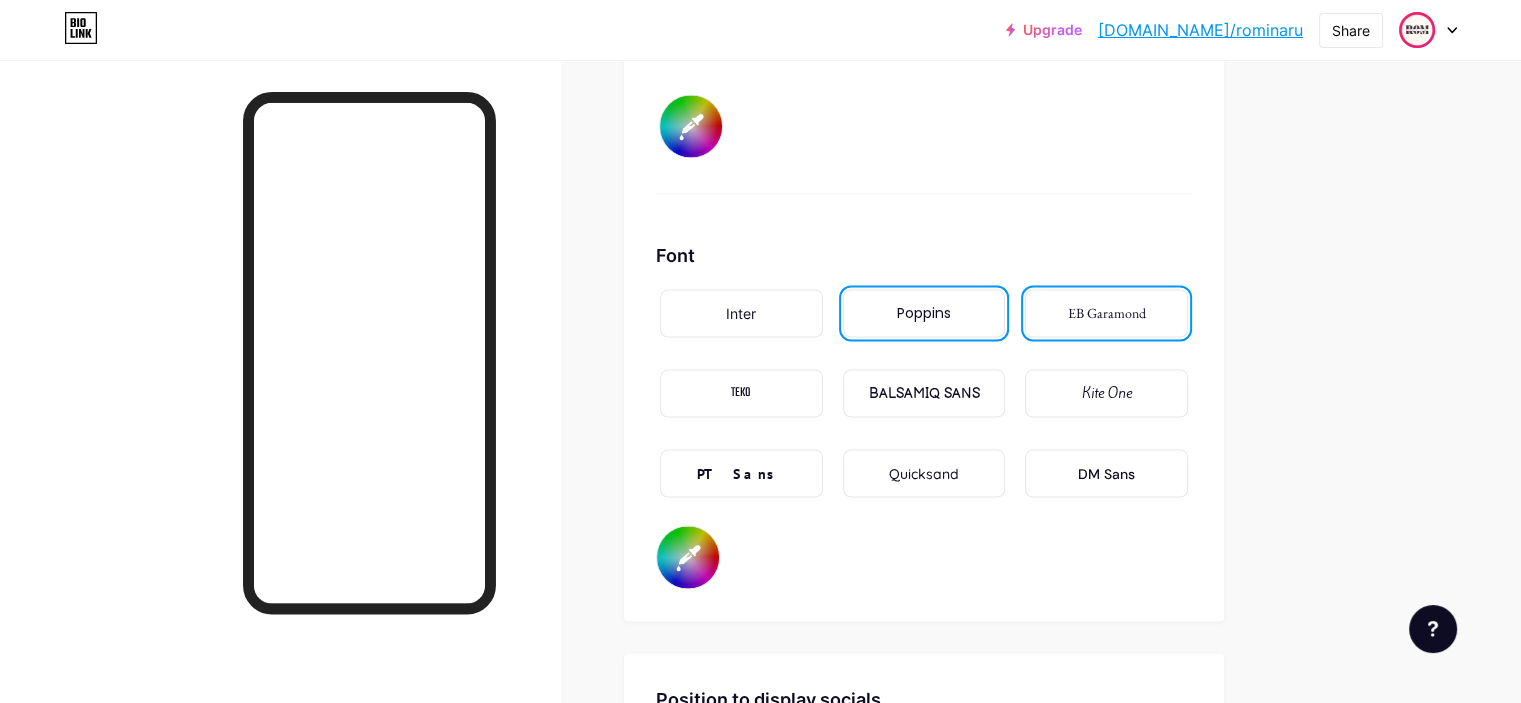 type on "#ffffff" 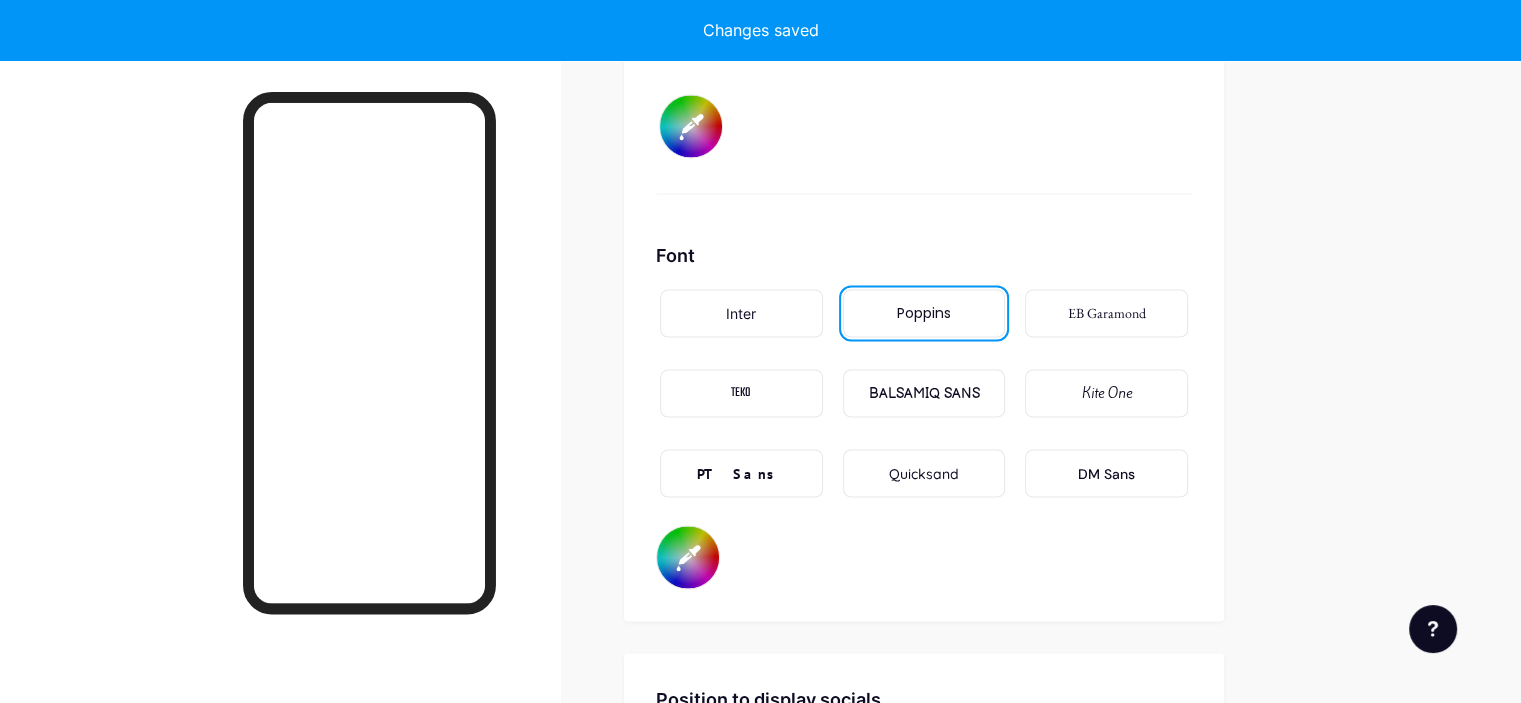 type on "#e5206d" 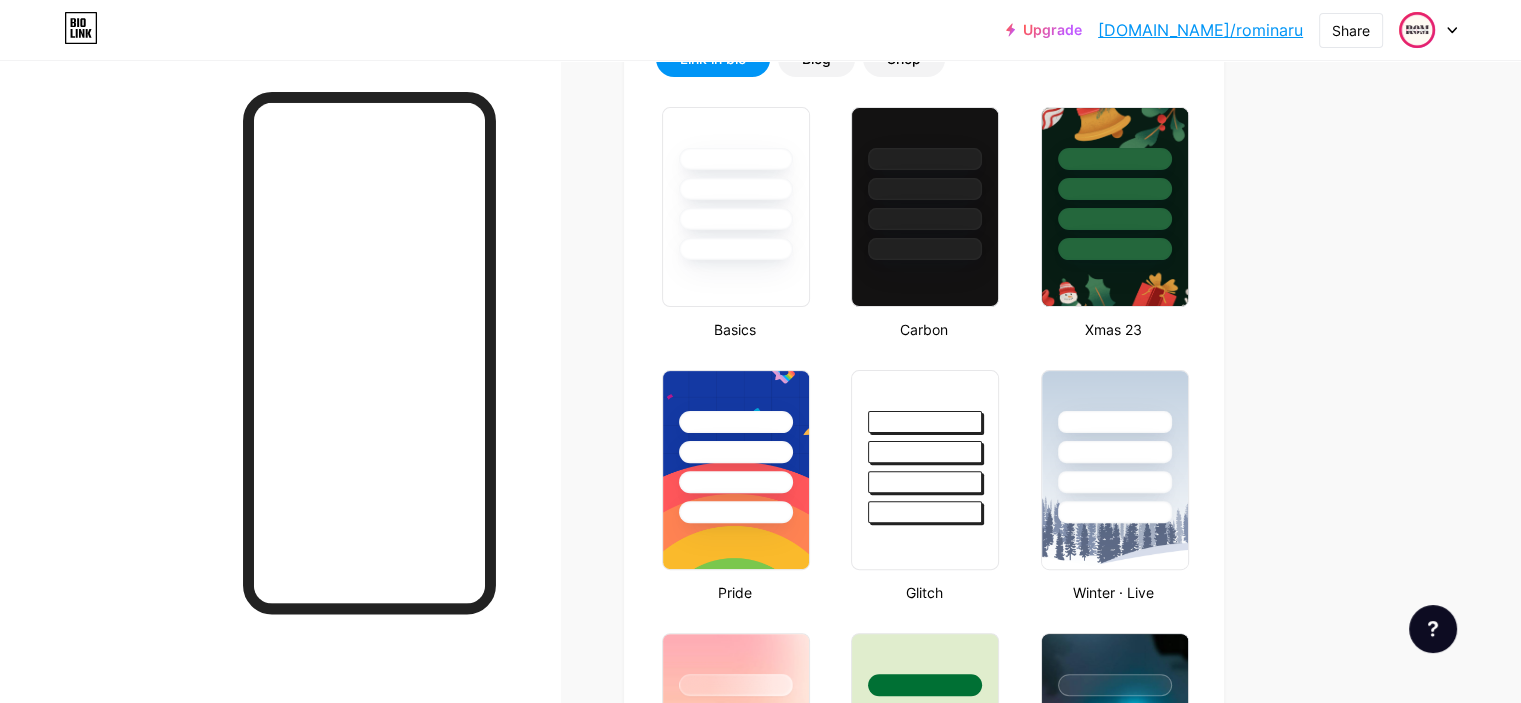 scroll, scrollTop: 0, scrollLeft: 0, axis: both 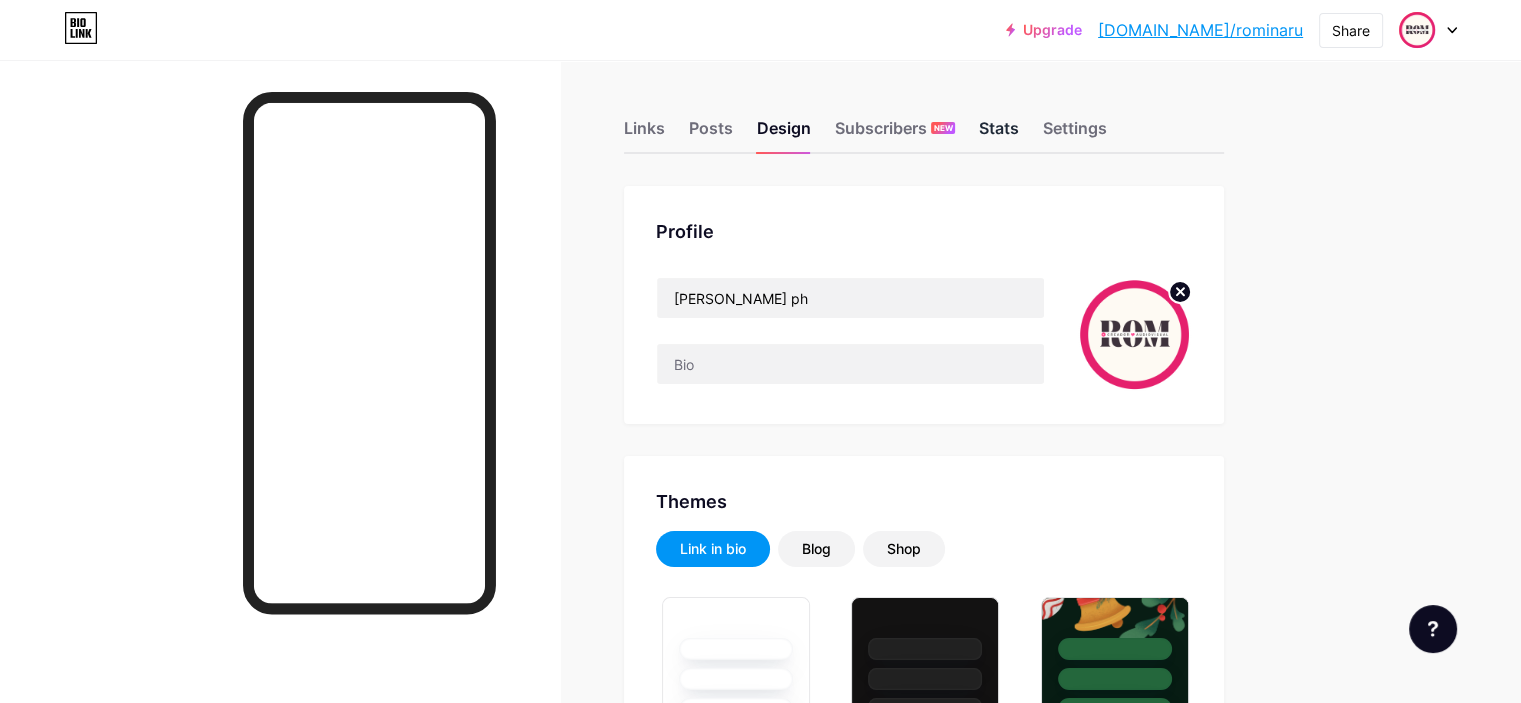 click on "Stats" at bounding box center [999, 134] 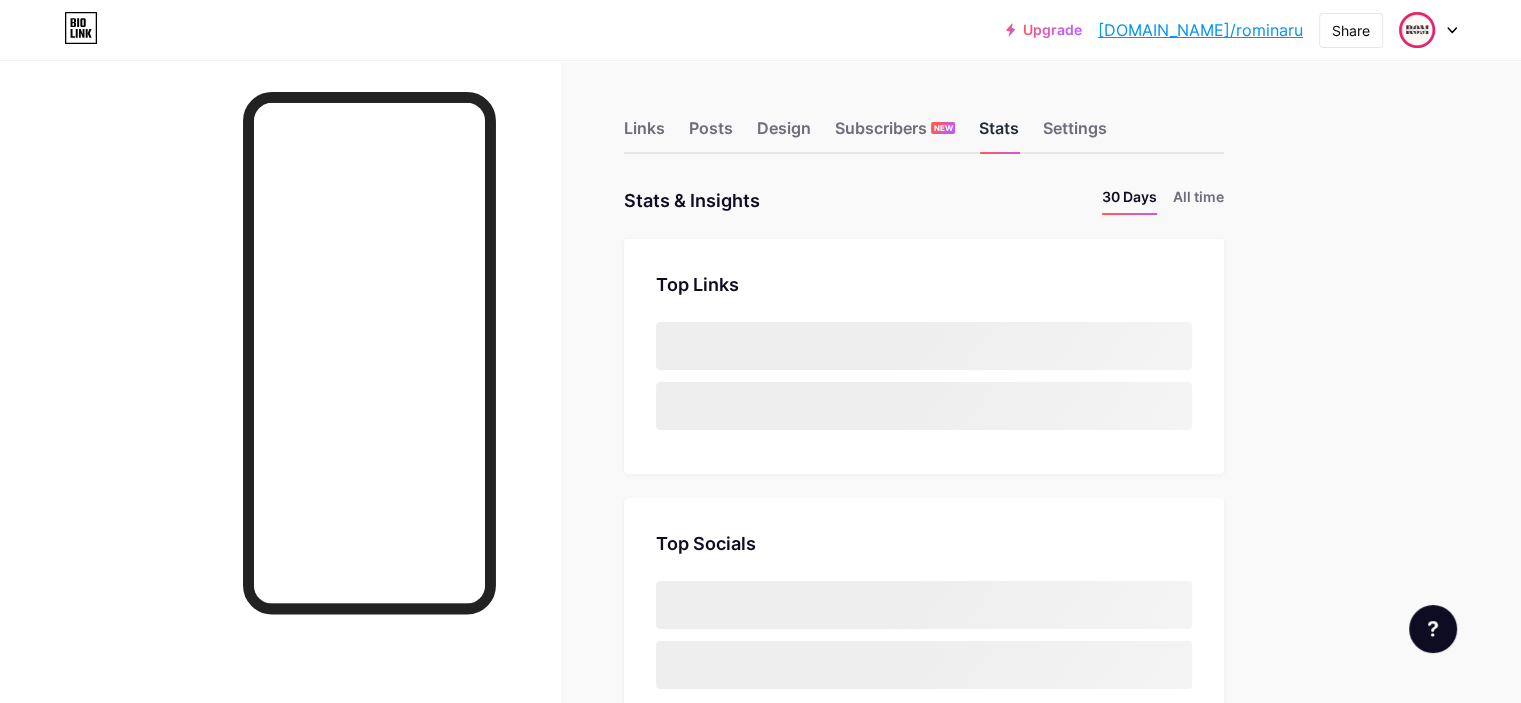 scroll, scrollTop: 999296, scrollLeft: 998479, axis: both 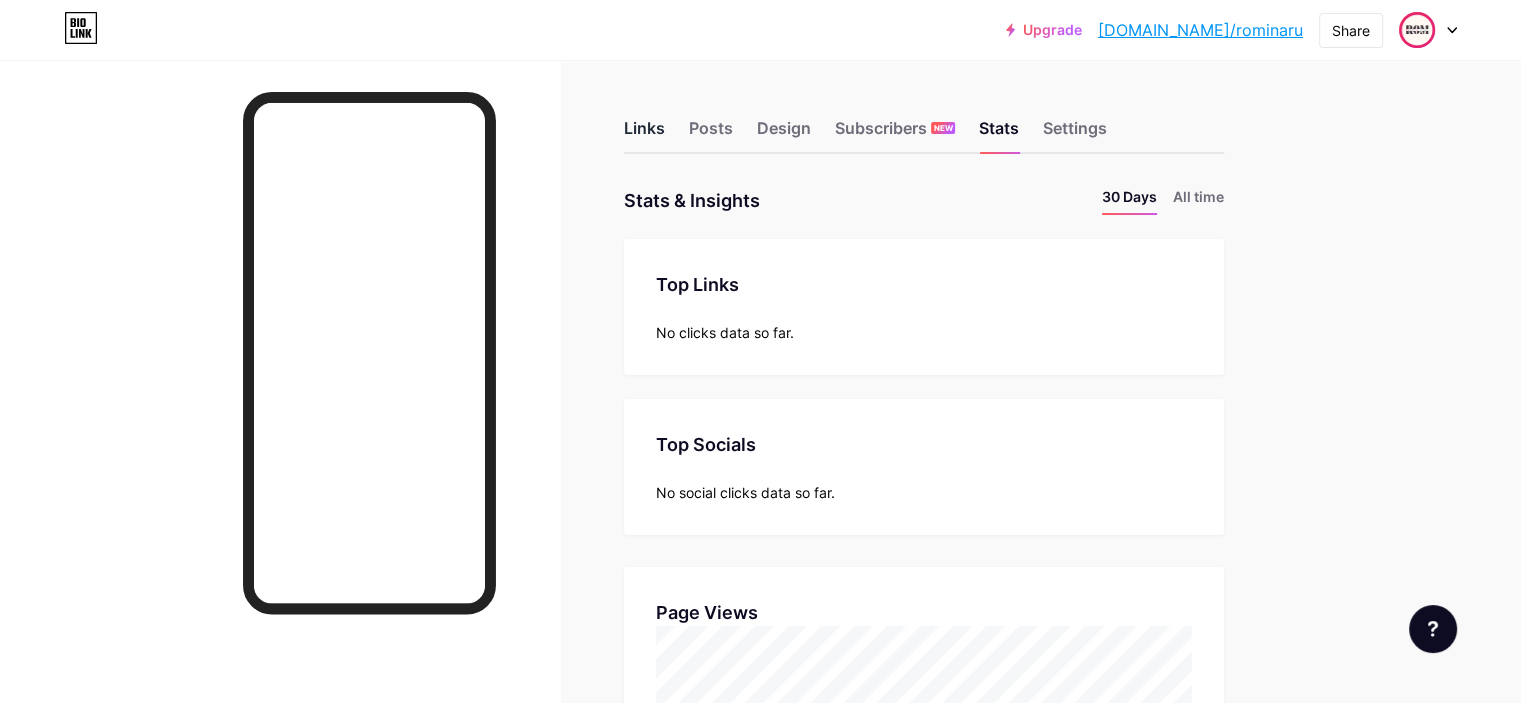 click on "Links" at bounding box center [644, 134] 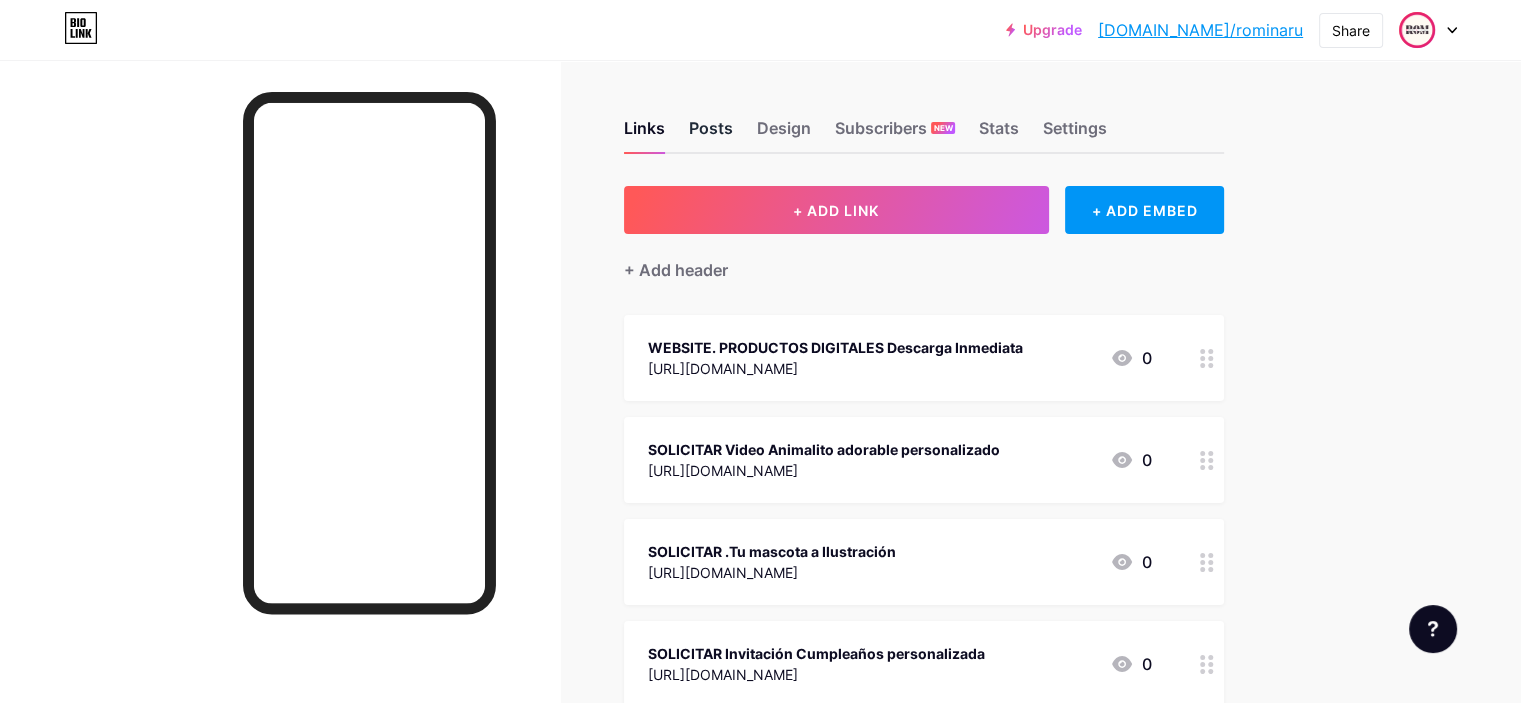 click on "Posts" at bounding box center (711, 134) 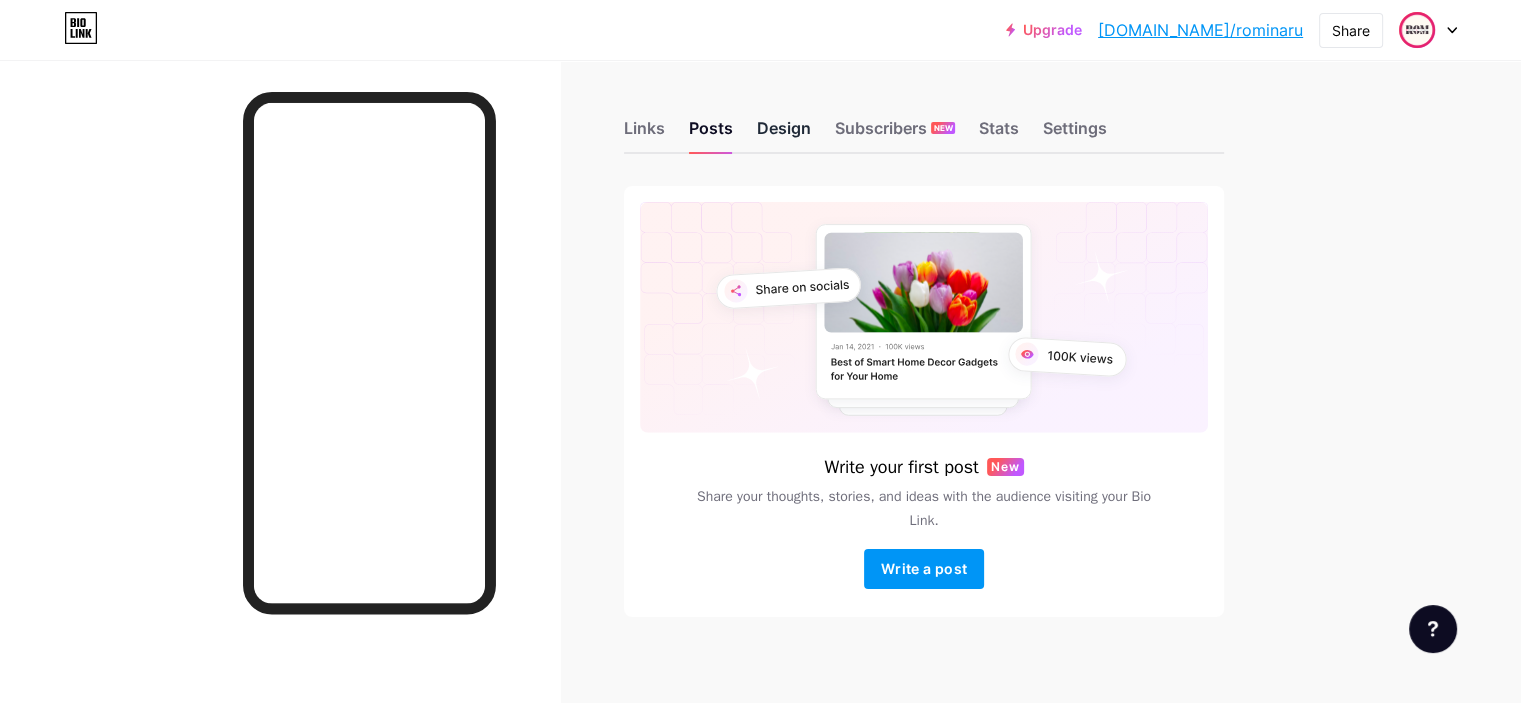 click on "Design" at bounding box center (784, 134) 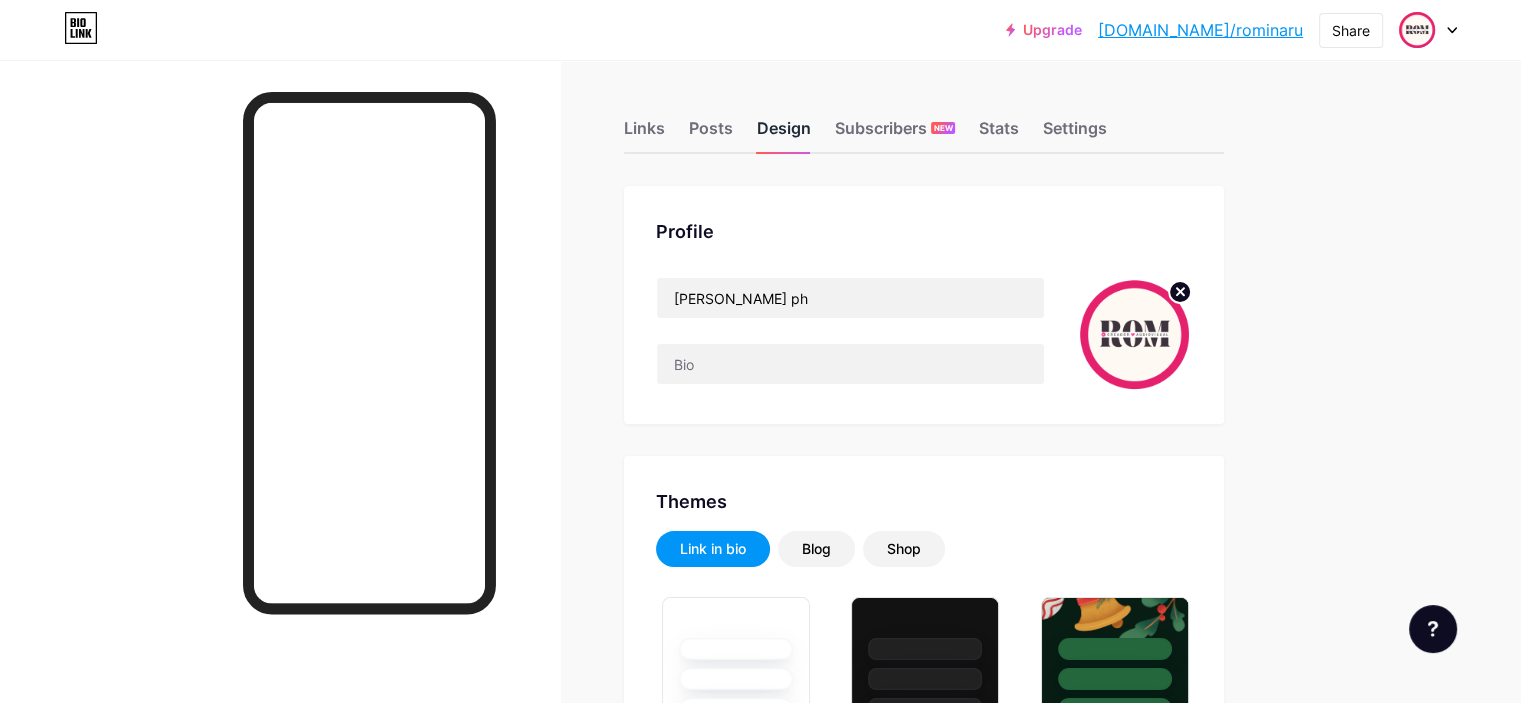 type on "#e5206d" 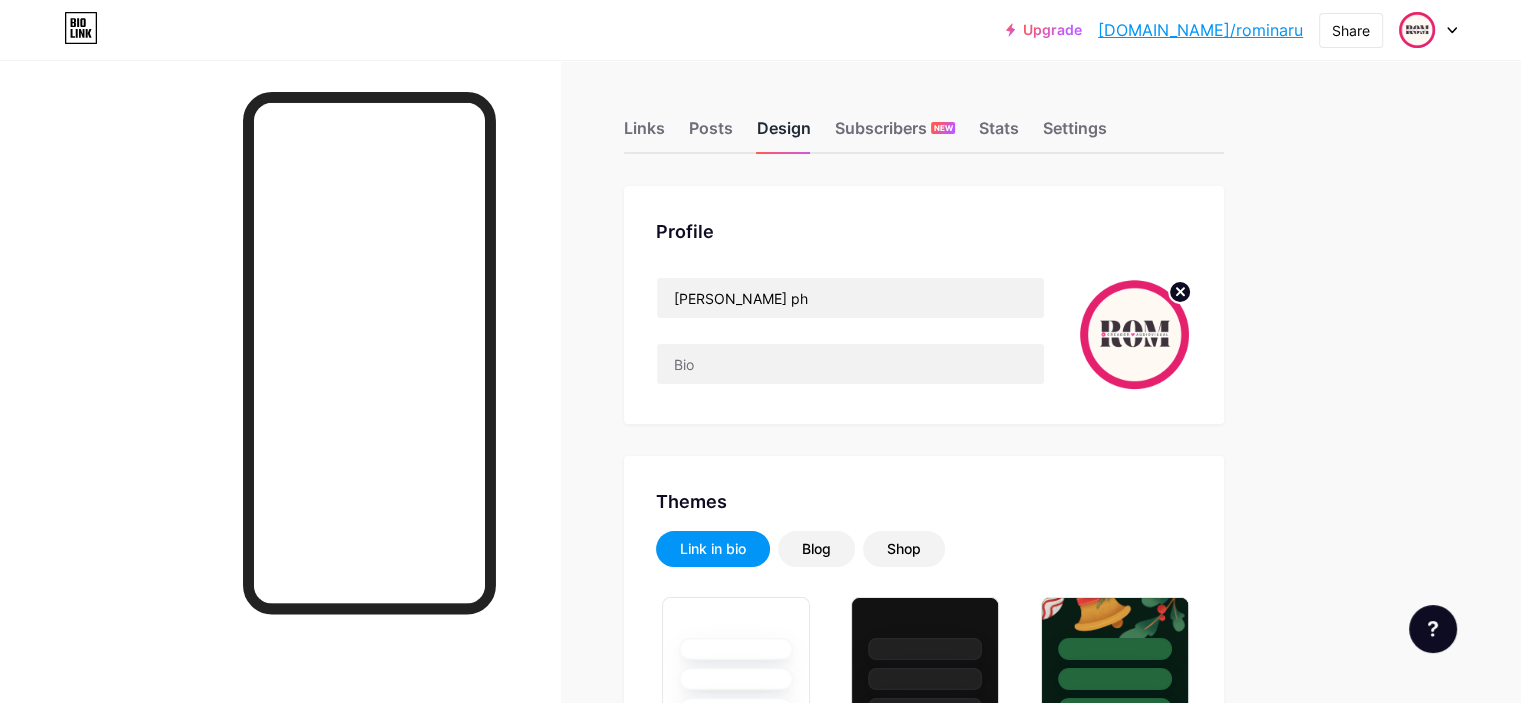 type on "#f8eded" 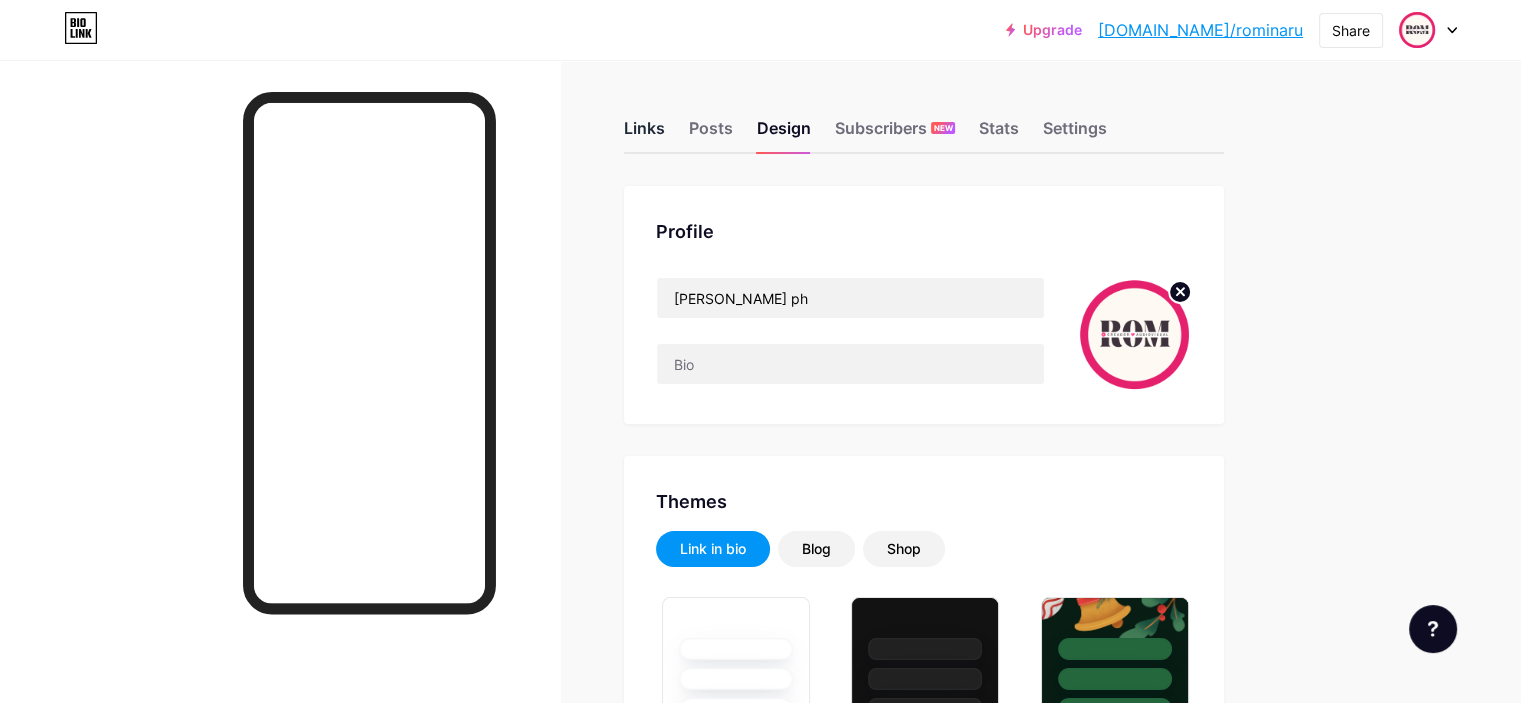 click on "Links" at bounding box center (644, 134) 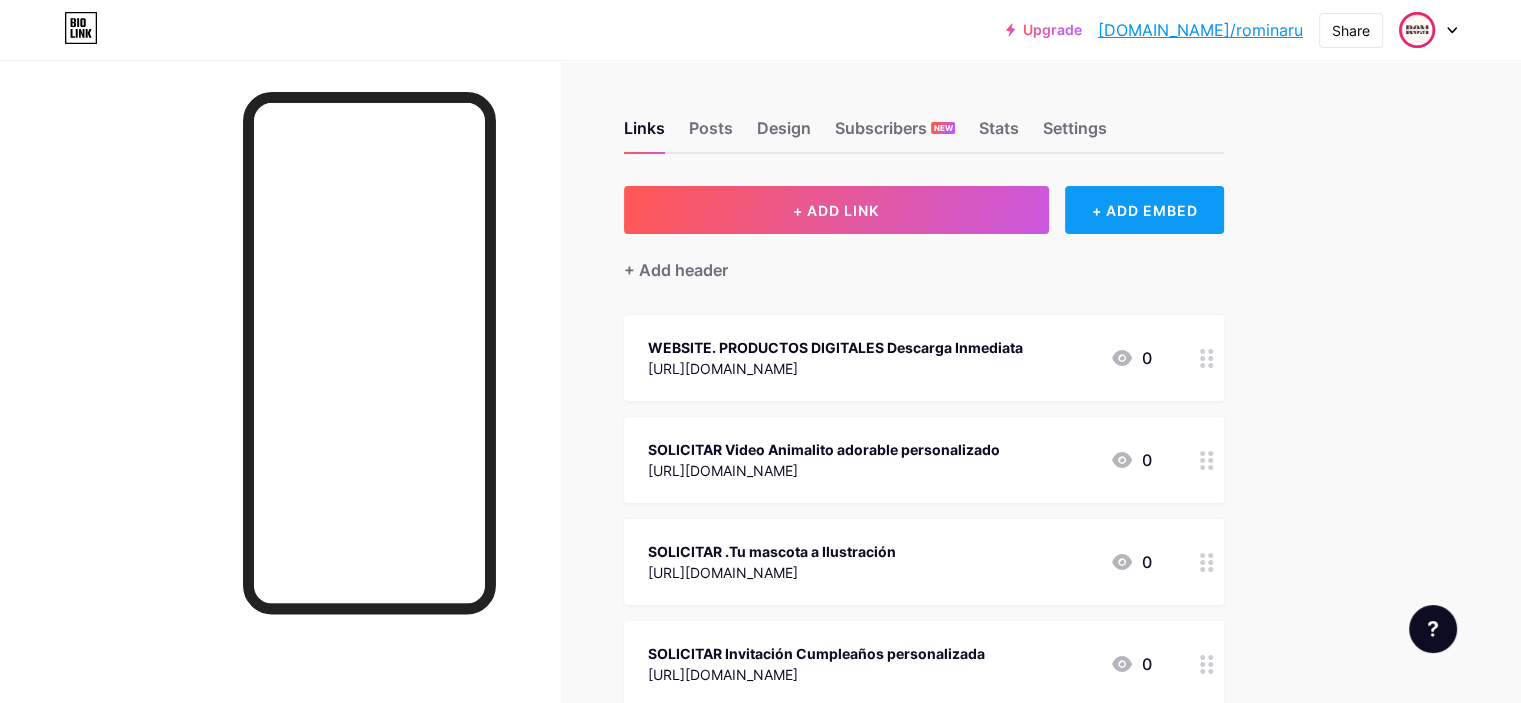 click on "+ ADD EMBED" at bounding box center (1144, 210) 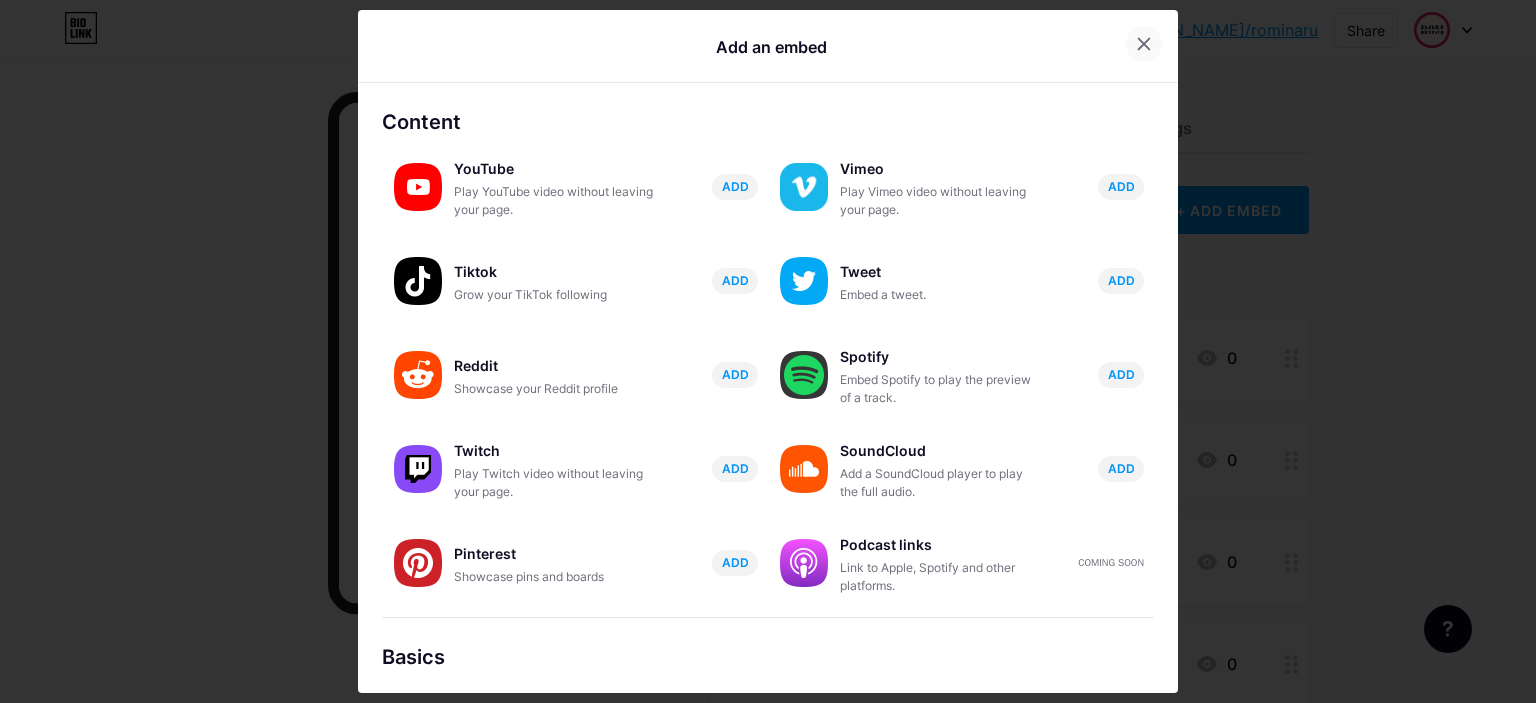 click 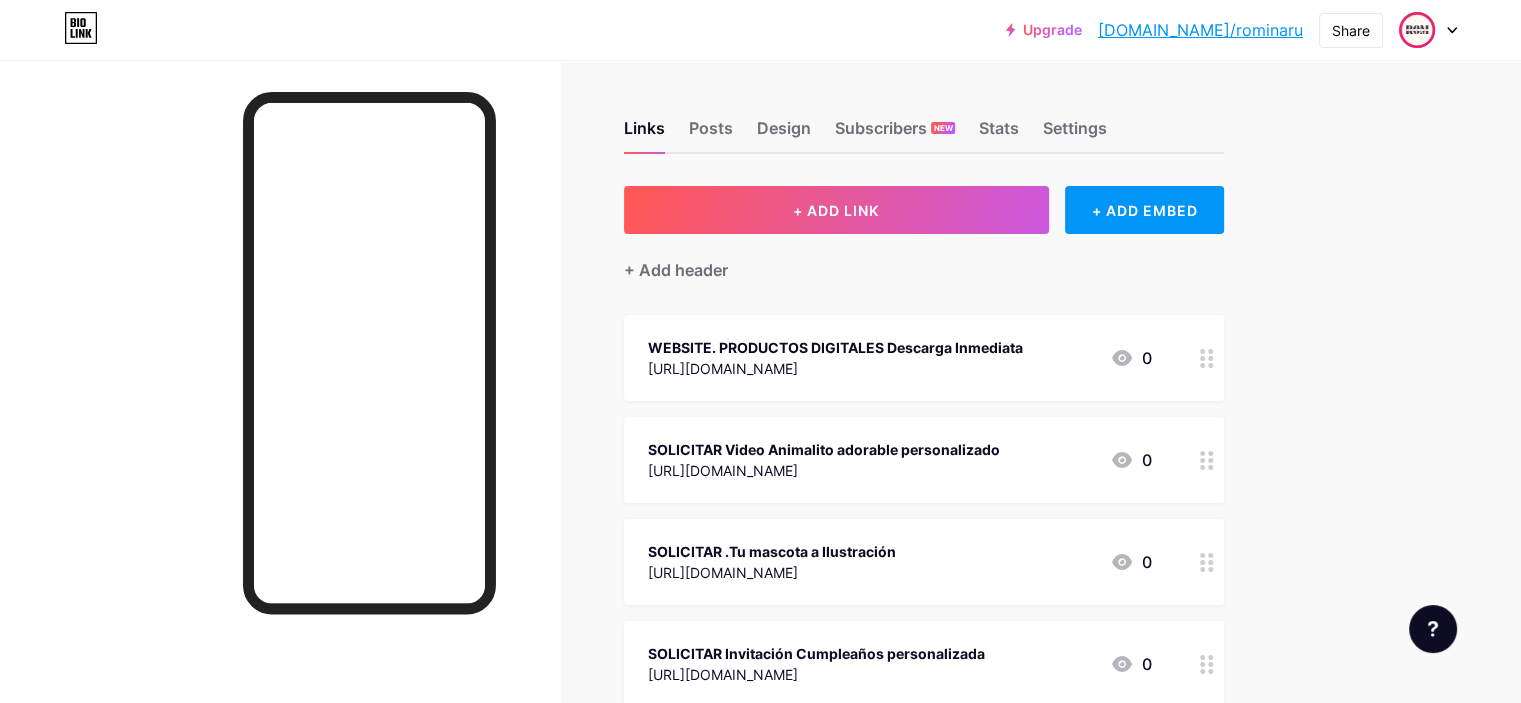 click on "Upgrade   bio.link/romina...   bio.link/rominaru   Share               Switch accounts     Romina Russ ph   bio.link/rominaru       + Add a new page        Account settings   Logout   Link Copied
Links
Posts
Design
Subscribers
NEW
Stats
Settings       + ADD LINK     + ADD EMBED
+ Add header
WEBSITE. PRODUCTOS DIGITALES Descarga Inmediata
https://payhip.com/printabledigitaldownload
0
SOLICITAR Video Animalito adorable personalizado
https://wa.me/c/5491141744459
0
SOLICITAR .Tu mascota a Ilustración
https://wa.me/c/5491141744459
0
SOLICITAR Invitación Cumpleaños personalizada
0" at bounding box center [760, 674] 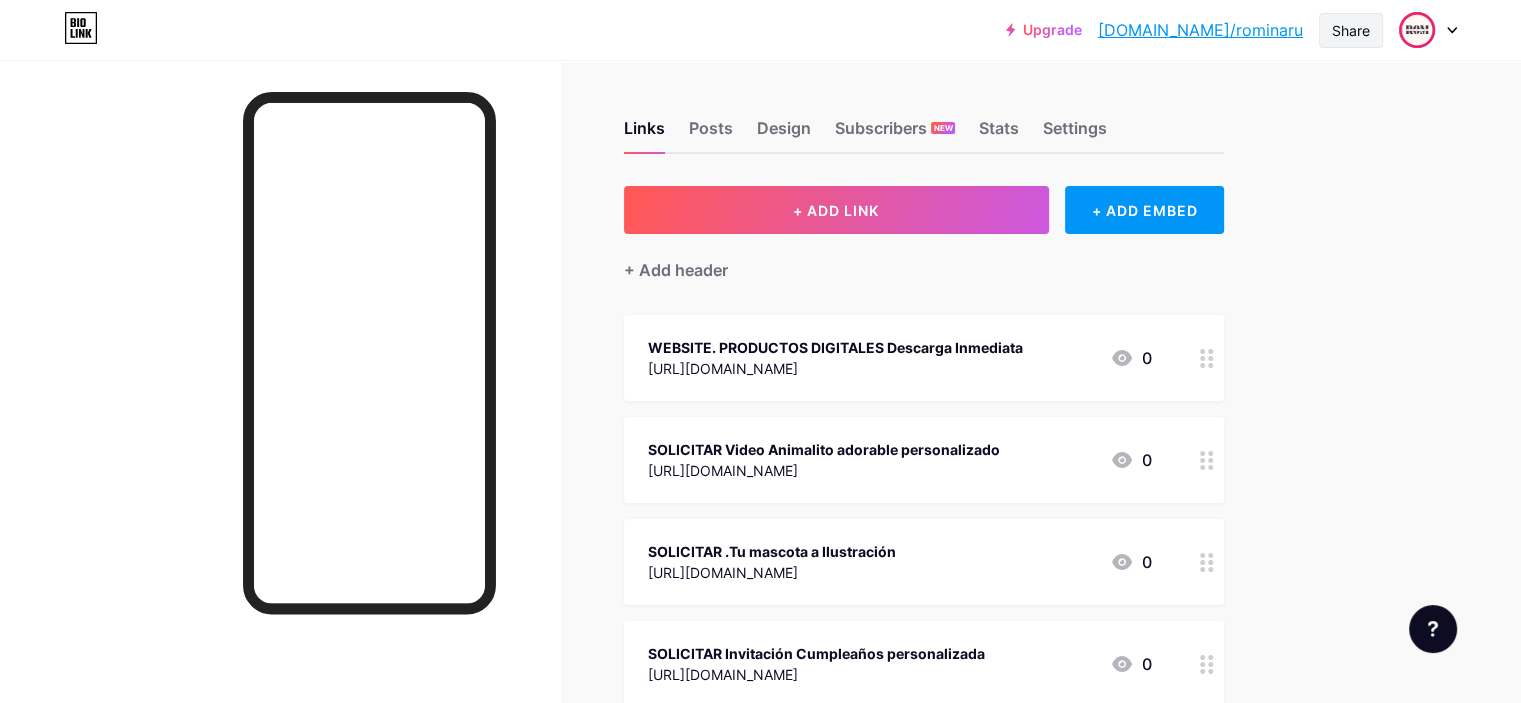 click on "Share" at bounding box center (1351, 30) 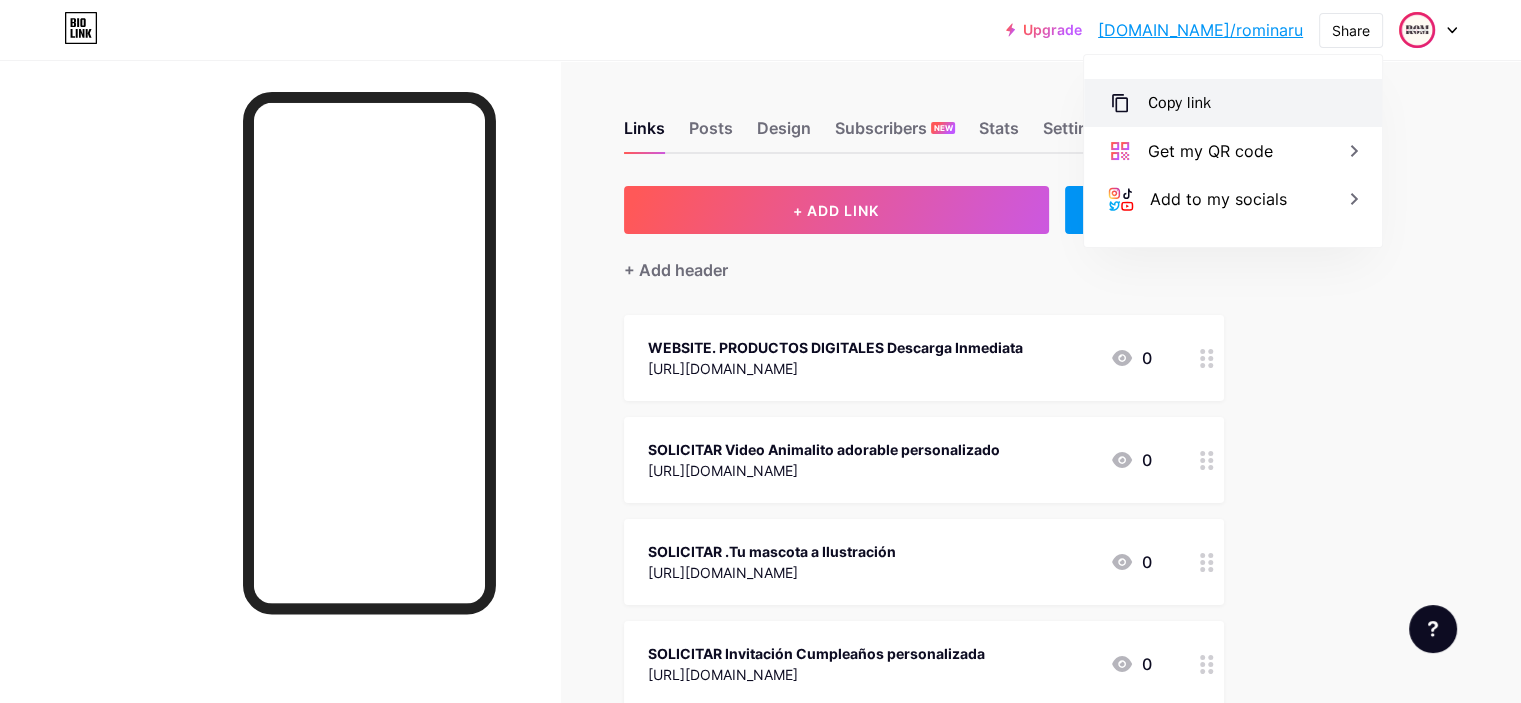 click on "Copy link" at bounding box center (1179, 103) 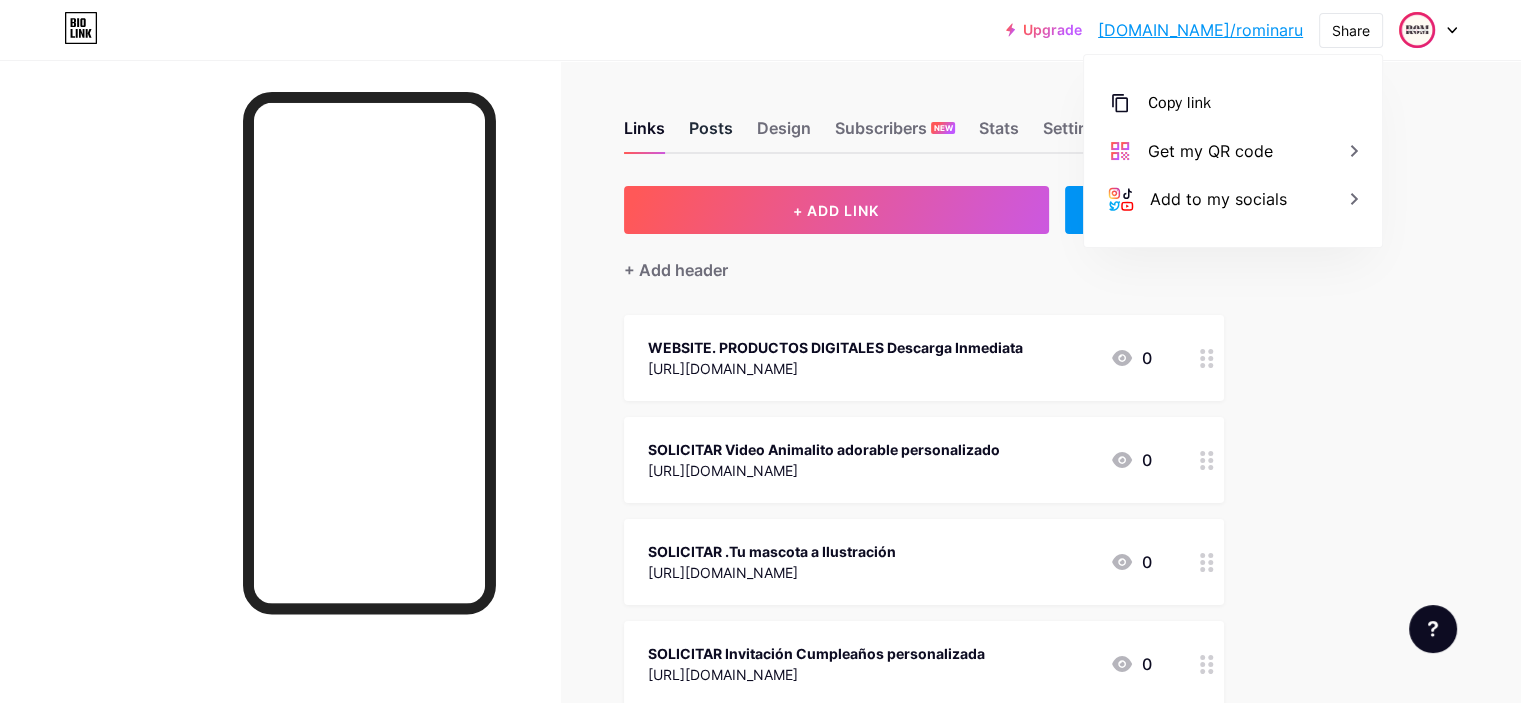 click on "Posts" at bounding box center [711, 134] 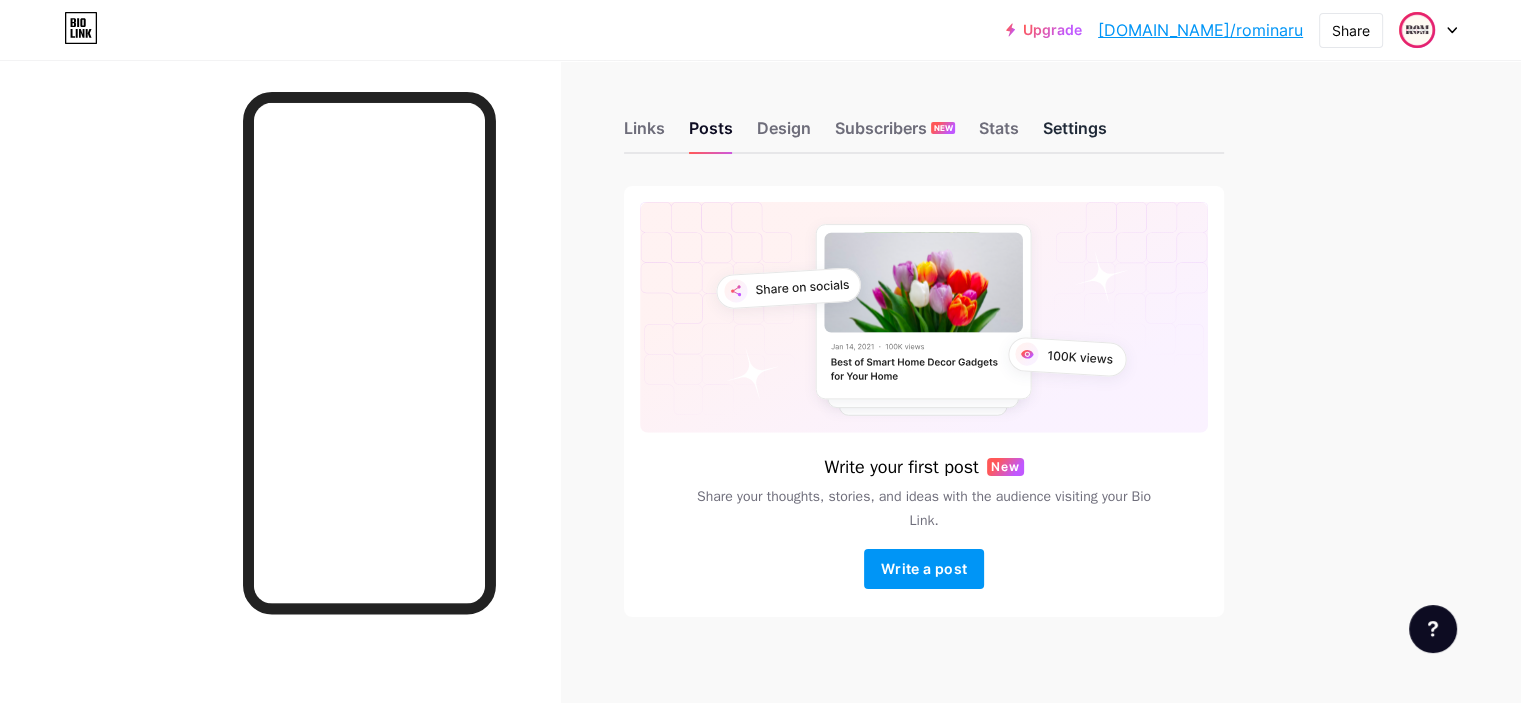 click on "Settings" at bounding box center [1075, 134] 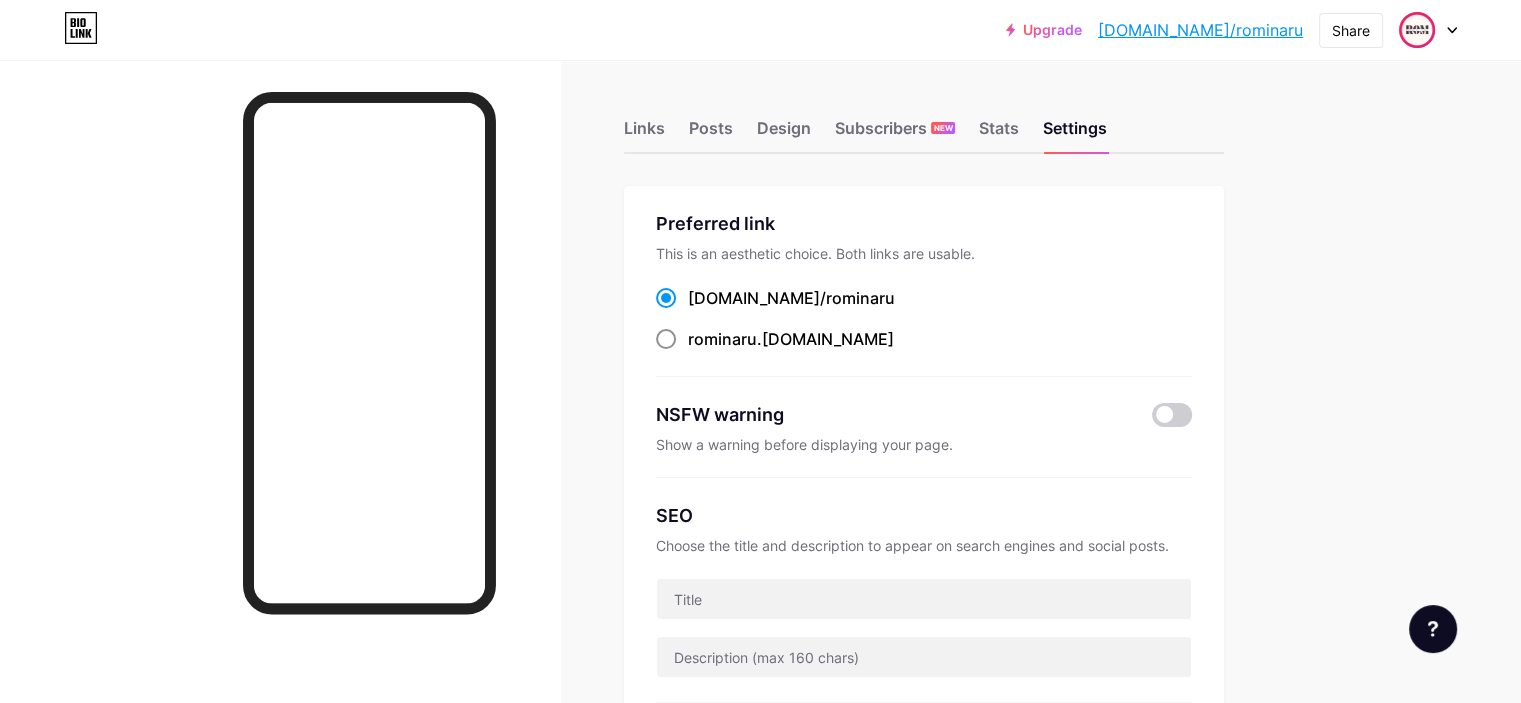 click at bounding box center [666, 339] 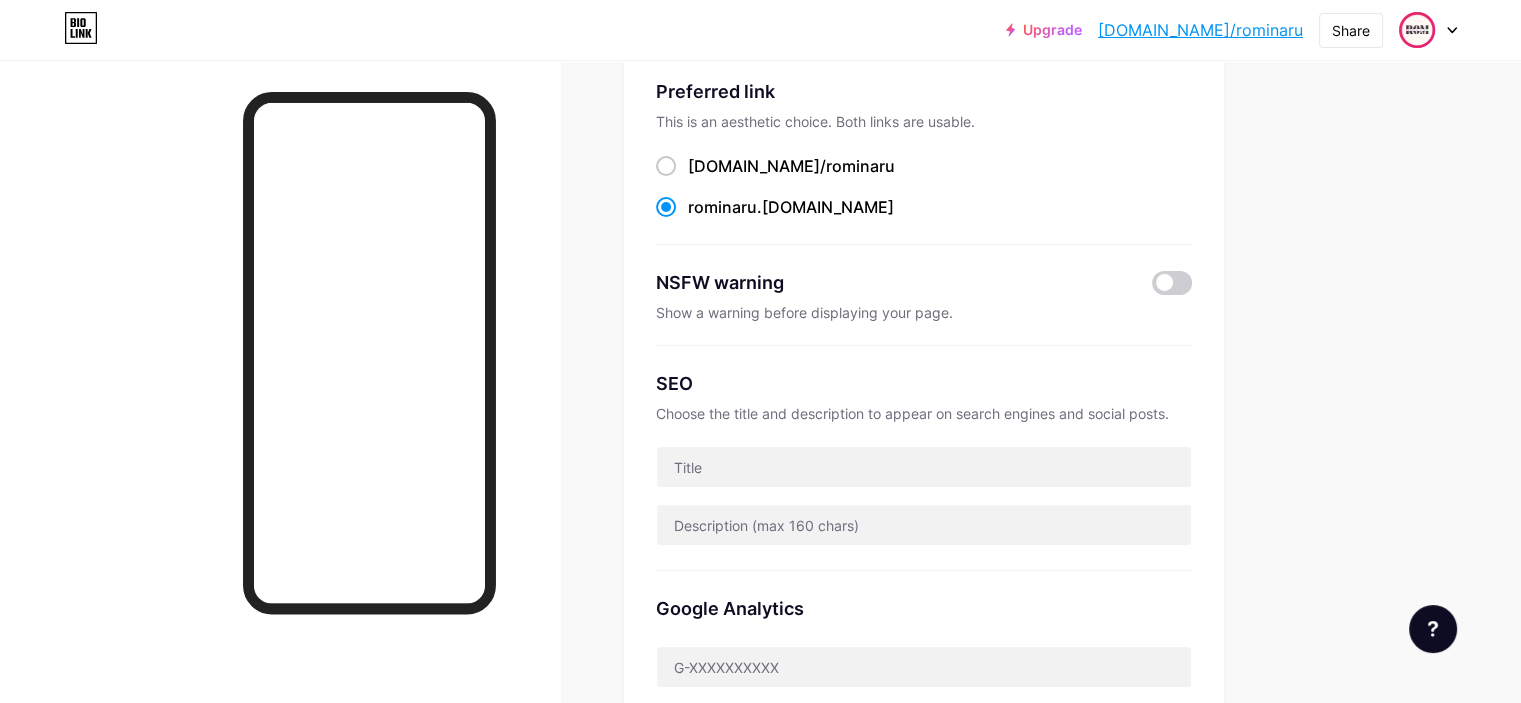 scroll, scrollTop: 0, scrollLeft: 0, axis: both 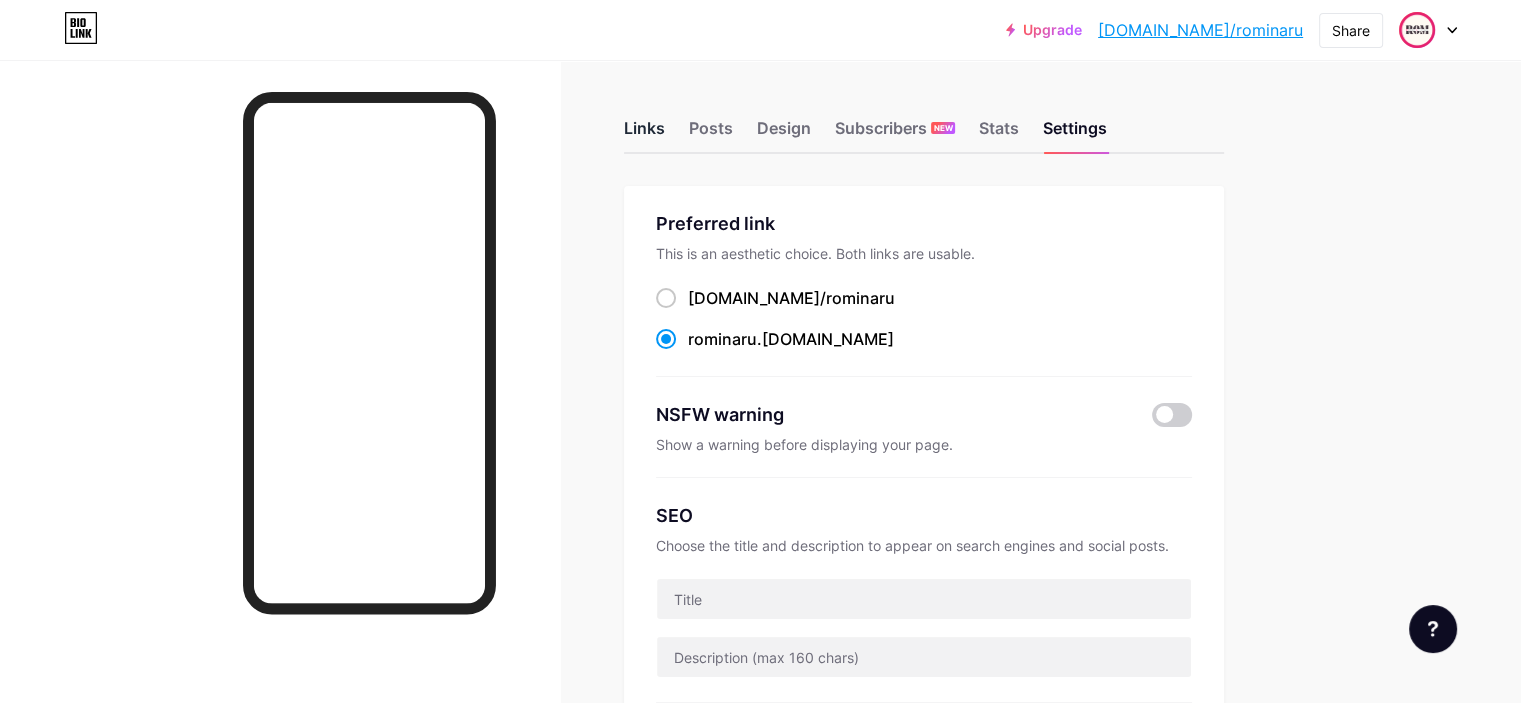 click on "Links" at bounding box center (644, 134) 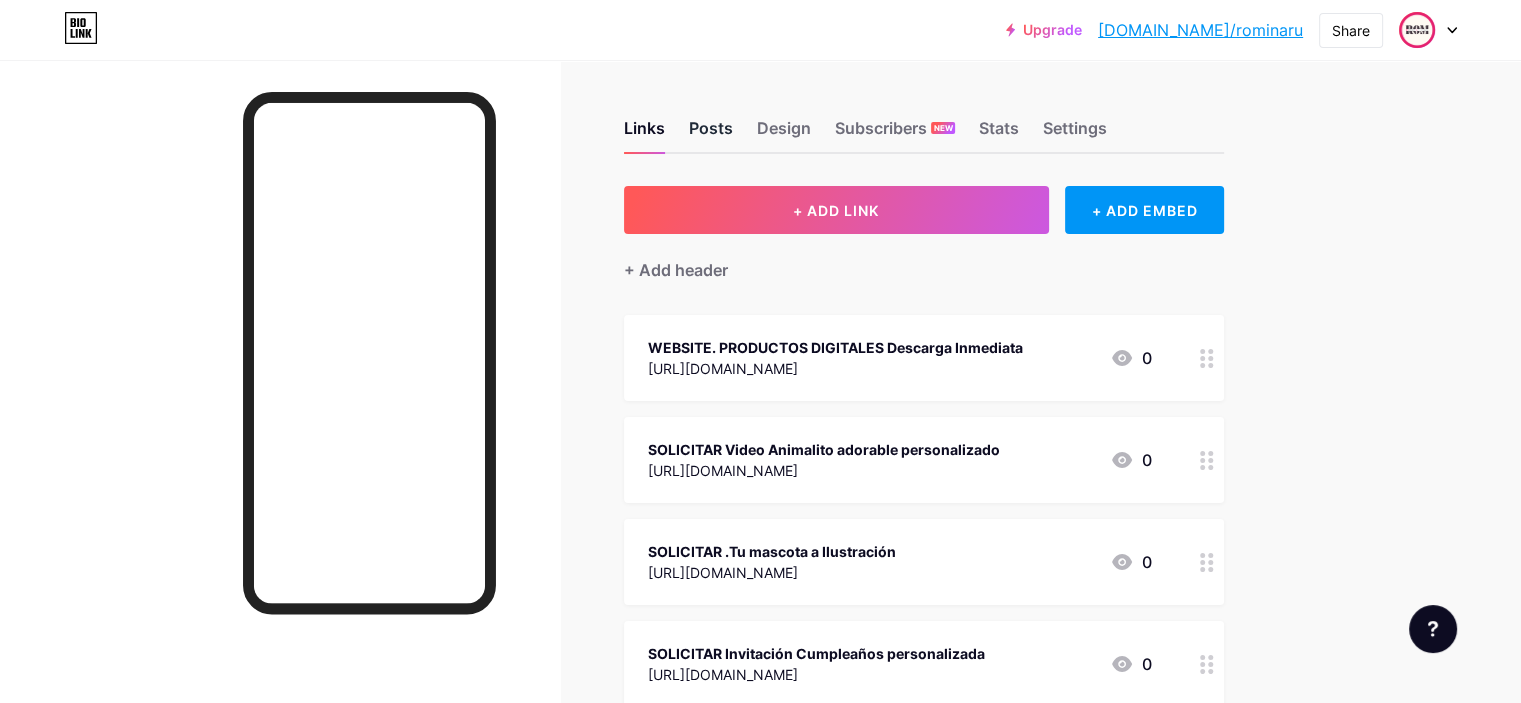 click on "Posts" at bounding box center (711, 134) 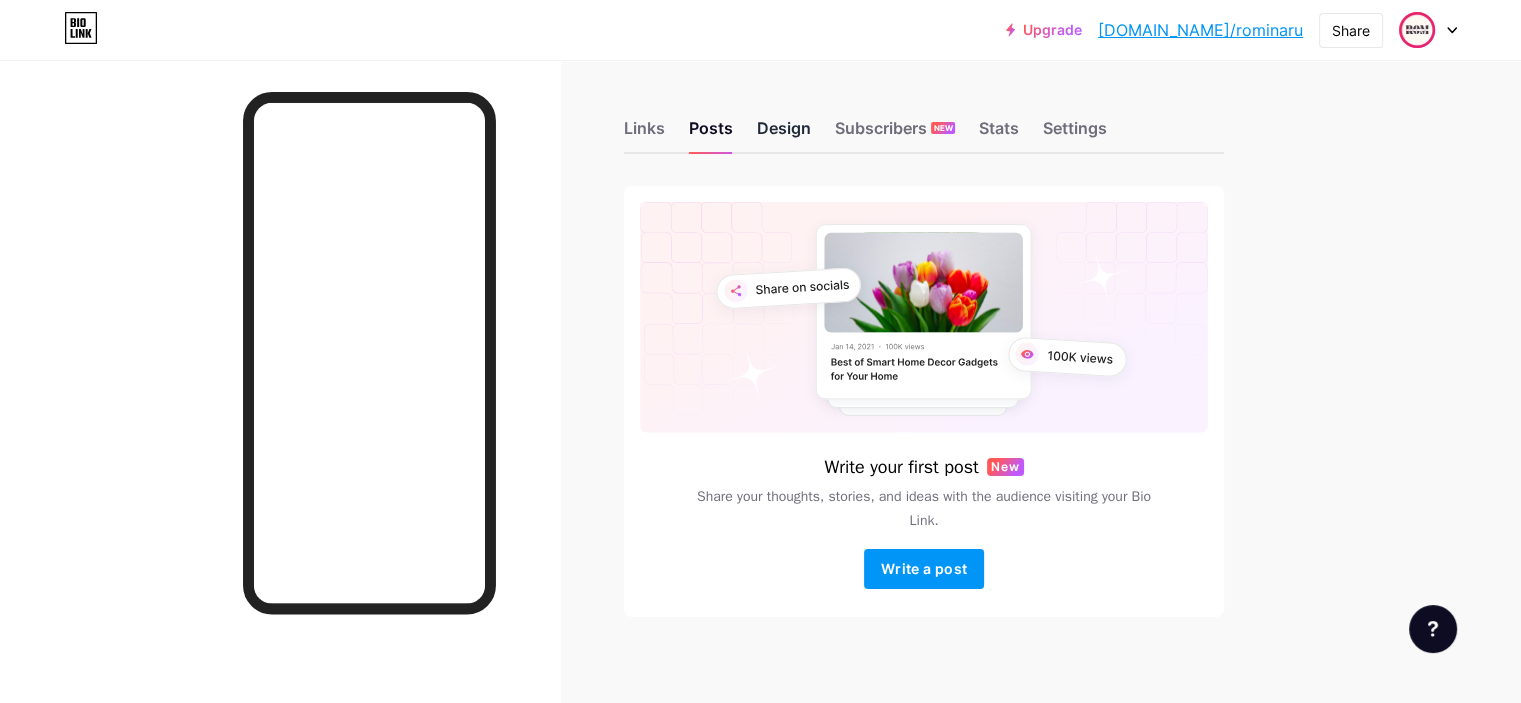 click on "Design" at bounding box center [784, 134] 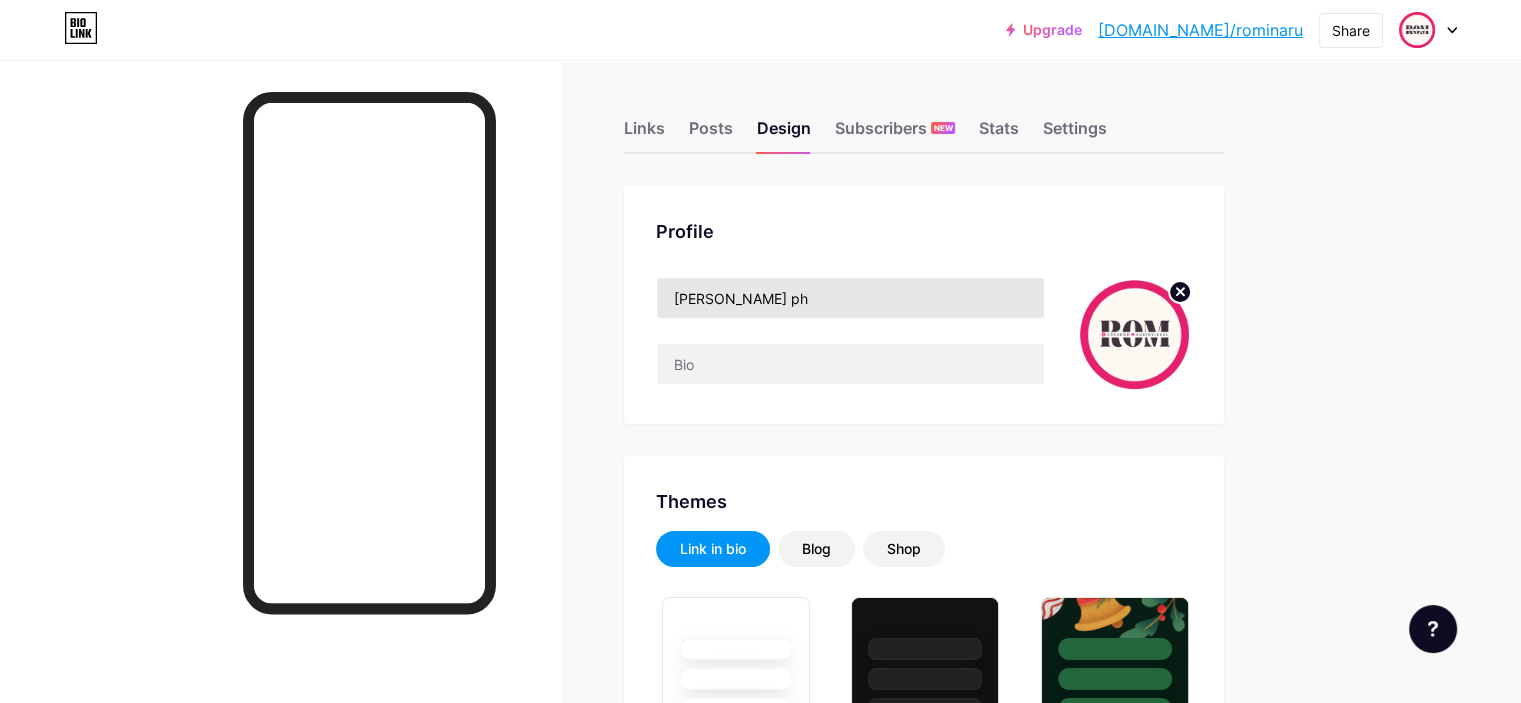 type on "#e5206d" 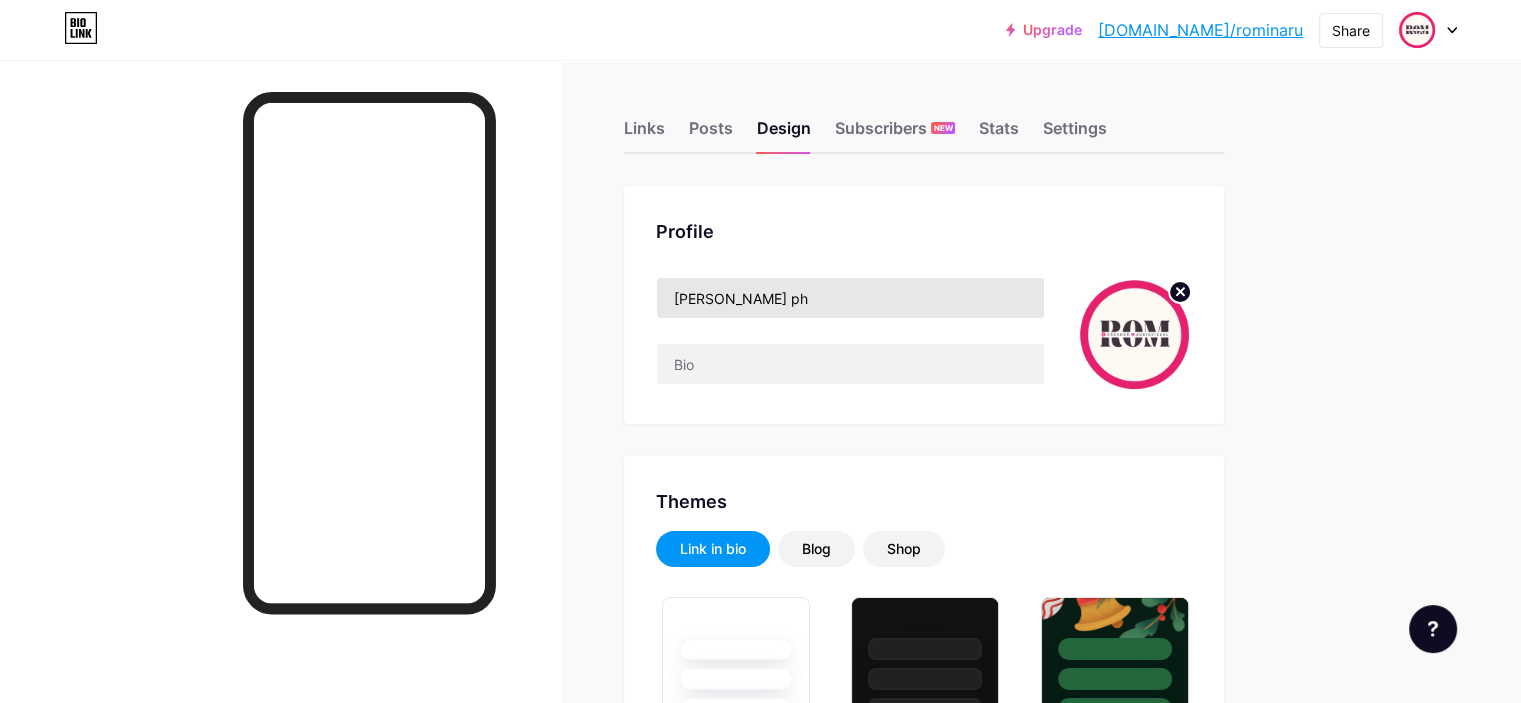 type on "#f8eded" 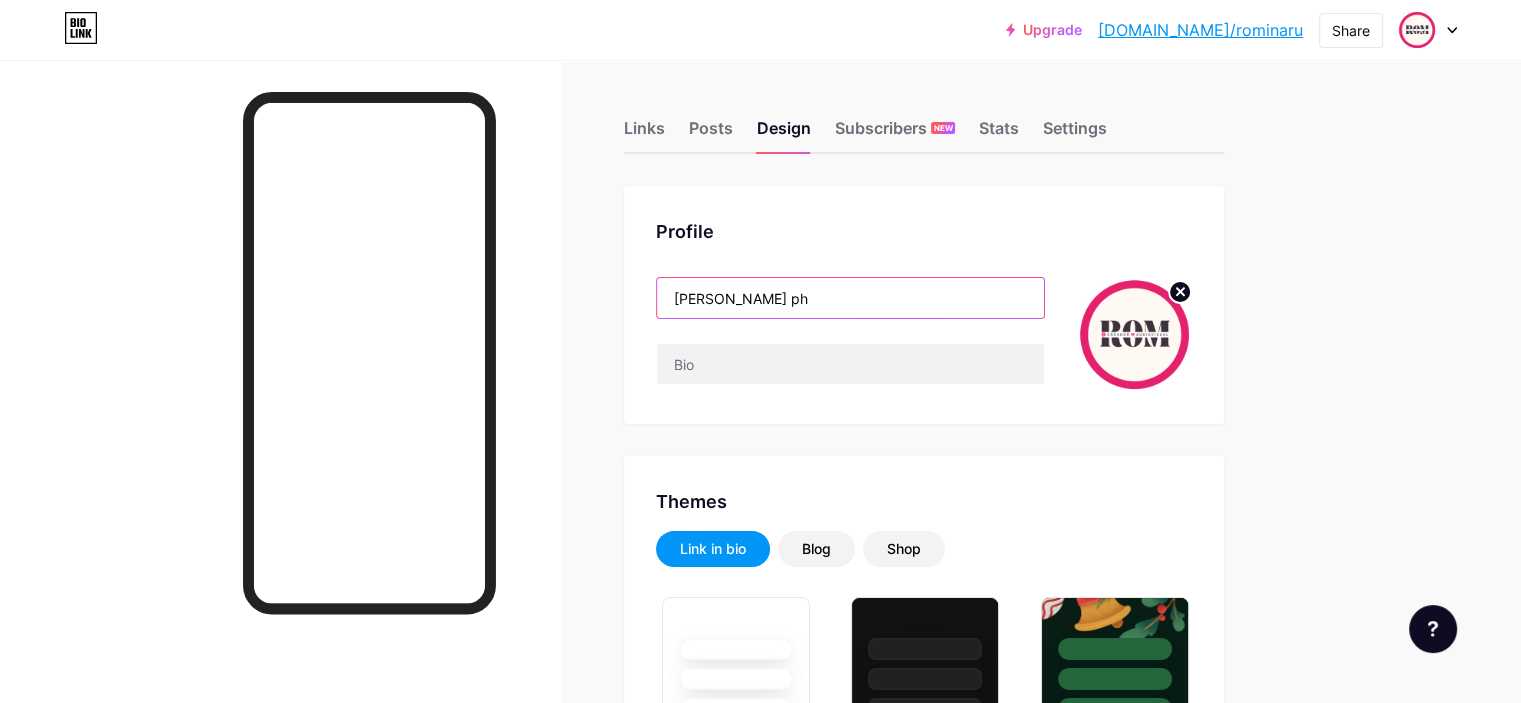 drag, startPoint x: 787, startPoint y: 295, endPoint x: 920, endPoint y: 300, distance: 133.09395 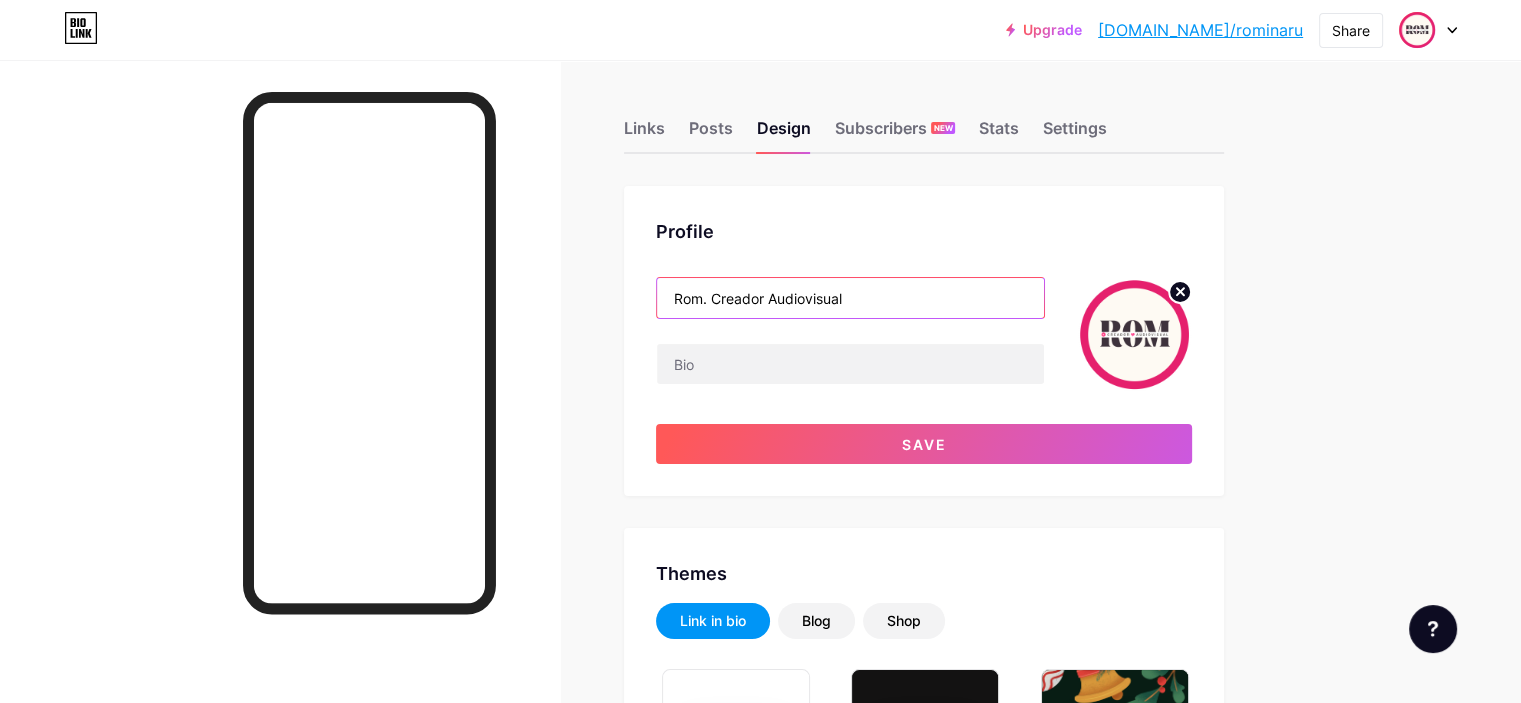 click on "Rom. Creador Audiovisual" at bounding box center (850, 298) 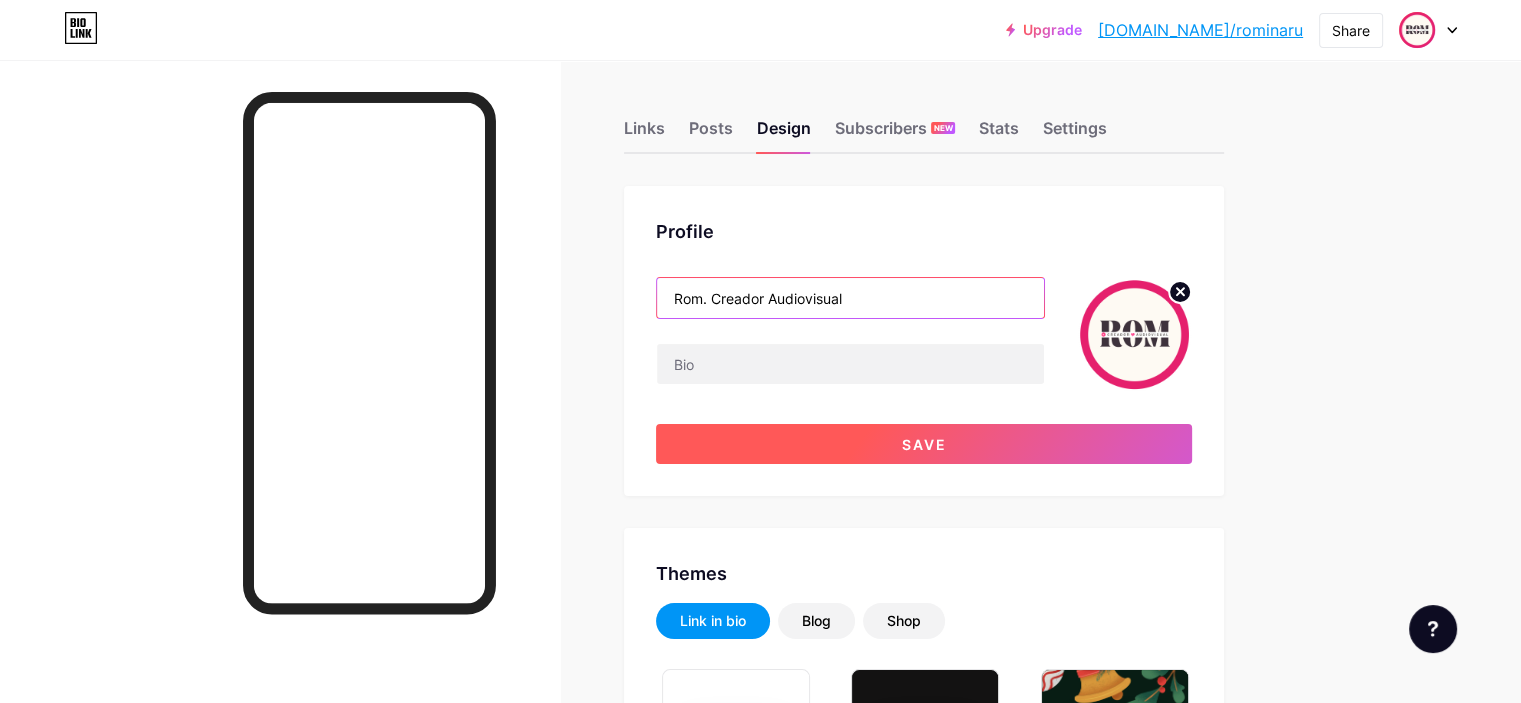 type on "Rom. Creador Audiovisual" 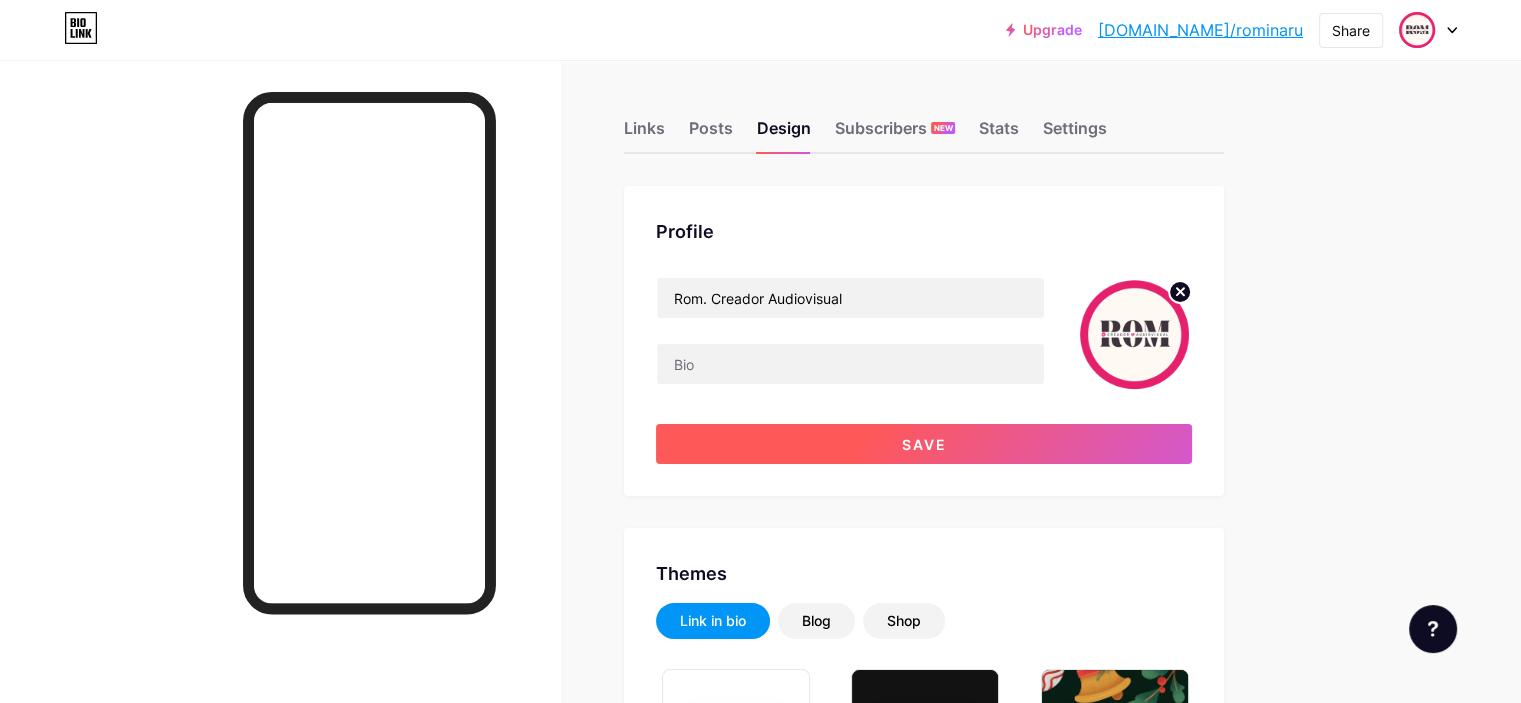 click on "Save" at bounding box center [924, 444] 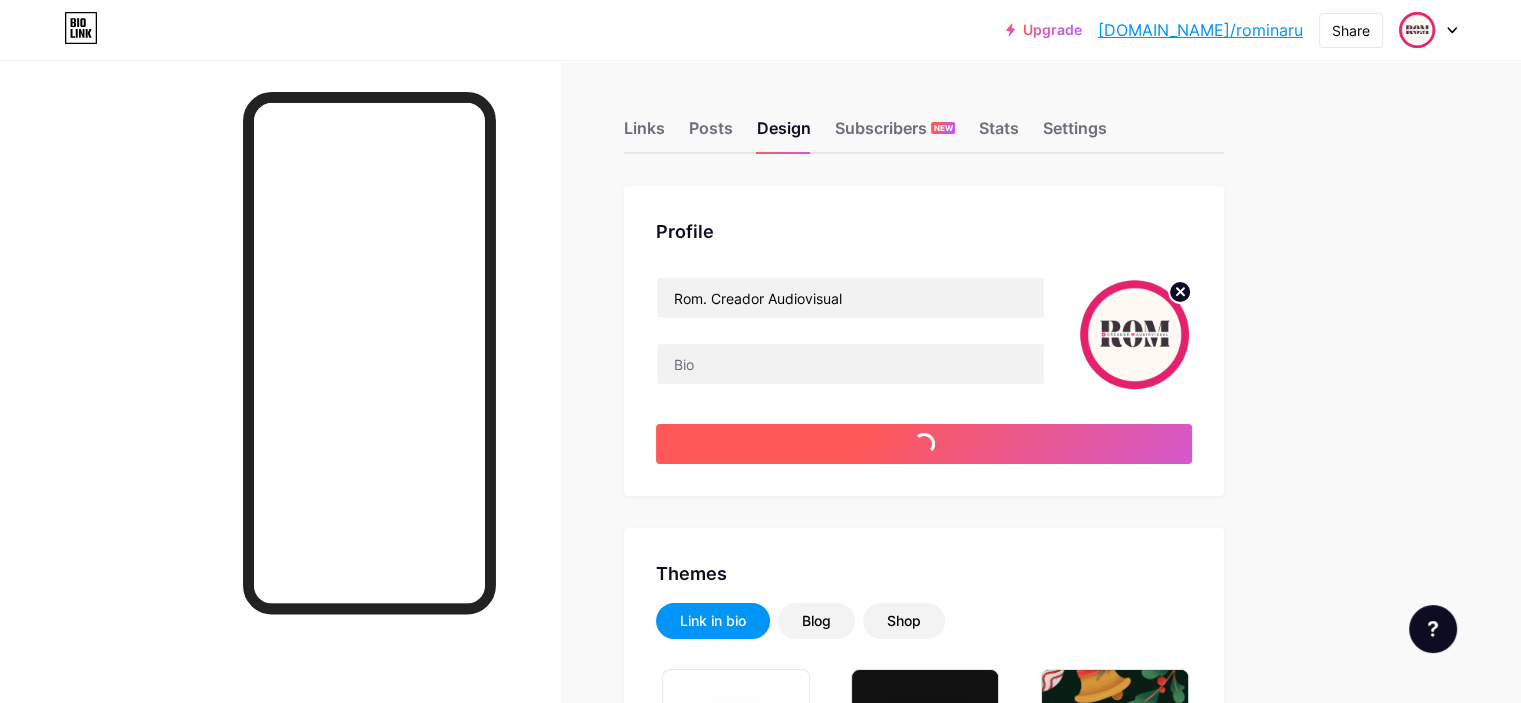 type on "#e5206d" 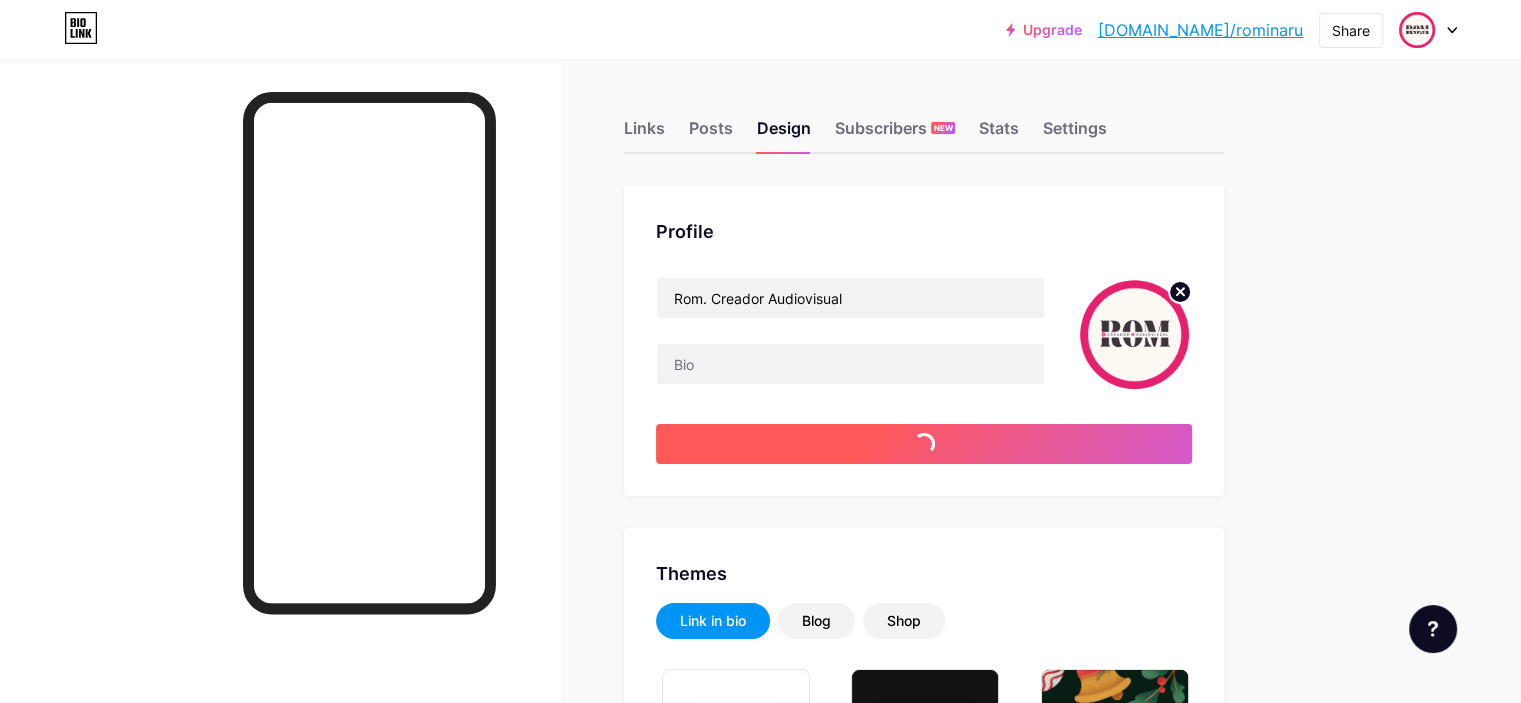 type on "#ffffff" 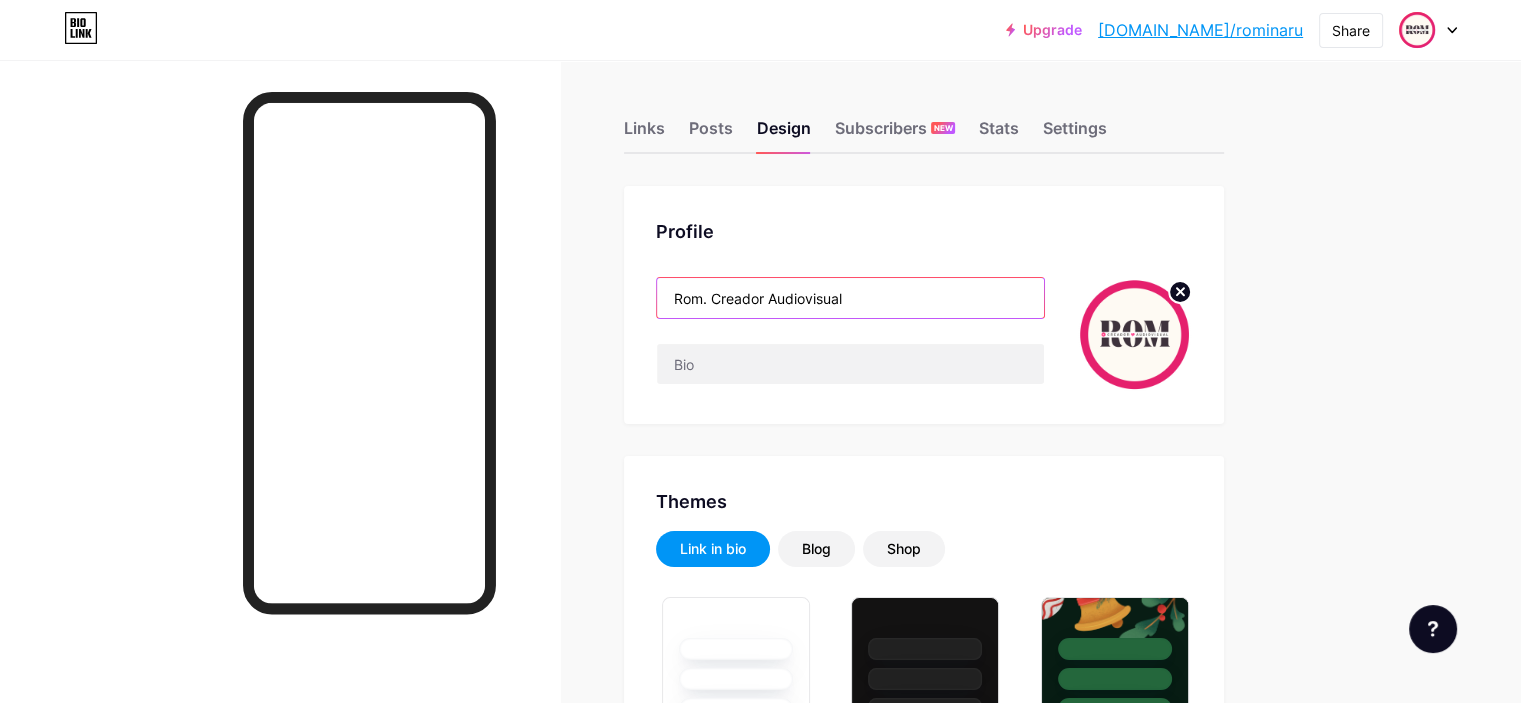 drag, startPoint x: 786, startPoint y: 299, endPoint x: 989, endPoint y: 319, distance: 203.98285 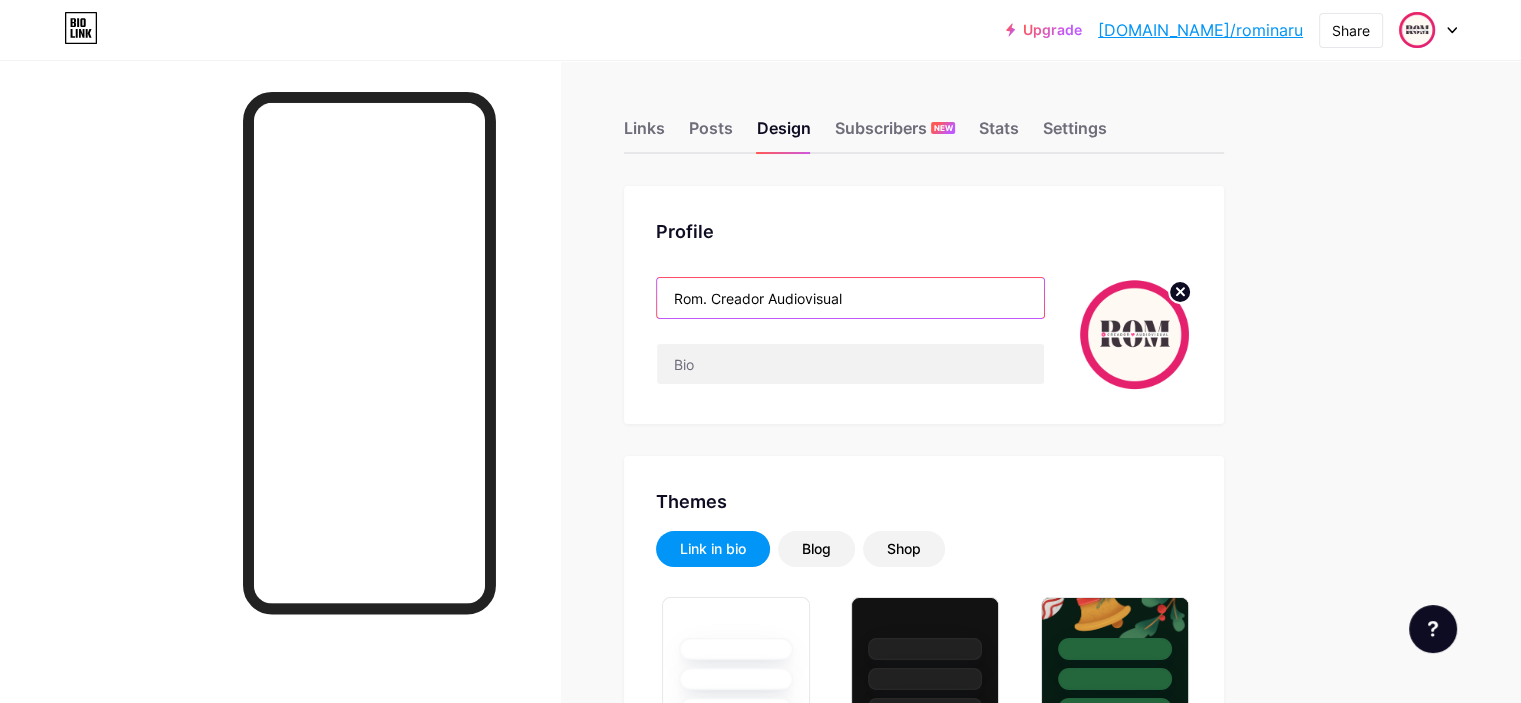 drag, startPoint x: 959, startPoint y: 296, endPoint x: 751, endPoint y: 291, distance: 208.06009 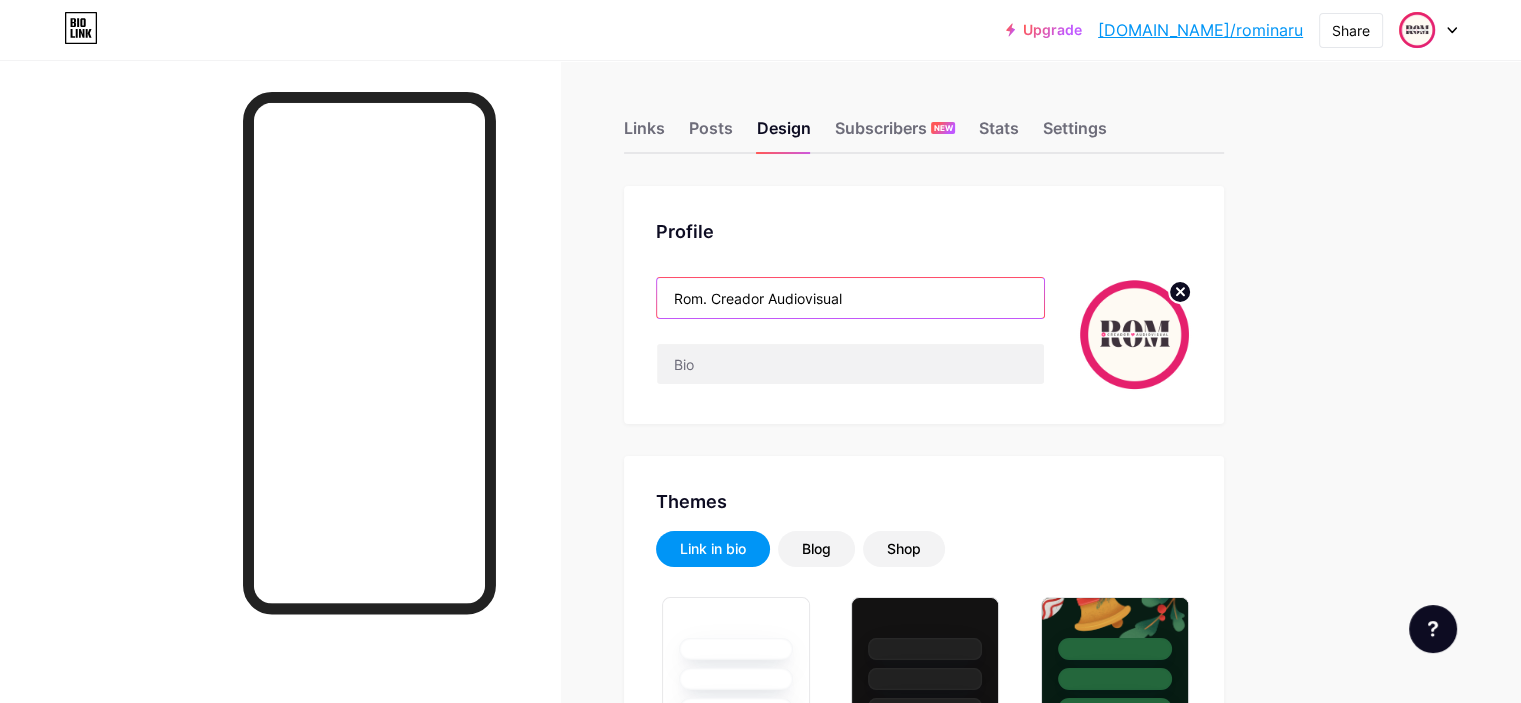 click on "Rom. Creador Audiovisual" at bounding box center [850, 298] 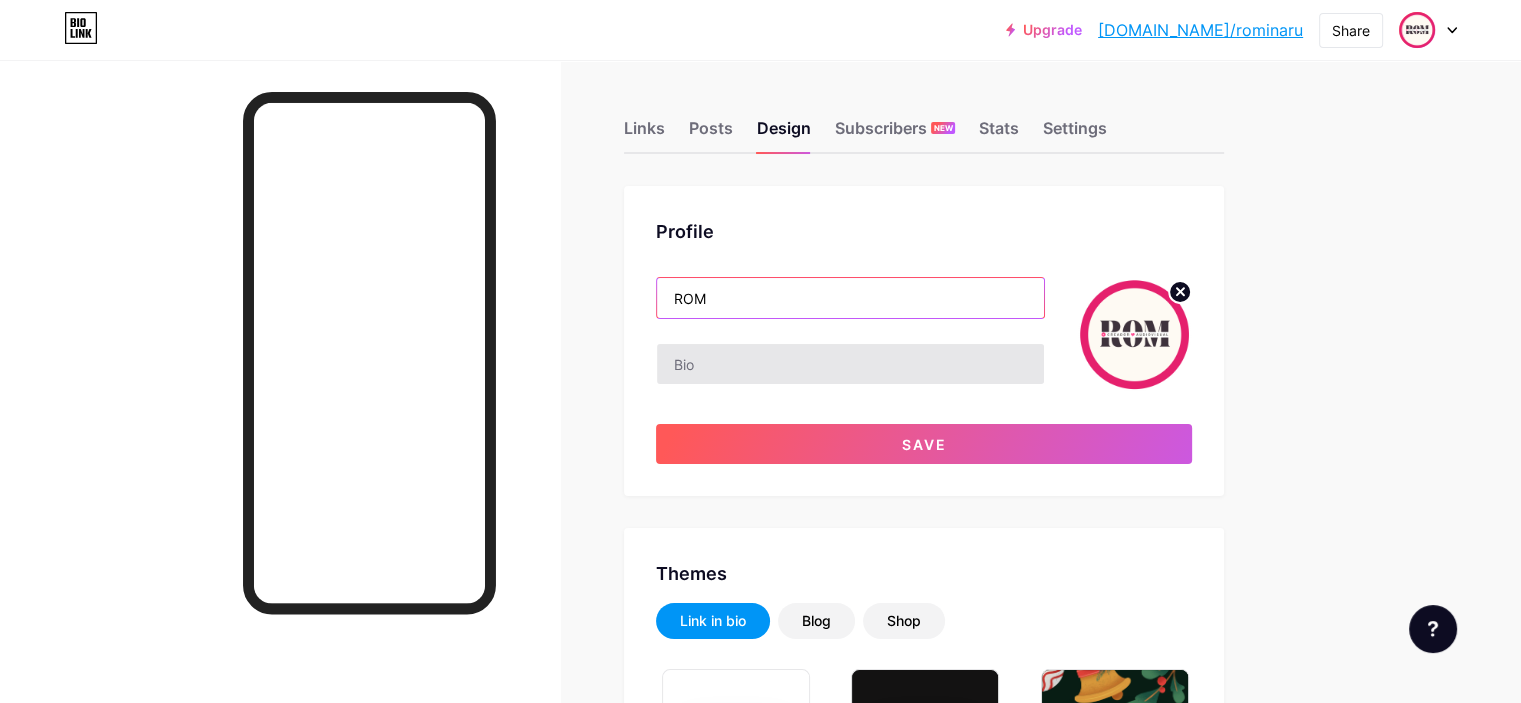 type on "ROM" 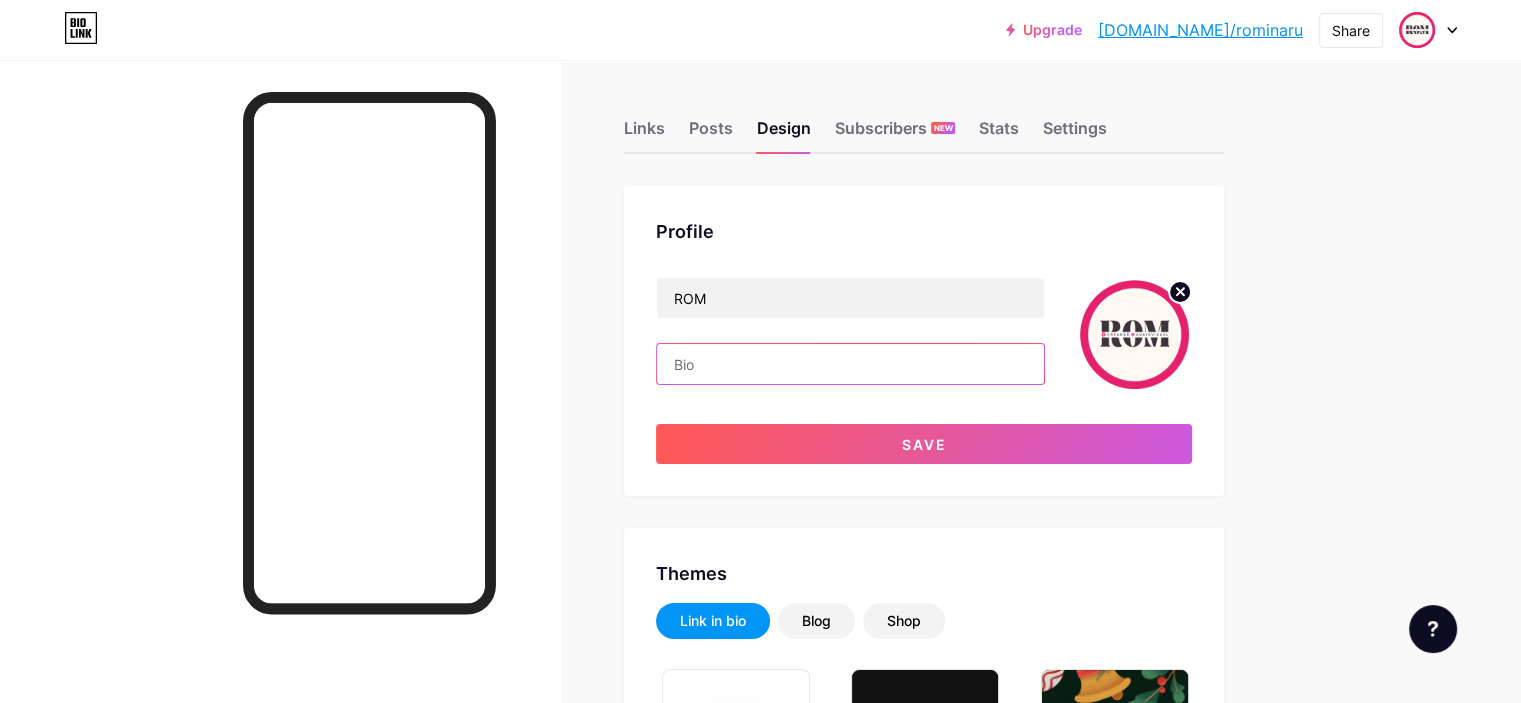 click at bounding box center (850, 364) 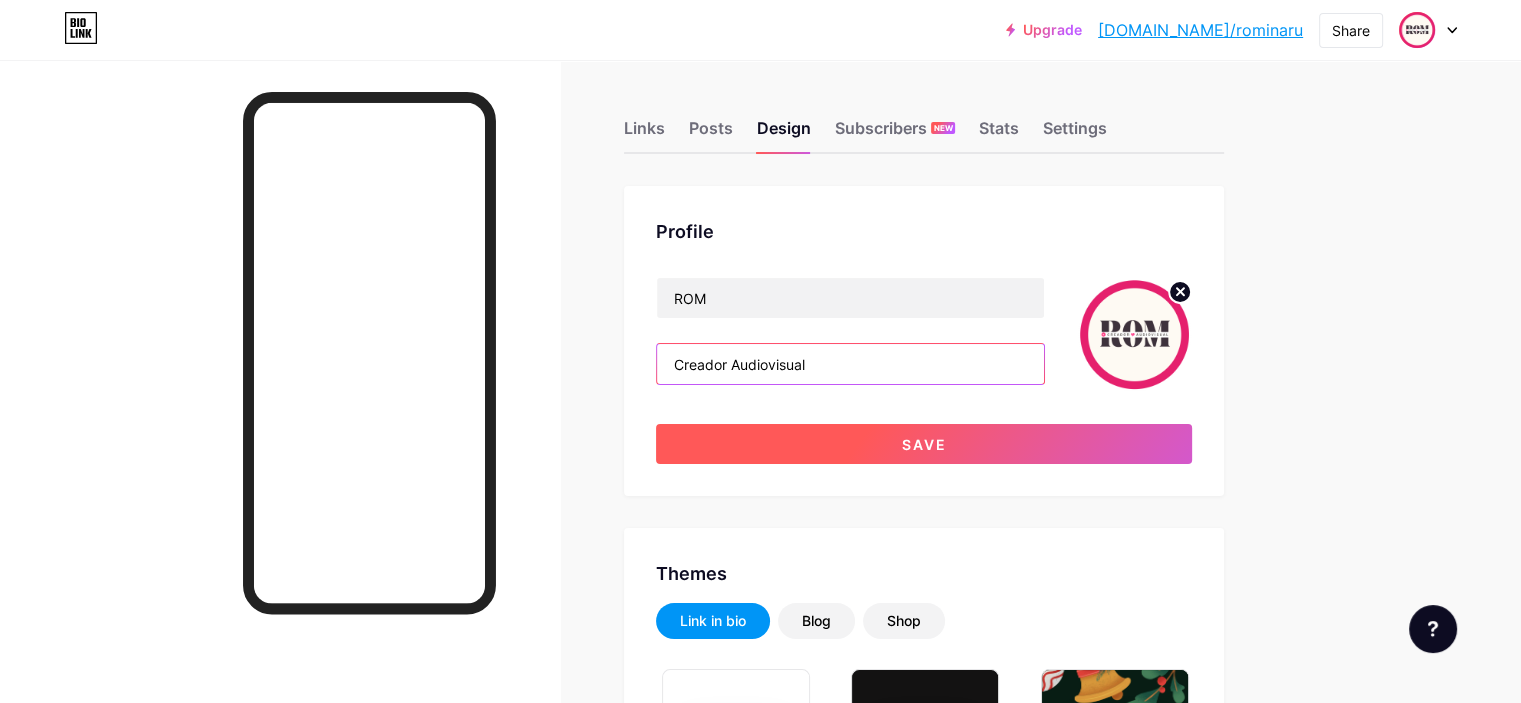 type on "Creador Audiovisual" 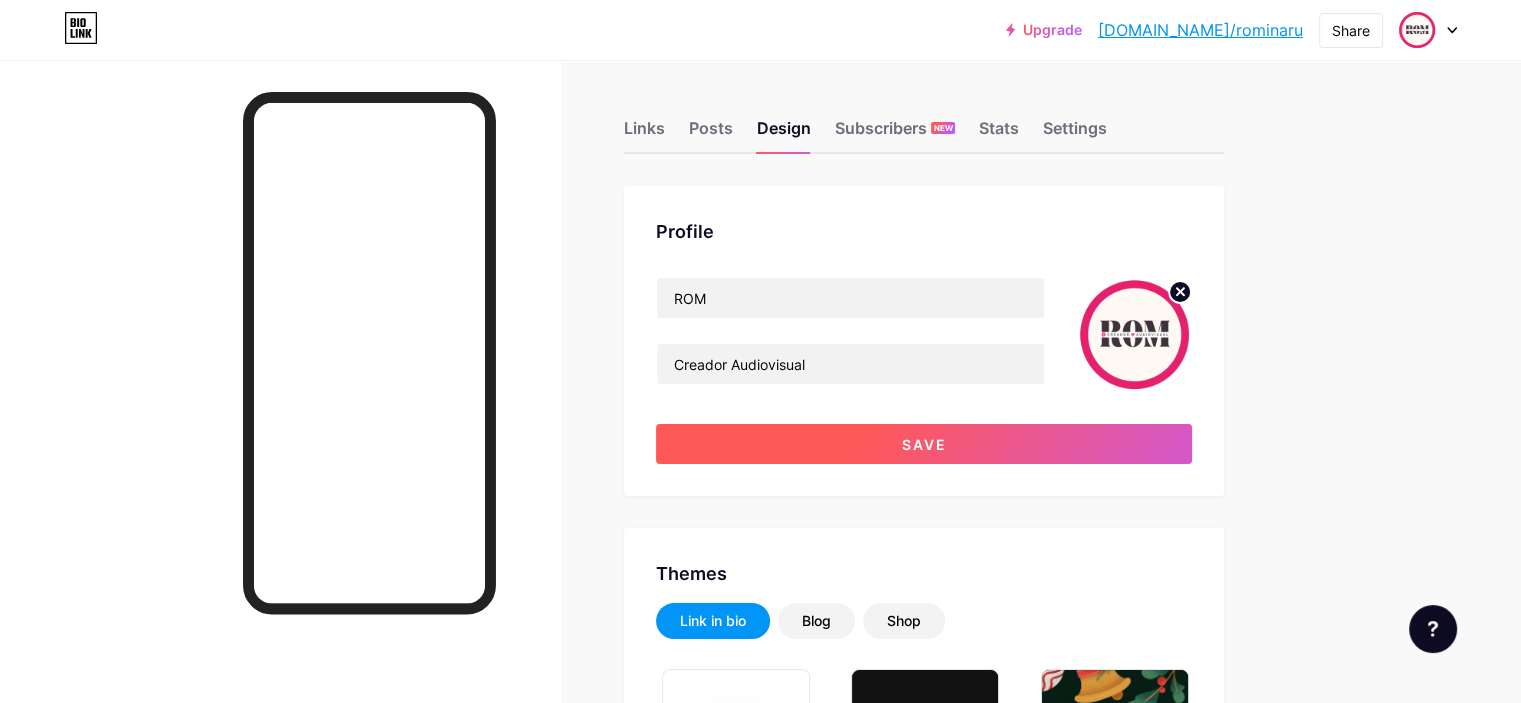 click on "Save" at bounding box center (924, 444) 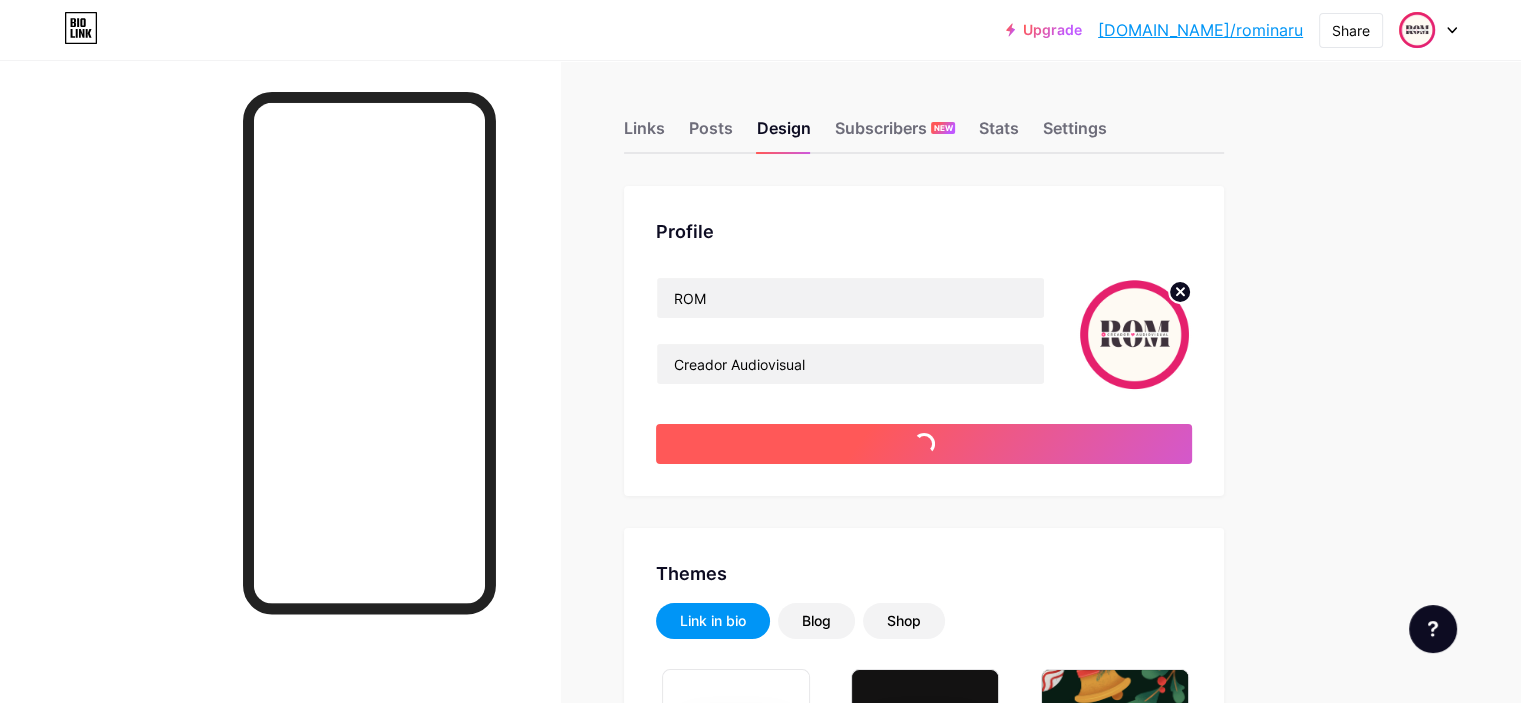 type on "#e5206d" 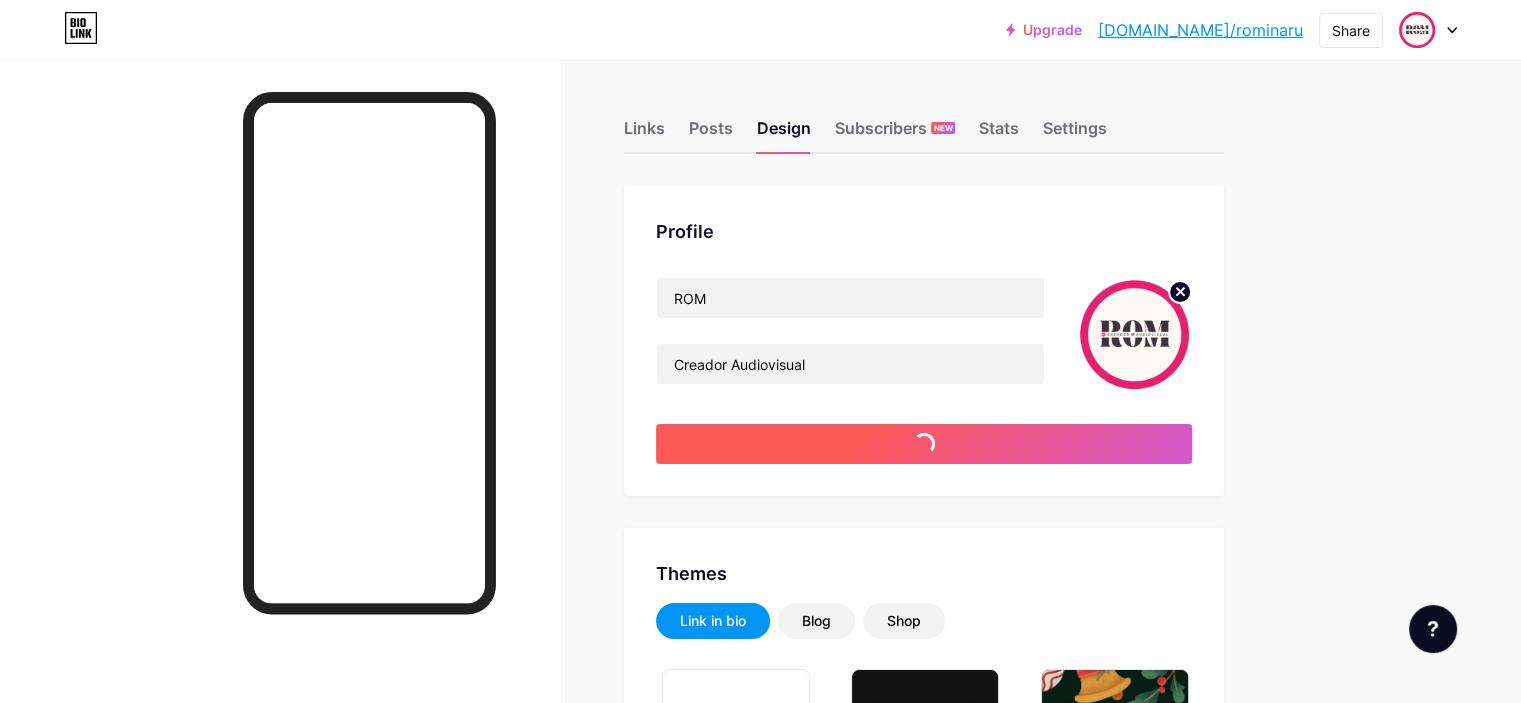 type on "#ffffff" 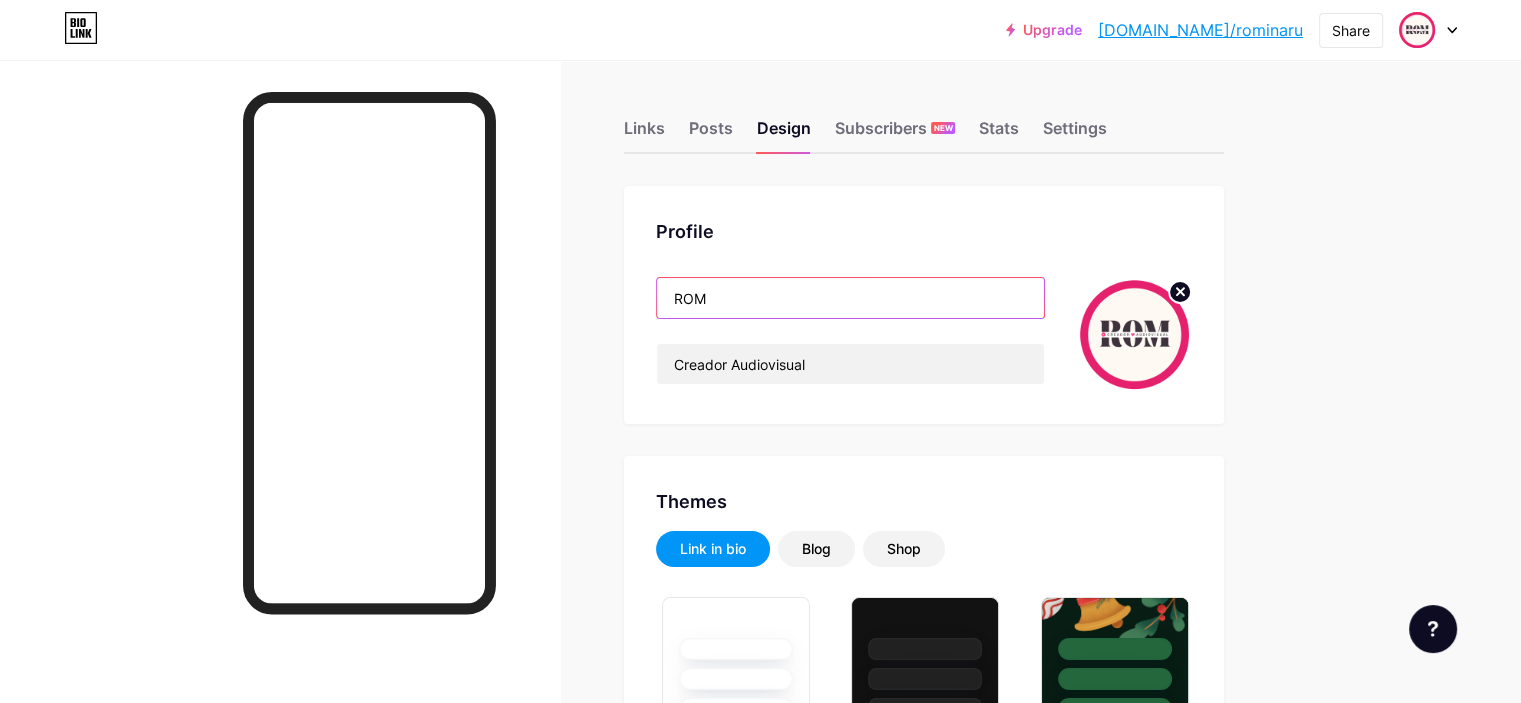 drag, startPoint x: 819, startPoint y: 303, endPoint x: 736, endPoint y: 283, distance: 85.37564 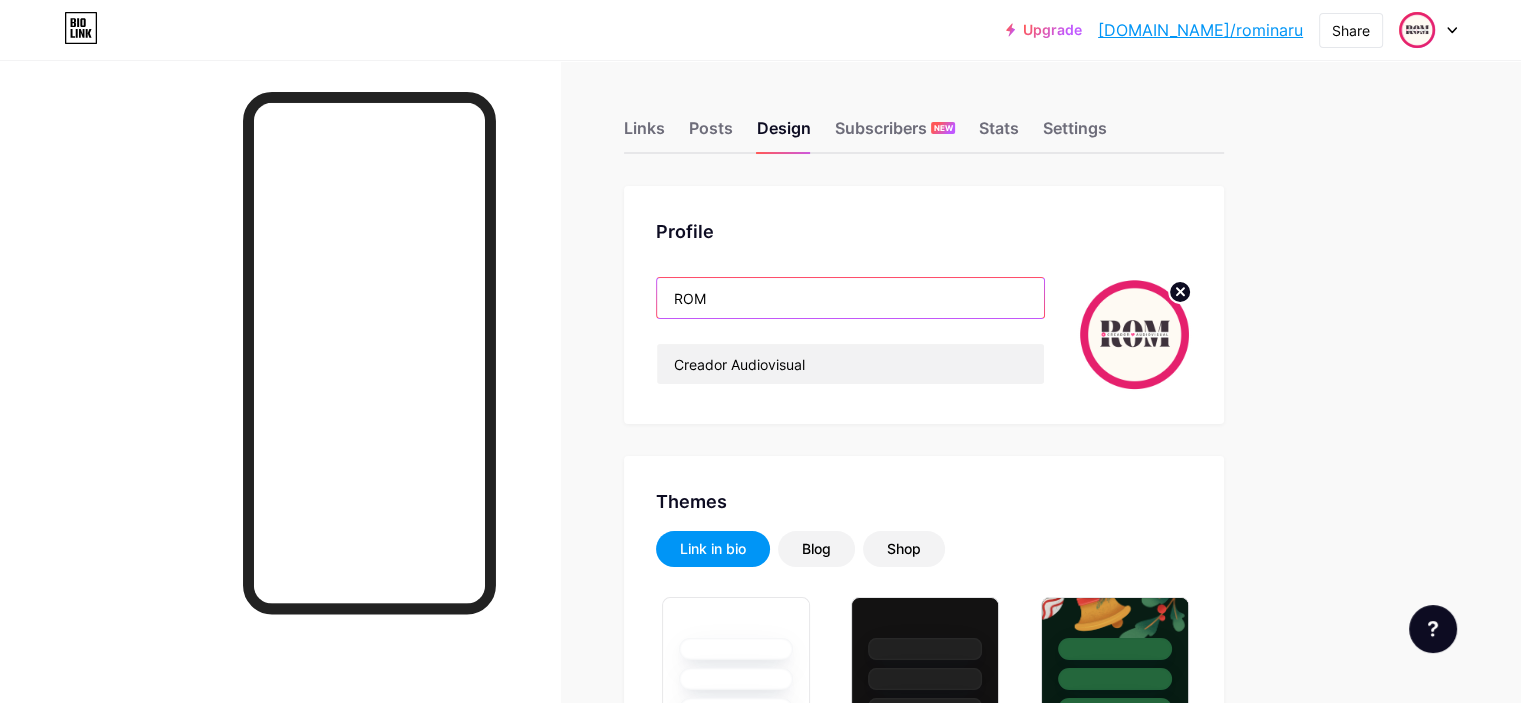 click on "Profile   ROM     Creador Audiovisual" at bounding box center (924, 305) 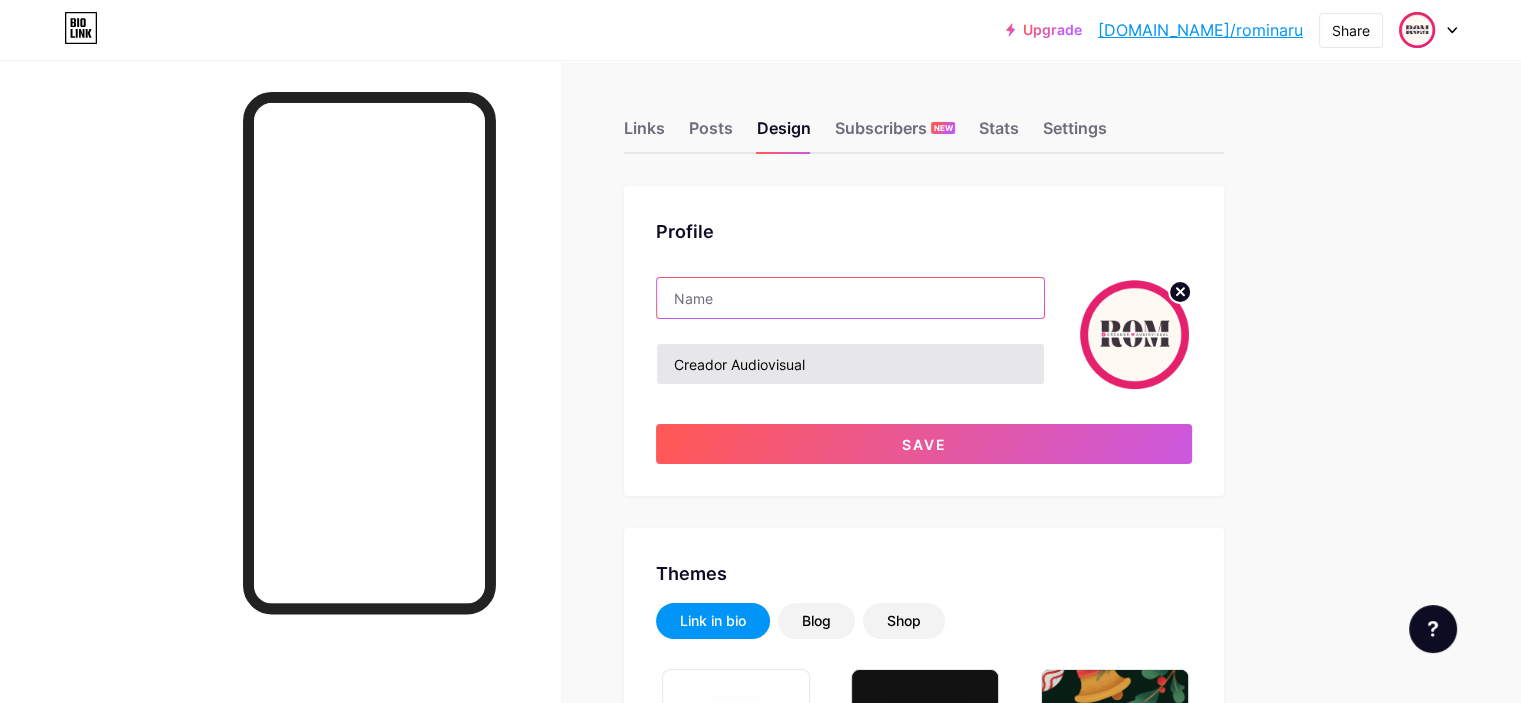 type 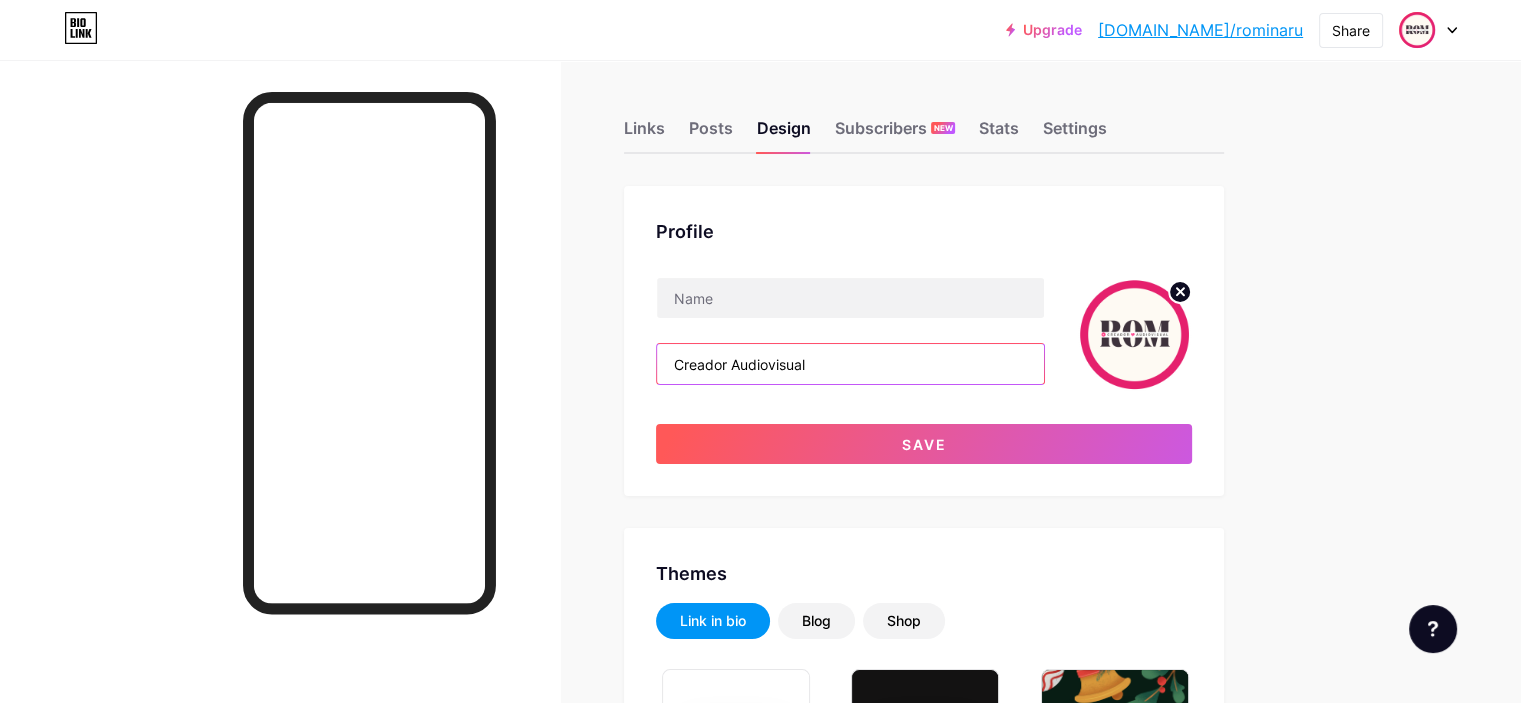 drag, startPoint x: 928, startPoint y: 369, endPoint x: 732, endPoint y: 354, distance: 196.57314 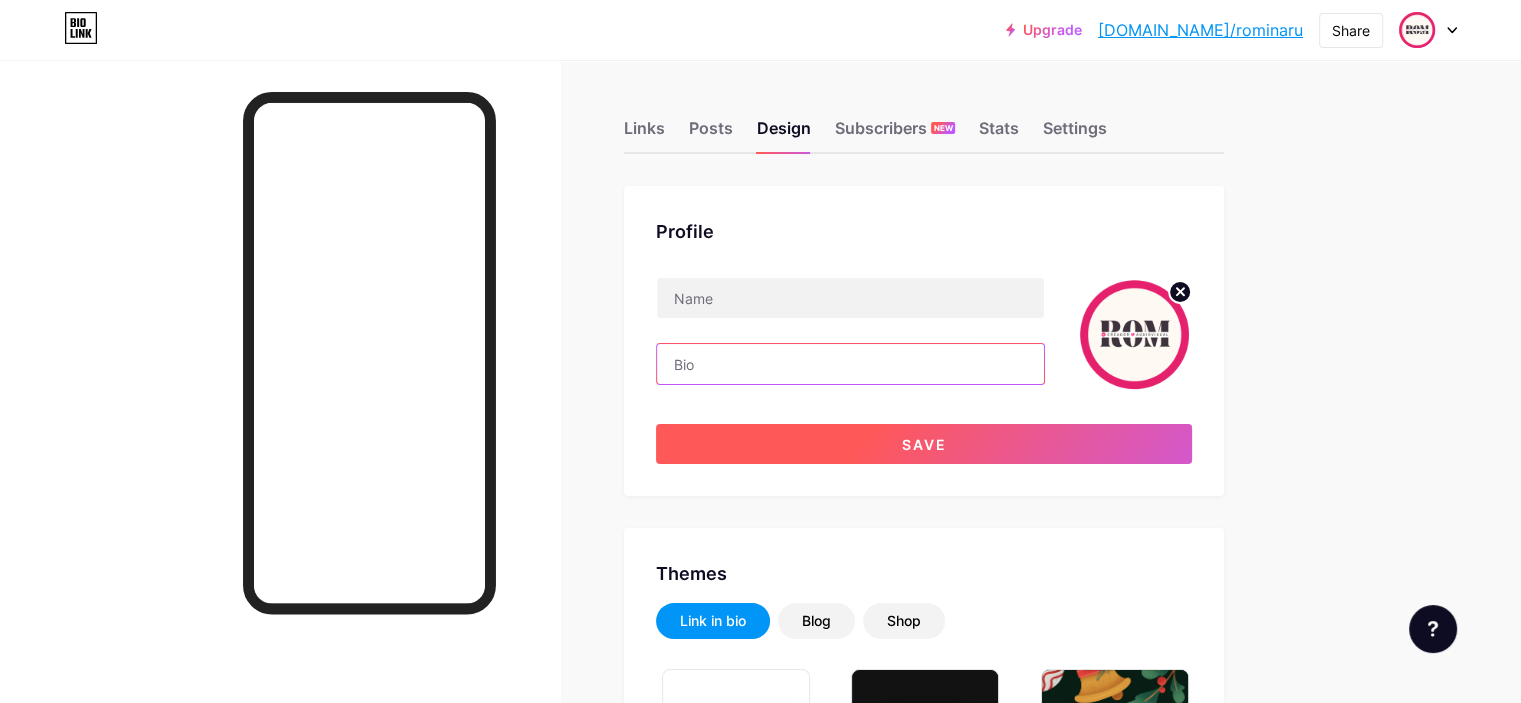 type 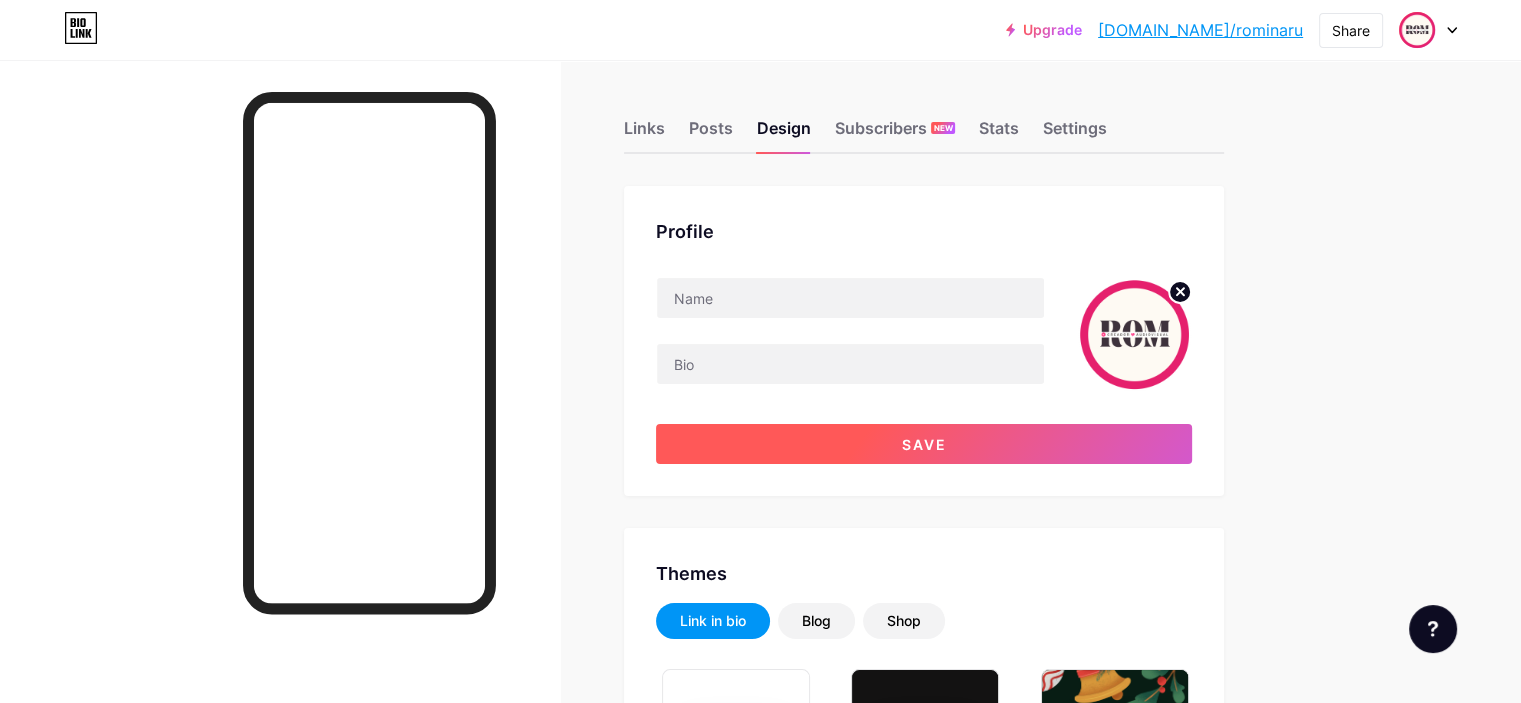 click on "Save" at bounding box center [924, 444] 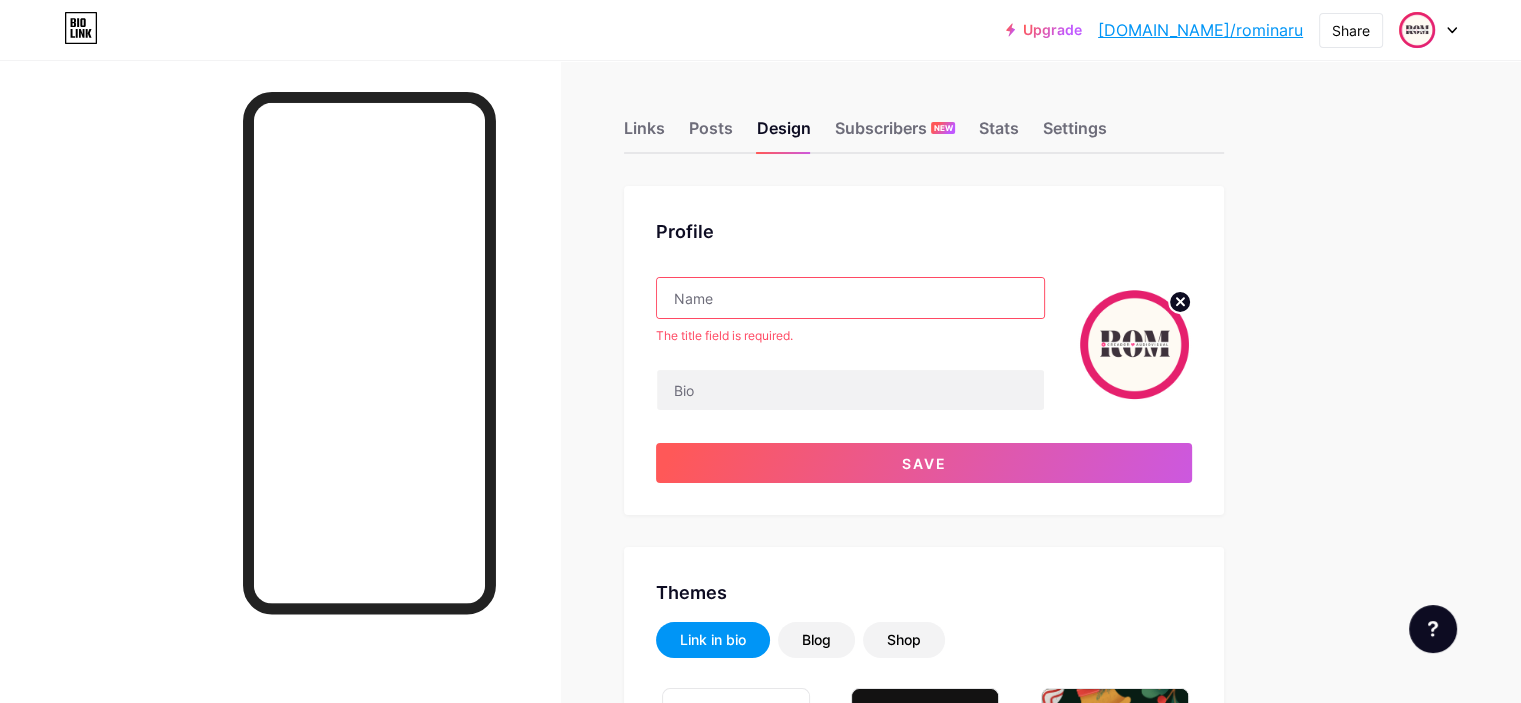 click at bounding box center [850, 298] 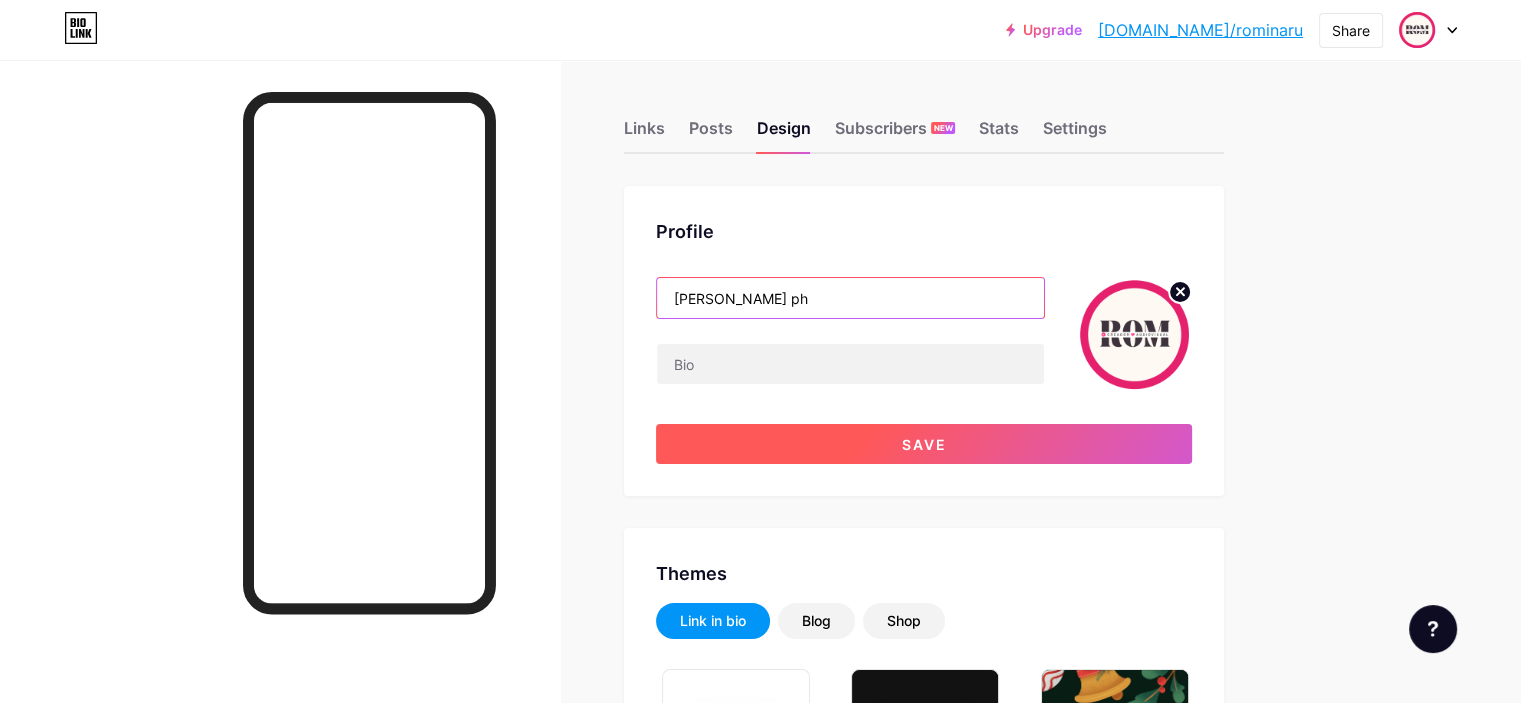 type on "[PERSON_NAME] ph" 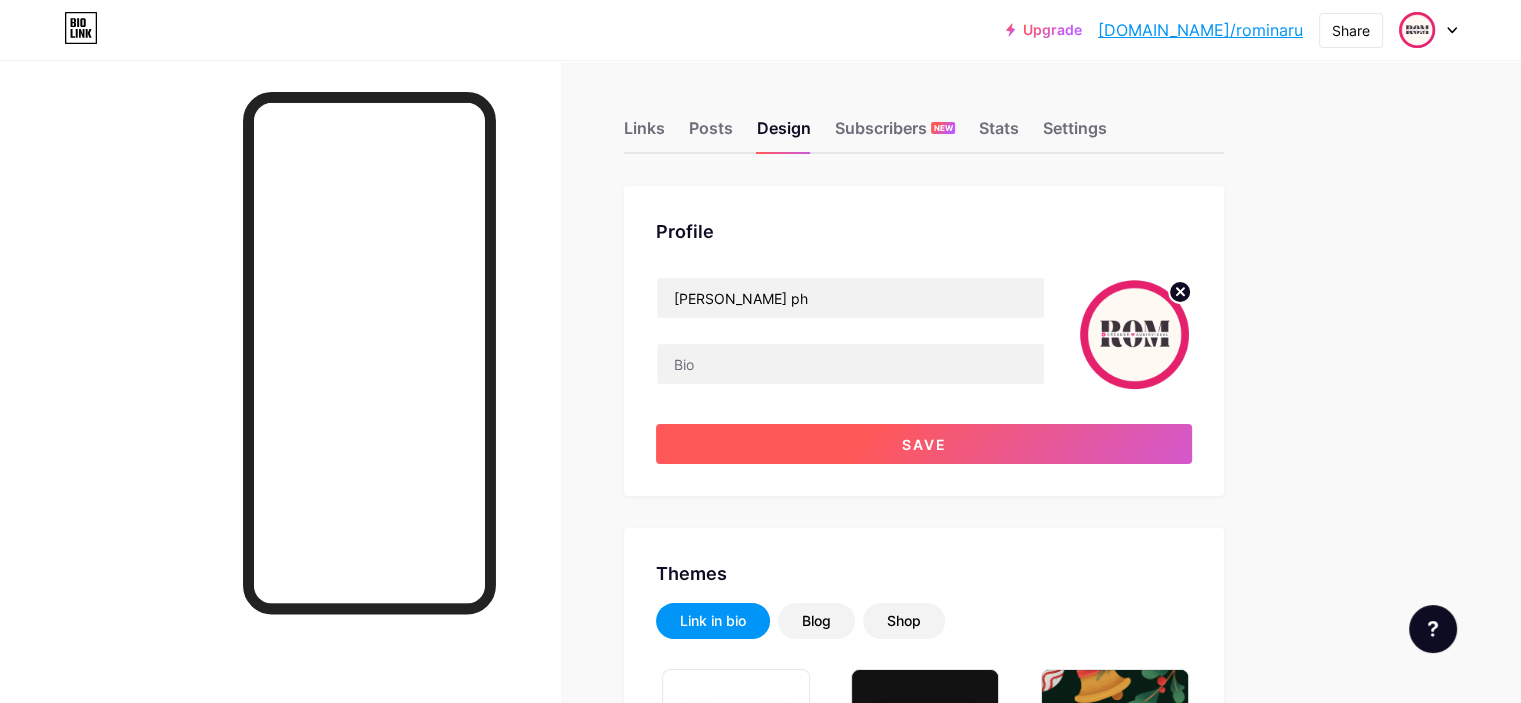 click on "Save" at bounding box center (924, 444) 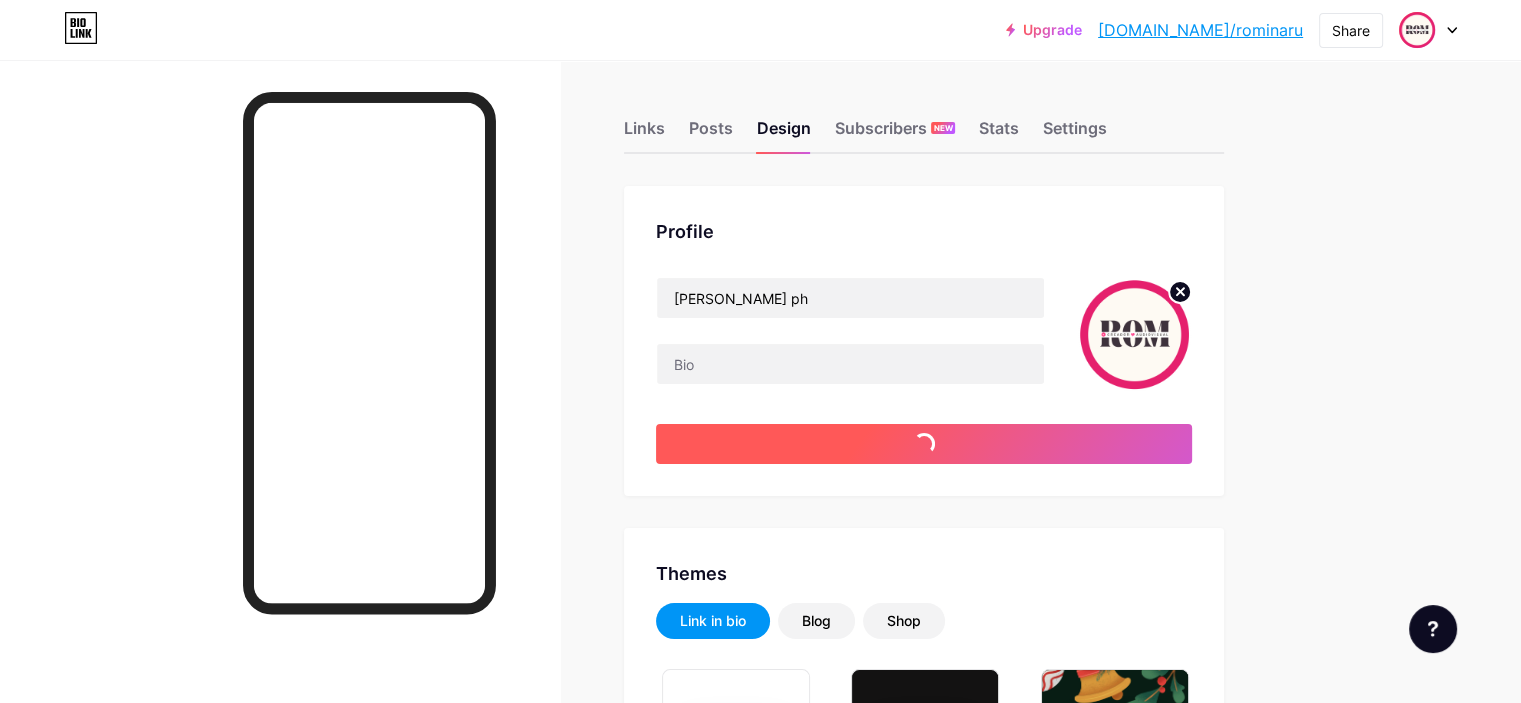 type on "#e5206d" 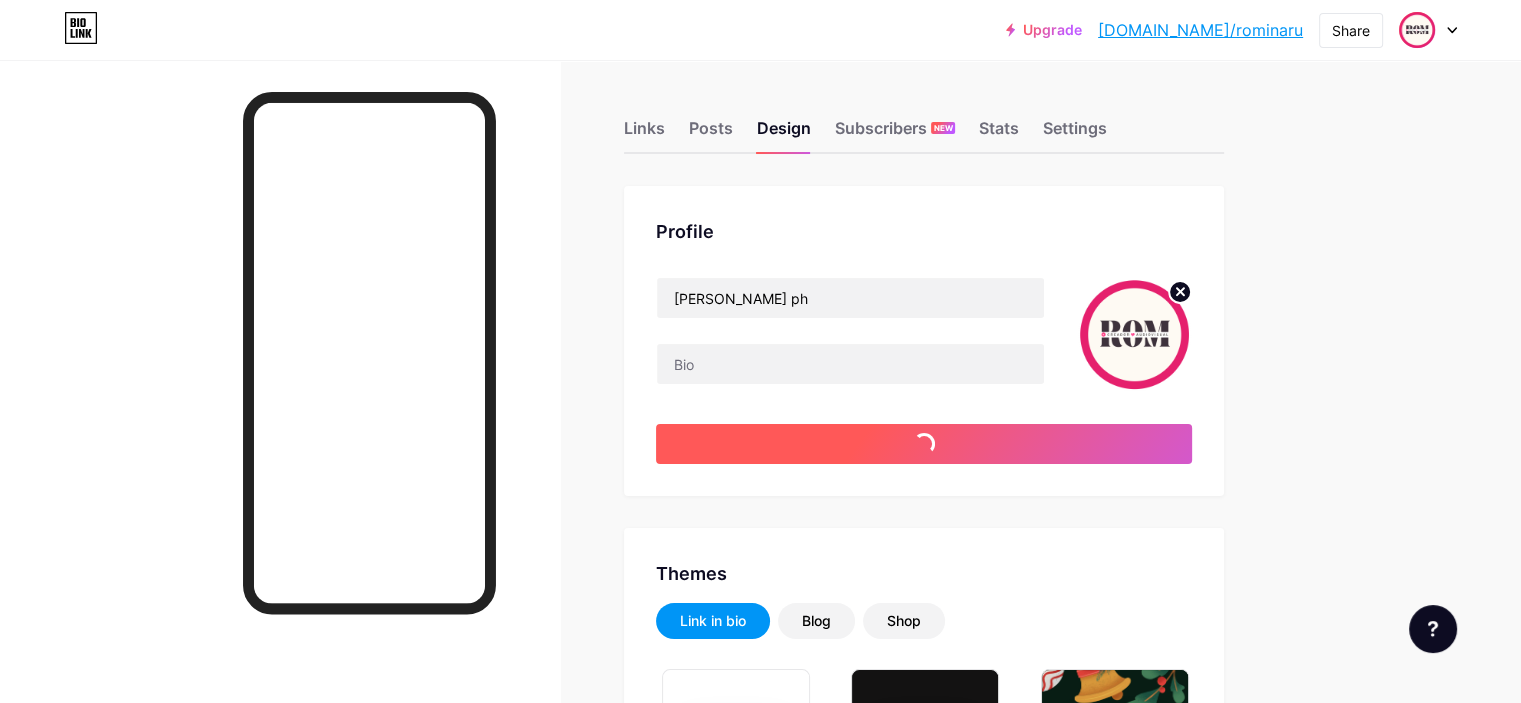 type on "#ffffff" 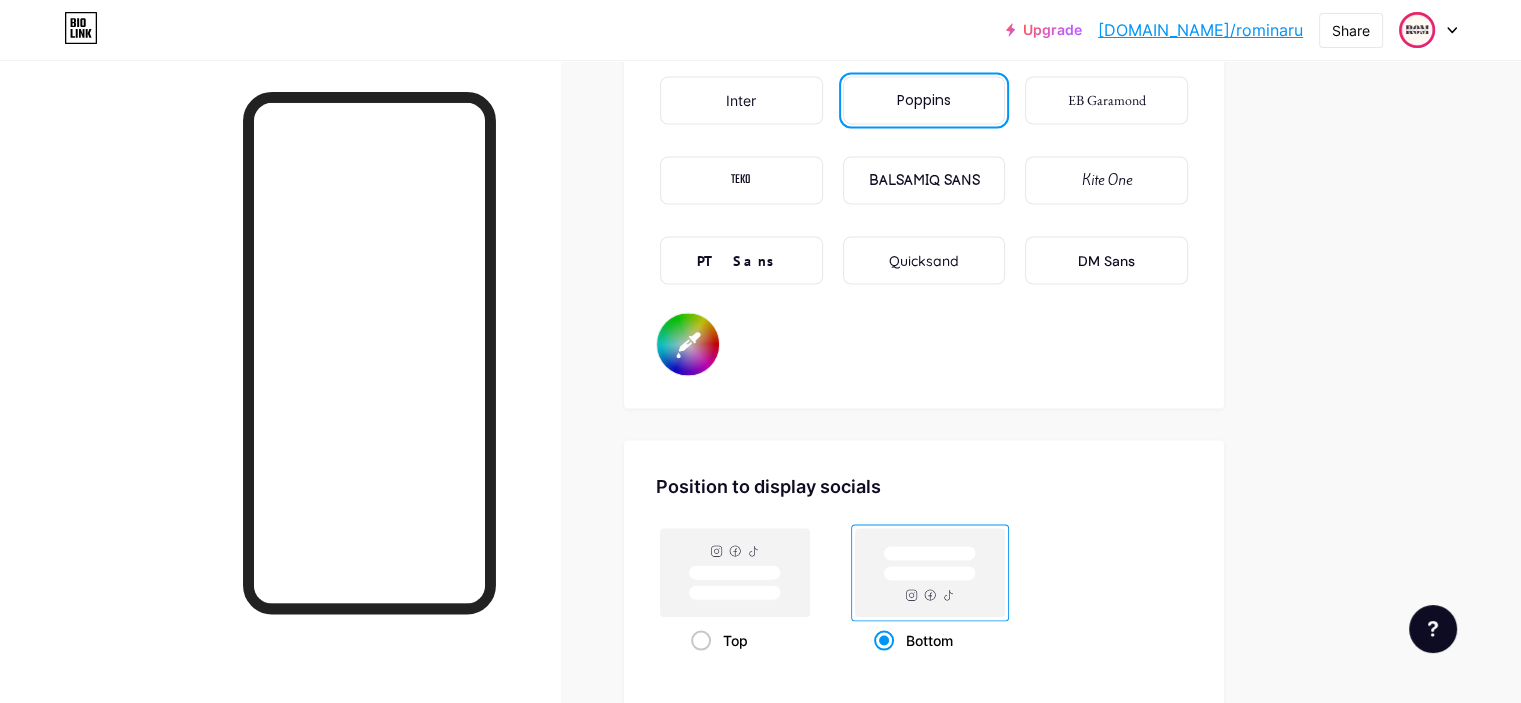 scroll, scrollTop: 3586, scrollLeft: 0, axis: vertical 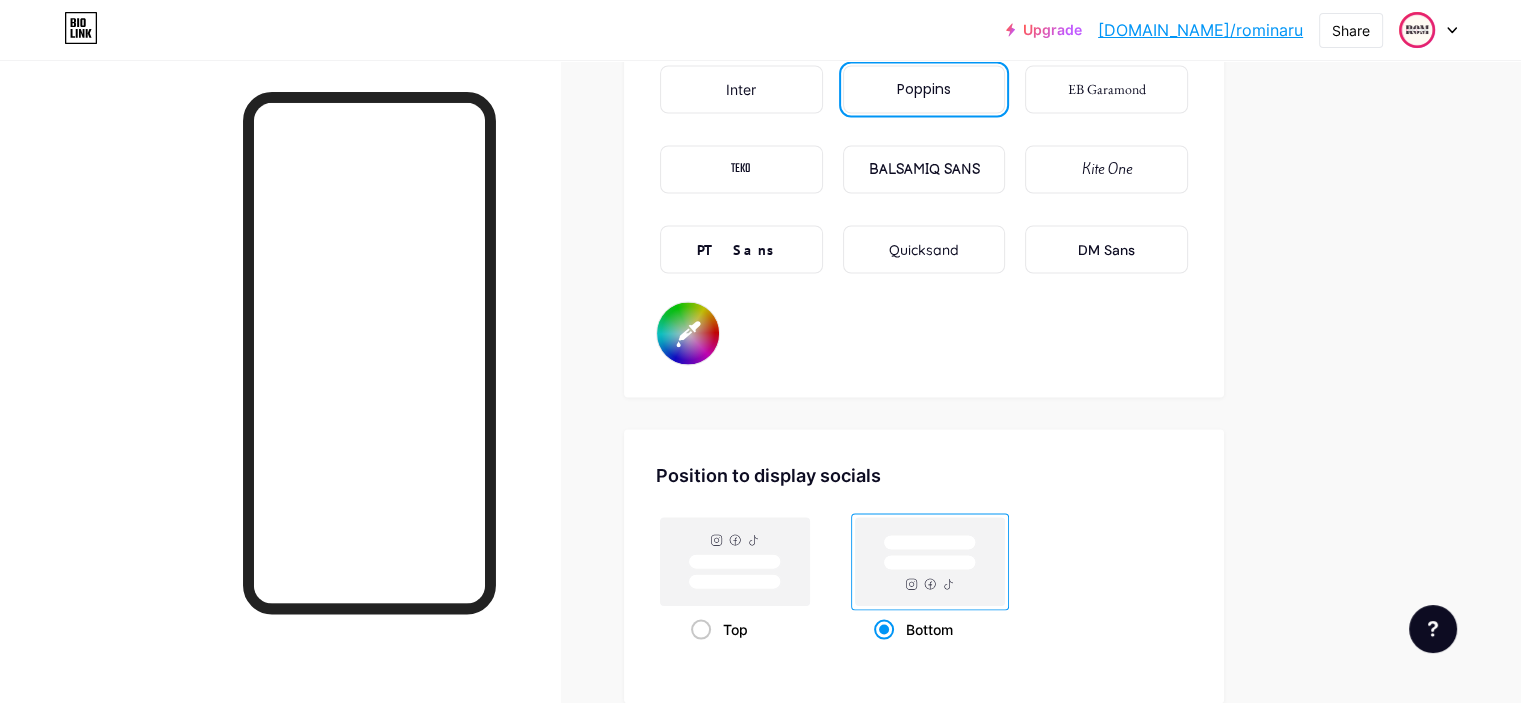 click on "PT Sans" at bounding box center (741, 249) 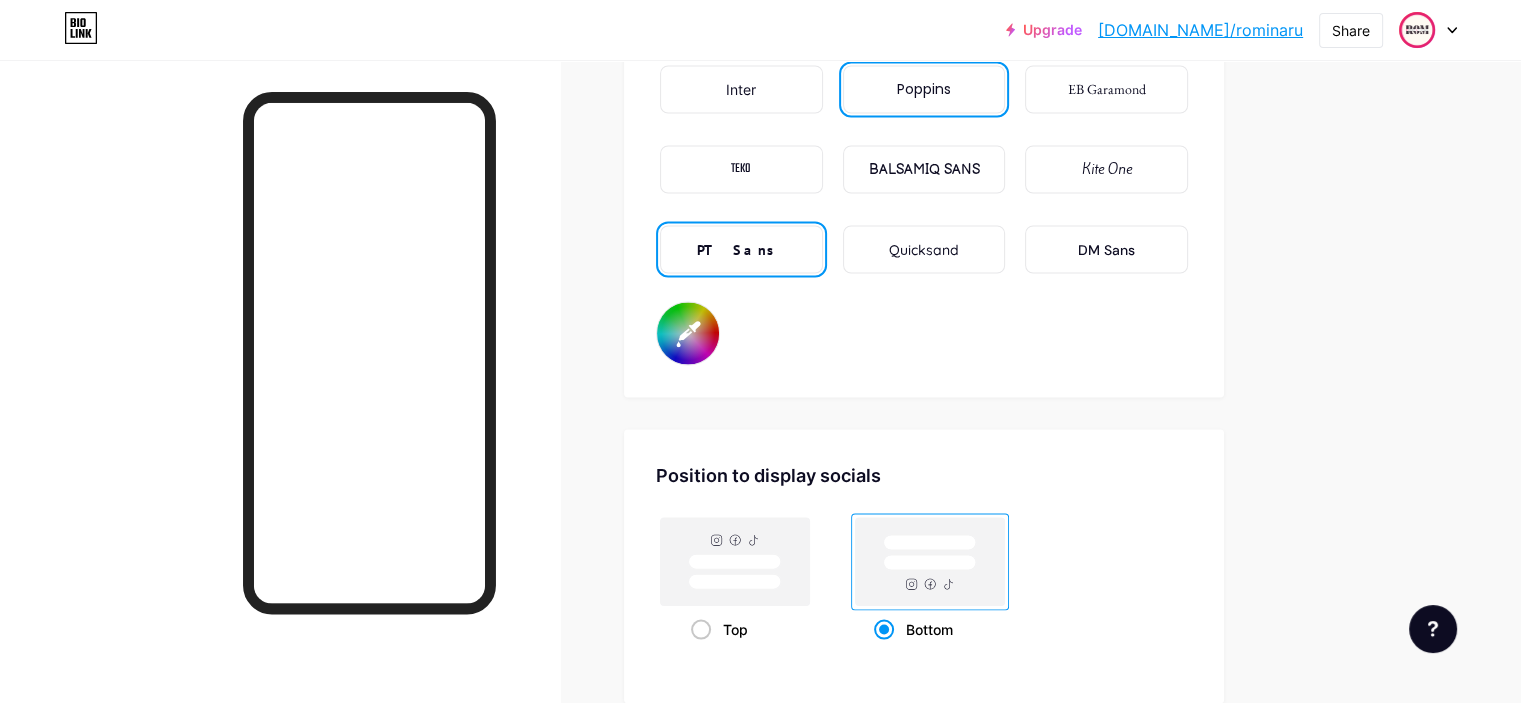 type on "#e5206d" 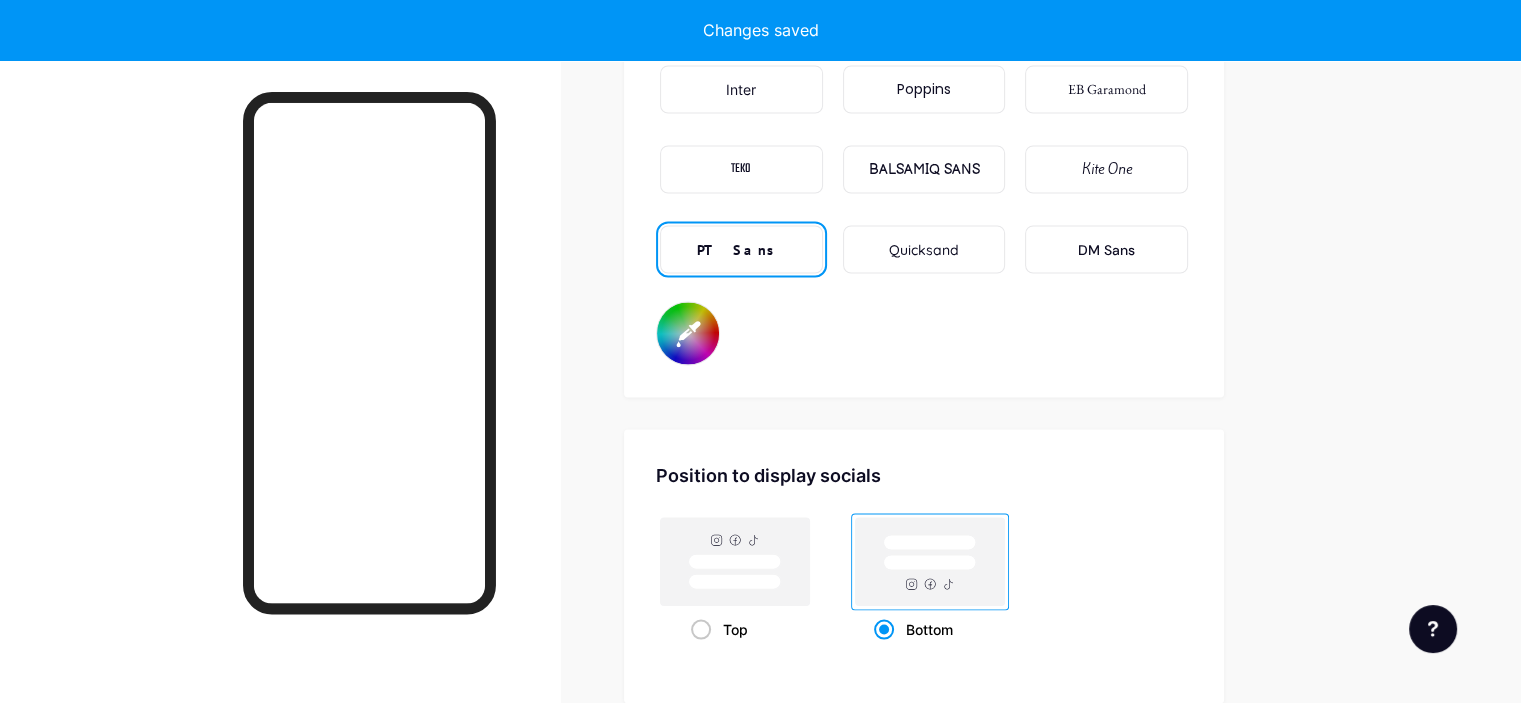 type on "#e5206d" 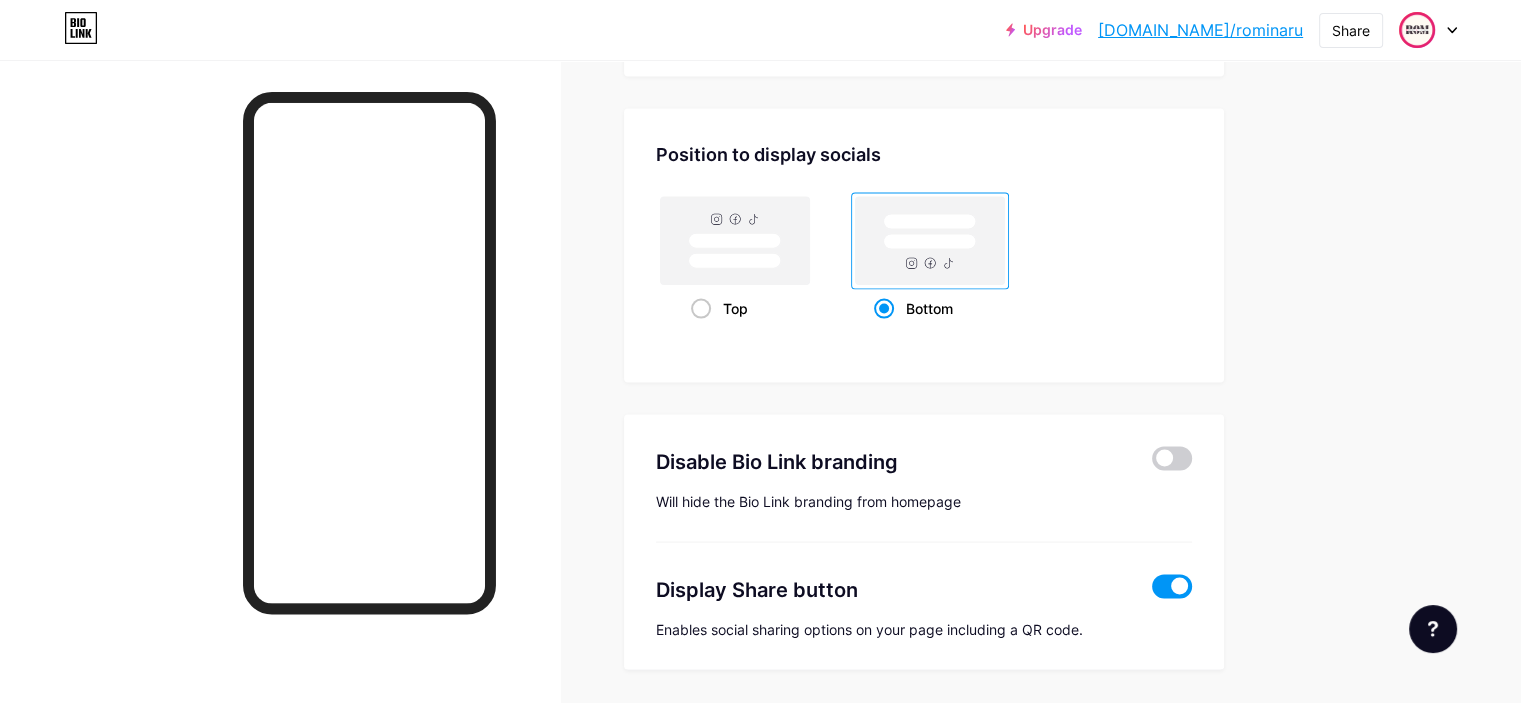 scroll, scrollTop: 3965, scrollLeft: 0, axis: vertical 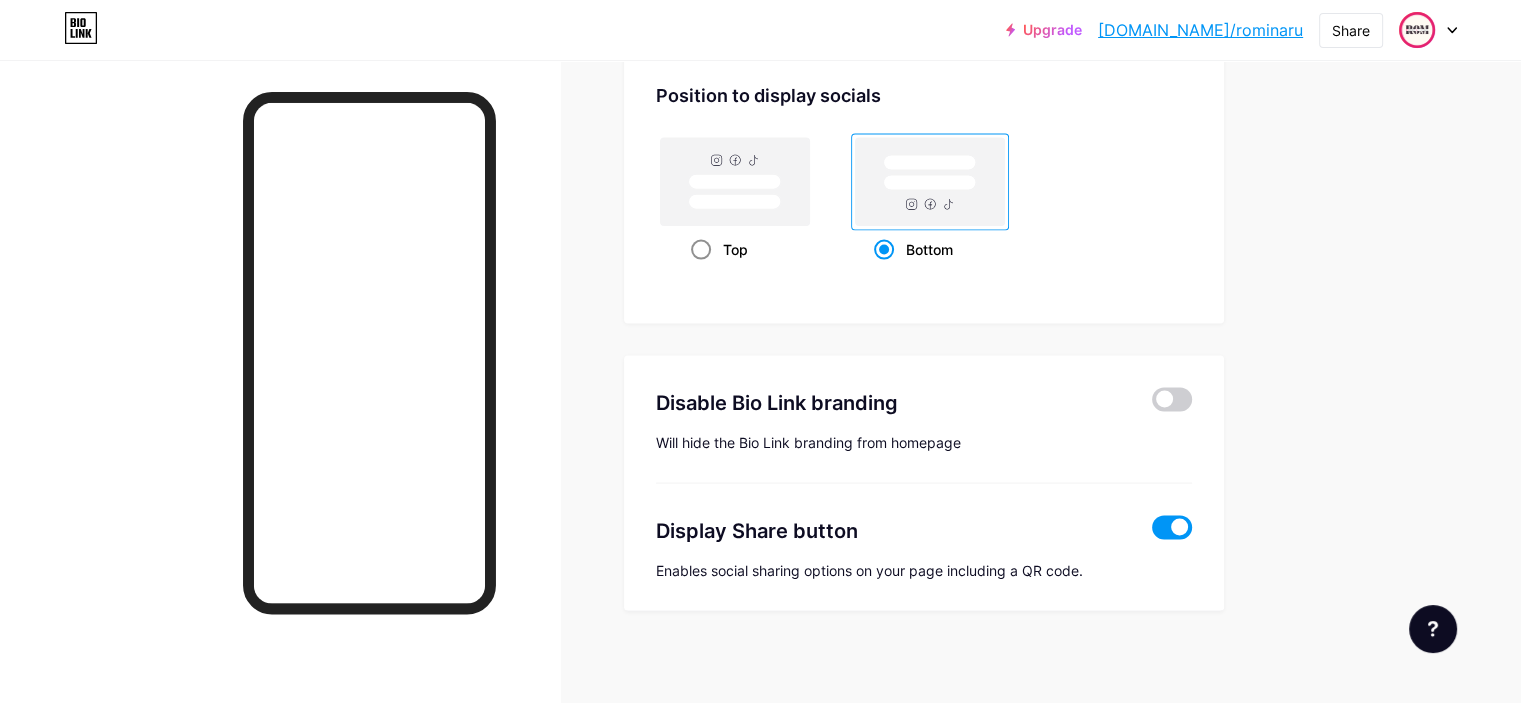 click on "Top" at bounding box center (735, 249) 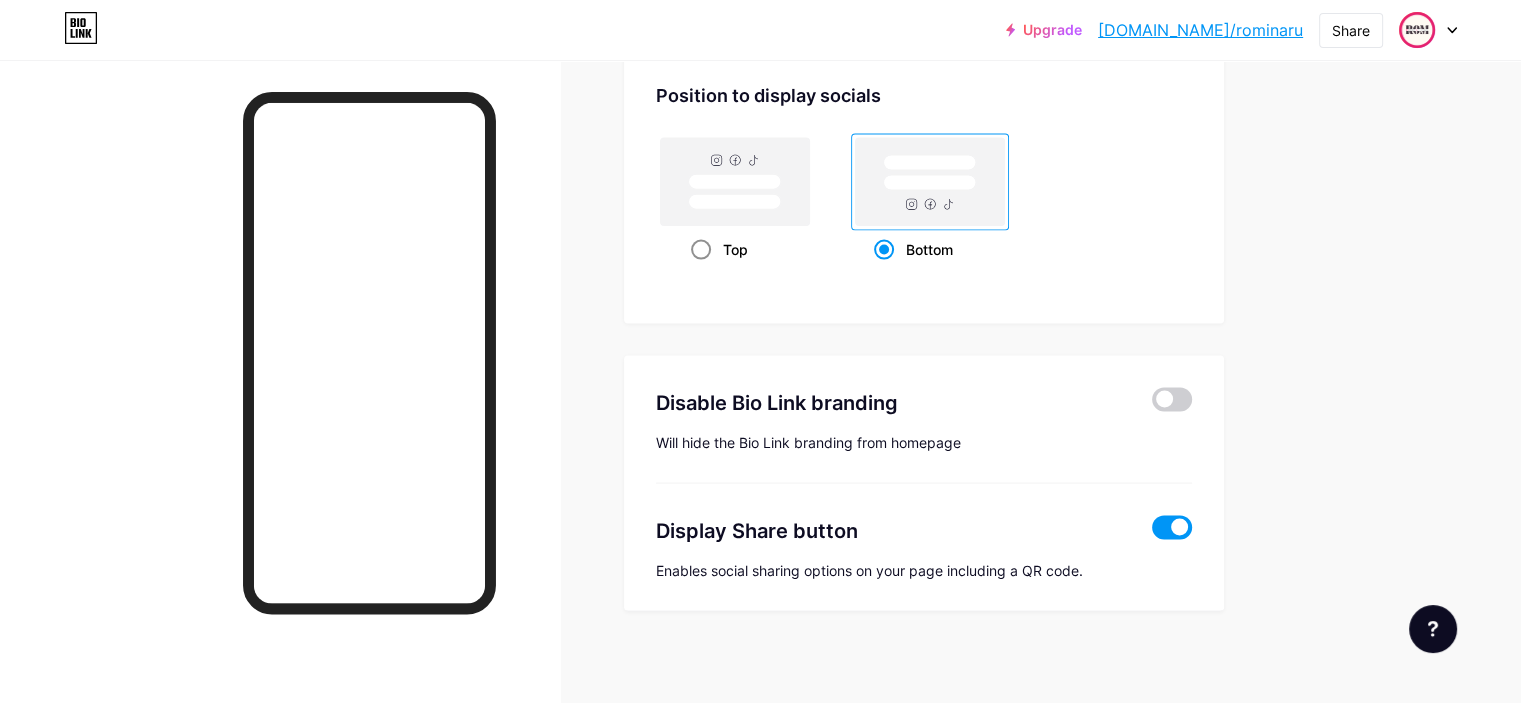 click on "Top" at bounding box center [697, 274] 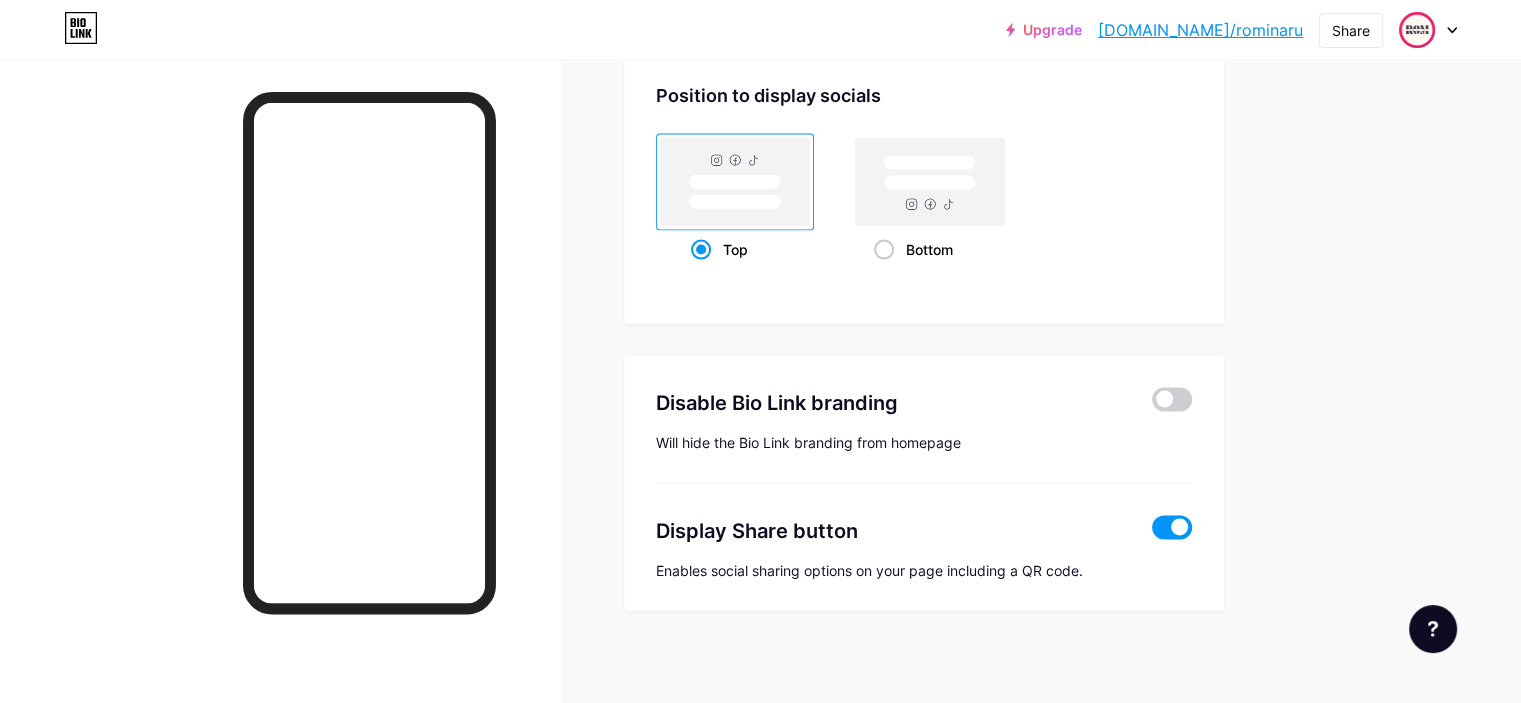 type on "#e5206d" 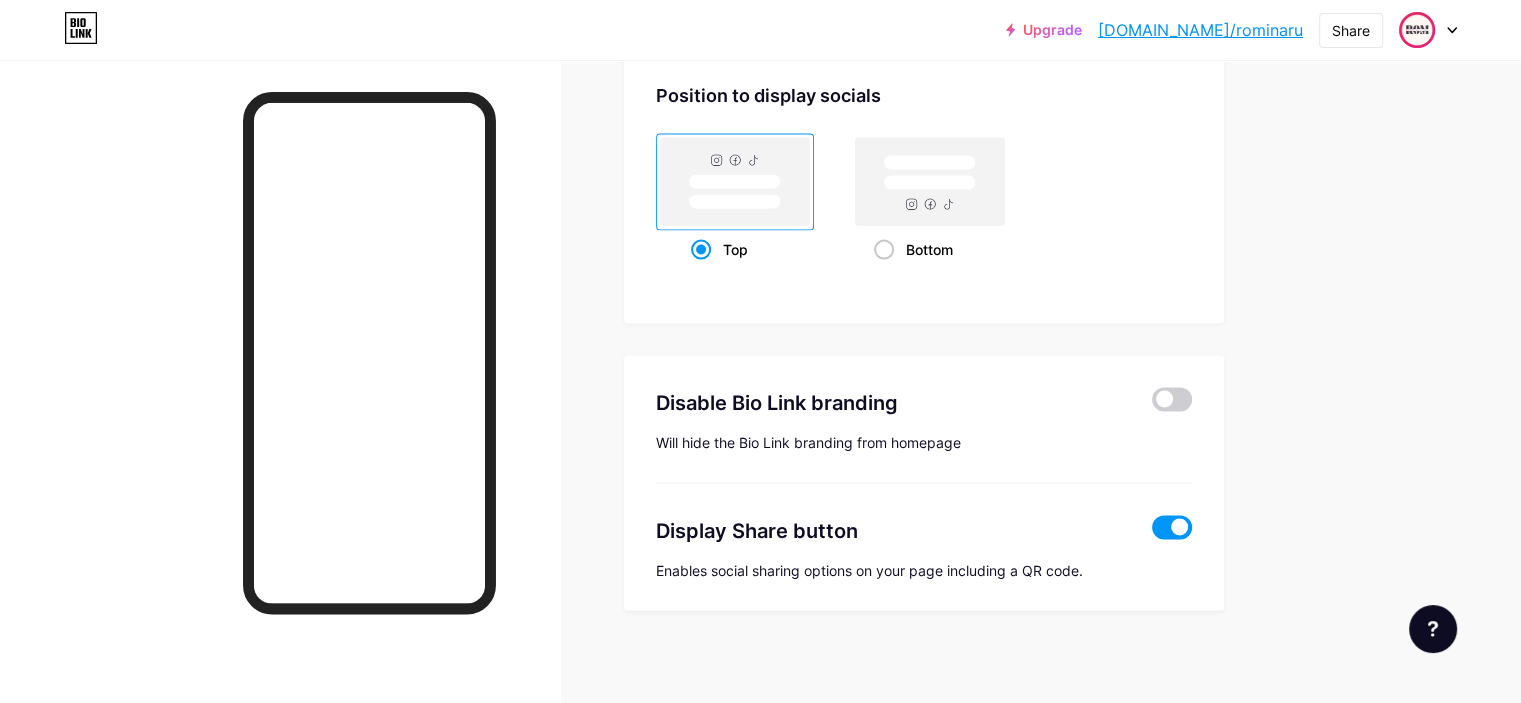 type on "#ffffff" 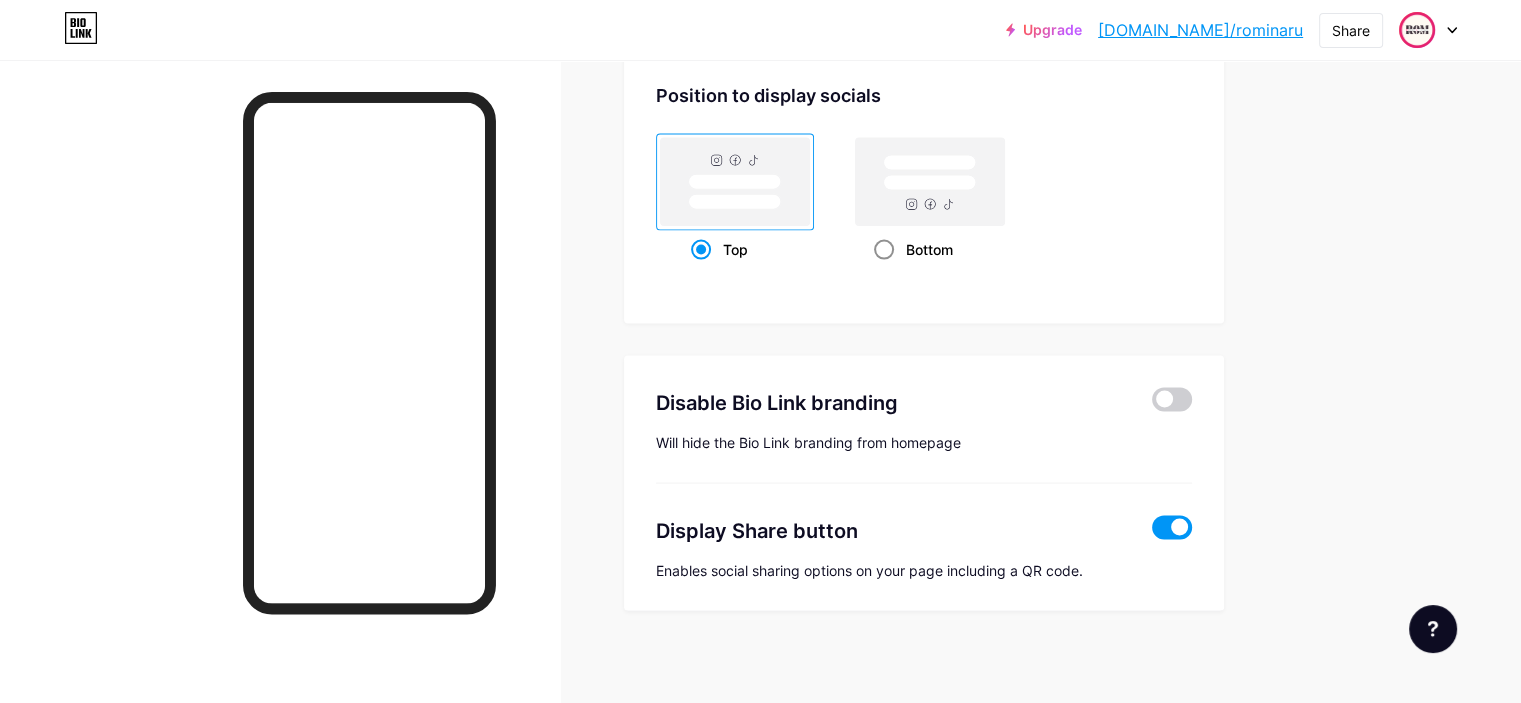 click 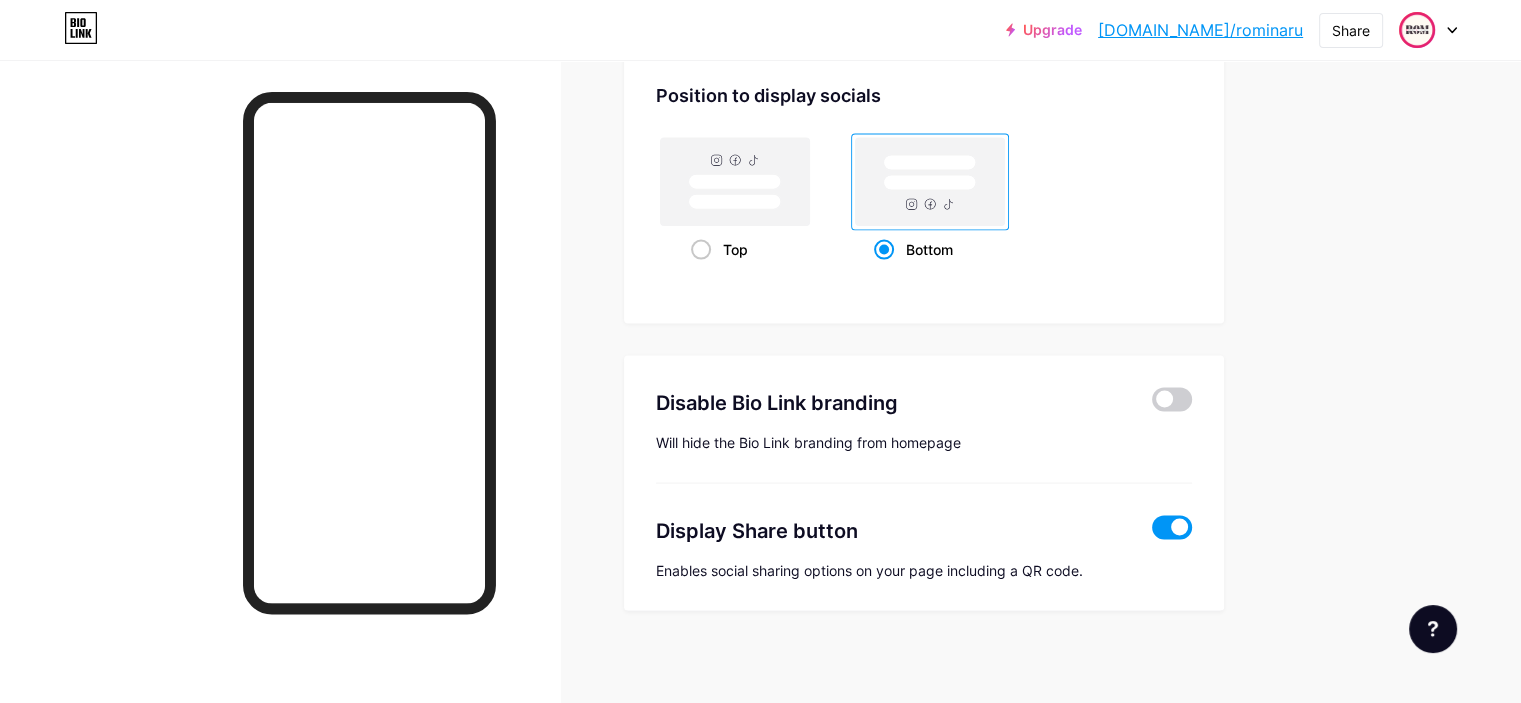 type on "#e5206d" 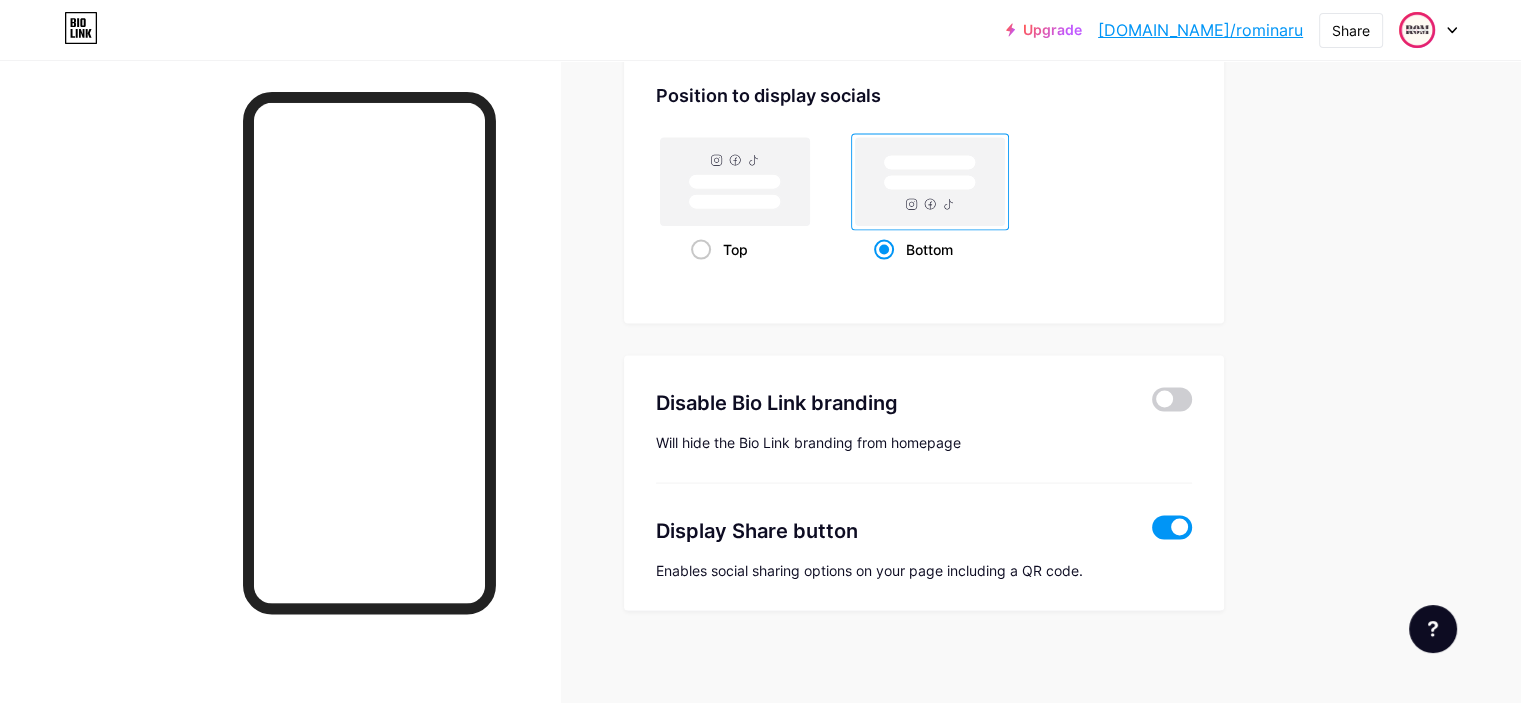 type on "#ffffff" 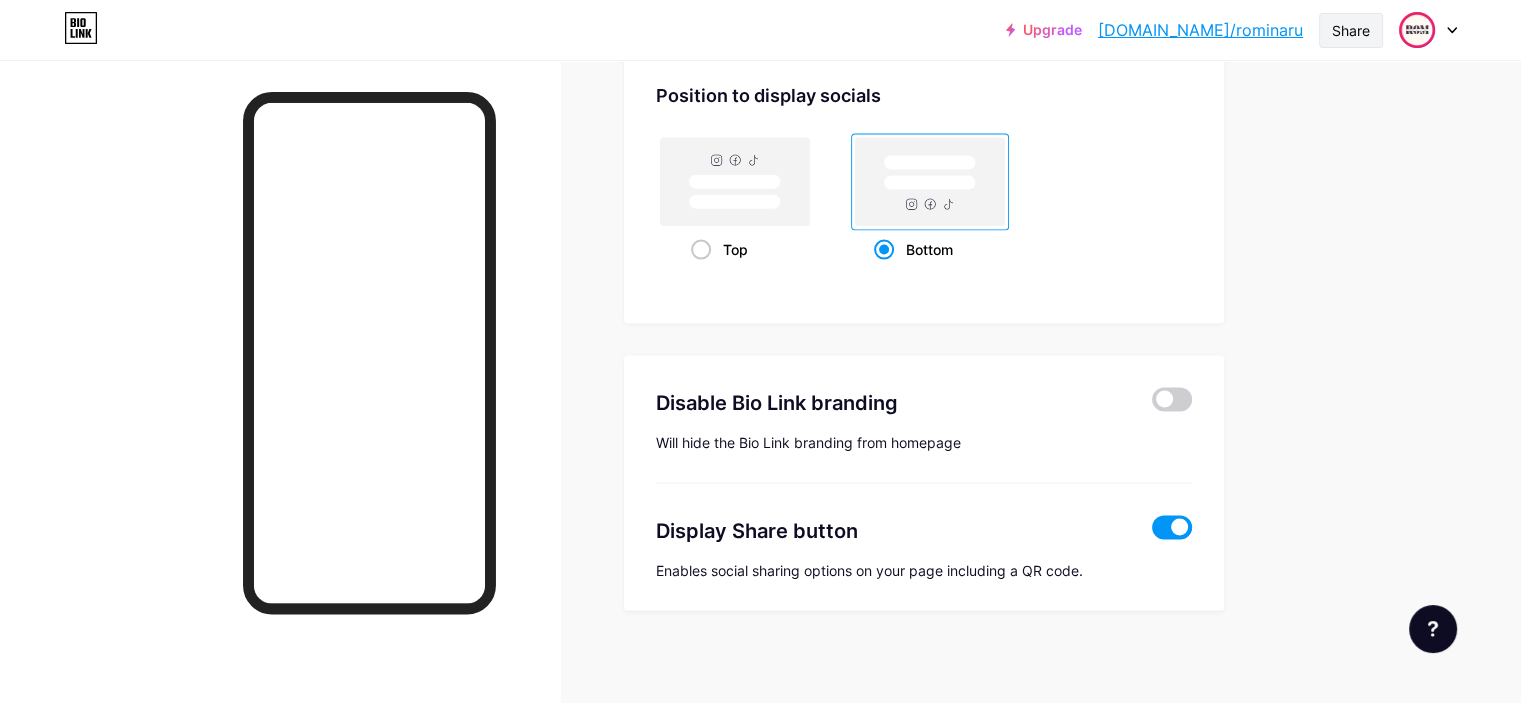 click on "Share" at bounding box center [1351, 30] 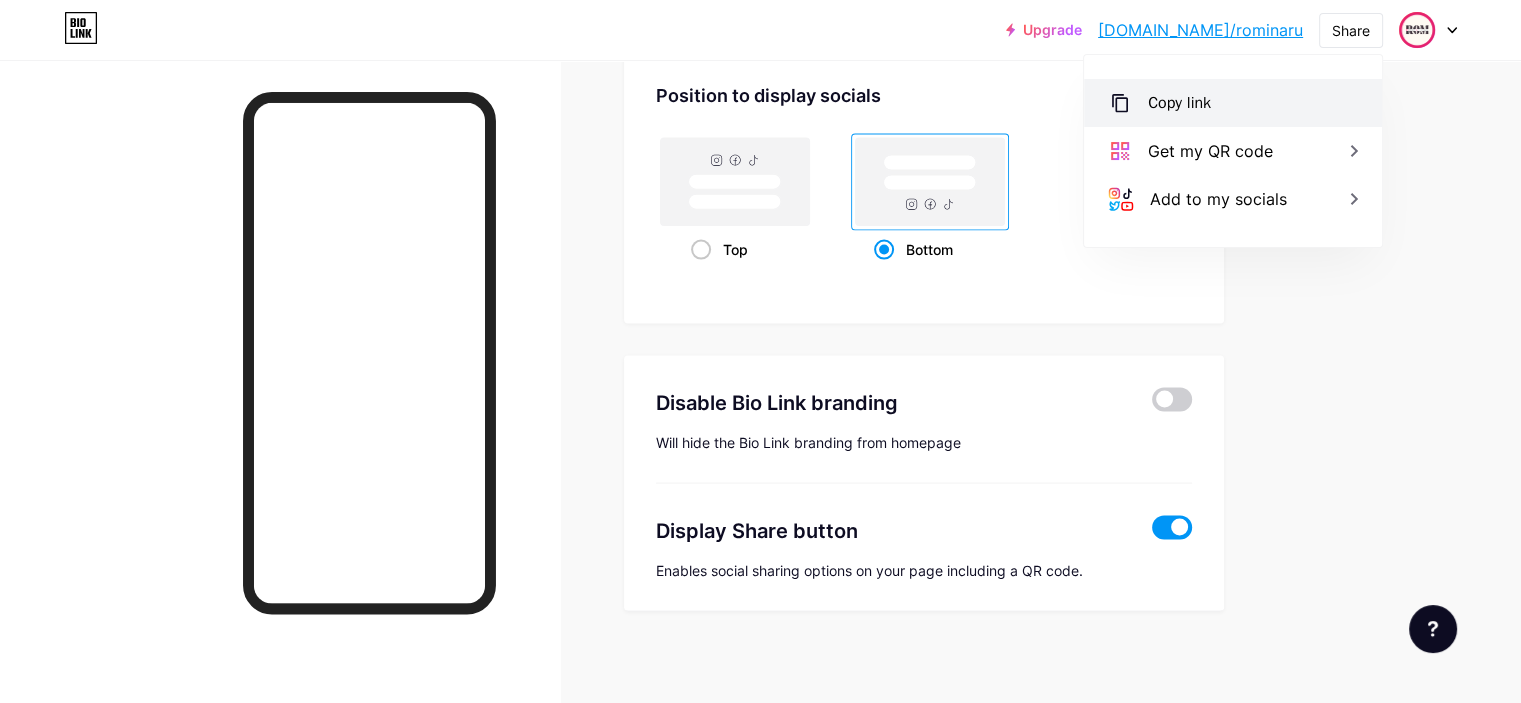 click on "Copy link" at bounding box center (1179, 103) 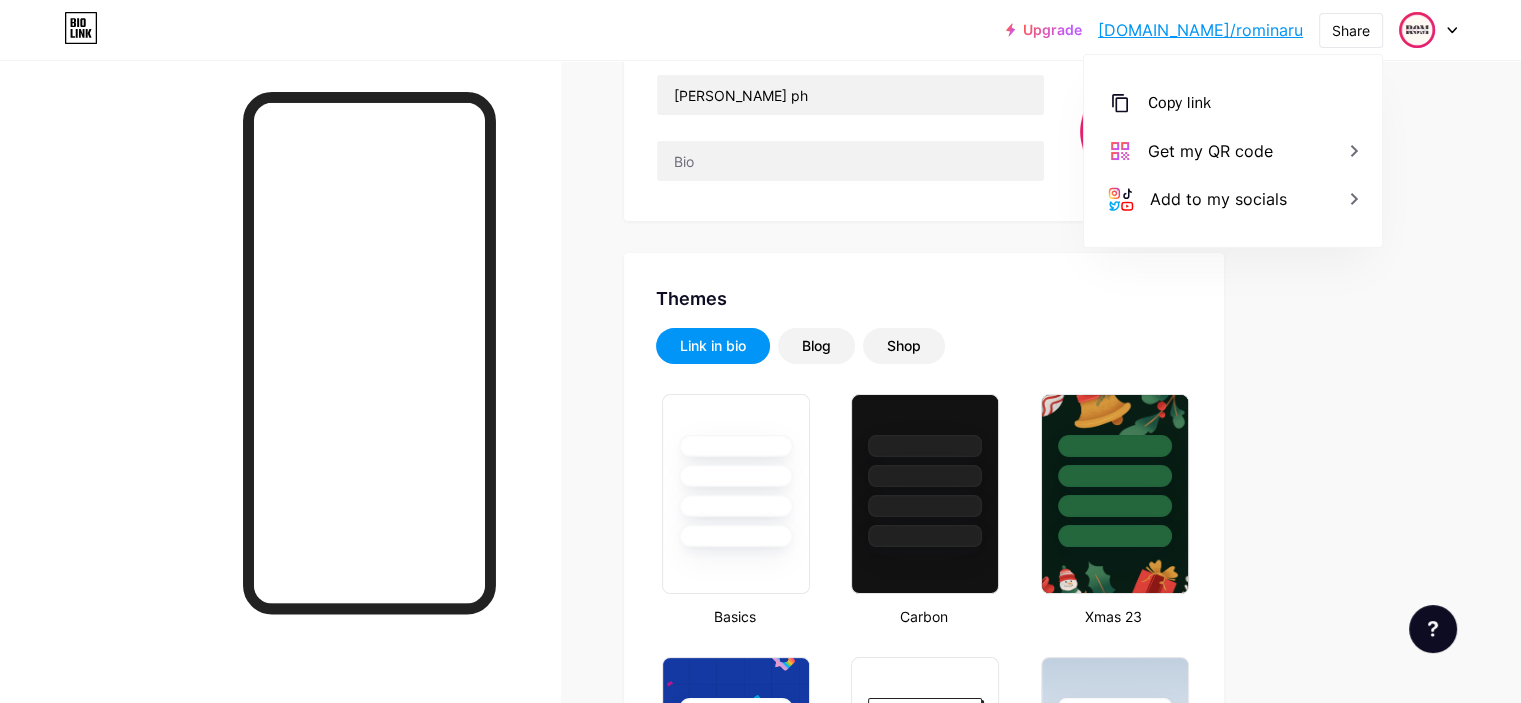 scroll, scrollTop: 0, scrollLeft: 0, axis: both 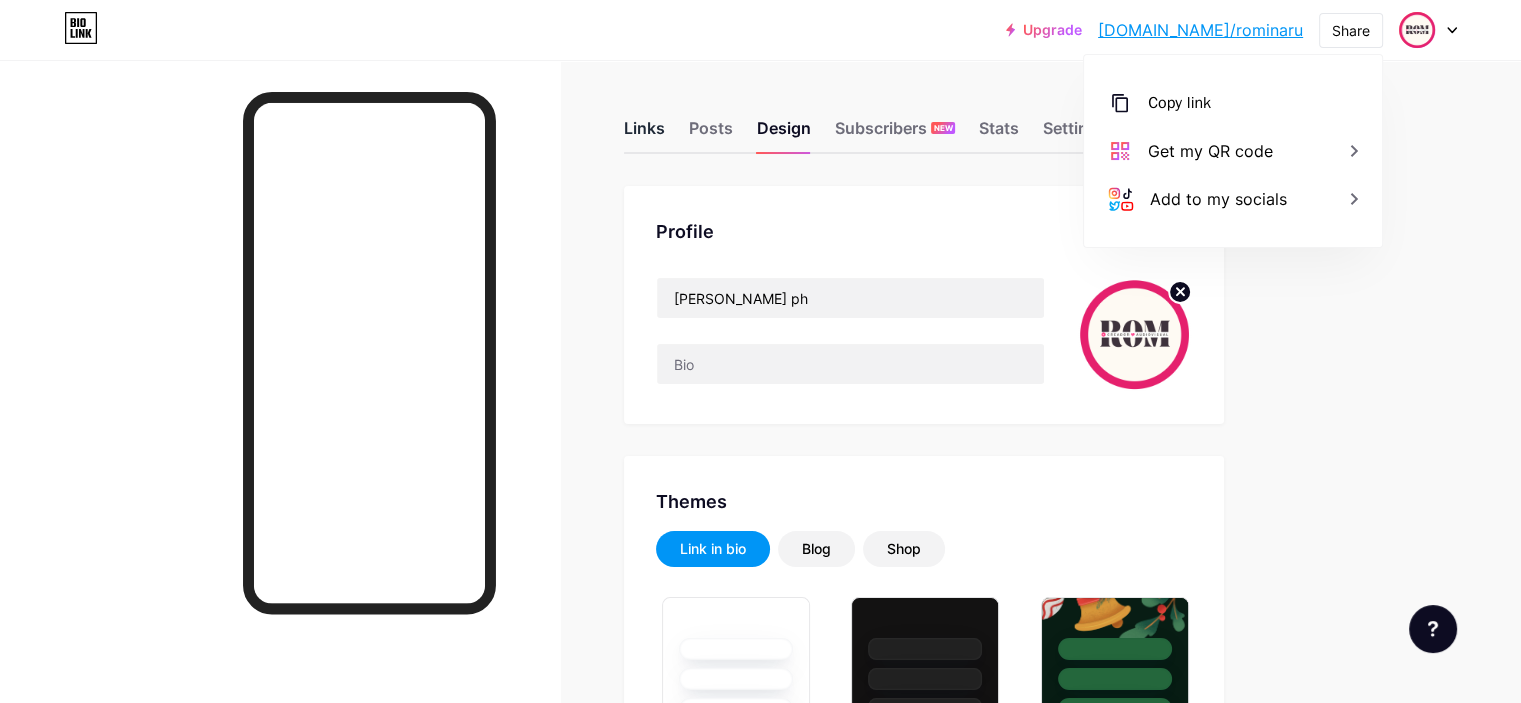 click on "Links" at bounding box center [644, 134] 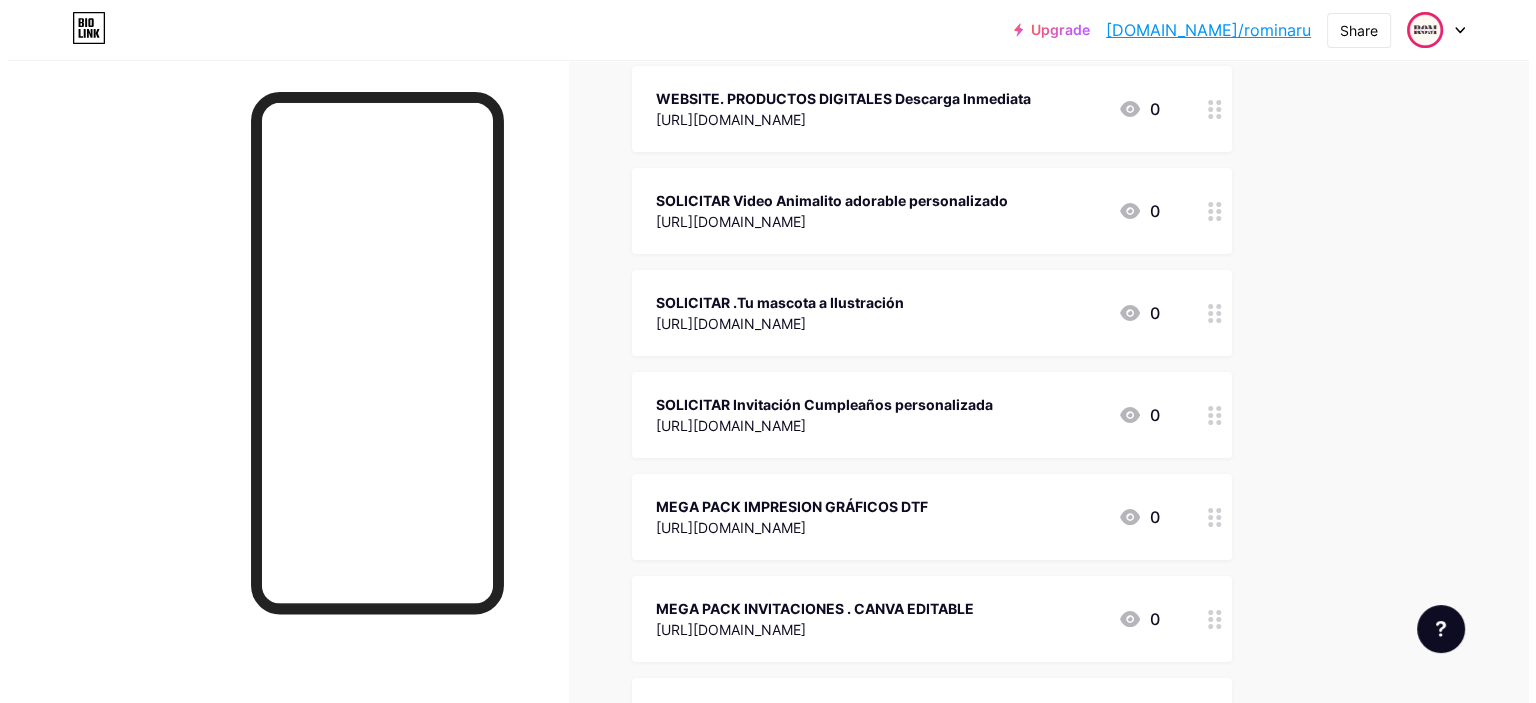 scroll, scrollTop: 276, scrollLeft: 0, axis: vertical 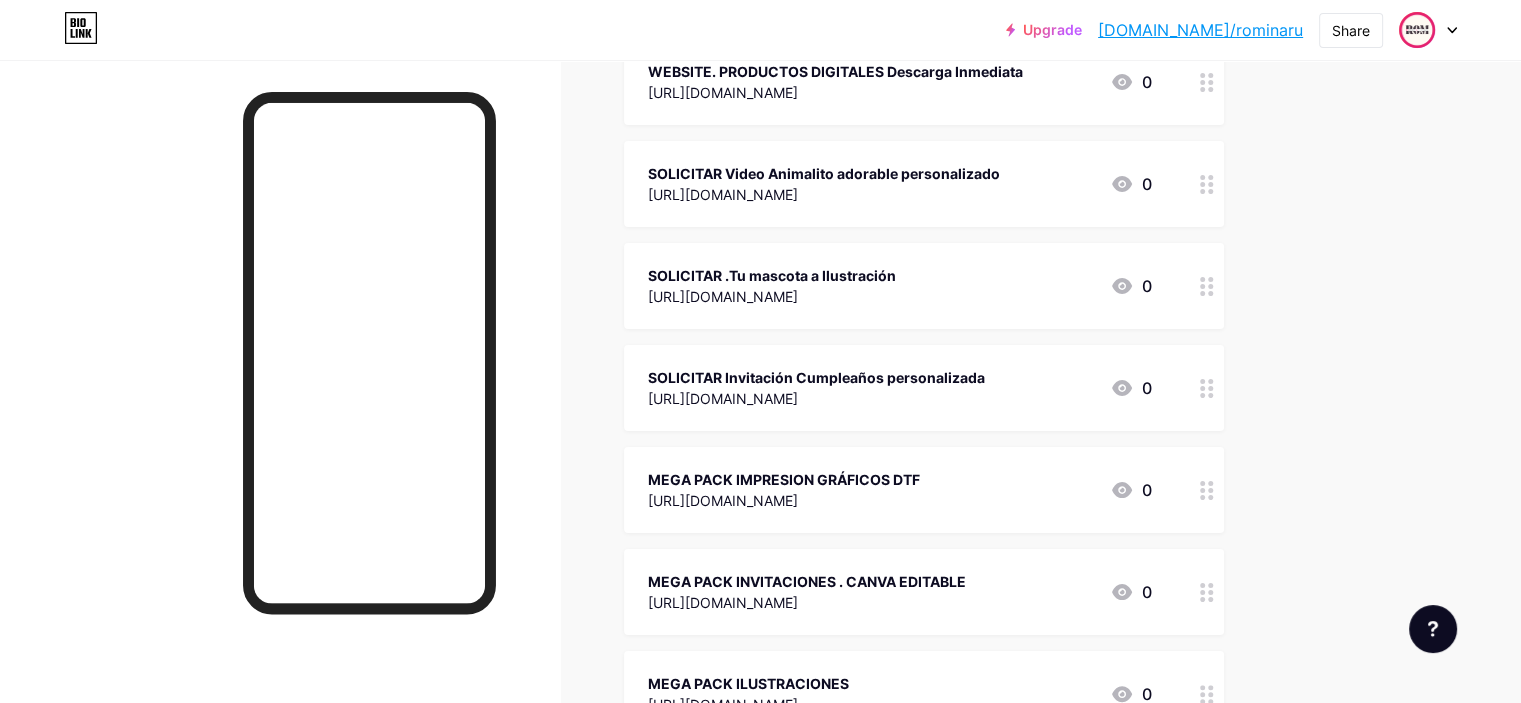 click on "[URL][DOMAIN_NAME]" at bounding box center [824, 194] 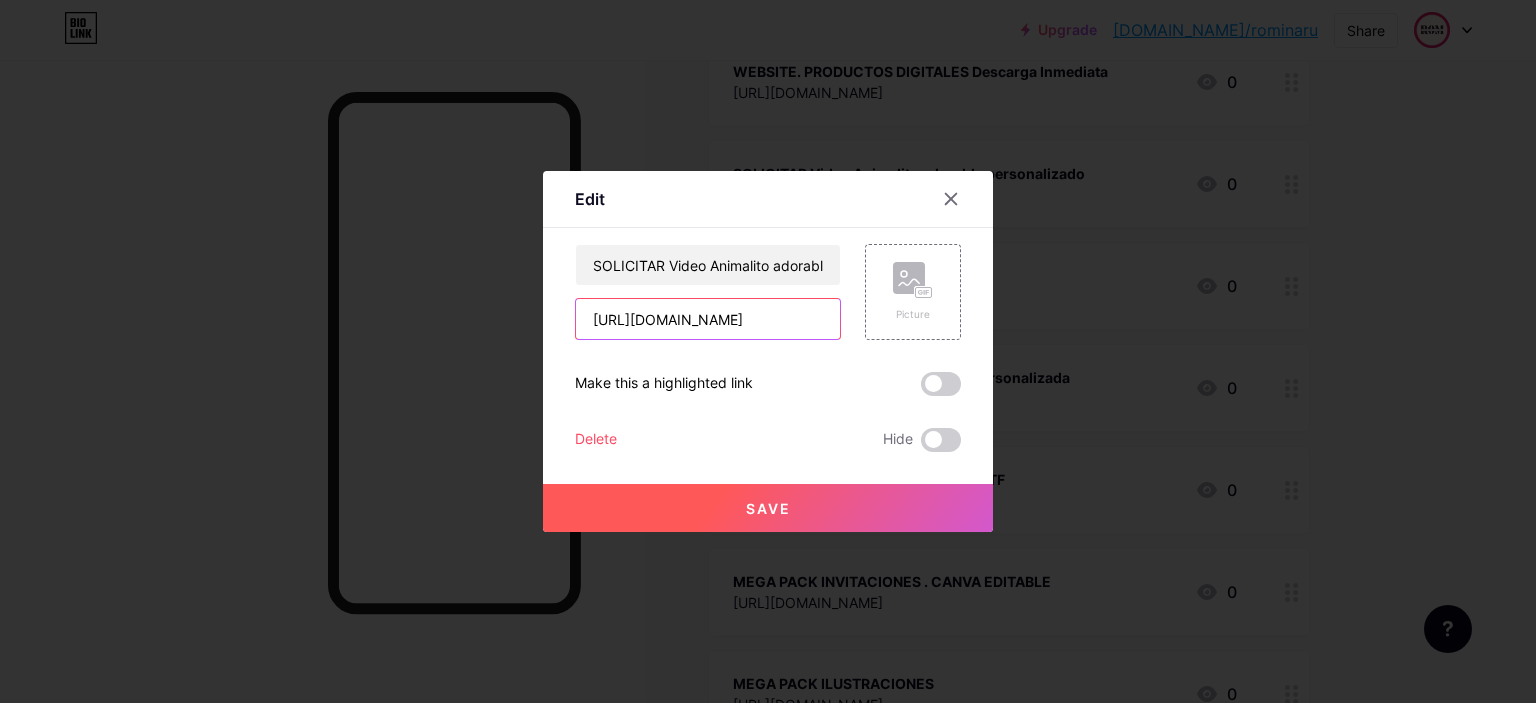 drag, startPoint x: 583, startPoint y: 315, endPoint x: 826, endPoint y: 323, distance: 243.13165 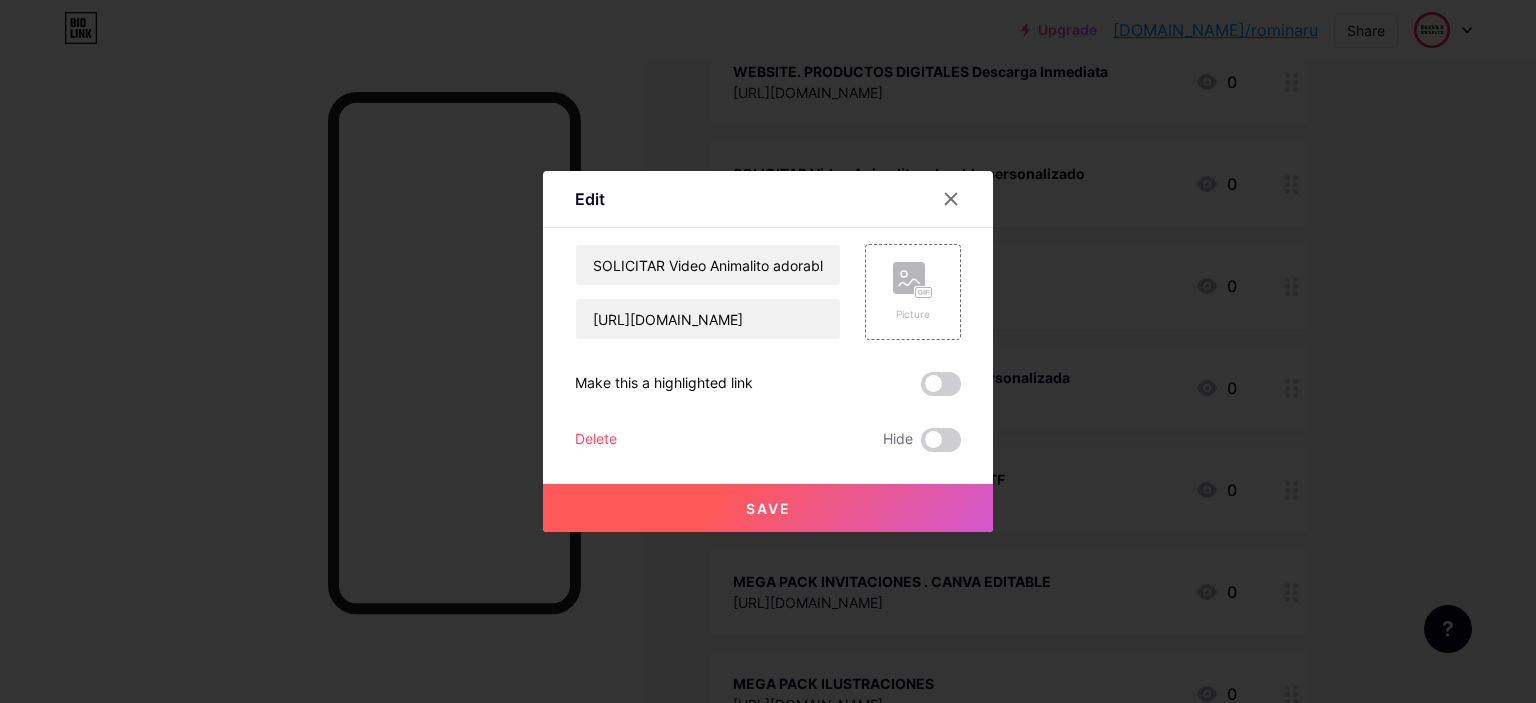 scroll, scrollTop: 0, scrollLeft: 0, axis: both 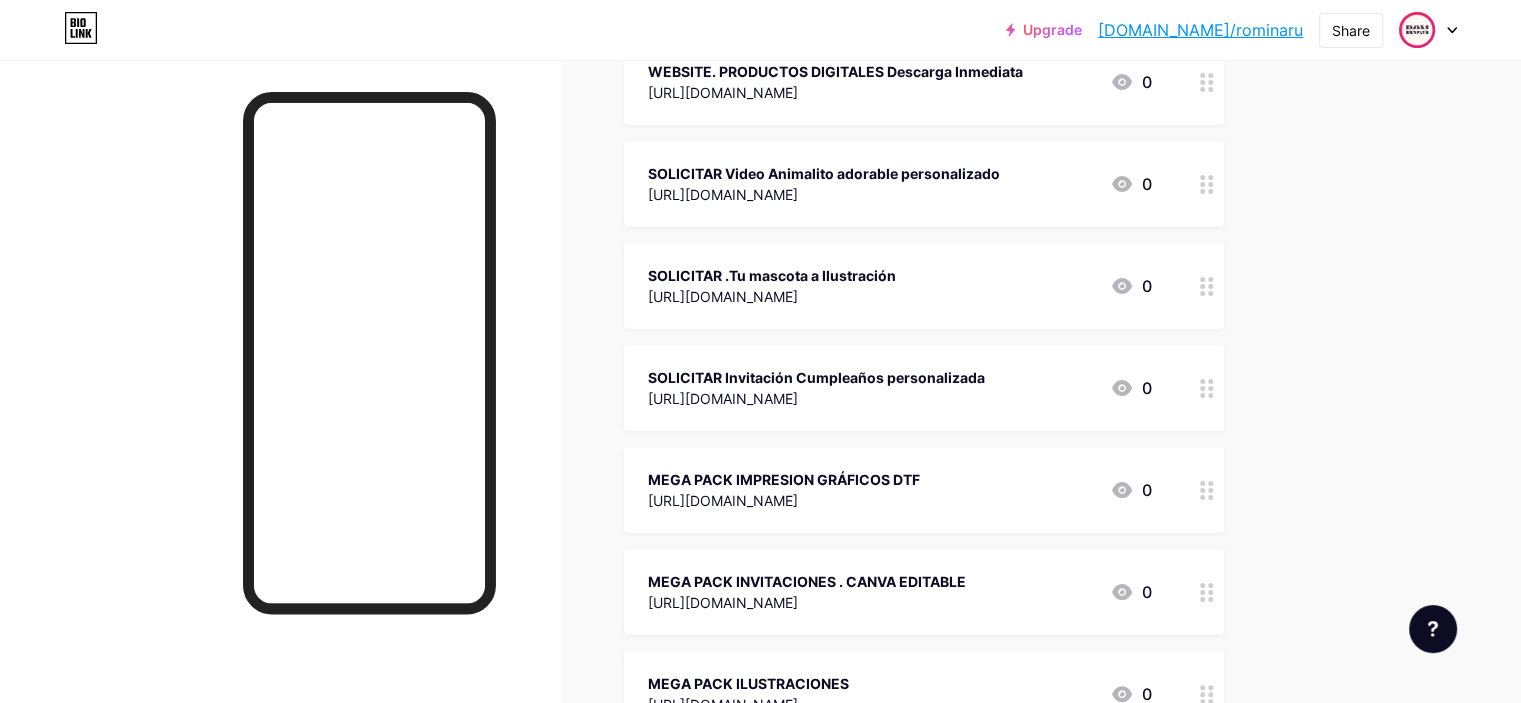click on "SOLICITAR .Tu mascota a Ilustración
https://wa.me/c/5491141744459
0" at bounding box center [900, 286] 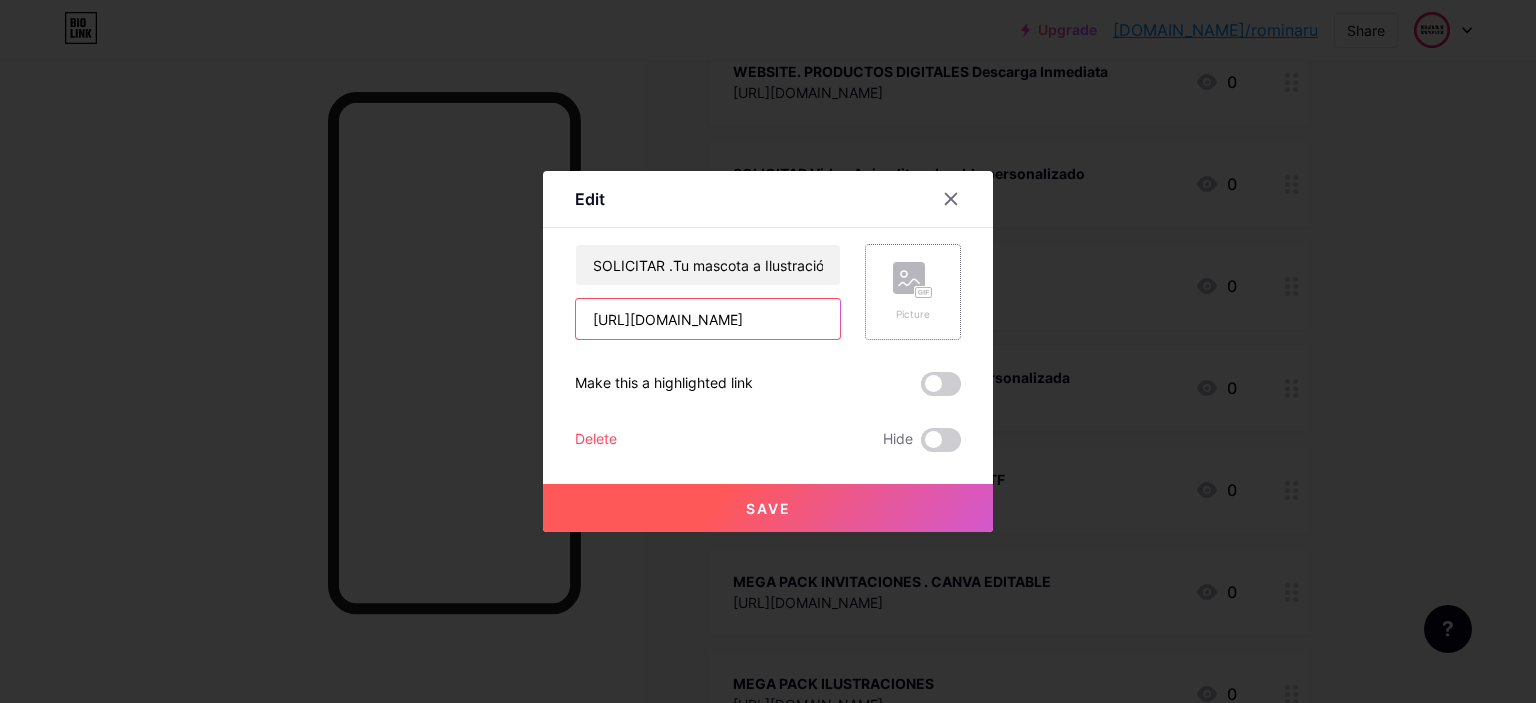 drag, startPoint x: 584, startPoint y: 317, endPoint x: 871, endPoint y: 323, distance: 287.0627 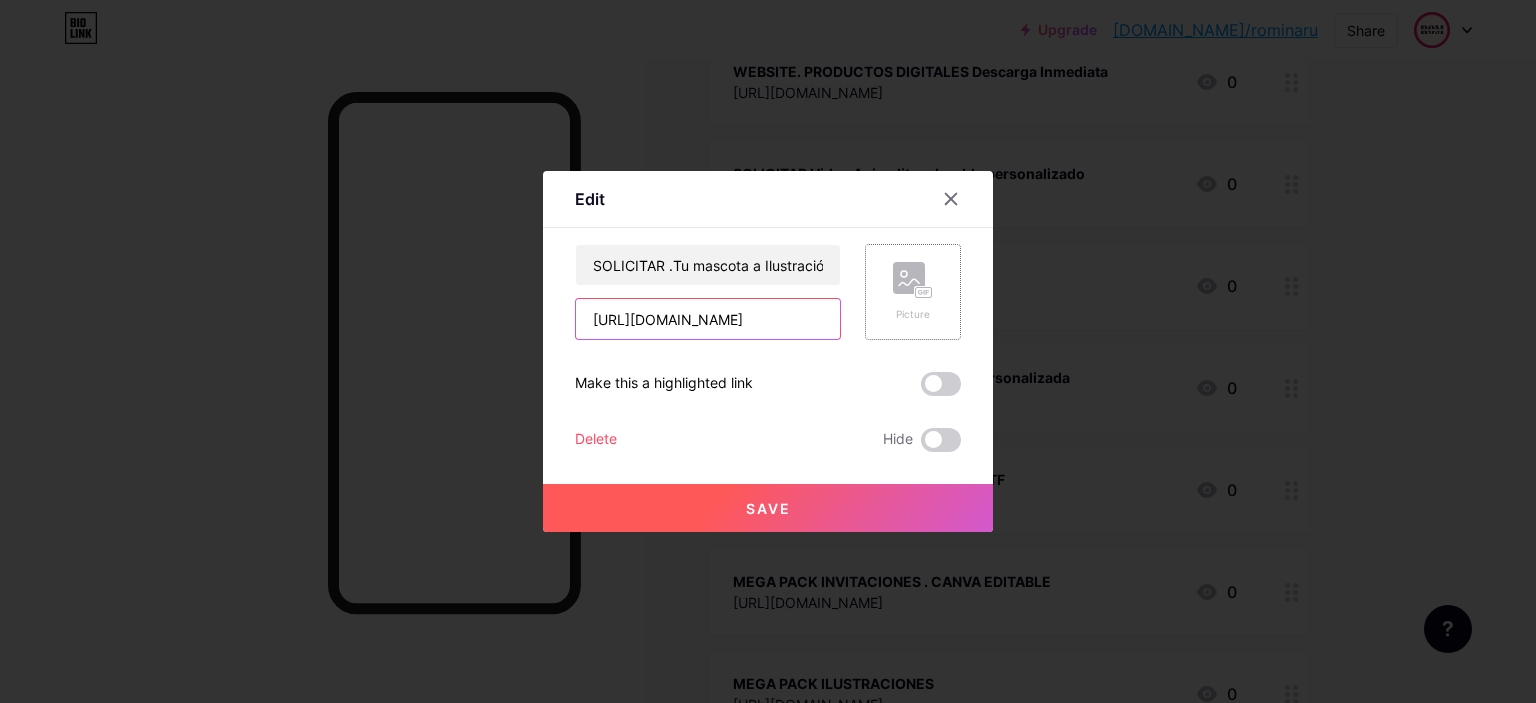 click on "SOLICITAR .Tu mascota a Ilustración     https://wa.me/c/5491141744459                     Picture" at bounding box center (768, 292) 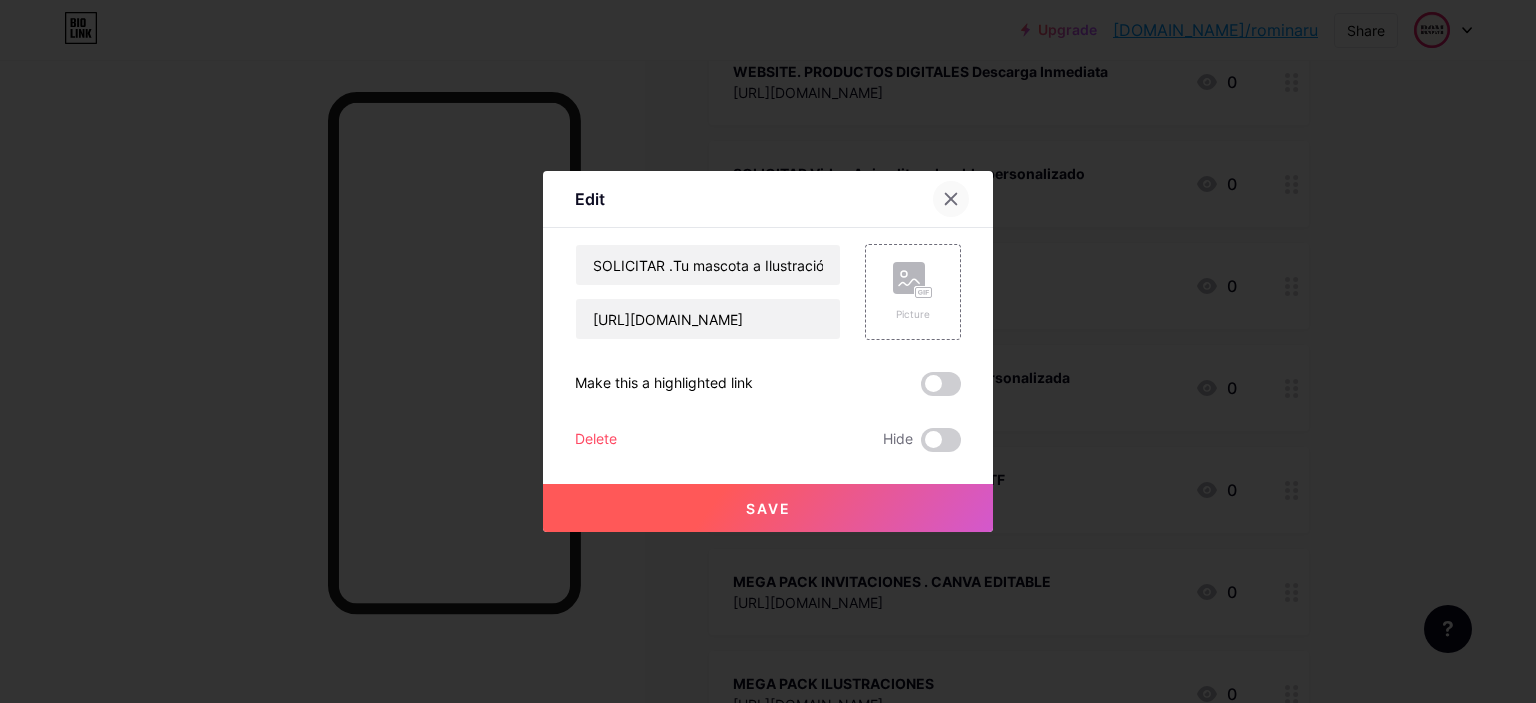 click 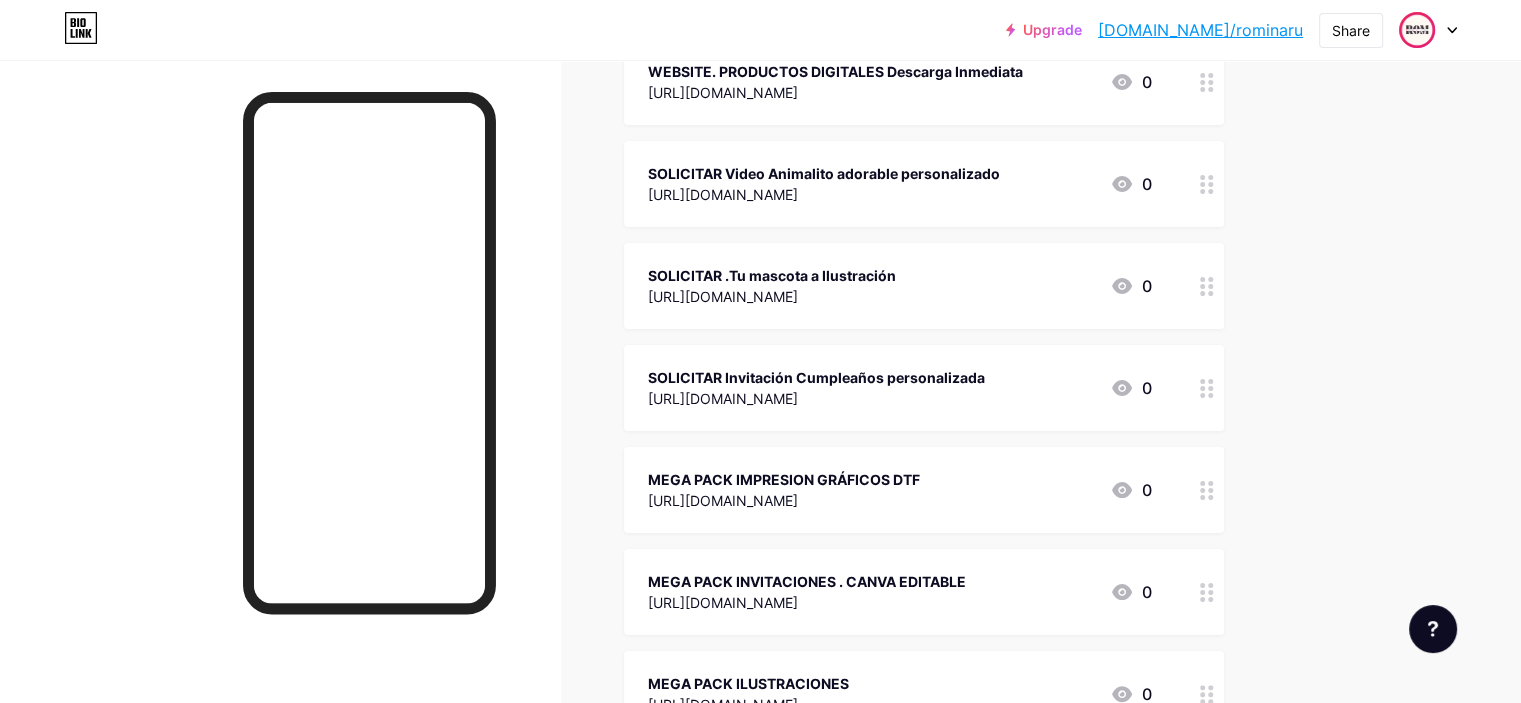 click on "SOLICITAR Invitación Cumpleaños personalizada" at bounding box center [816, 377] 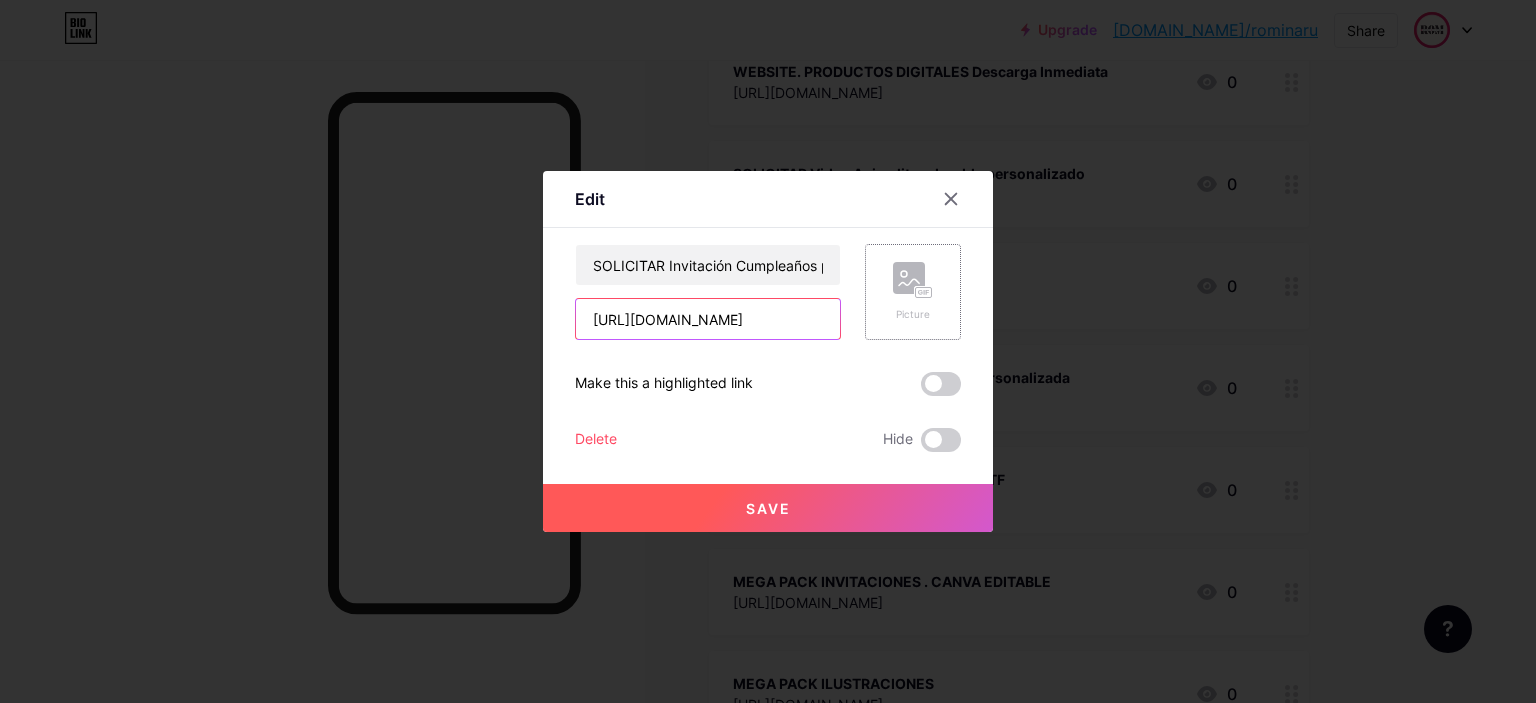 scroll, scrollTop: 0, scrollLeft: 284, axis: horizontal 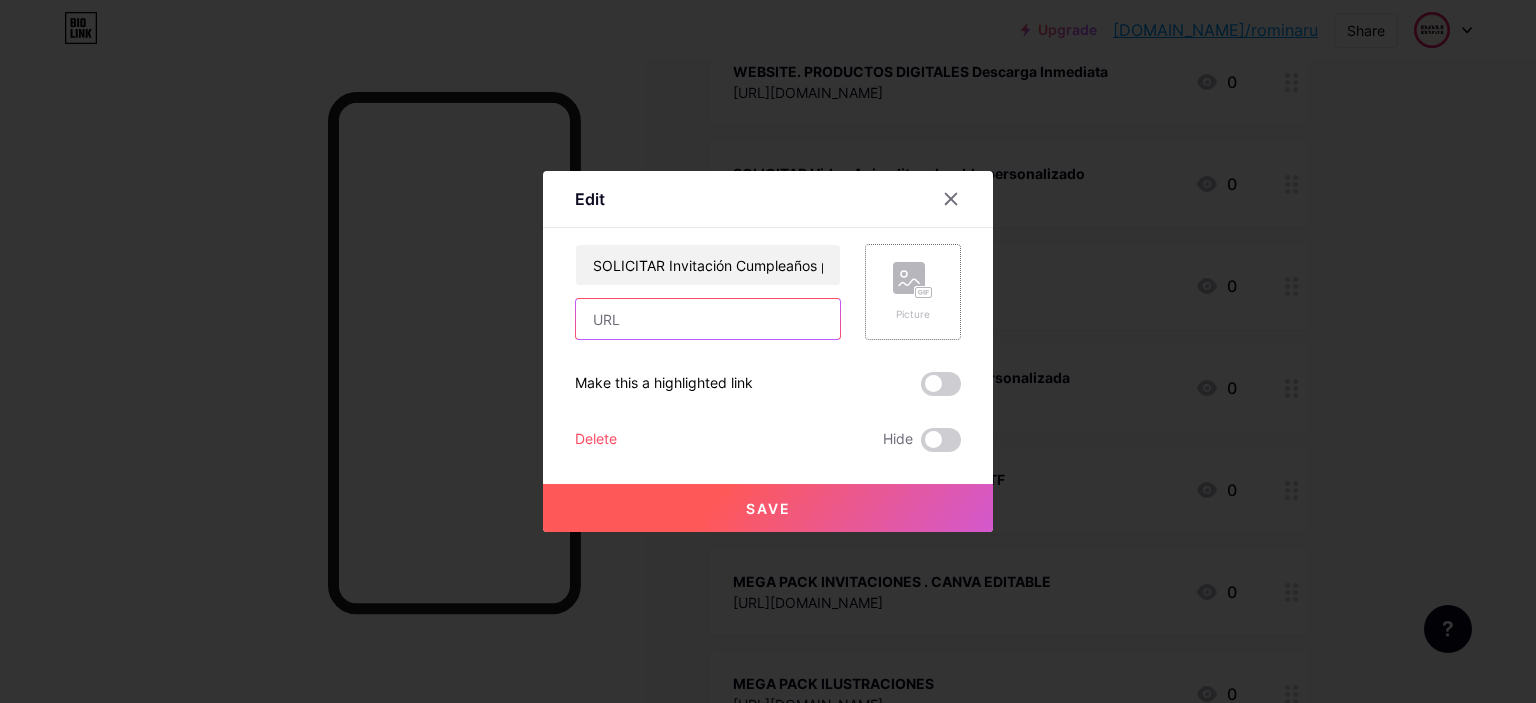 paste on "https://wa.me/p/9976824952437346/5491141744459" 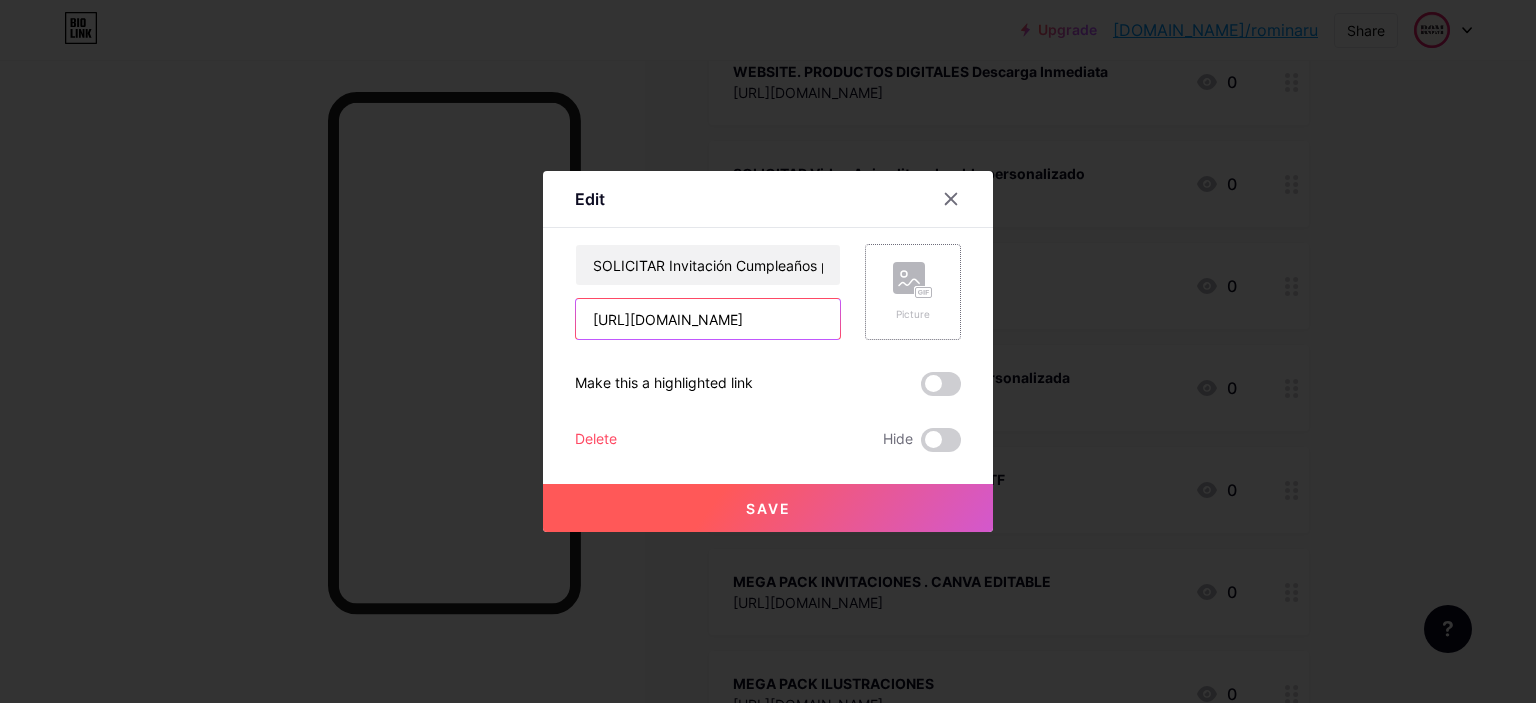 scroll, scrollTop: 0, scrollLeft: 127, axis: horizontal 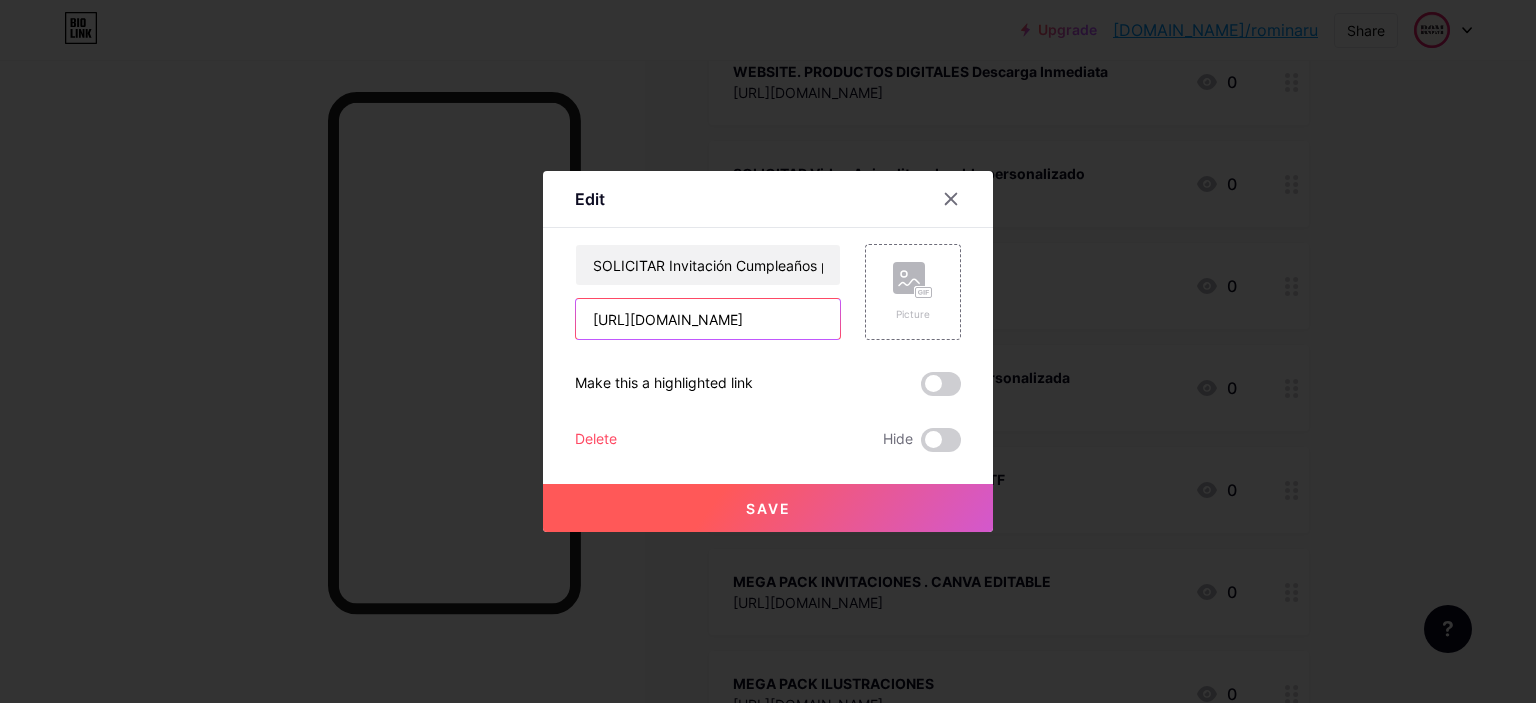 type on "https://wa.me/p/9976824952437346/5491141744459" 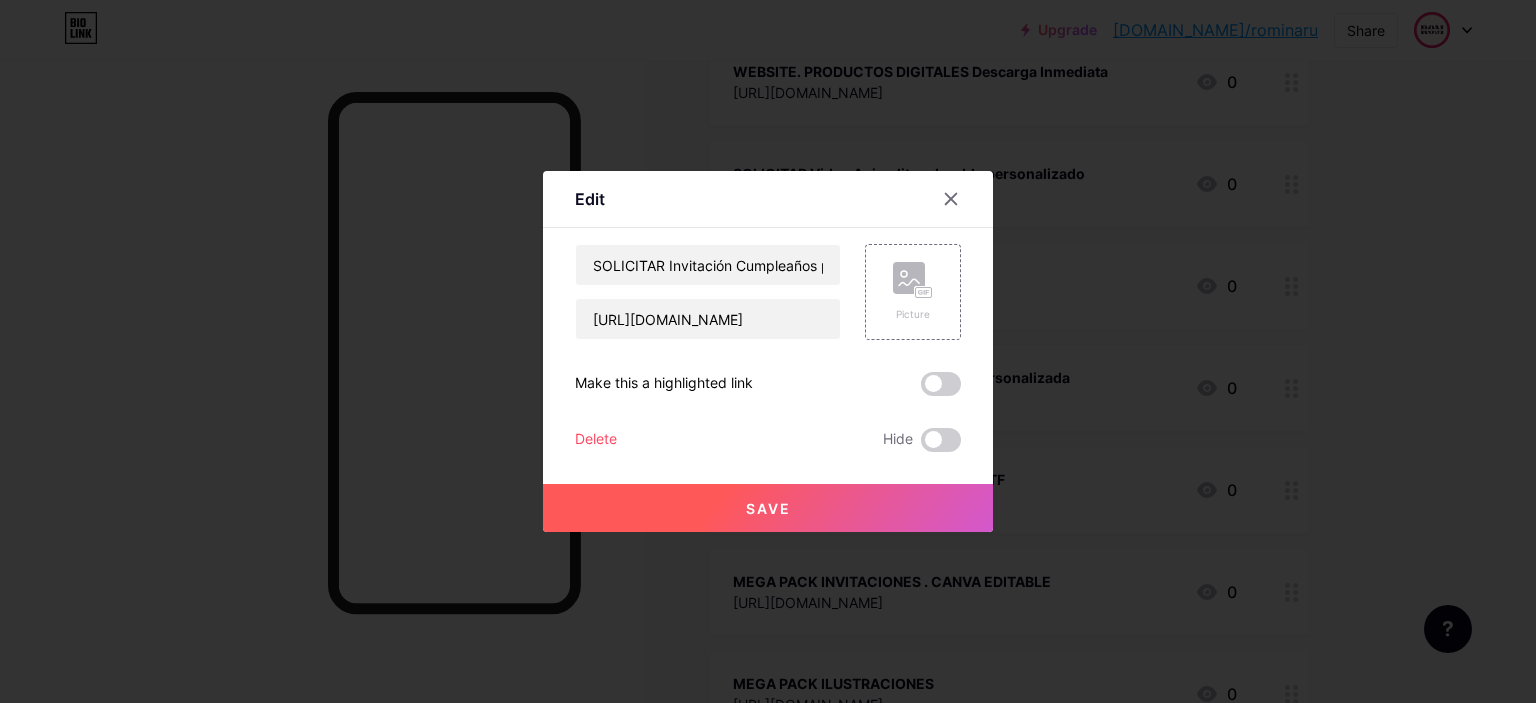 click on "Save" at bounding box center (768, 508) 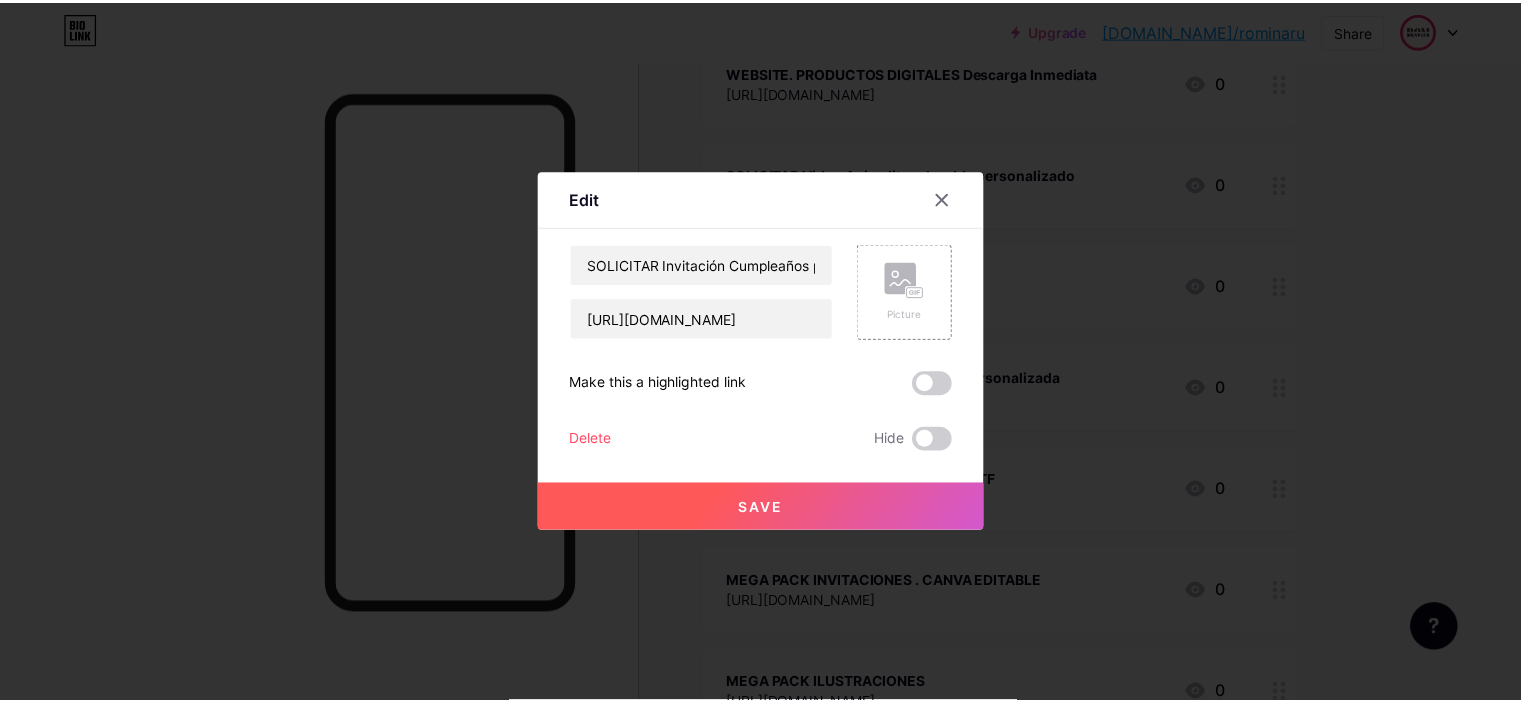 scroll, scrollTop: 0, scrollLeft: 0, axis: both 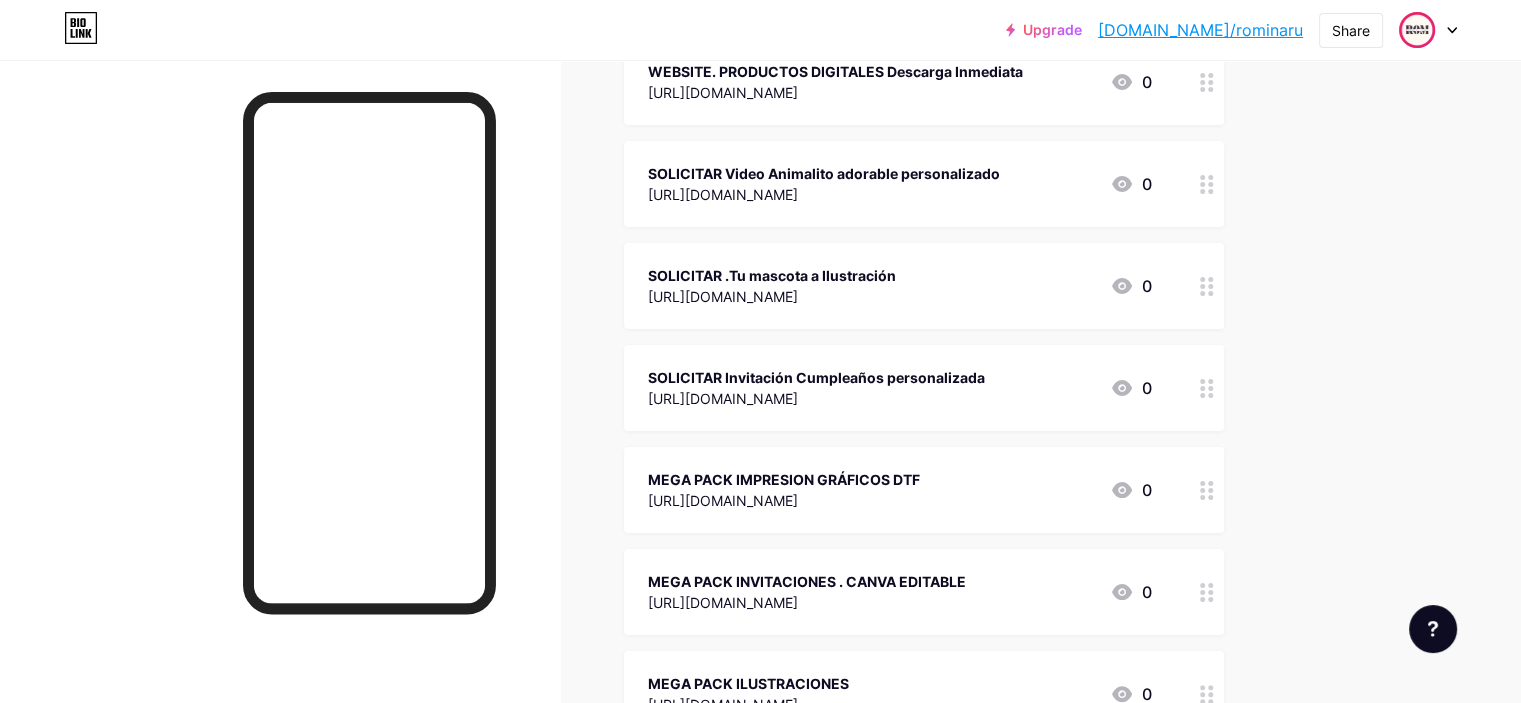 click on "SOLICITAR .Tu mascota a Ilustración" at bounding box center [772, 275] 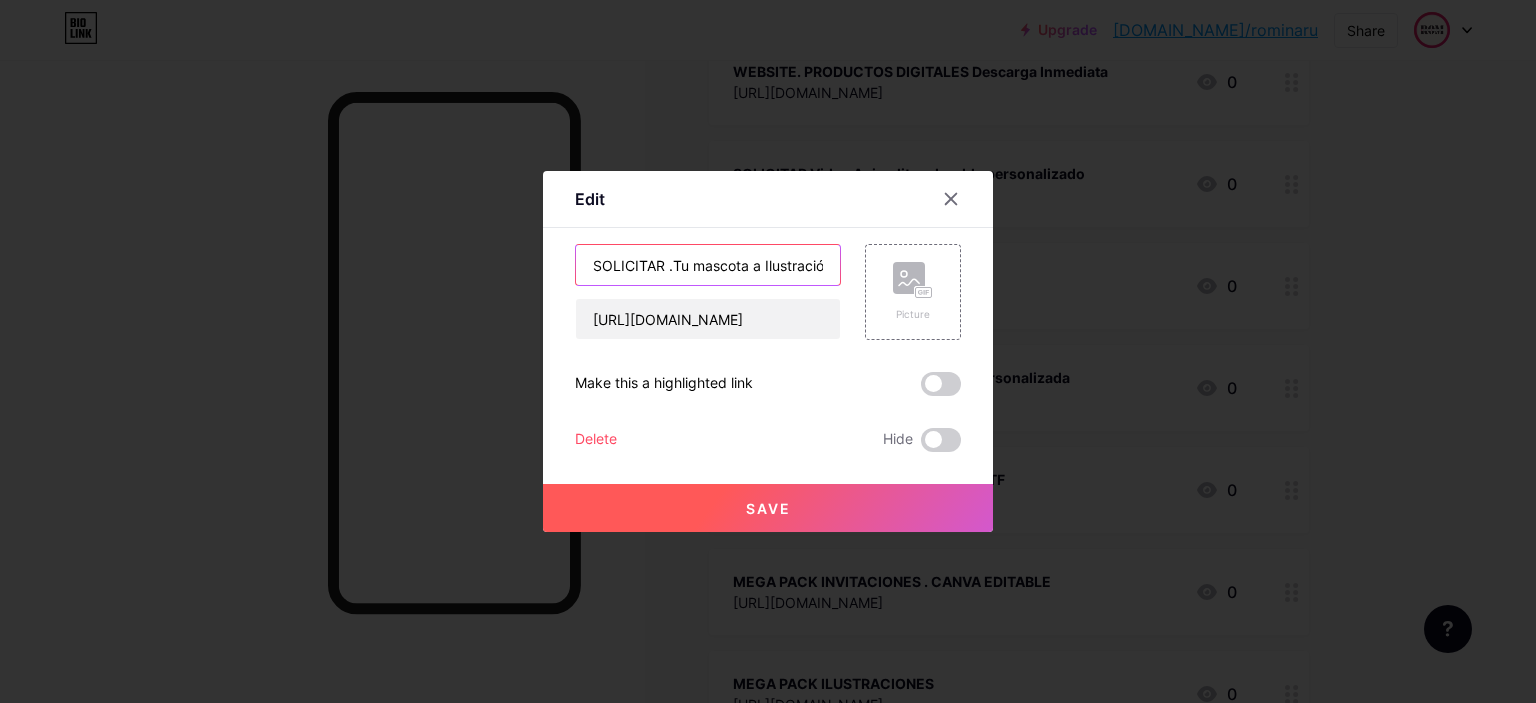 click on "SOLICITAR .Tu mascota a Ilustración" at bounding box center [708, 265] 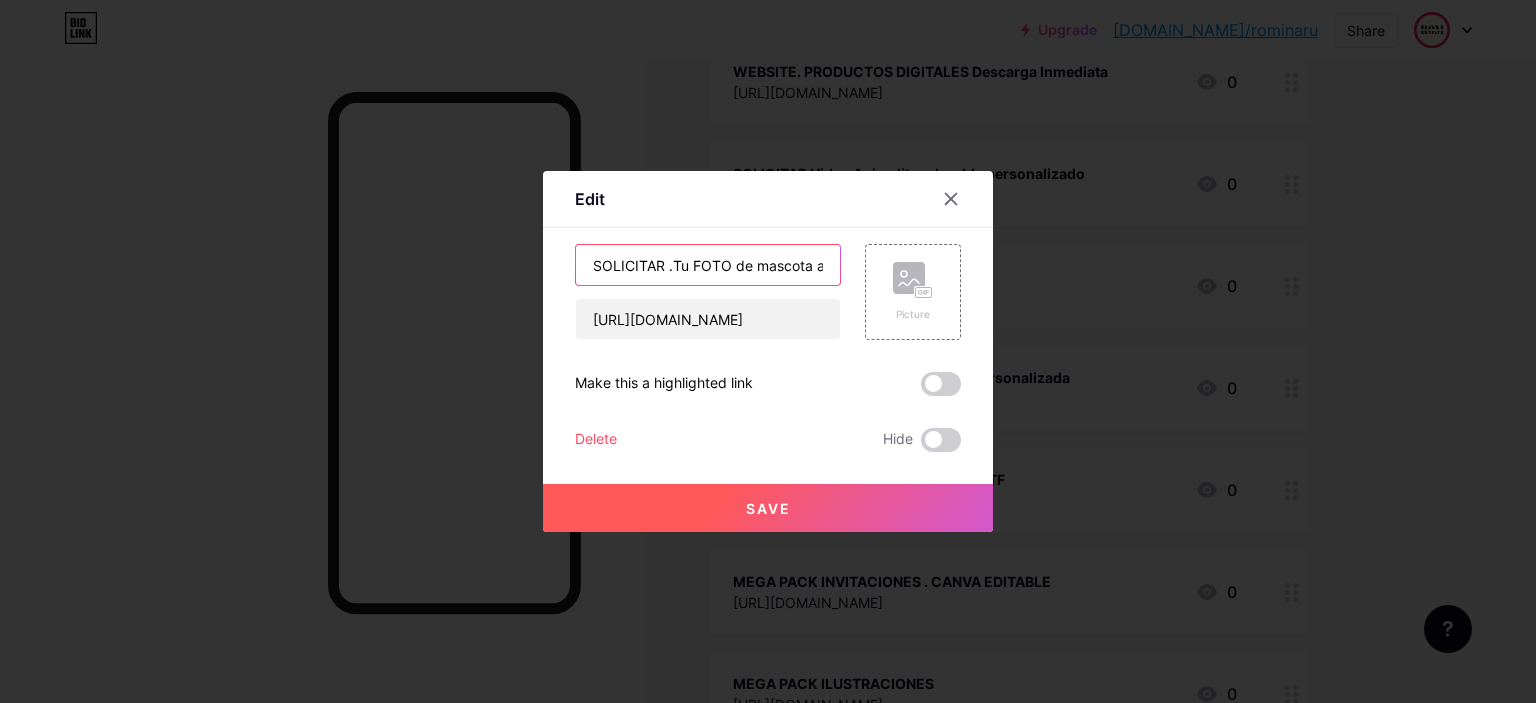 click on "SOLICITAR .Tu FOTO de mascota a Ilustración" at bounding box center [708, 265] 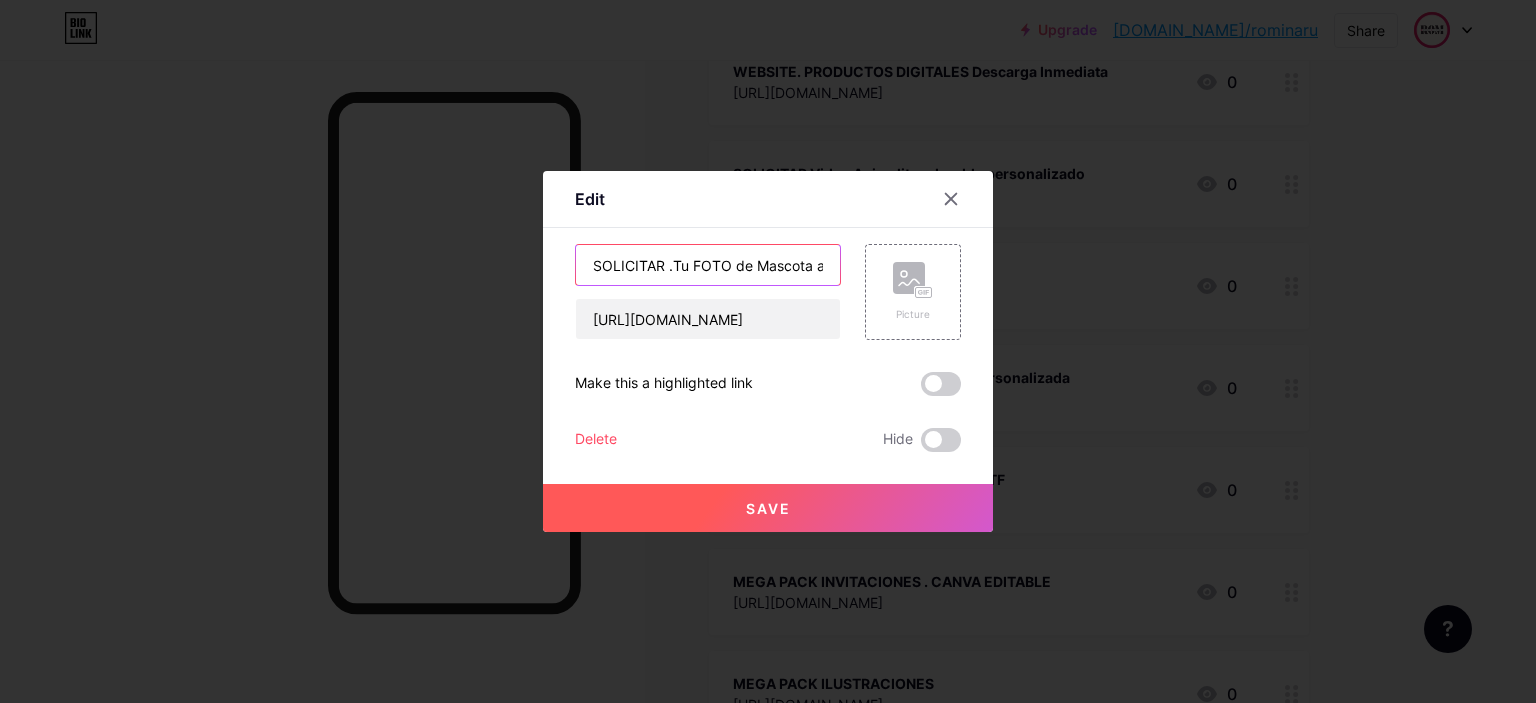 type on "SOLICITAR .Tu FOTO de Mascota a Ilustración" 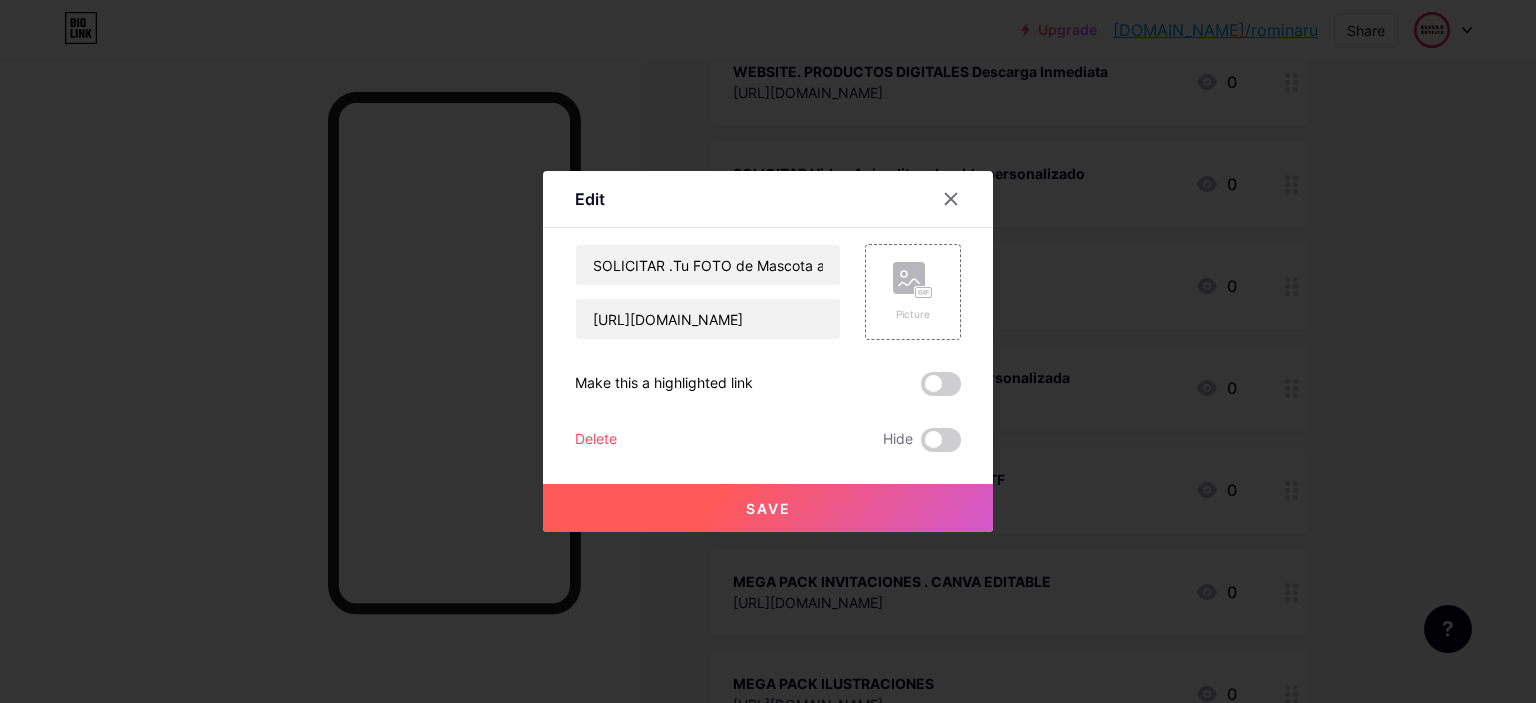click on "Save" at bounding box center [768, 508] 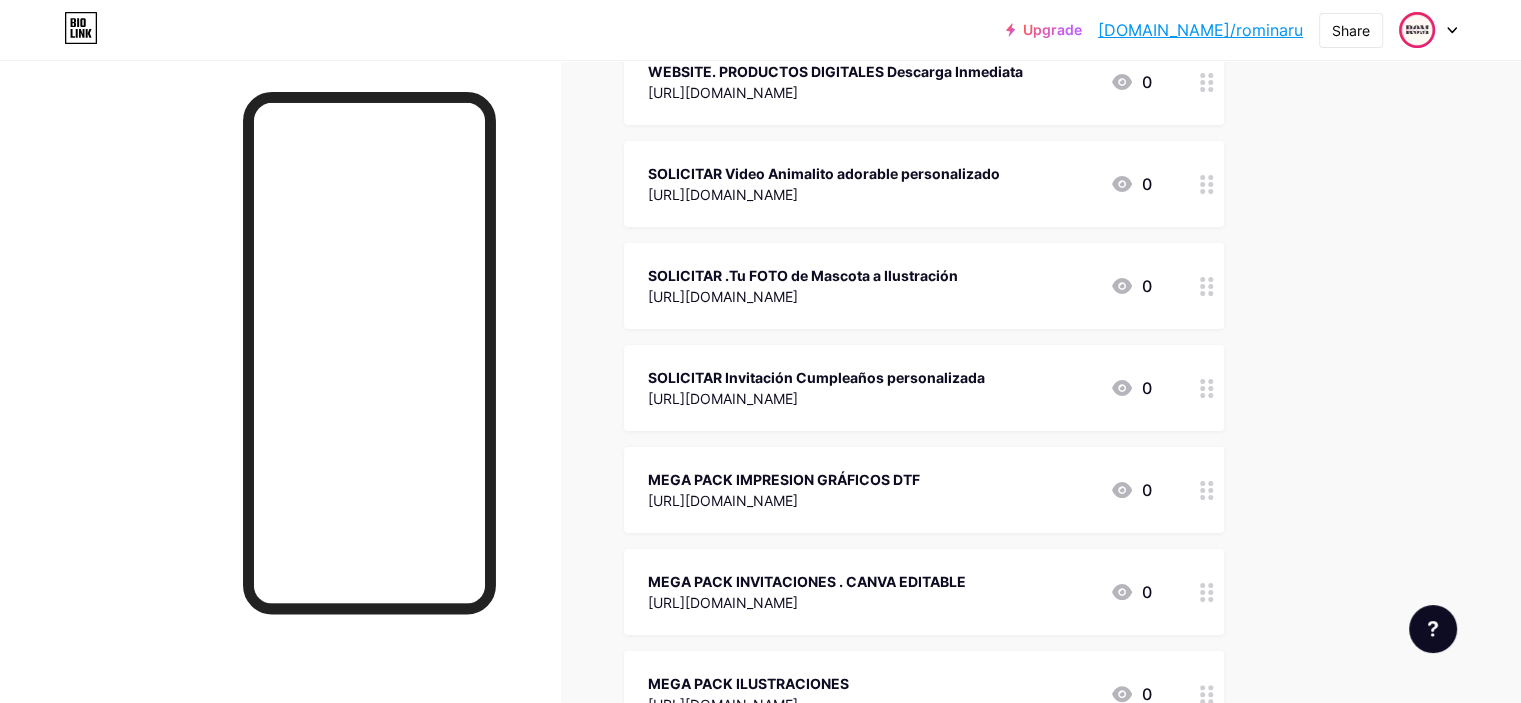 click on "[URL][DOMAIN_NAME]" at bounding box center [803, 296] 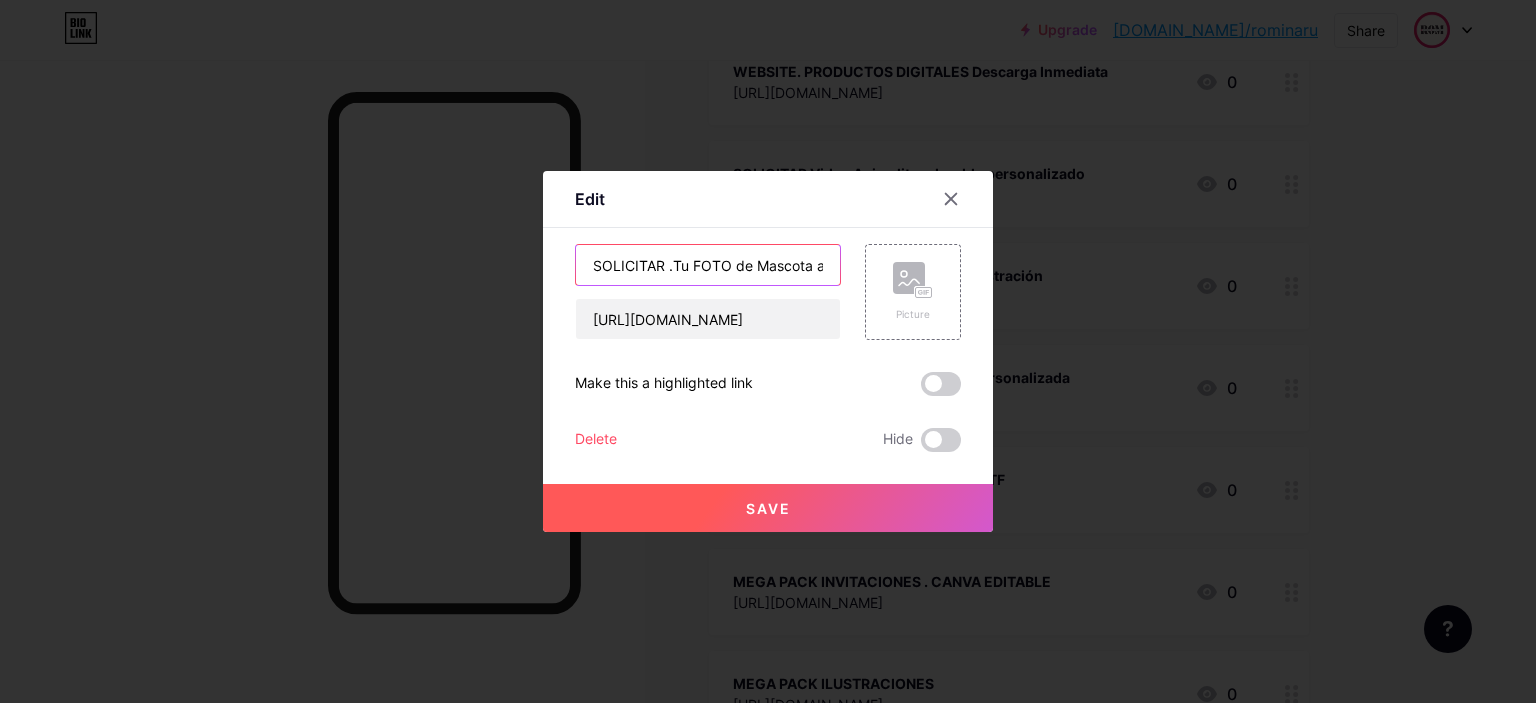 drag, startPoint x: 680, startPoint y: 265, endPoint x: 665, endPoint y: 262, distance: 15.297058 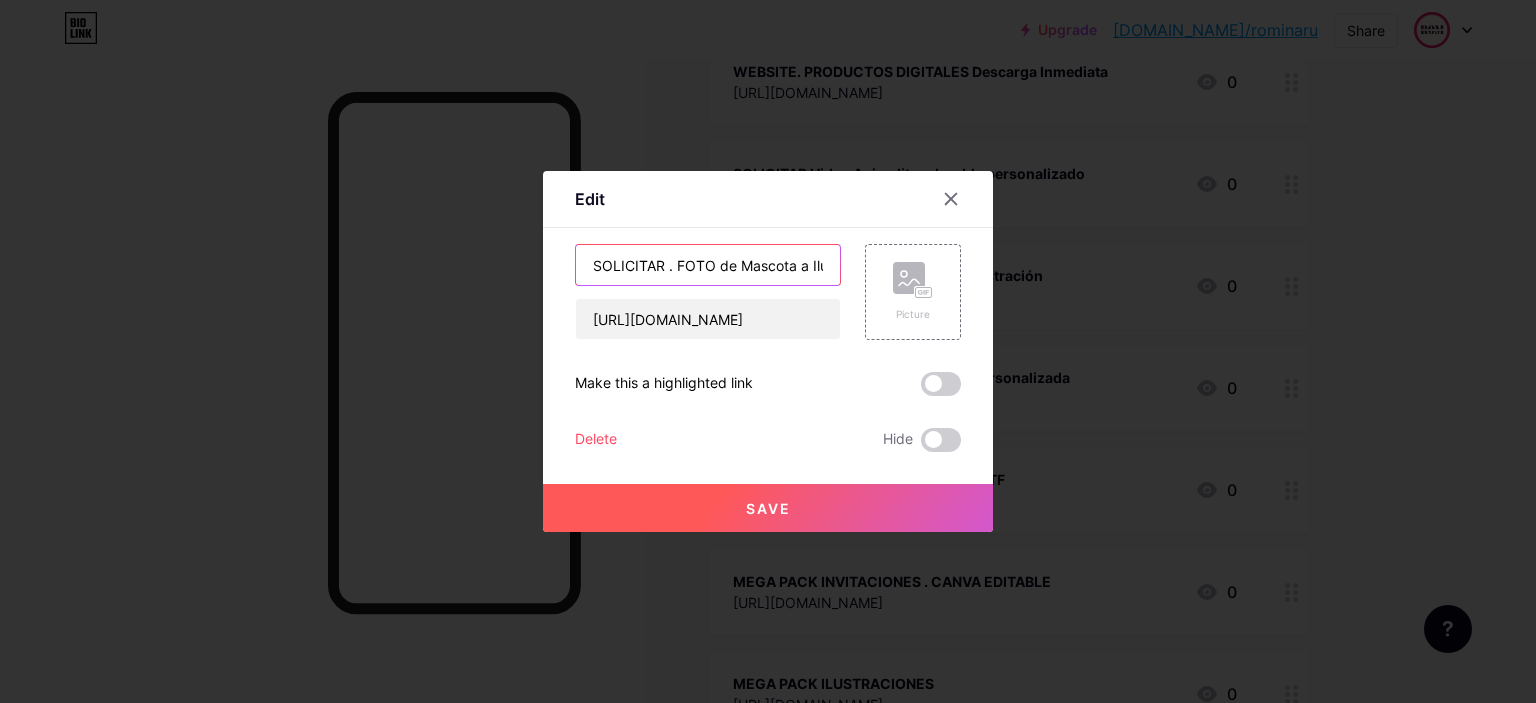 click on "SOLICITAR . FOTO de Mascota a Ilustración" at bounding box center [708, 265] 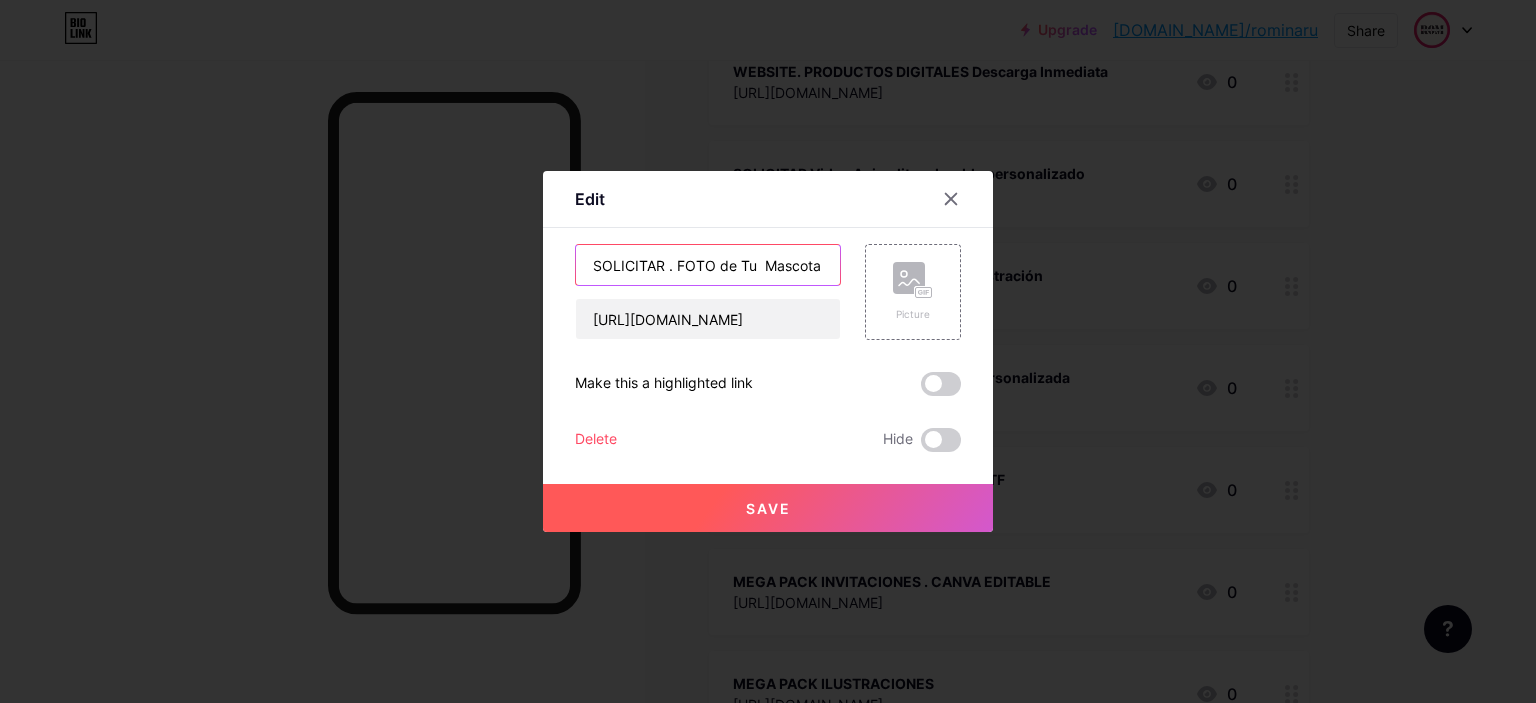 click on "SOLICITAR . FOTO de Tu  Mascota a Ilustración" at bounding box center (708, 265) 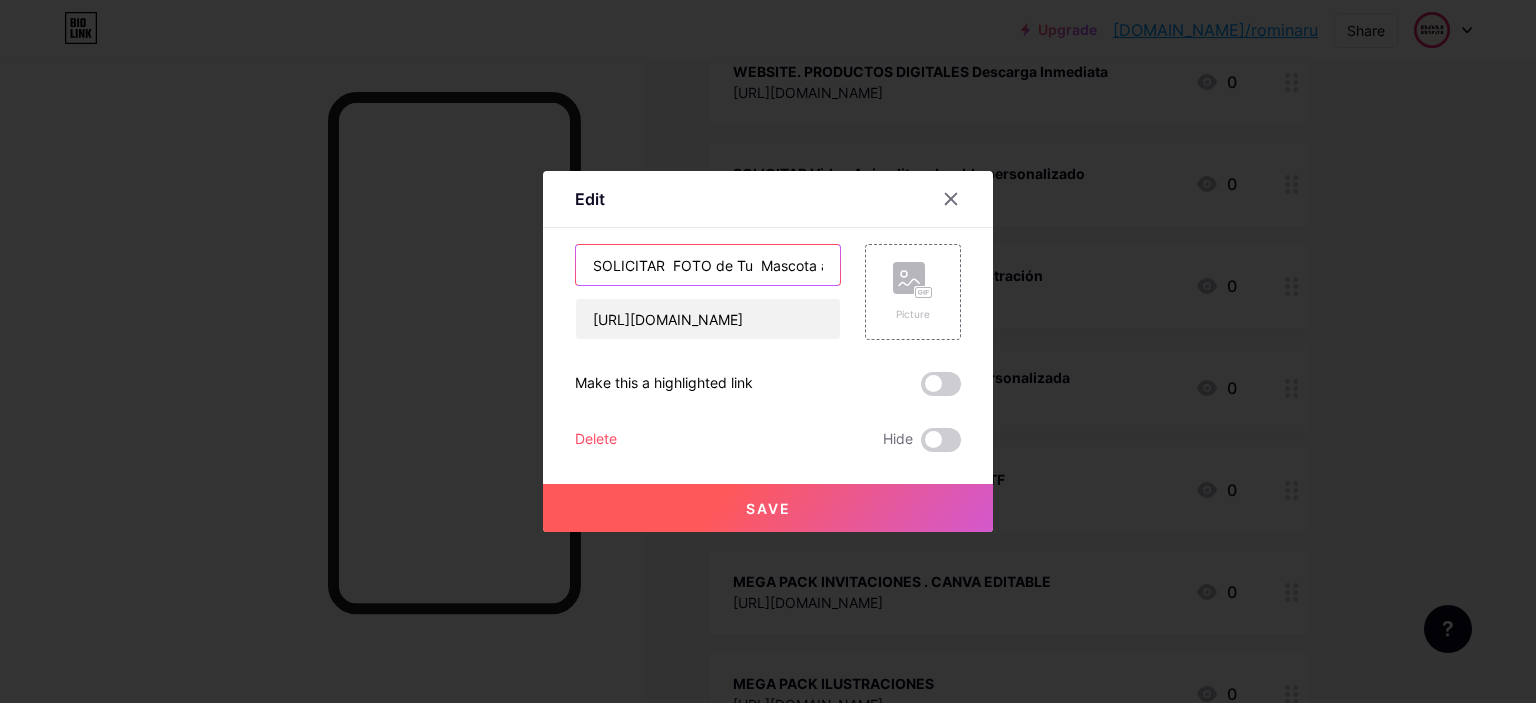 type on "SOLICITAR  FOTO de Tu  Mascota a Ilustración" 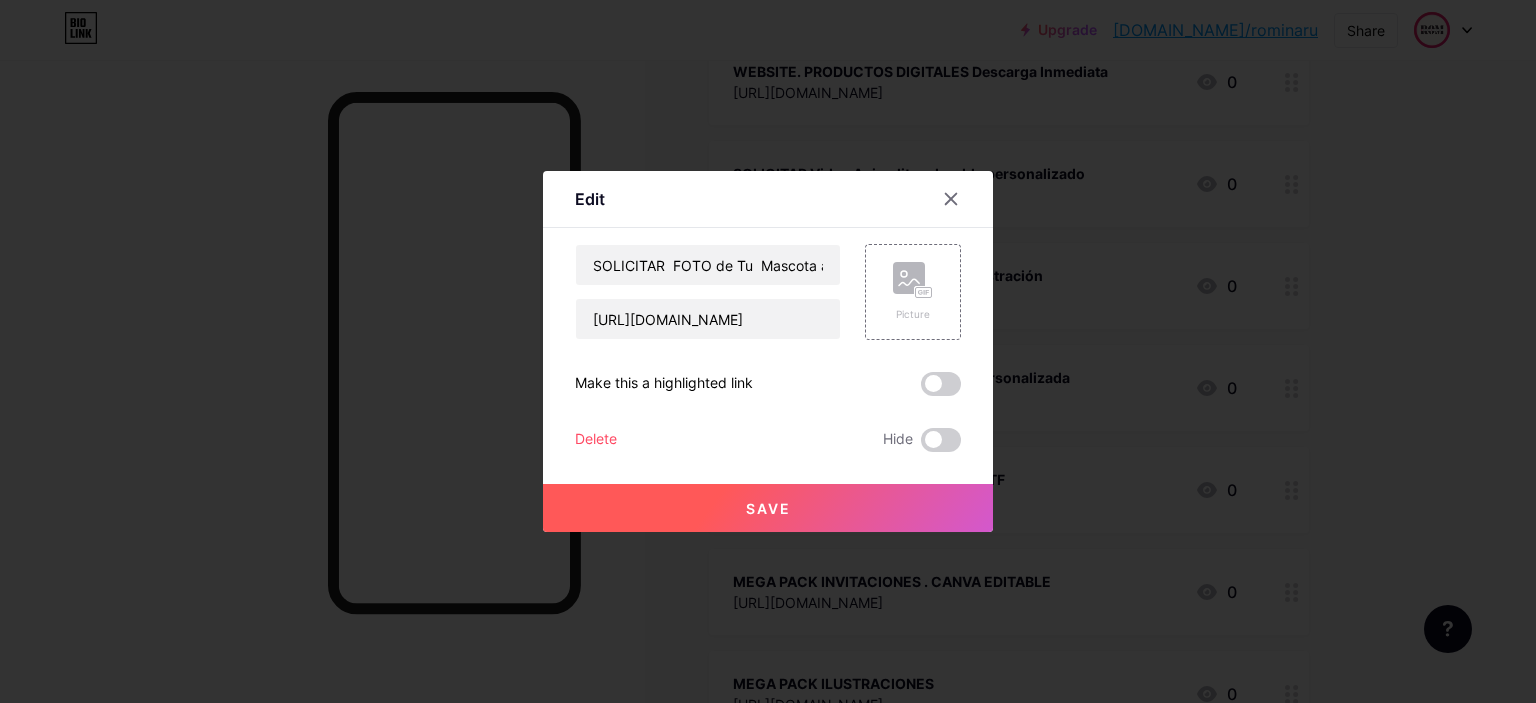 click on "Save" at bounding box center (768, 508) 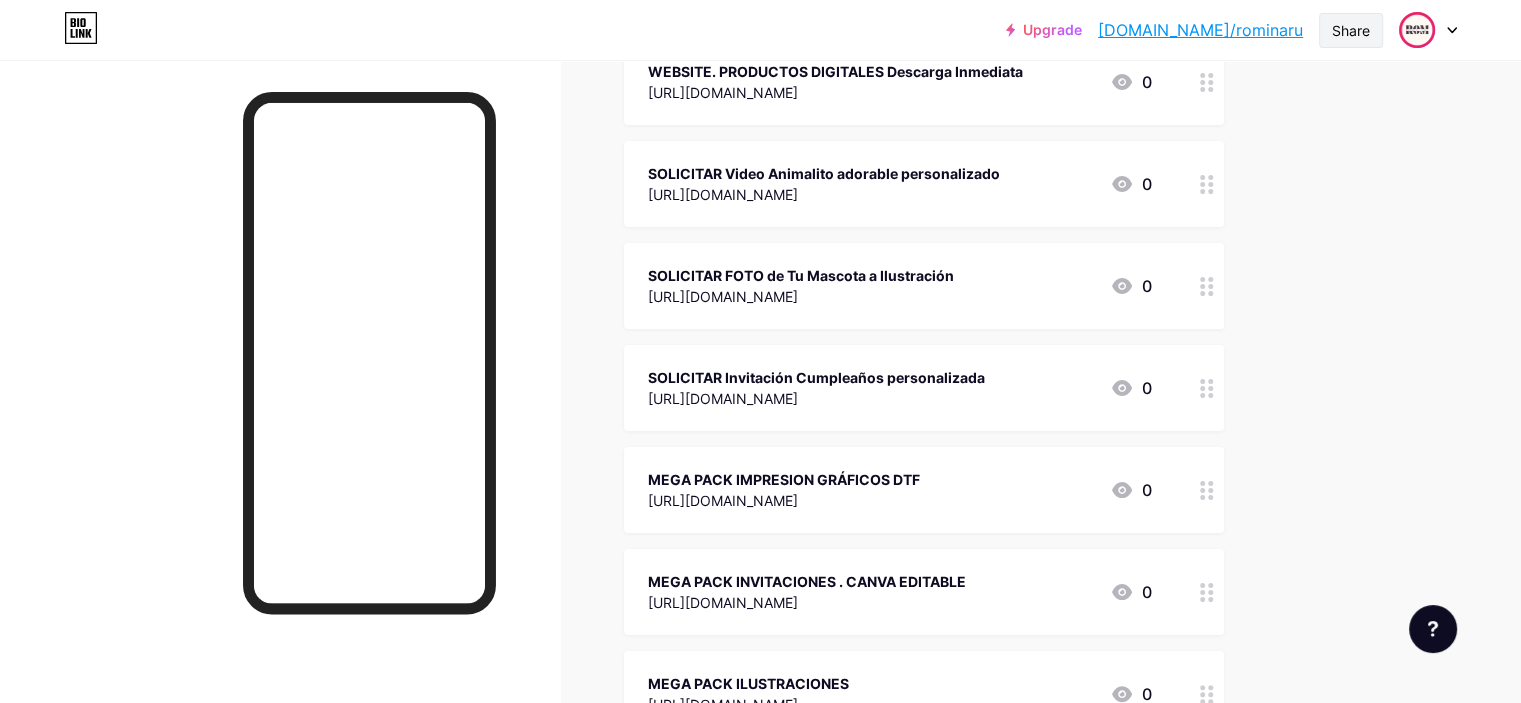 click on "Share" at bounding box center (1351, 30) 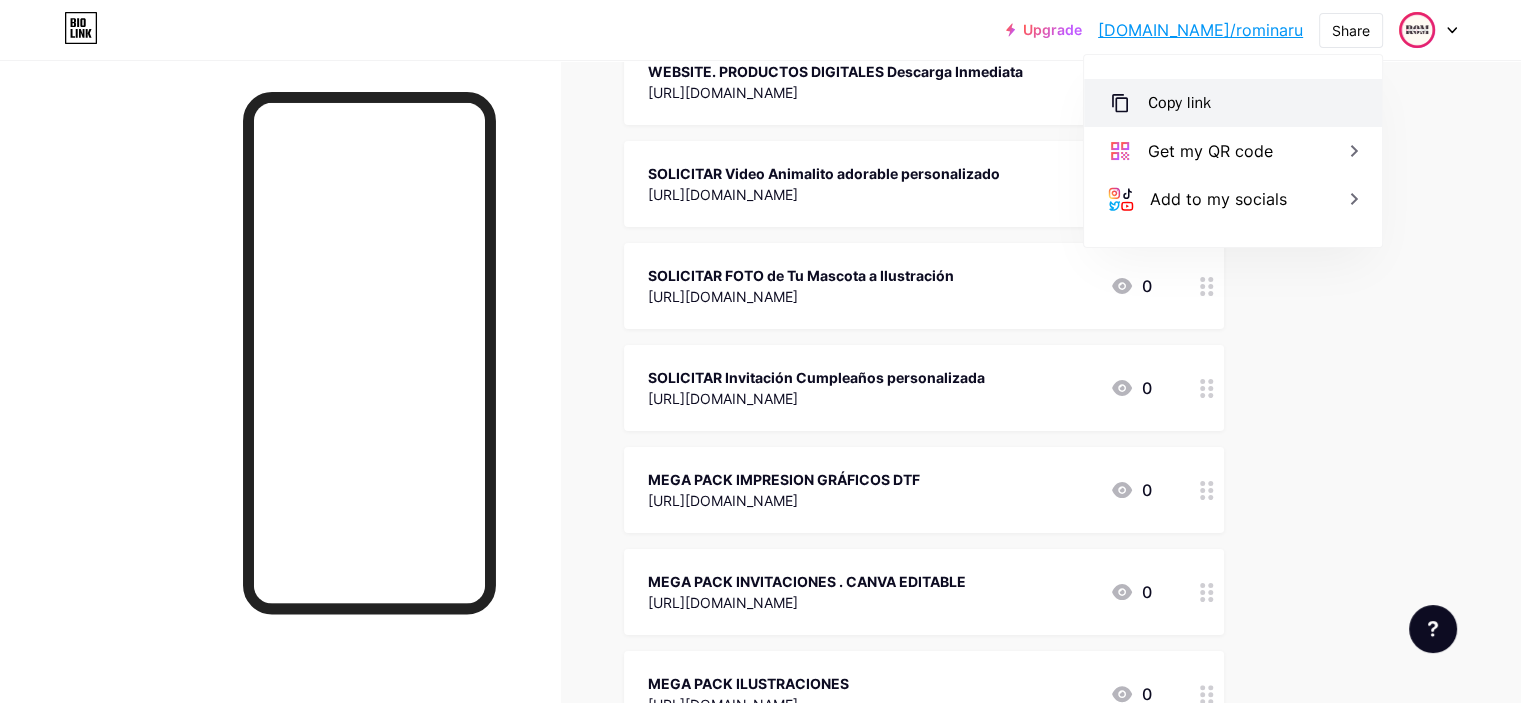 click on "Copy link" at bounding box center (1233, 103) 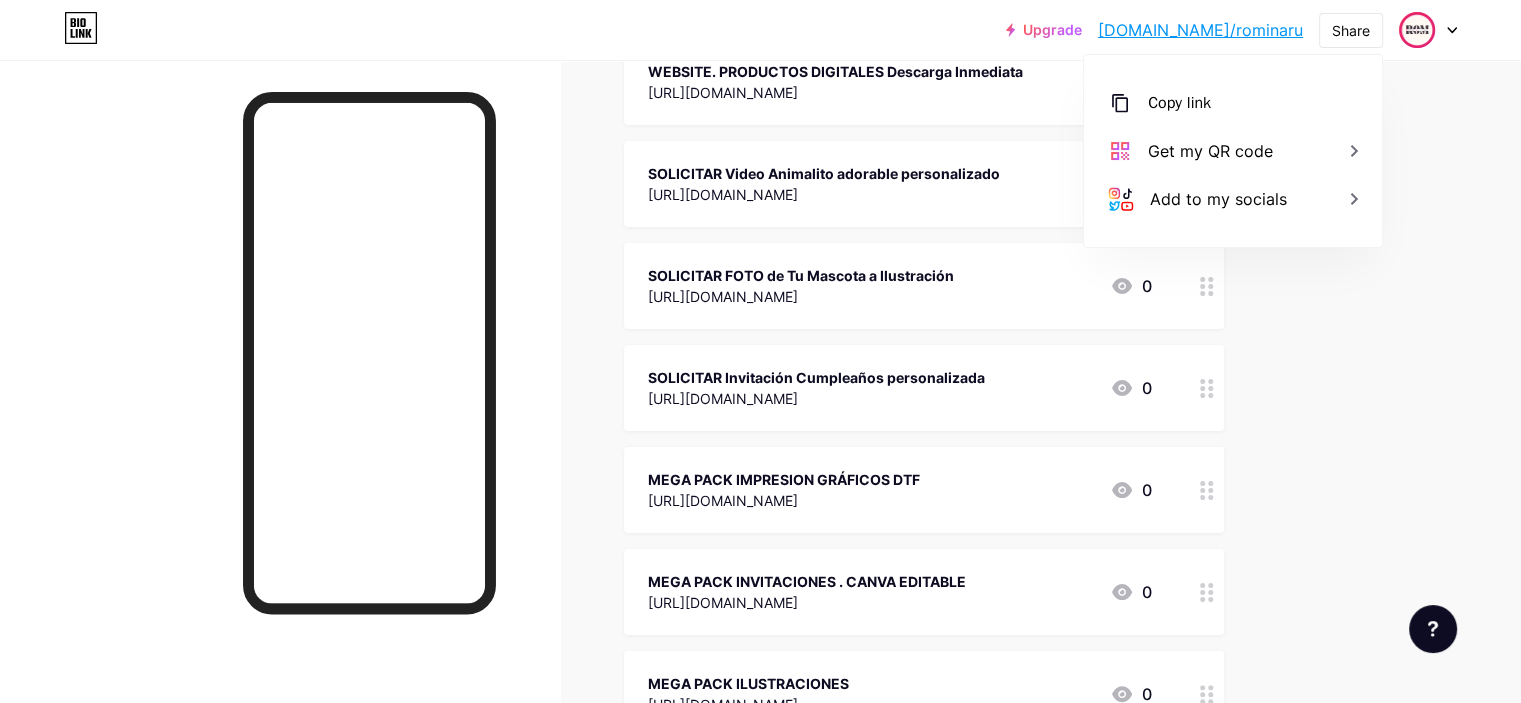 click on "Upgrade   bio.link/romina...   bio.link/rominaru   Share
Copy link   https://bio.link/rominaru
Get my QR code
Add to my socials                   Switch accounts     Romina Russ ph   bio.link/rominaru       + Add a new page        Account settings   Logout   Link Copied
Links
Posts
Design
Subscribers
NEW
Stats
Settings       + ADD LINK     + ADD EMBED
+ Add header
WEBSITE. PRODUCTOS DIGITALES Descarga Inmediata
https://payhip.com/printabledigitaldownload
0
SOLICITAR Video Animalito adorable personalizado
https://wa.me/p/24322199550738443/5491141744459
0" at bounding box center (760, 398) 